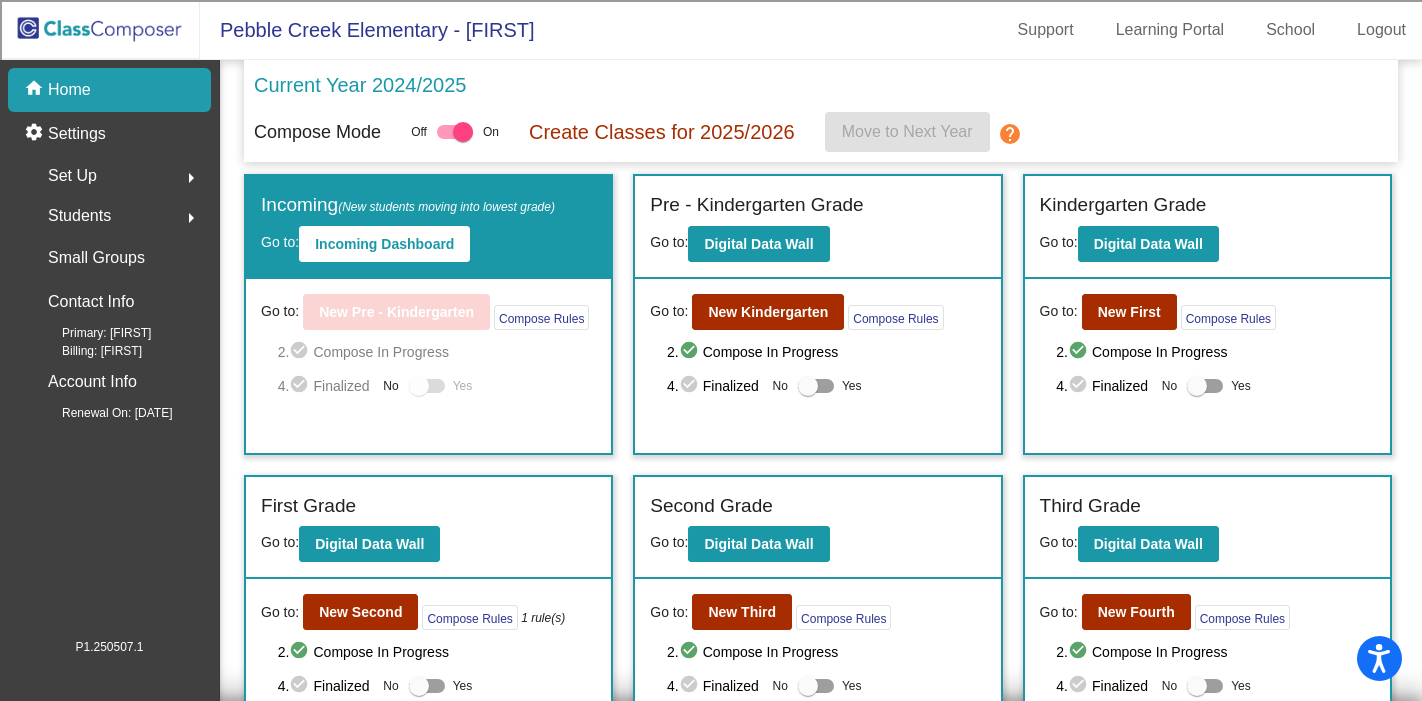 scroll, scrollTop: 0, scrollLeft: 0, axis: both 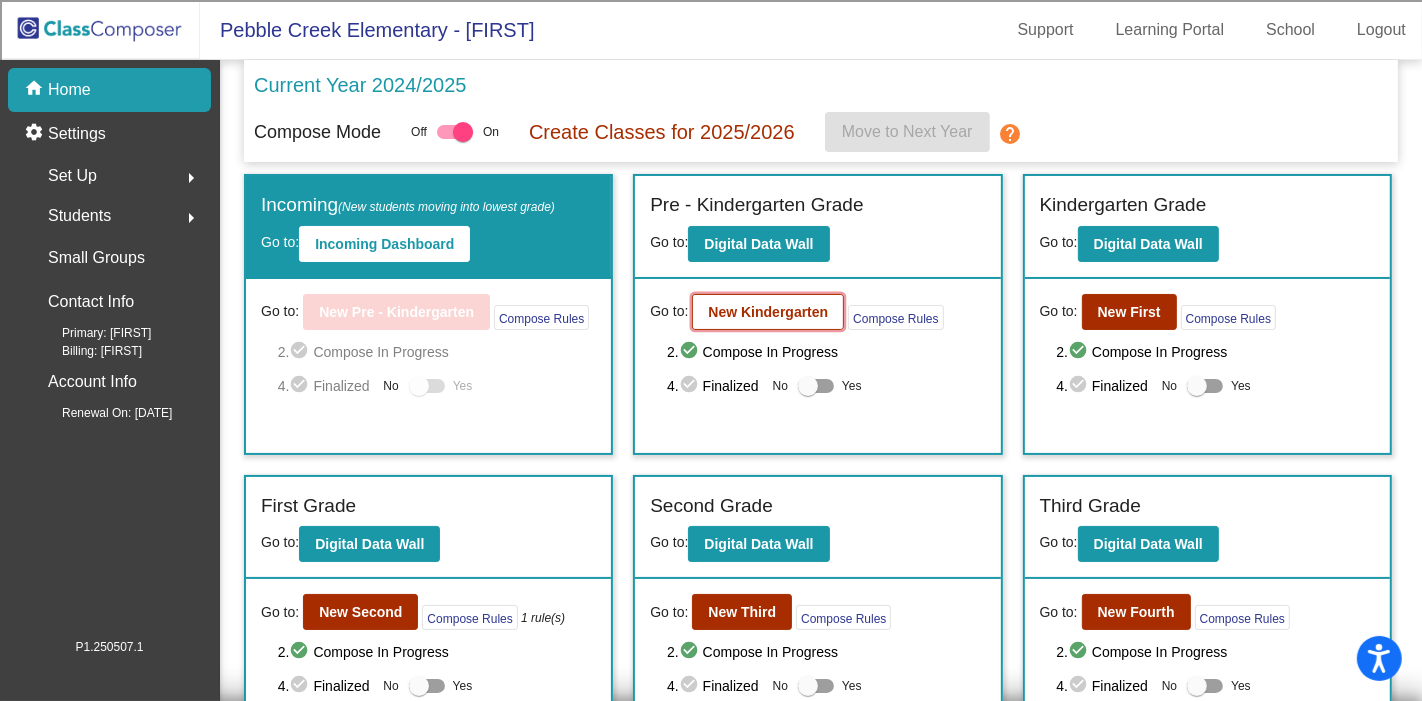 click on "New Kindergarten" 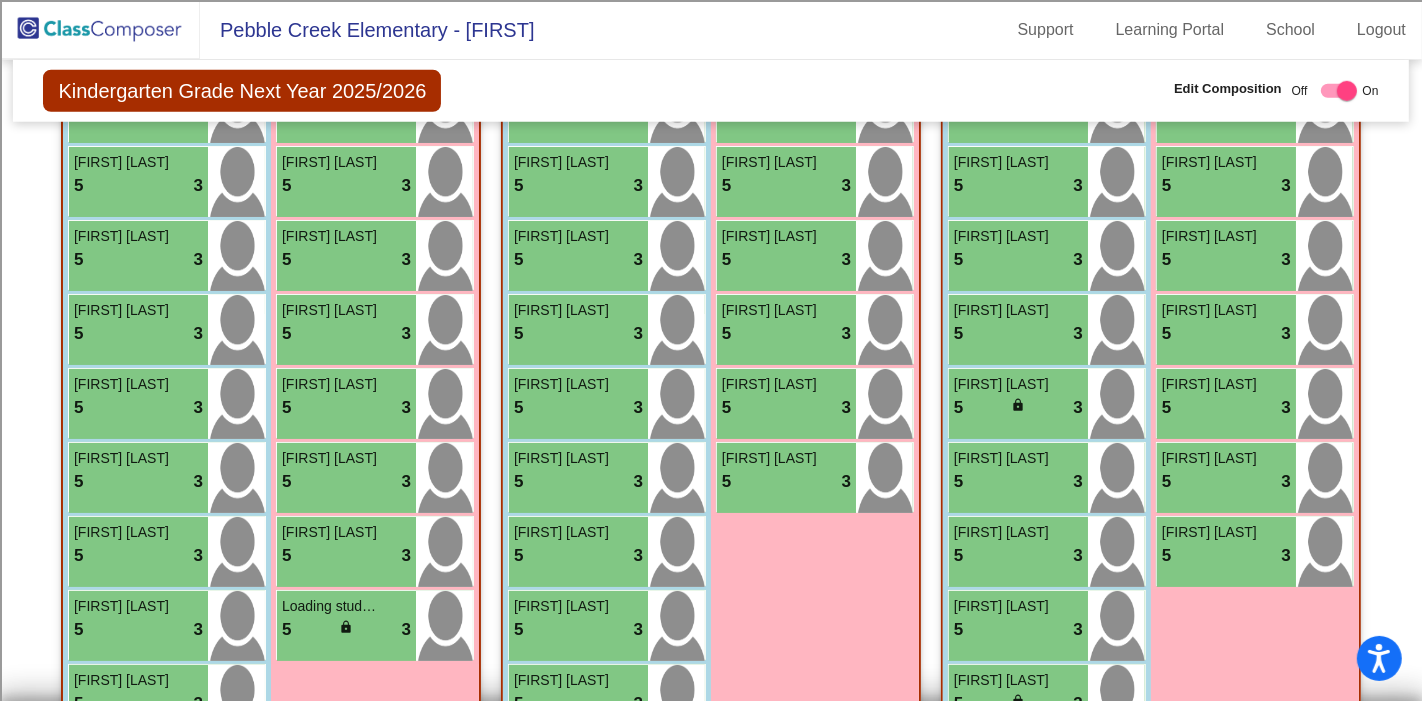 scroll, scrollTop: 1666, scrollLeft: 0, axis: vertical 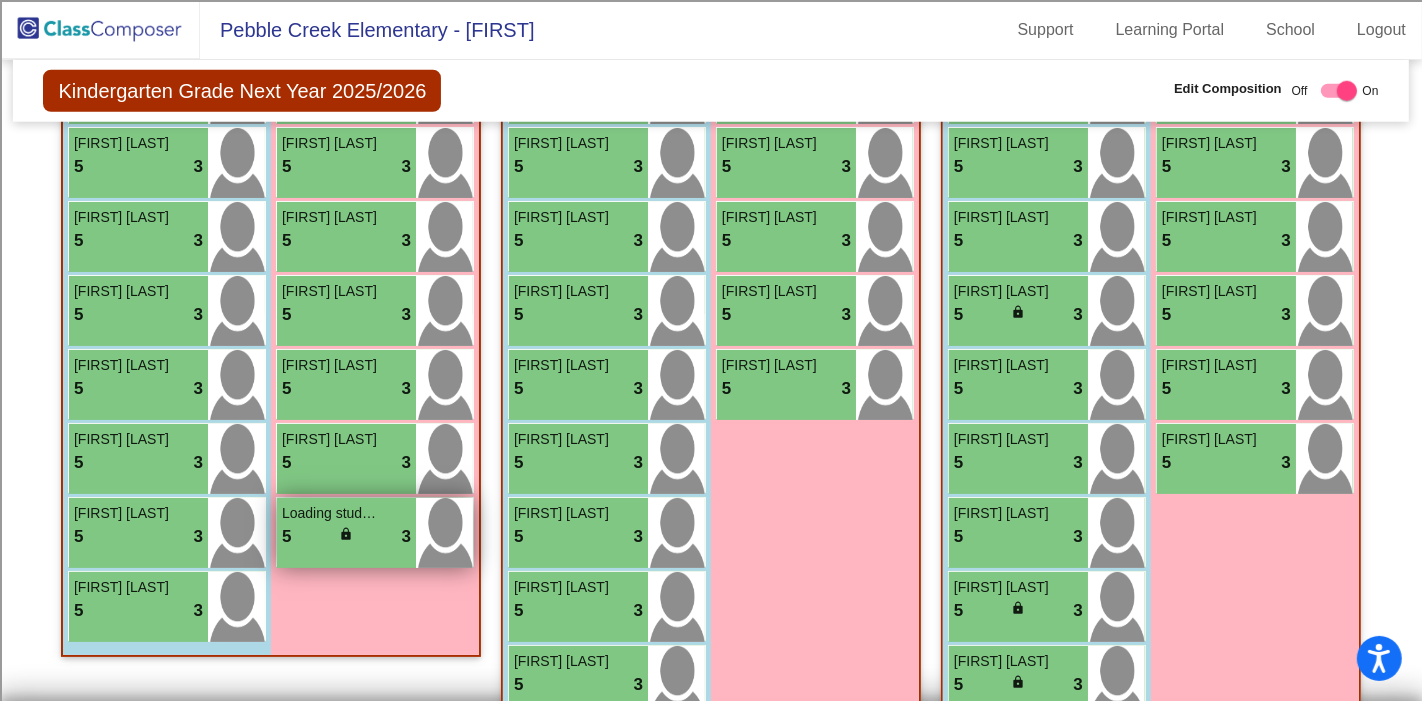 click on "5 lock do_not_disturb_alt 3" at bounding box center [346, 537] 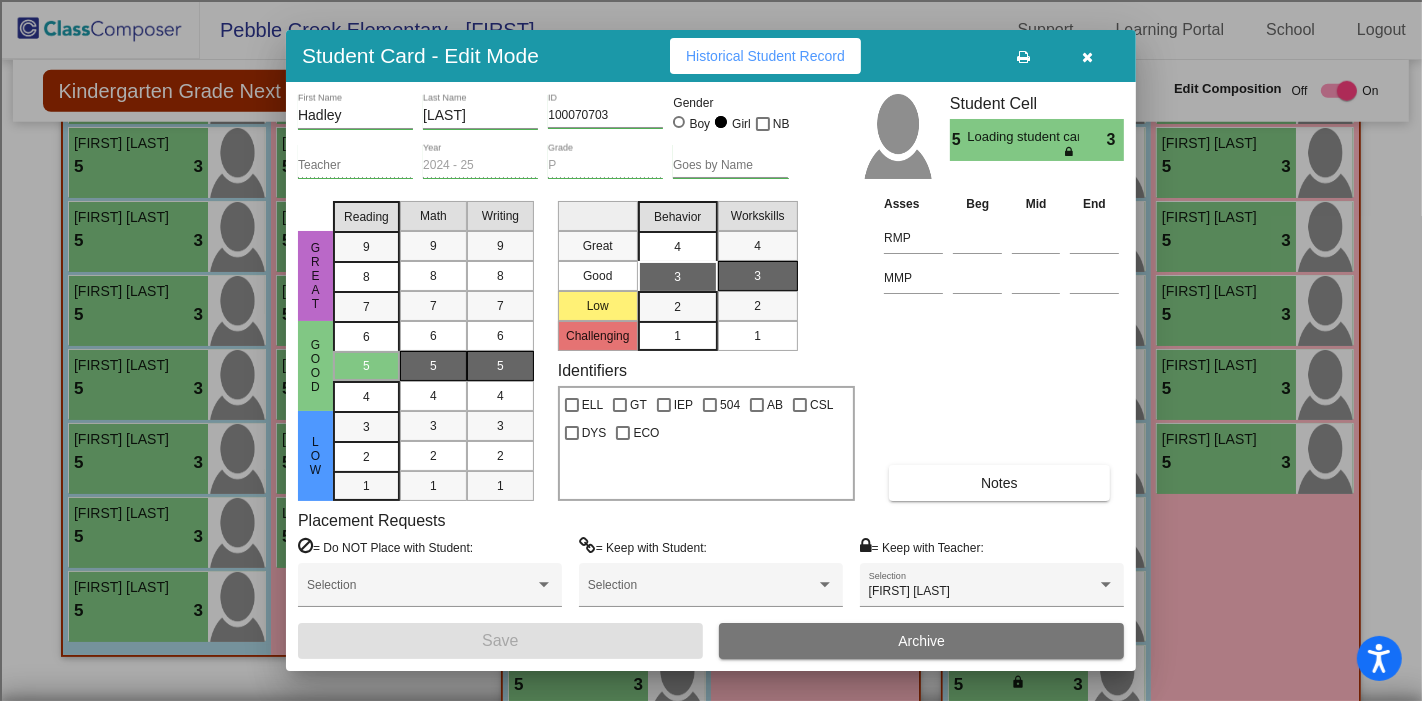 click on "4" at bounding box center (677, 247) 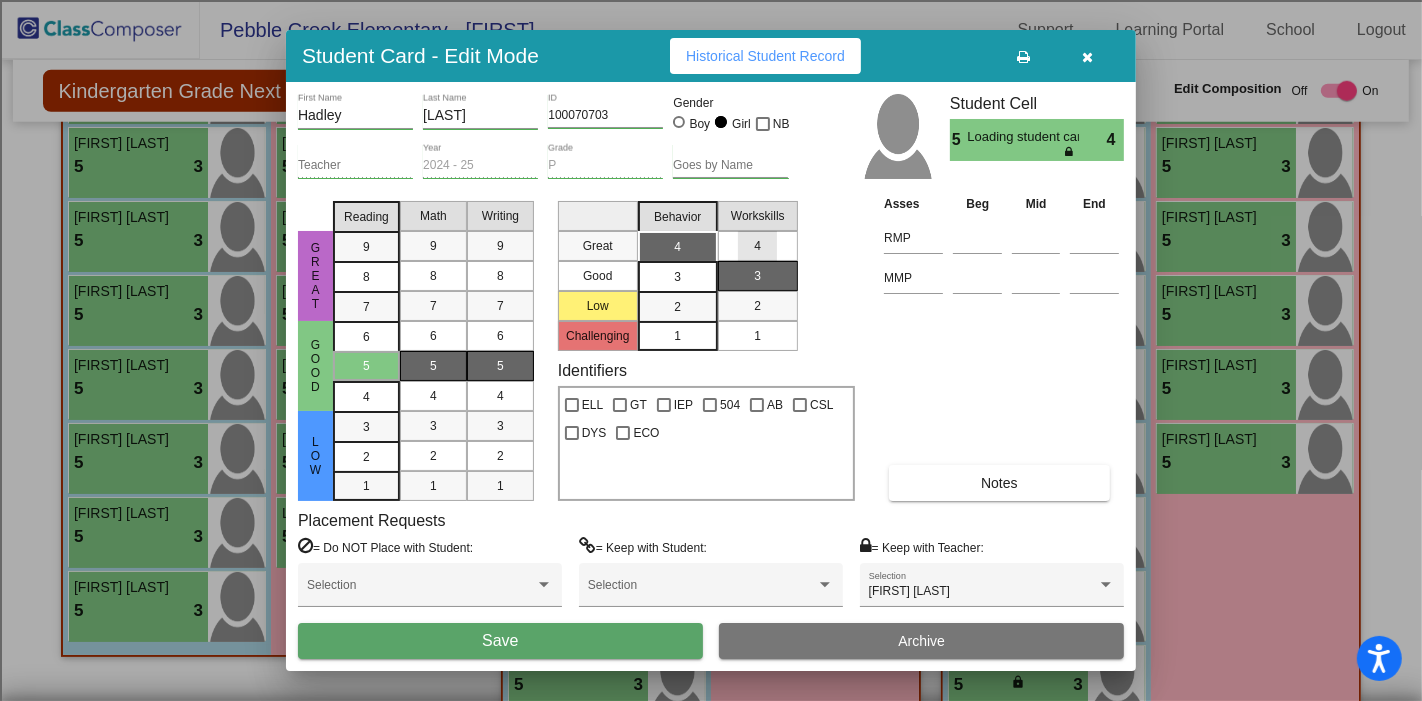 click on "4" at bounding box center [757, 246] 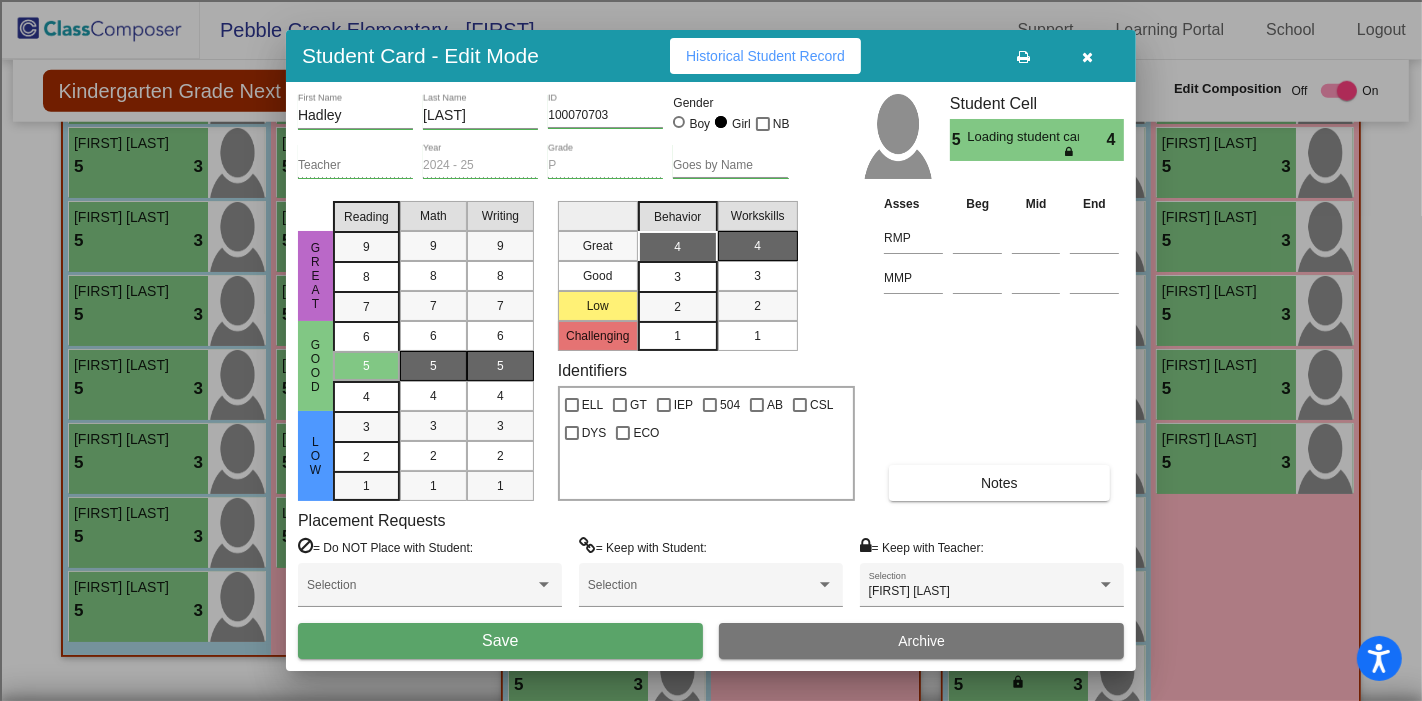 click on "Save" at bounding box center (500, 641) 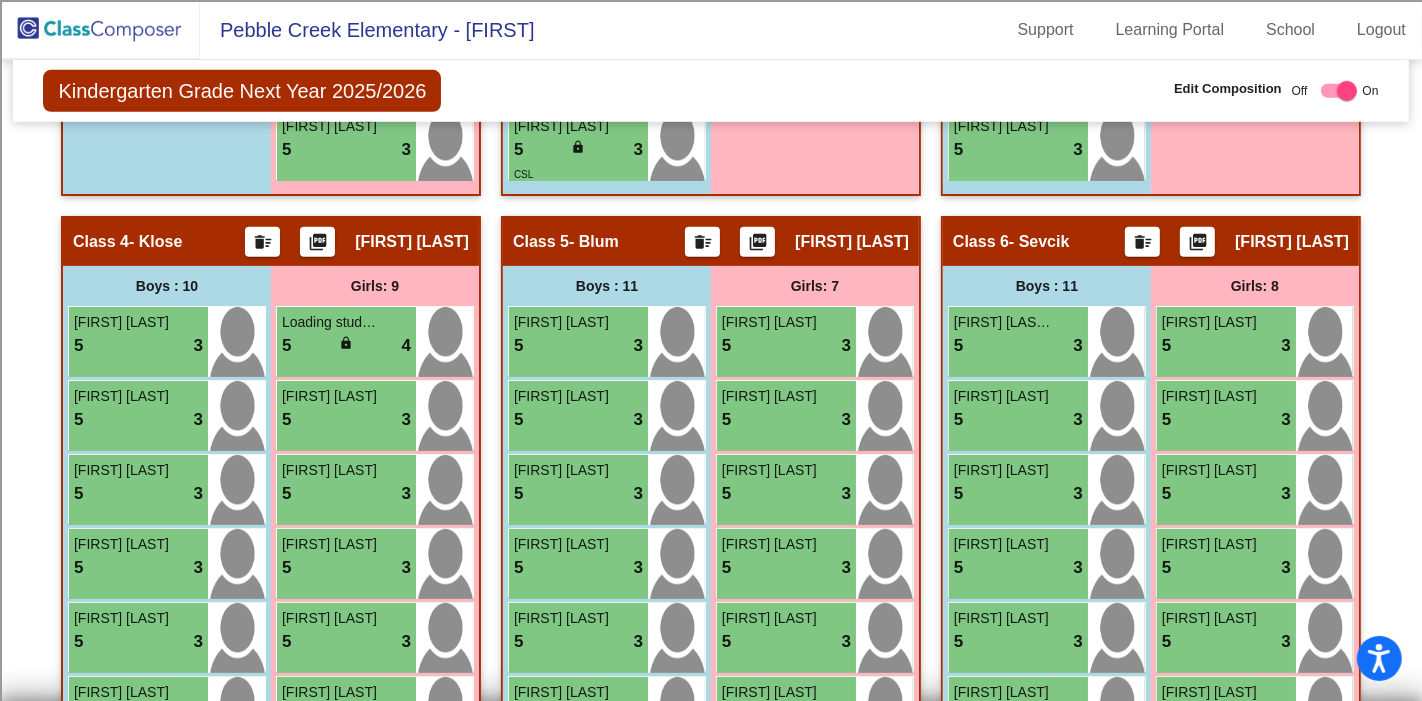 scroll, scrollTop: 1265, scrollLeft: 0, axis: vertical 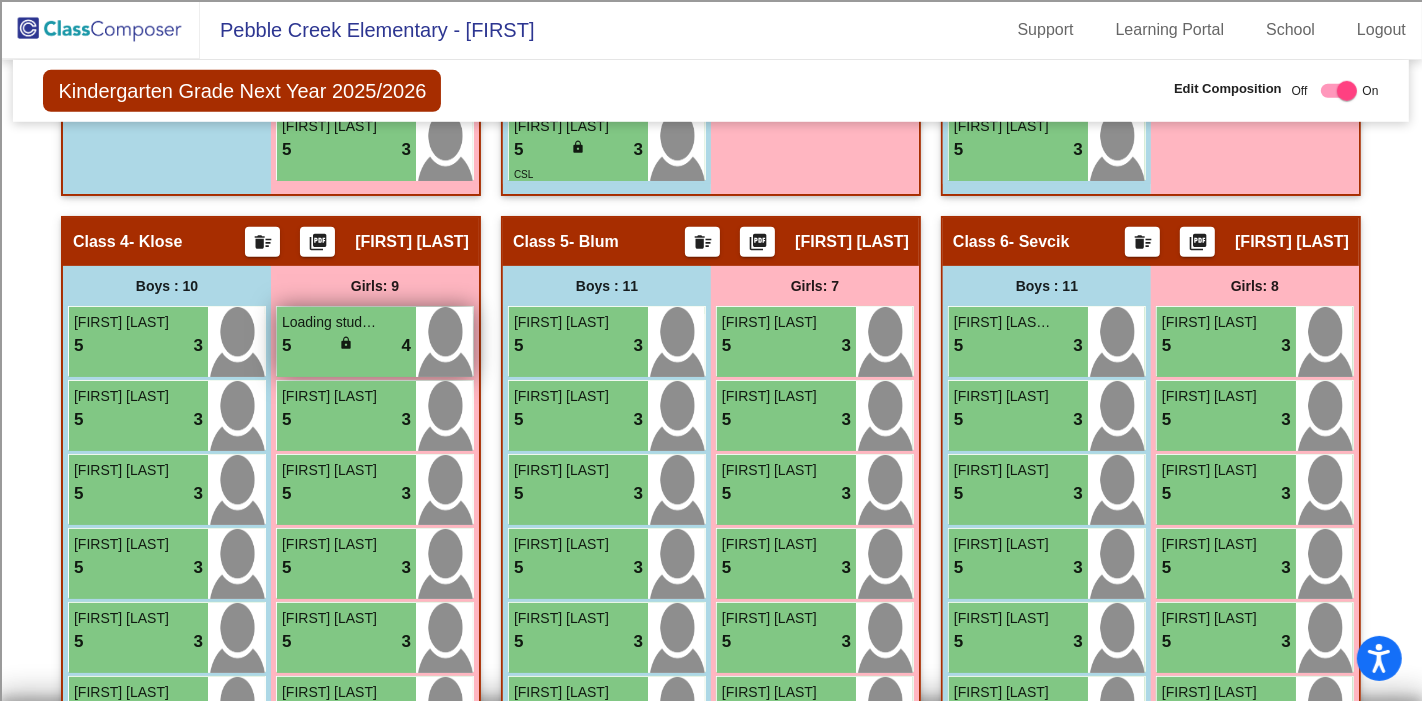 click on "5 lock do_not_disturb_alt 4" at bounding box center [346, 346] 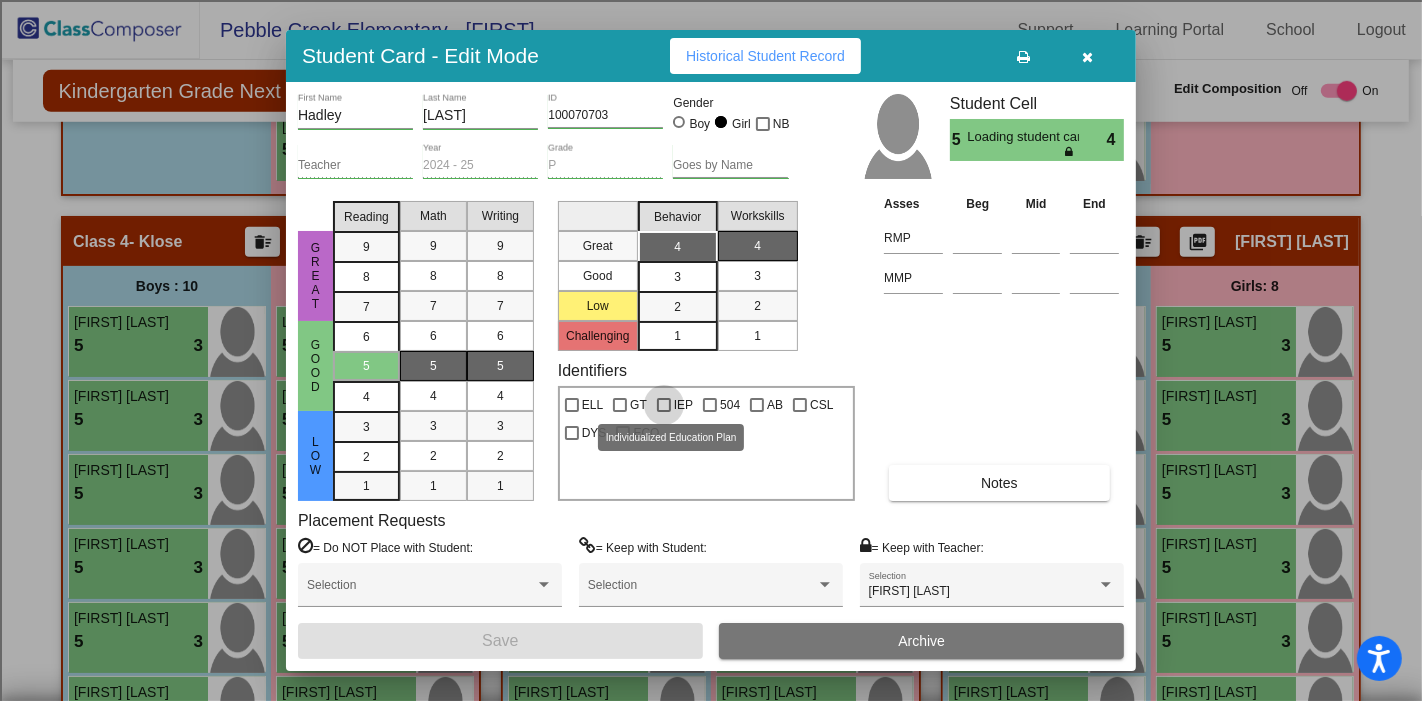 click on "IEP" at bounding box center (683, 405) 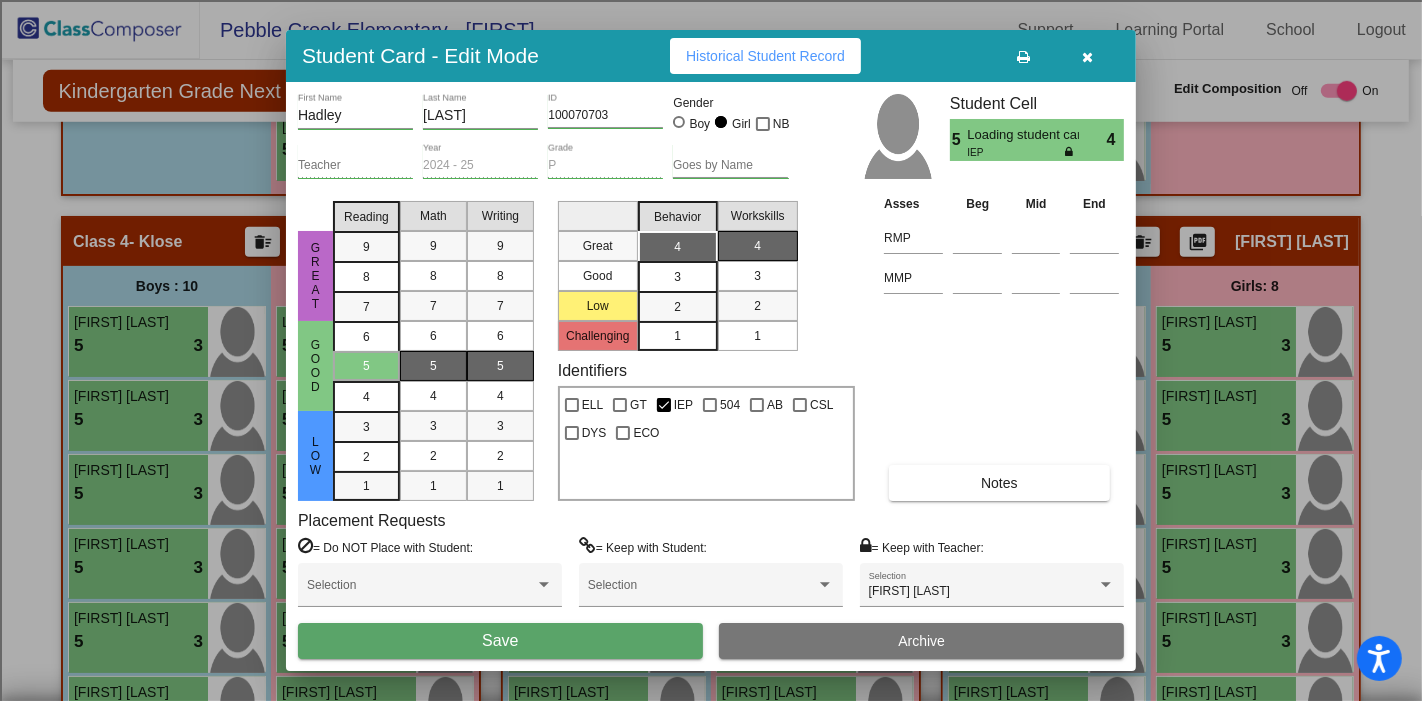 click on "Save" at bounding box center (500, 641) 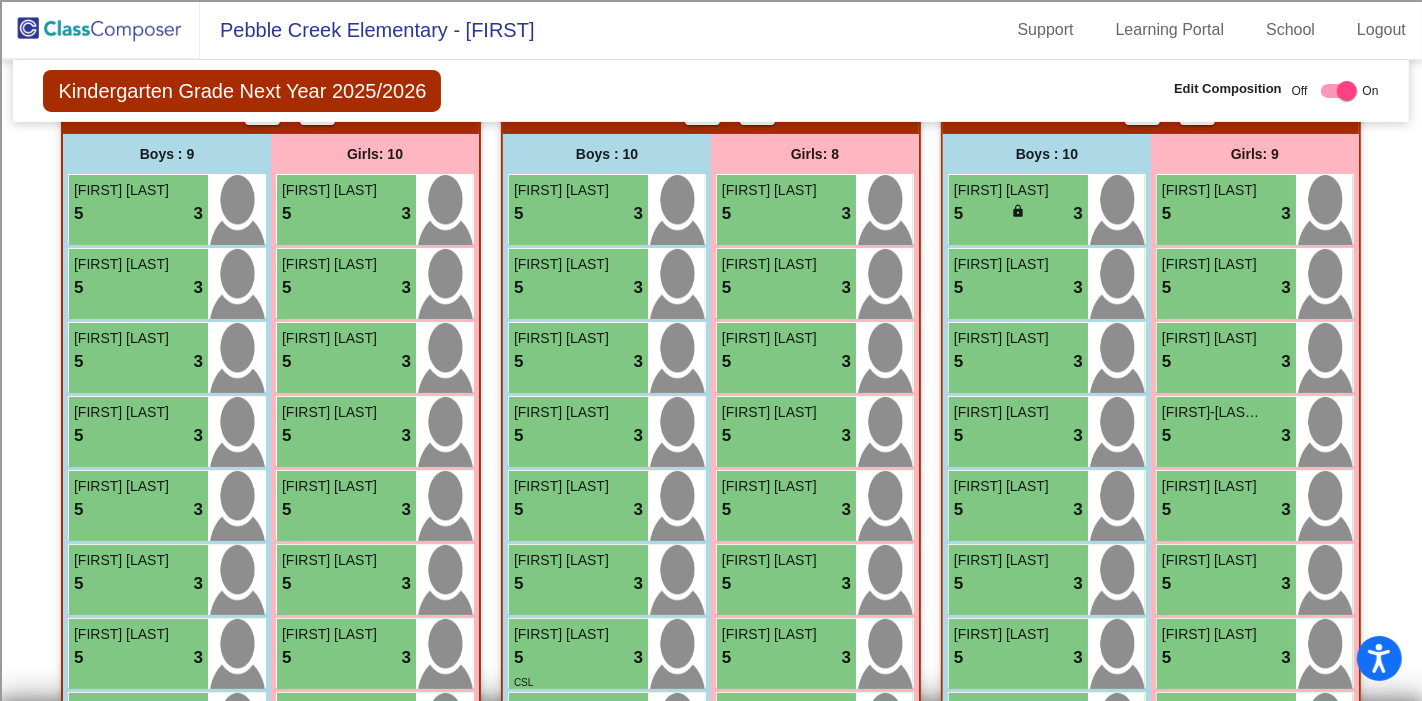 scroll, scrollTop: 0, scrollLeft: 0, axis: both 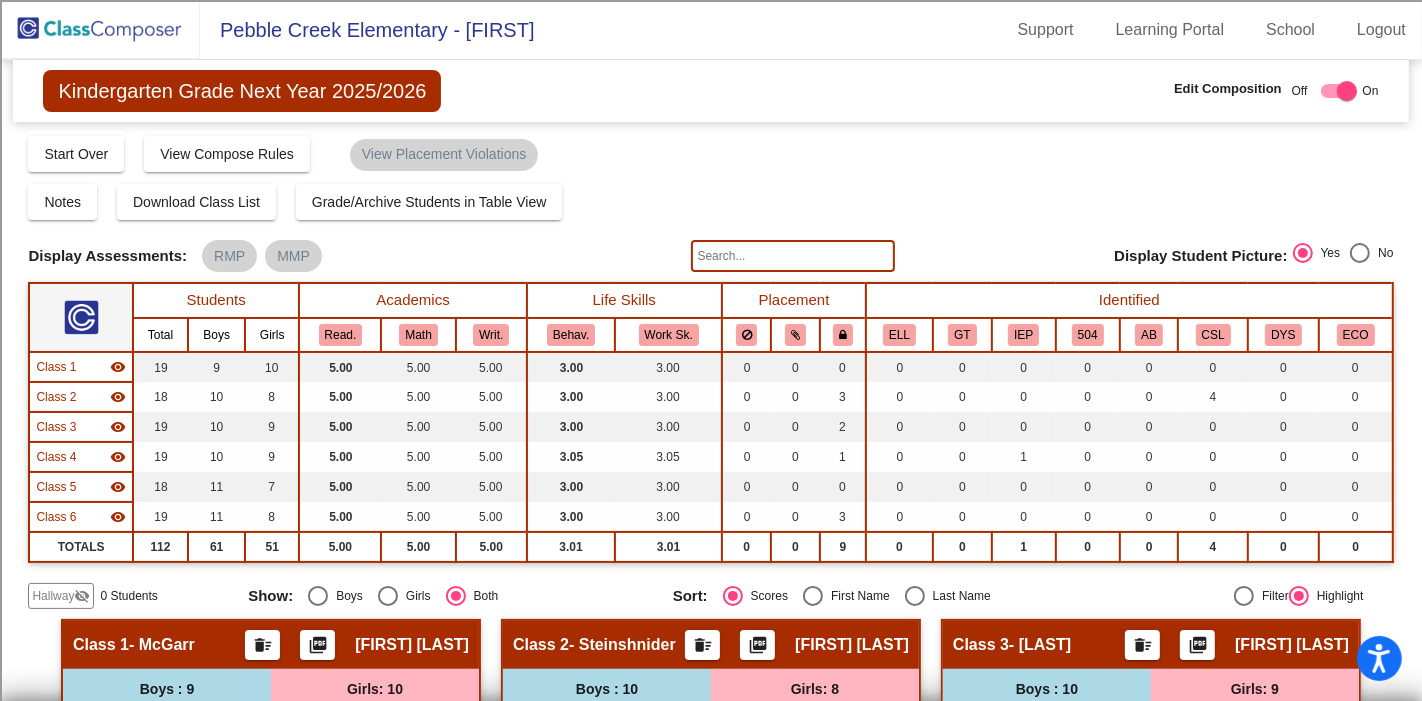 click 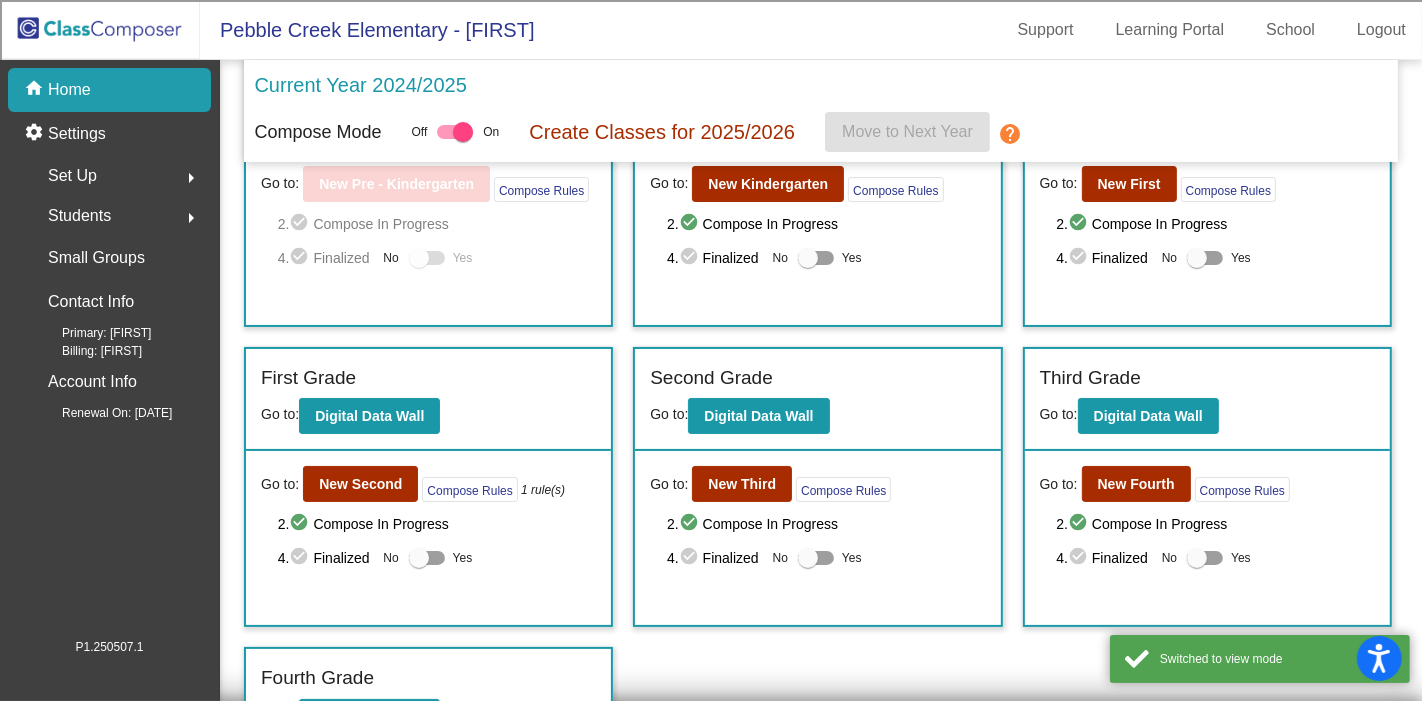 scroll, scrollTop: 173, scrollLeft: 0, axis: vertical 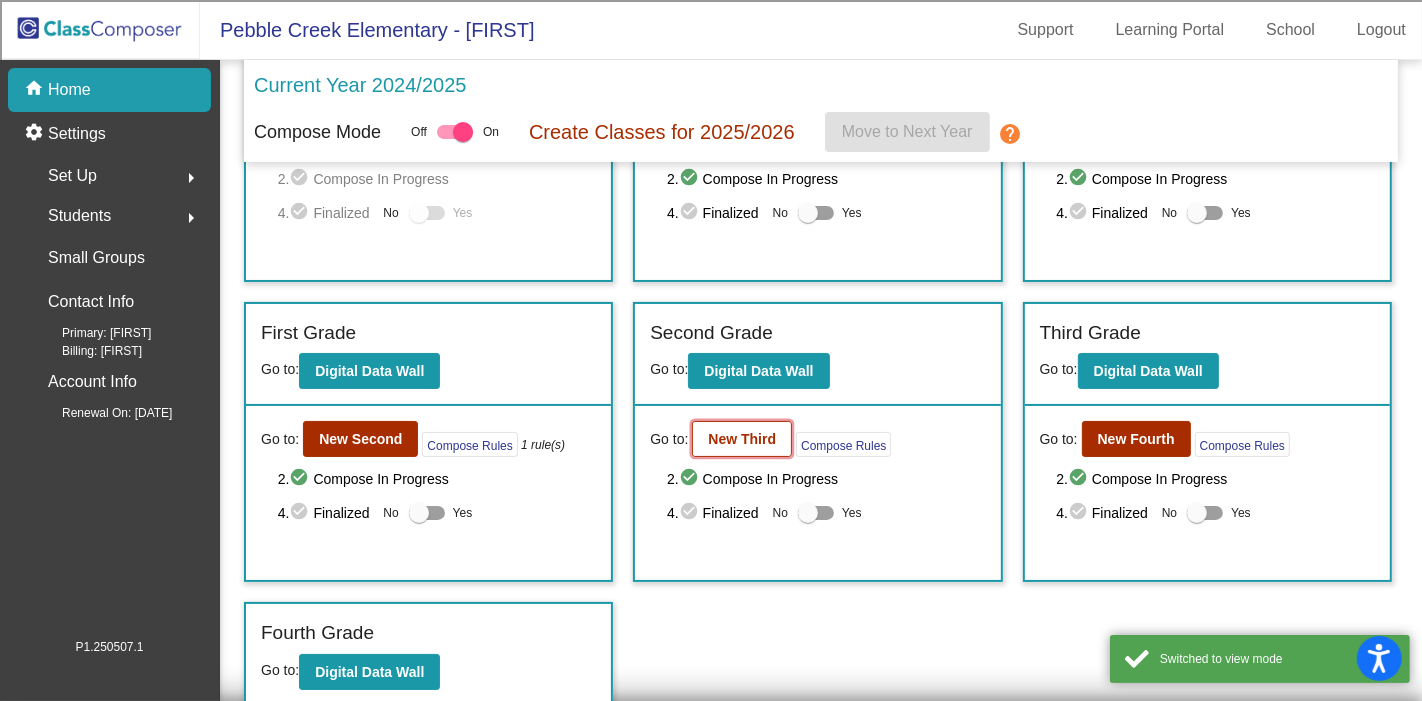click on "New Third" 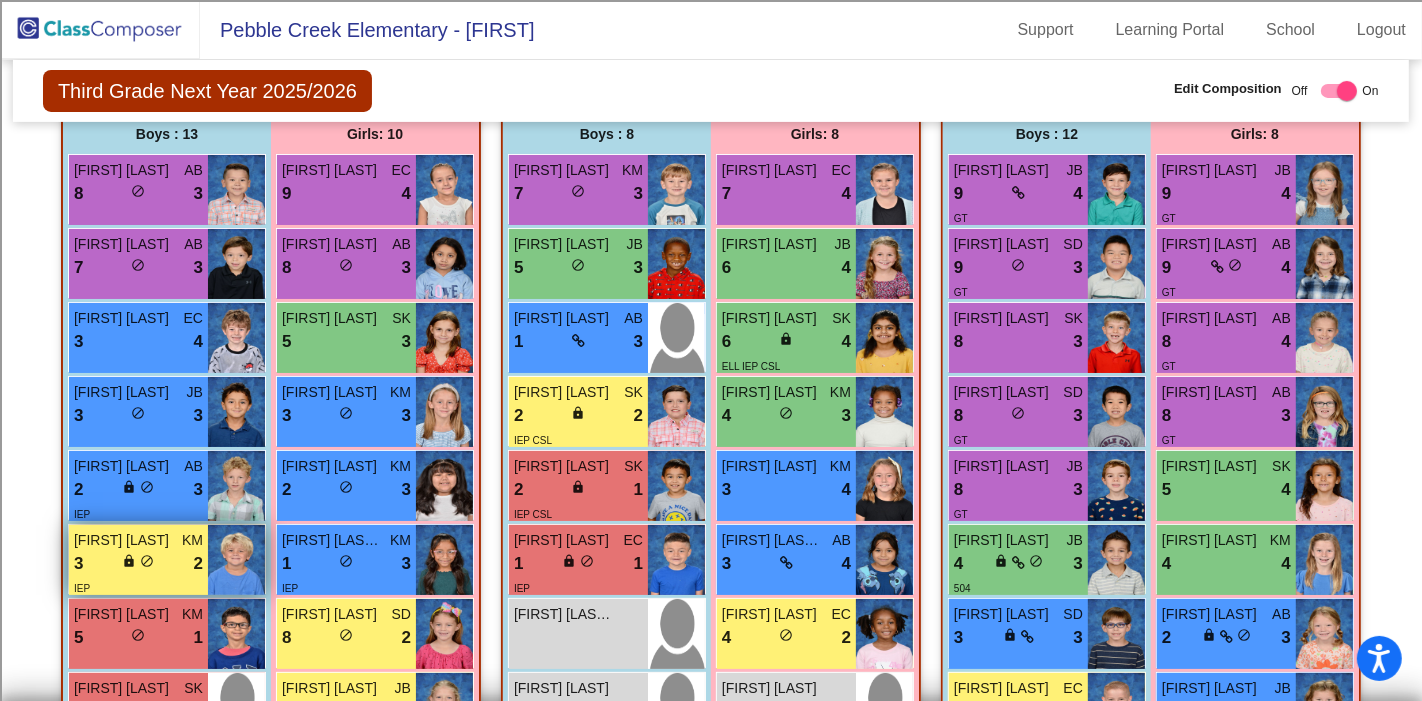 scroll, scrollTop: 444, scrollLeft: 0, axis: vertical 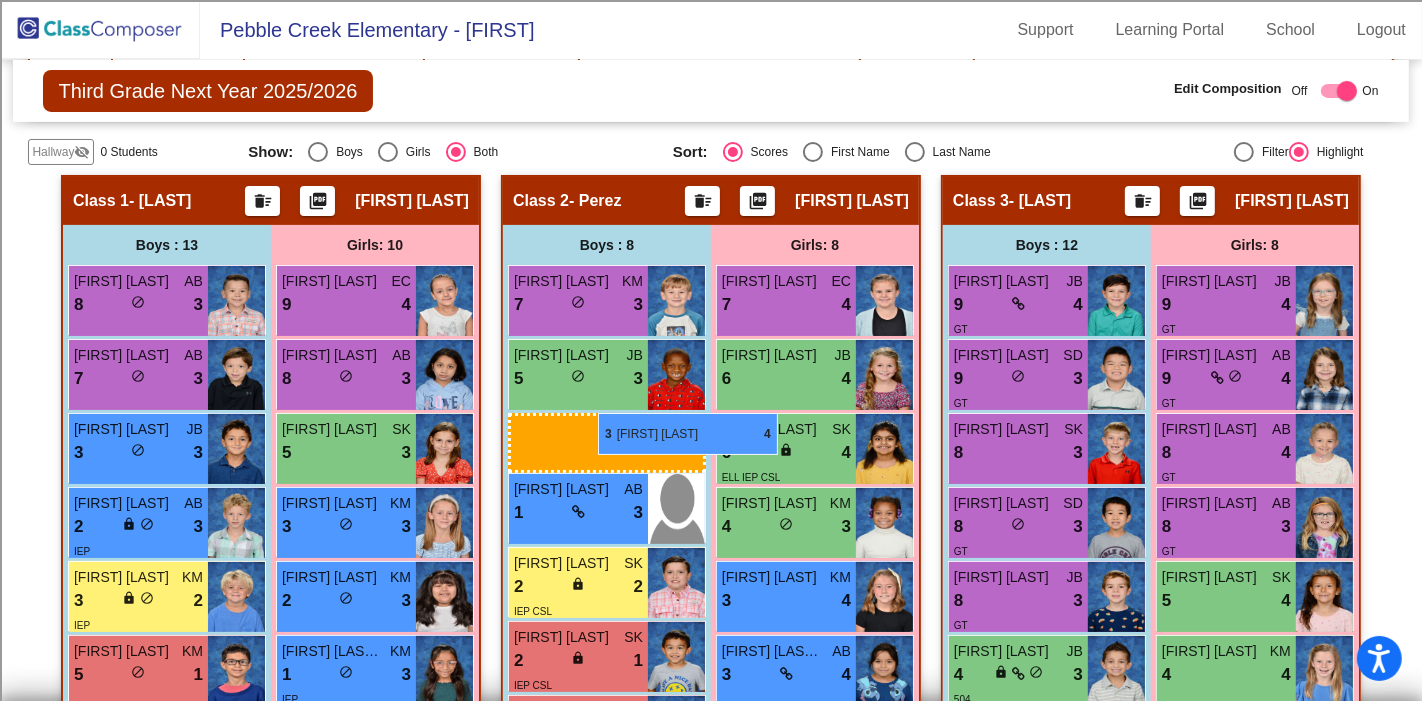 drag, startPoint x: 122, startPoint y: 443, endPoint x: 598, endPoint y: 413, distance: 476.94443 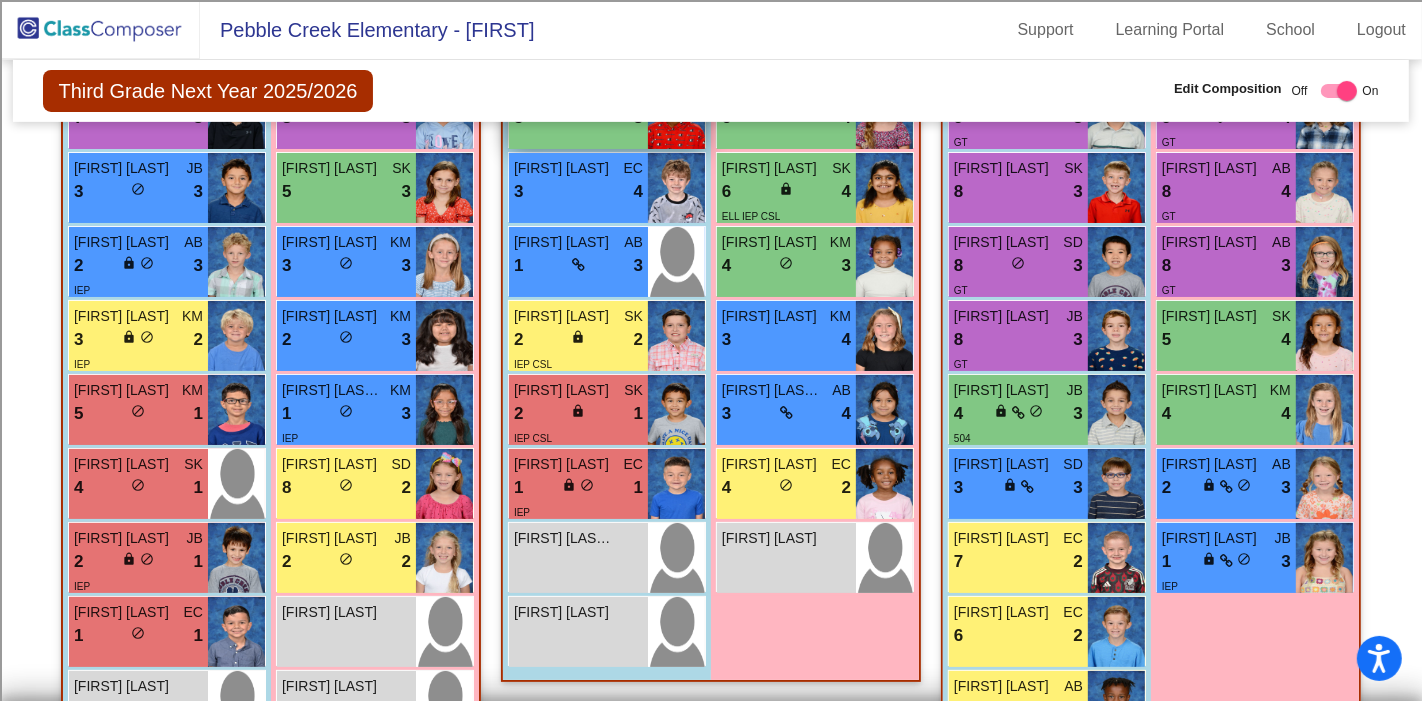 scroll, scrollTop: 888, scrollLeft: 0, axis: vertical 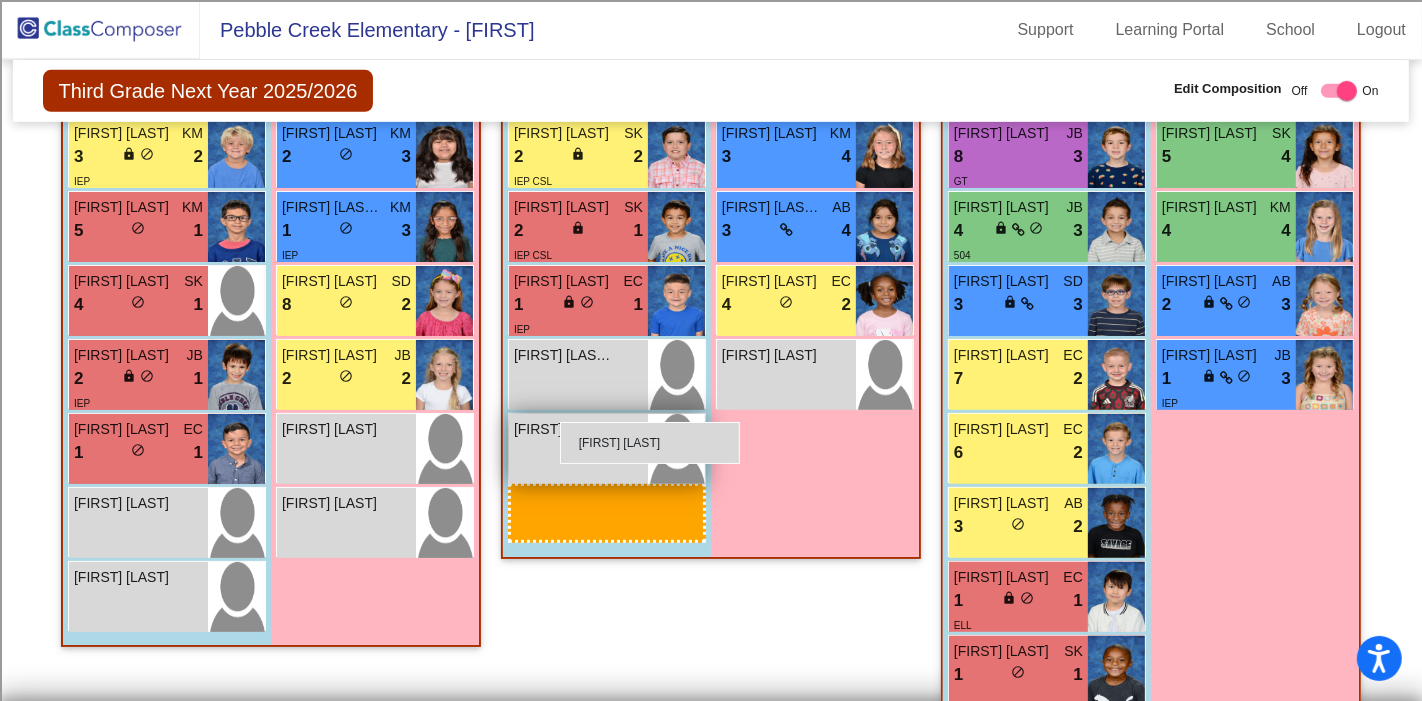 drag, startPoint x: 110, startPoint y: 526, endPoint x: 560, endPoint y: 422, distance: 461.86145 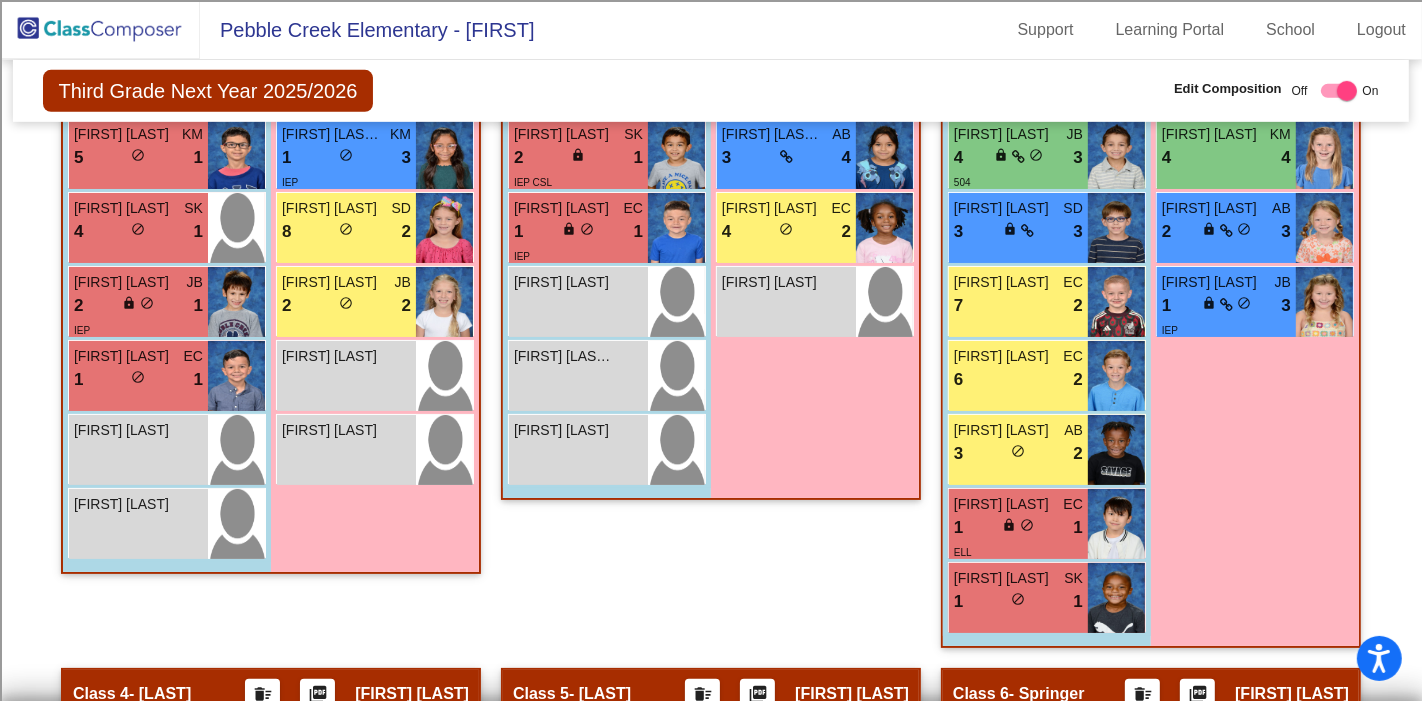 scroll, scrollTop: 1111, scrollLeft: 0, axis: vertical 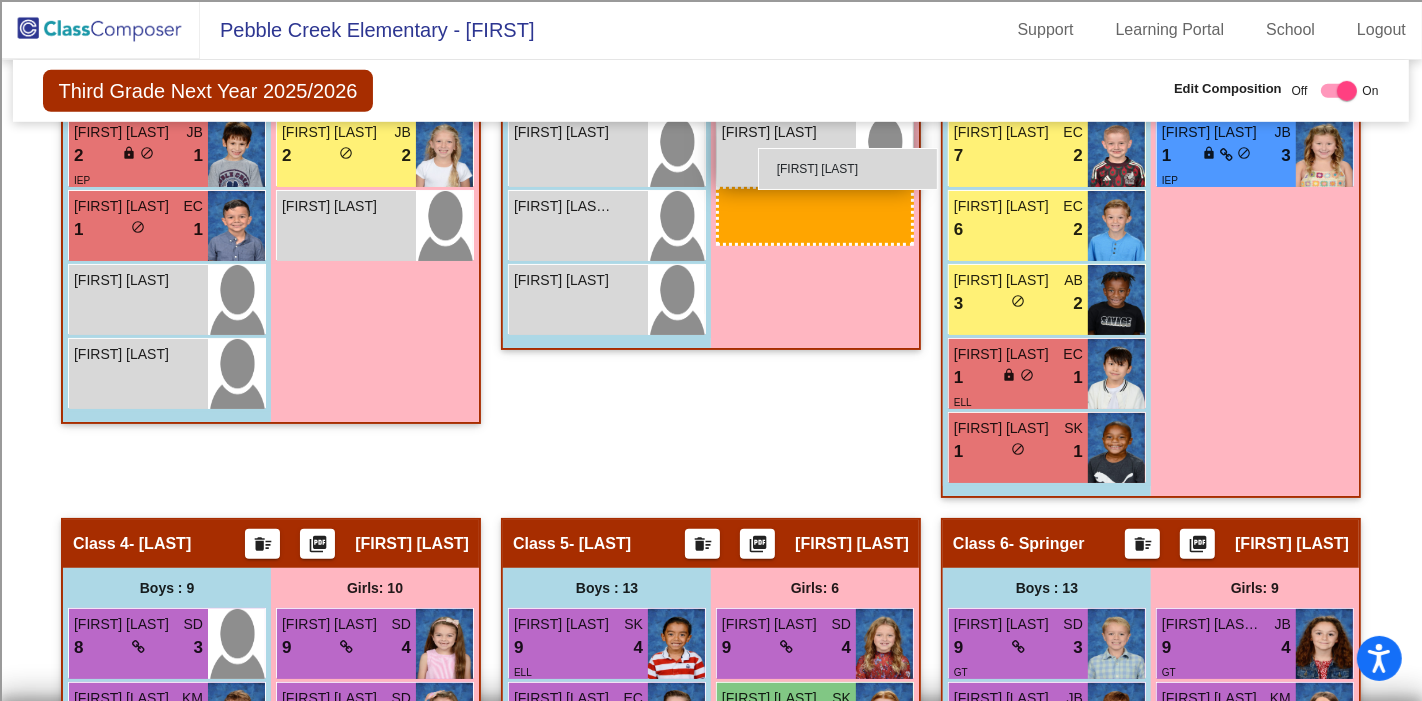 drag, startPoint x: 364, startPoint y: 316, endPoint x: 758, endPoint y: 148, distance: 428.3223 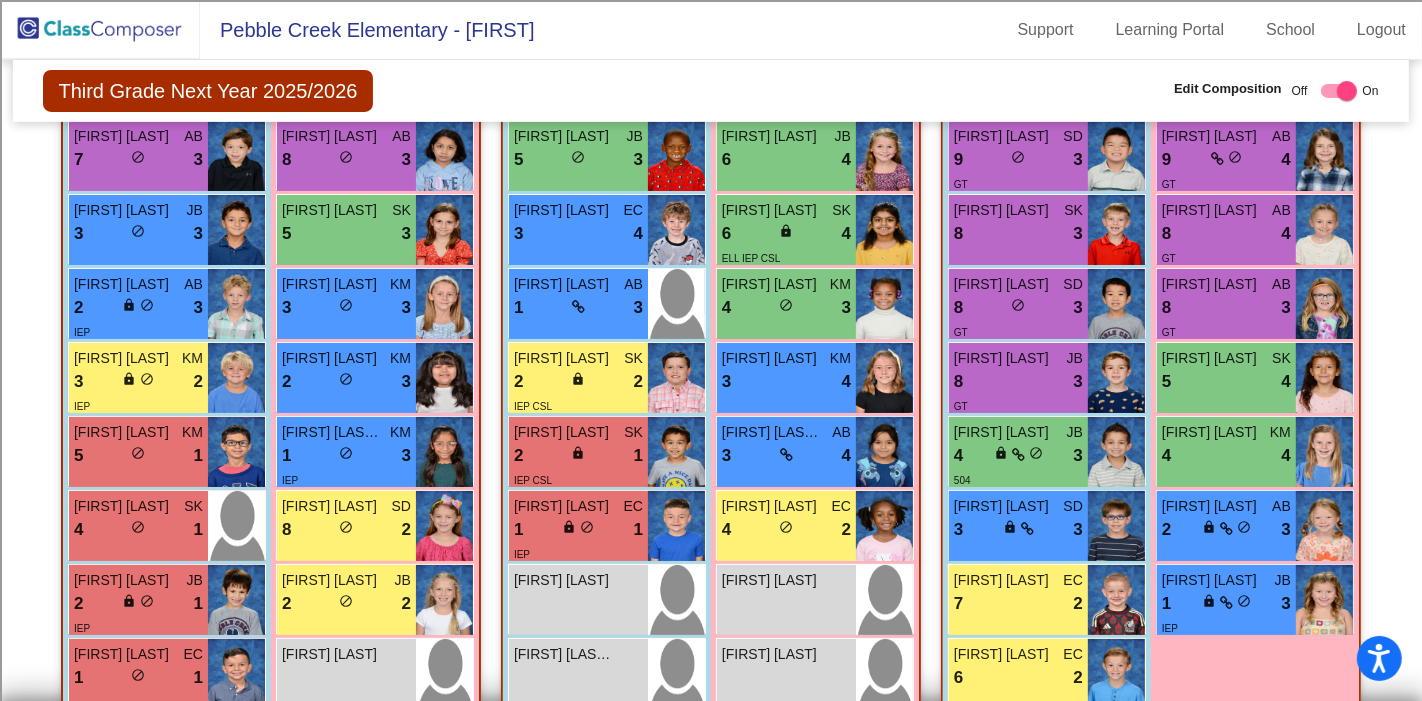 scroll, scrollTop: 666, scrollLeft: 0, axis: vertical 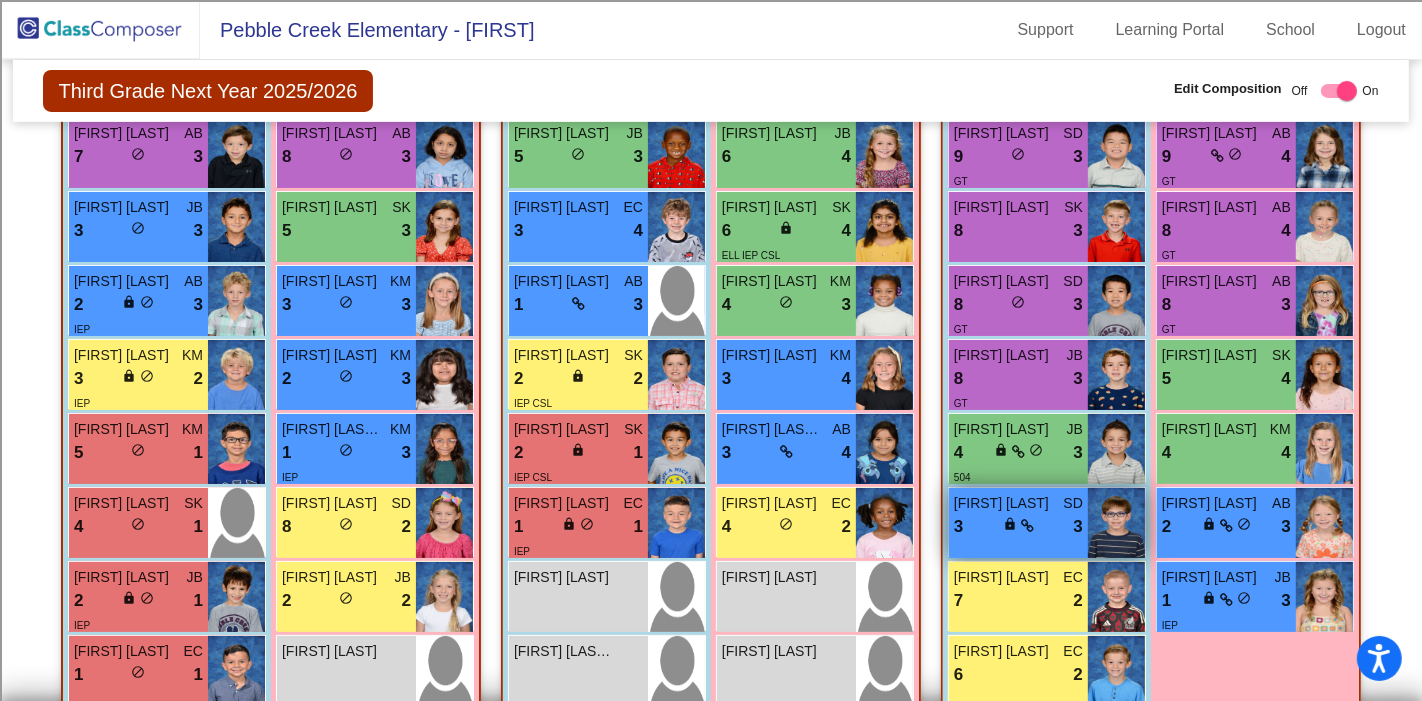click on "3 lock do_not_disturb_alt 3" at bounding box center [1018, 527] 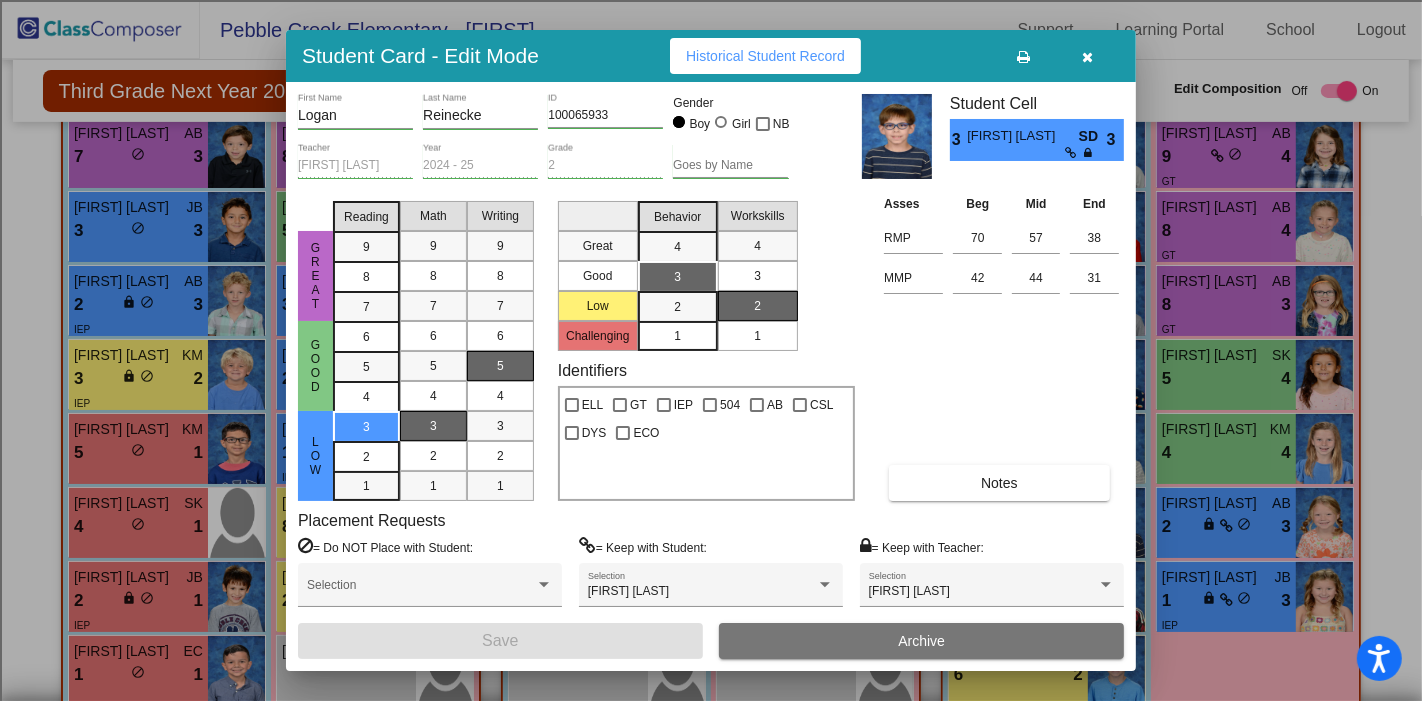 click at bounding box center (1088, 56) 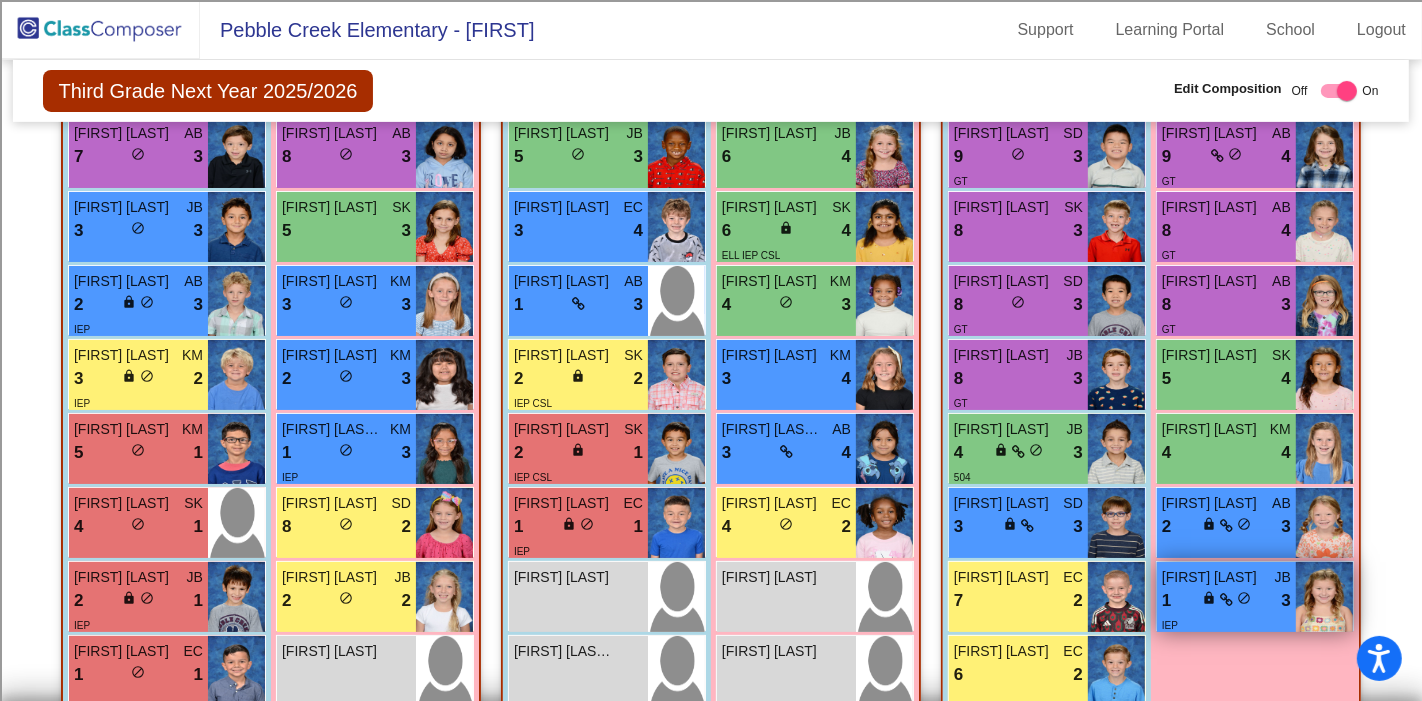 click on "1 lock do_not_disturb_alt 3" at bounding box center (1226, 601) 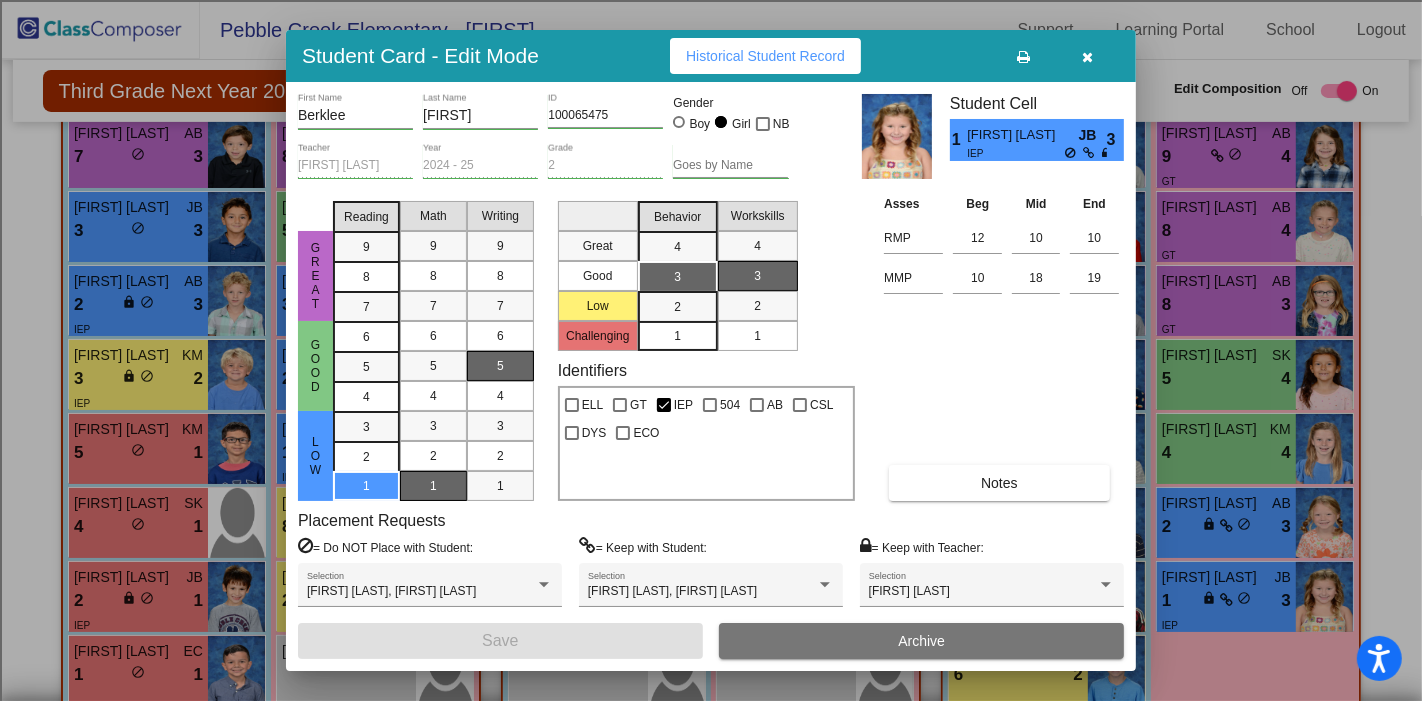 click at bounding box center (1088, 56) 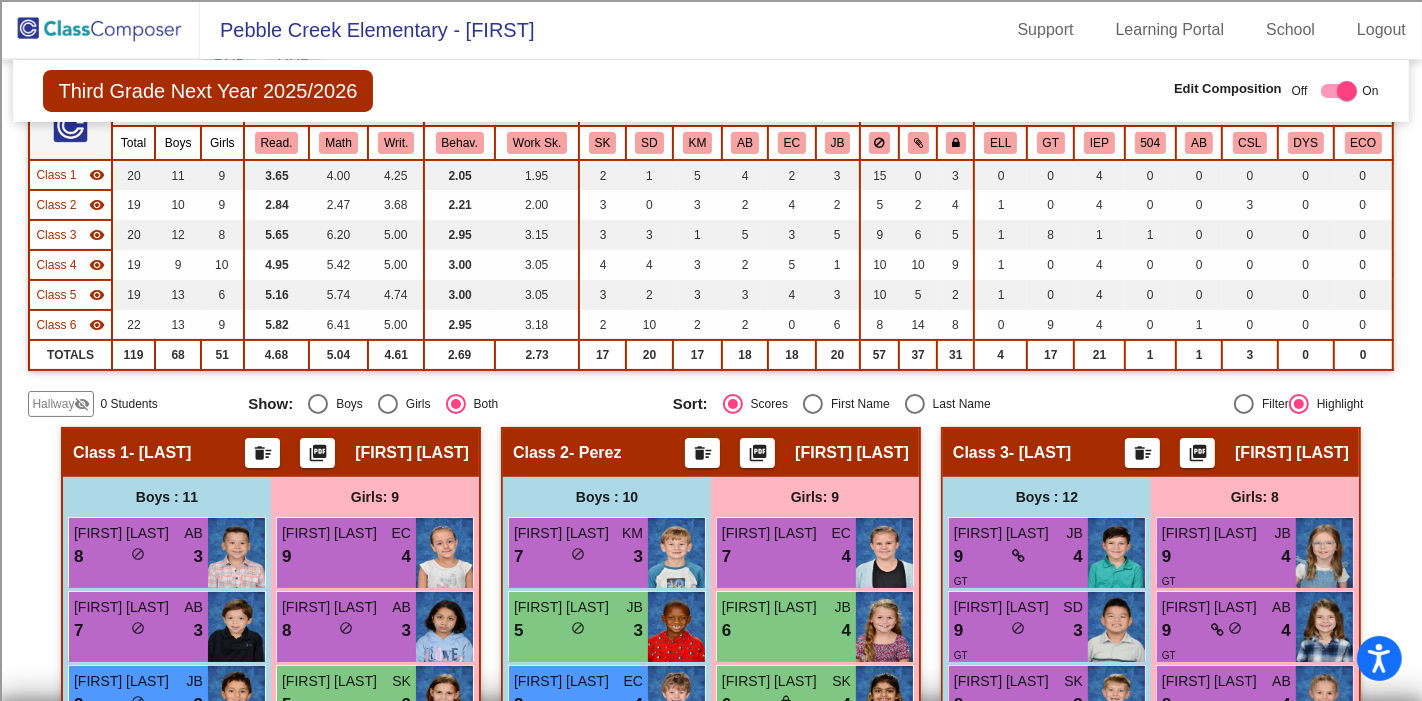 scroll, scrollTop: 0, scrollLeft: 0, axis: both 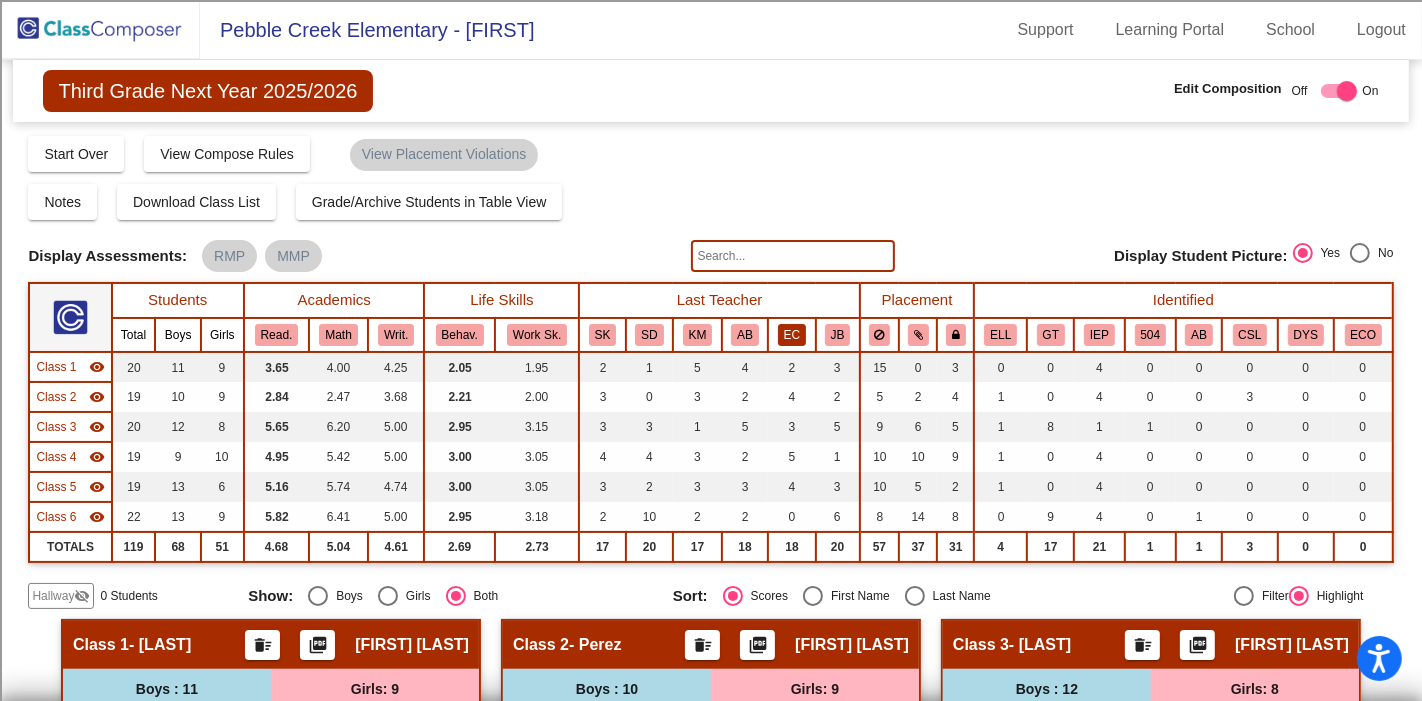click on "EC" 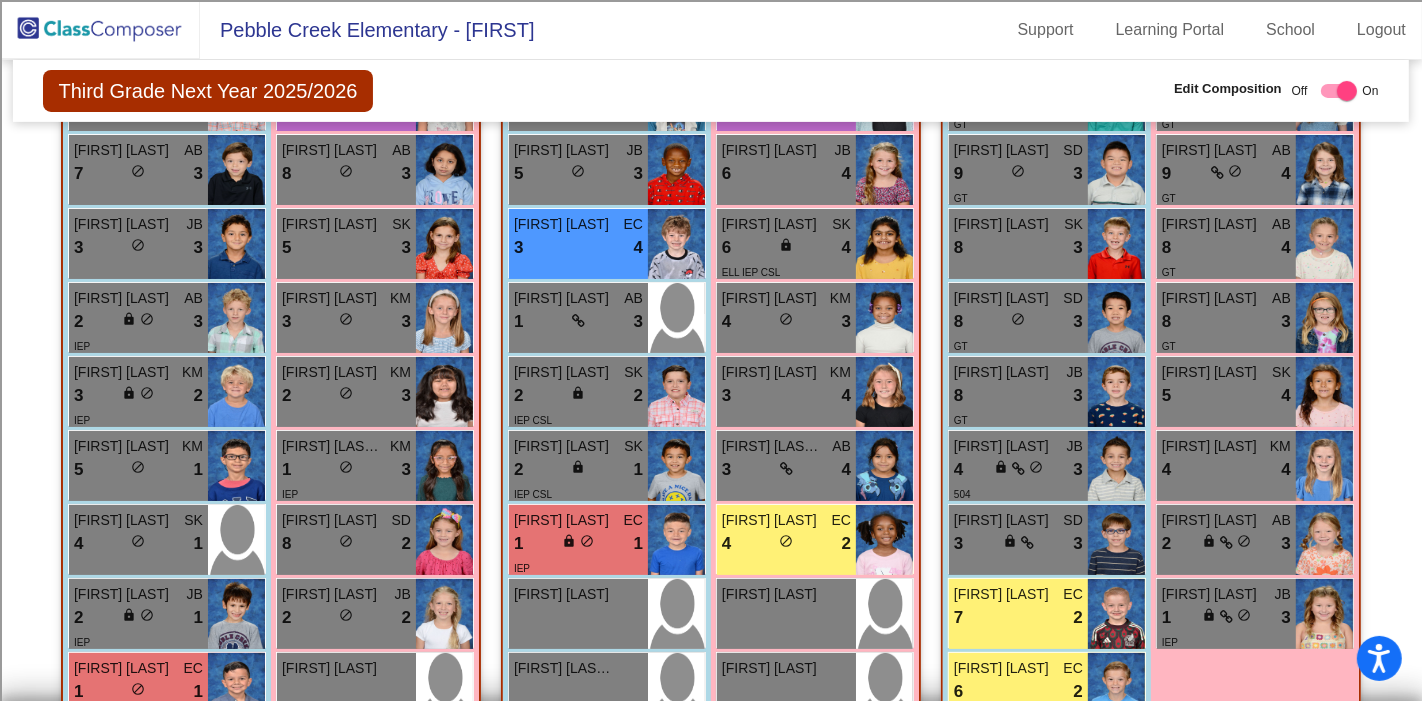 scroll, scrollTop: 0, scrollLeft: 0, axis: both 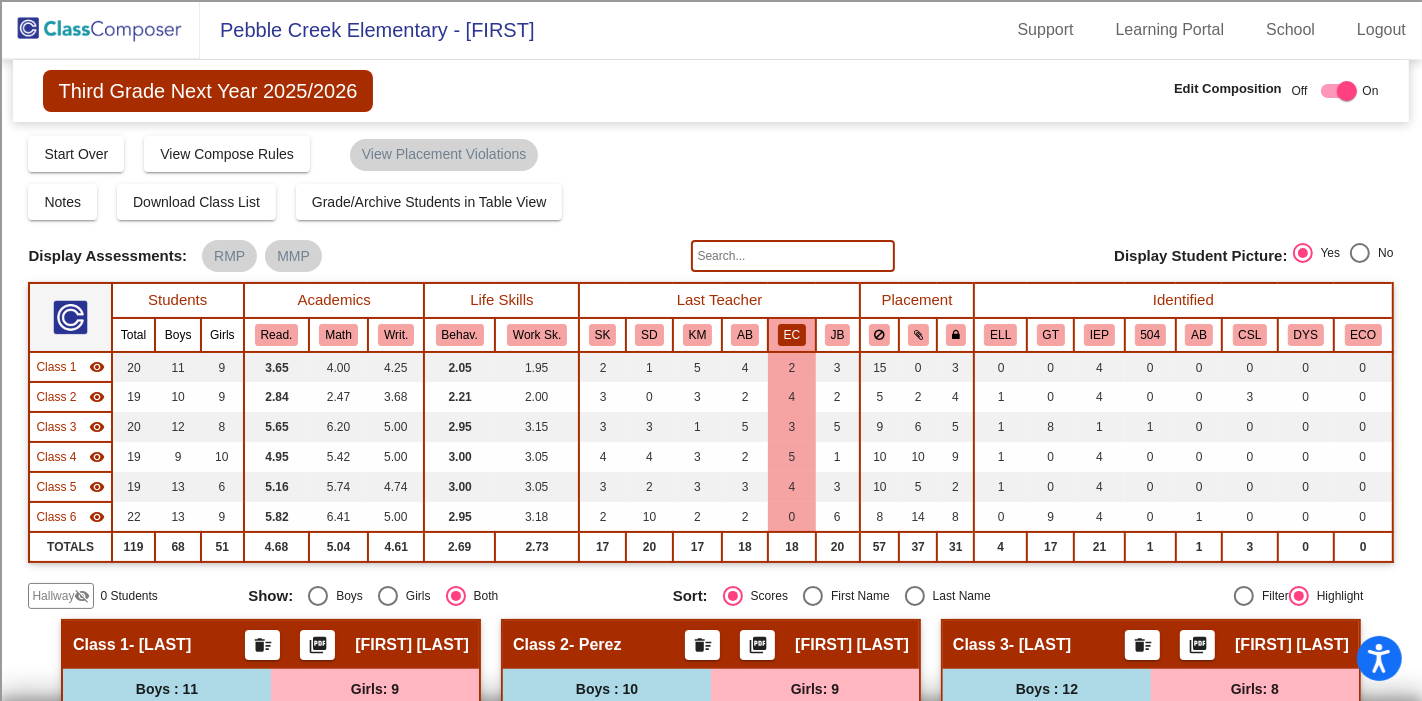 click on "SK" 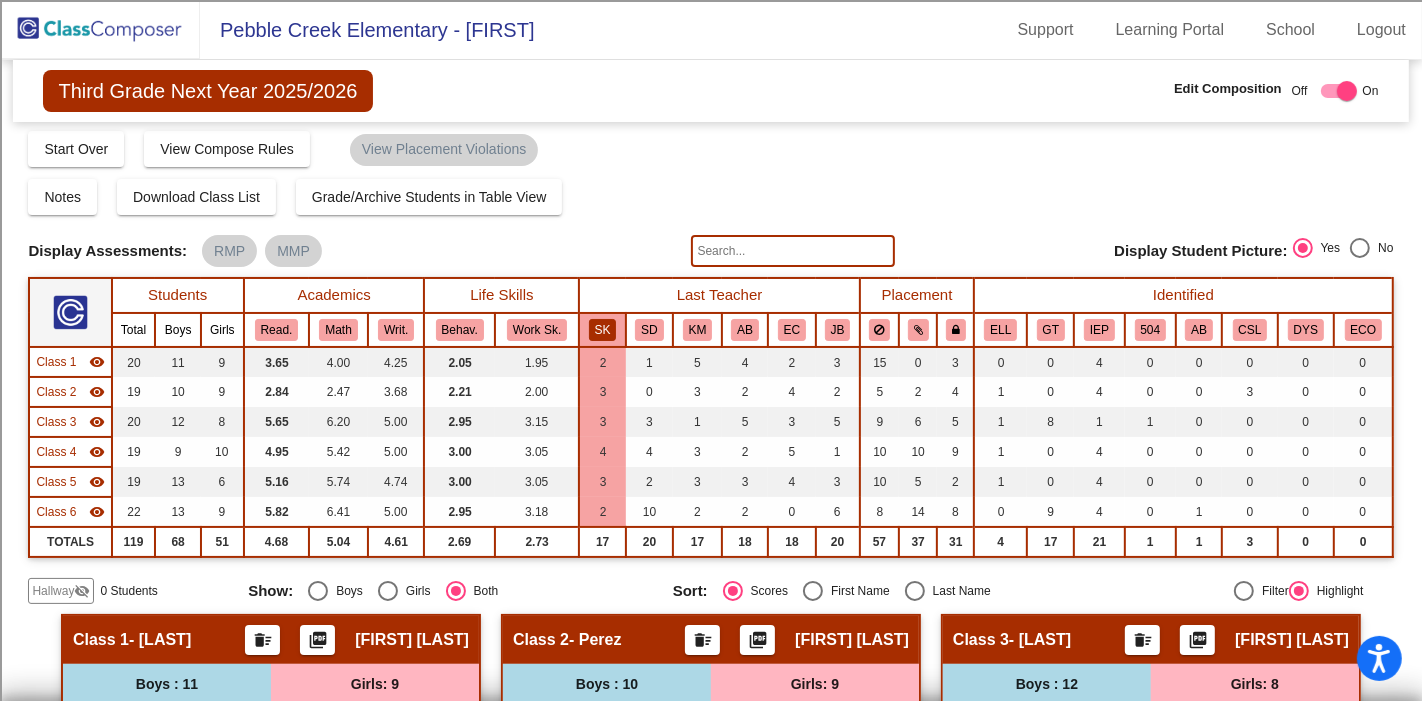 scroll, scrollTop: 0, scrollLeft: 0, axis: both 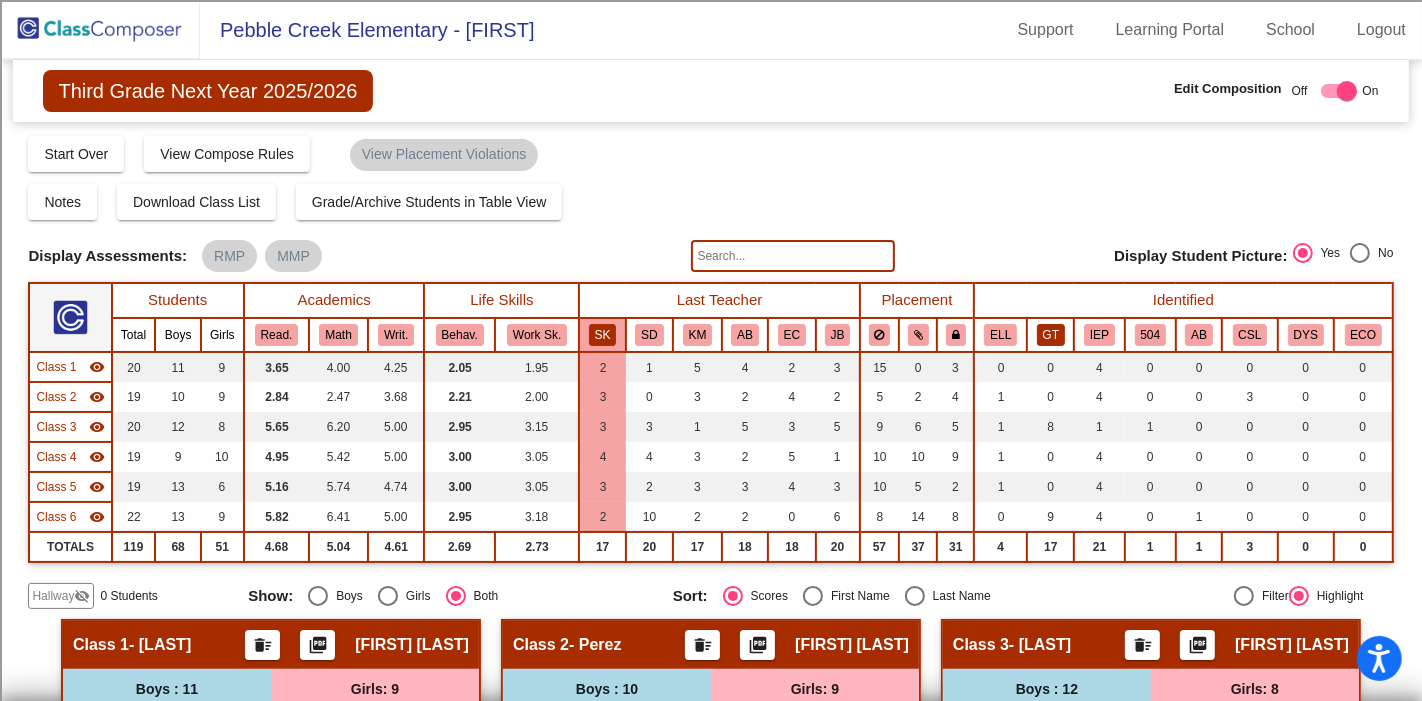 click on "GT" 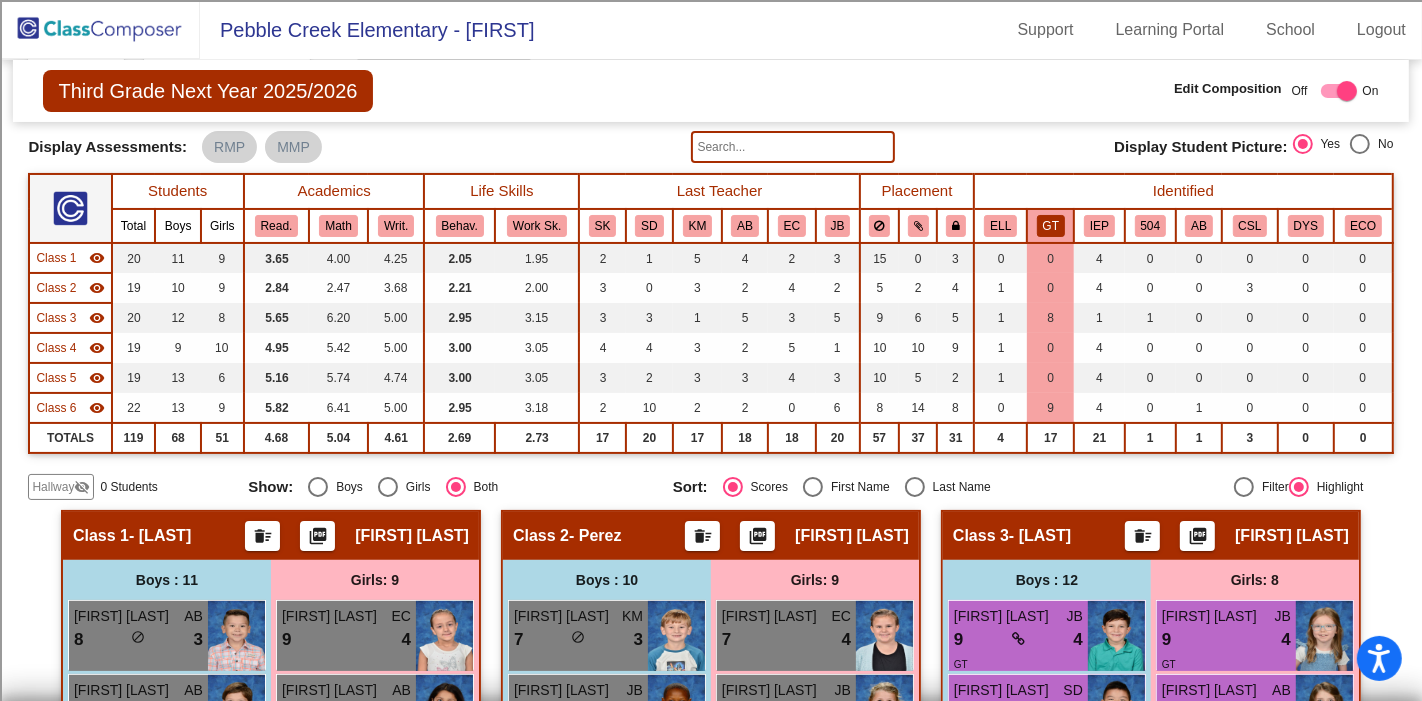scroll, scrollTop: 0, scrollLeft: 0, axis: both 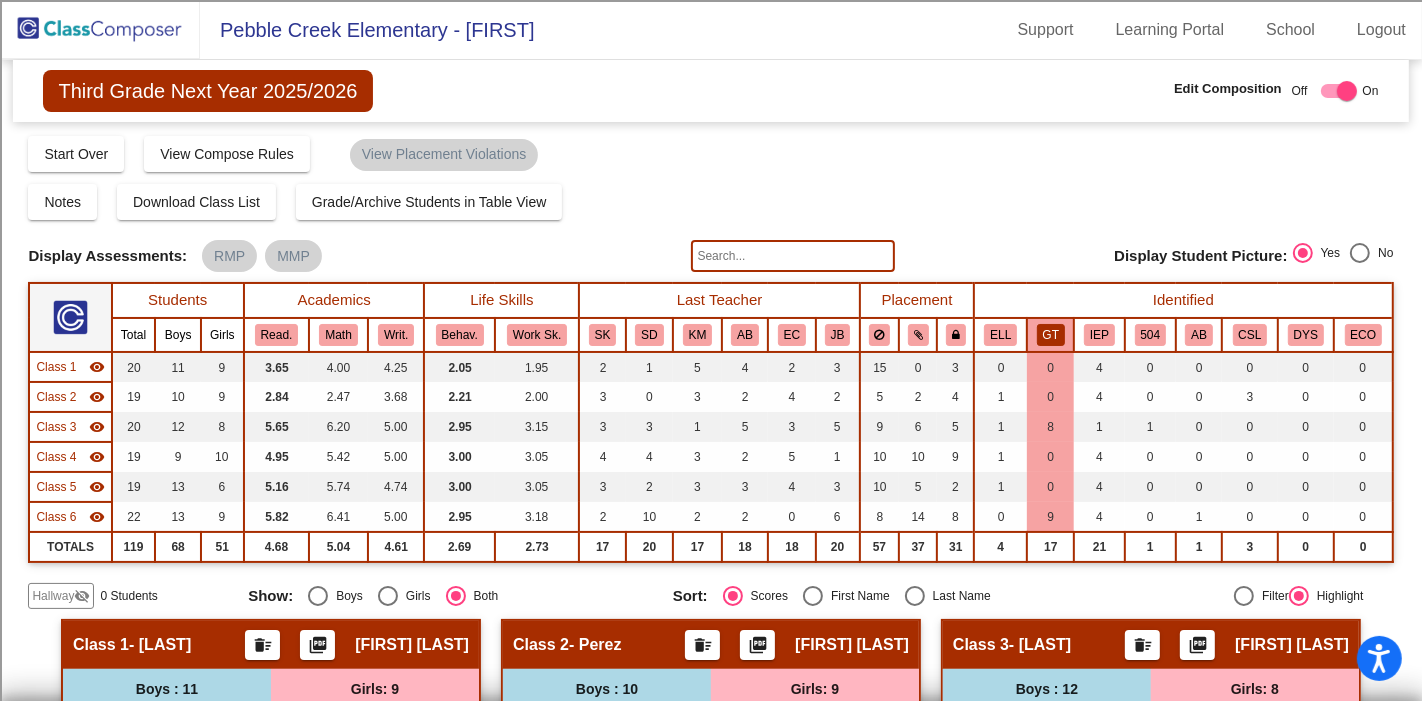 click on "GT" 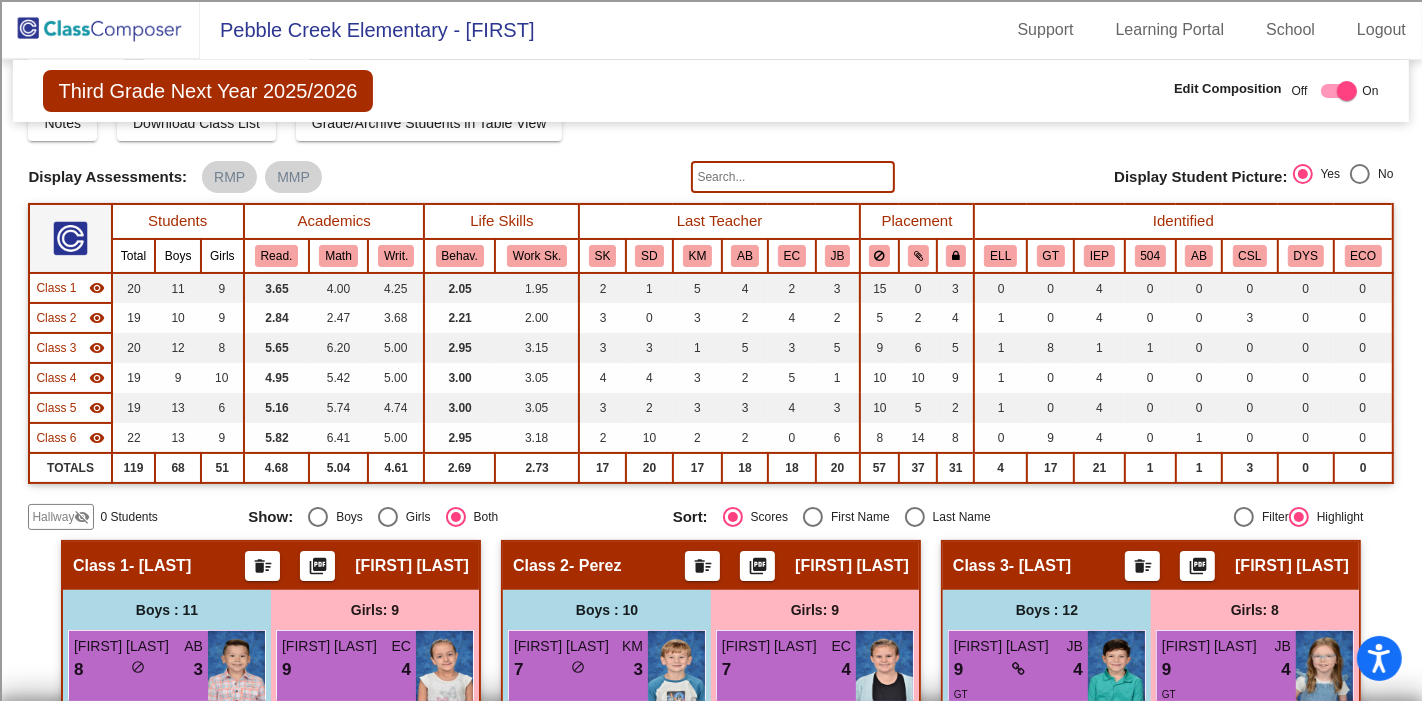 scroll, scrollTop: 0, scrollLeft: 0, axis: both 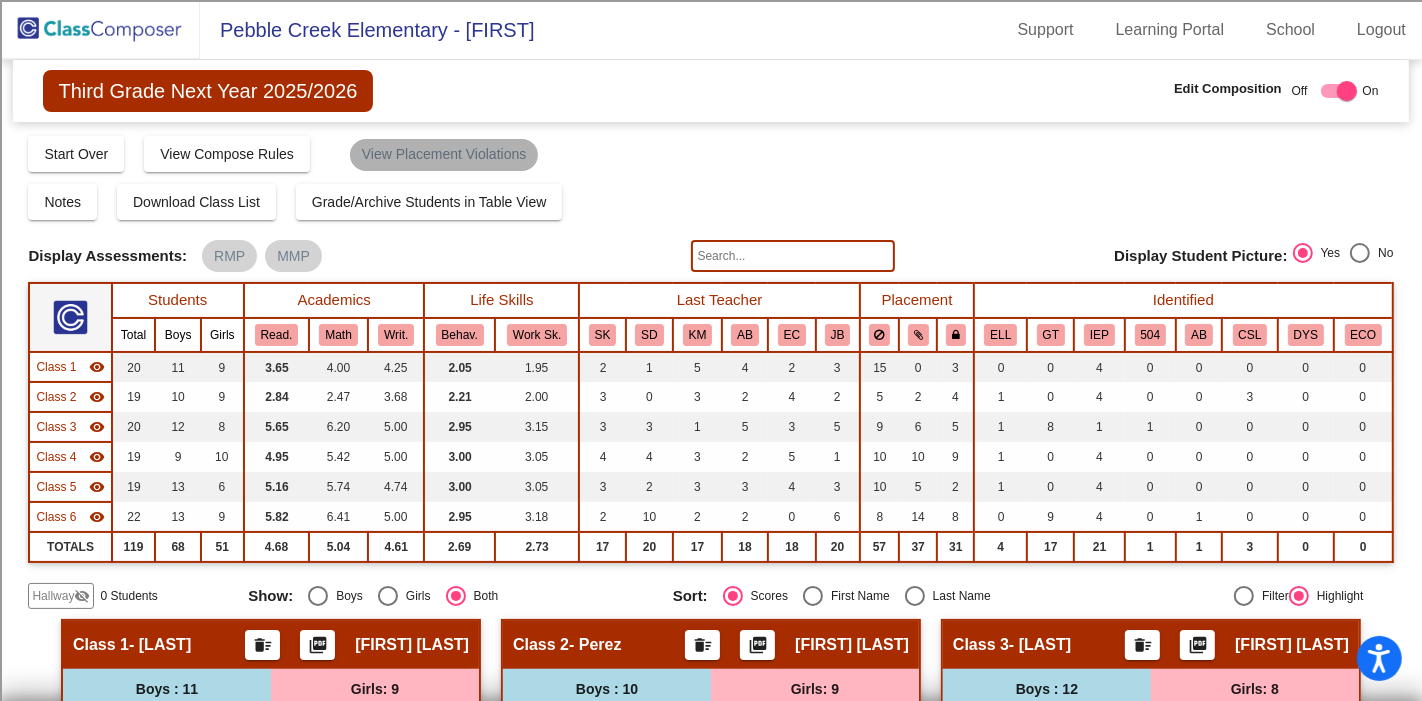 click on "View Placement Violations" 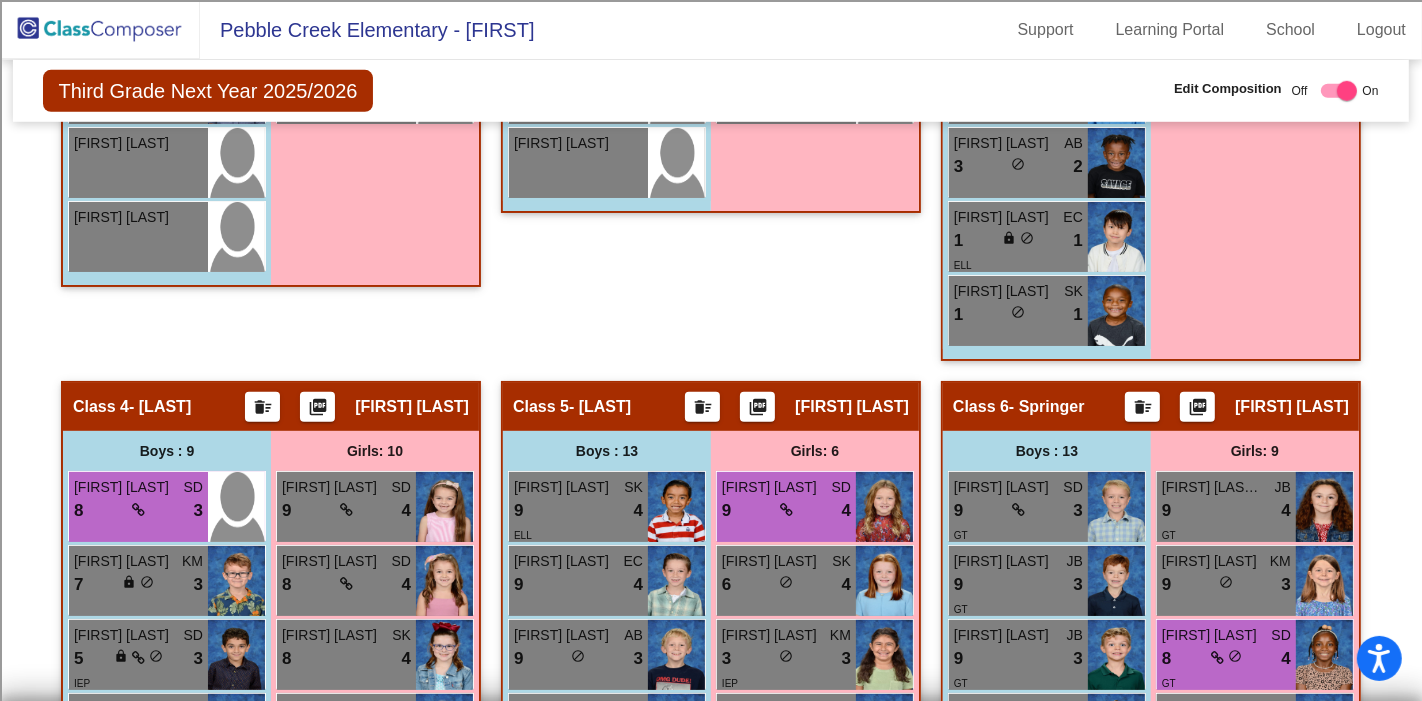 scroll, scrollTop: 0, scrollLeft: 0, axis: both 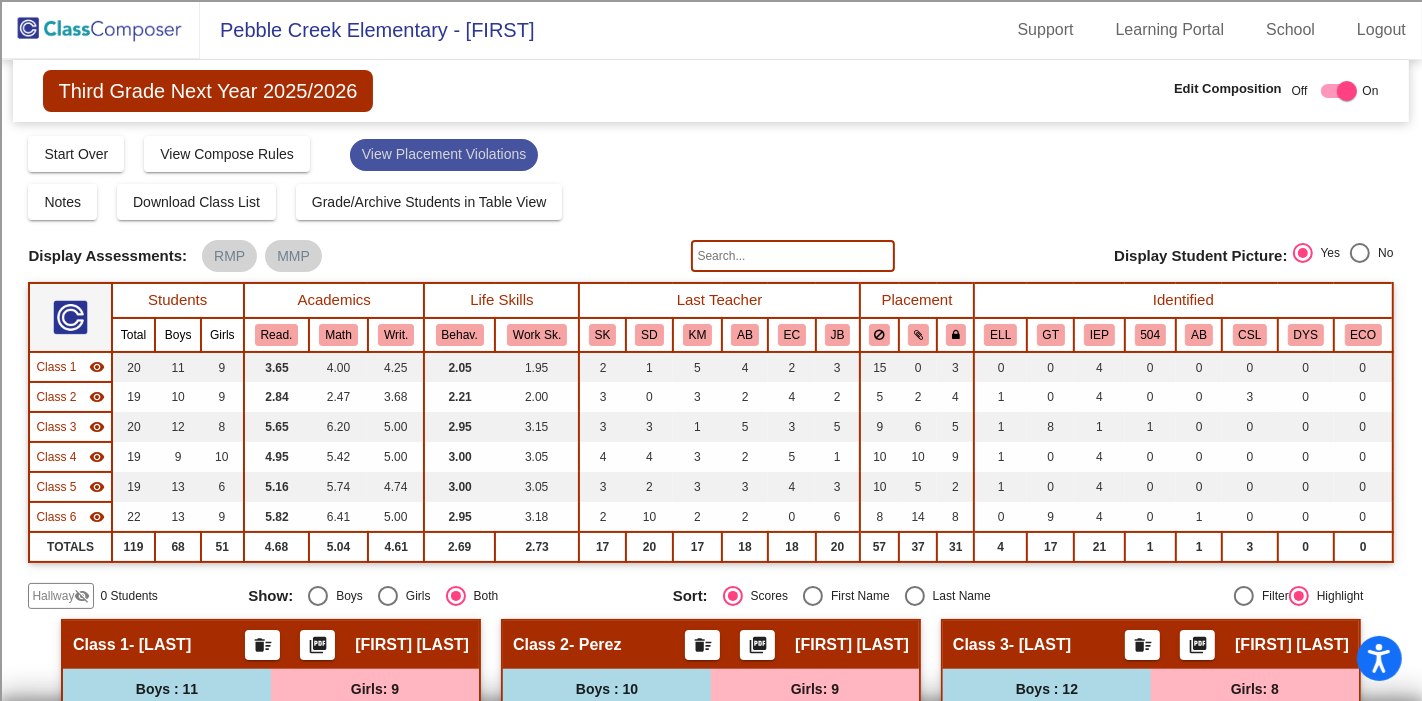 click on "View Placement Violations" 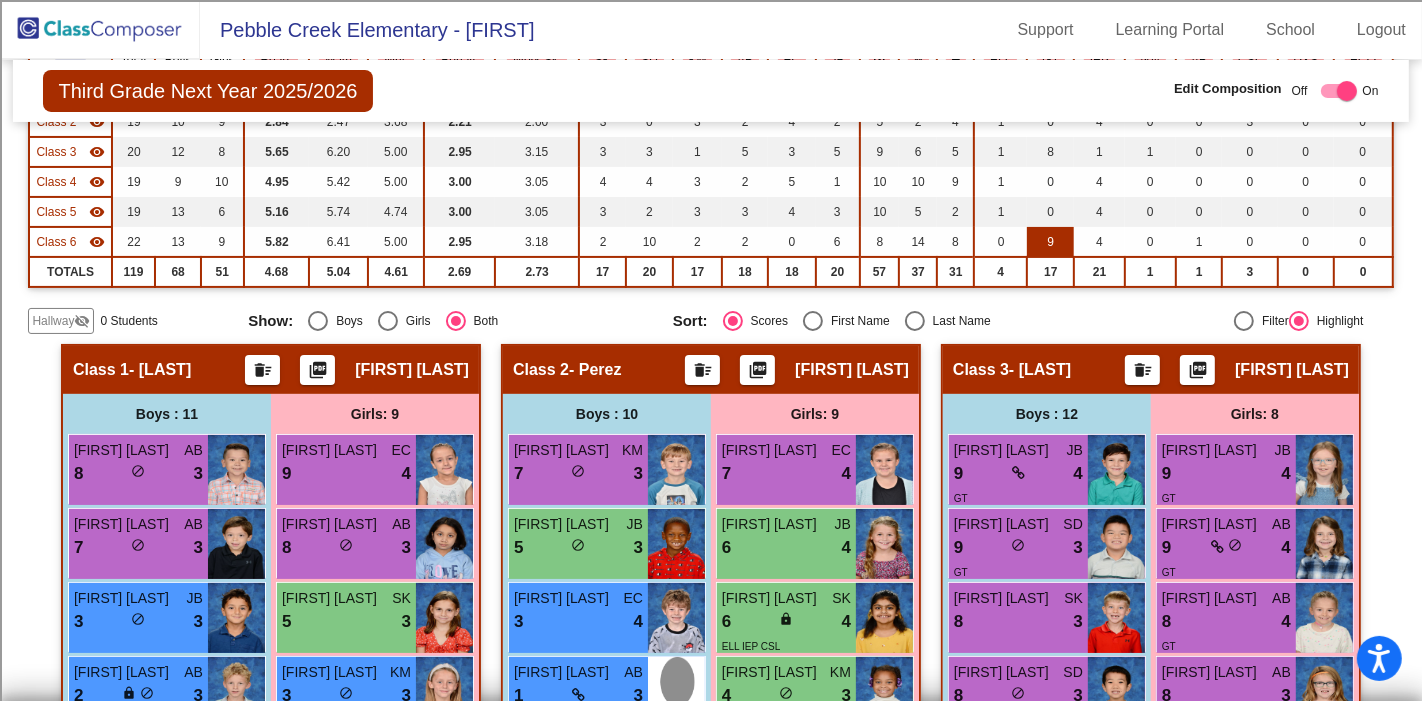 scroll, scrollTop: 444, scrollLeft: 0, axis: vertical 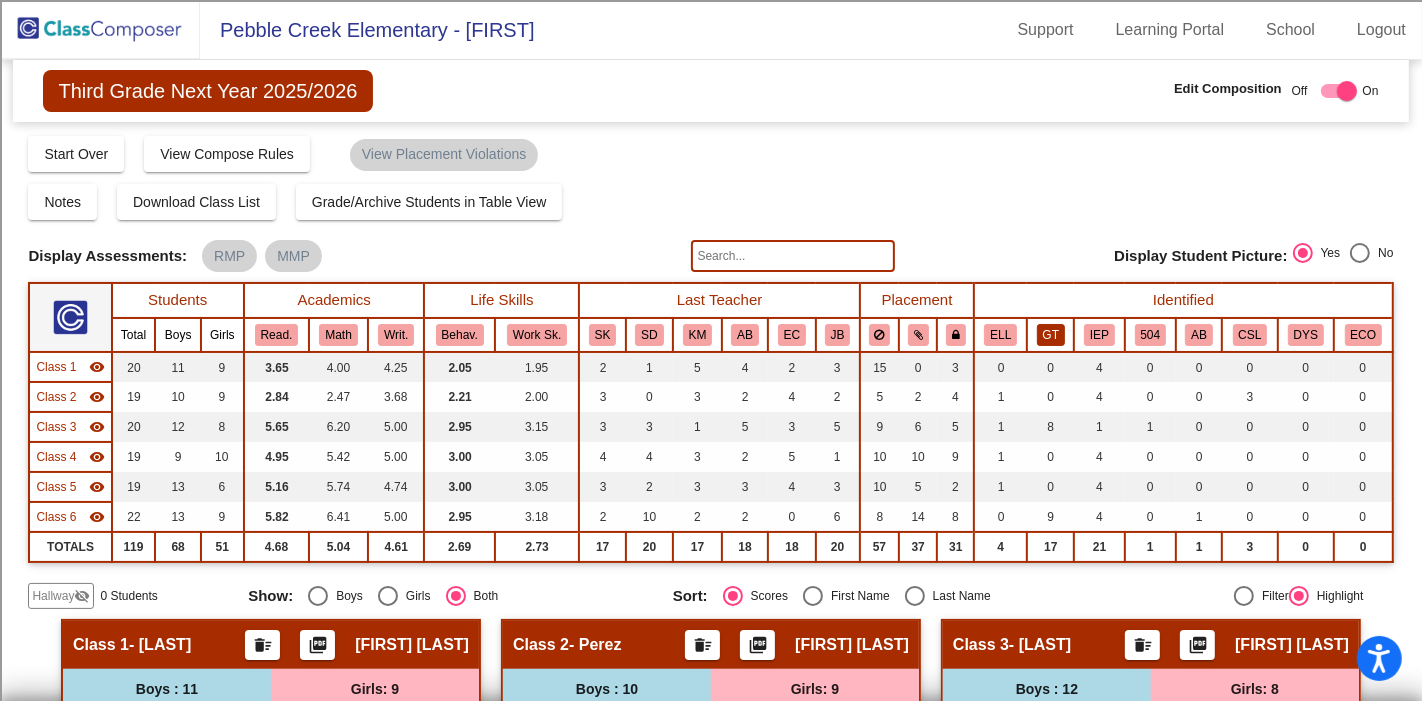 click on "GT" 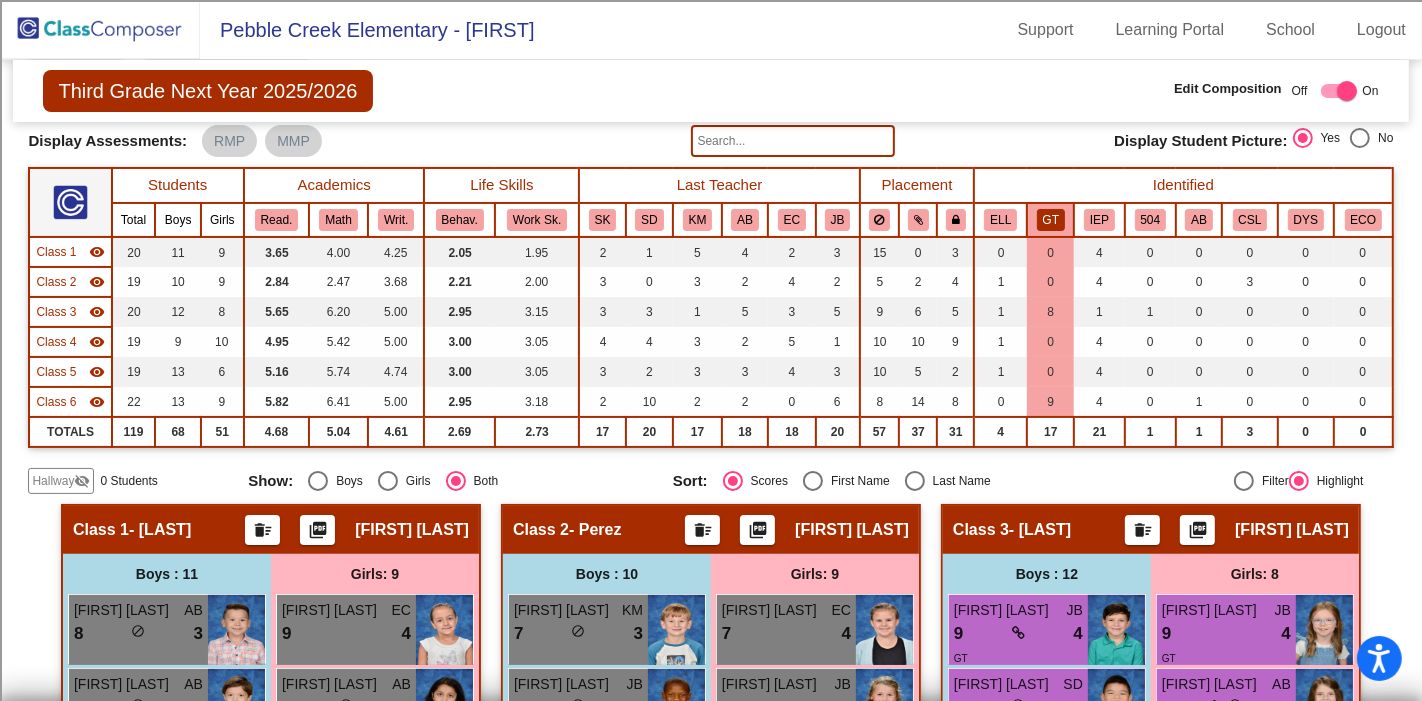 scroll, scrollTop: 0, scrollLeft: 0, axis: both 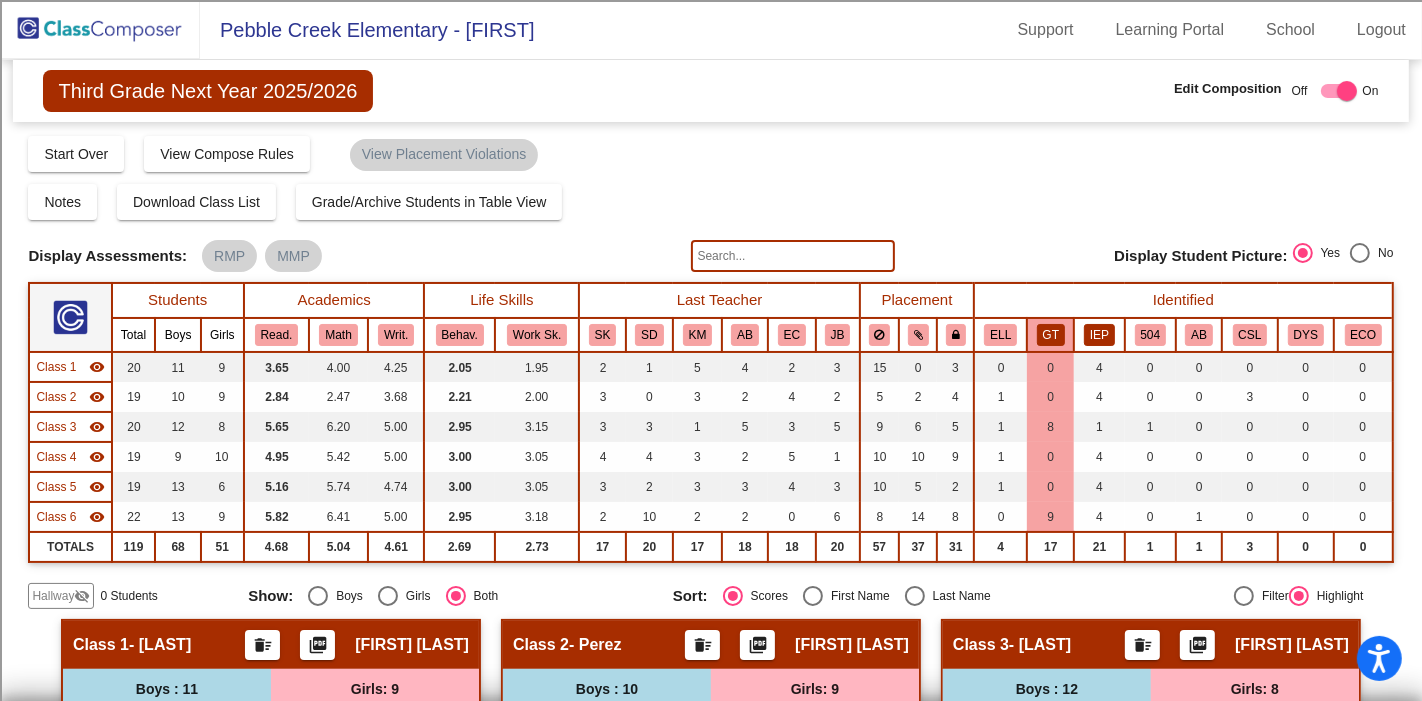 click on "IEP" 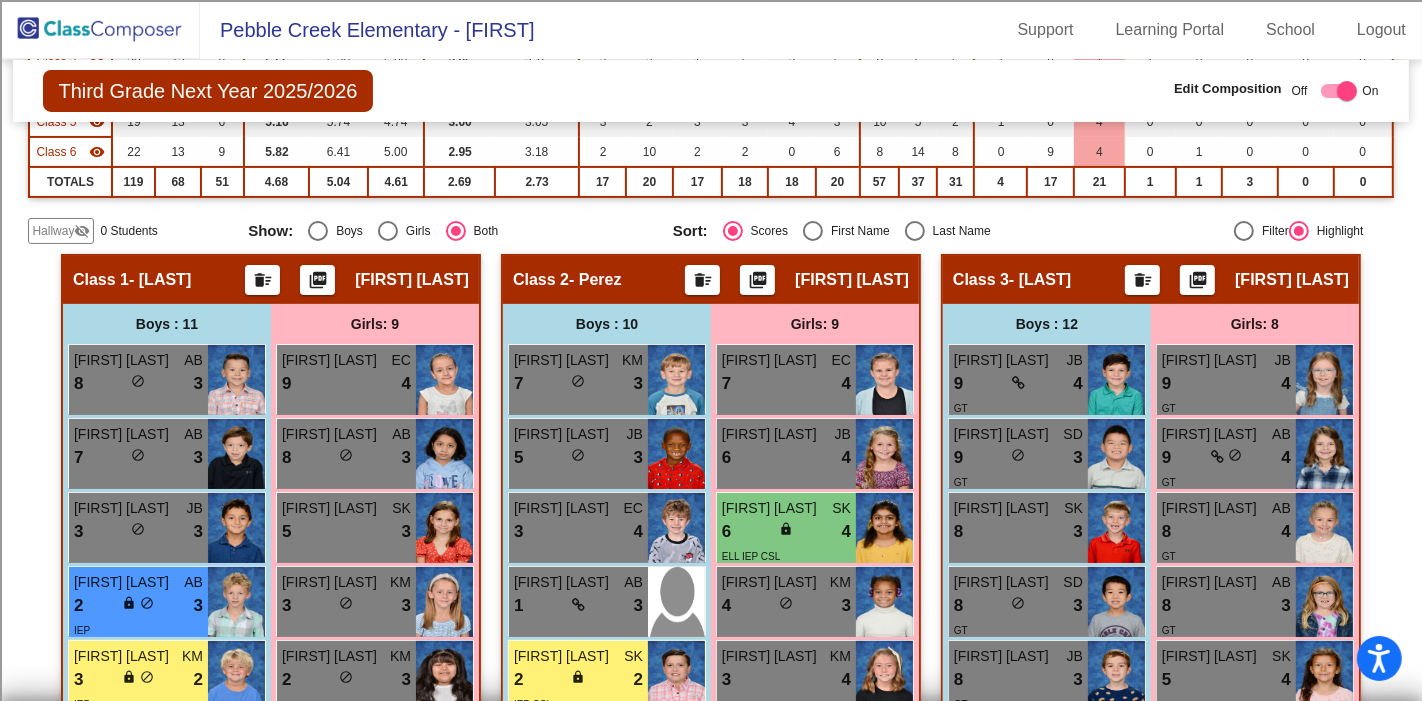 scroll, scrollTop: 0, scrollLeft: 0, axis: both 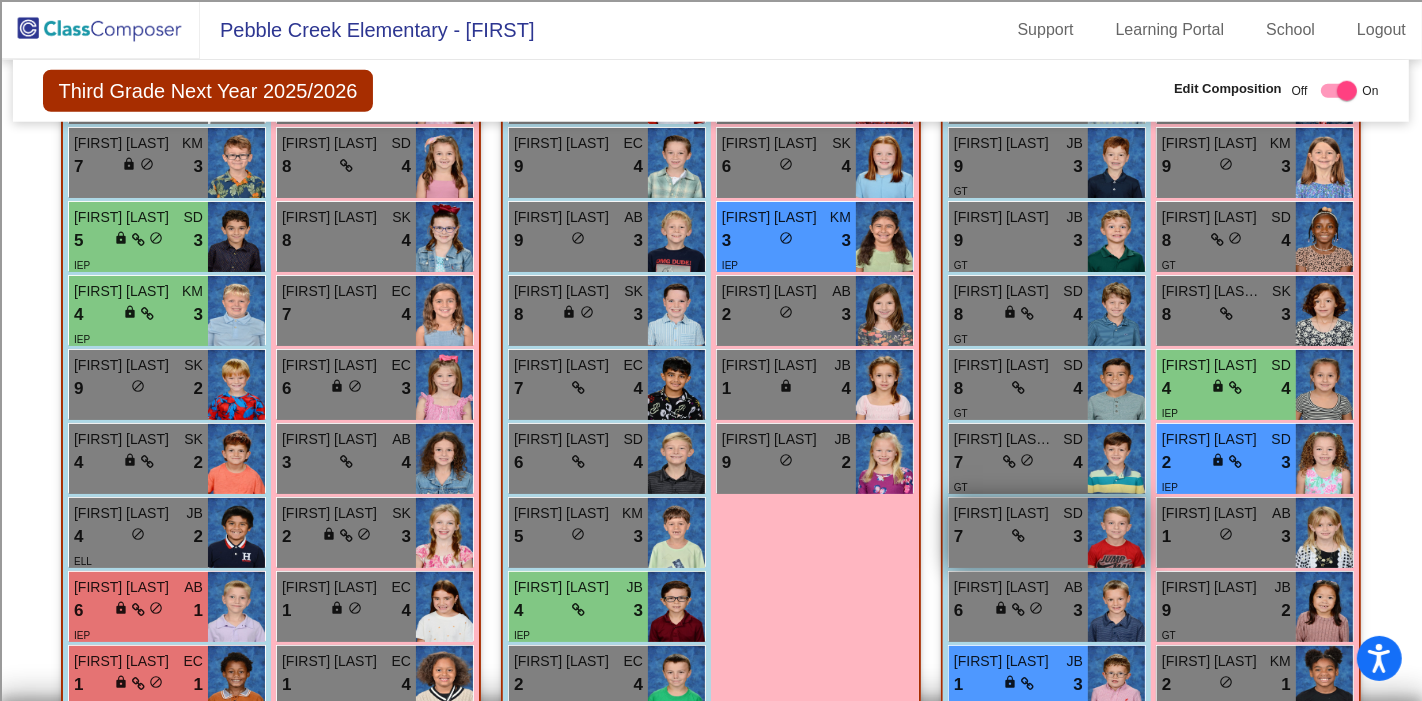 click on "[FIRST] [LAST]" at bounding box center (1004, 513) 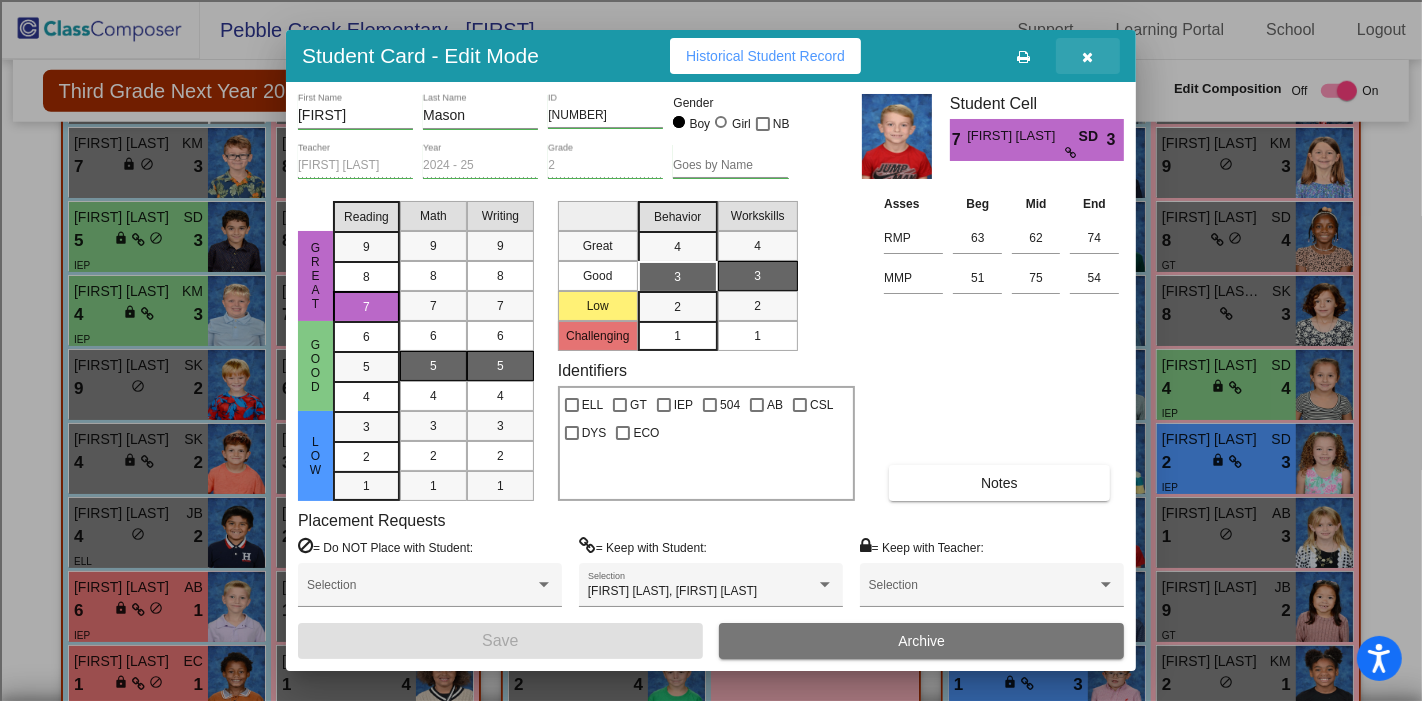 click at bounding box center (1088, 56) 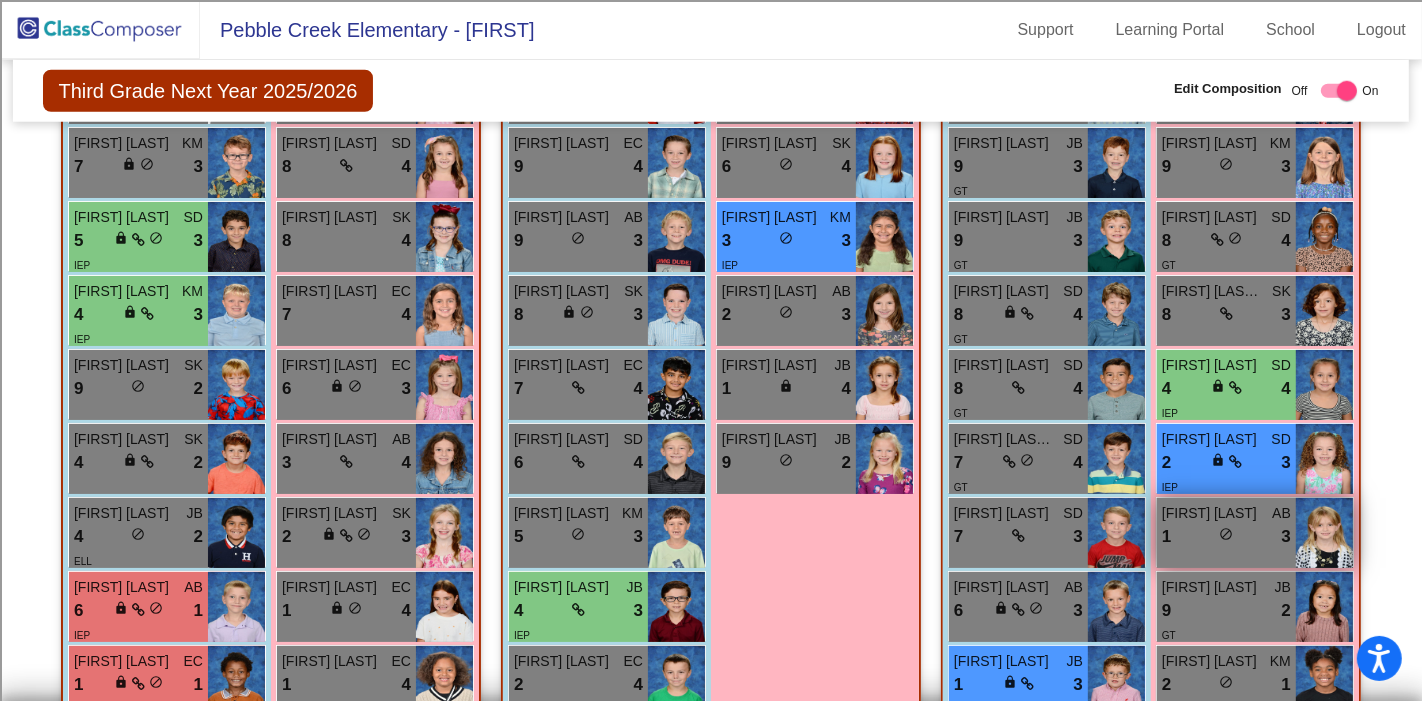click on "1 lock do_not_disturb_alt 3" at bounding box center (1226, 537) 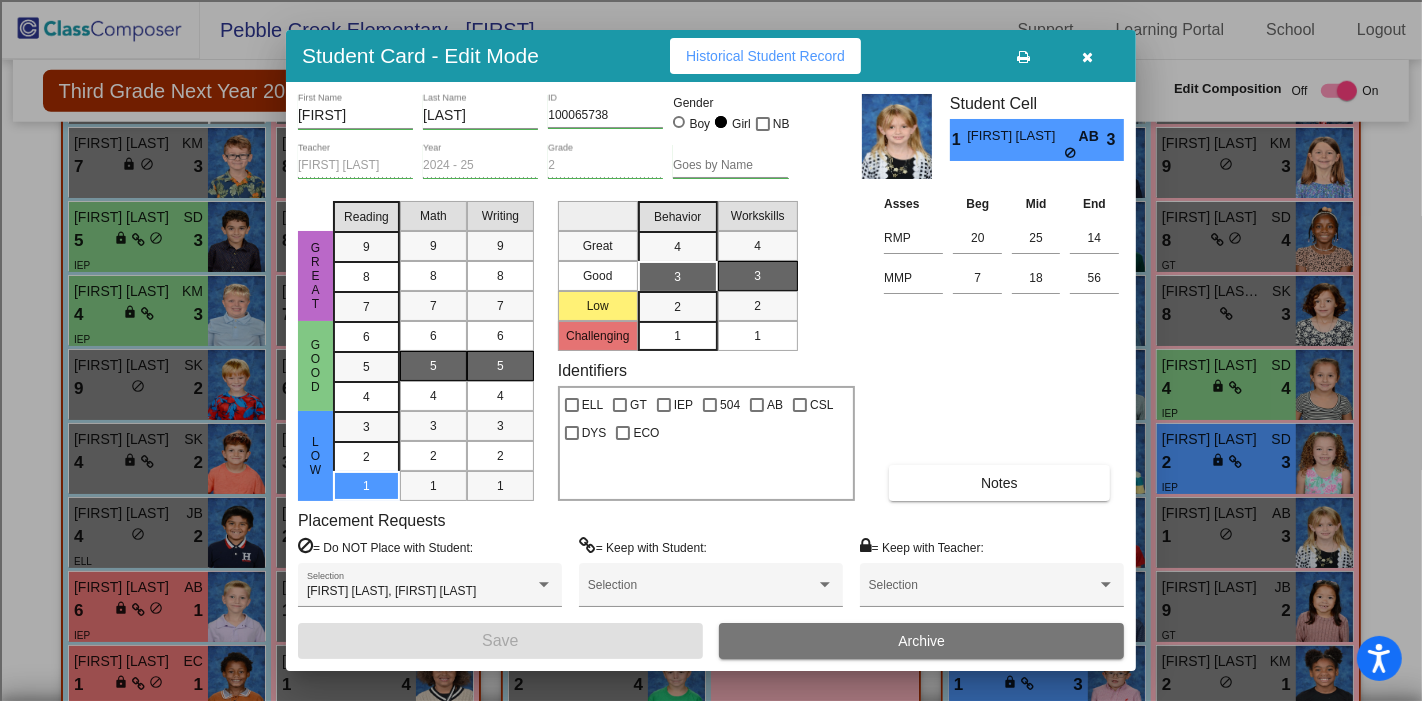 click at bounding box center [1088, 57] 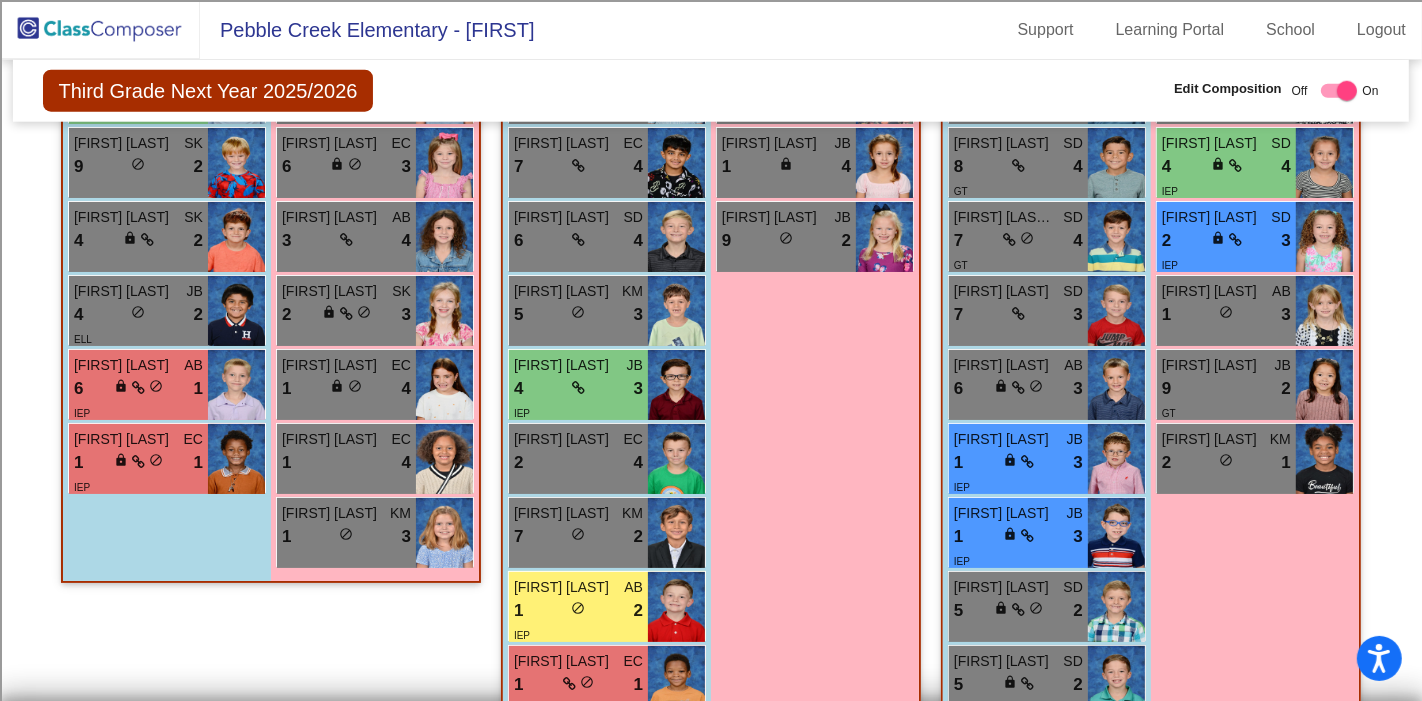 scroll, scrollTop: 0, scrollLeft: 0, axis: both 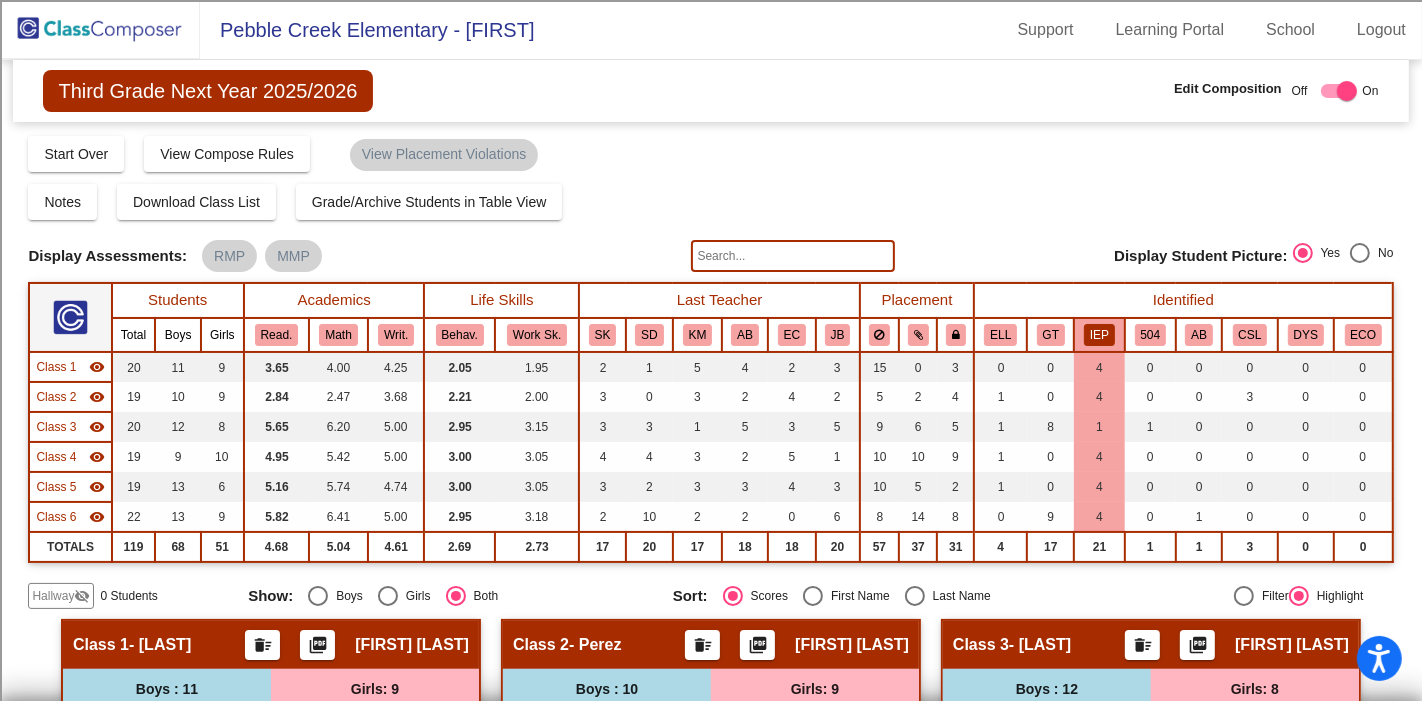 click 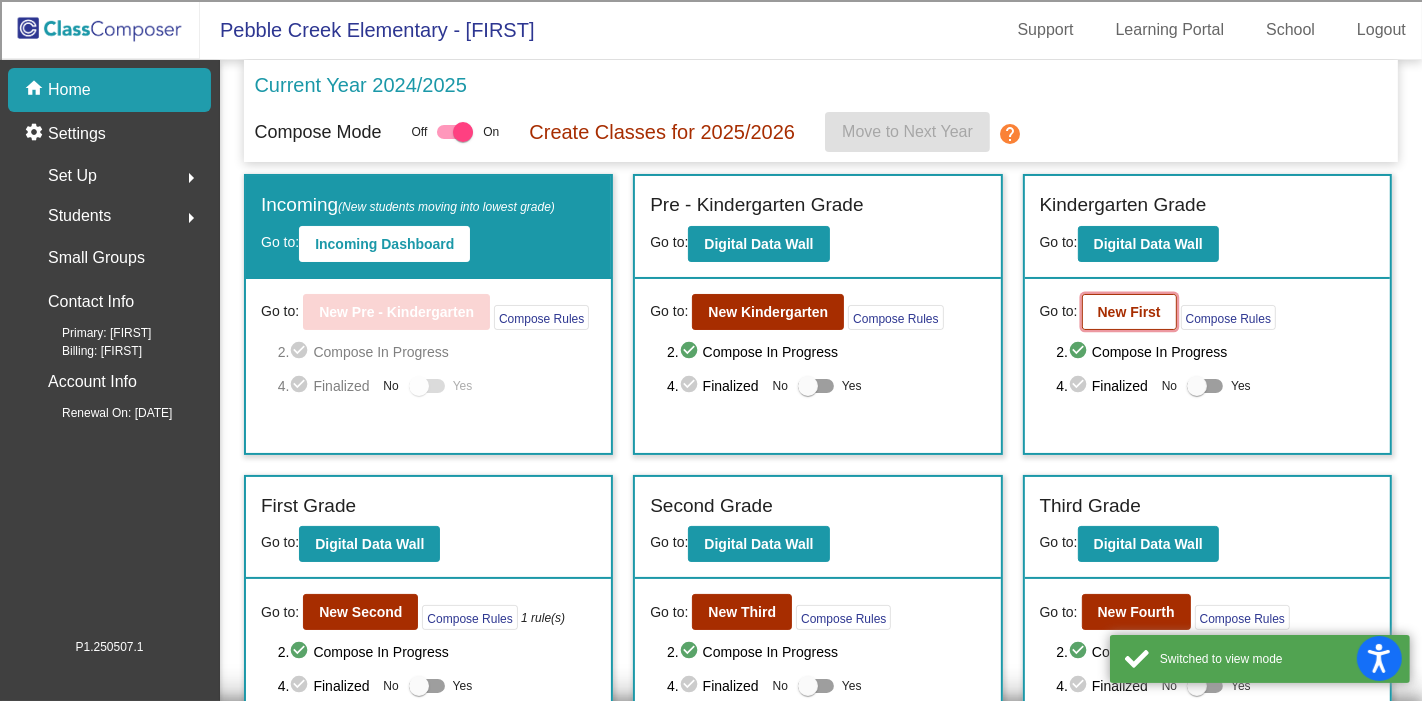click on "New First" 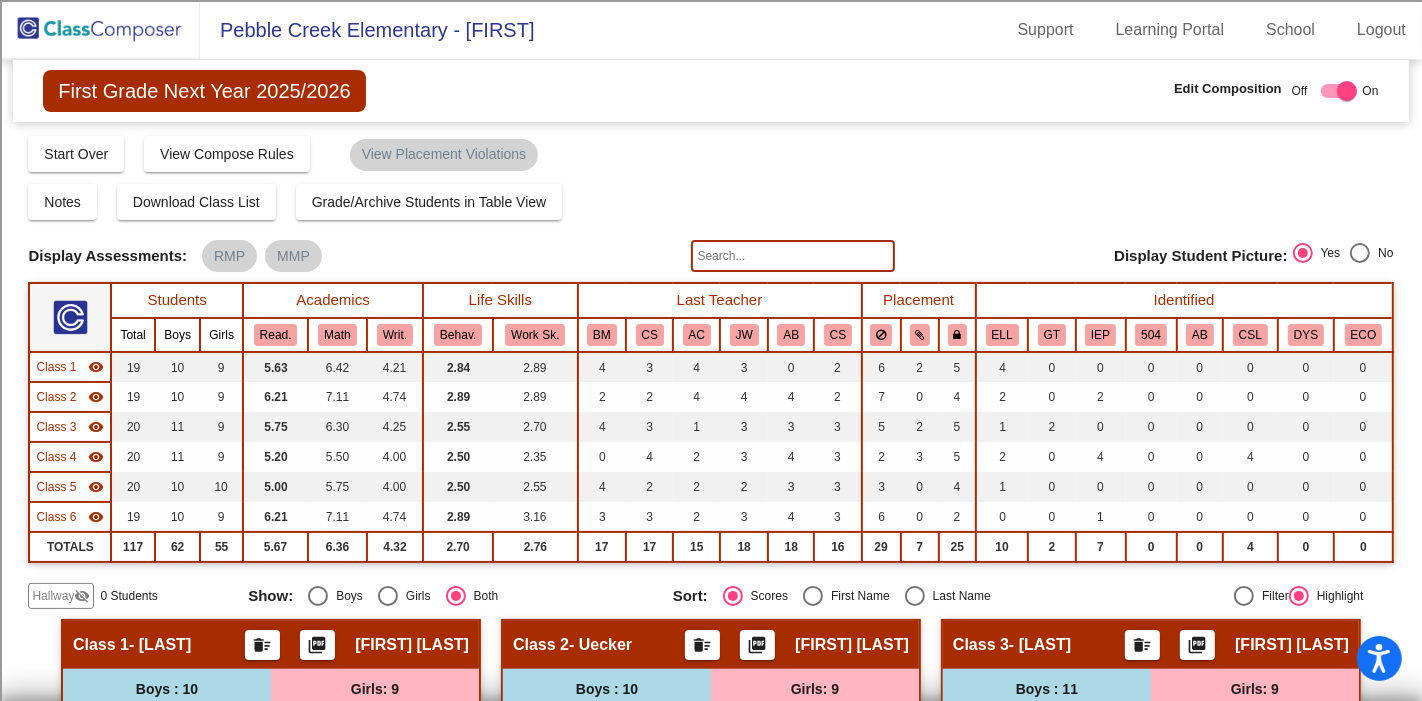 click 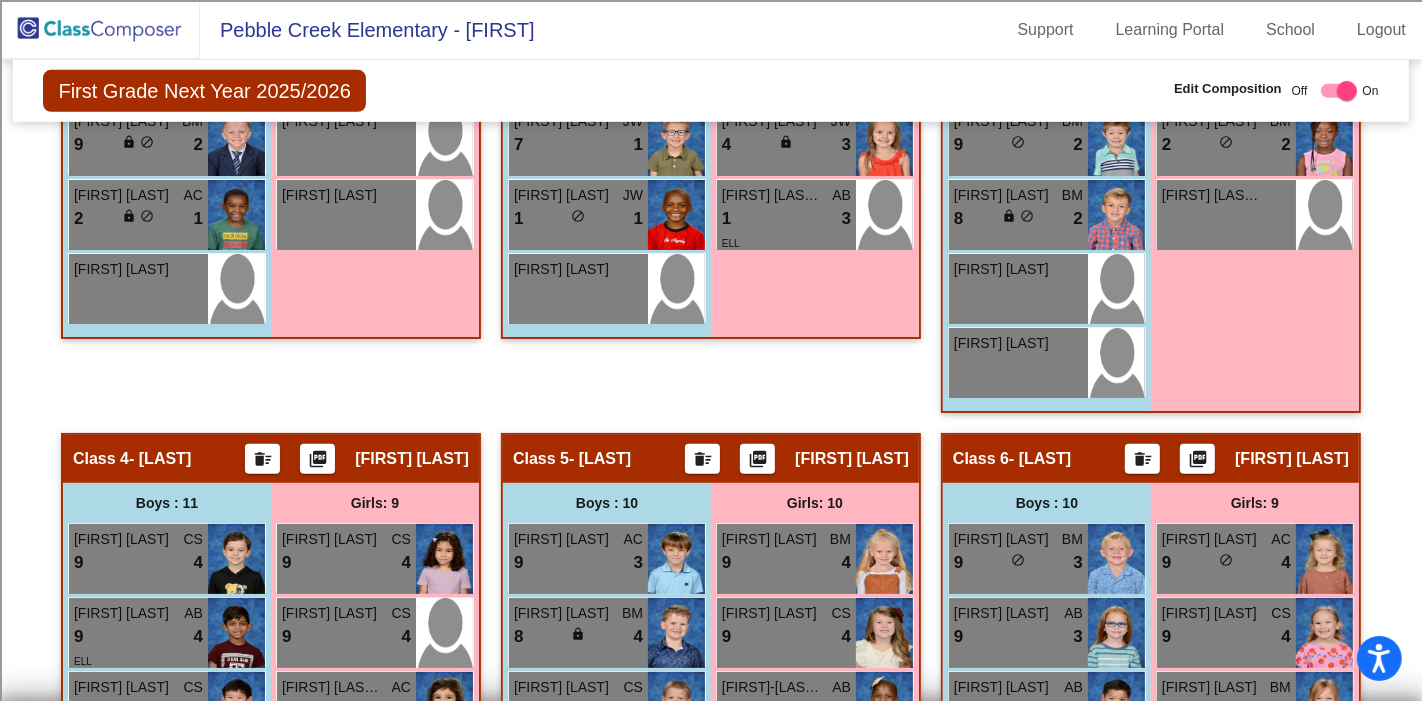 scroll, scrollTop: 0, scrollLeft: 0, axis: both 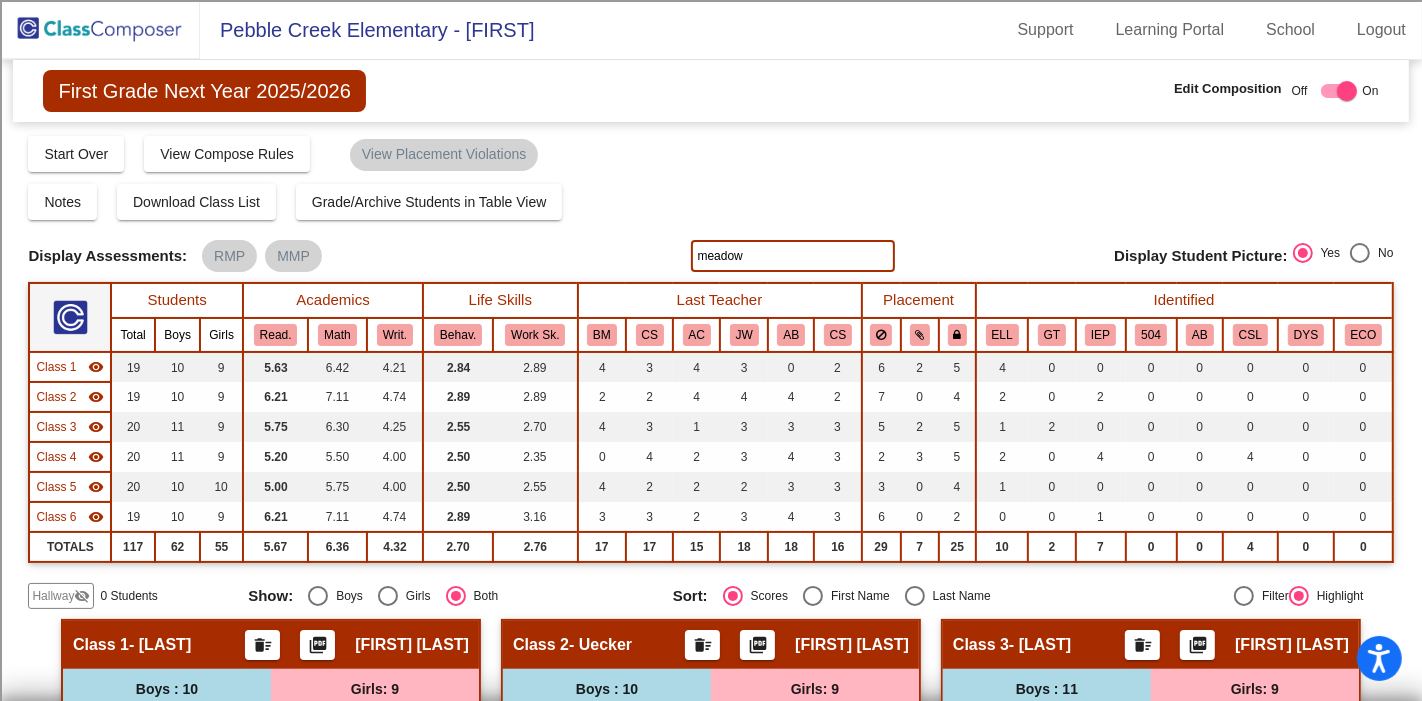click on "meadow" 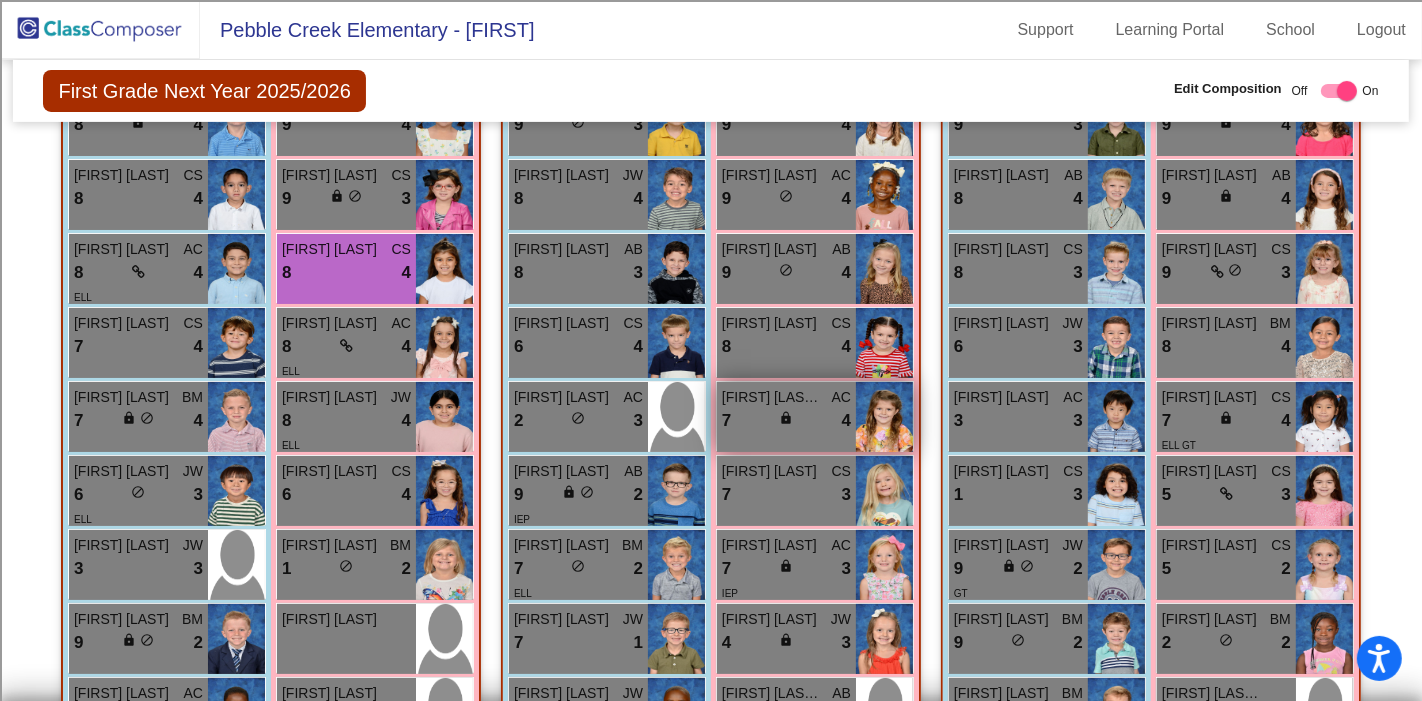 scroll, scrollTop: 555, scrollLeft: 0, axis: vertical 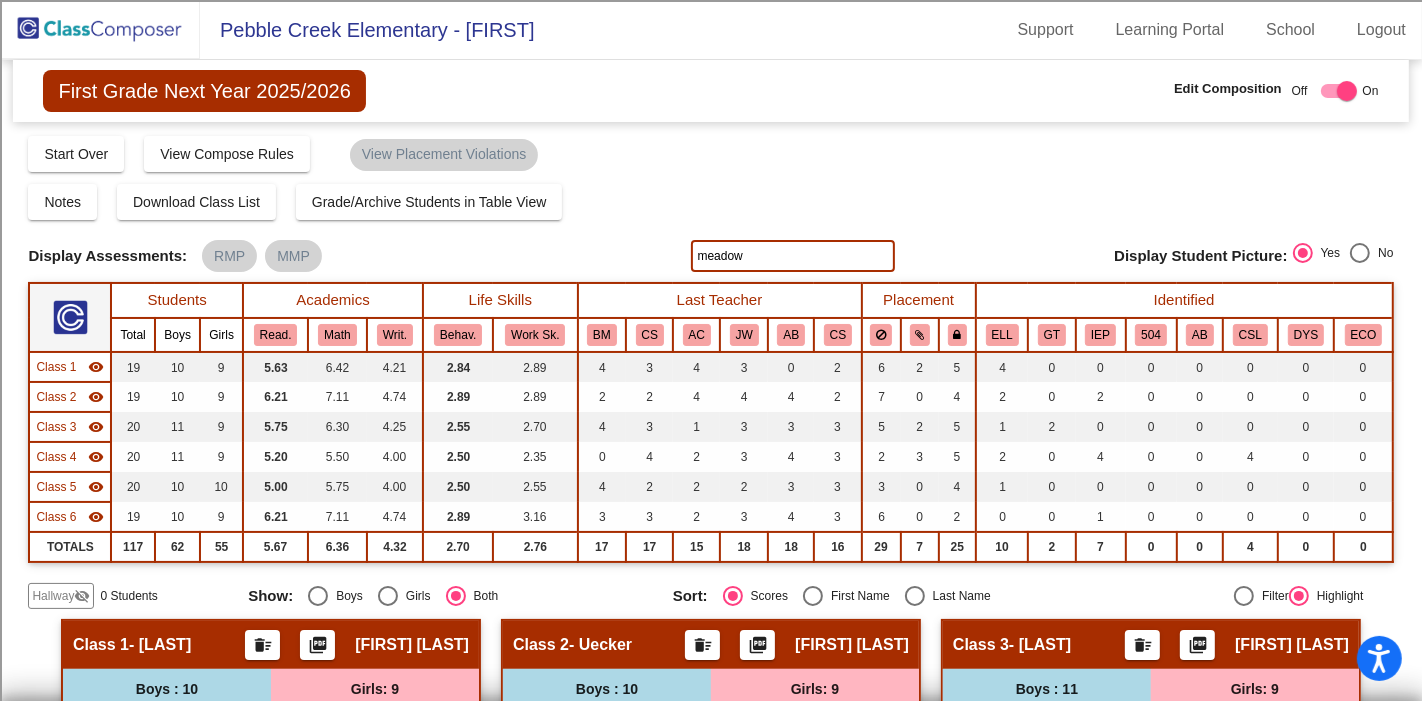 click on "meadow" 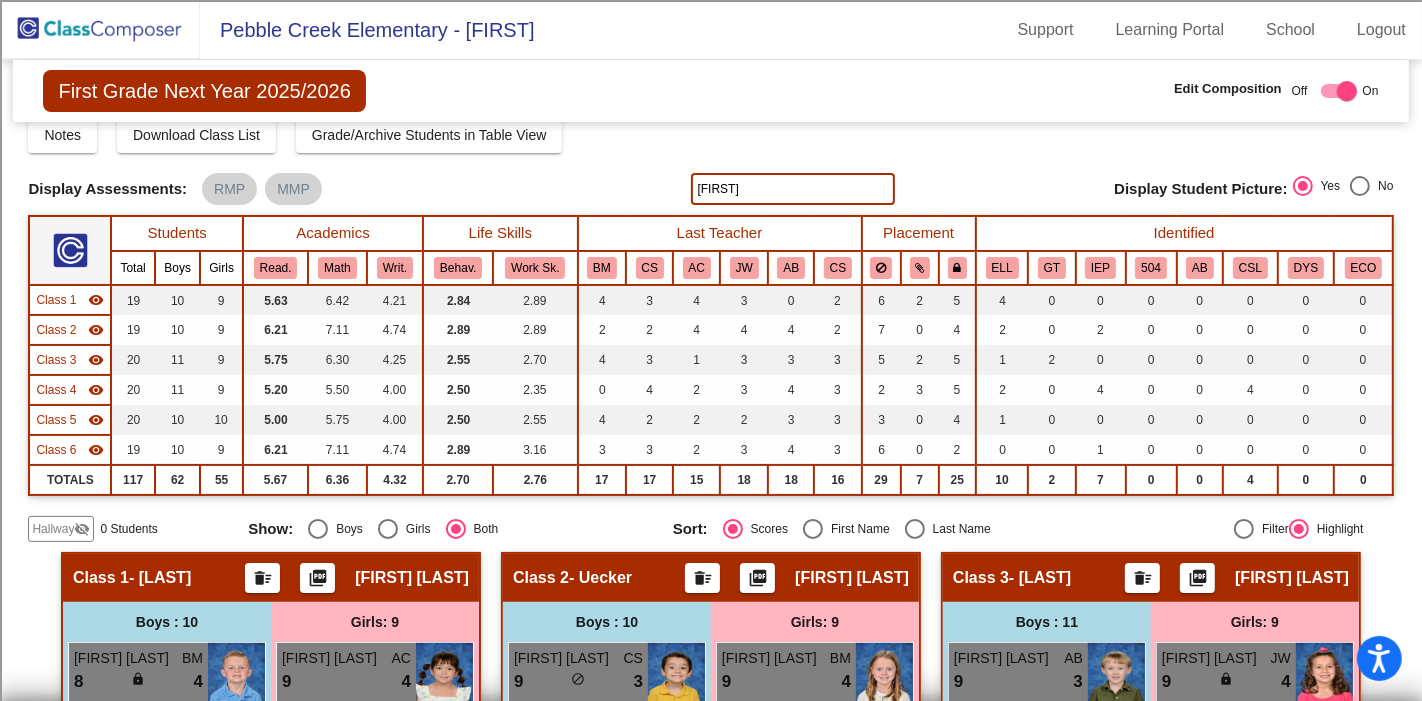 scroll, scrollTop: 0, scrollLeft: 0, axis: both 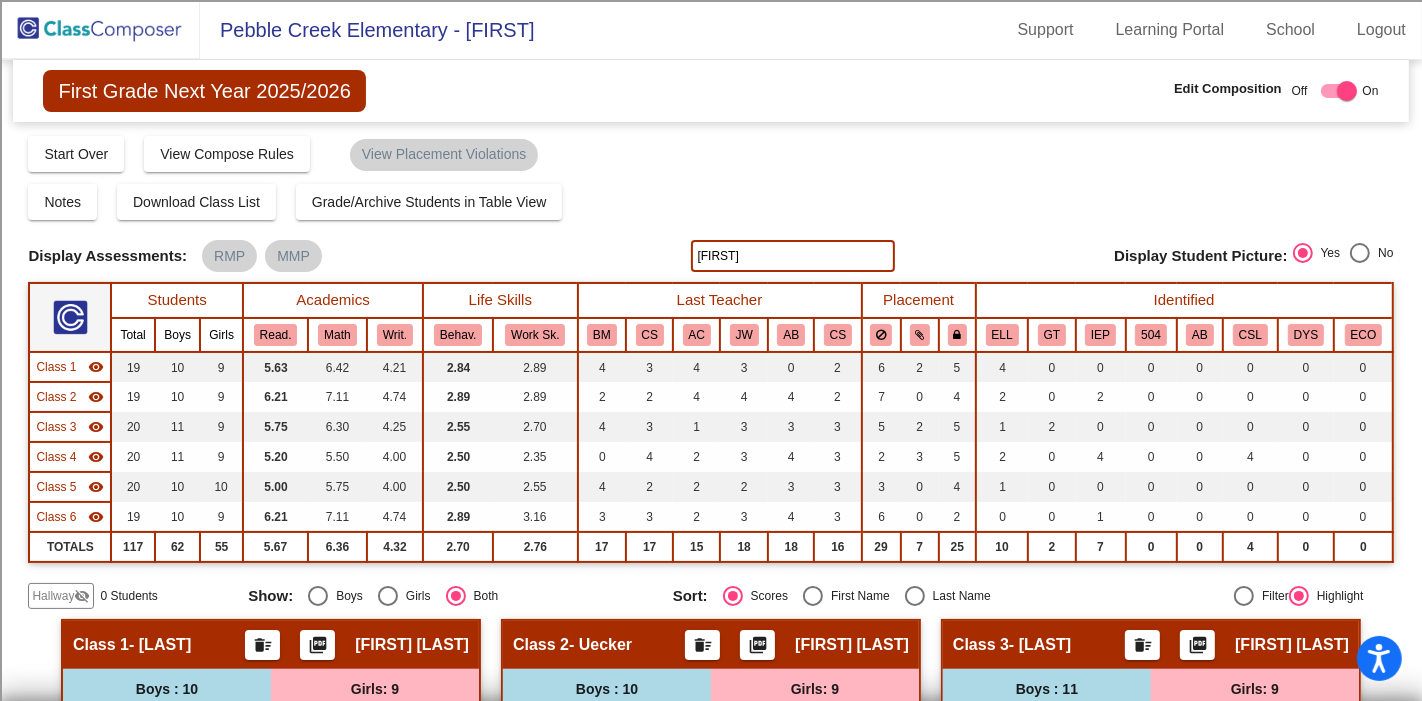 click on "[FIRST]" 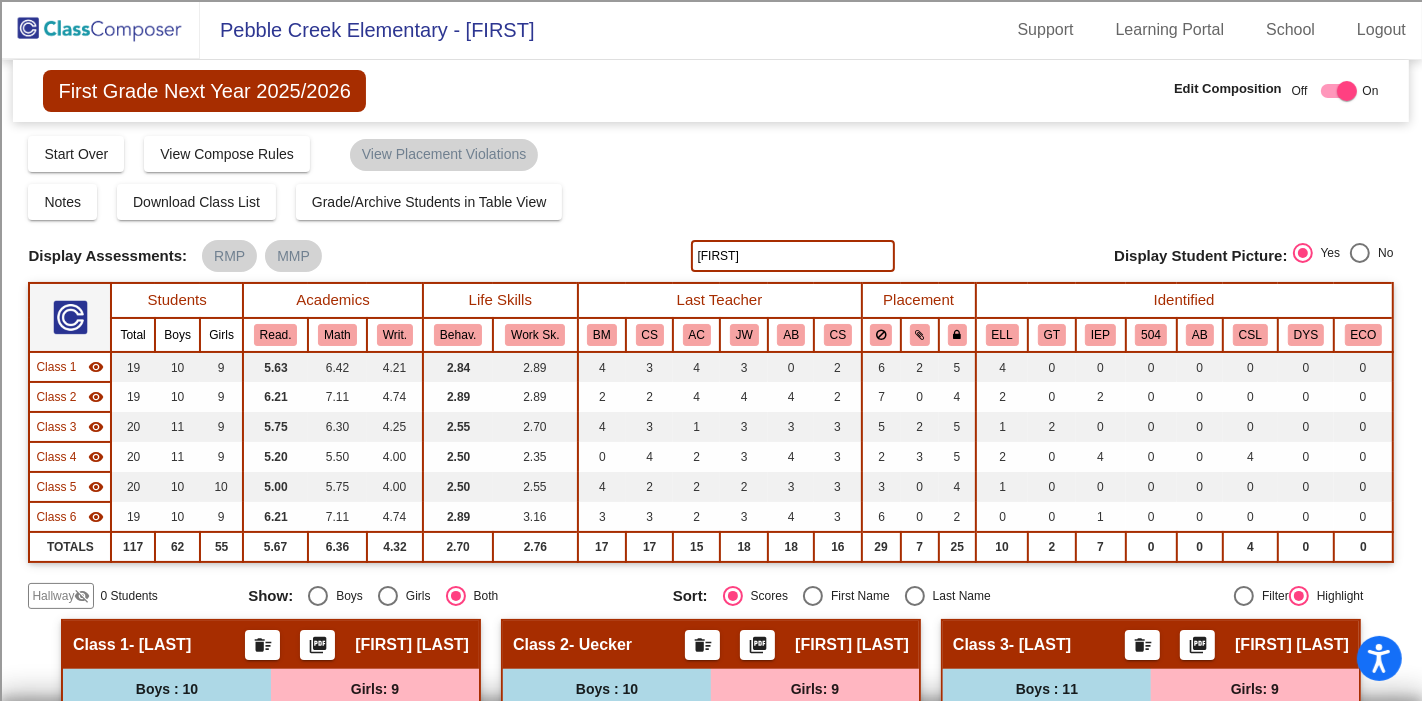 type on "[FIRST]" 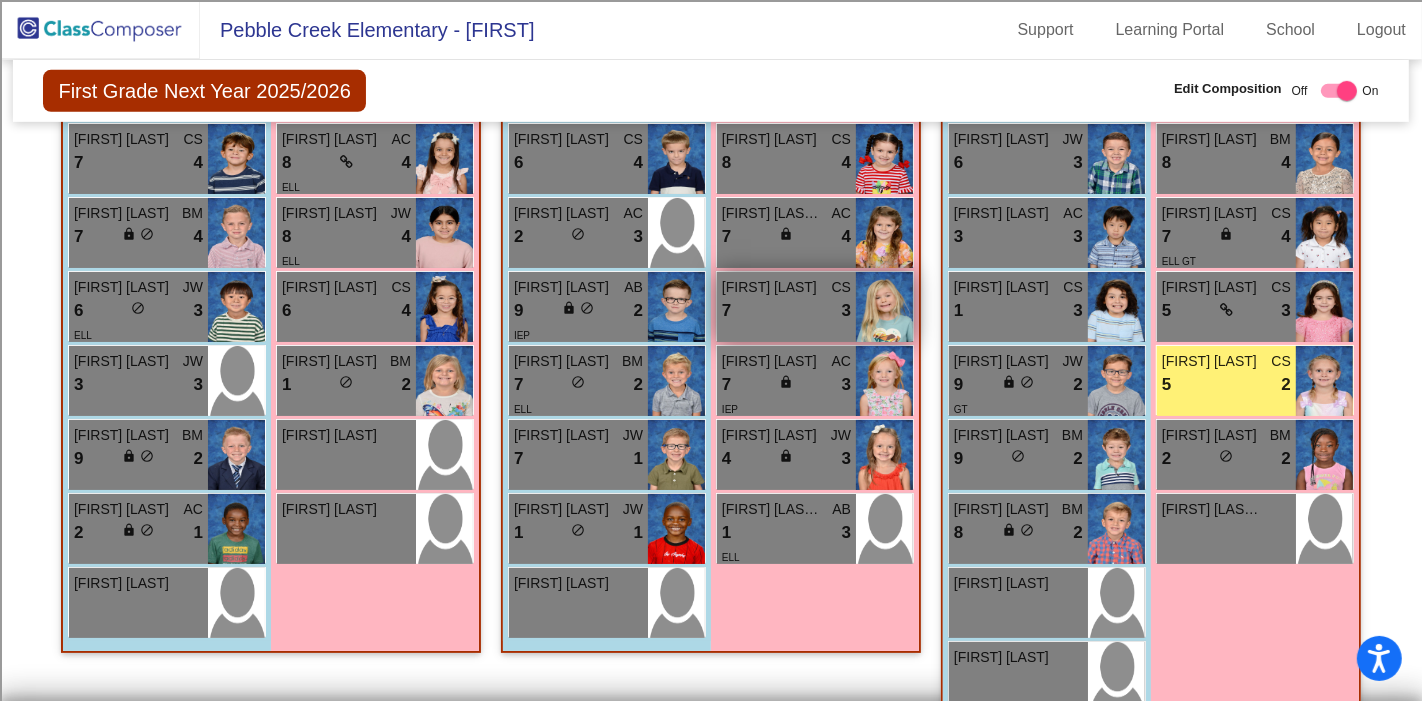 scroll, scrollTop: 888, scrollLeft: 0, axis: vertical 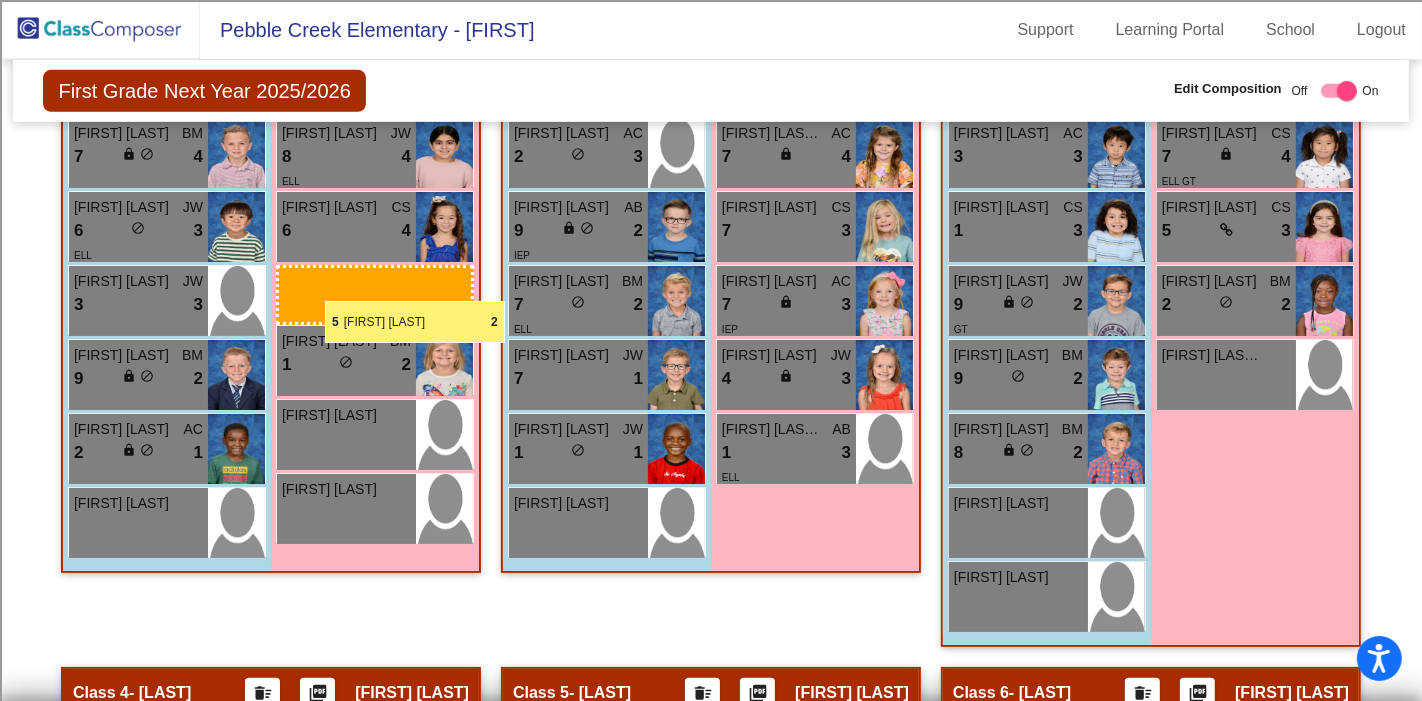 drag, startPoint x: 1228, startPoint y: 307, endPoint x: 325, endPoint y: 301, distance: 903.01996 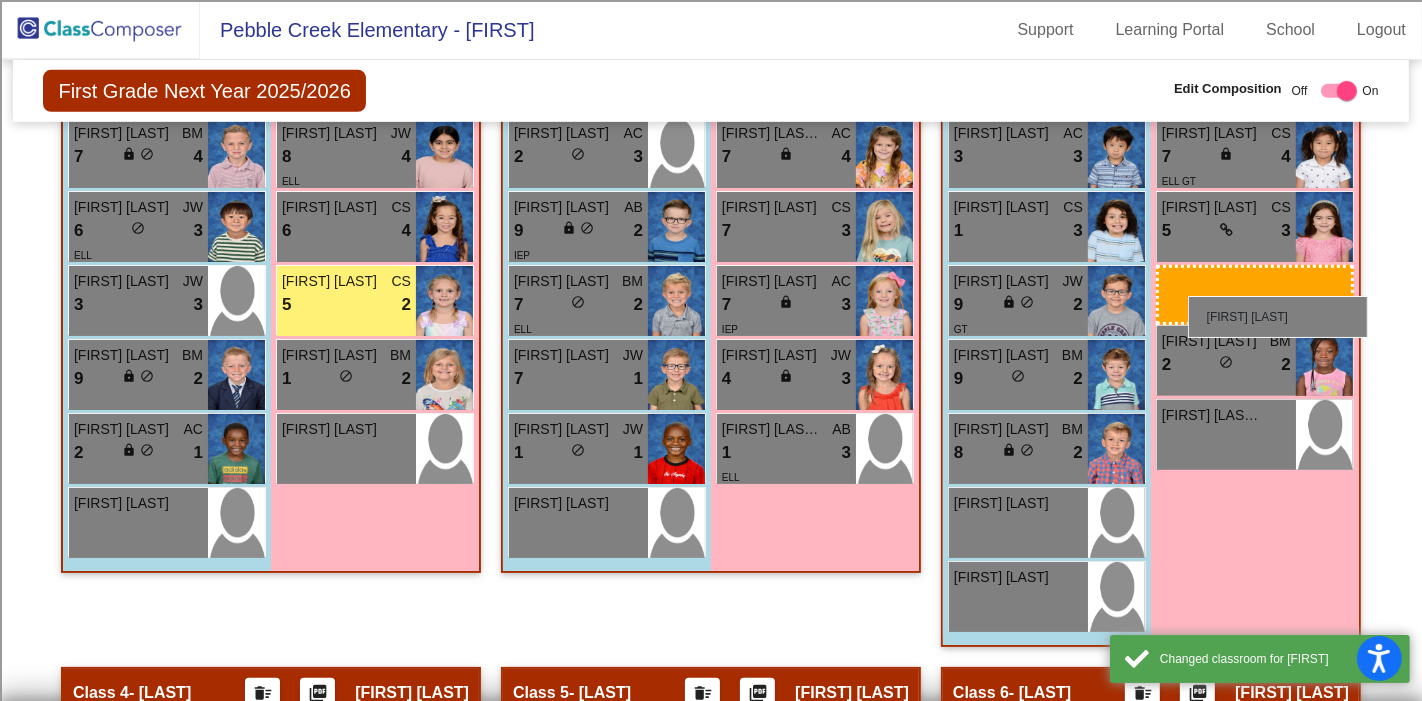 drag, startPoint x: 345, startPoint y: 441, endPoint x: 1188, endPoint y: 296, distance: 855.37946 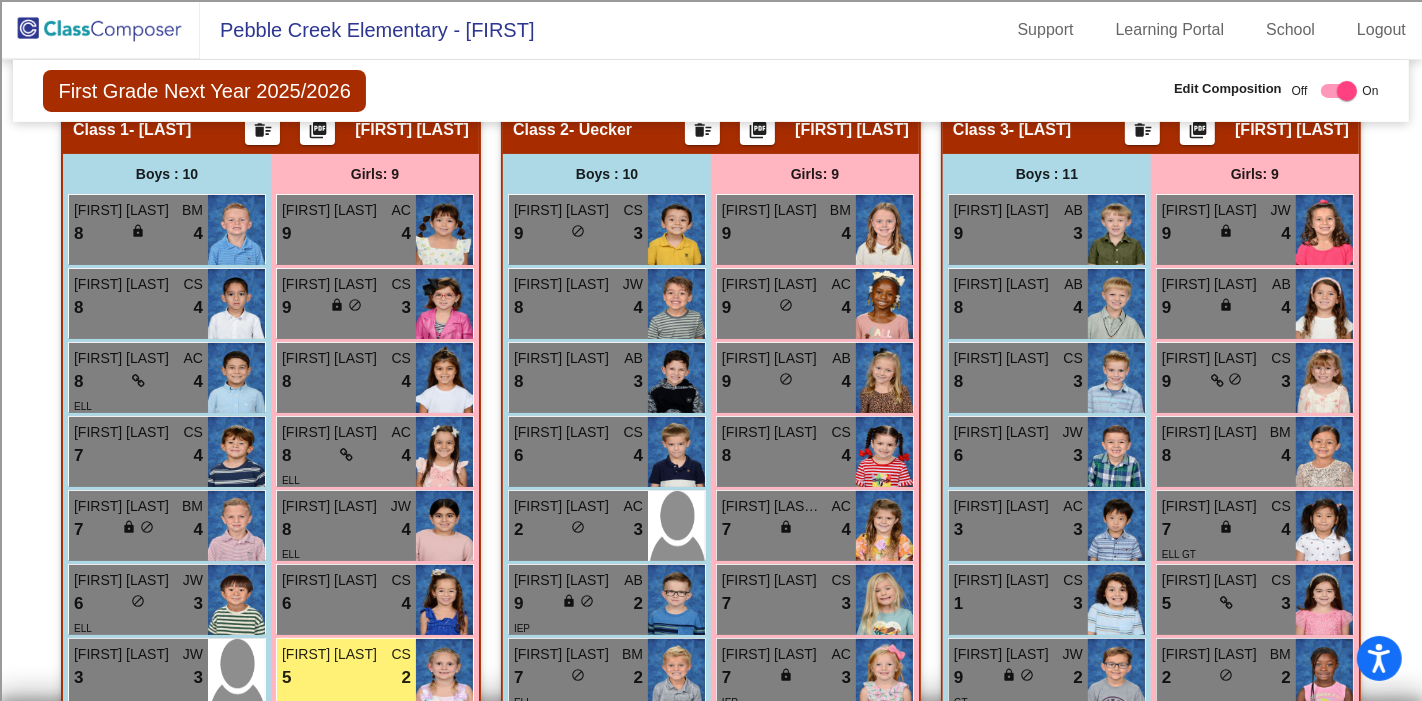 scroll, scrollTop: 666, scrollLeft: 0, axis: vertical 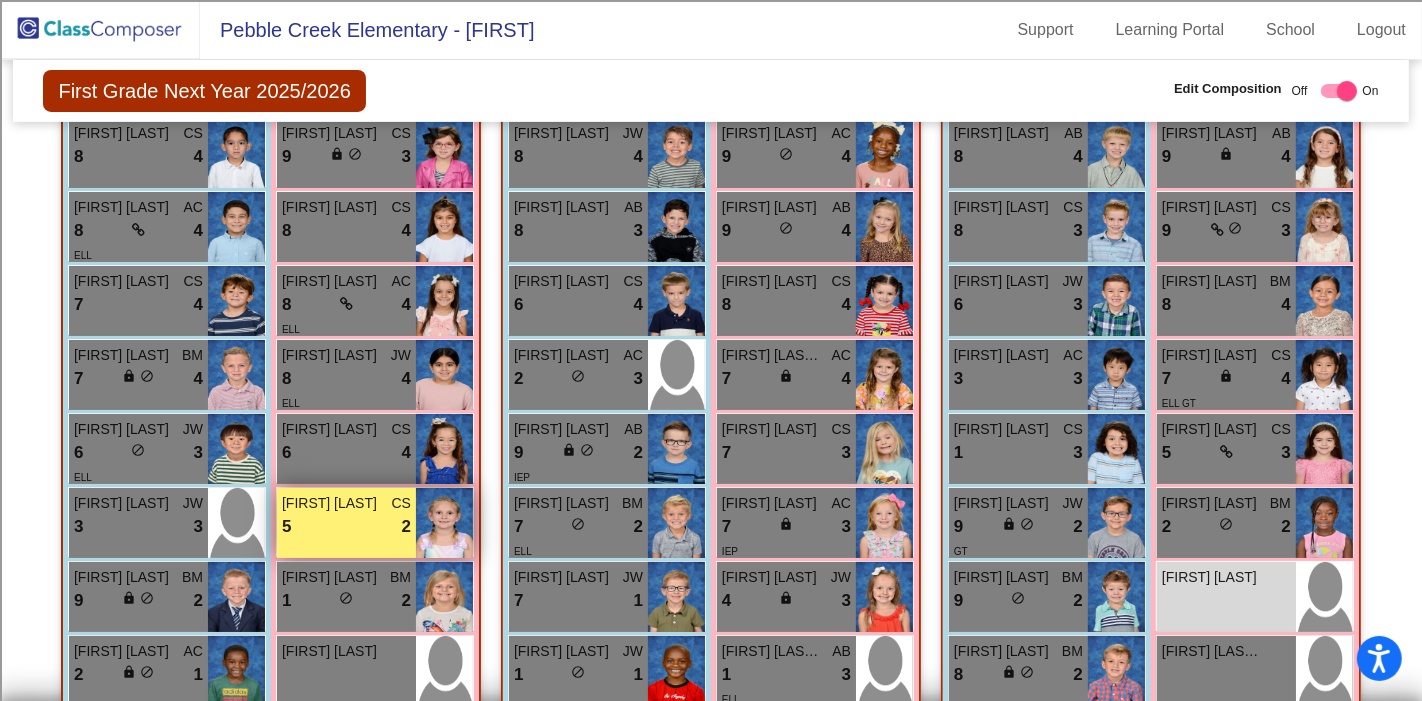 click on "[FIRST] [LAST]" at bounding box center (332, 503) 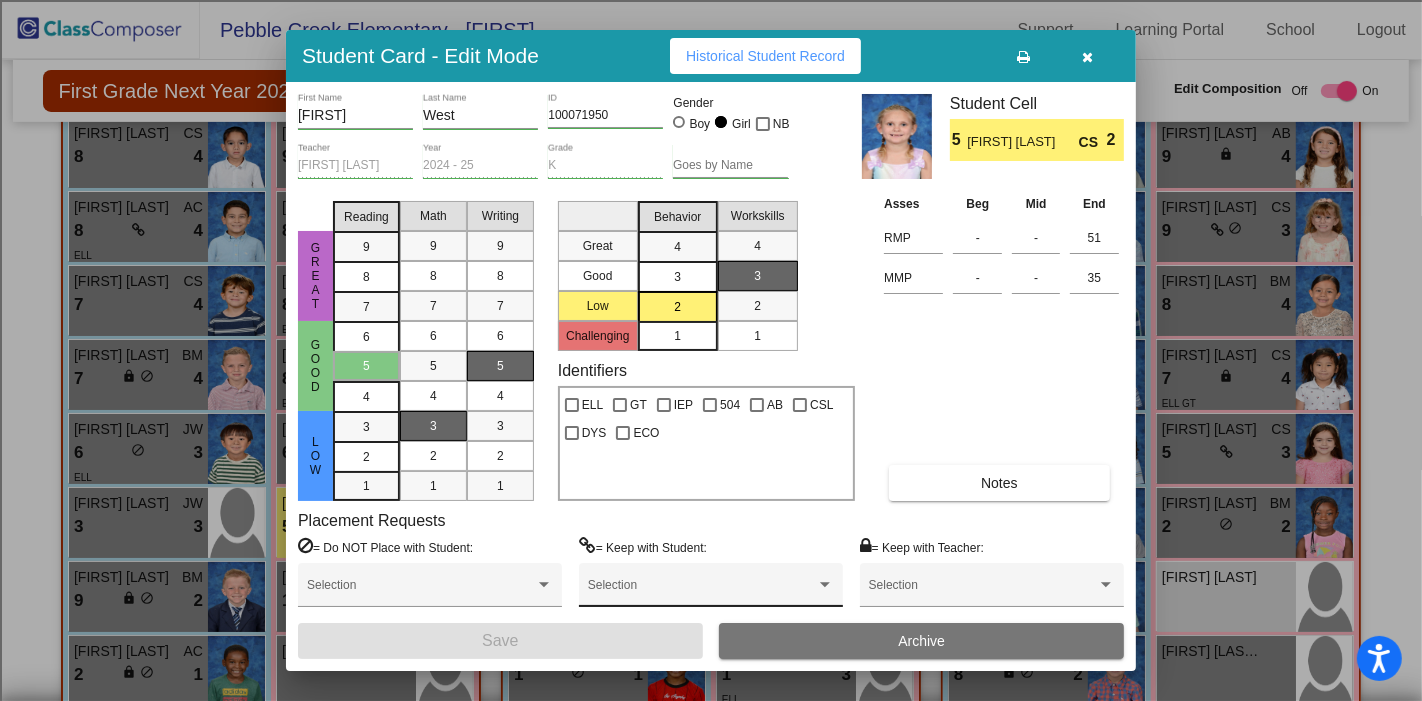 click on "Selection" at bounding box center (711, 590) 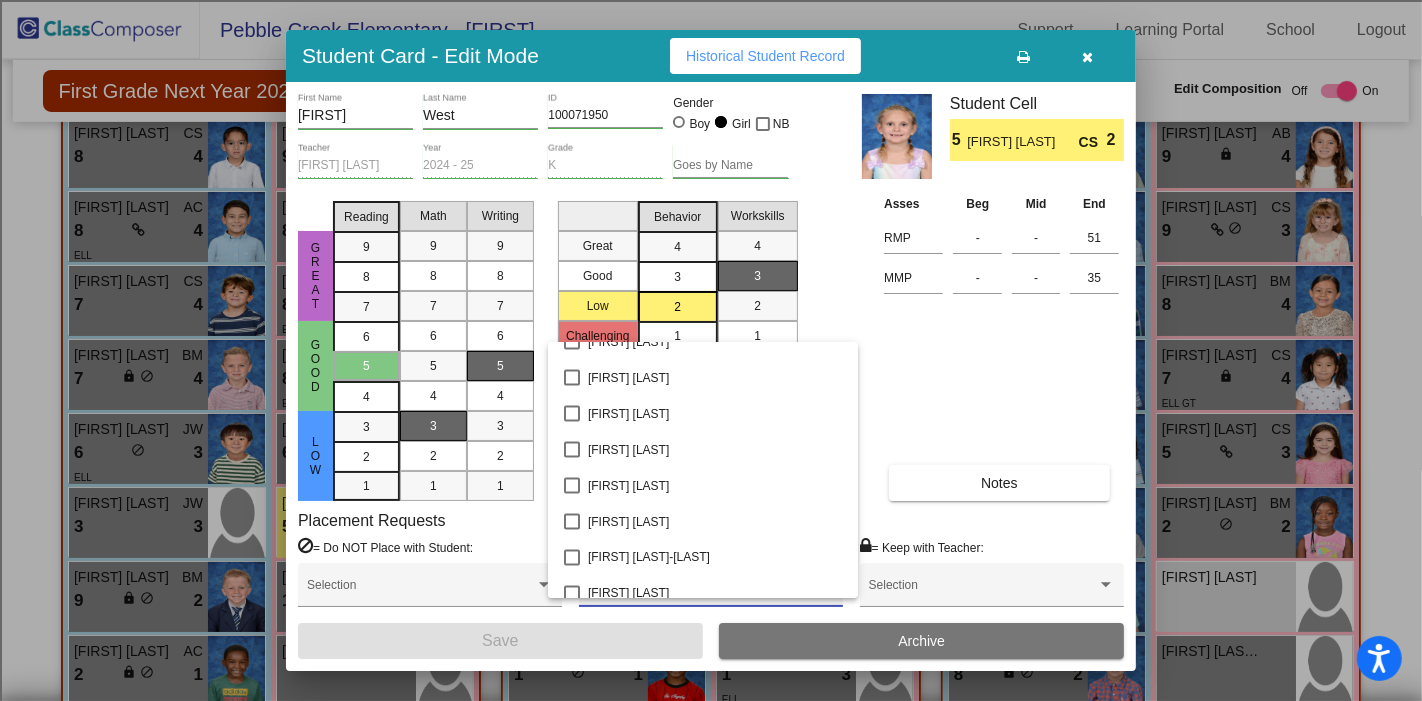 scroll, scrollTop: 2888, scrollLeft: 0, axis: vertical 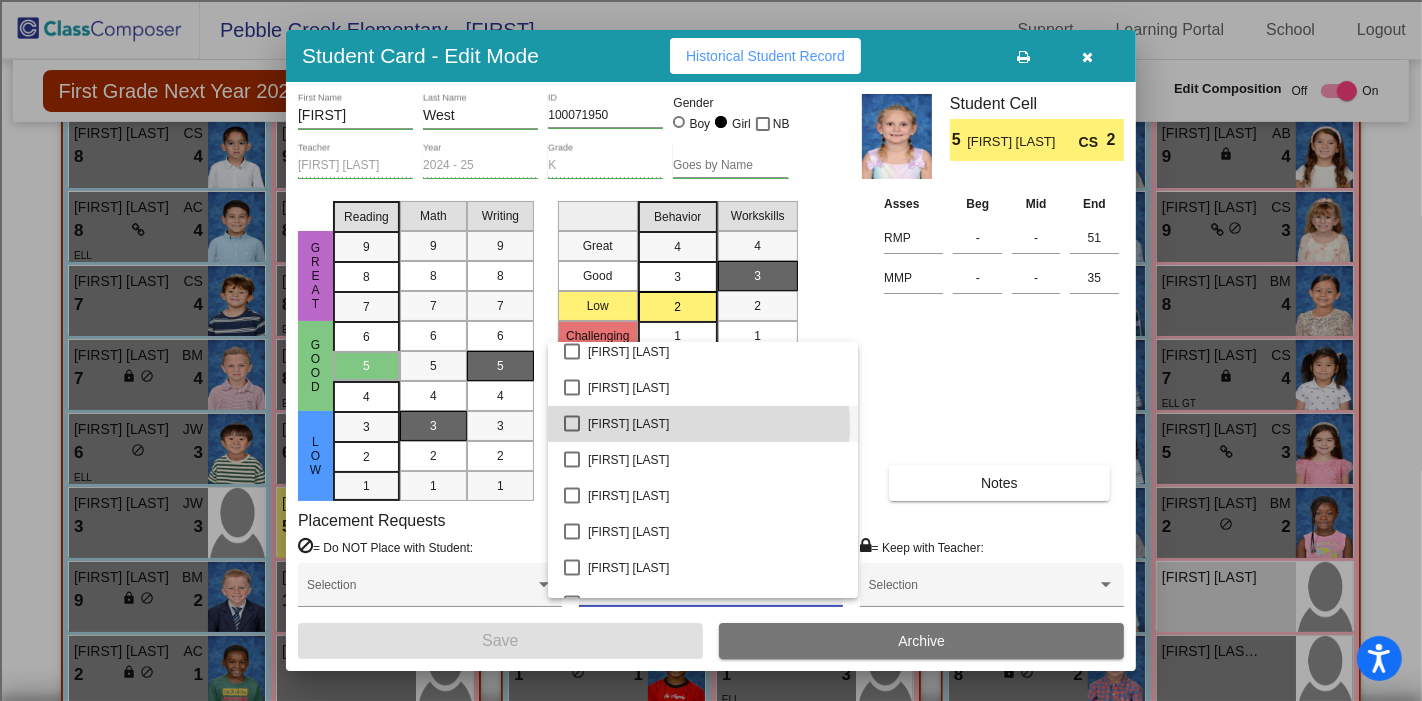 click on "[FIRST] [LAST]" at bounding box center (715, 424) 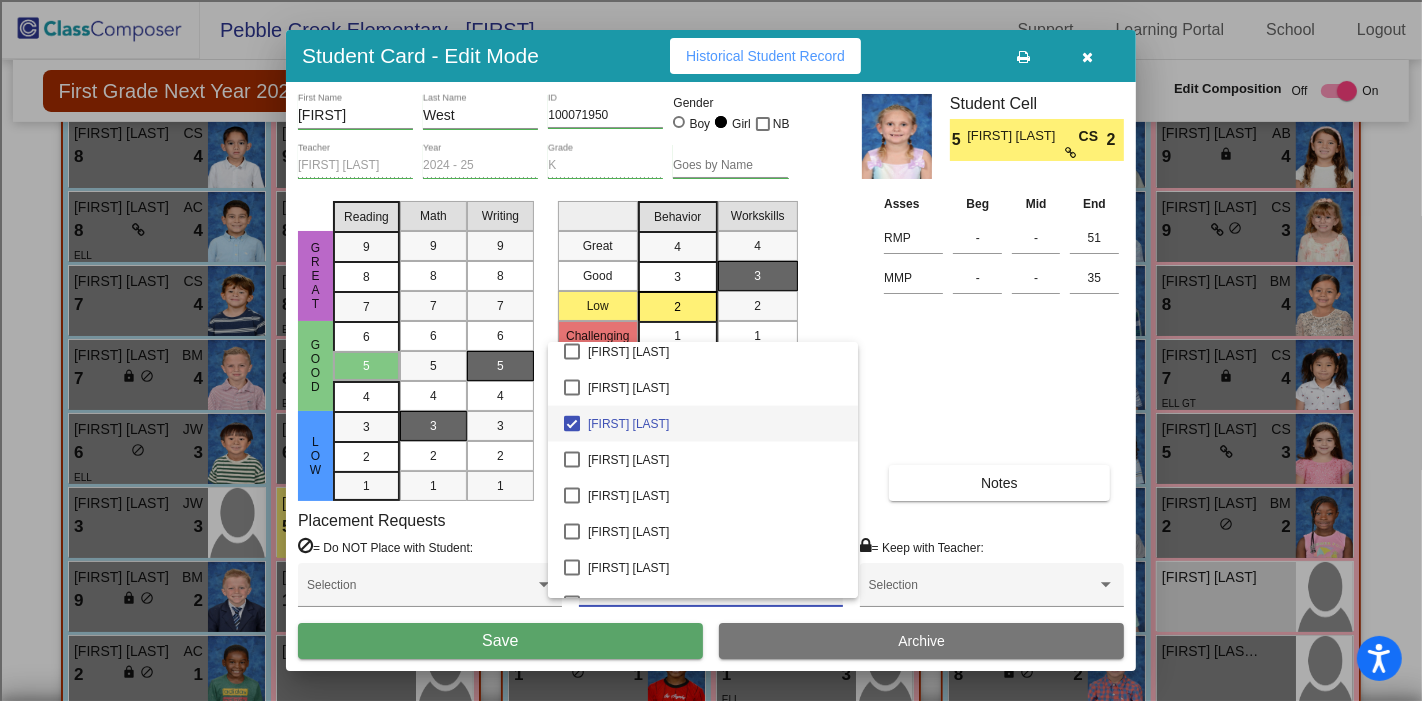 click at bounding box center (711, 350) 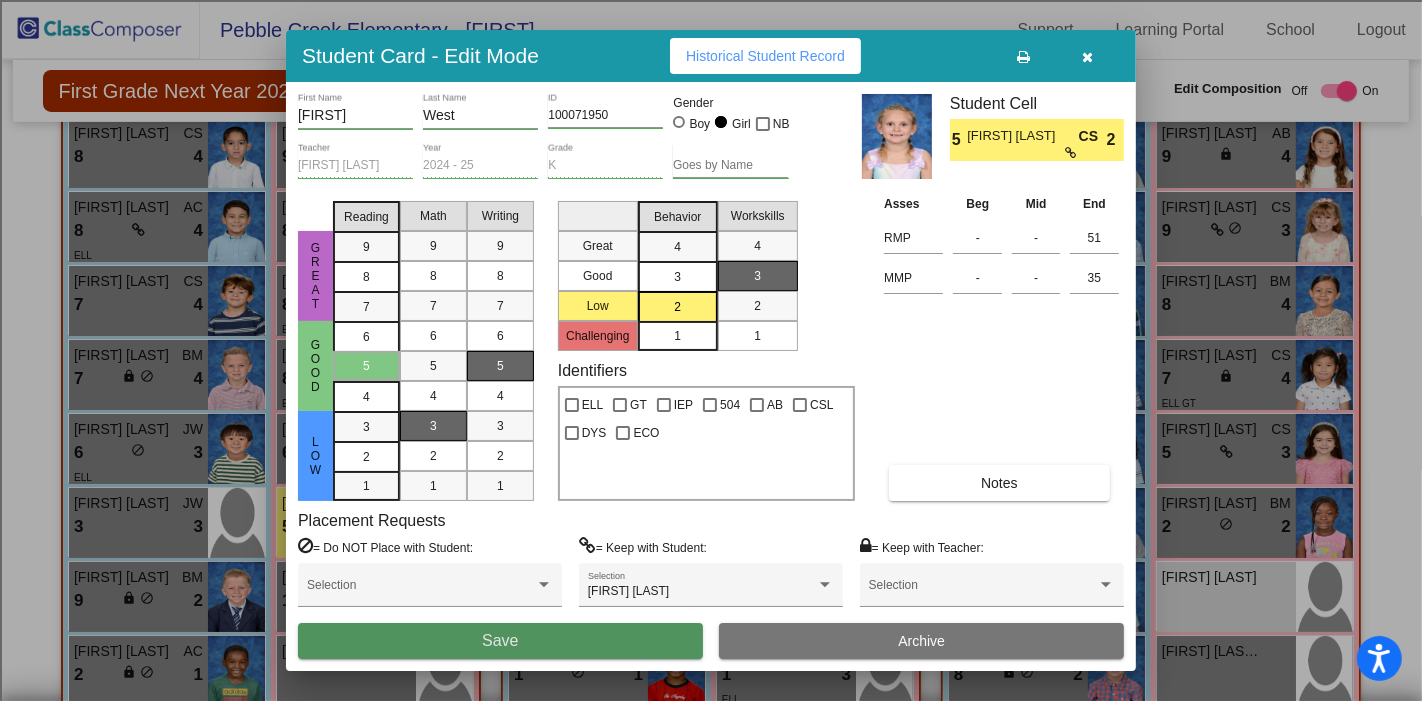 click on "Save" at bounding box center [500, 641] 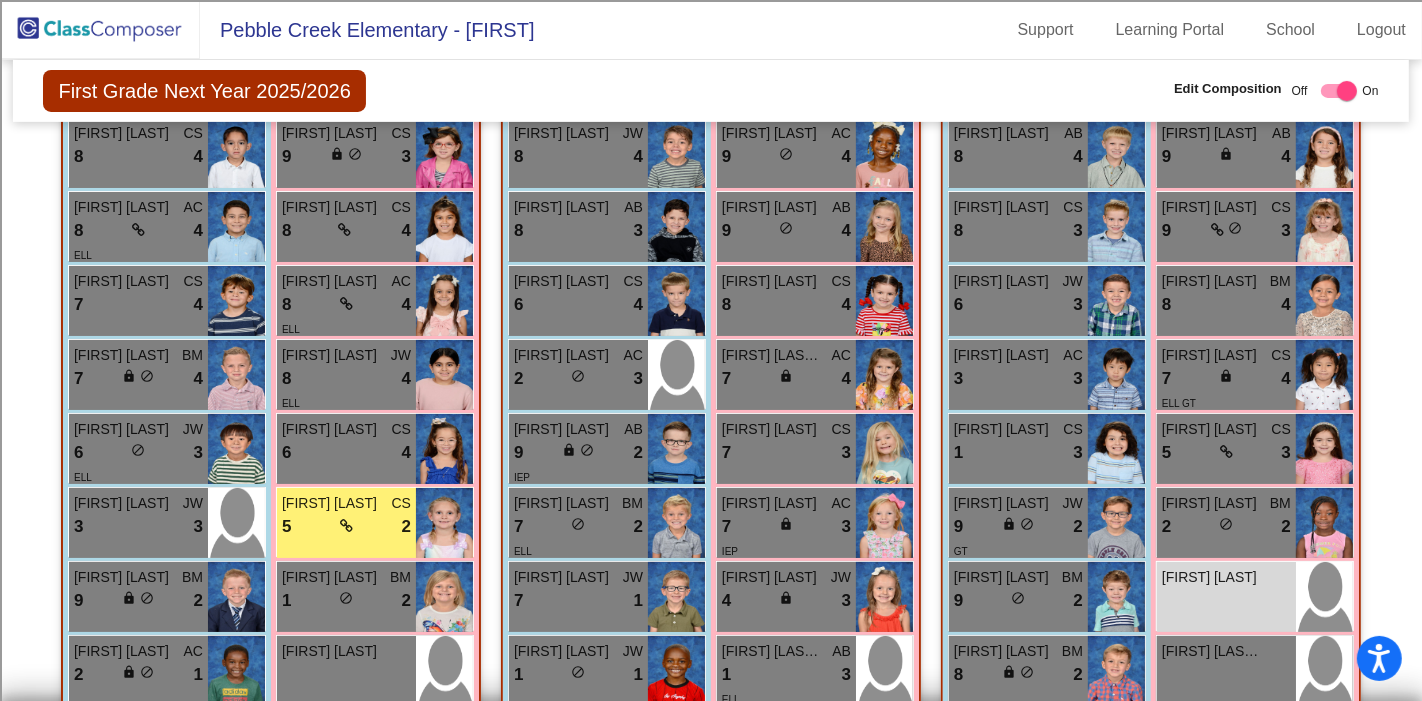 scroll, scrollTop: 0, scrollLeft: 0, axis: both 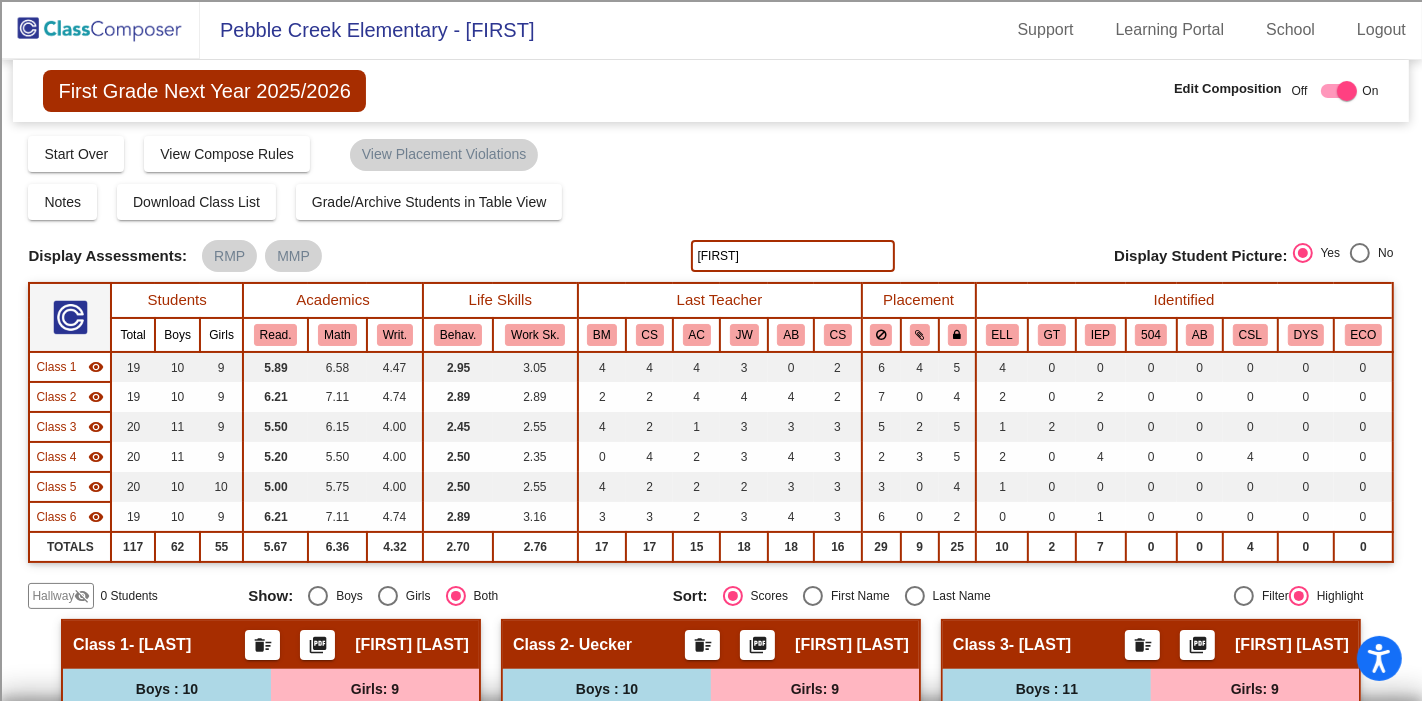 click on "[FIRST]" 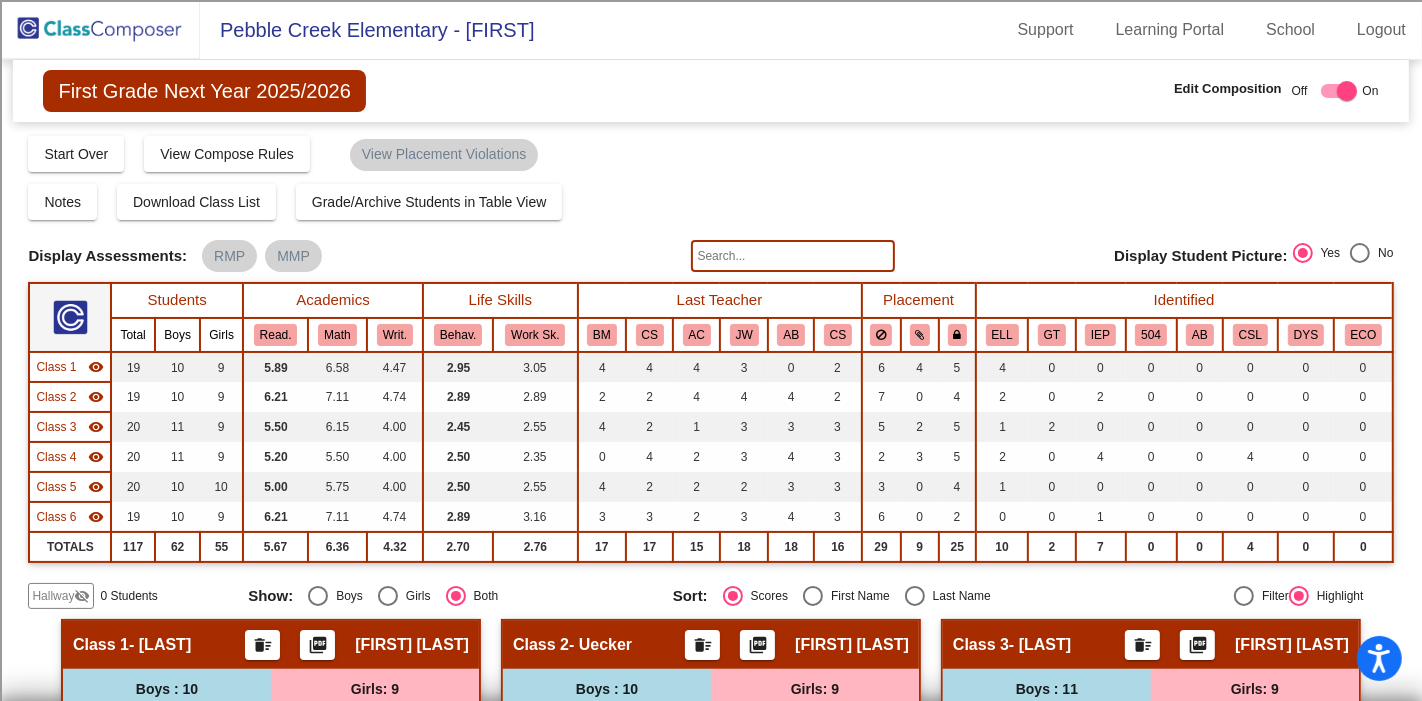 type 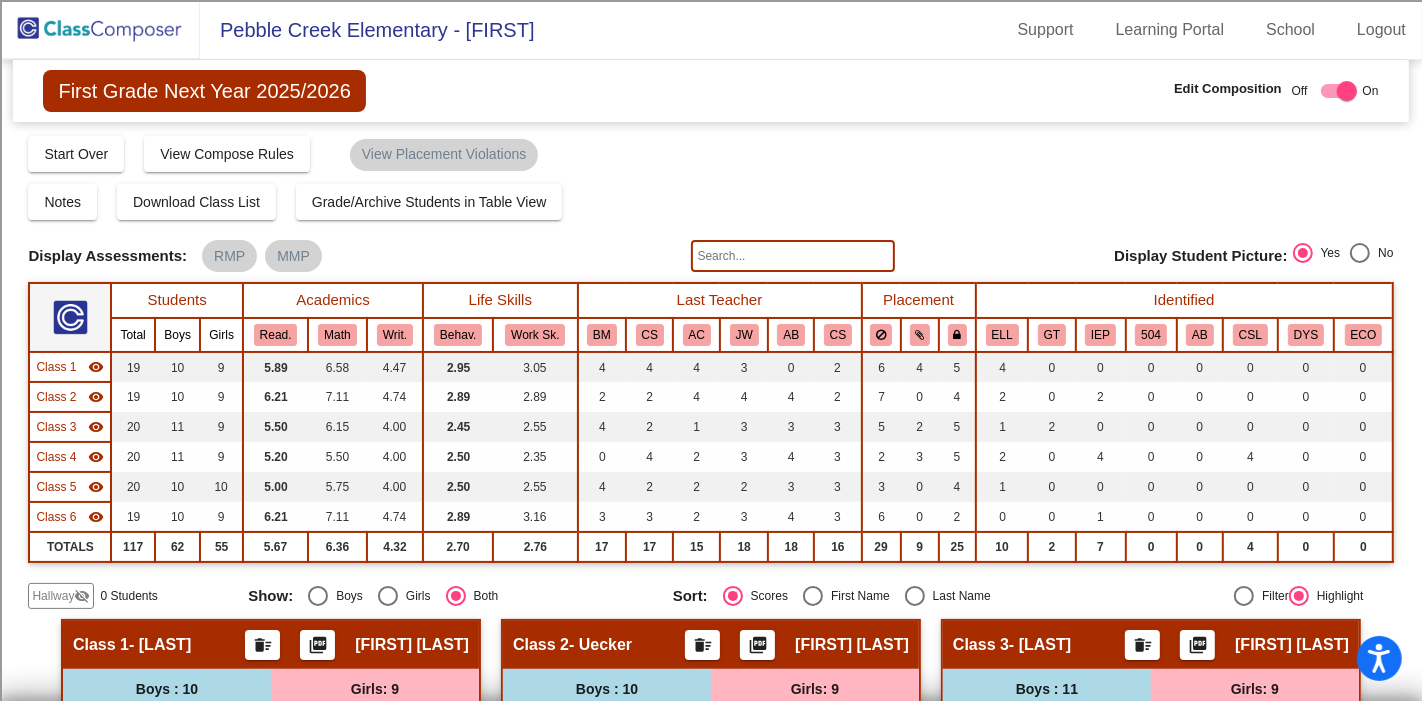 click 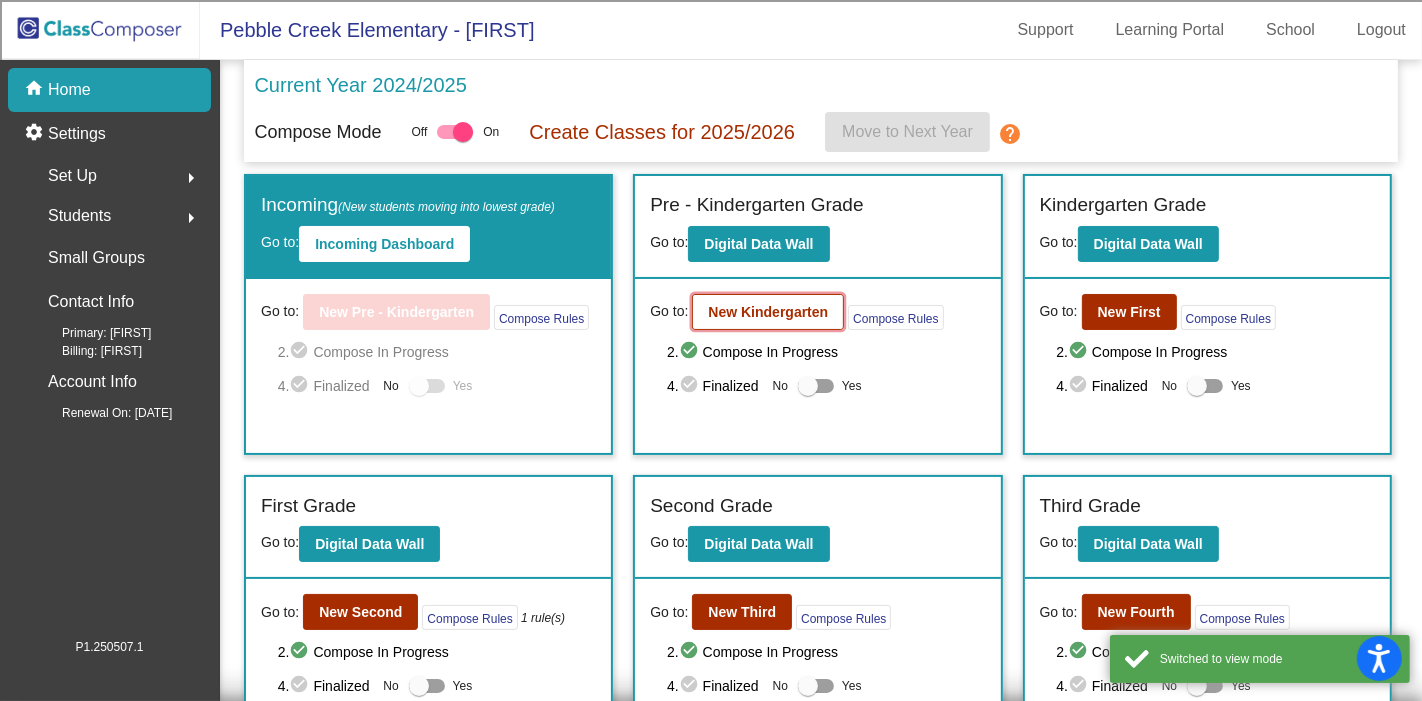 click on "New Kindergarten" 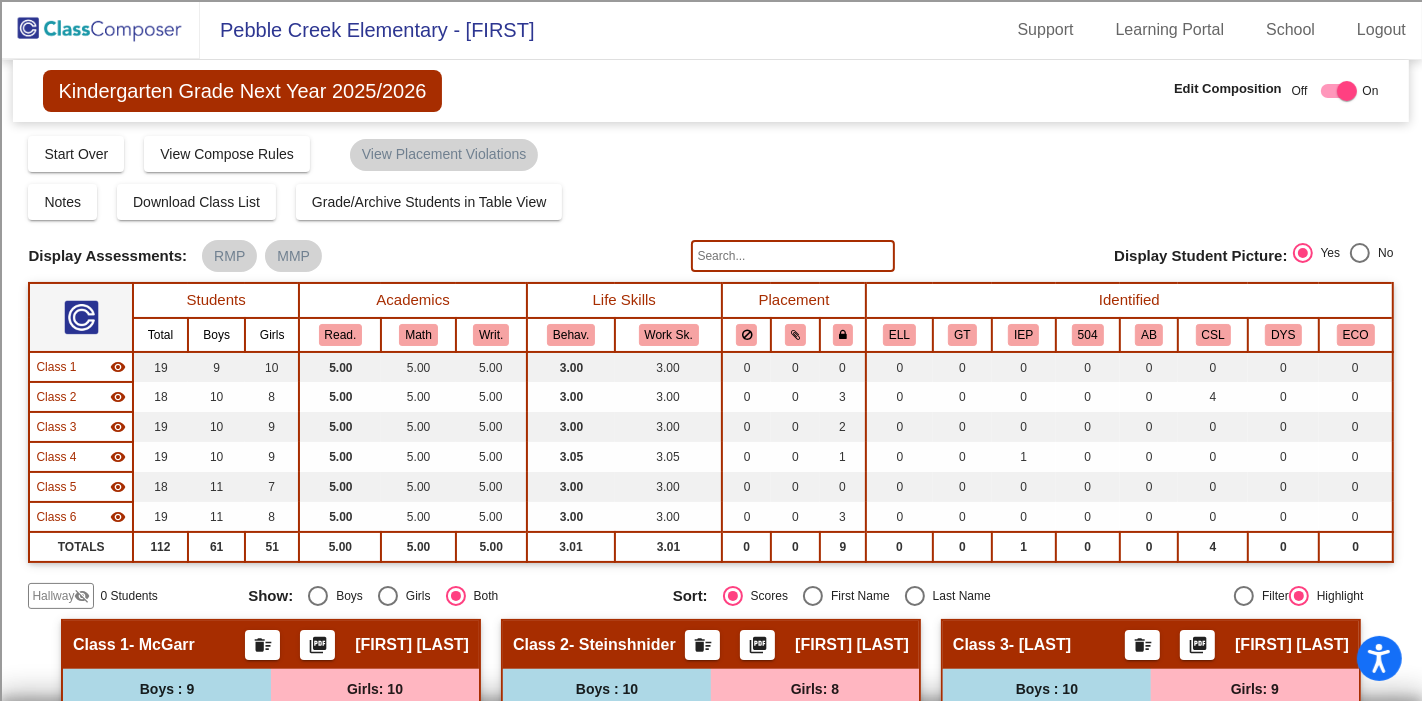 click 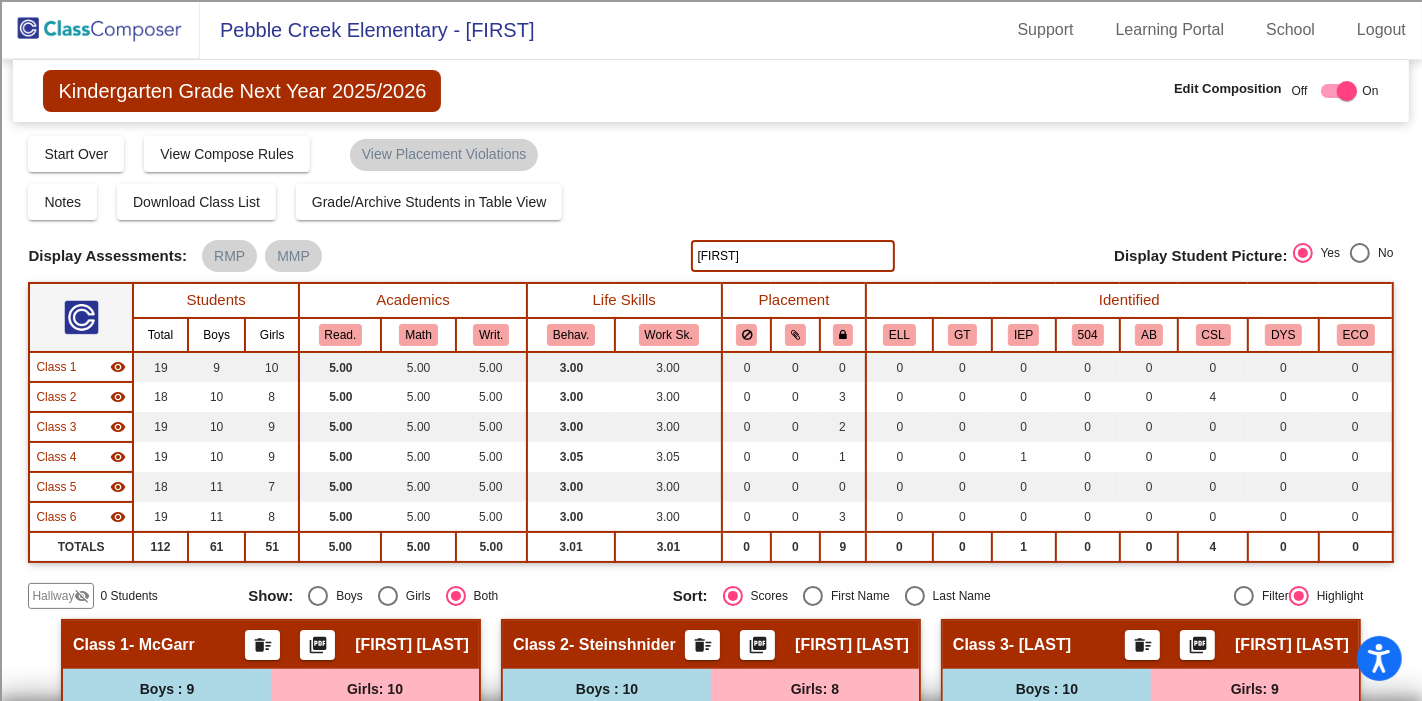 type on "Karter" 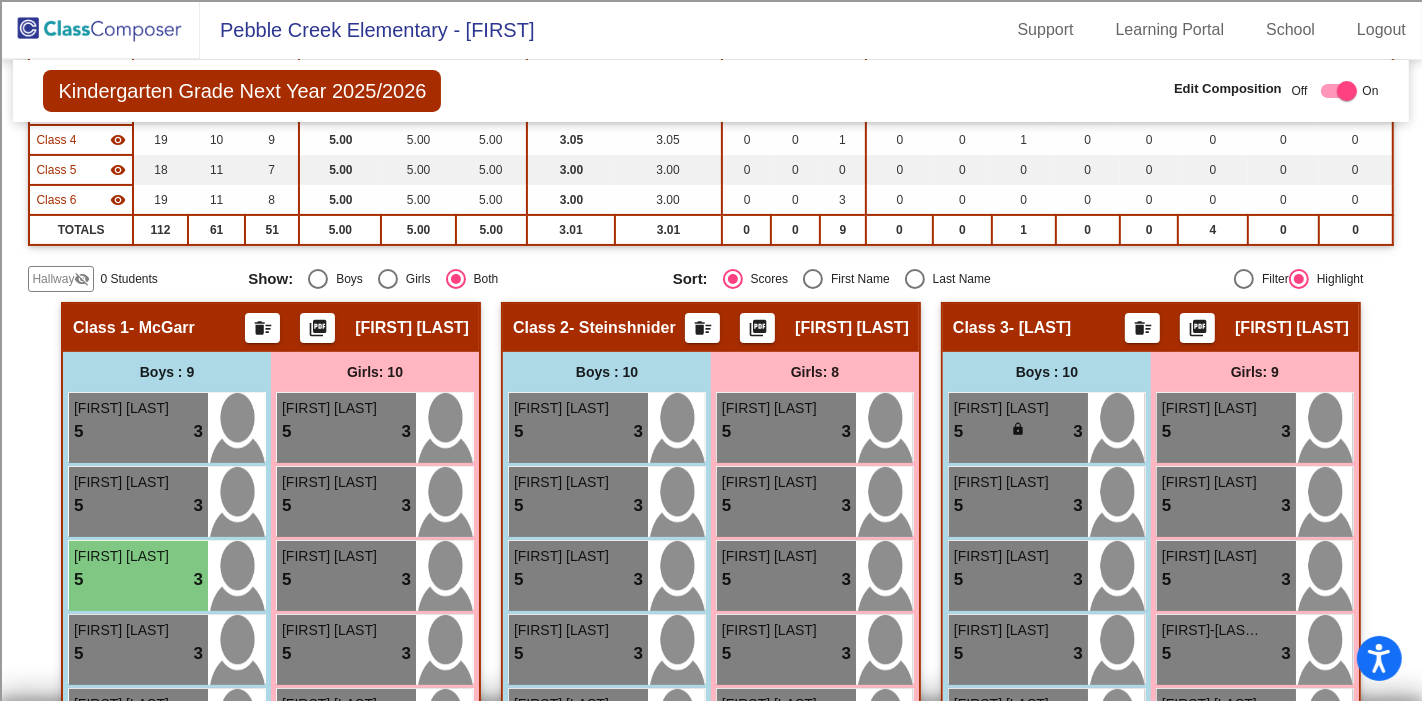 scroll, scrollTop: 333, scrollLeft: 0, axis: vertical 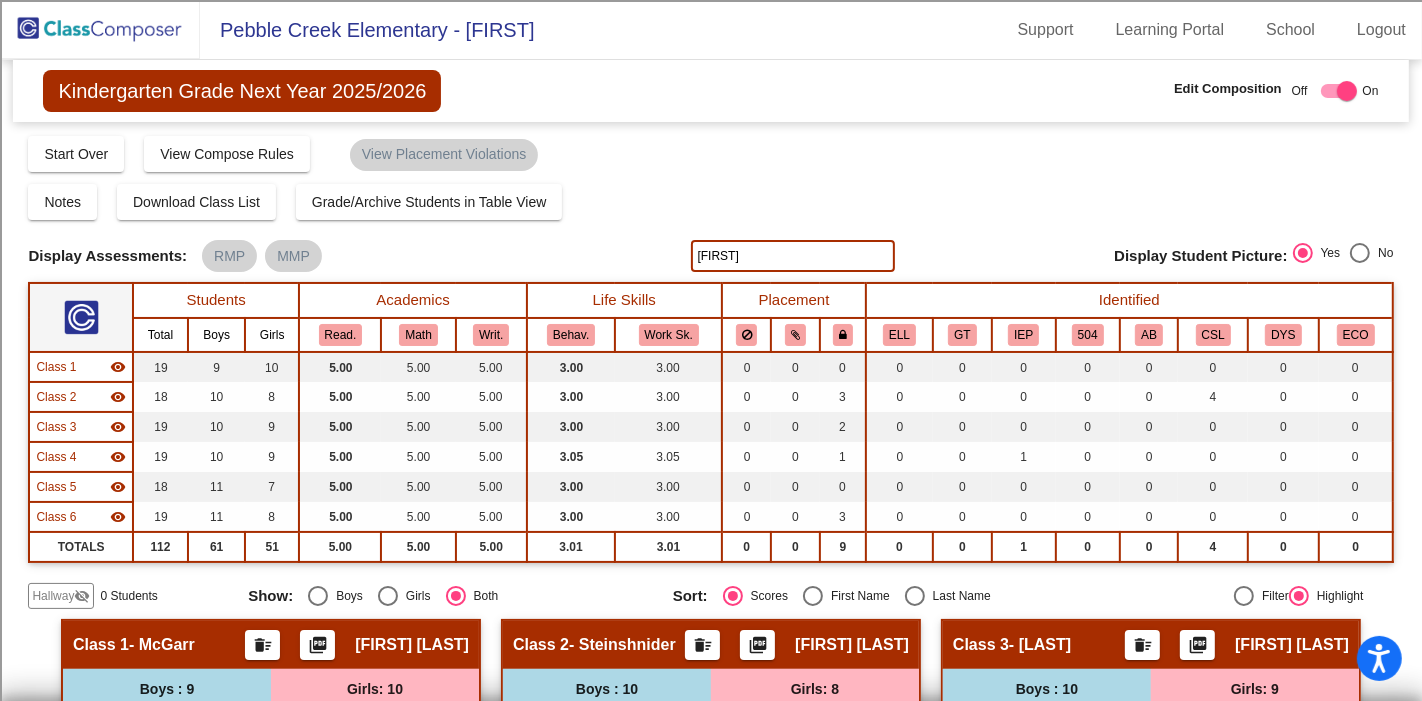 click 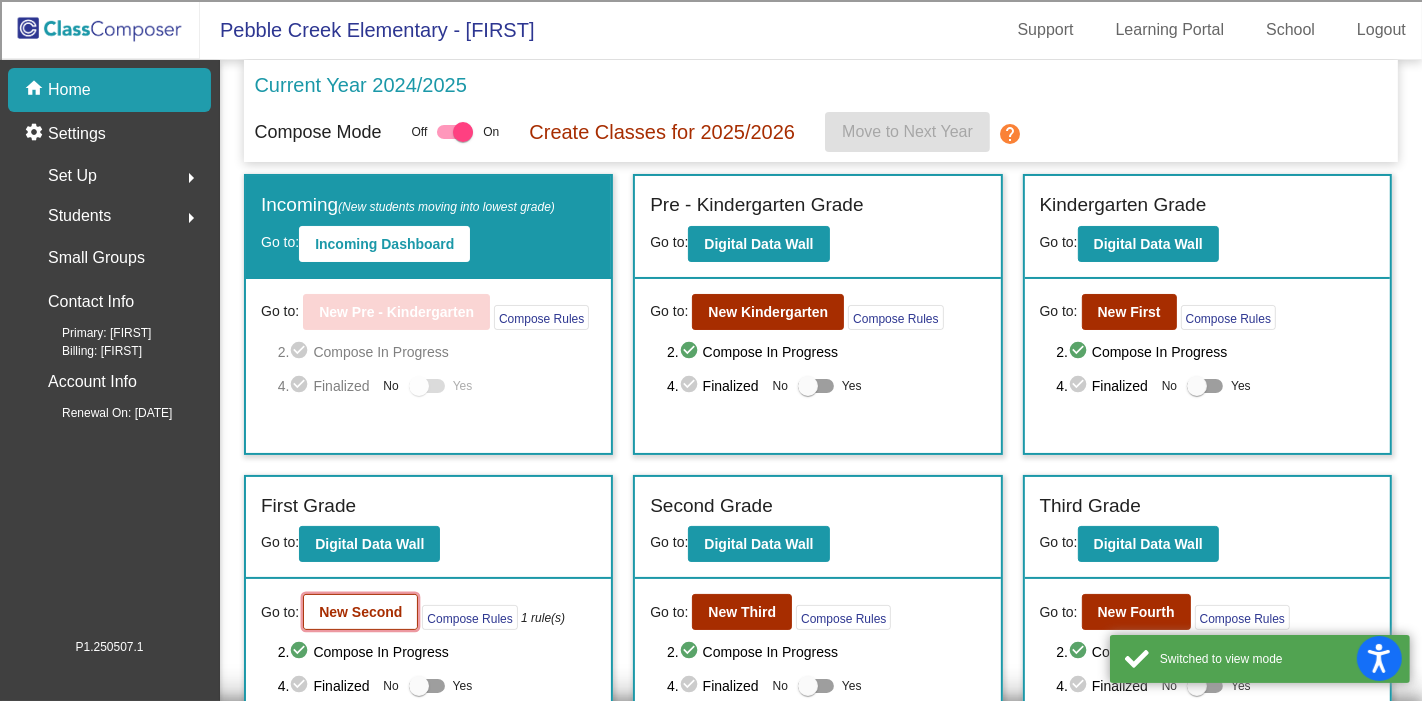 click on "New Second" 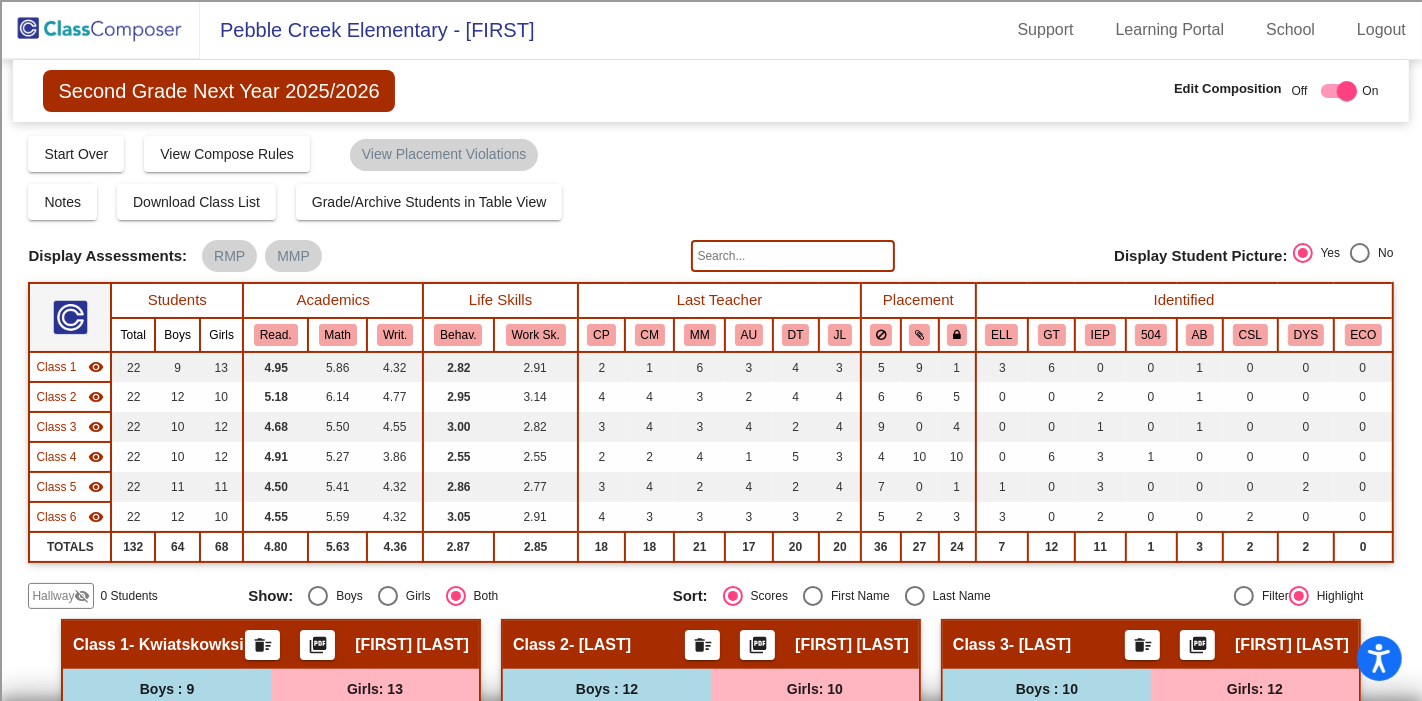 click 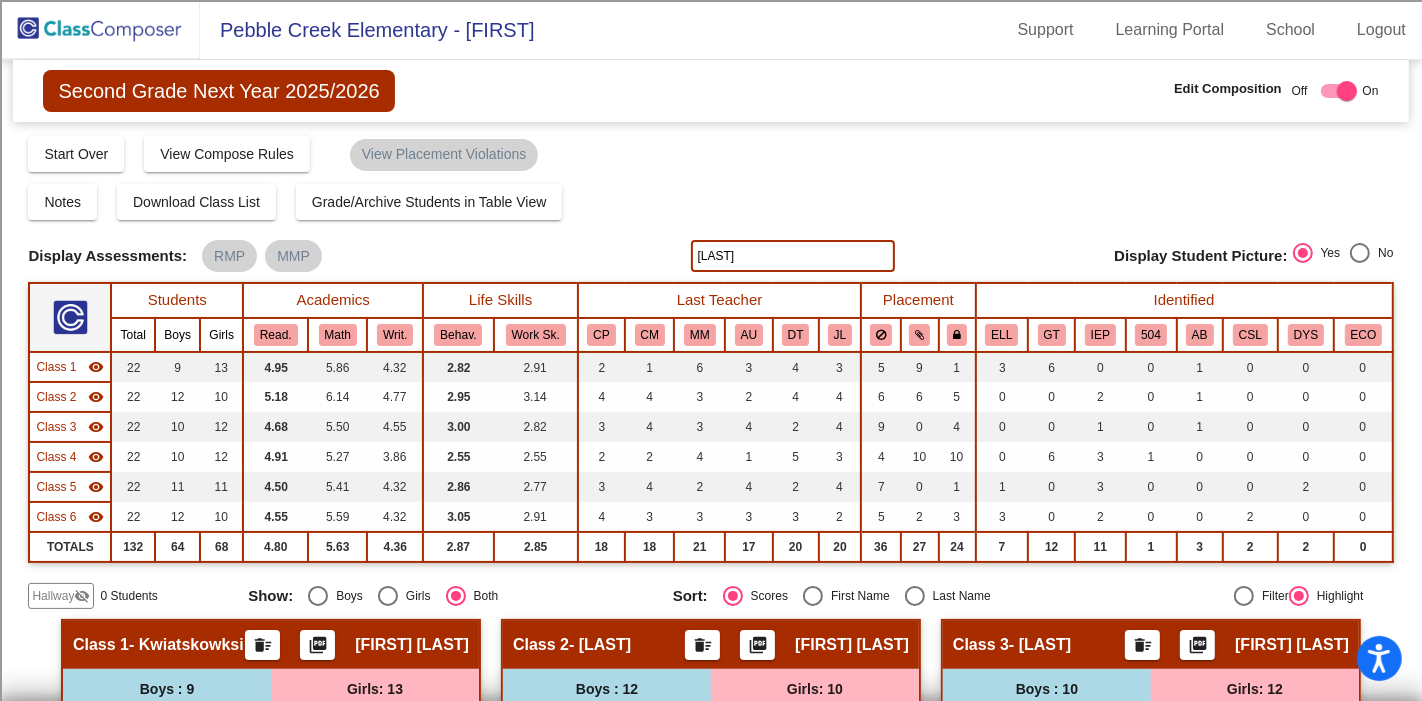 type on "benford" 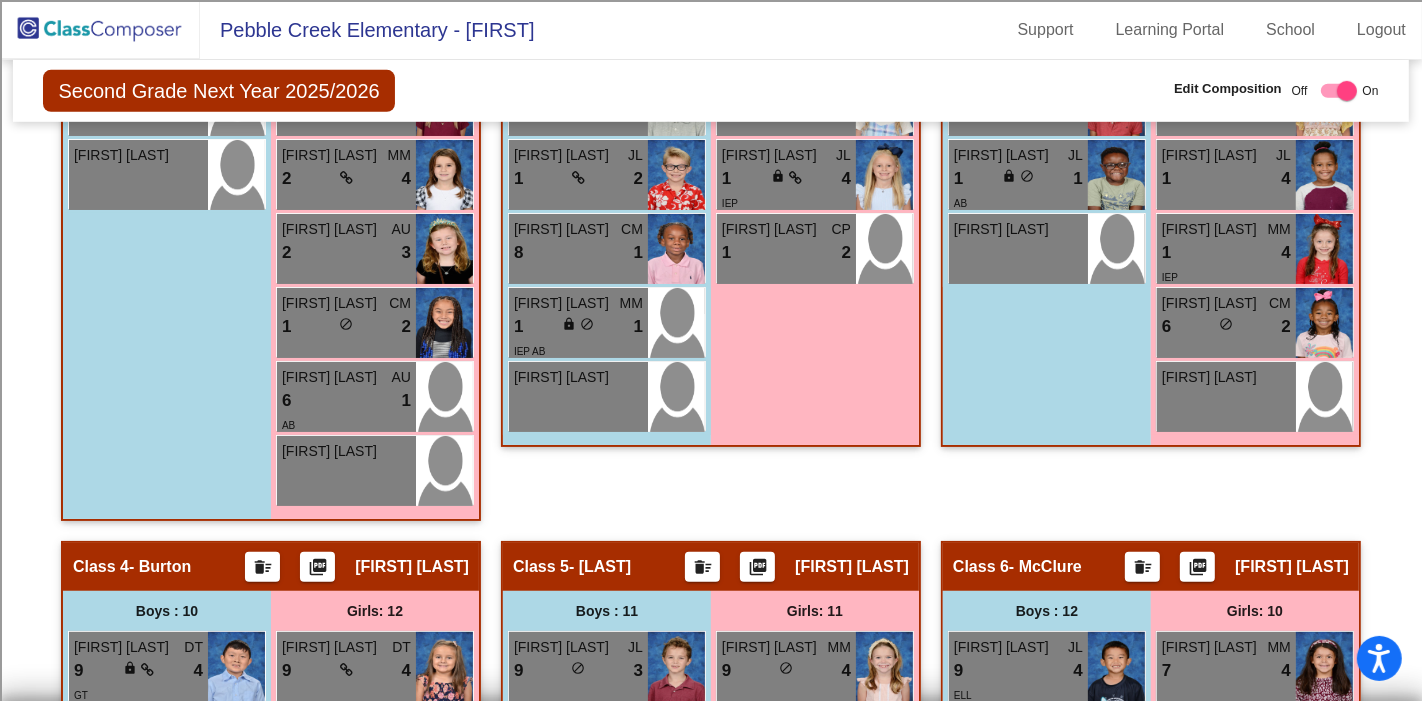 scroll, scrollTop: 0, scrollLeft: 0, axis: both 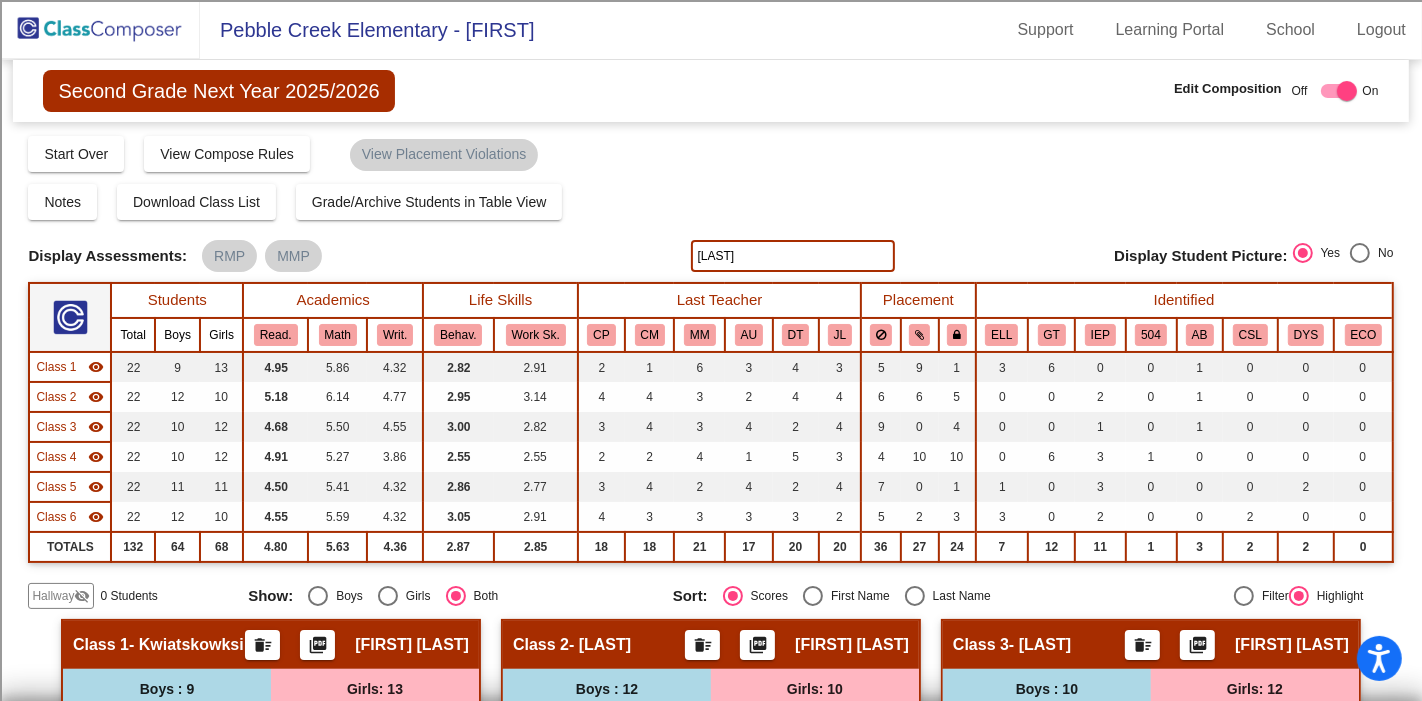 click on "Hallway" 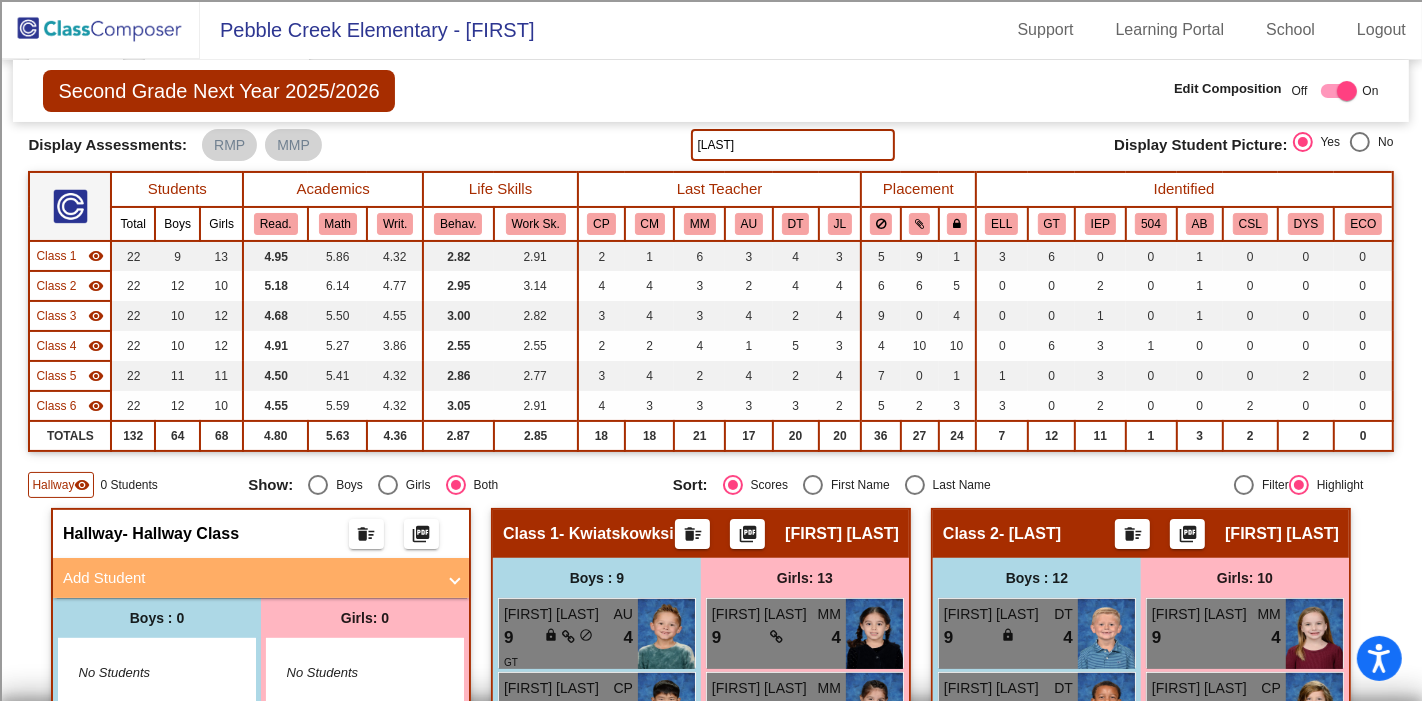 scroll, scrollTop: 333, scrollLeft: 0, axis: vertical 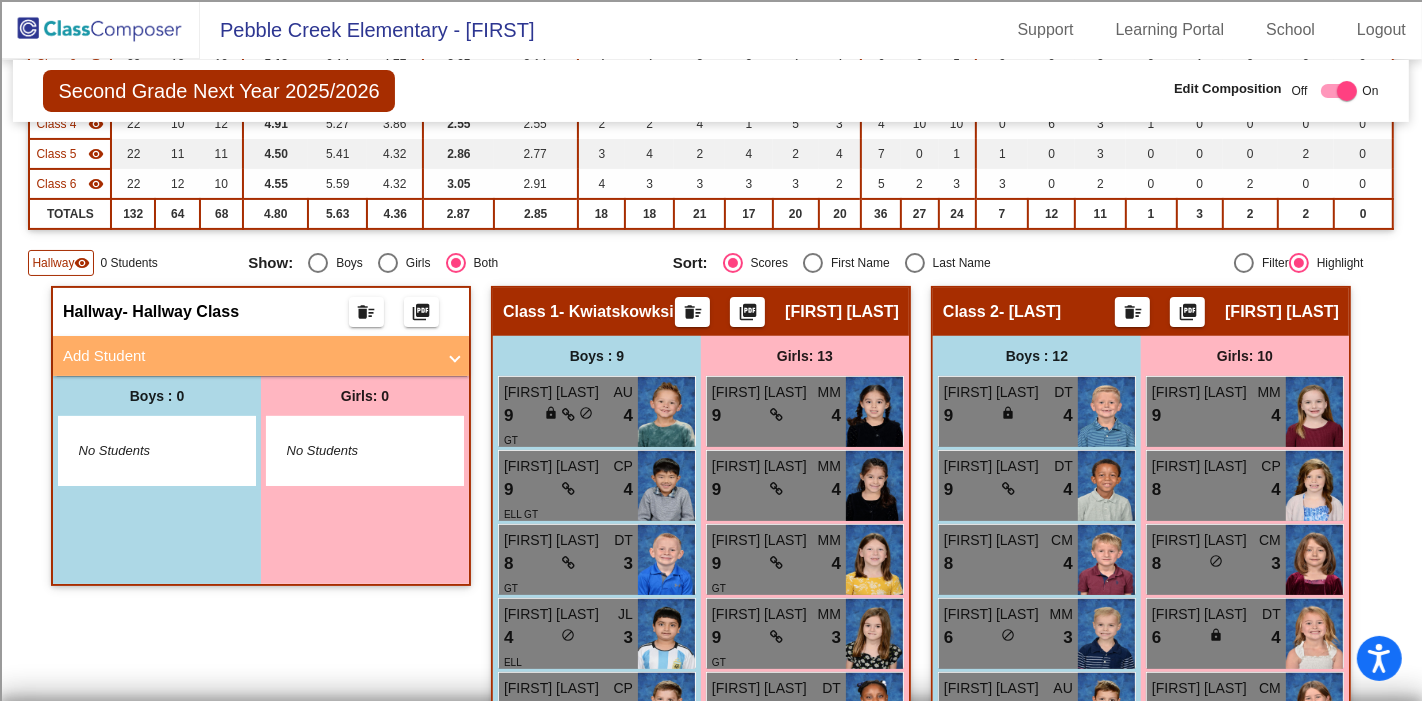 click on "Add Student" at bounding box center [249, 356] 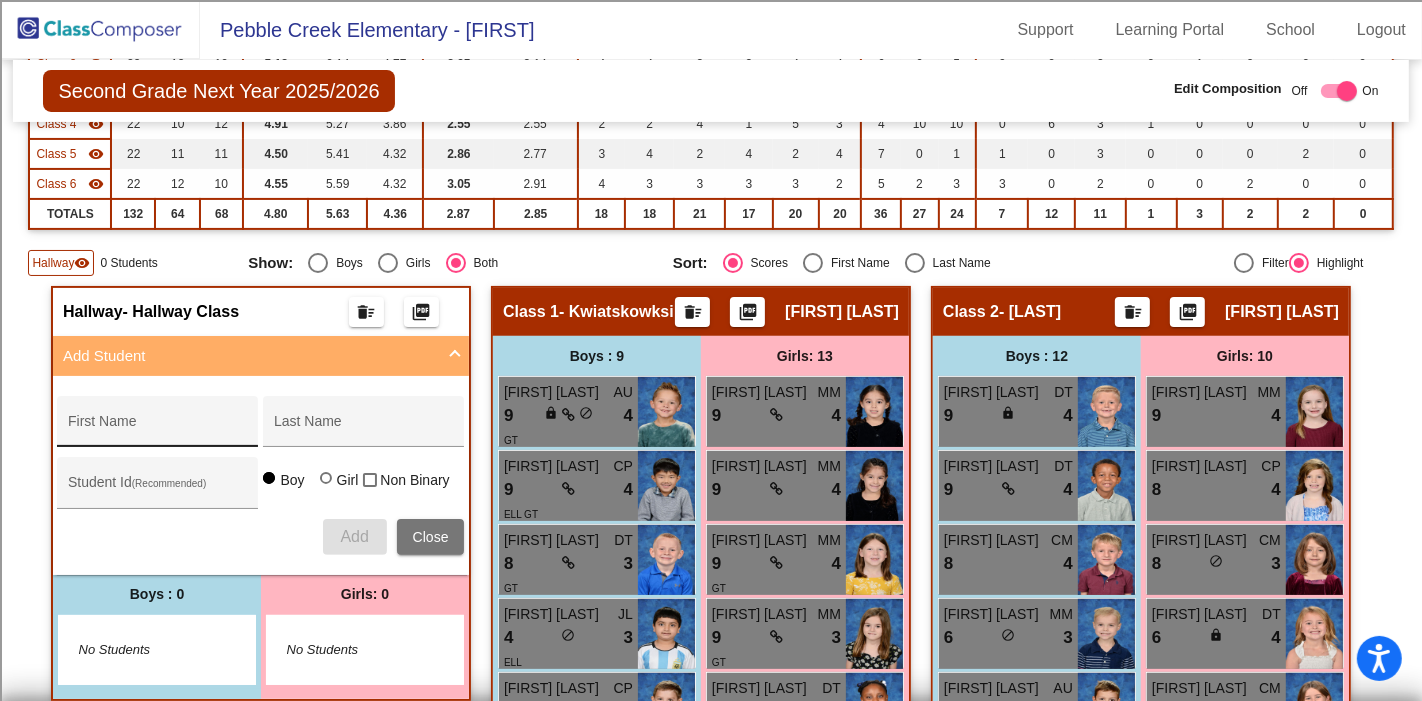 click on "First Name" at bounding box center [158, 429] 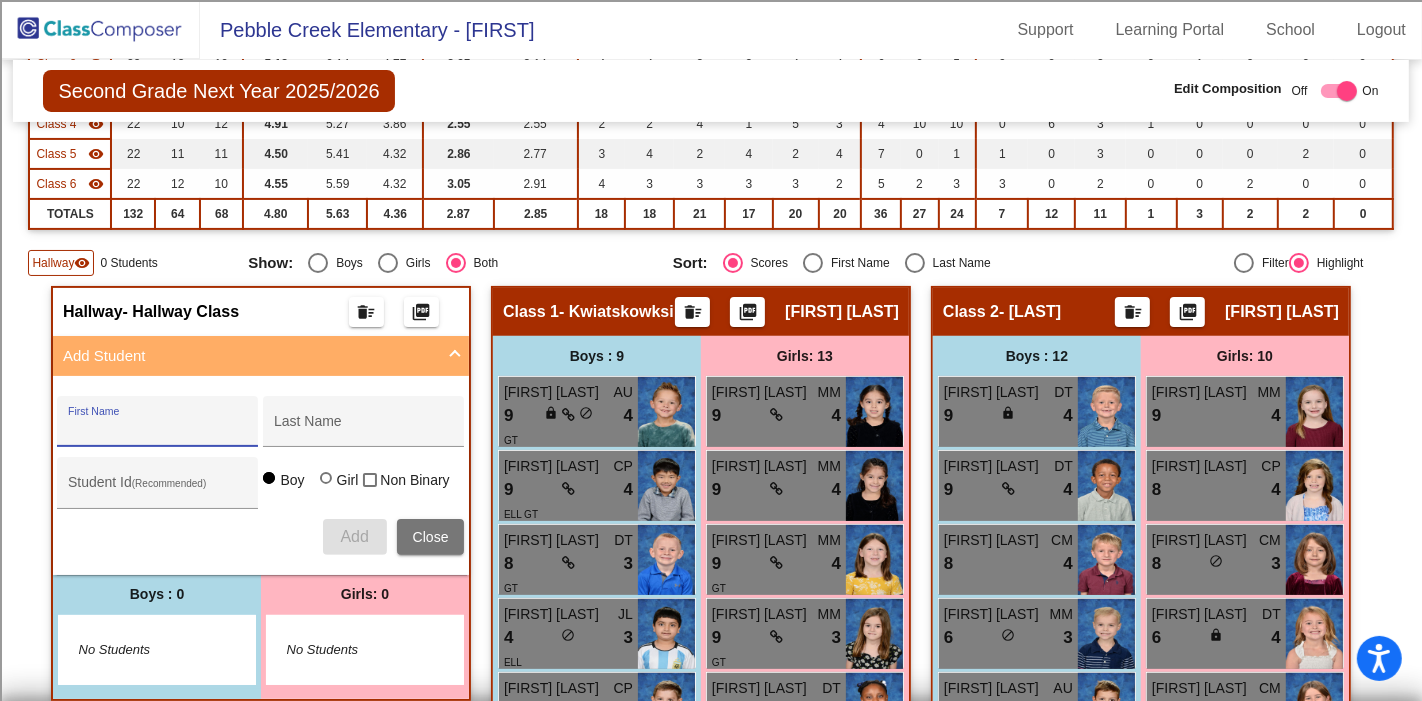 paste on "Kai'loni Nevaeh Benford" 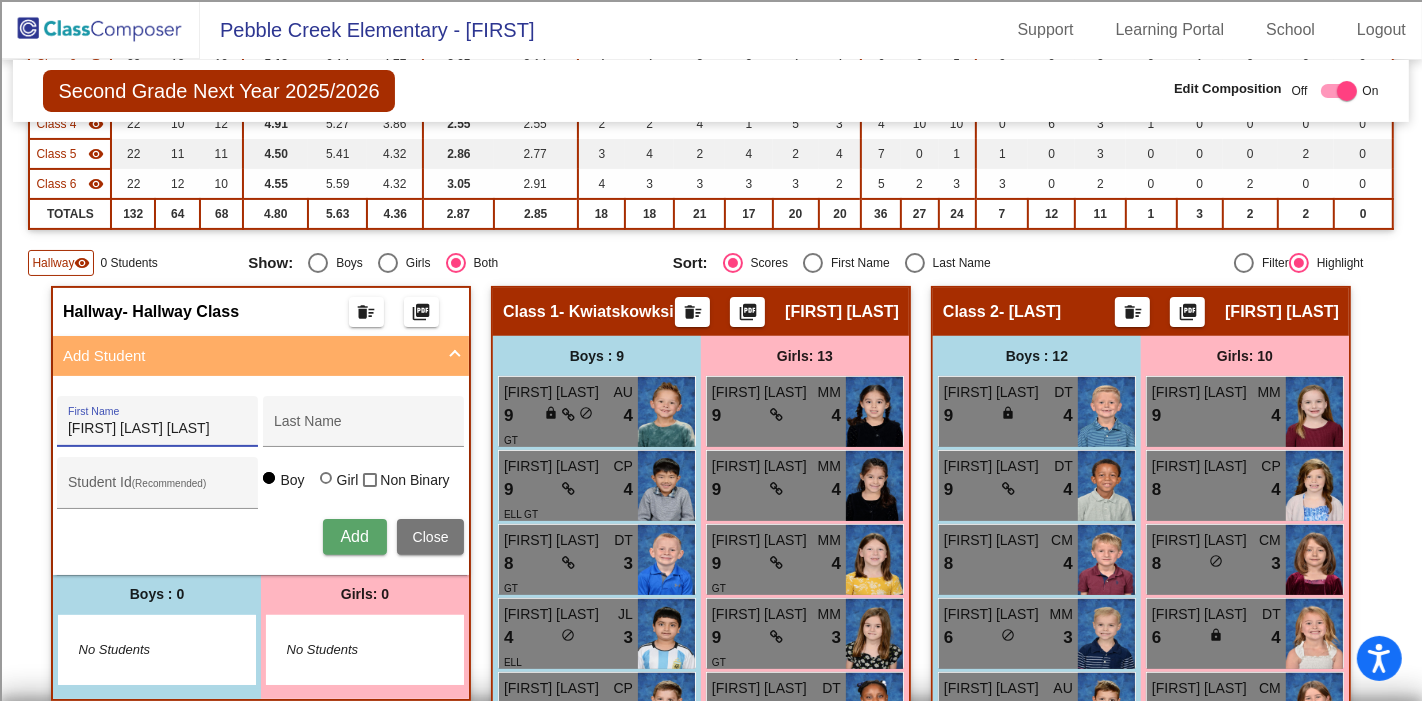 click on "Kai'loni Nevaeh Benford" at bounding box center (158, 429) 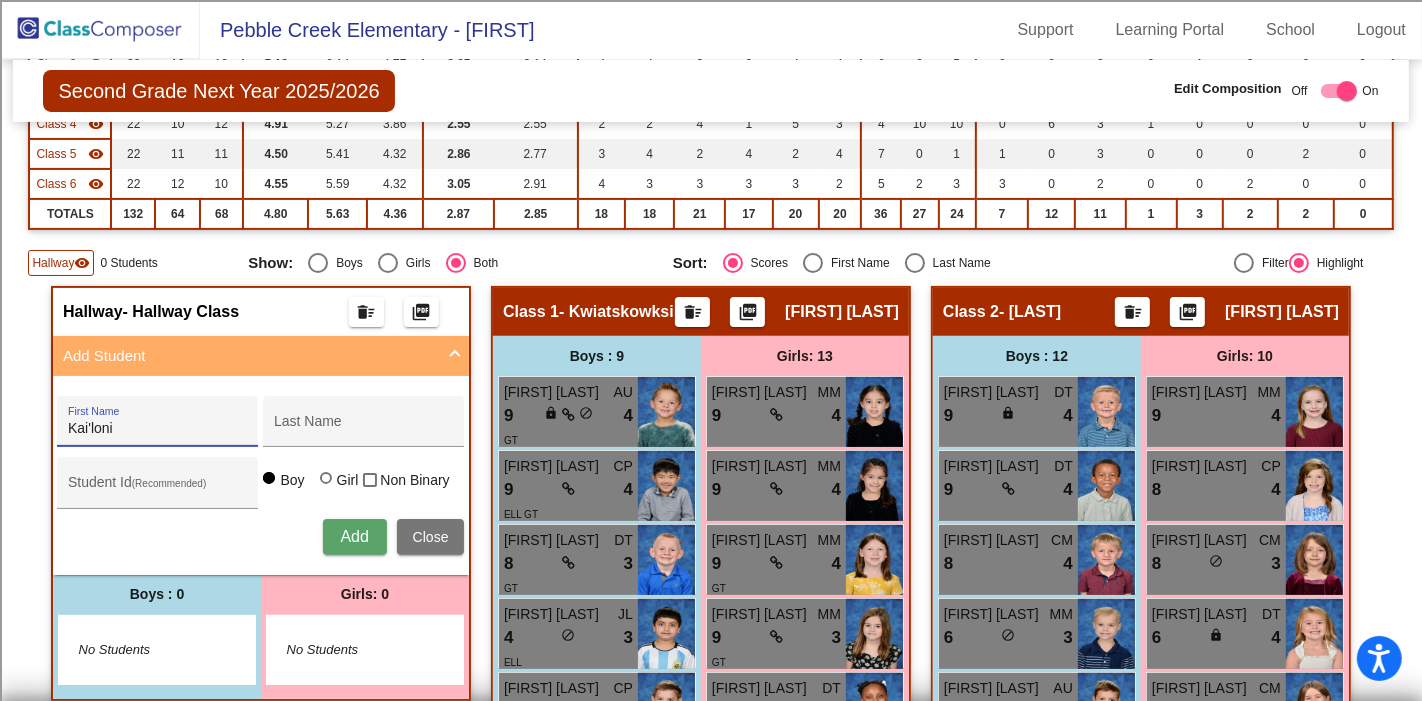 type on "Kai'loni" 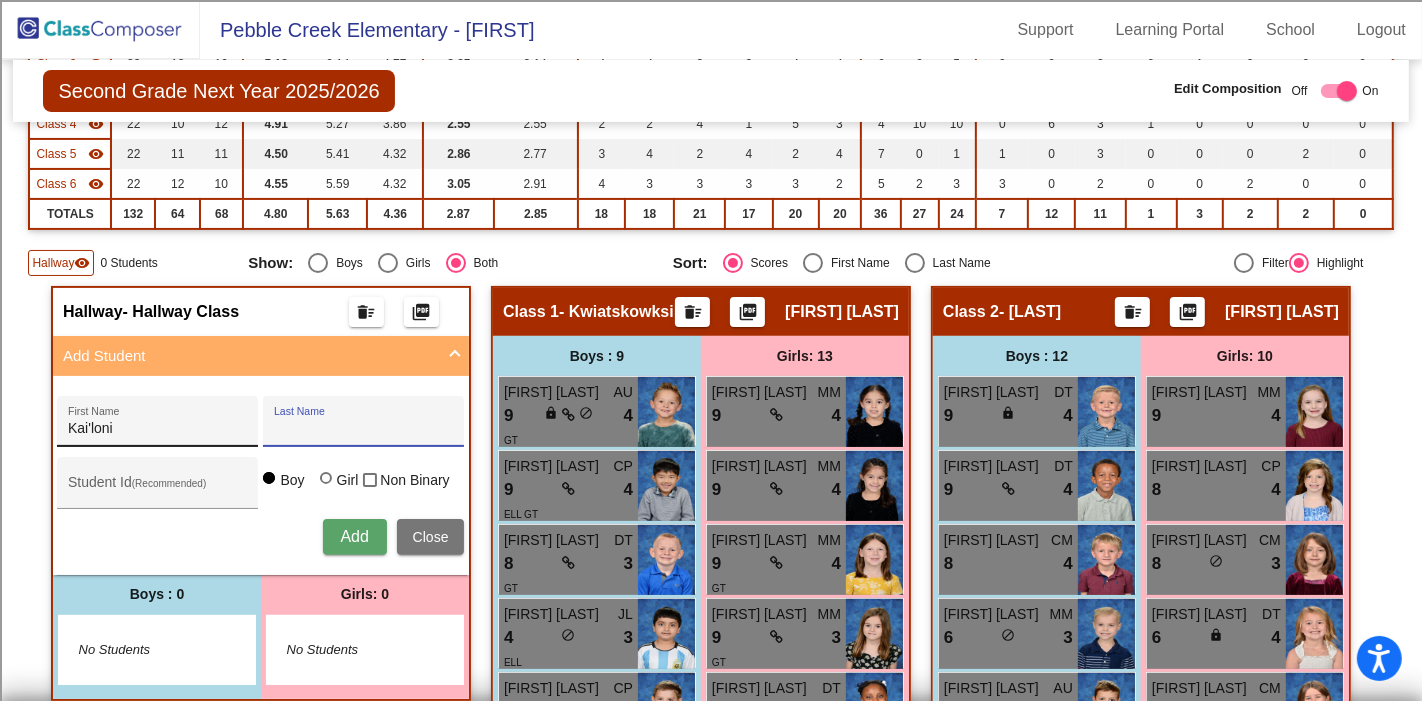 paste on "Benford" 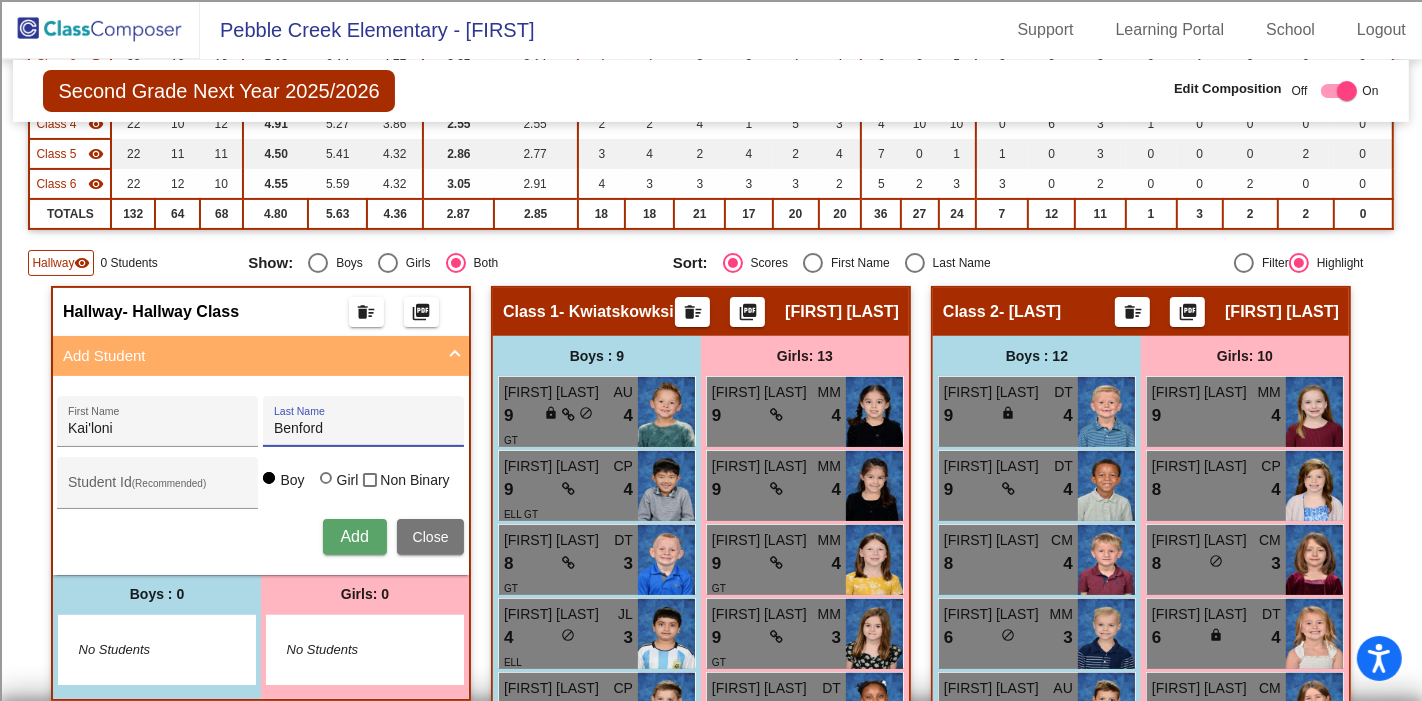 type on "Benford" 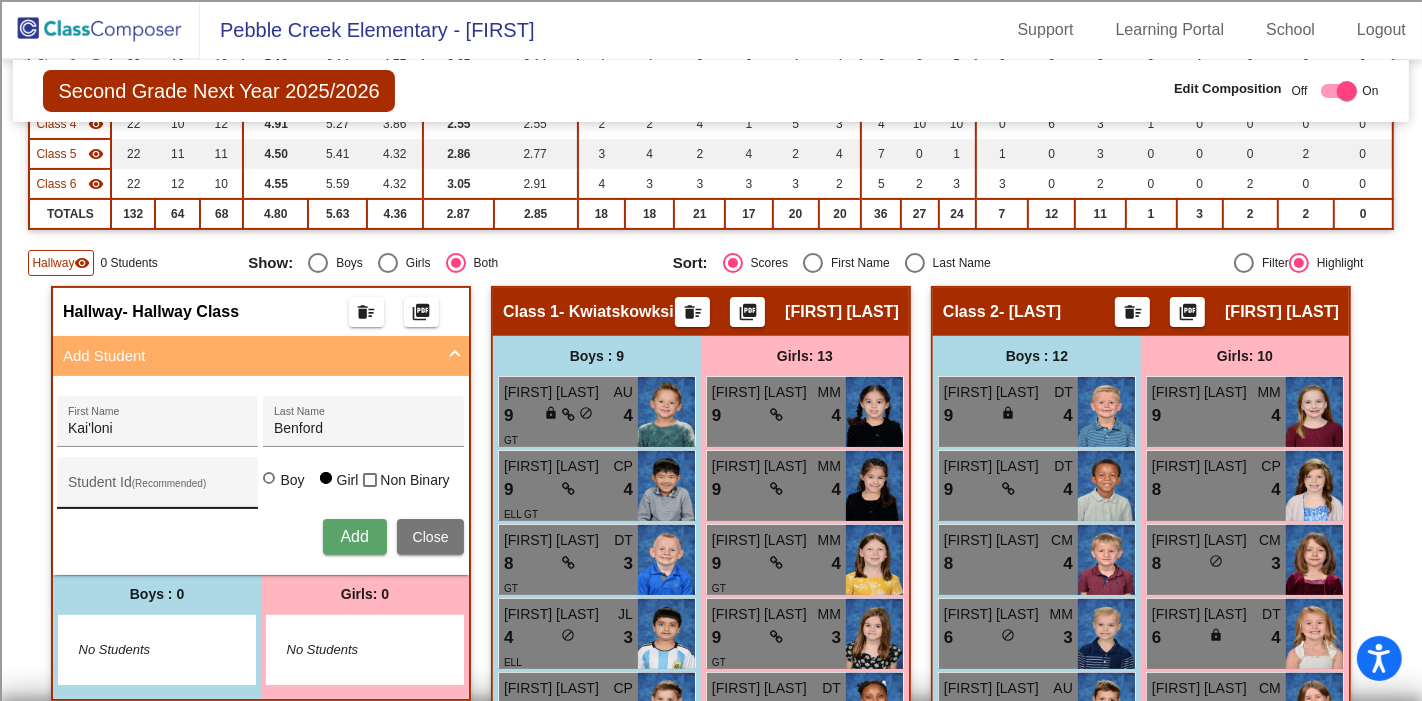 click on "Student Id  (Recommended)" at bounding box center [158, 490] 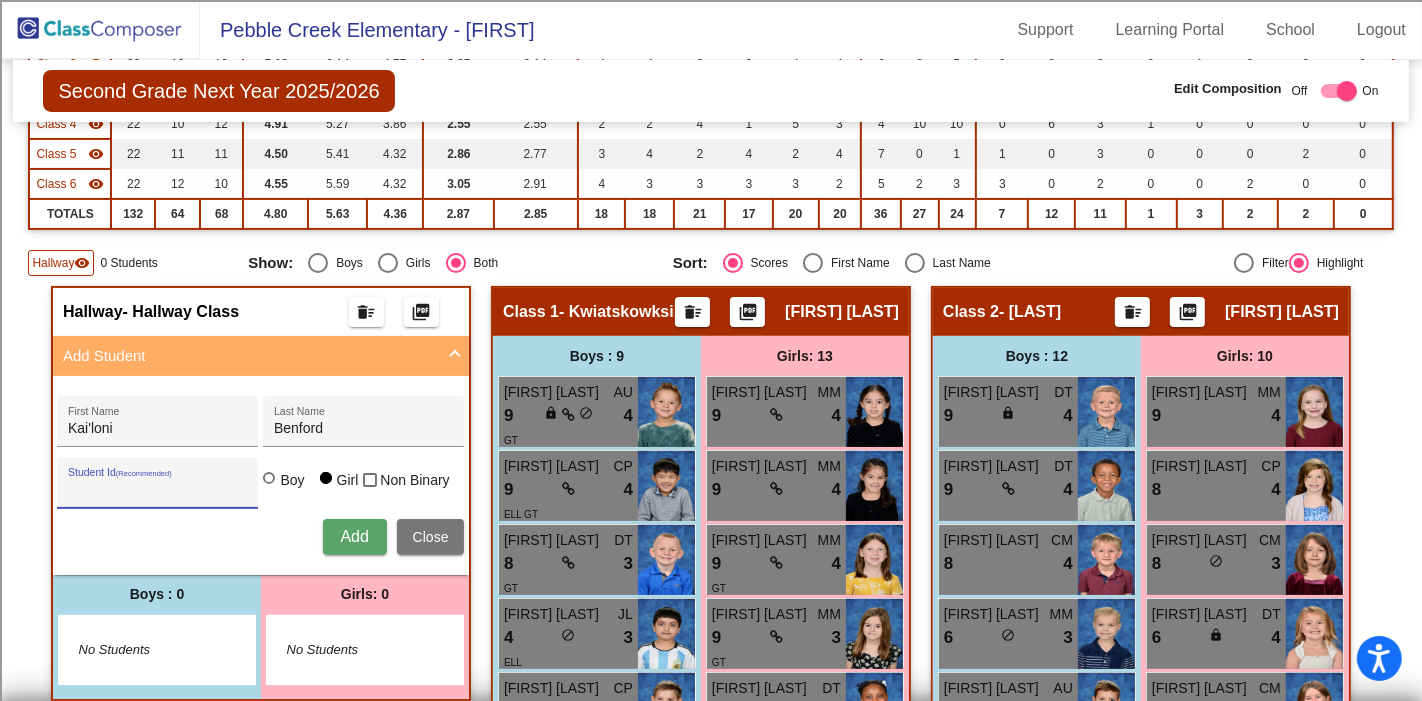 paste on "100067947" 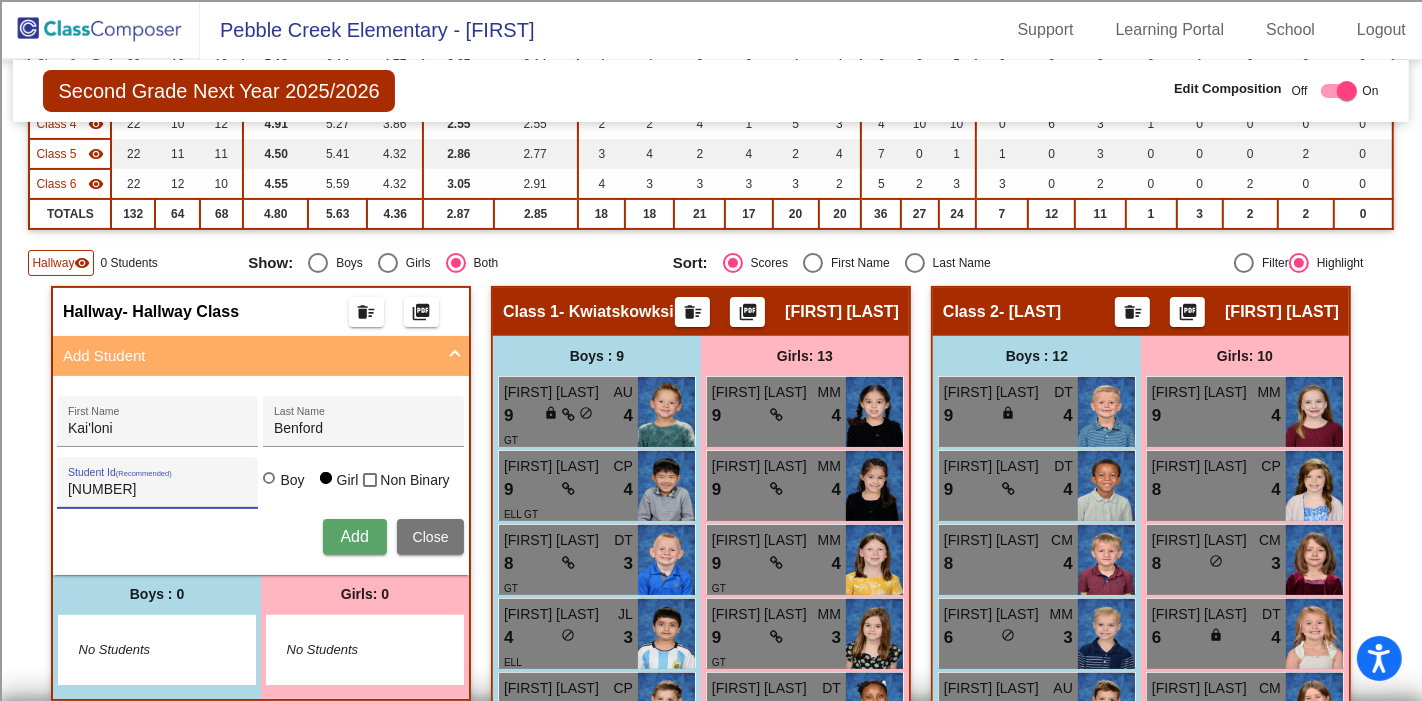type on "100067947" 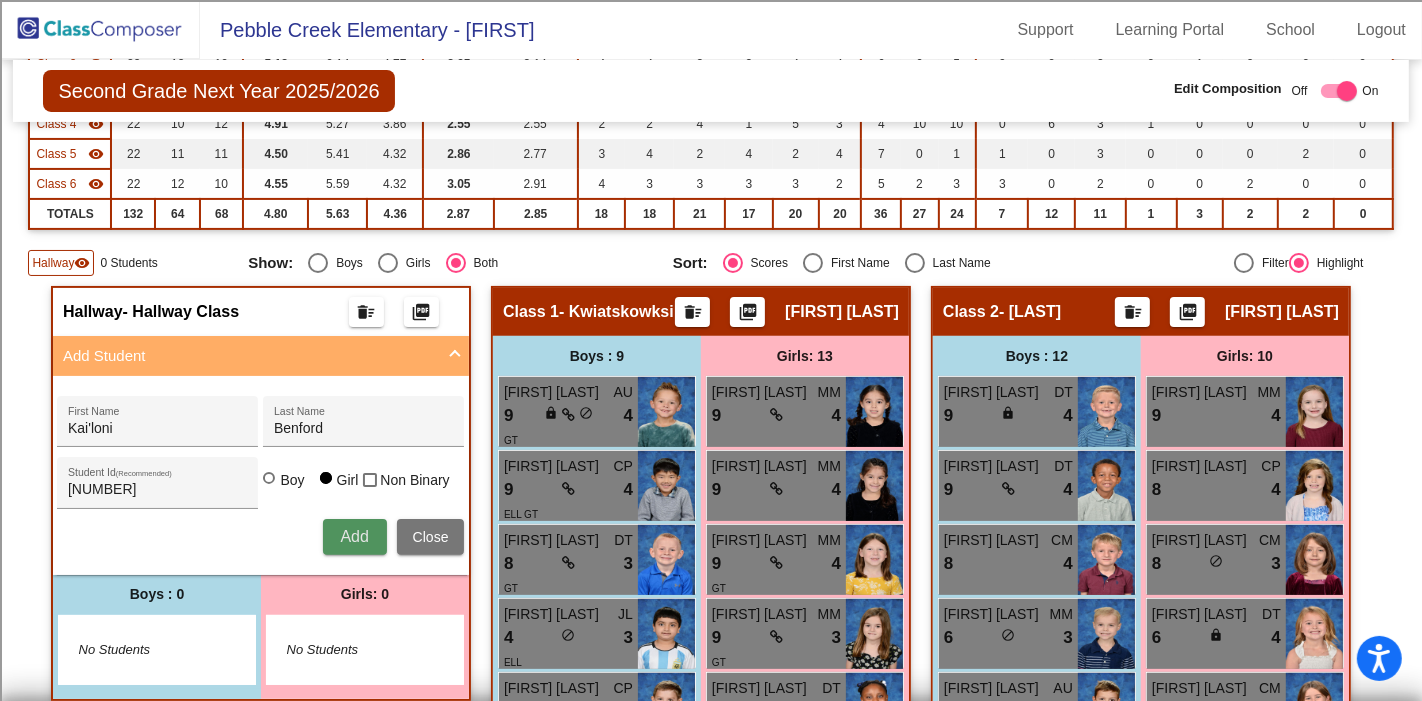 type 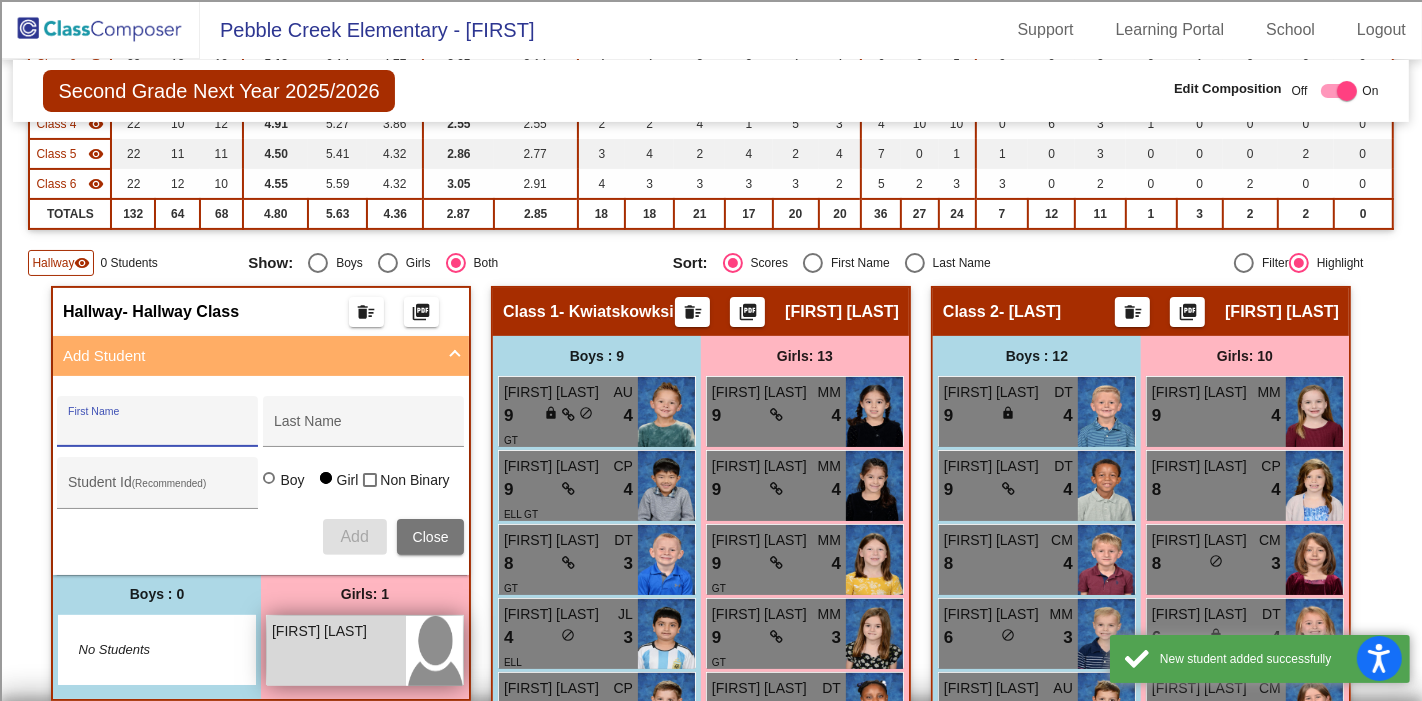 click on "Kai'loni  Benford lock do_not_disturb_alt" at bounding box center [336, 651] 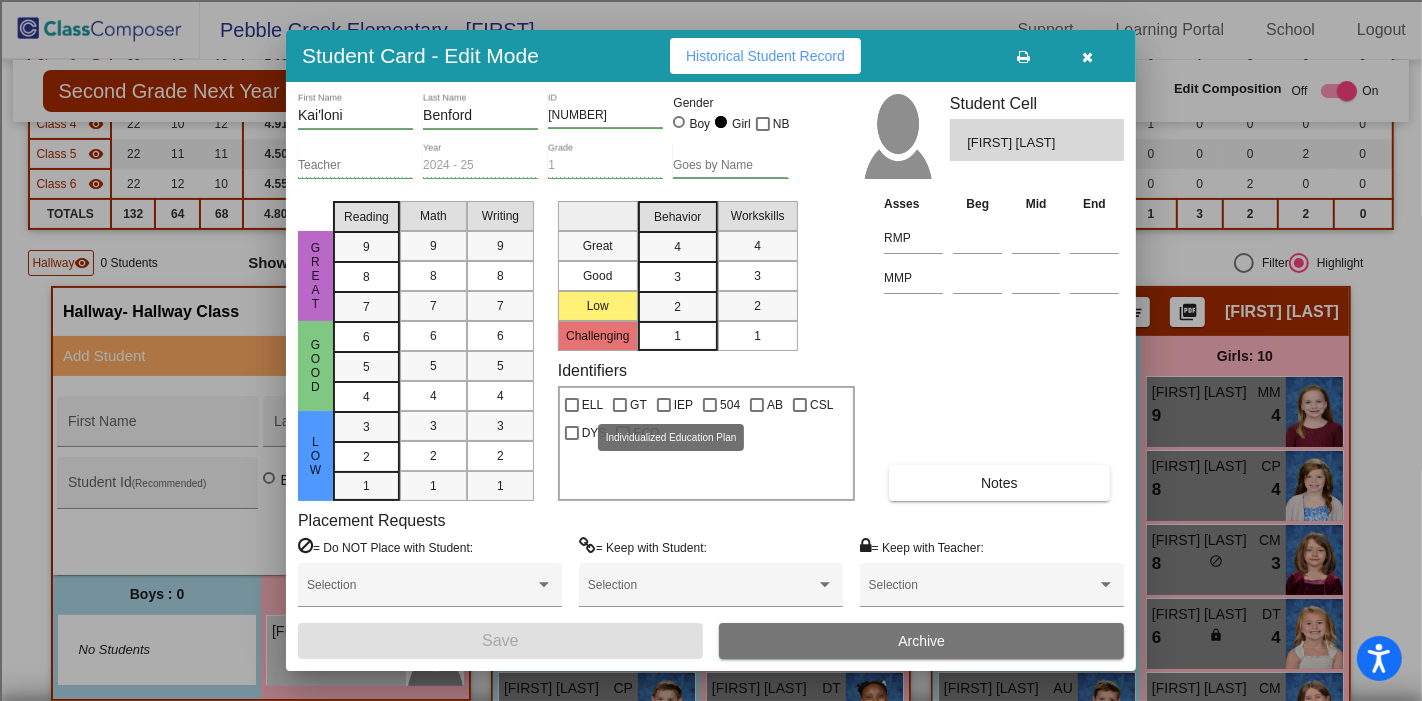 click at bounding box center (664, 405) 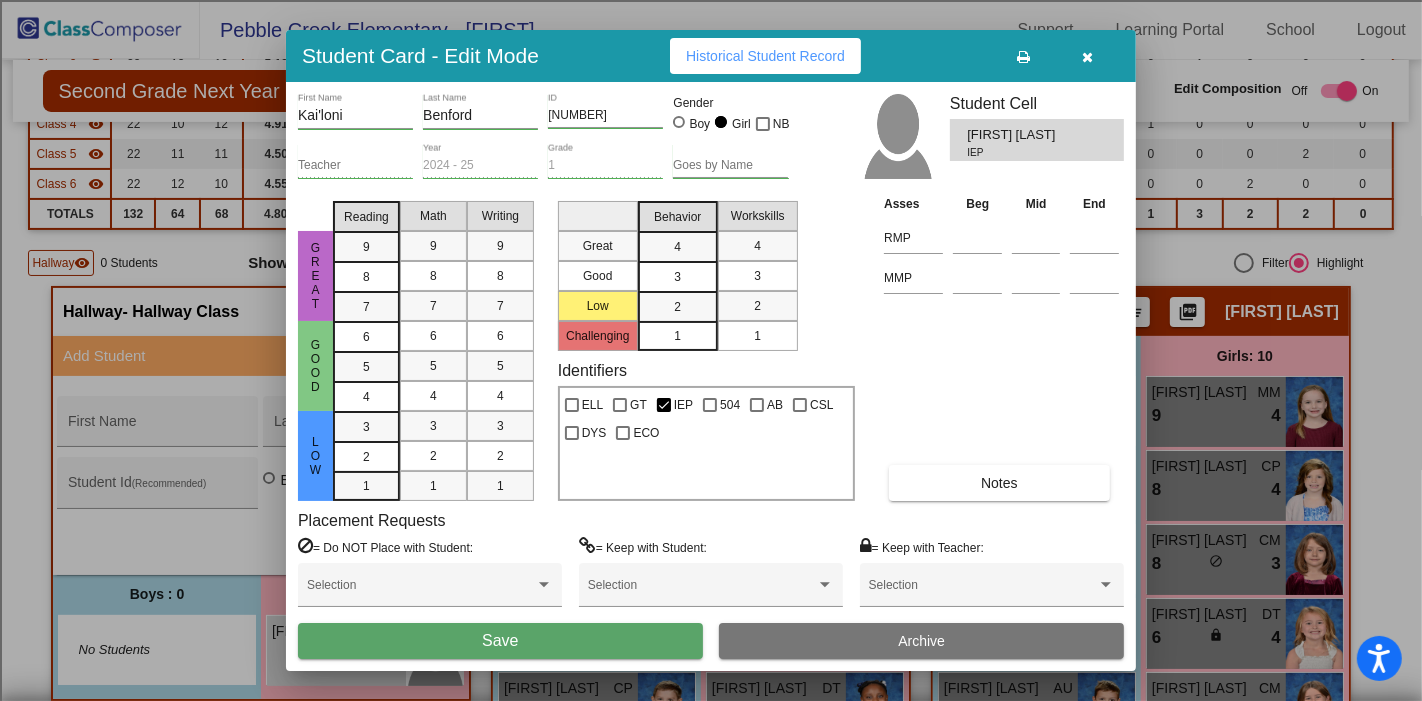 click on "Save" at bounding box center (500, 641) 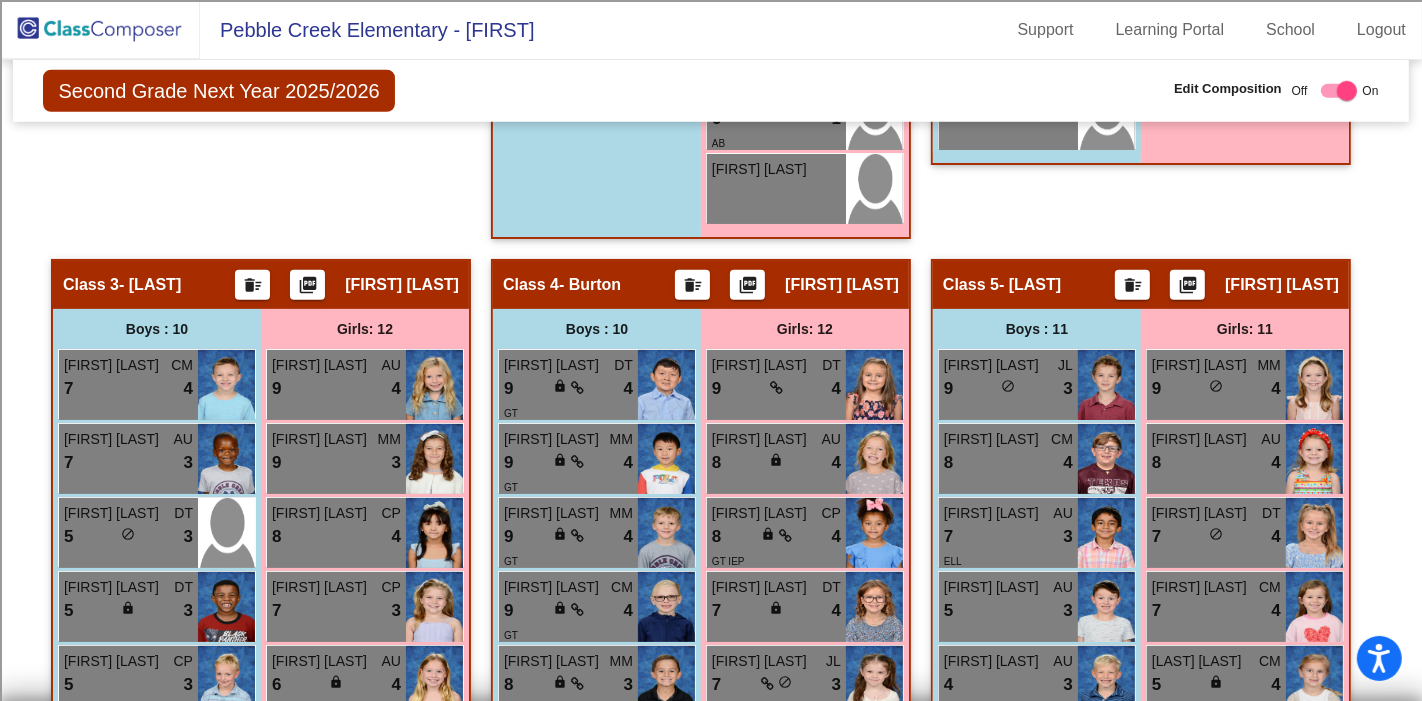 scroll, scrollTop: 1111, scrollLeft: 0, axis: vertical 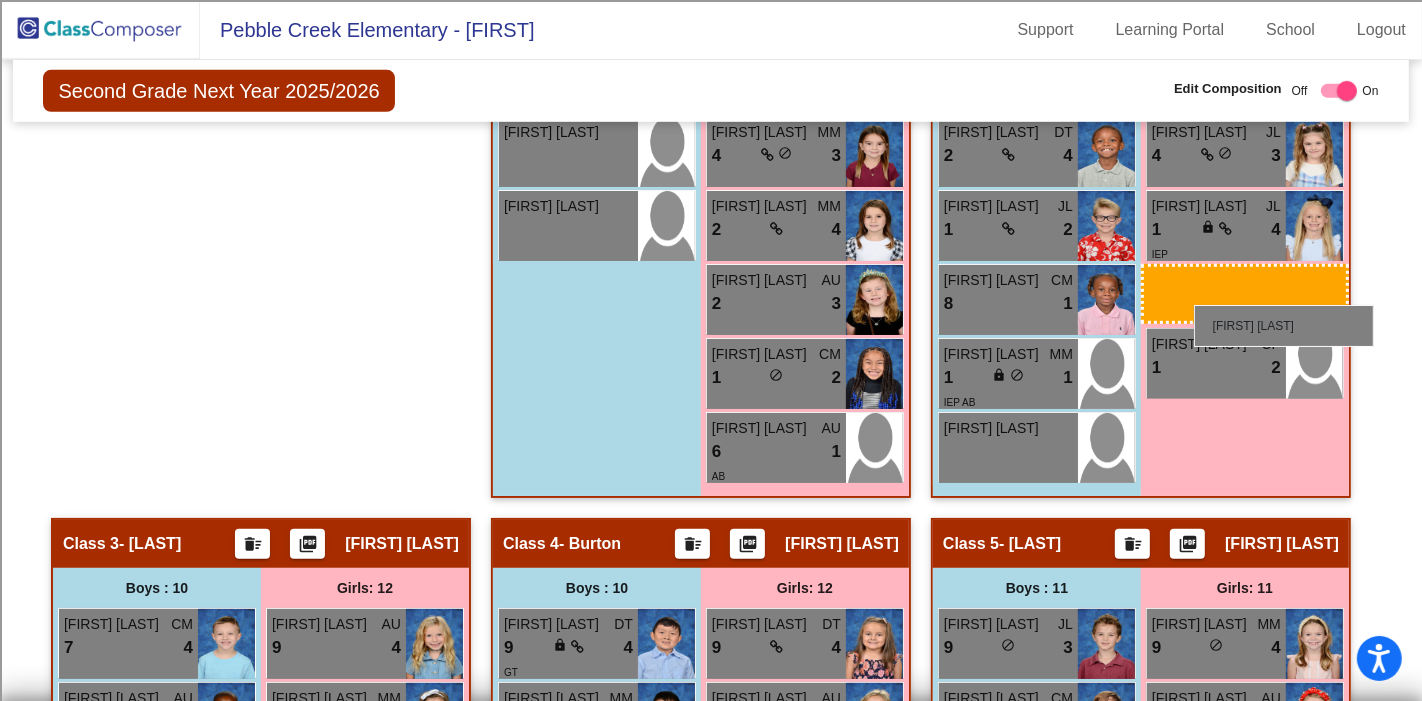 drag, startPoint x: 805, startPoint y: 530, endPoint x: 1194, endPoint y: 305, distance: 449.38403 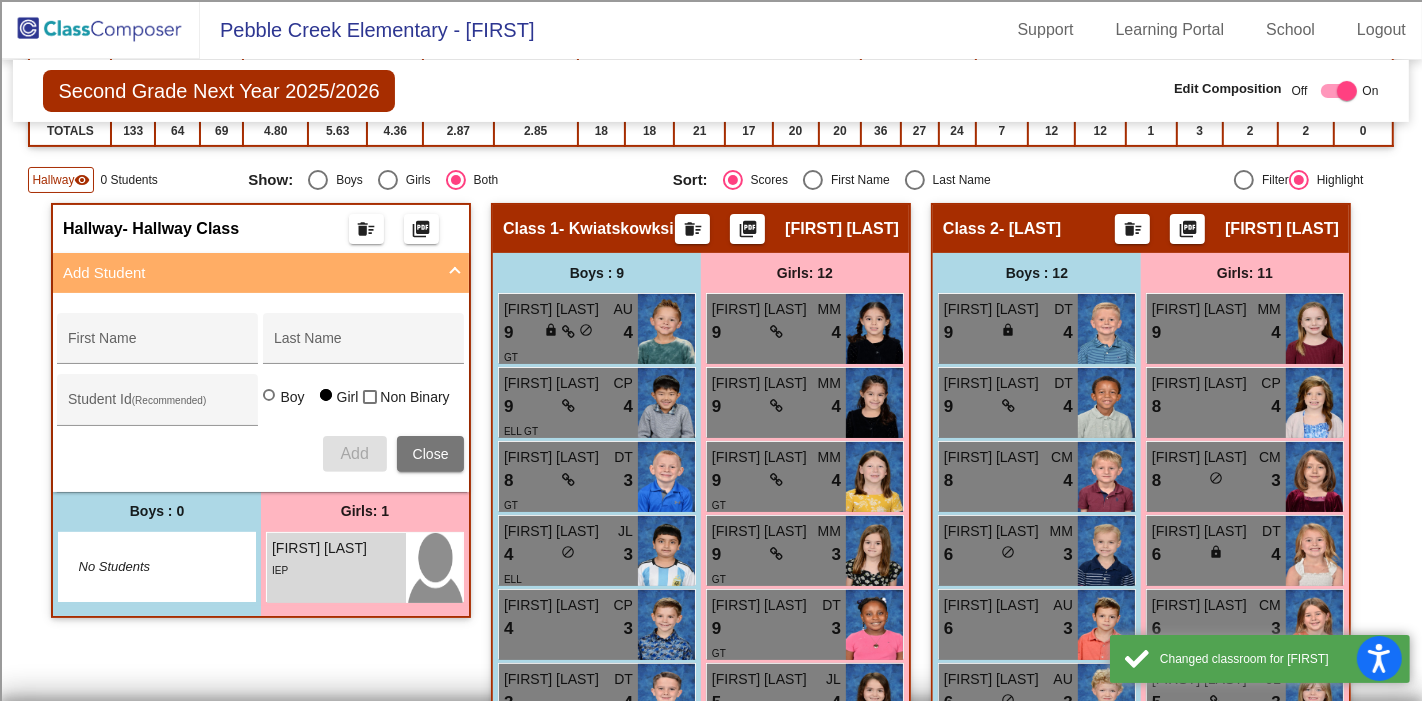 scroll, scrollTop: 555, scrollLeft: 0, axis: vertical 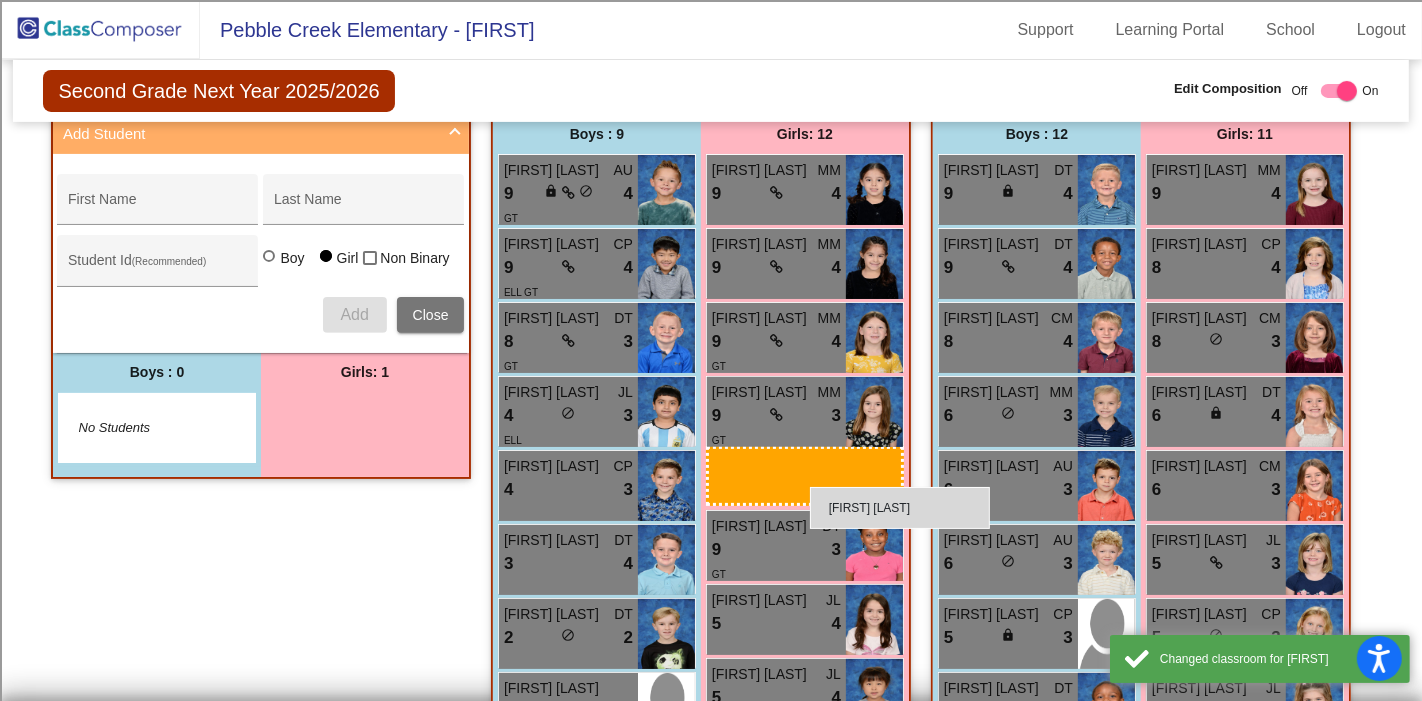 drag, startPoint x: 337, startPoint y: 415, endPoint x: 810, endPoint y: 487, distance: 478.44855 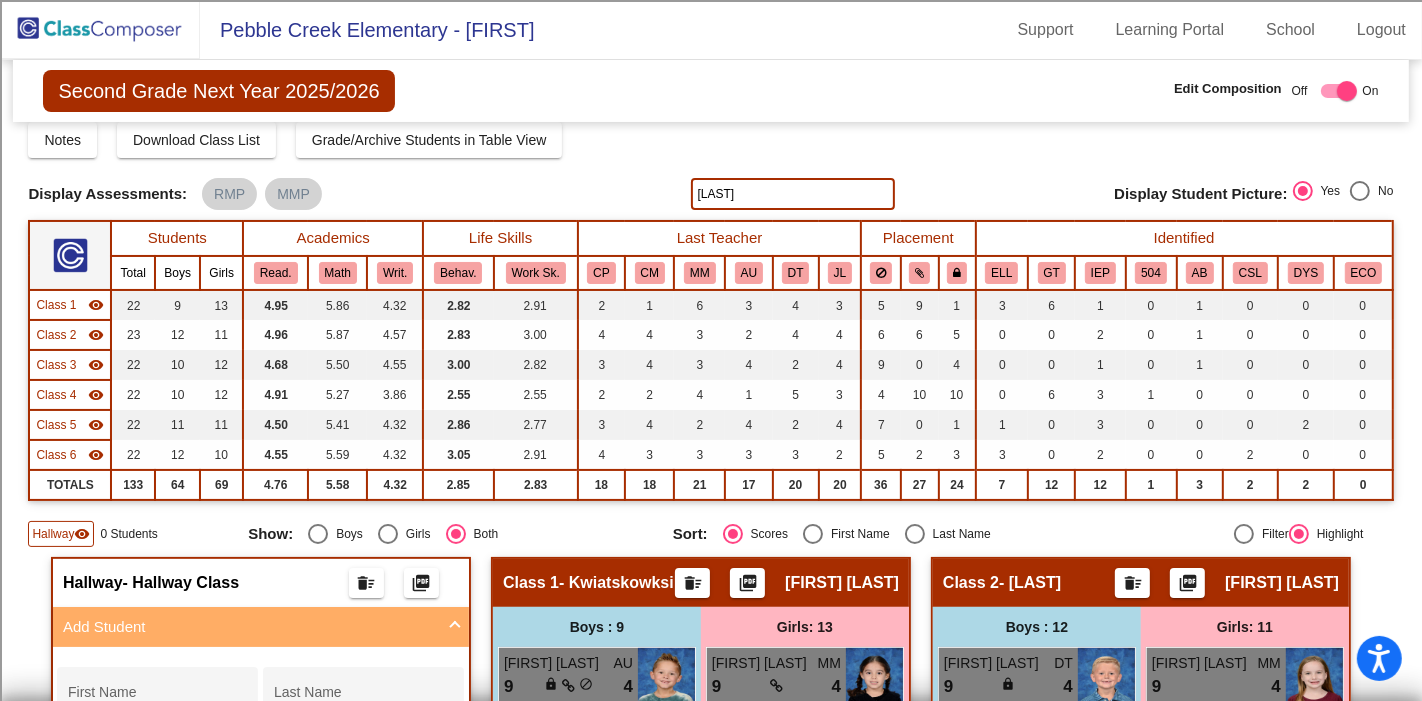 scroll, scrollTop: 0, scrollLeft: 0, axis: both 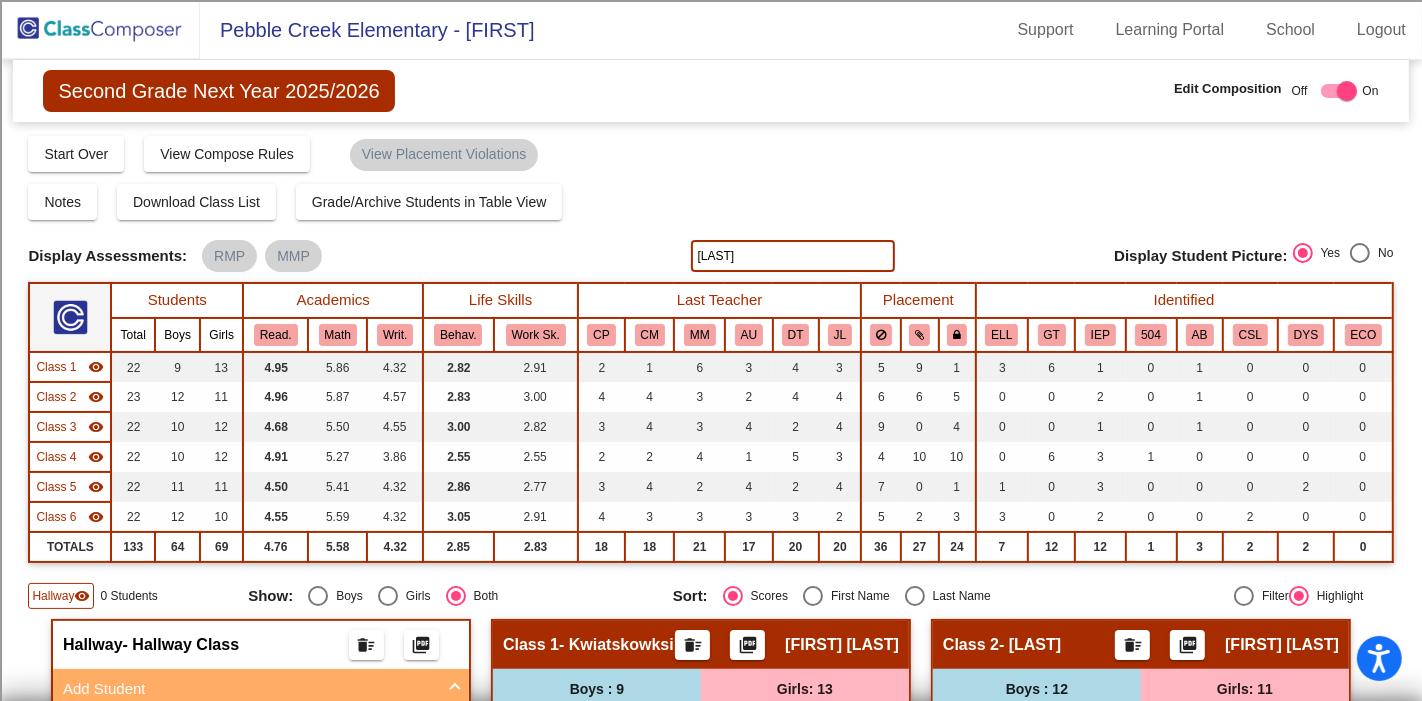 click 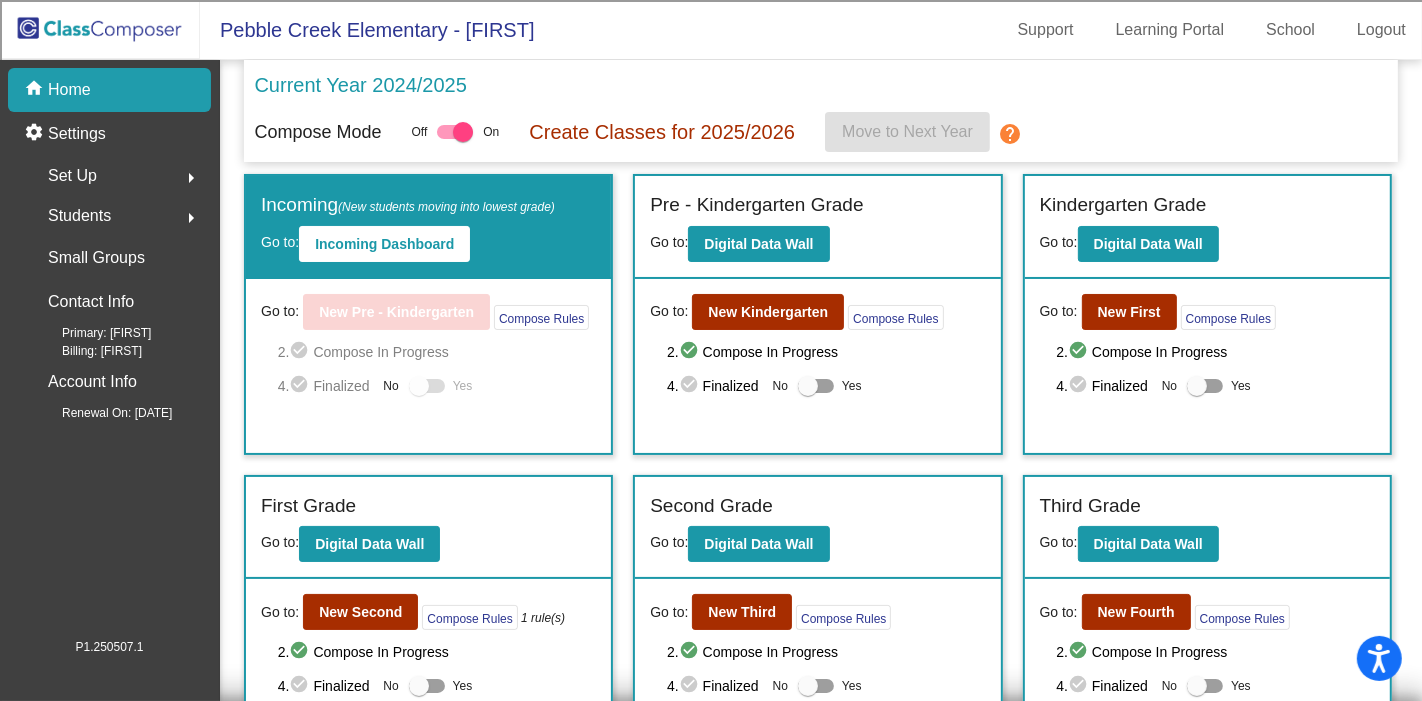click 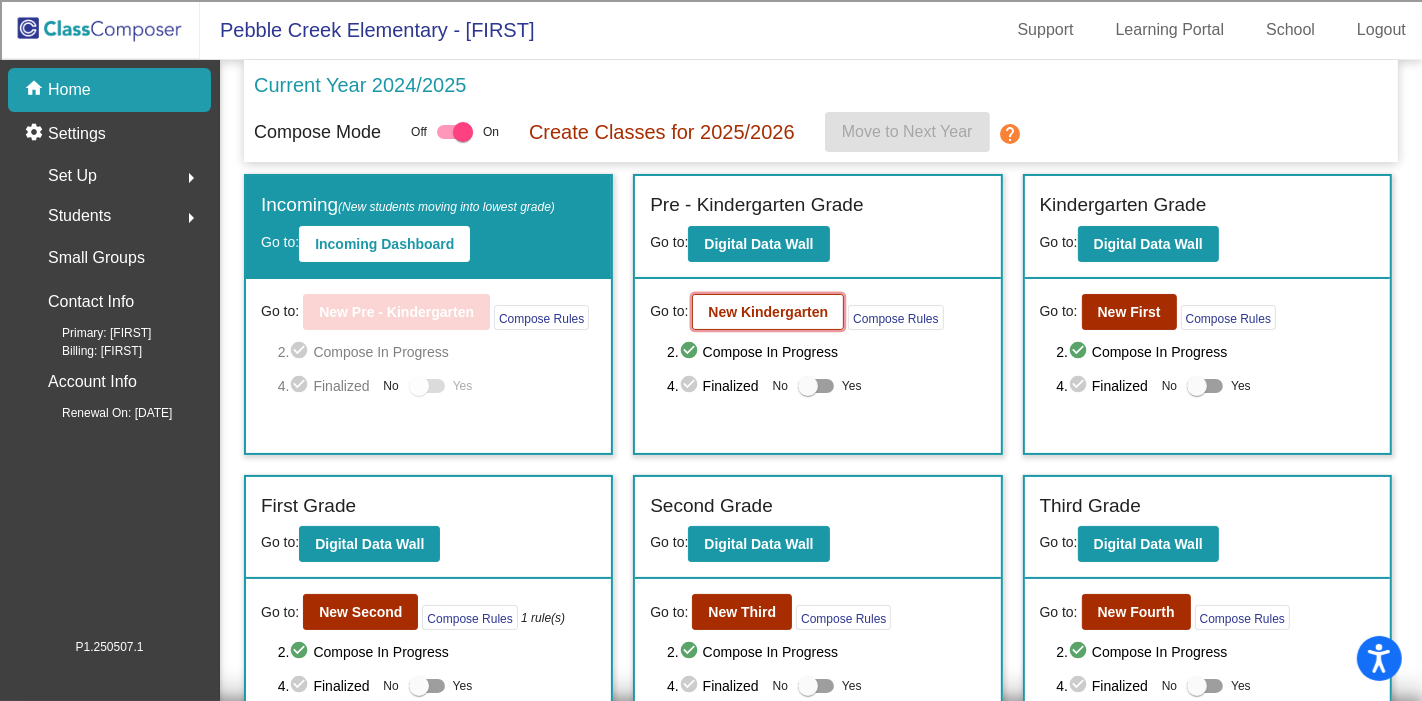 click on "New Kindergarten" 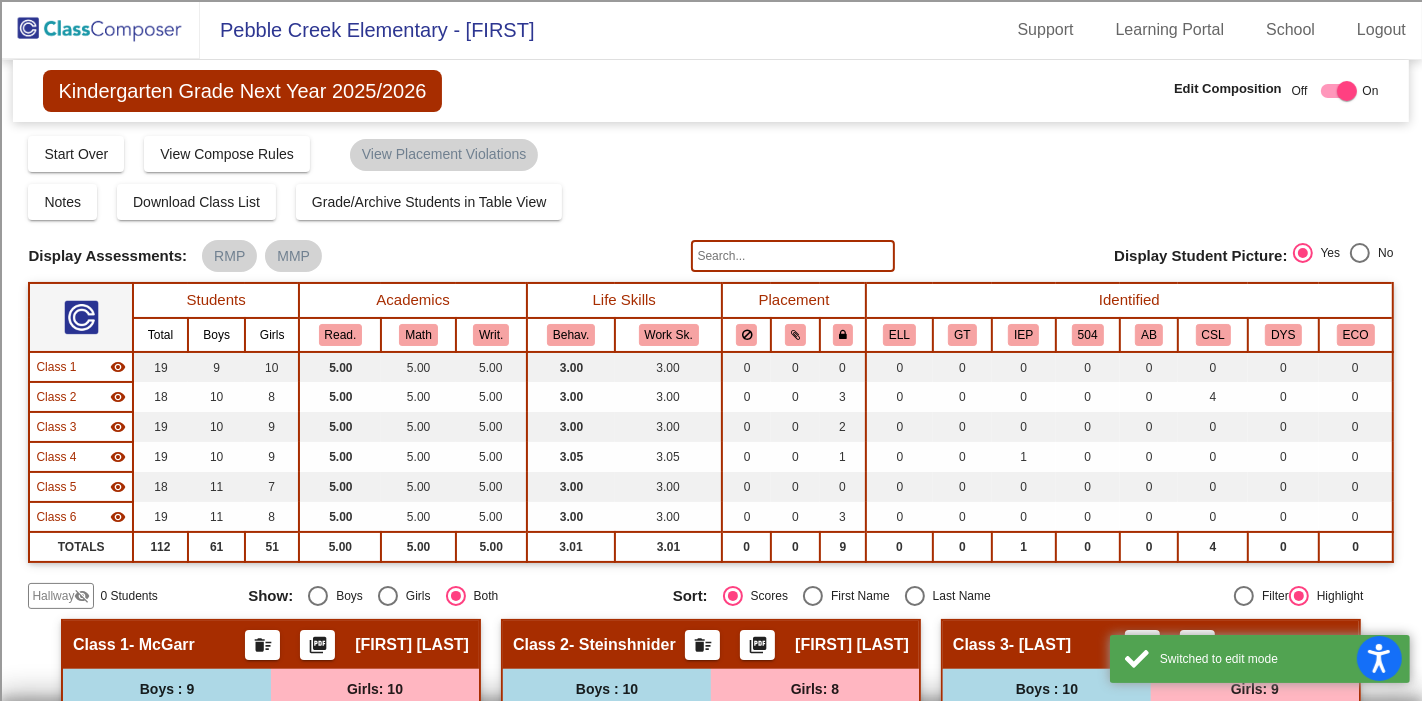click 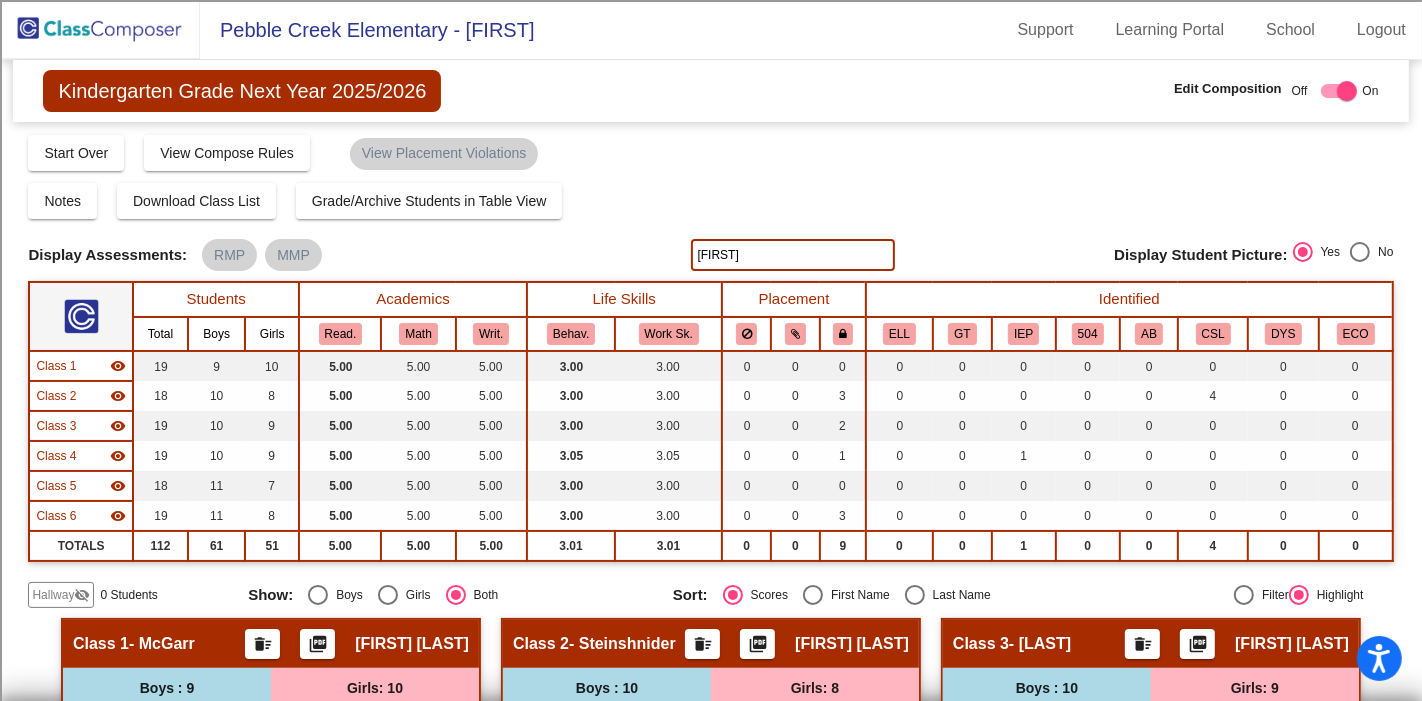 scroll, scrollTop: 0, scrollLeft: 0, axis: both 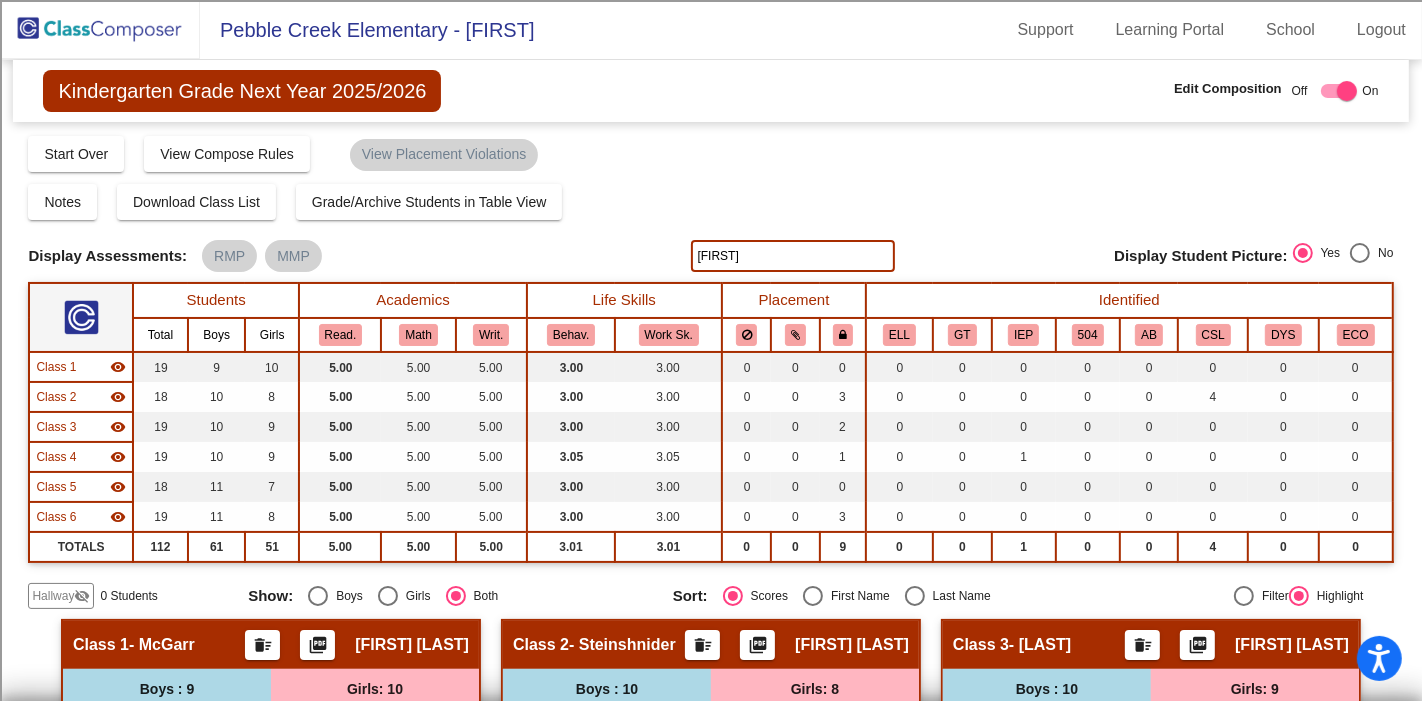 click on "Corbin" 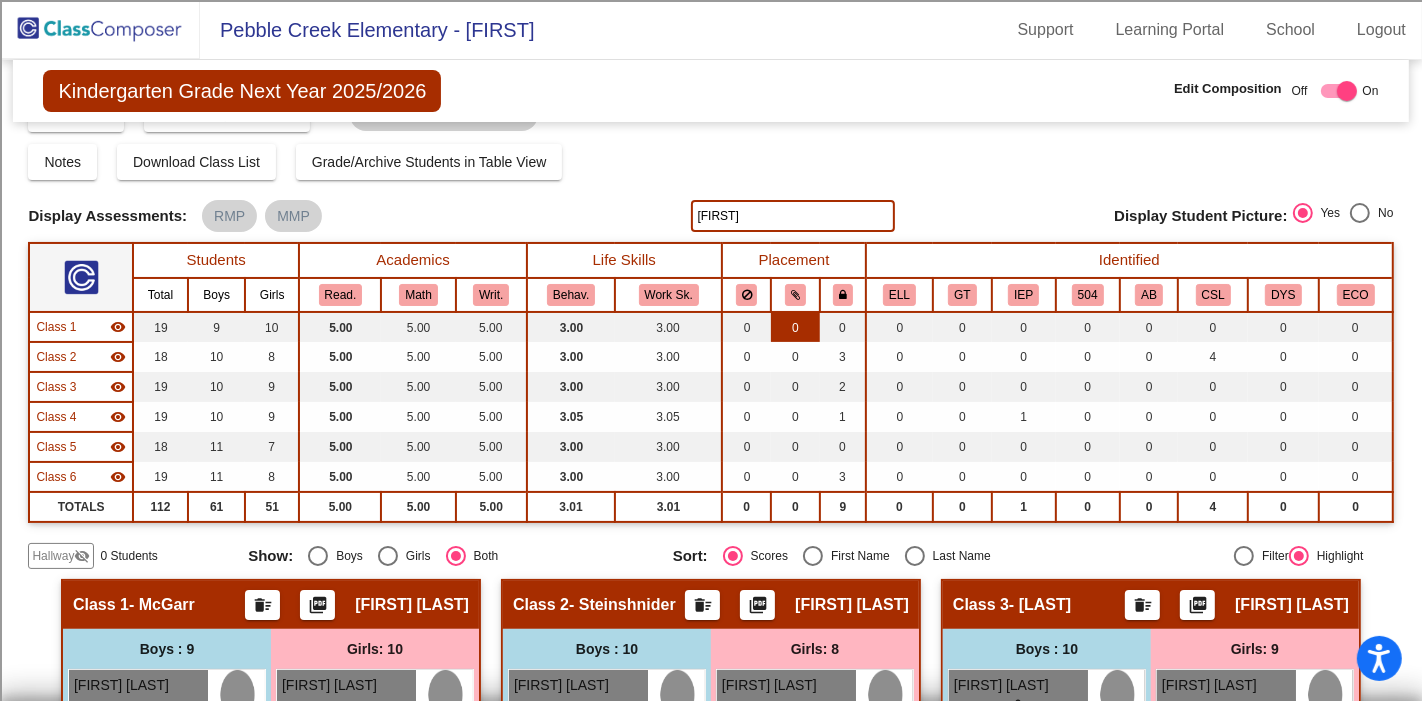 scroll, scrollTop: 0, scrollLeft: 0, axis: both 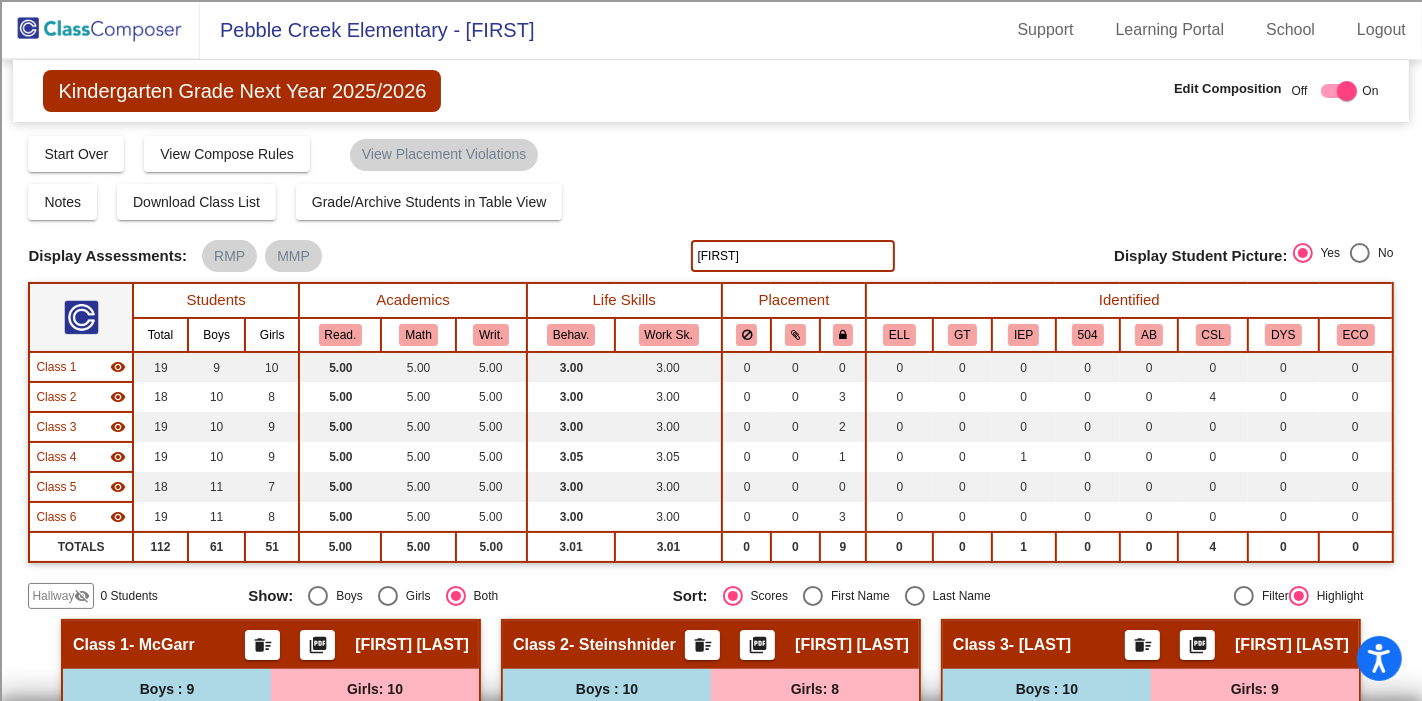 click on "Corbin" 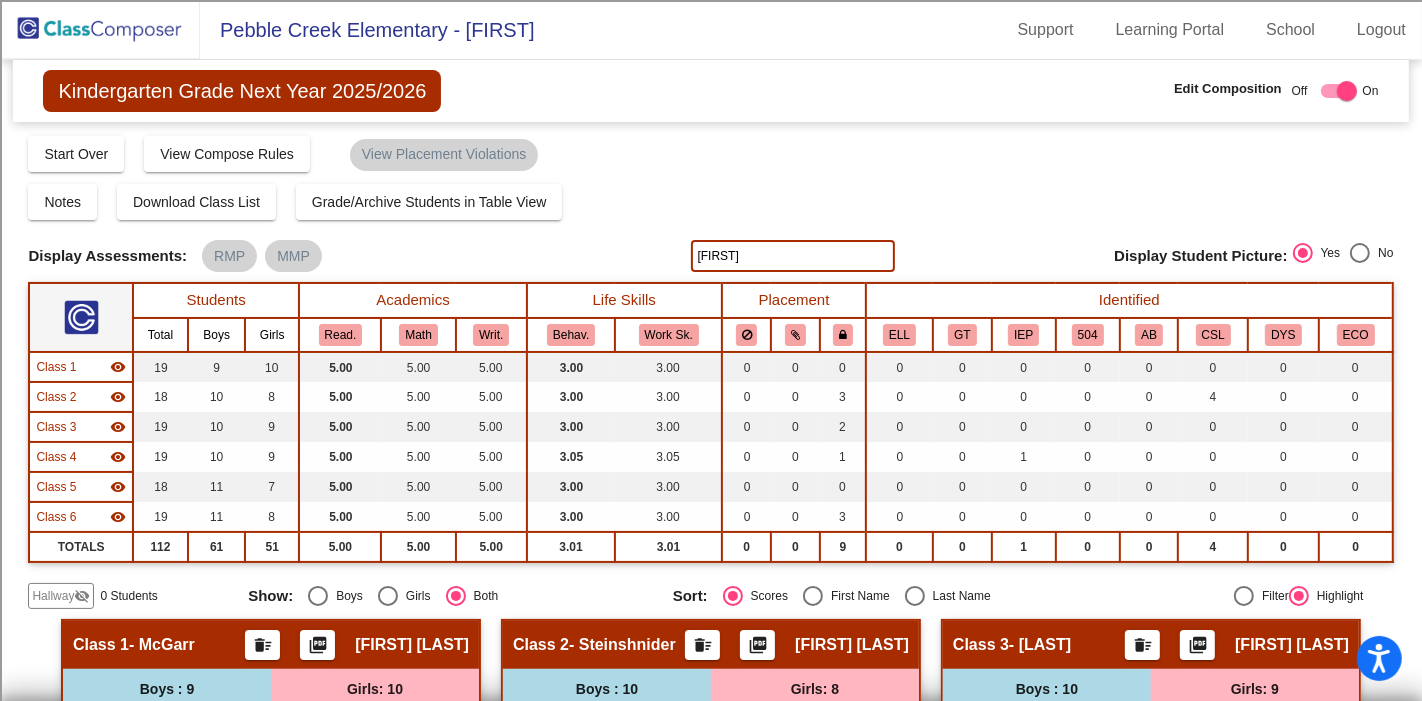click on "Corbin" 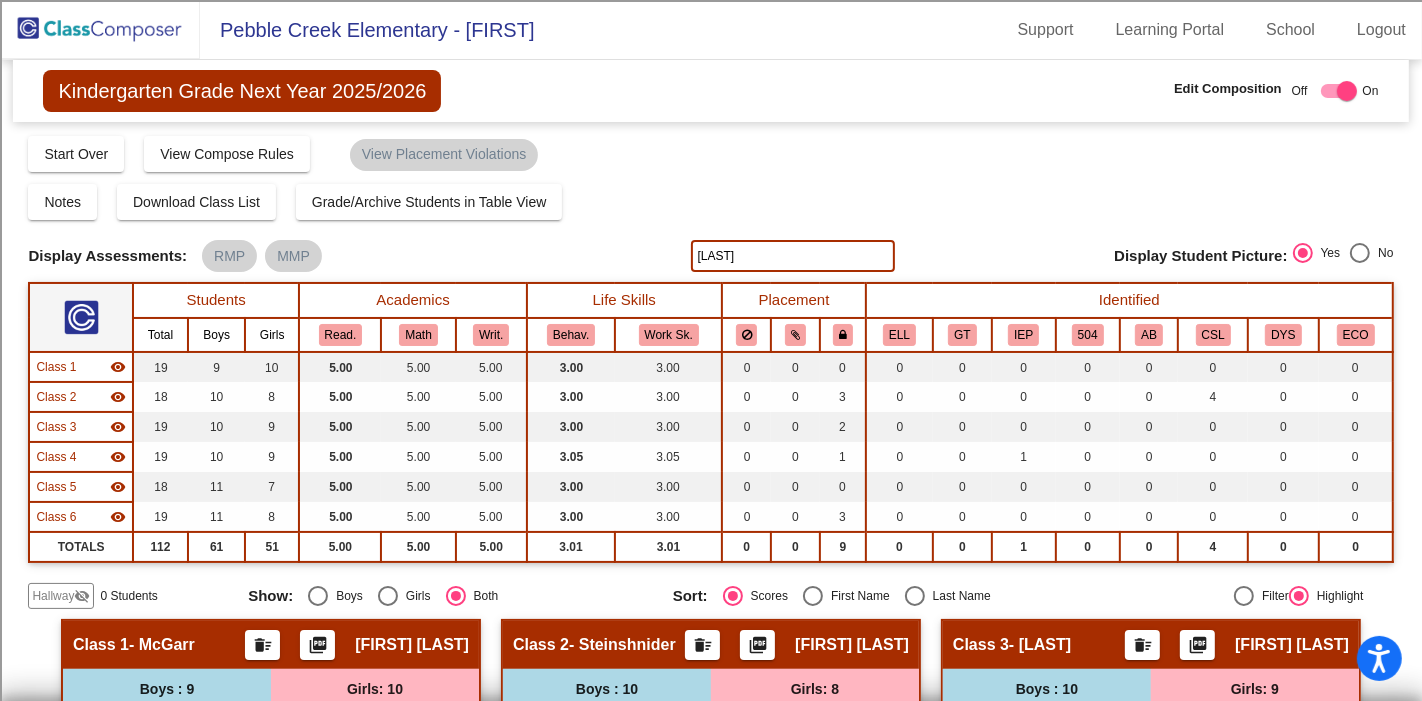 type on "Zotz" 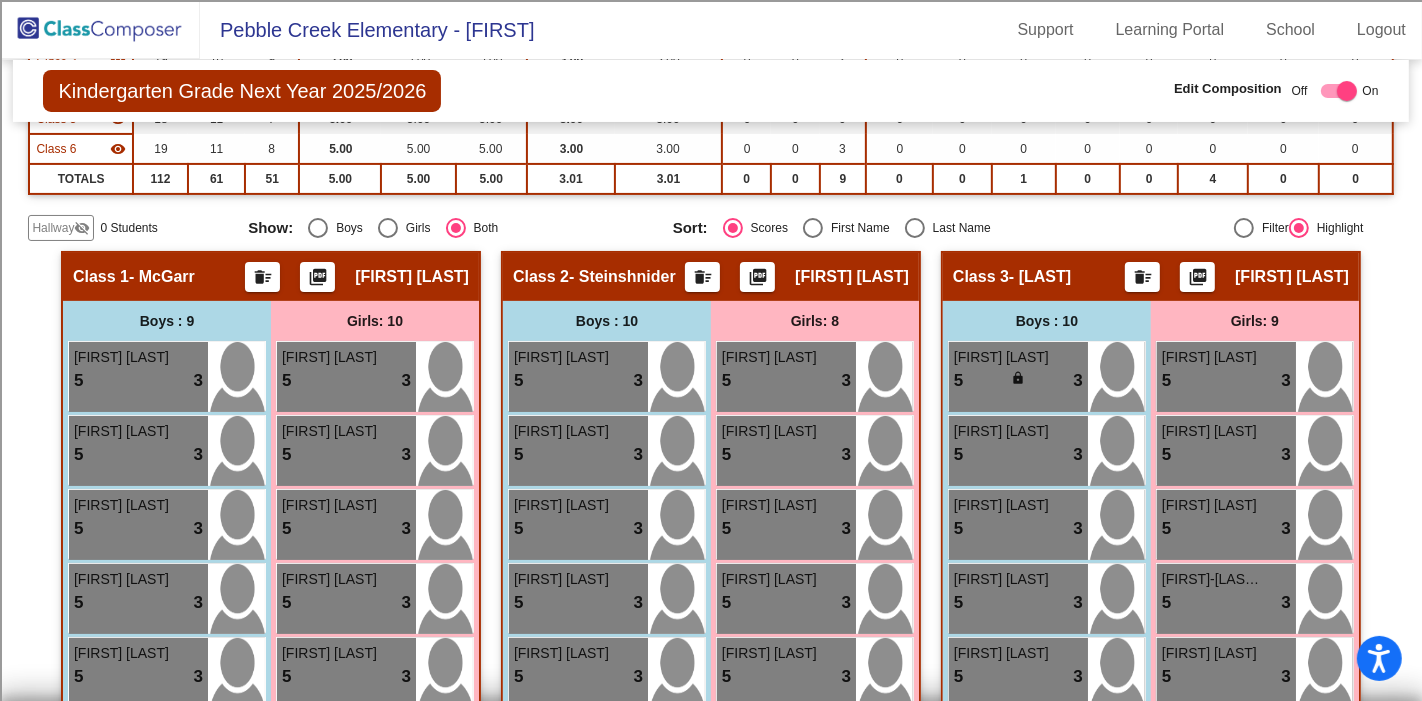 scroll, scrollTop: 333, scrollLeft: 0, axis: vertical 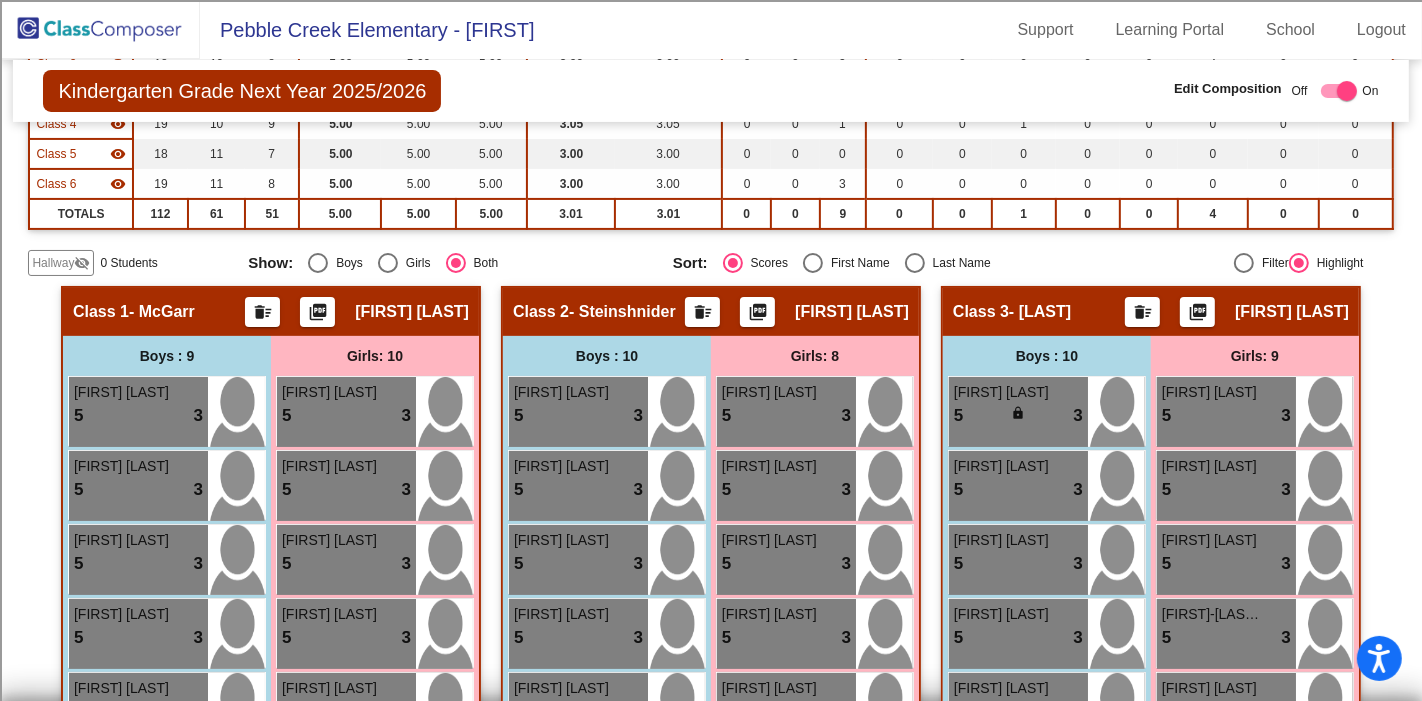 click on "Last Name" at bounding box center (958, 263) 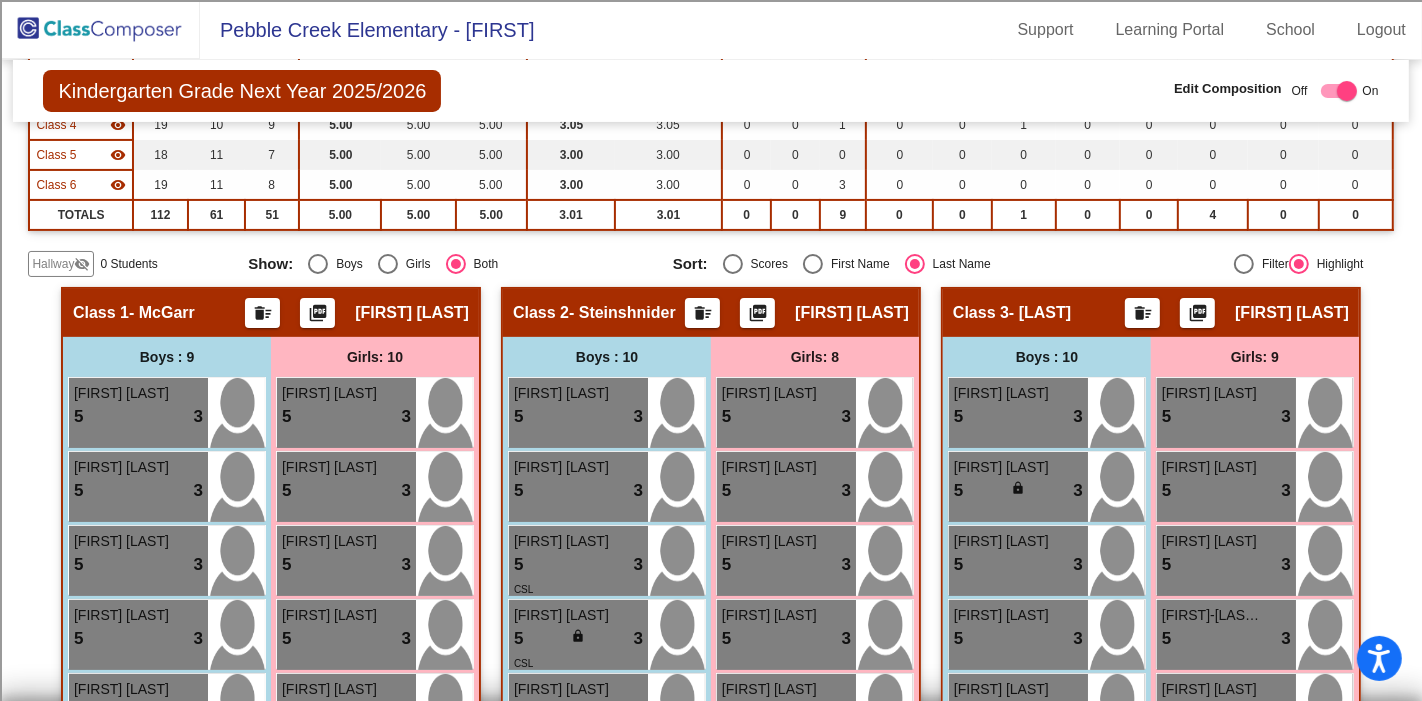 scroll, scrollTop: 555, scrollLeft: 0, axis: vertical 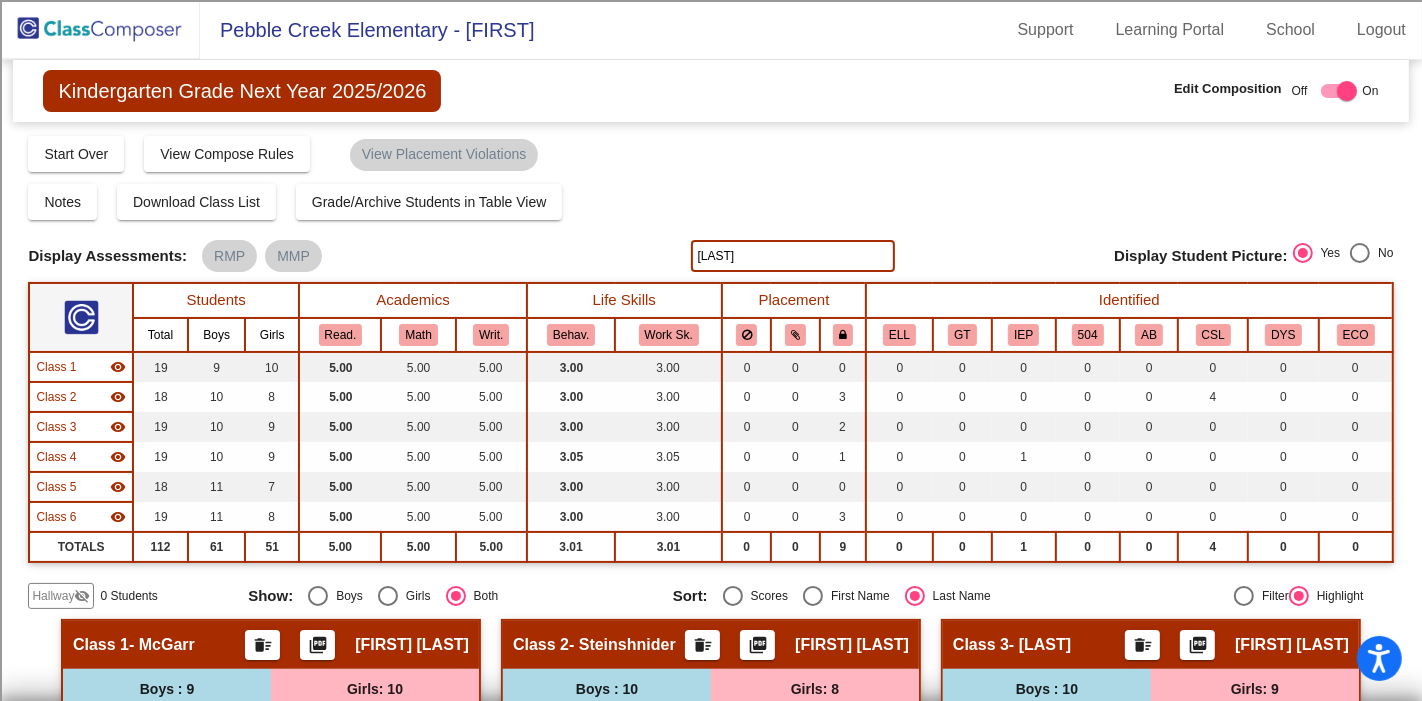 click on "Hallway" 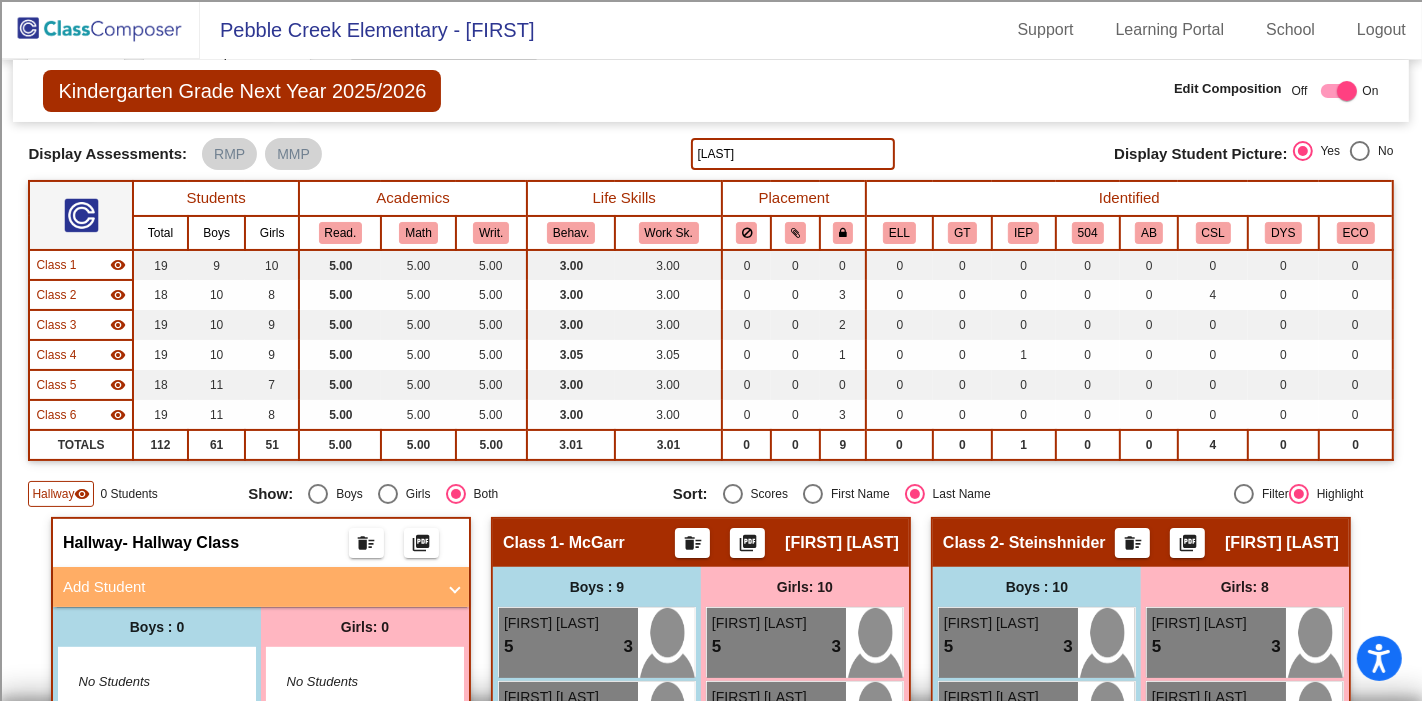 scroll, scrollTop: 333, scrollLeft: 0, axis: vertical 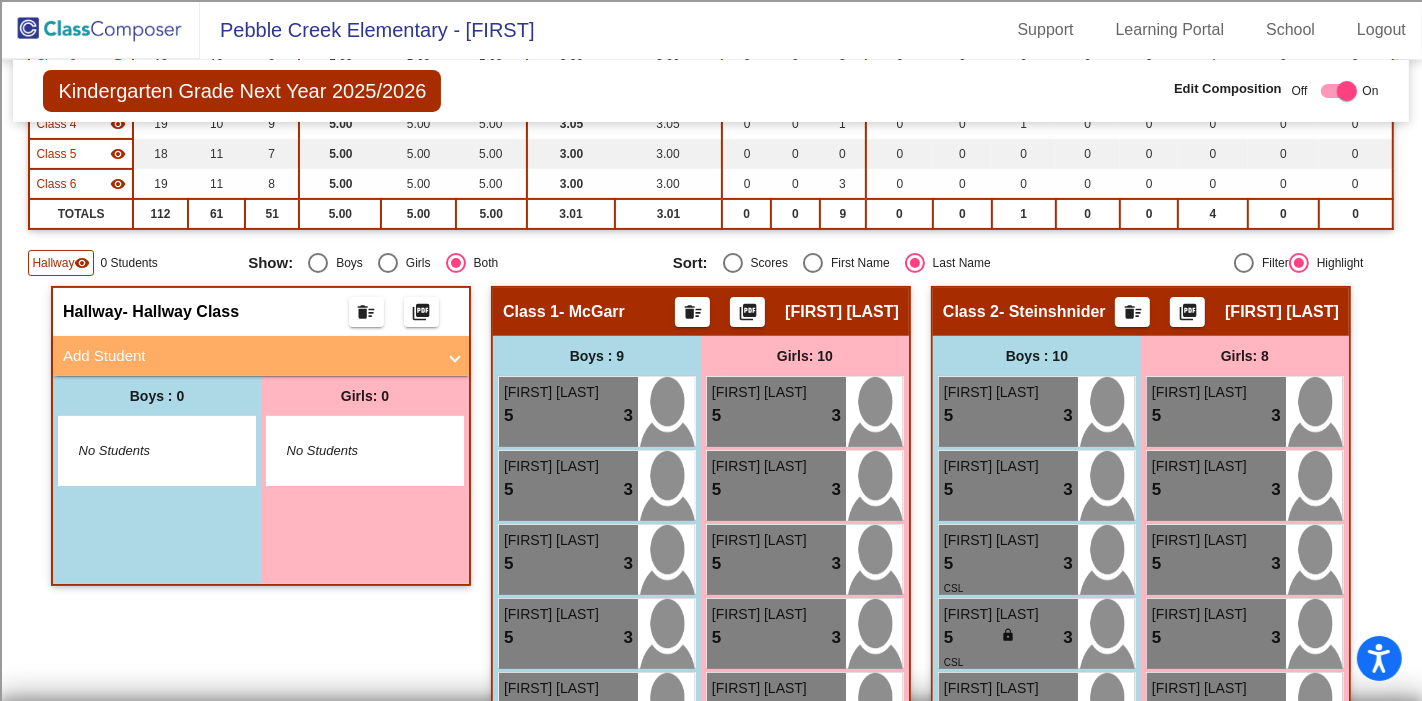 click on "Add Student" at bounding box center [249, 356] 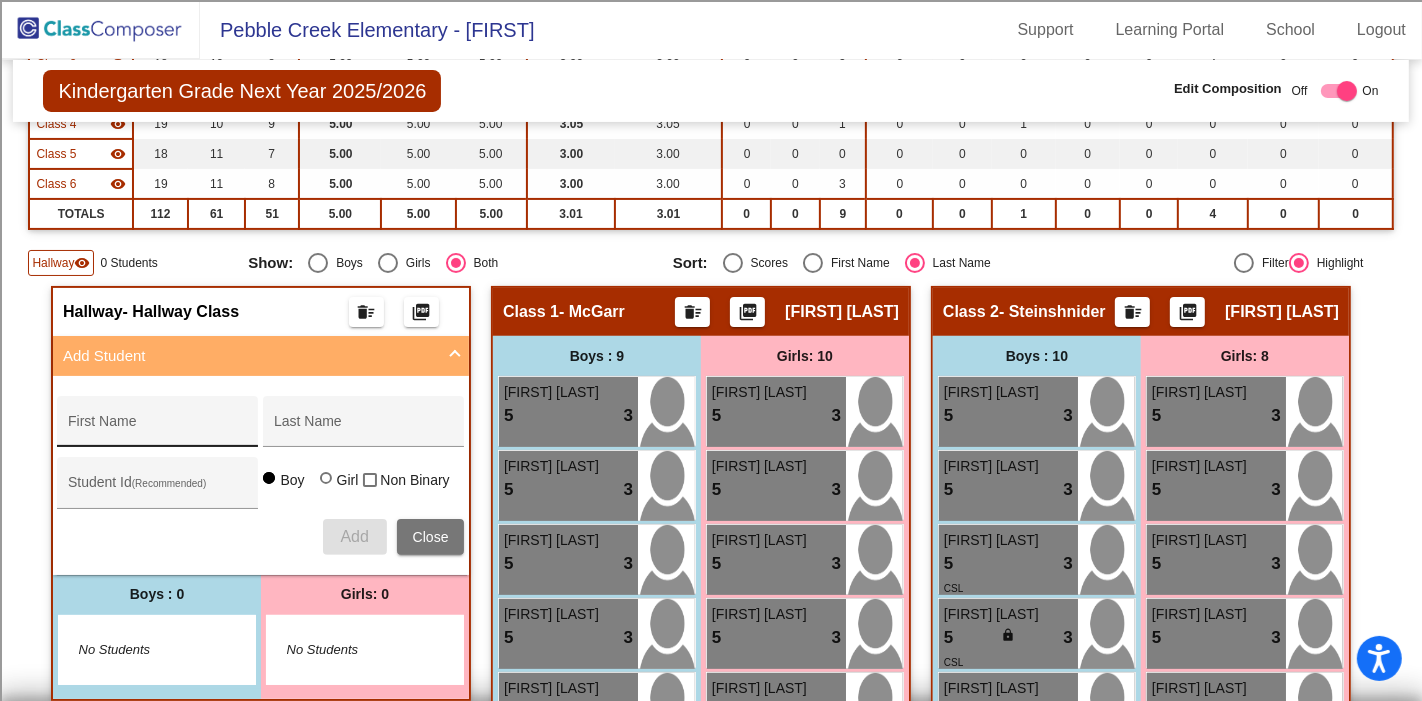 click on "First Name" at bounding box center (158, 427) 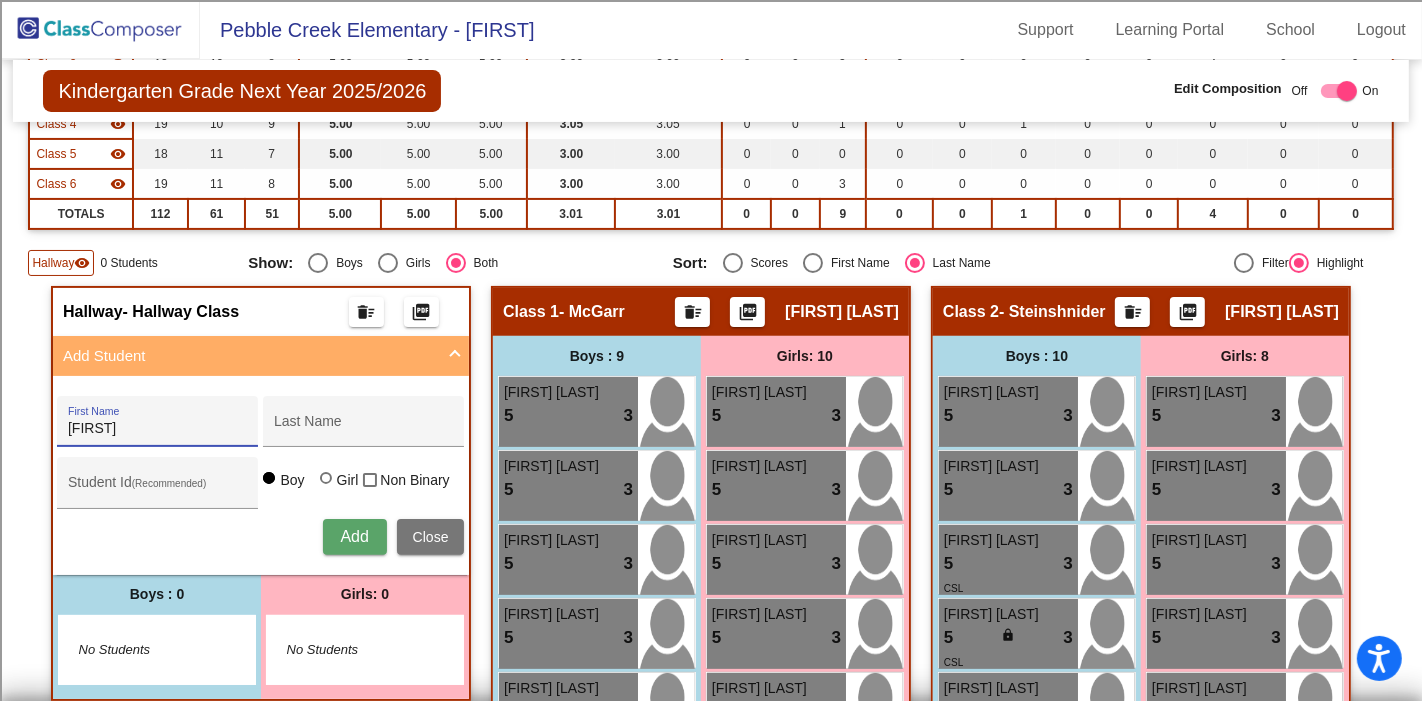 type on "Corbin" 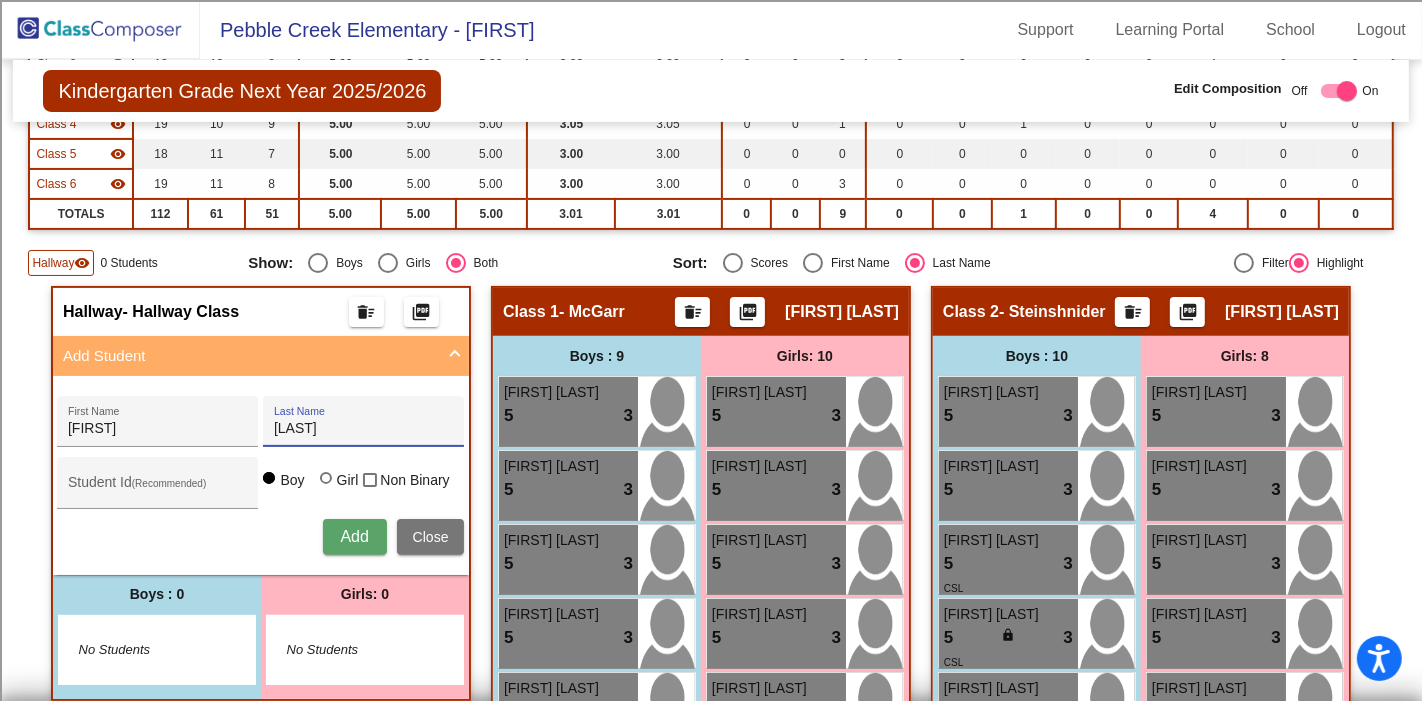 type on "Zotz" 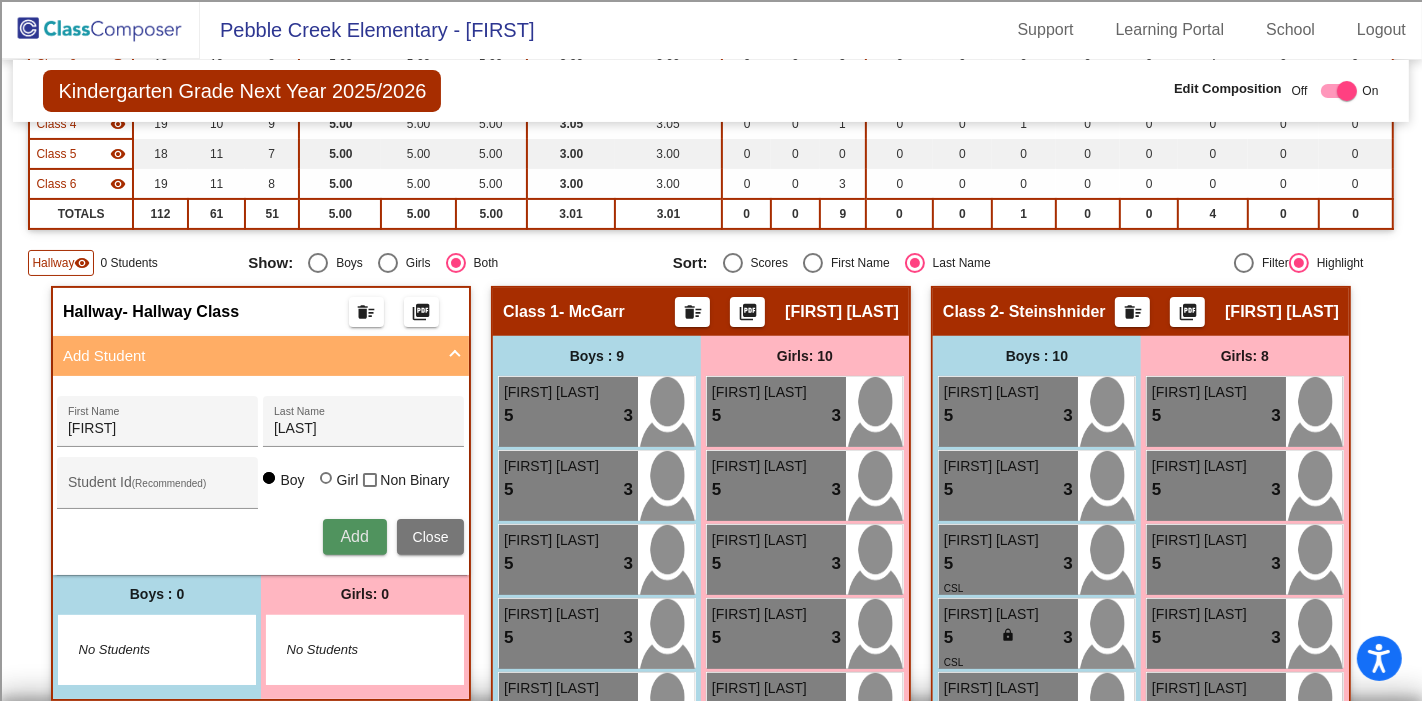 click on "Add" at bounding box center [354, 536] 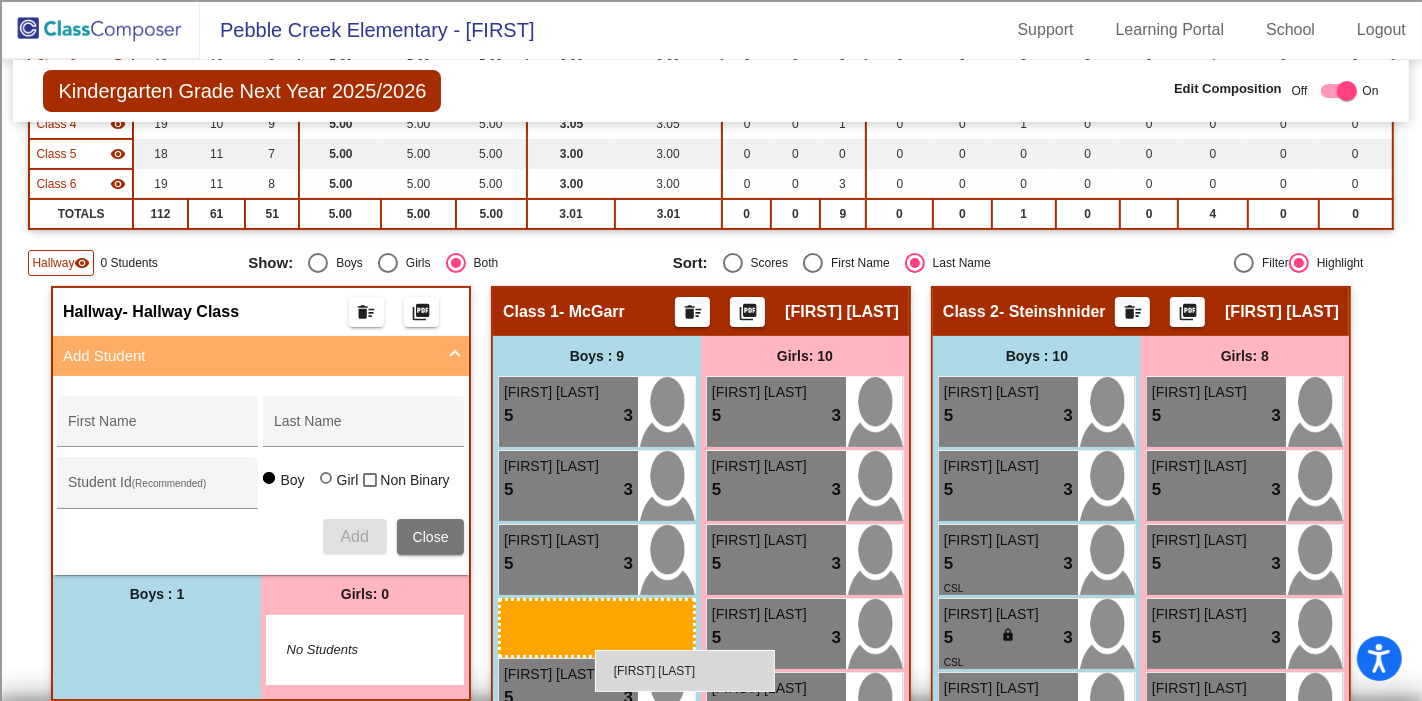 drag, startPoint x: 131, startPoint y: 662, endPoint x: 595, endPoint y: 650, distance: 464.15515 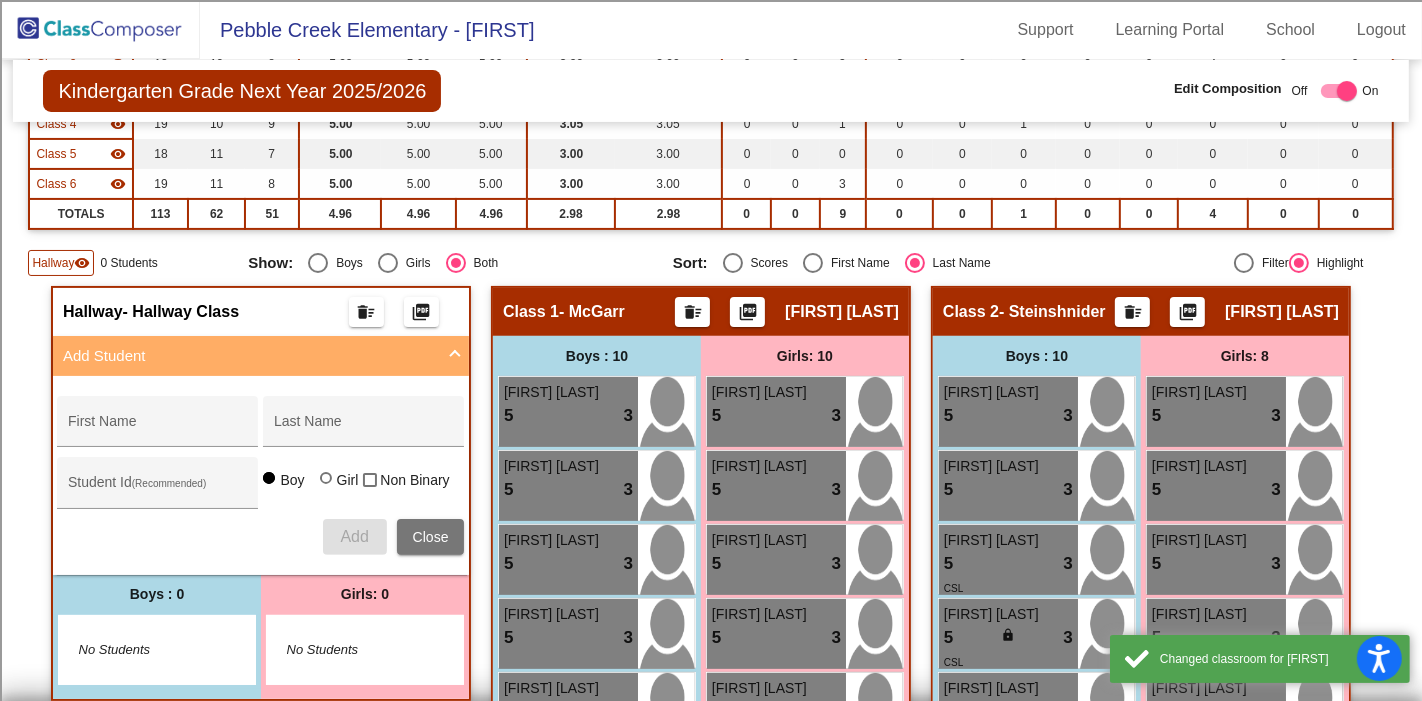 click on "Hallway" 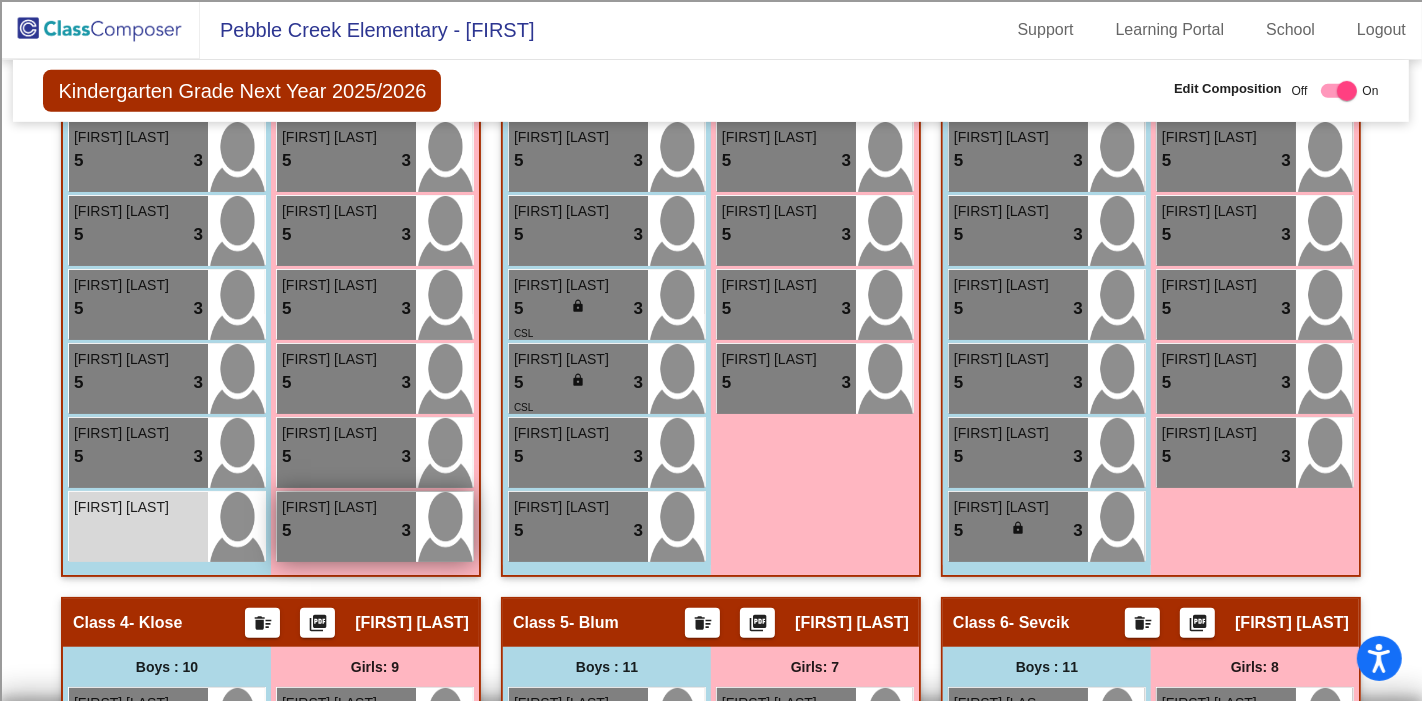 scroll, scrollTop: 888, scrollLeft: 0, axis: vertical 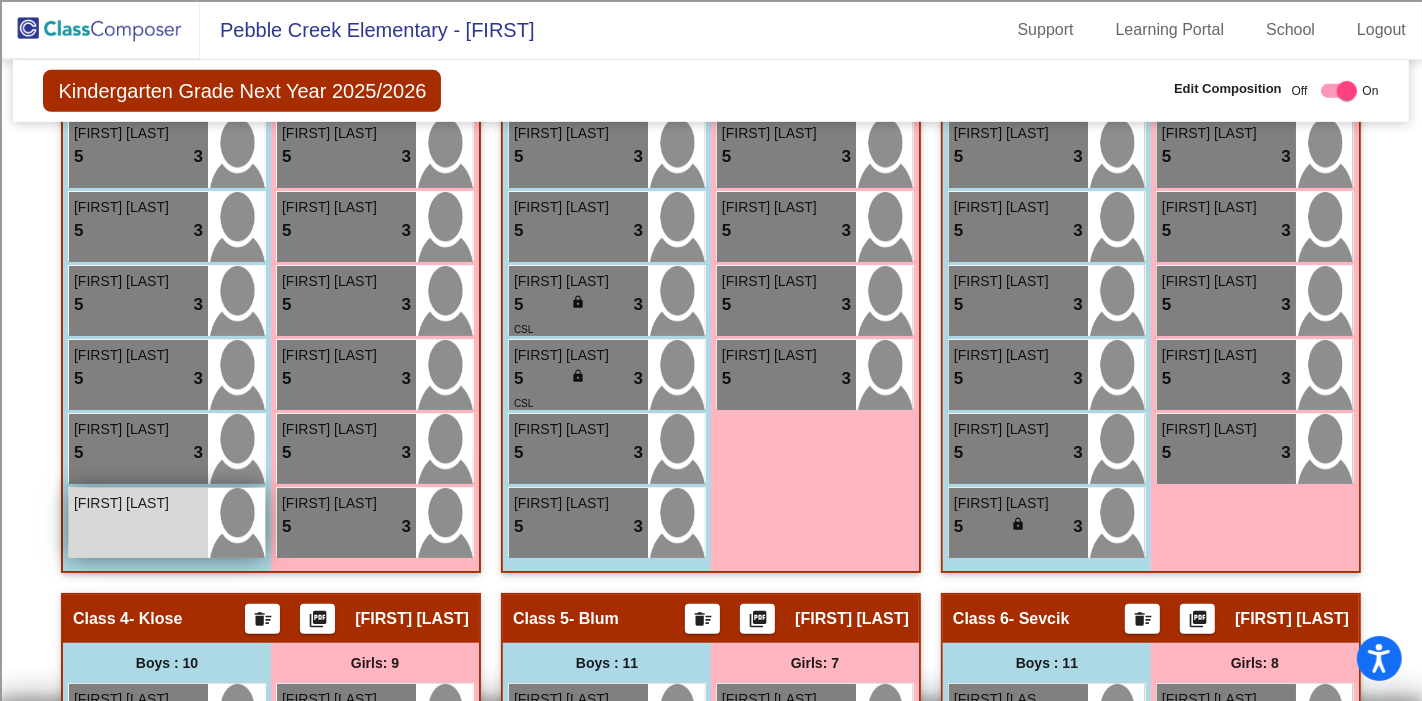 click on "Corbin Zotz" at bounding box center [124, 503] 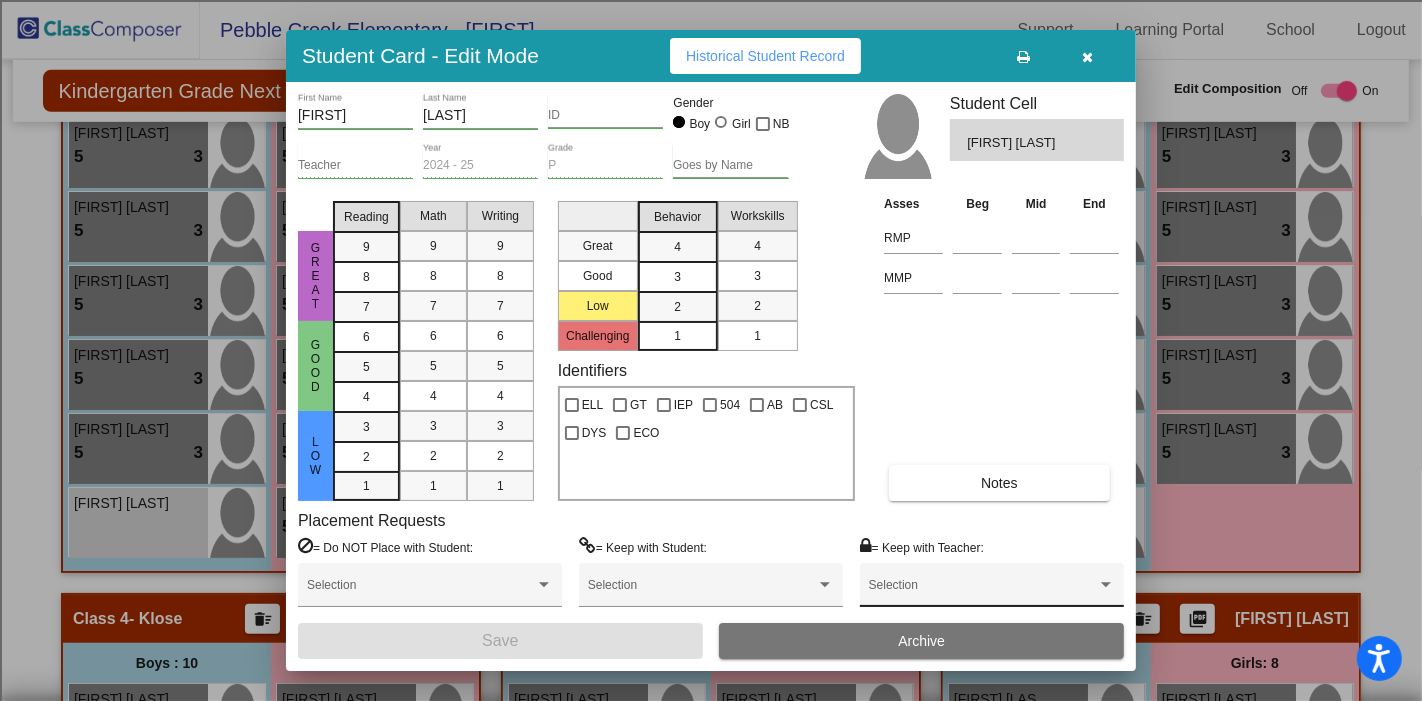 click at bounding box center [983, 592] 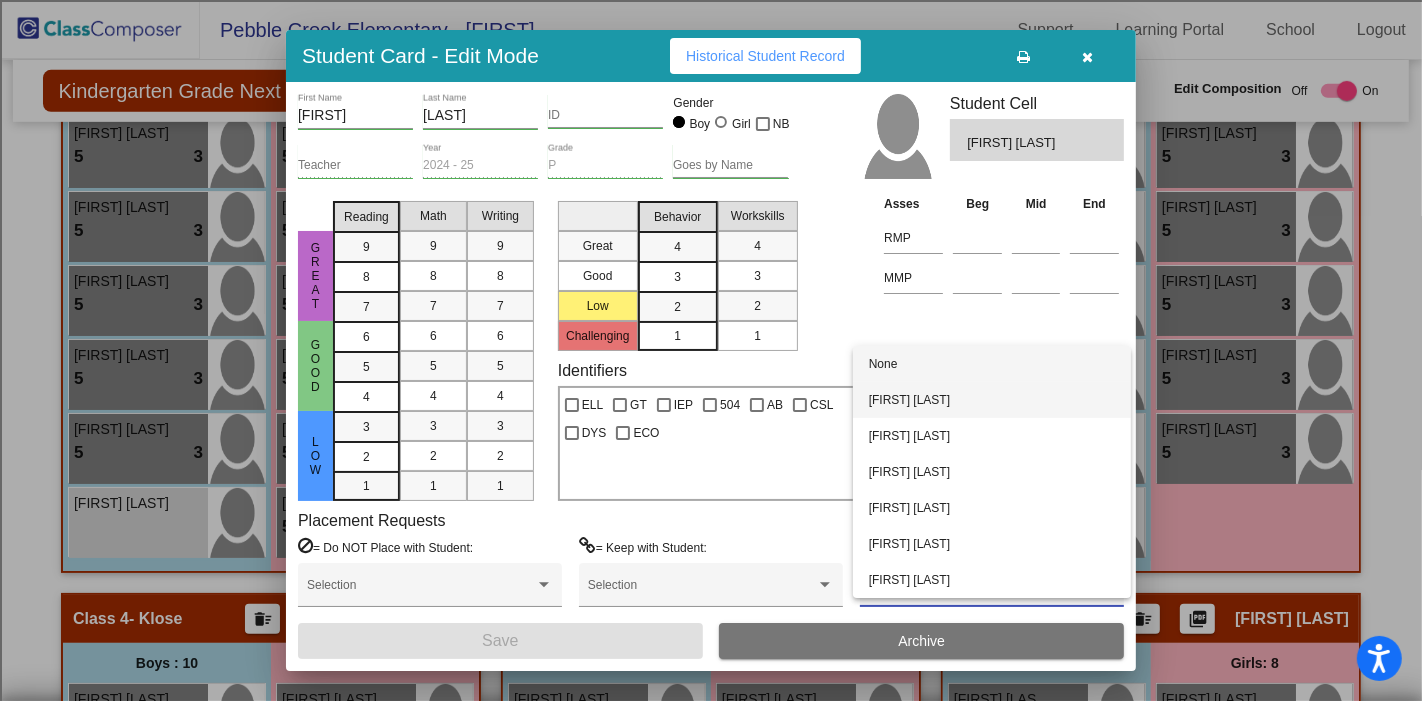 drag, startPoint x: 920, startPoint y: 404, endPoint x: 911, endPoint y: 410, distance: 10.816654 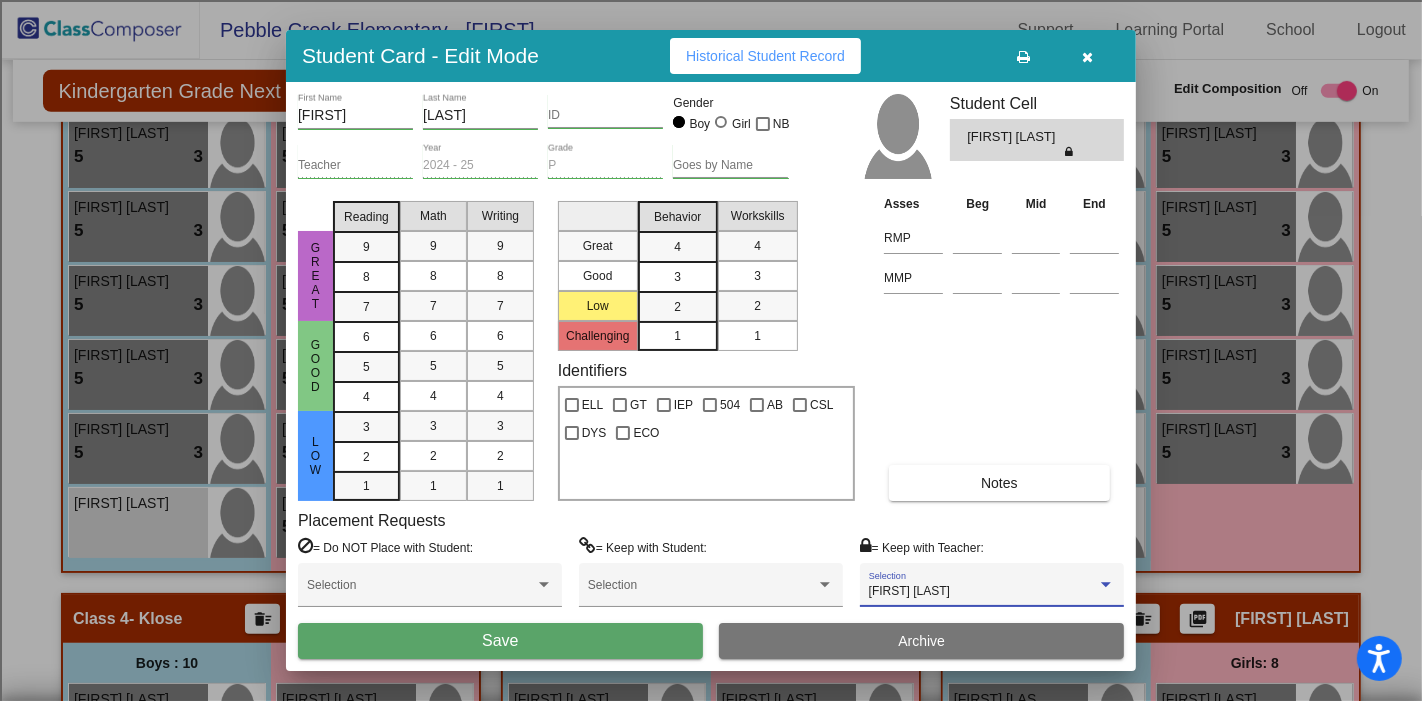 click on "Save" at bounding box center [500, 641] 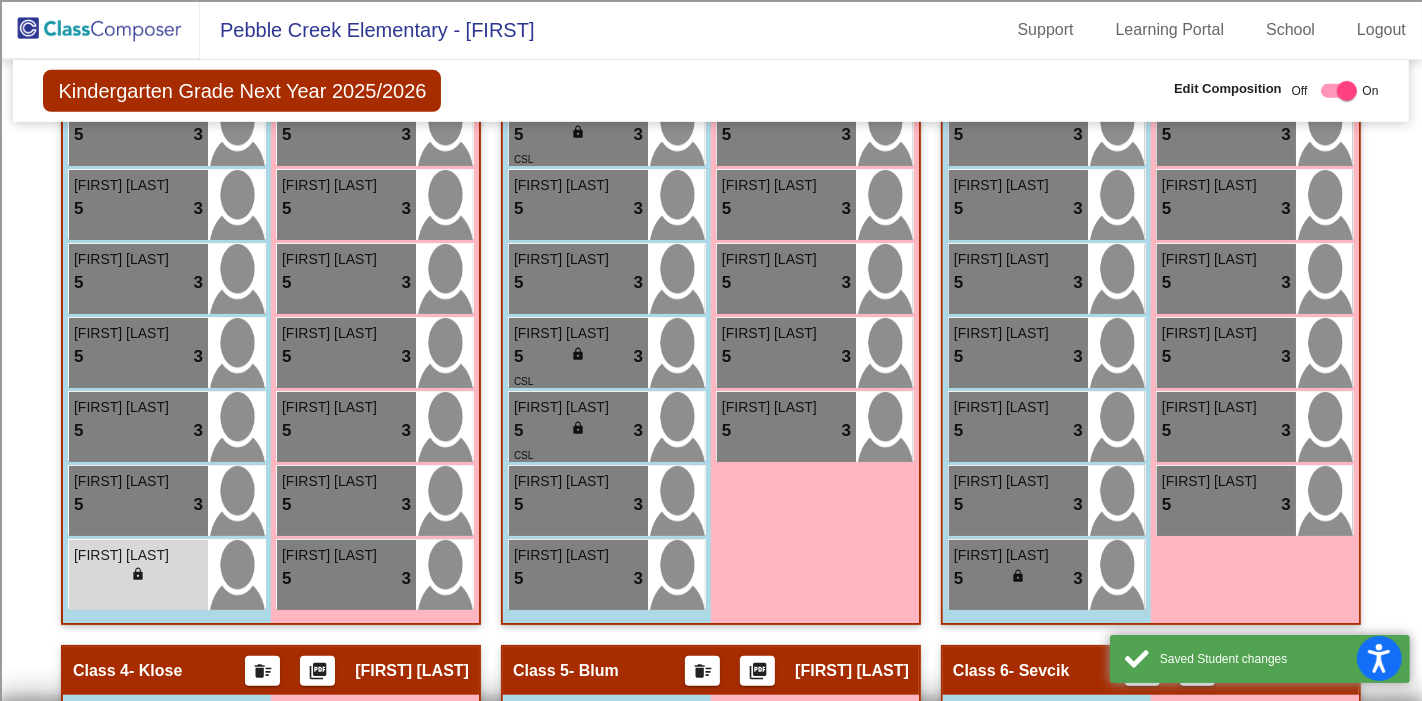 scroll, scrollTop: 0, scrollLeft: 0, axis: both 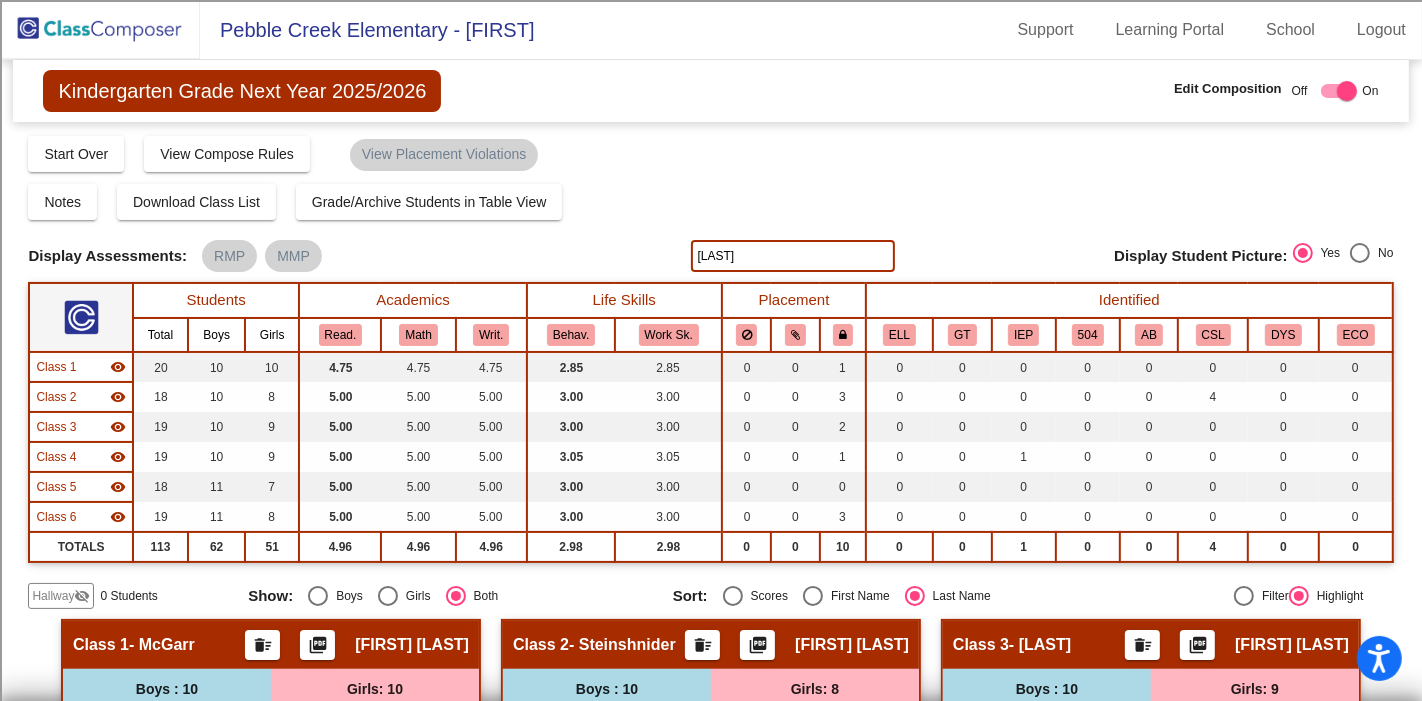 click 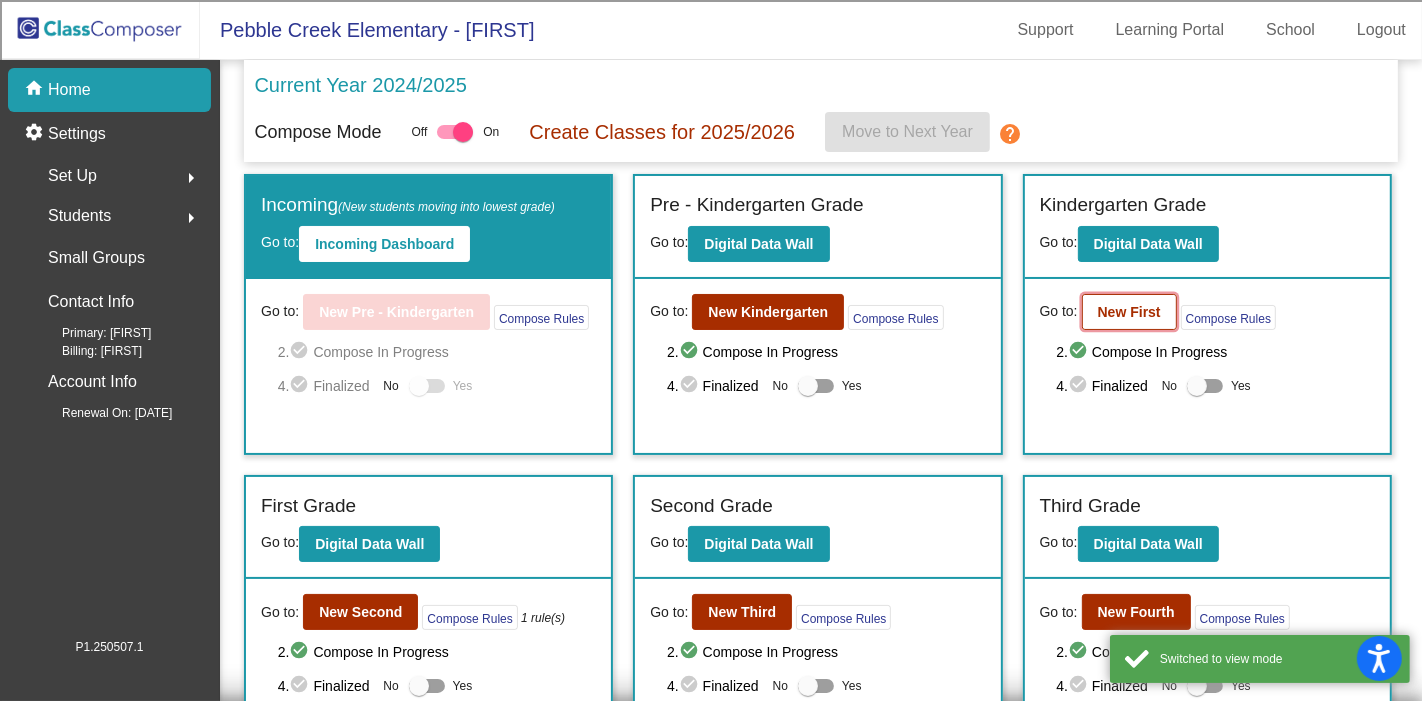 click on "New First" 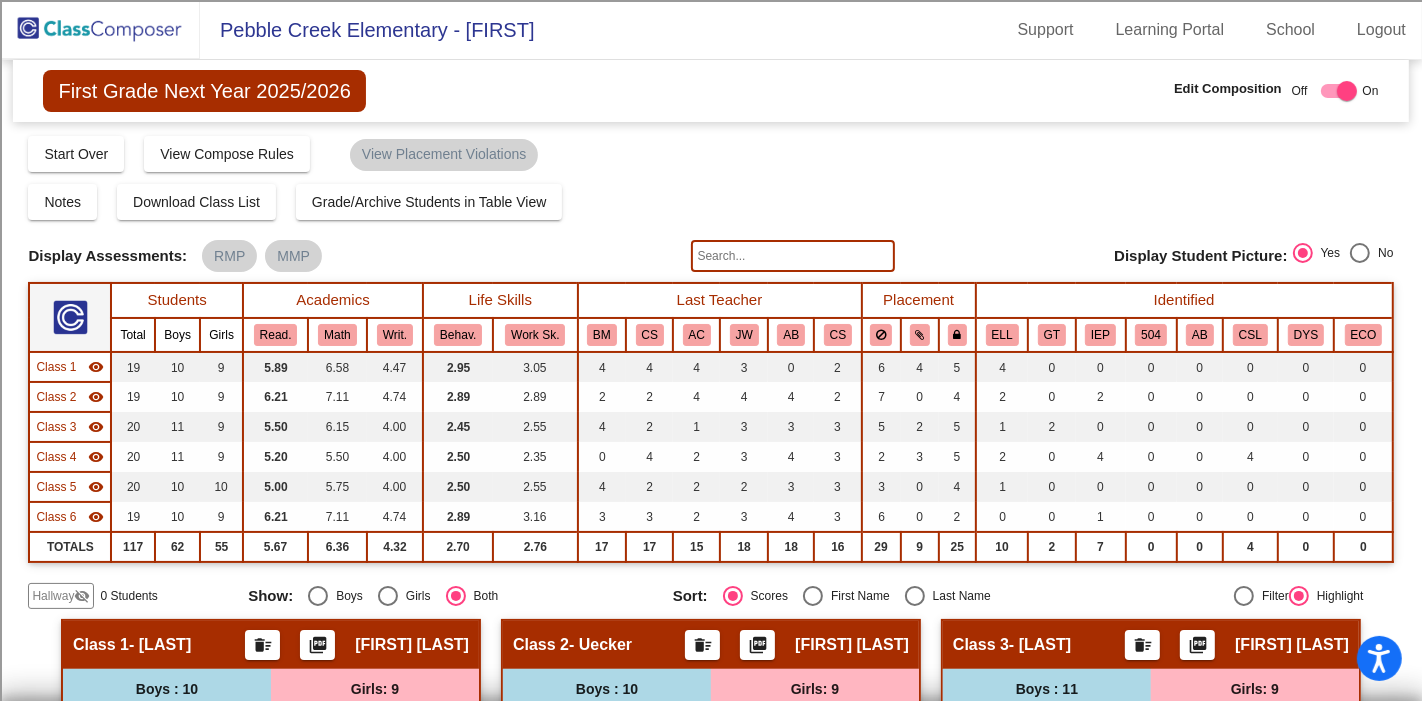 click 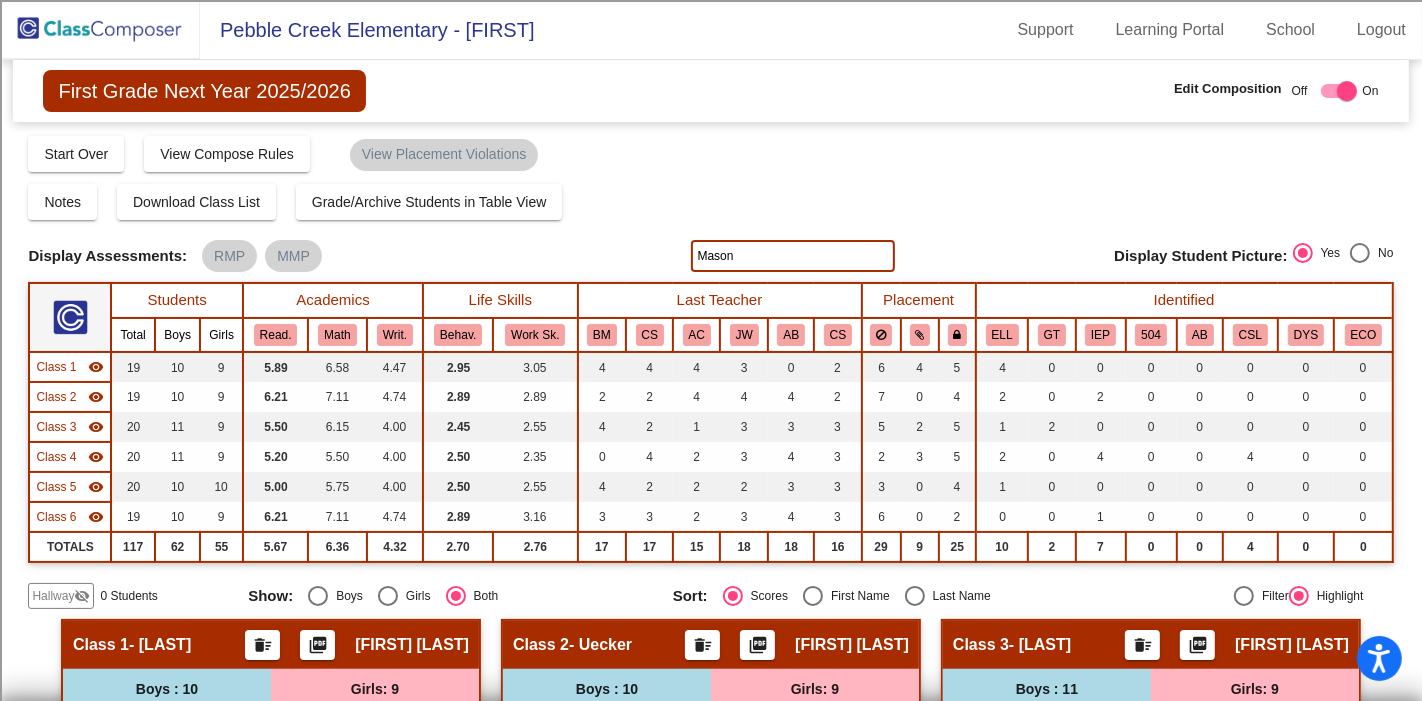 type on "Mason" 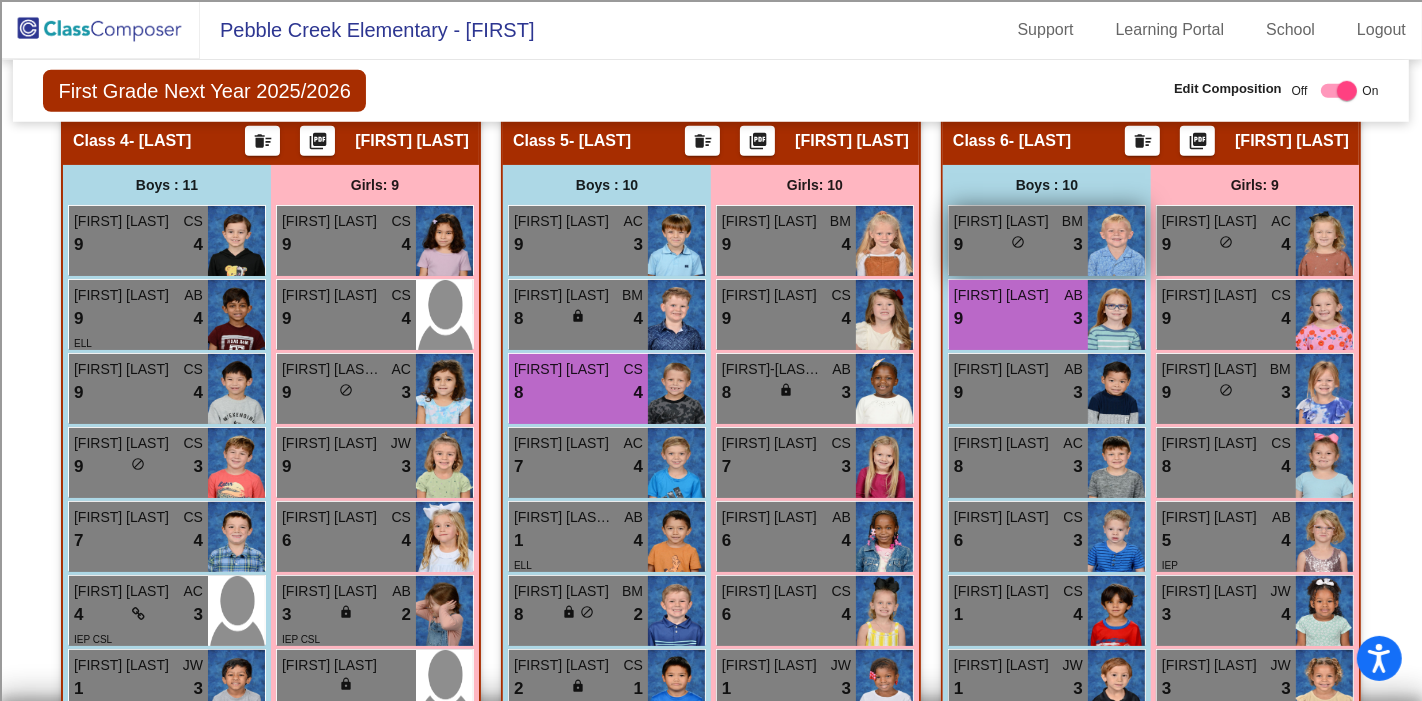 scroll, scrollTop: 1444, scrollLeft: 0, axis: vertical 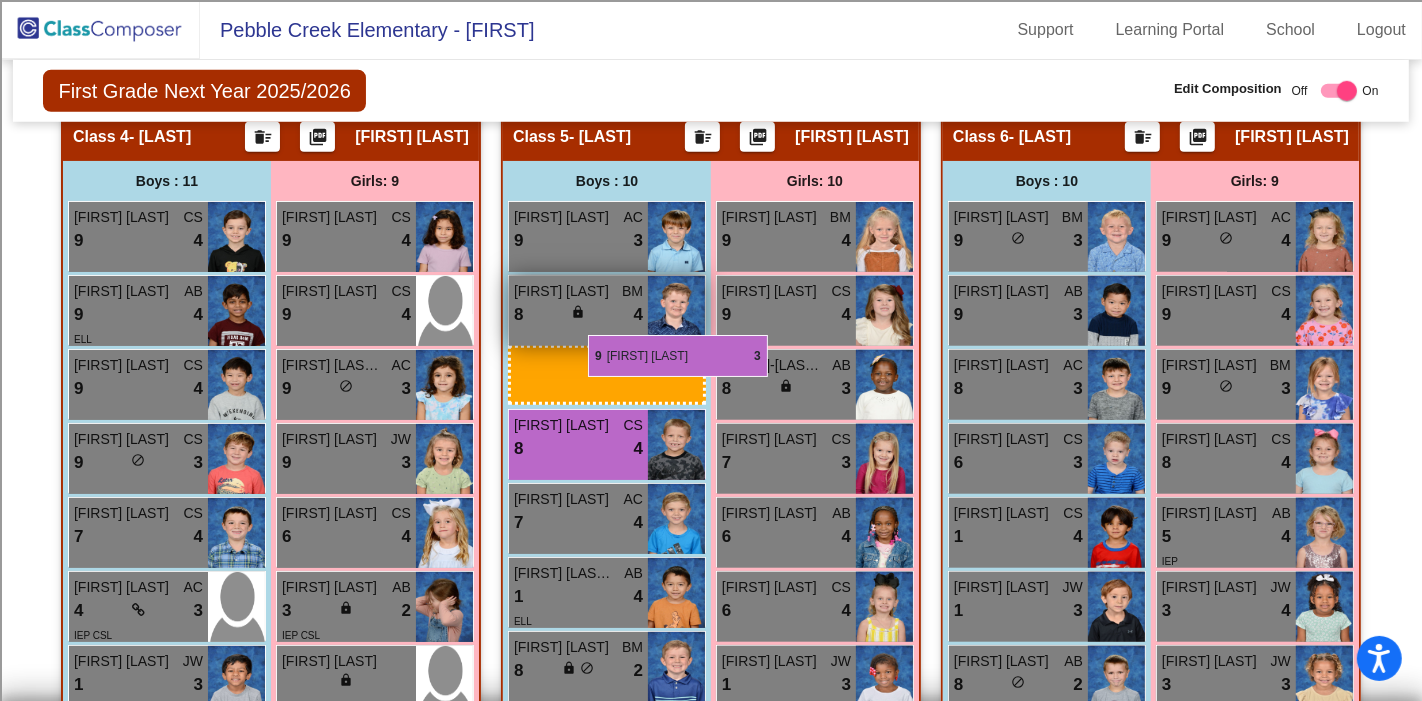 drag, startPoint x: 931, startPoint y: 299, endPoint x: 588, endPoint y: 335, distance: 344.88403 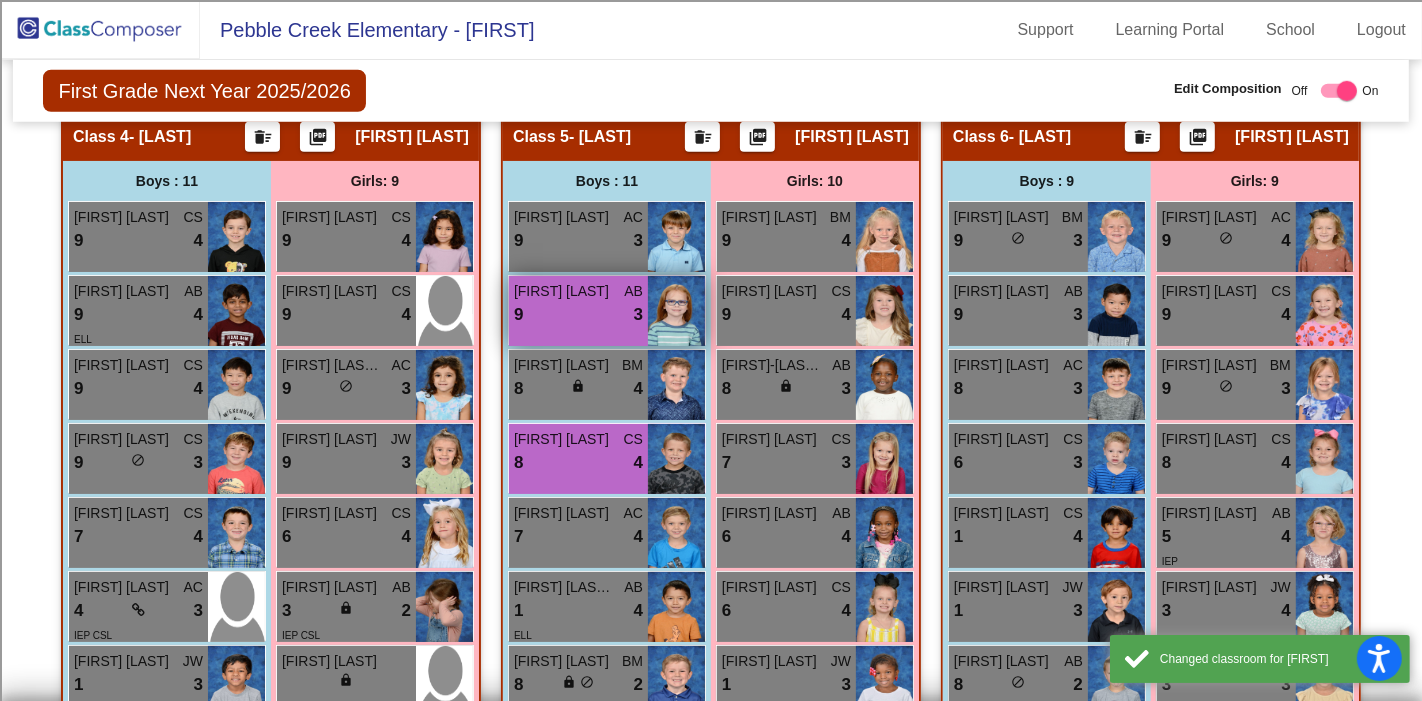 click on "9 lock do_not_disturb_alt 3" at bounding box center (578, 315) 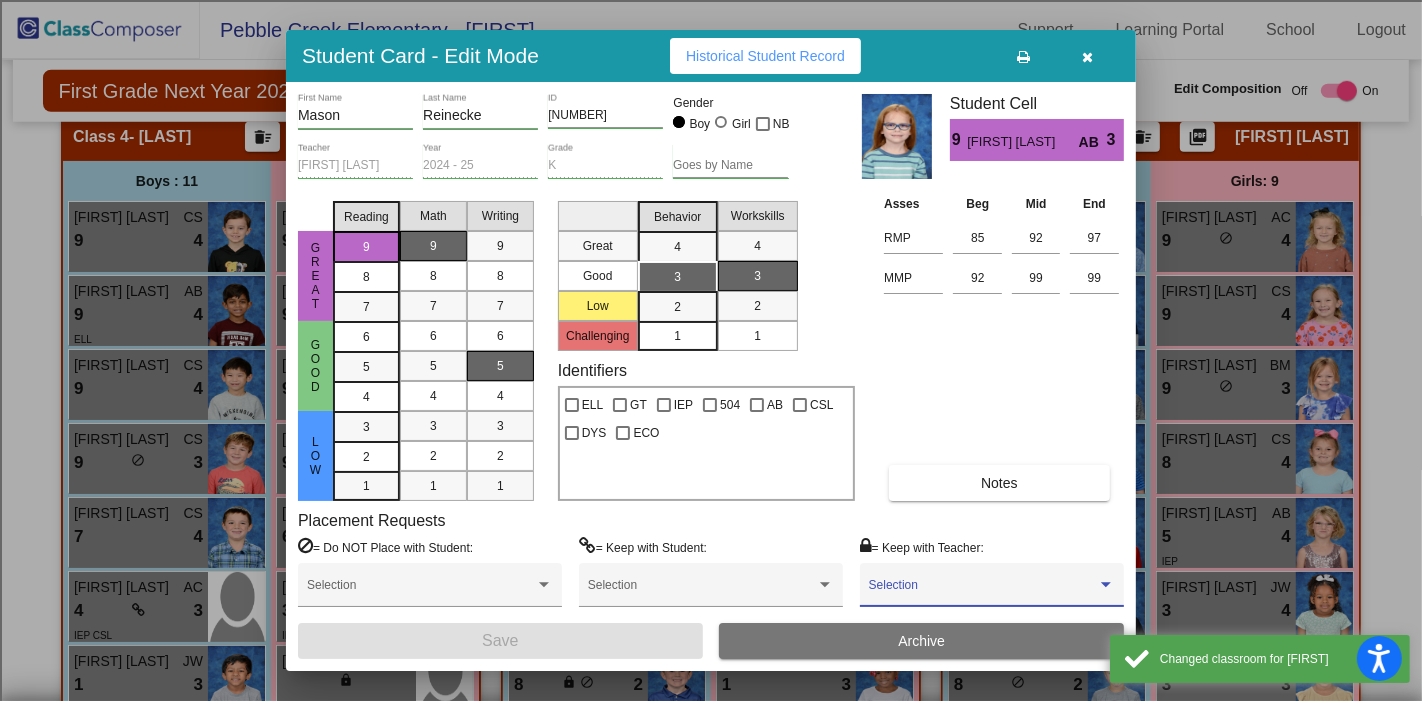 click at bounding box center [983, 592] 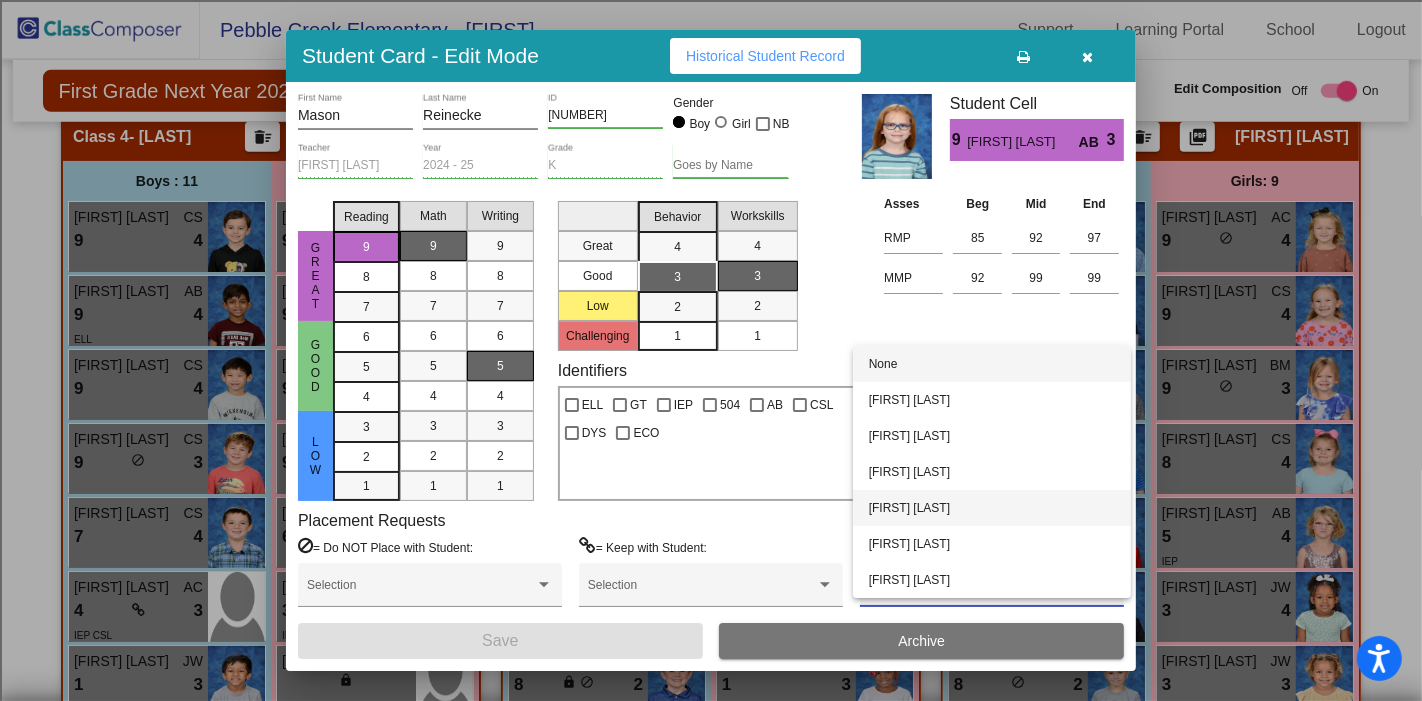 click on "Jennifer Letz" at bounding box center (992, 508) 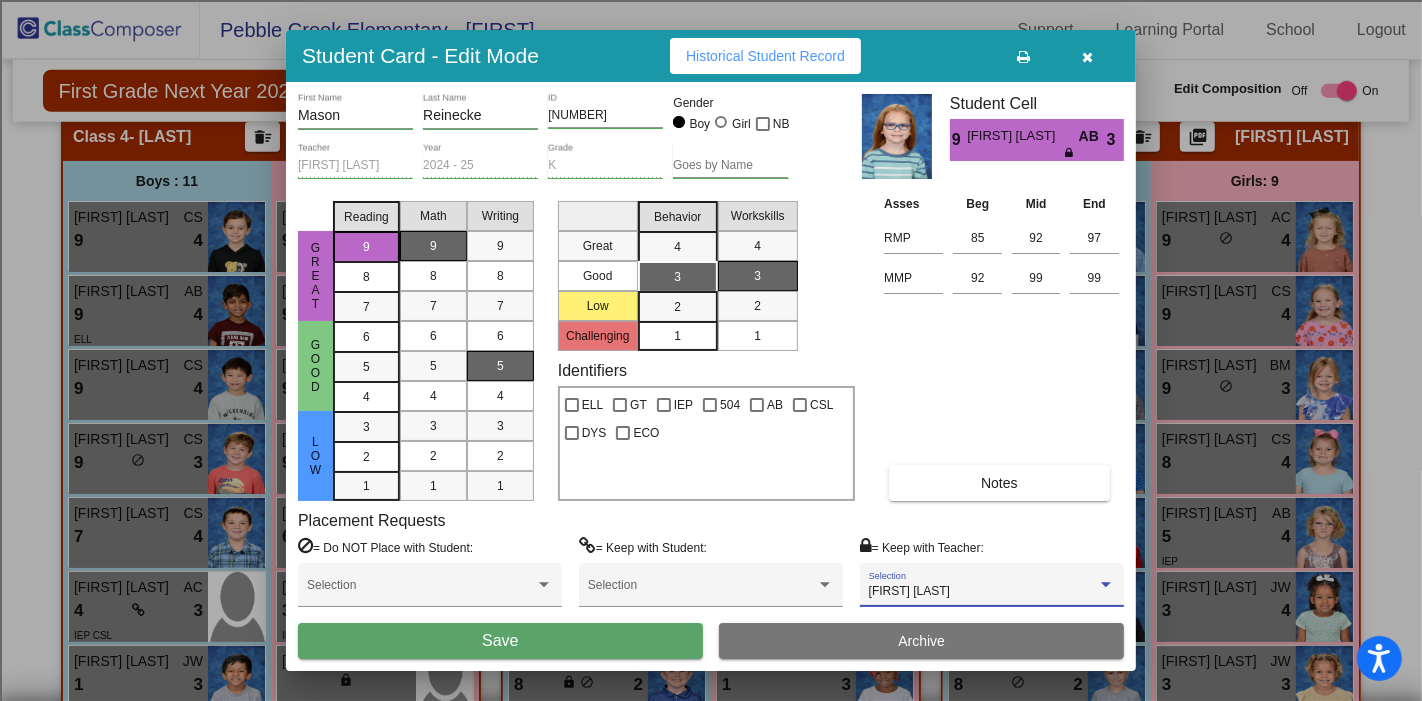 click on "Save" at bounding box center [500, 641] 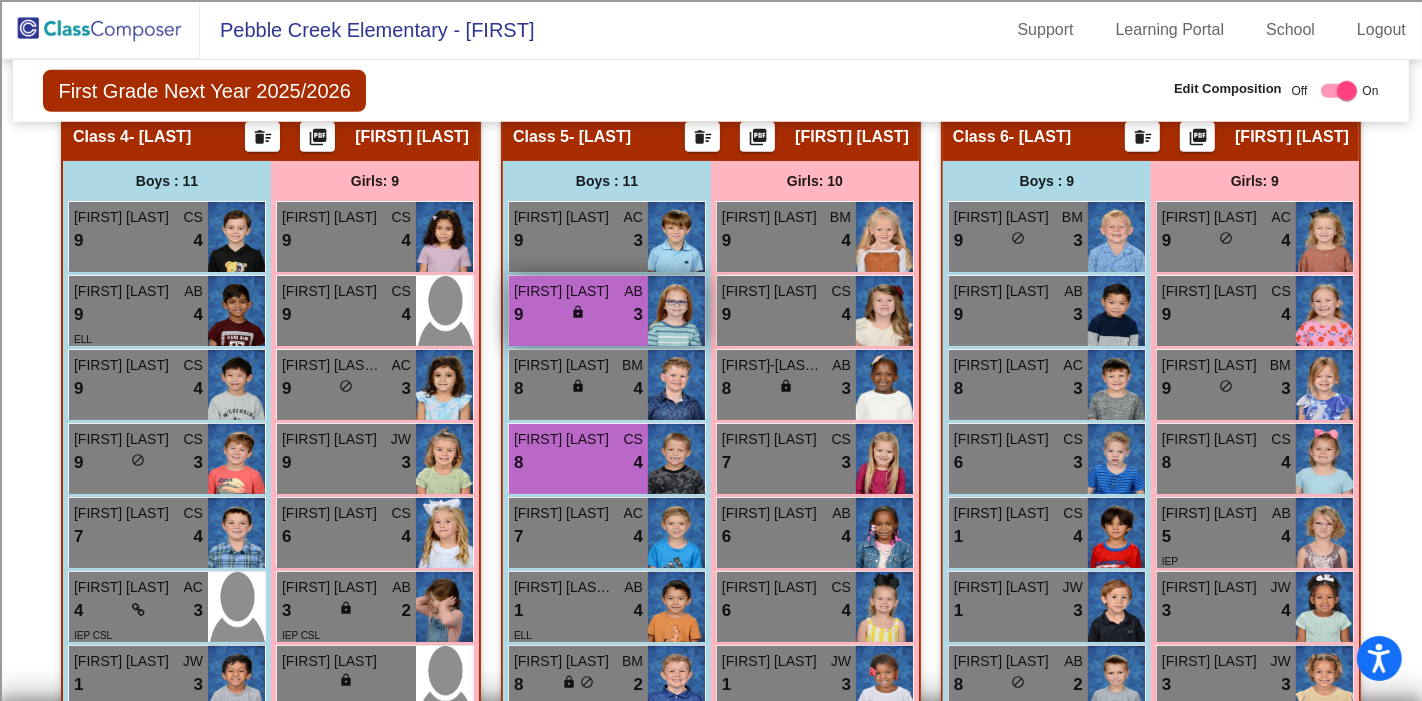 click on "9 lock do_not_disturb_alt 3" at bounding box center (578, 315) 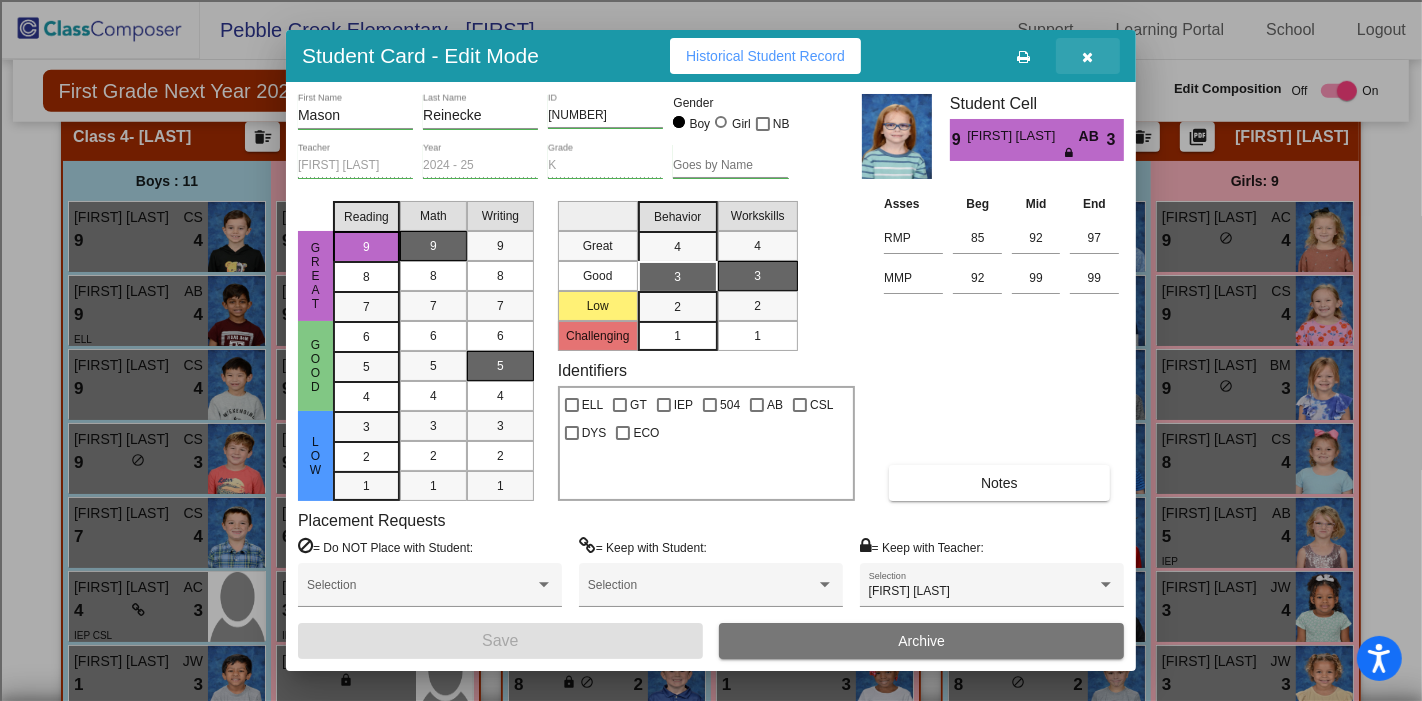click at bounding box center (1088, 57) 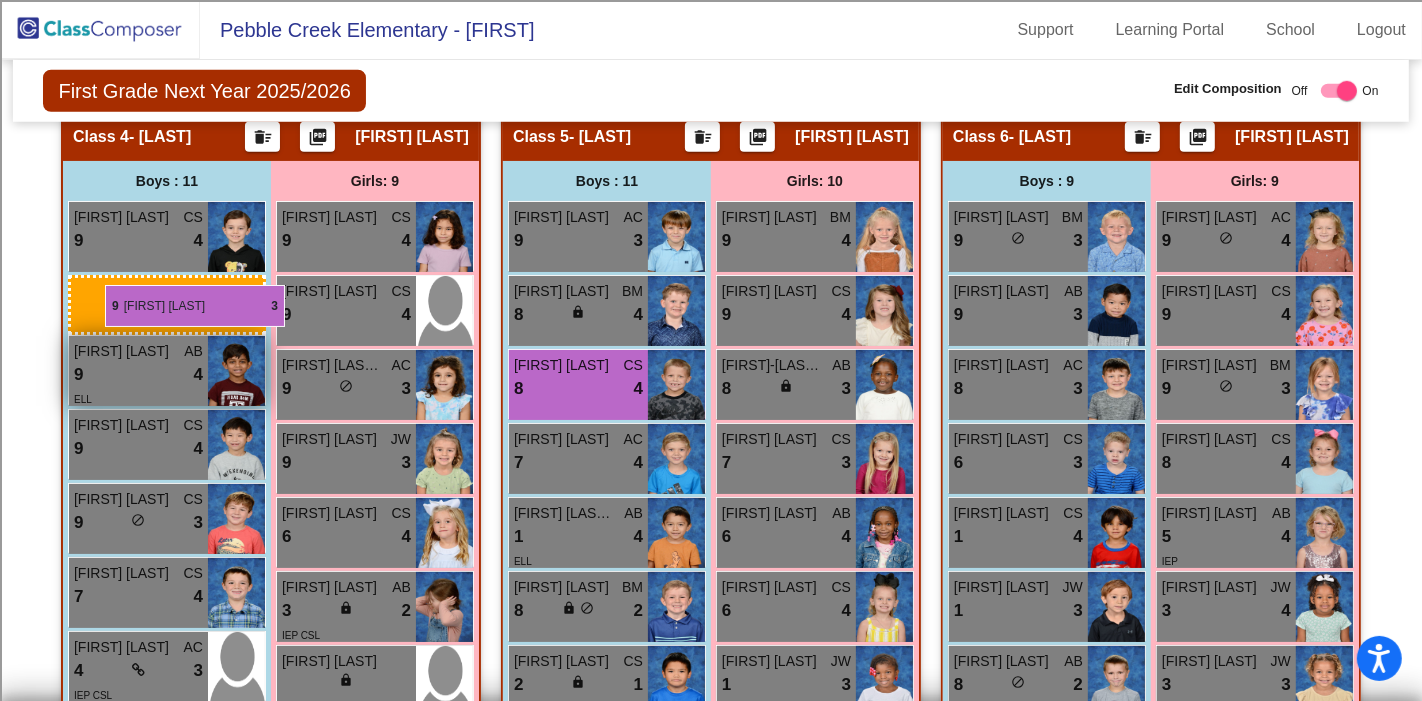 drag, startPoint x: 631, startPoint y: 297, endPoint x: 140, endPoint y: 287, distance: 491.10184 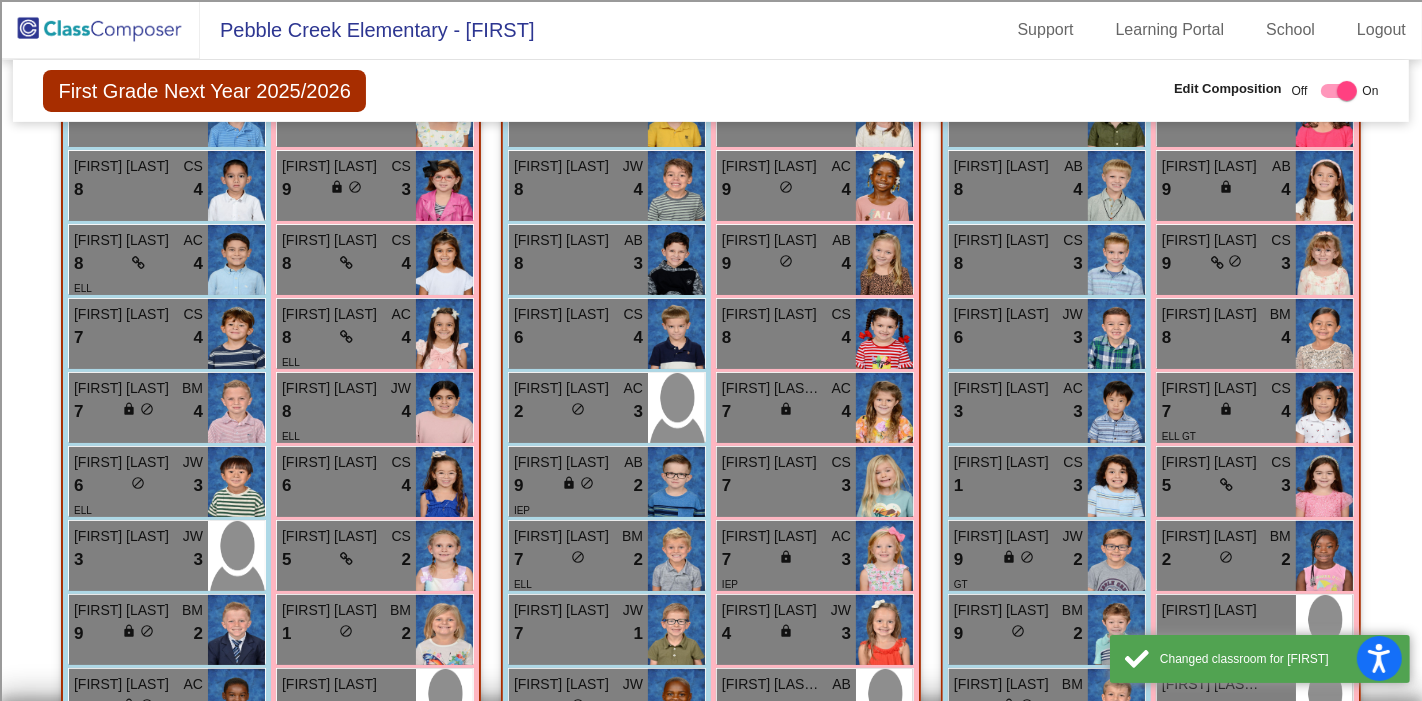 scroll, scrollTop: 0, scrollLeft: 0, axis: both 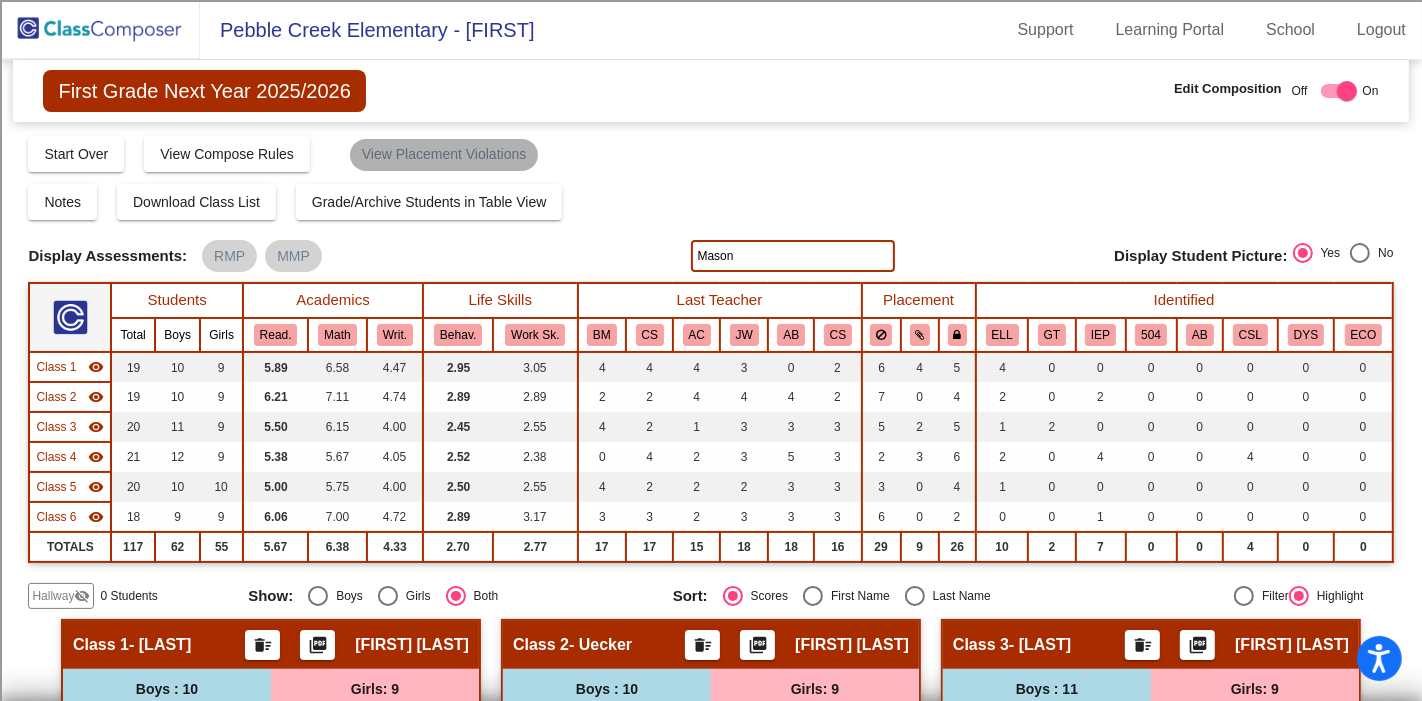 click on "View Placement Violations" 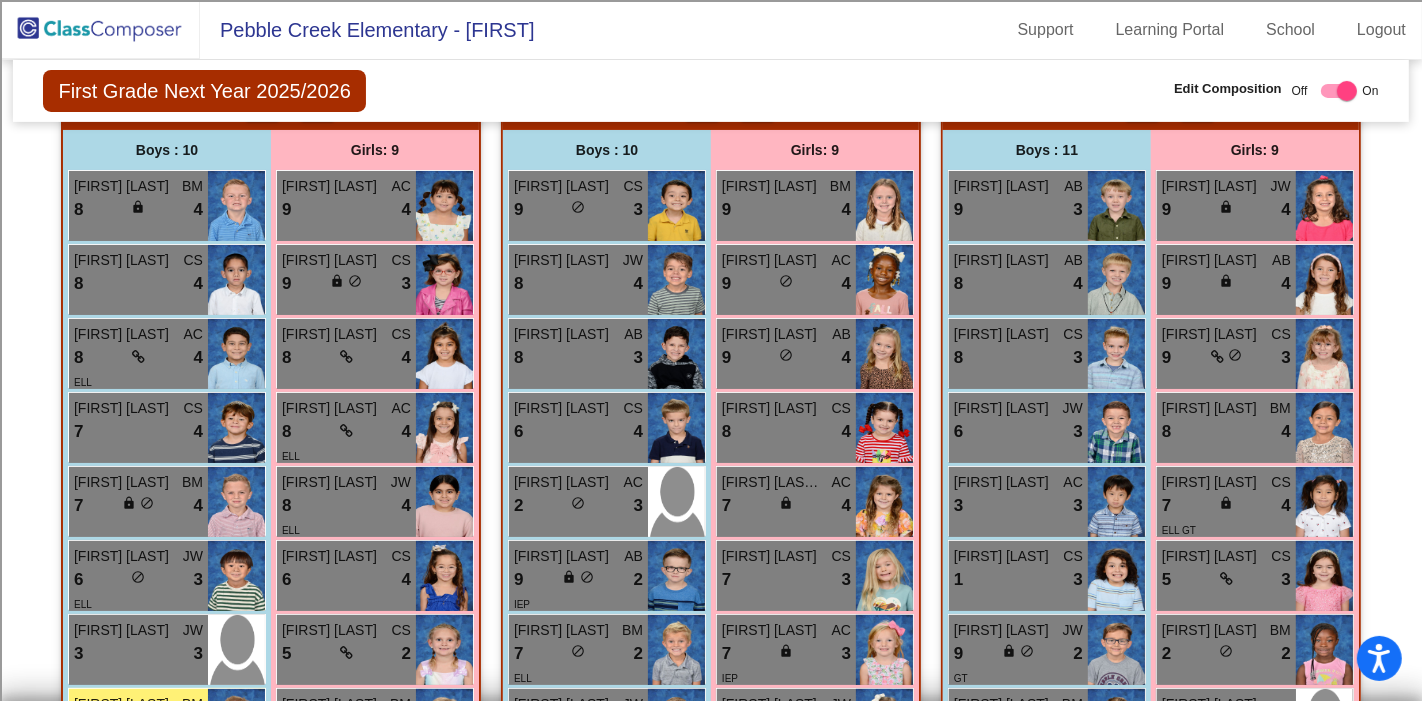scroll, scrollTop: 777, scrollLeft: 0, axis: vertical 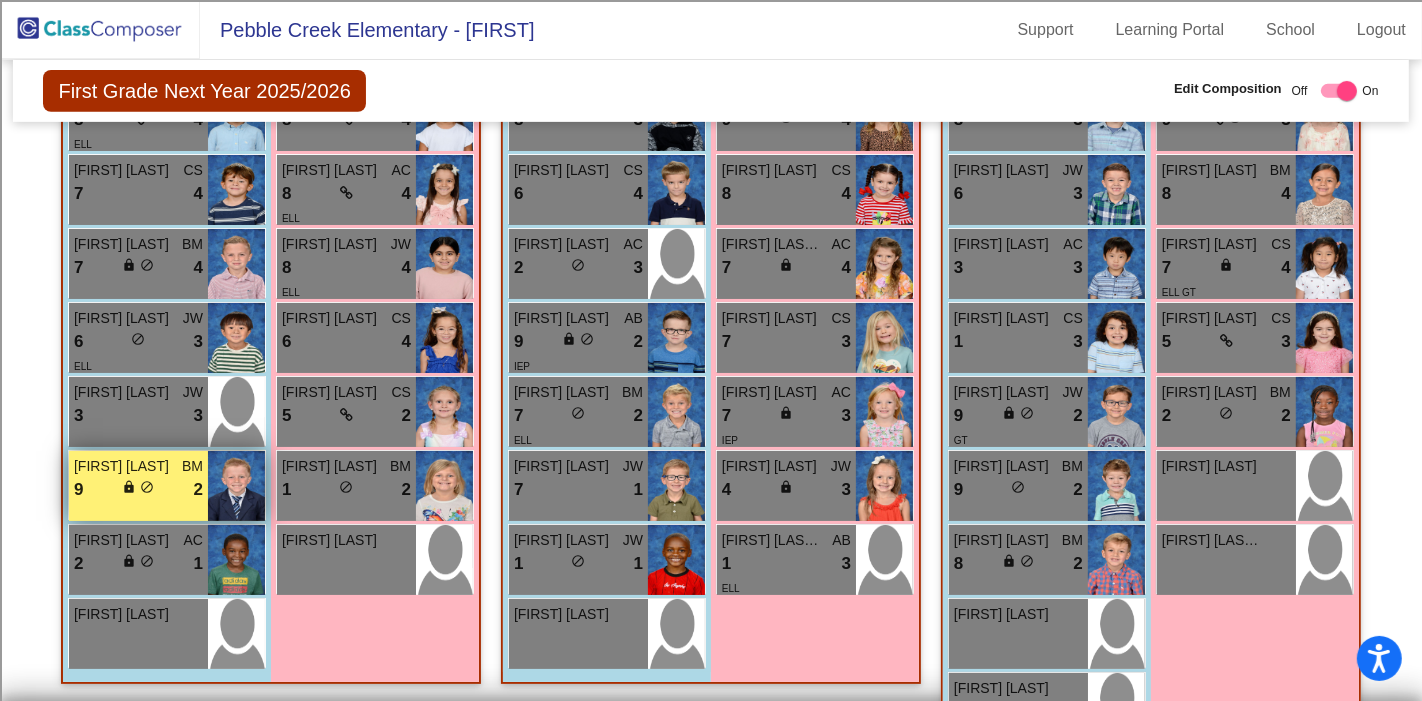 click on "9 lock do_not_disturb_alt 2" at bounding box center [138, 490] 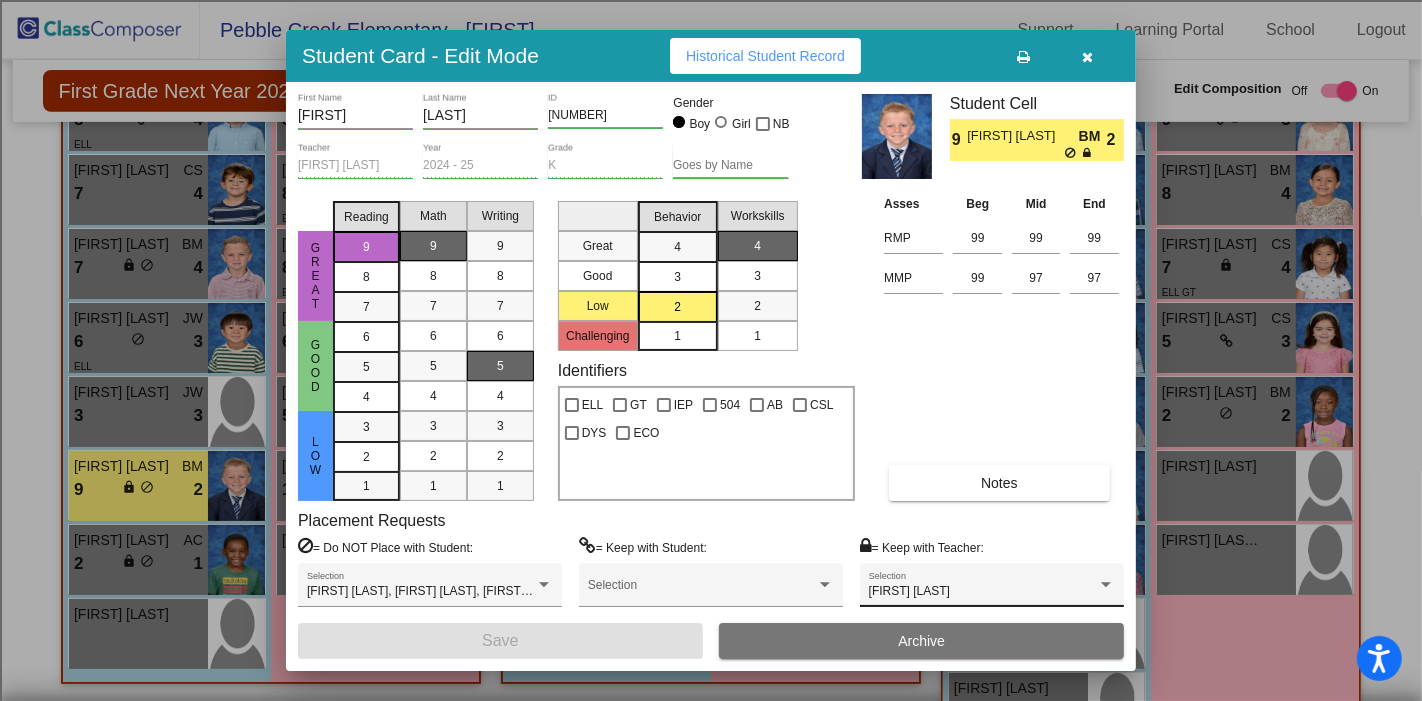 click on "Mary Mayo" at bounding box center (983, 592) 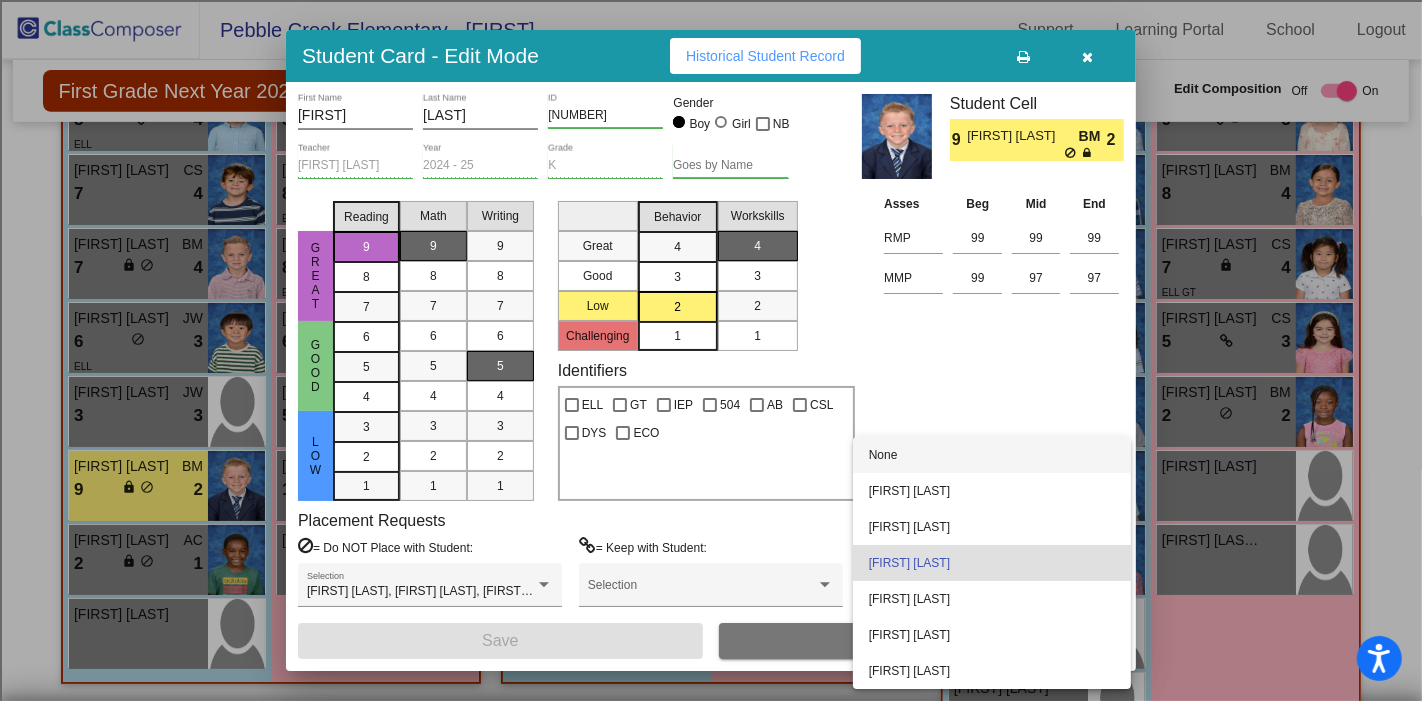 click on "None" at bounding box center [992, 455] 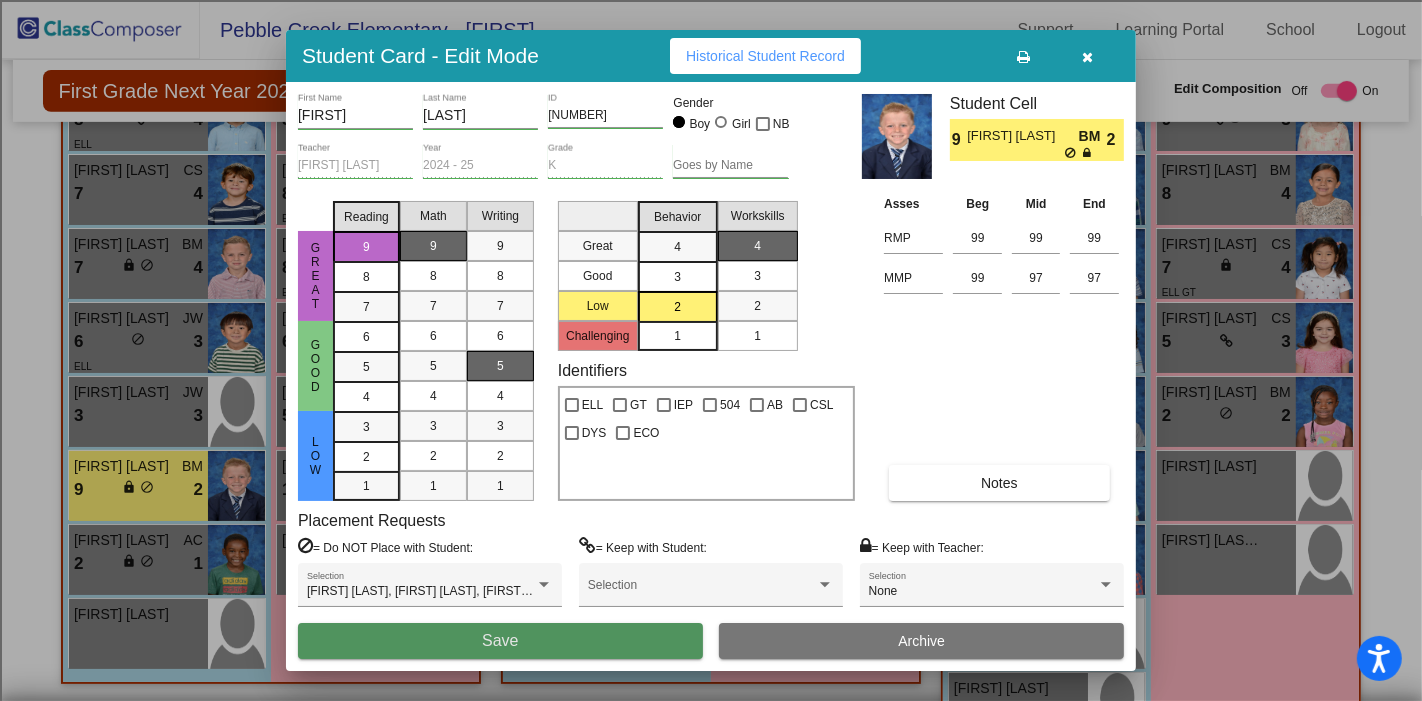 click on "Save" at bounding box center [500, 641] 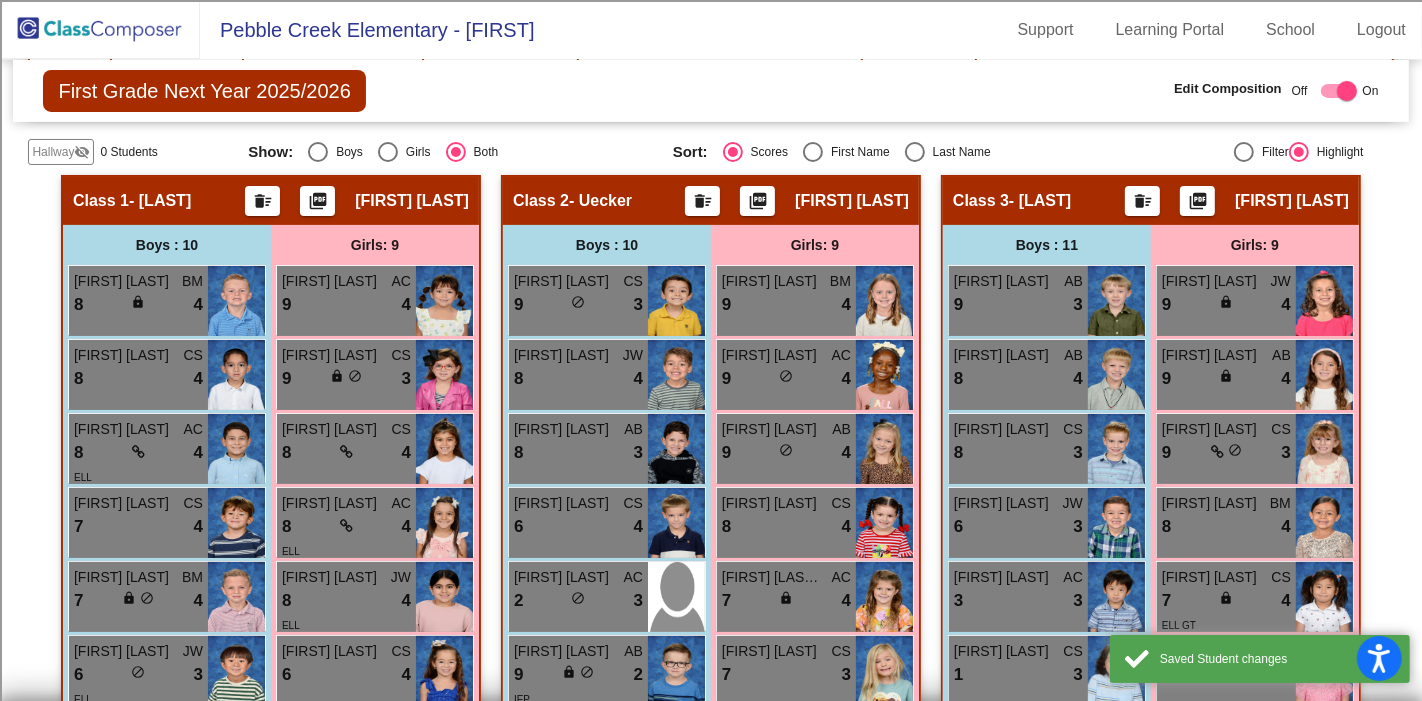 scroll, scrollTop: 0, scrollLeft: 0, axis: both 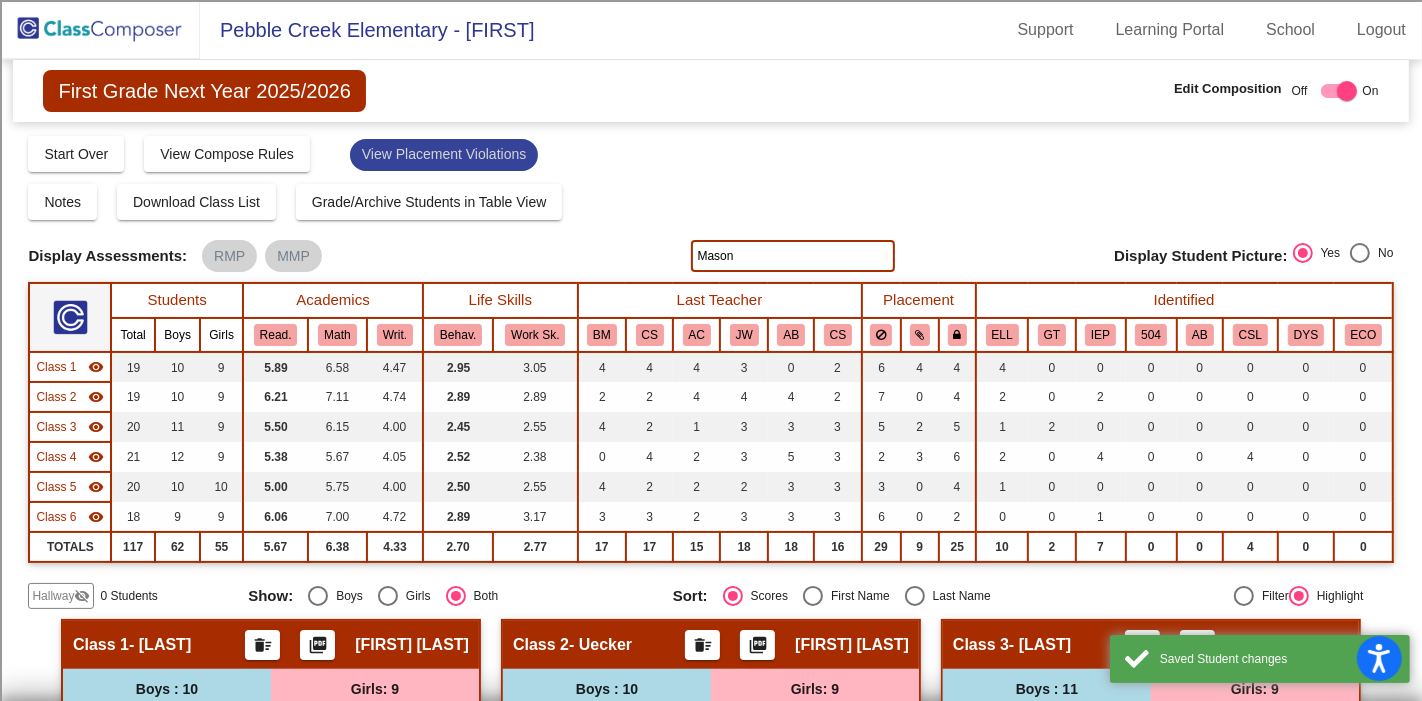 click on "View Placement Violations" 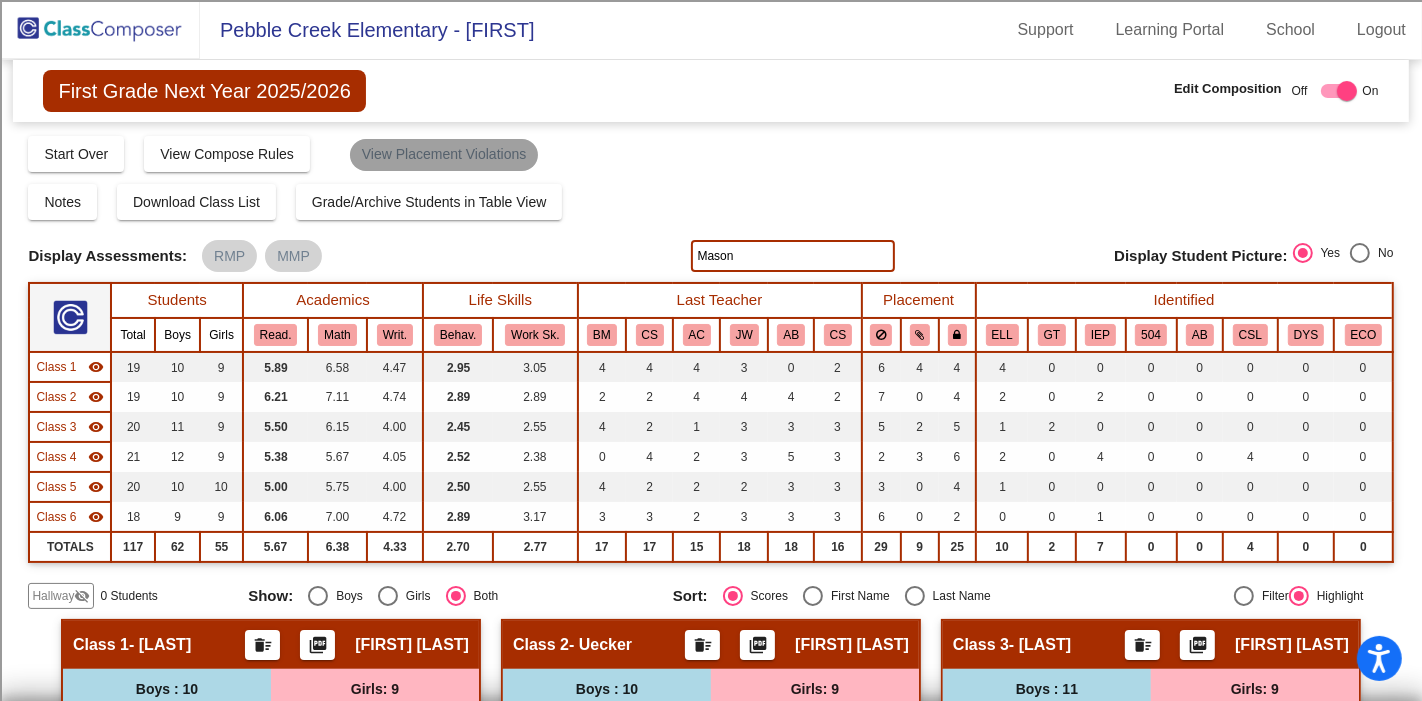 click on "View Placement Violations" 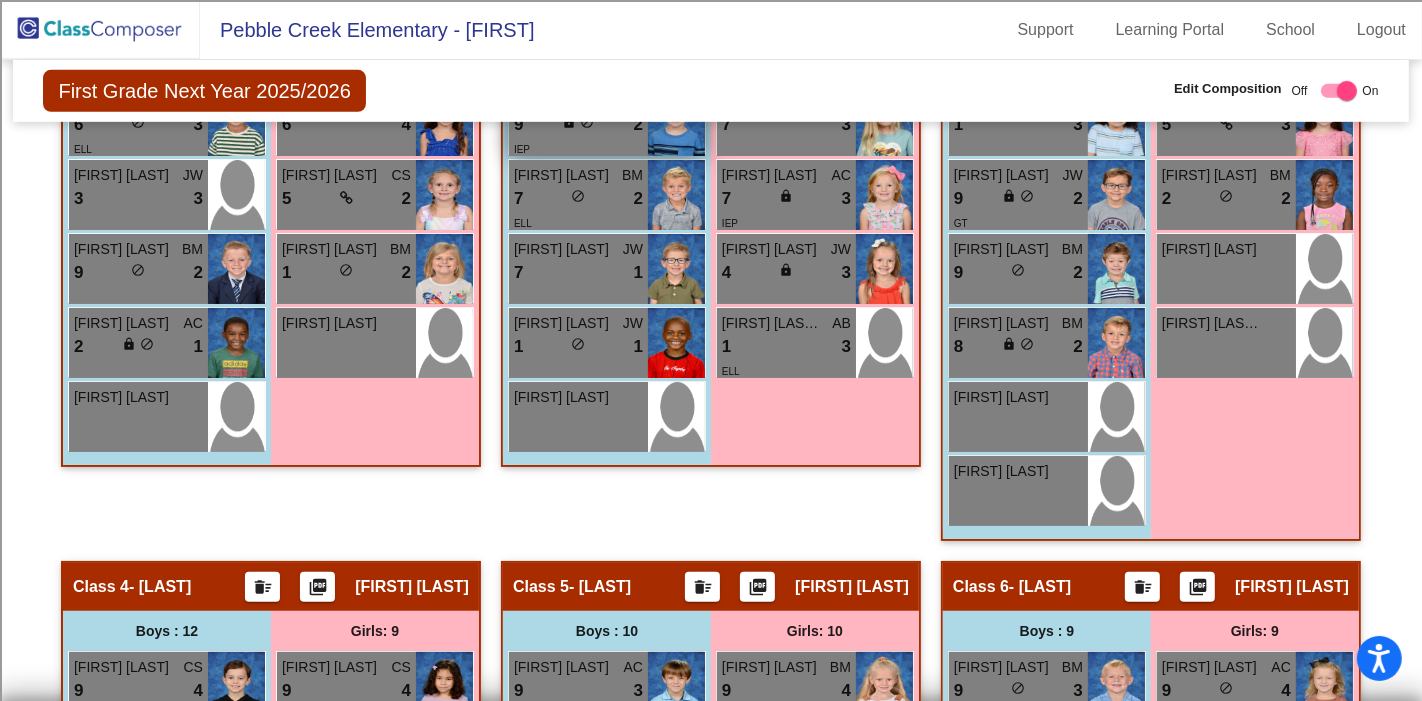 scroll, scrollTop: 0, scrollLeft: 0, axis: both 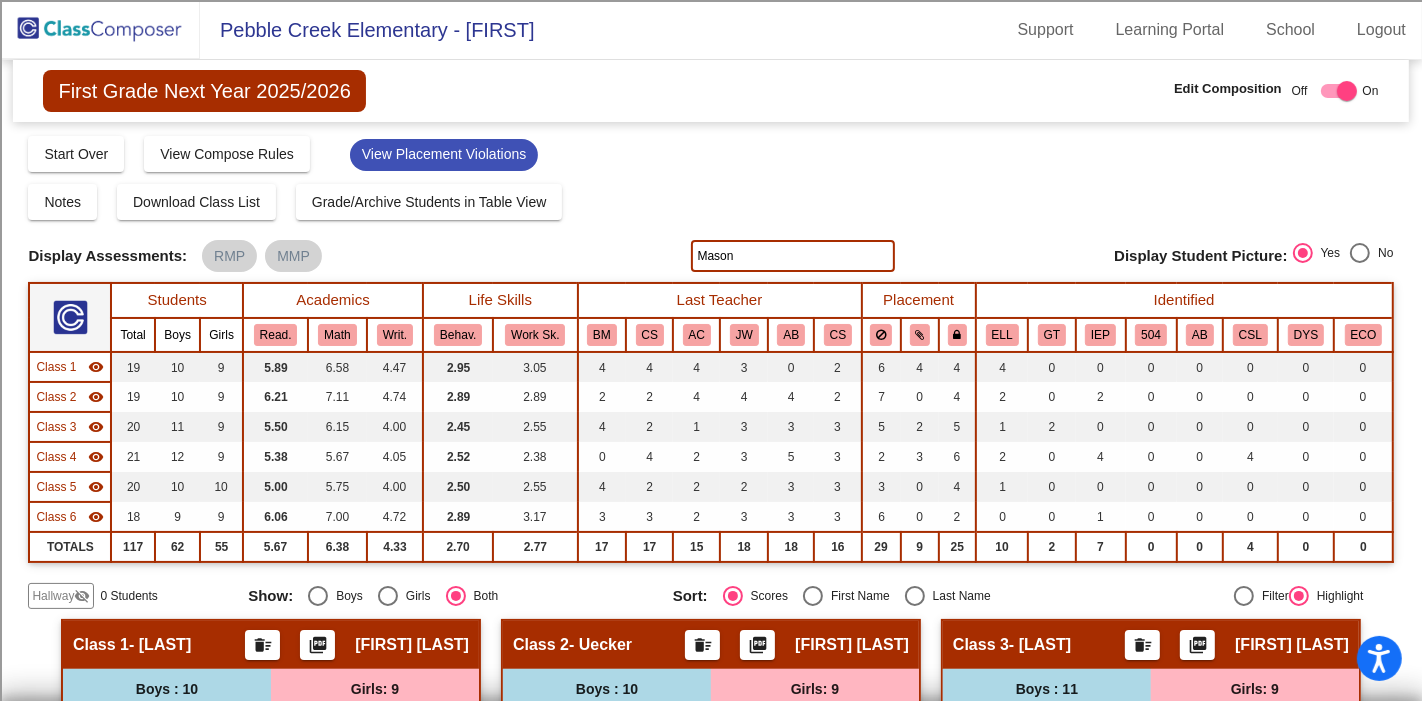 click 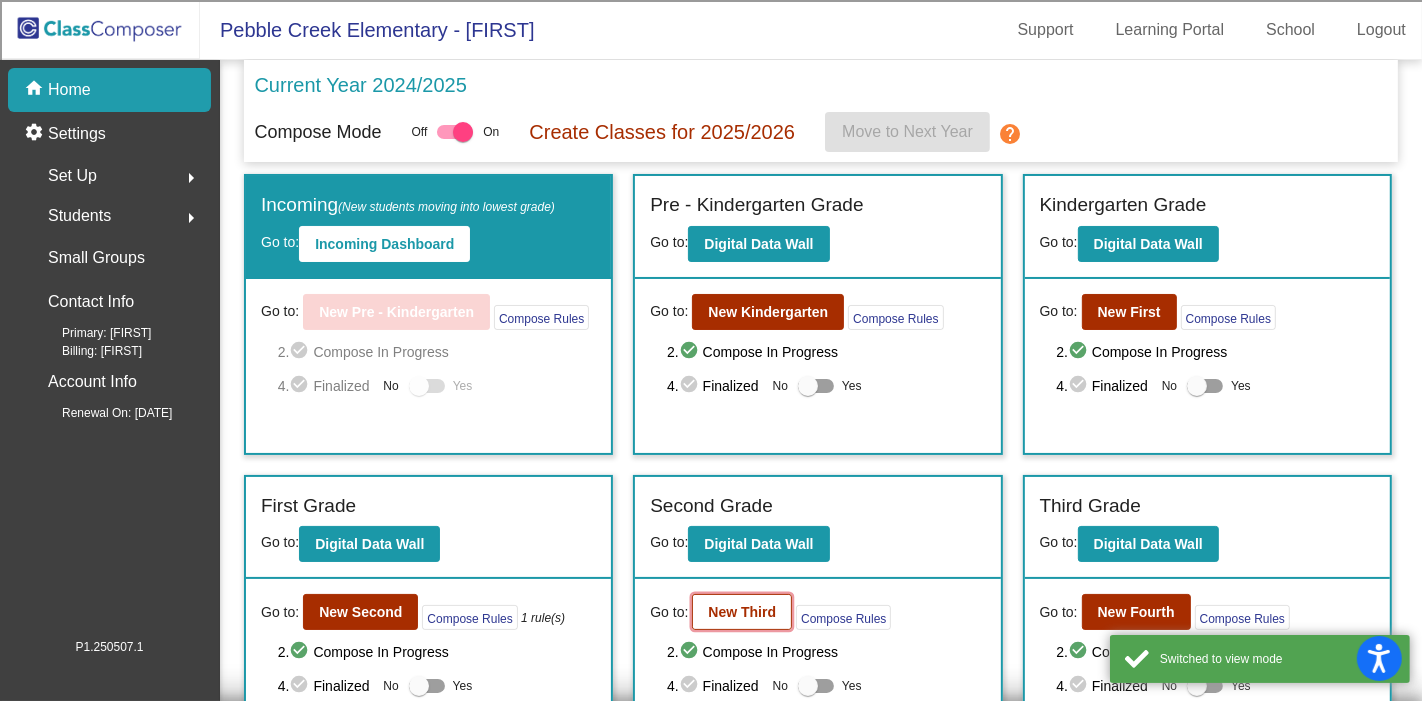 click on "New Third" 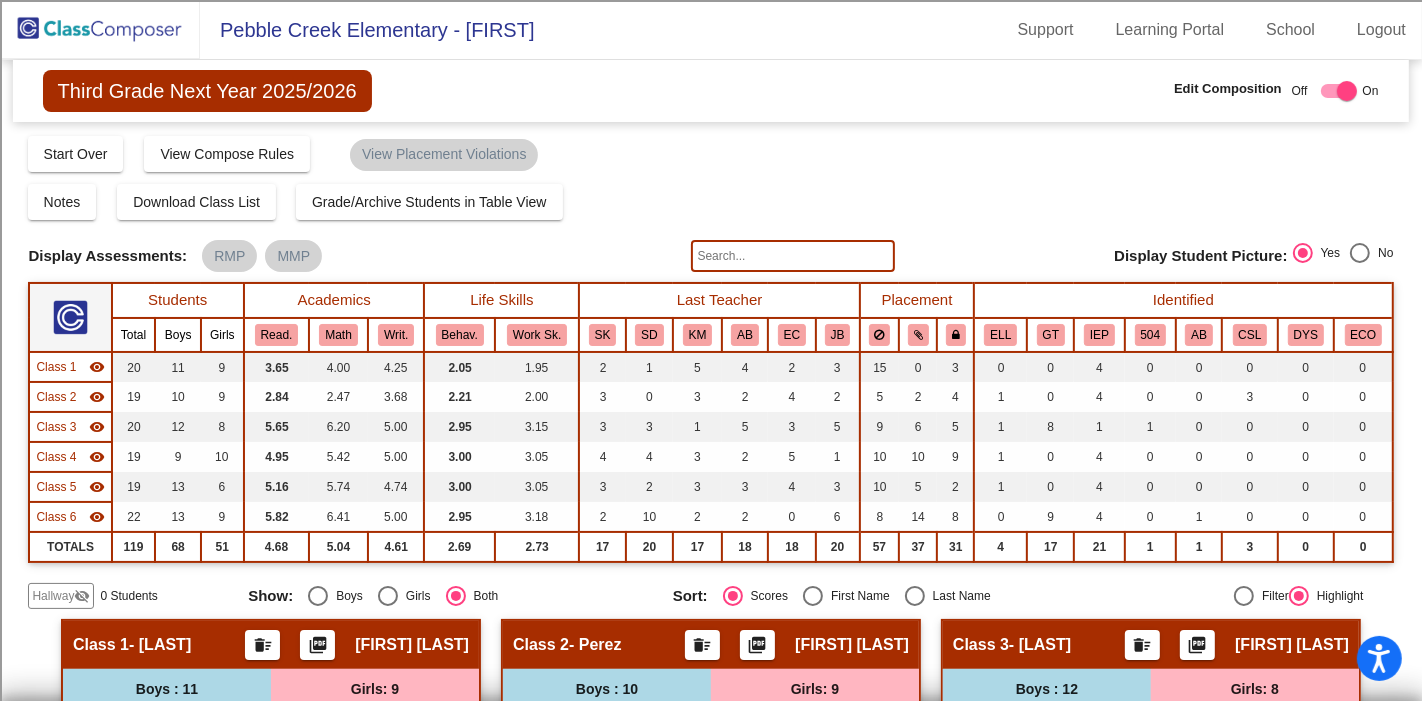 click 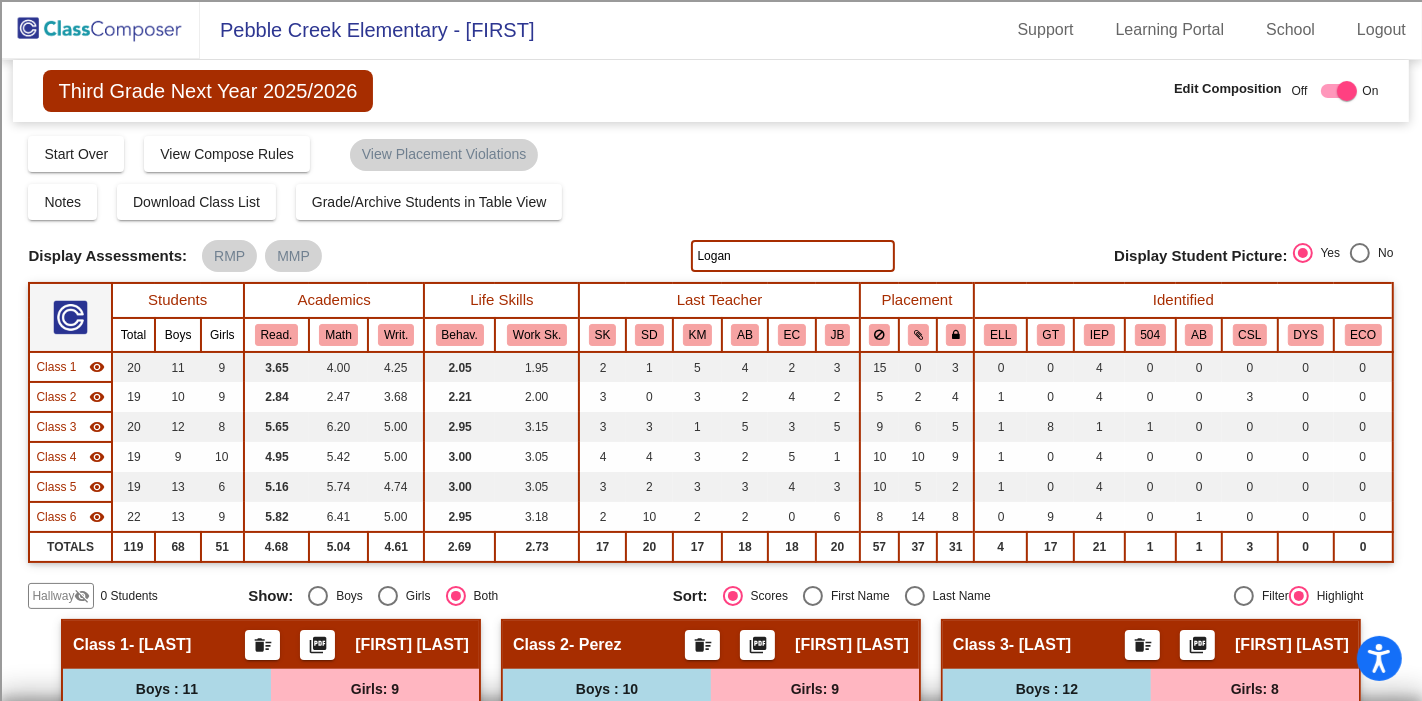 type on "Logan" 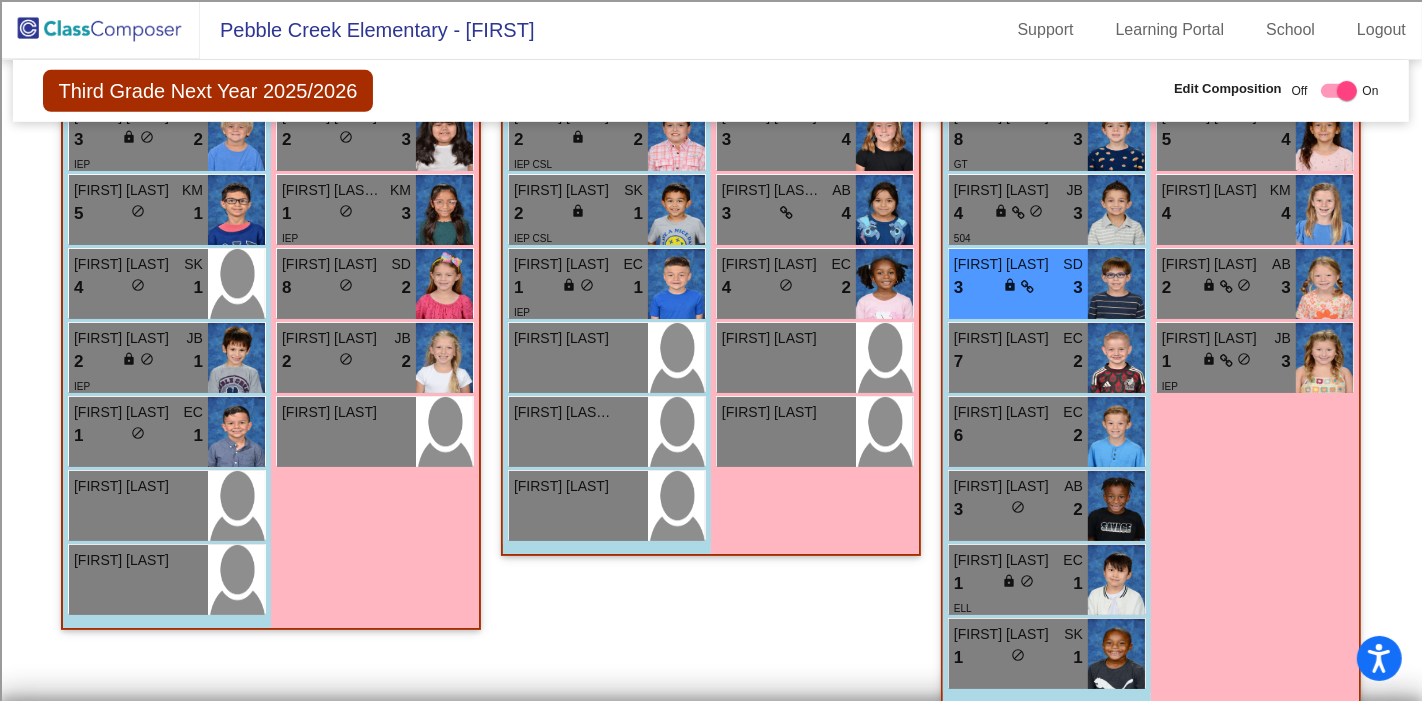 scroll, scrollTop: 1000, scrollLeft: 0, axis: vertical 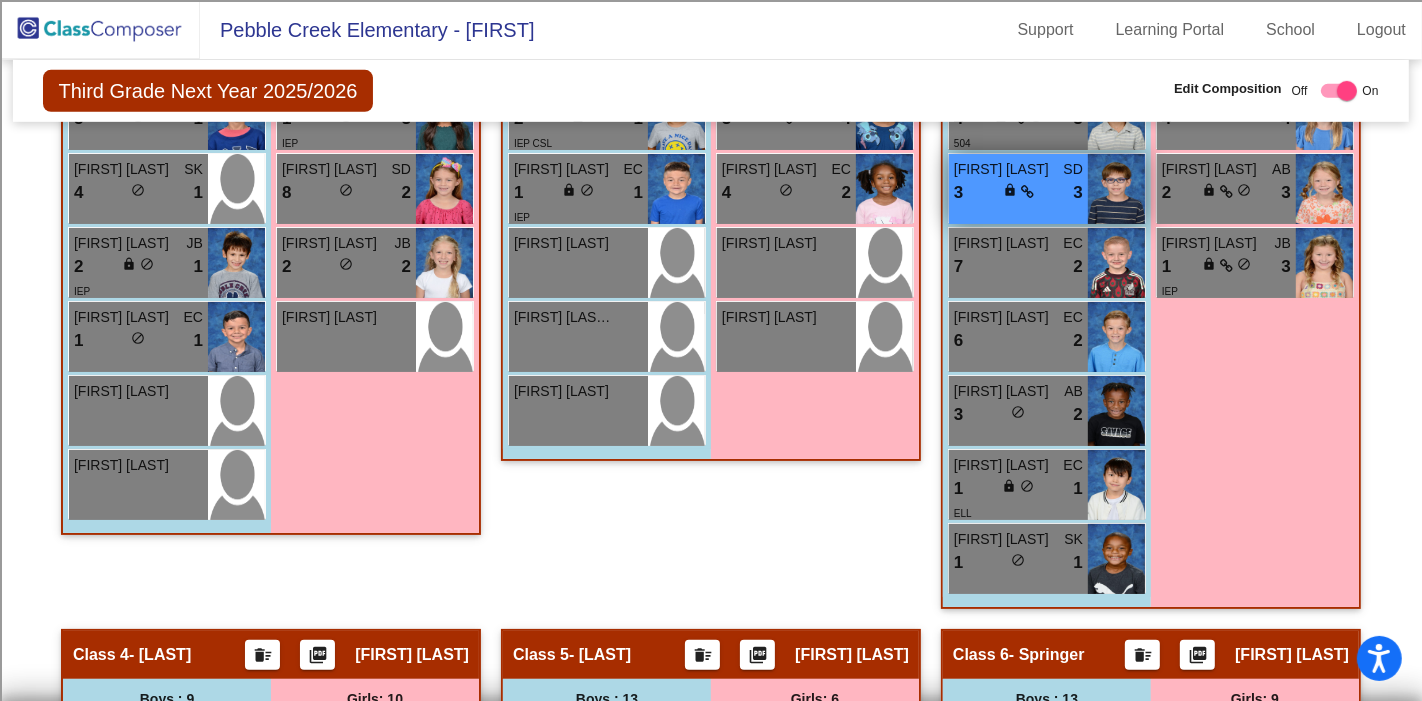 click on "3 lock do_not_disturb_alt 3" at bounding box center [1018, 193] 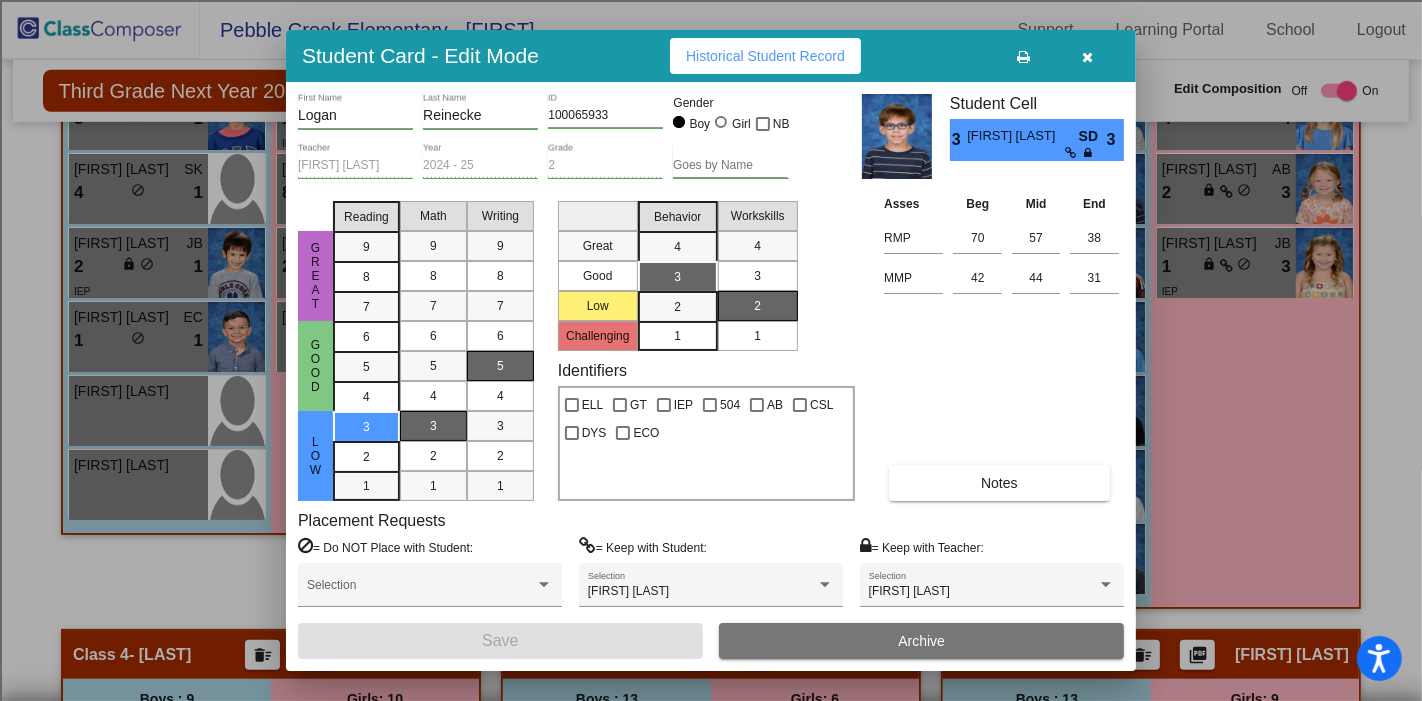 click at bounding box center [1088, 56] 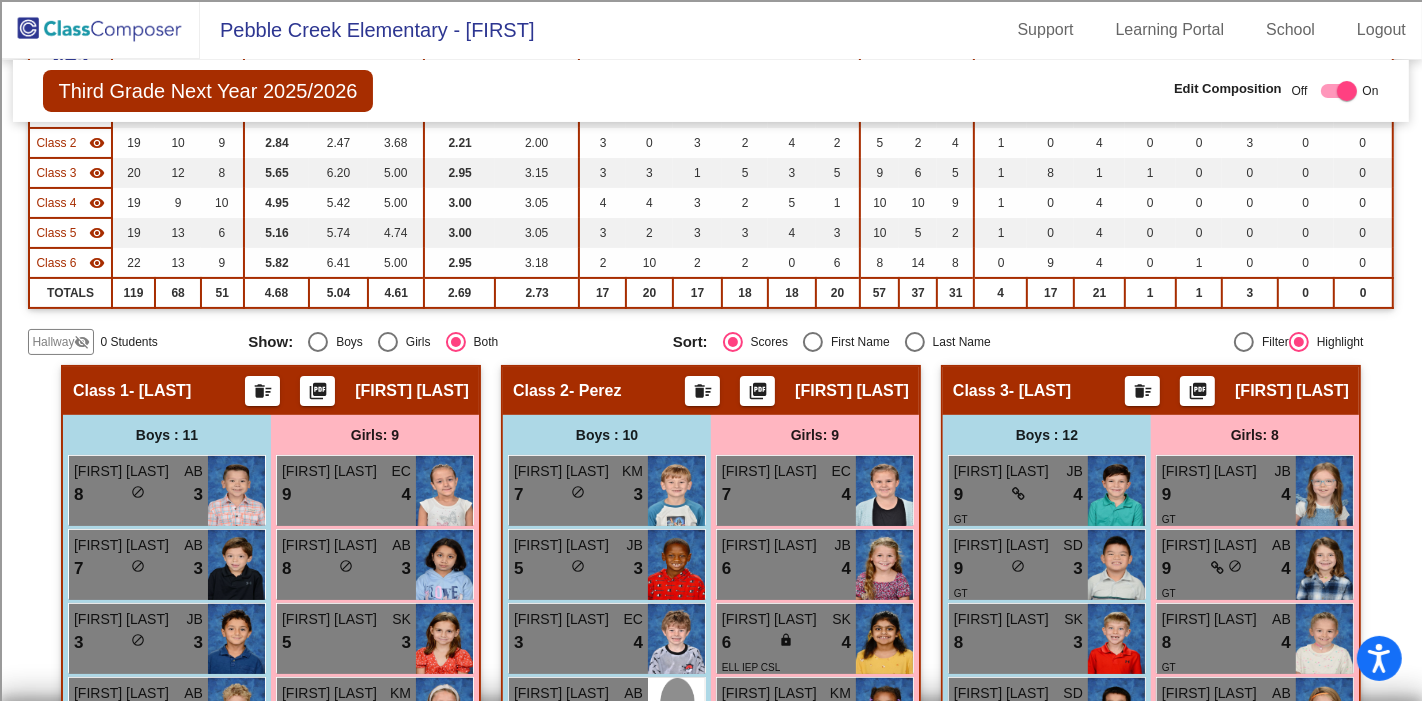 scroll, scrollTop: 0, scrollLeft: 0, axis: both 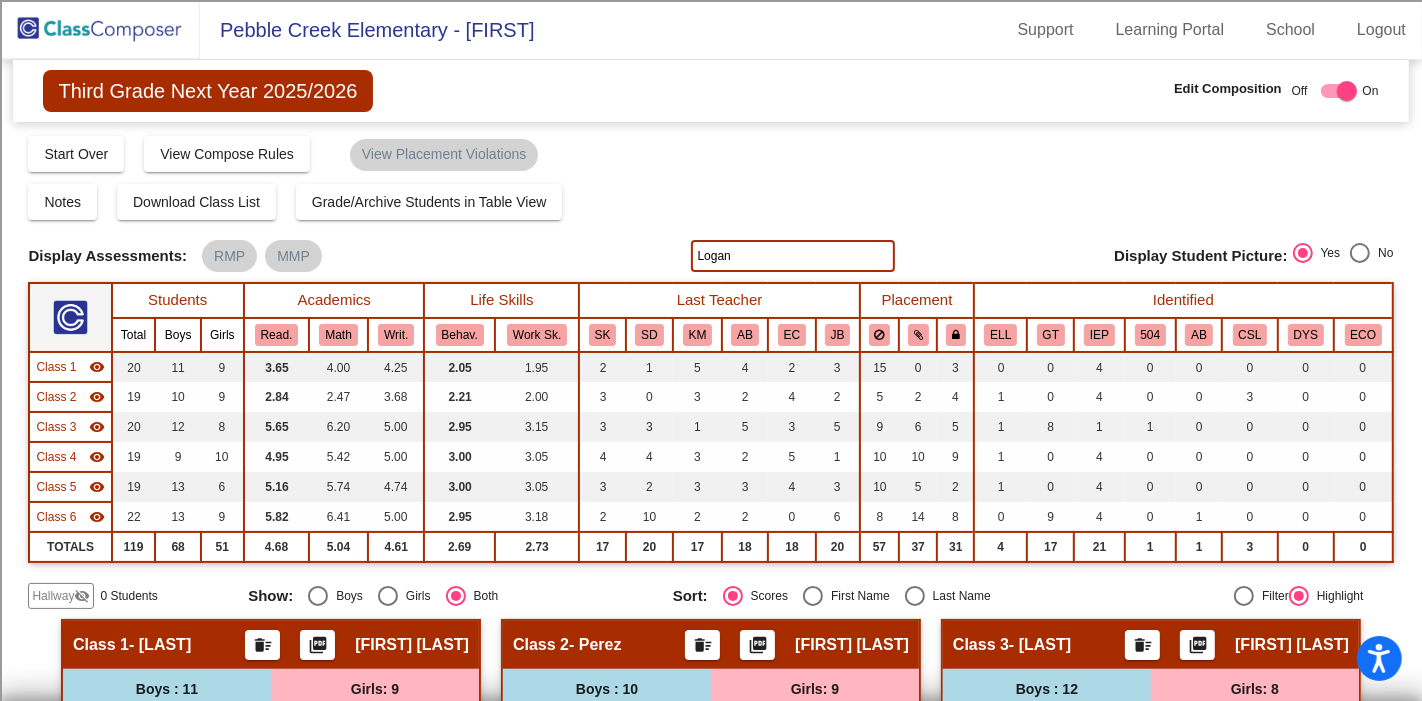 click 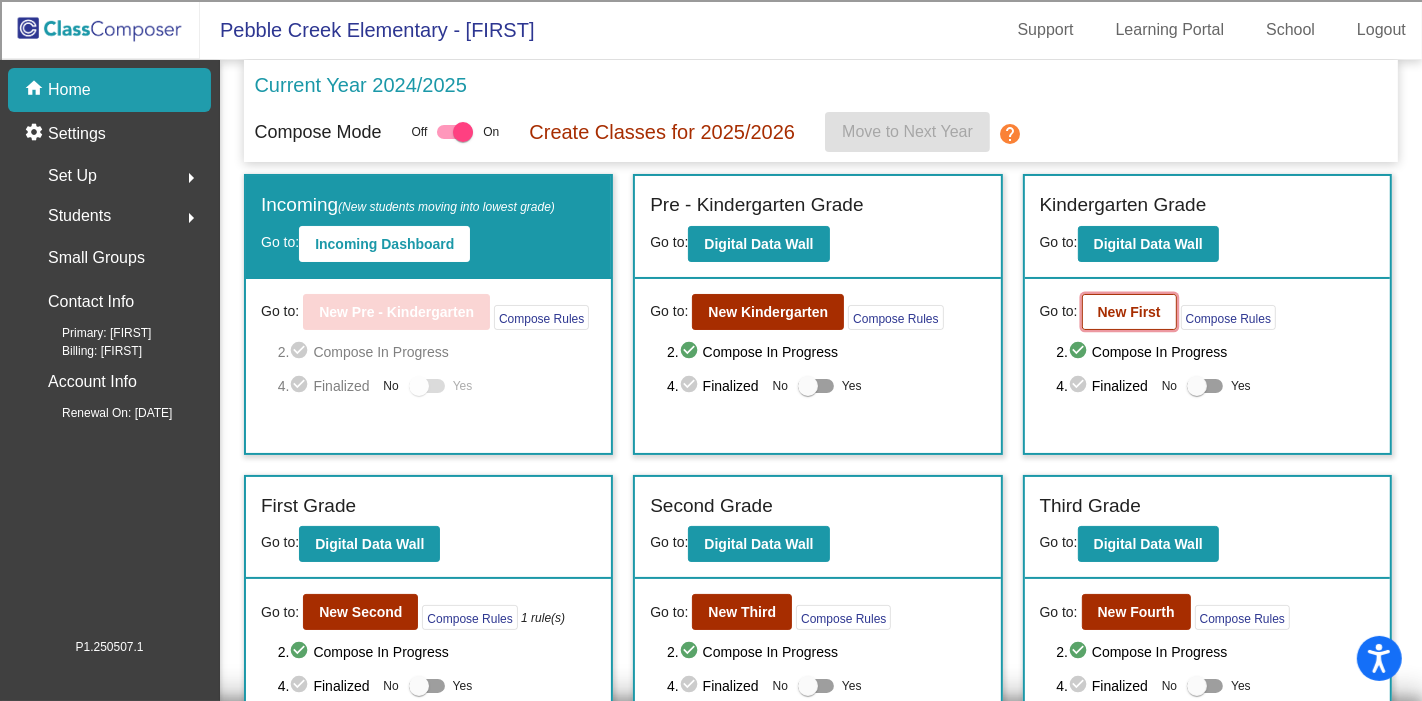 click on "New First" 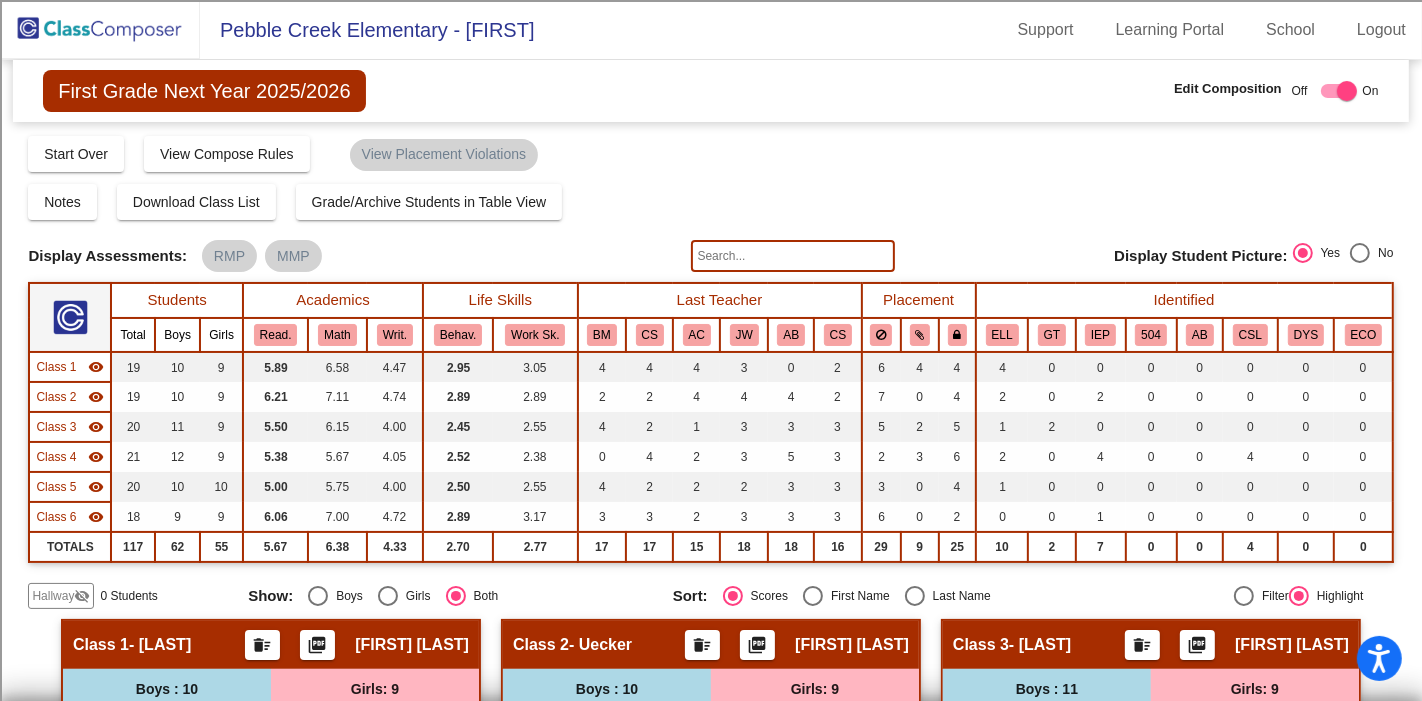 click 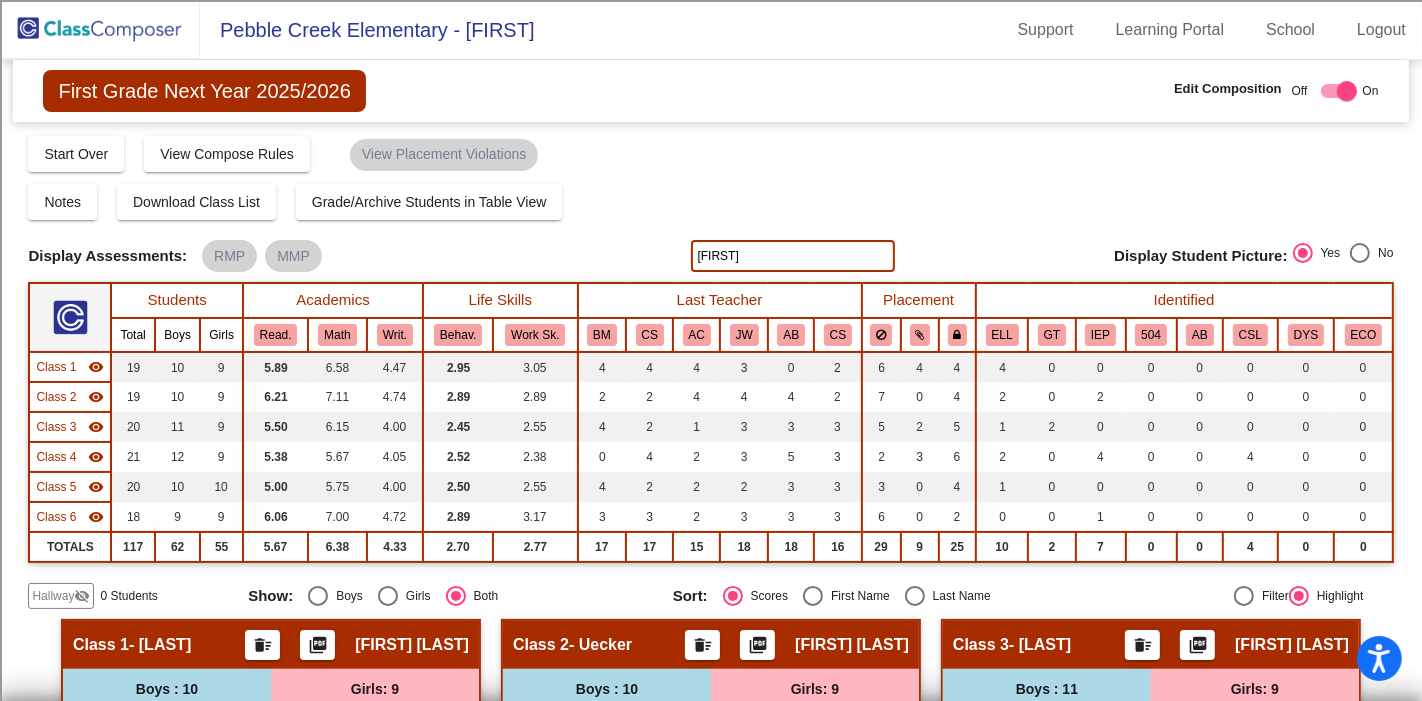 type on "Williford" 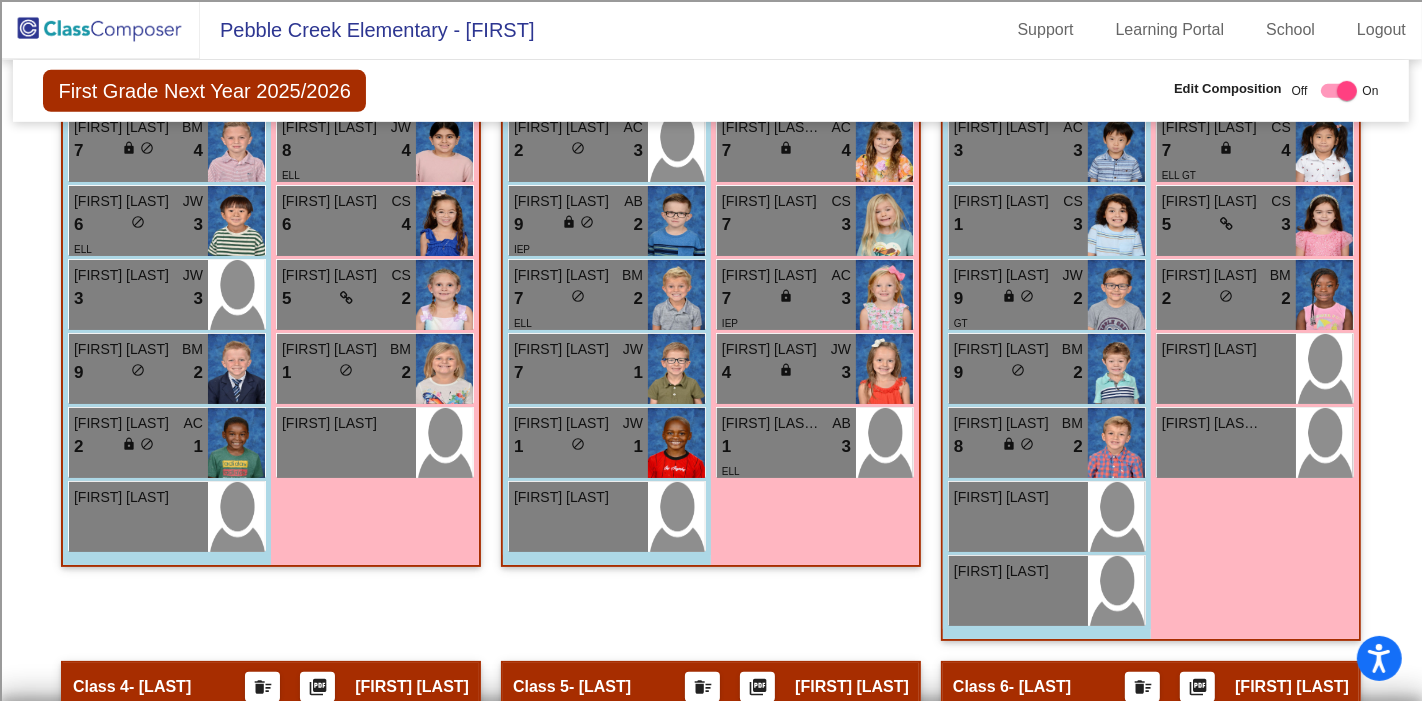 scroll, scrollTop: 857, scrollLeft: 0, axis: vertical 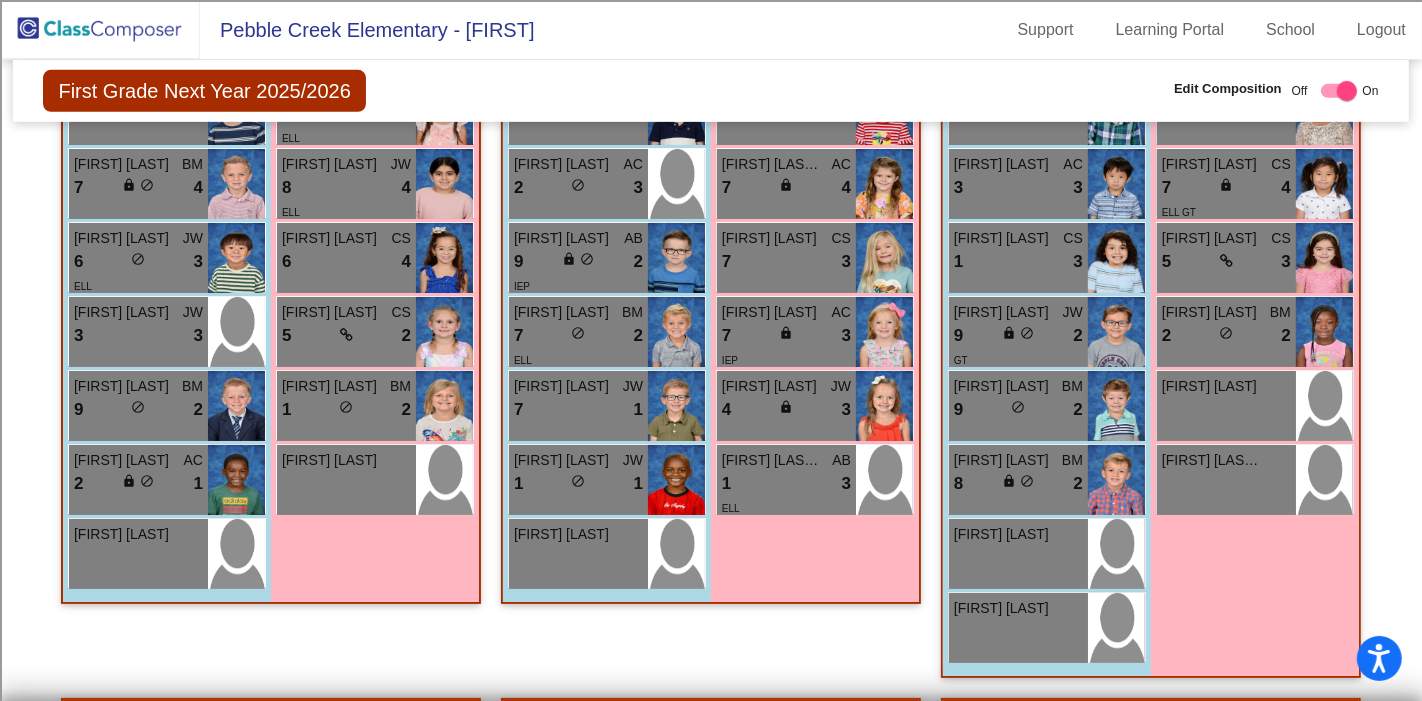 click 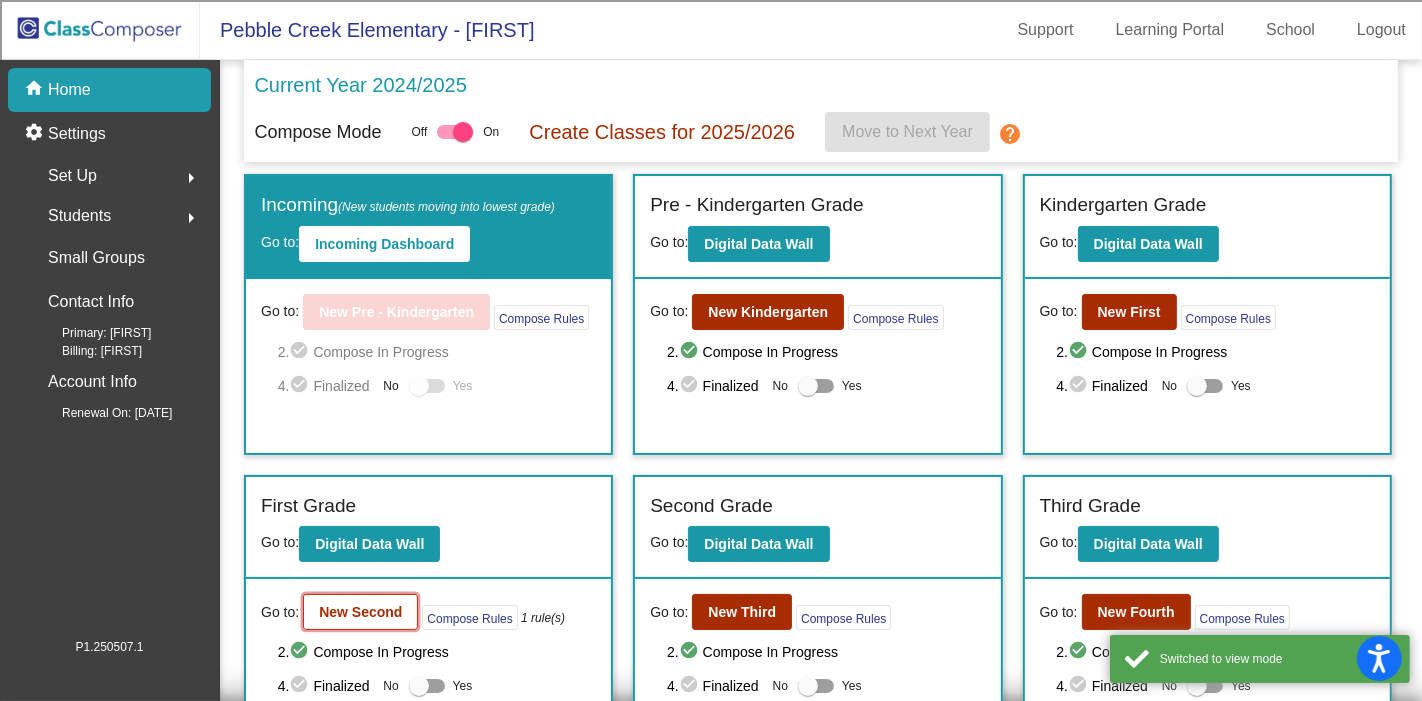 click on "New Second" 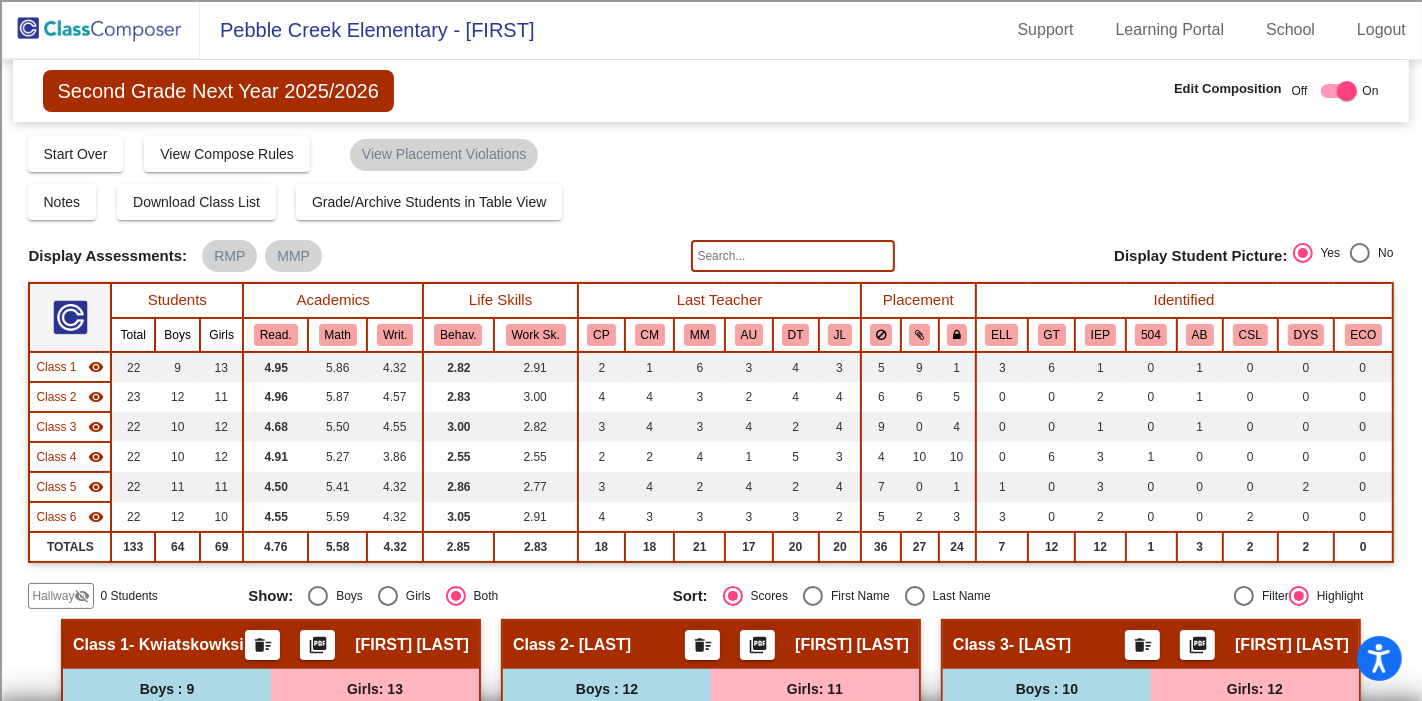 click 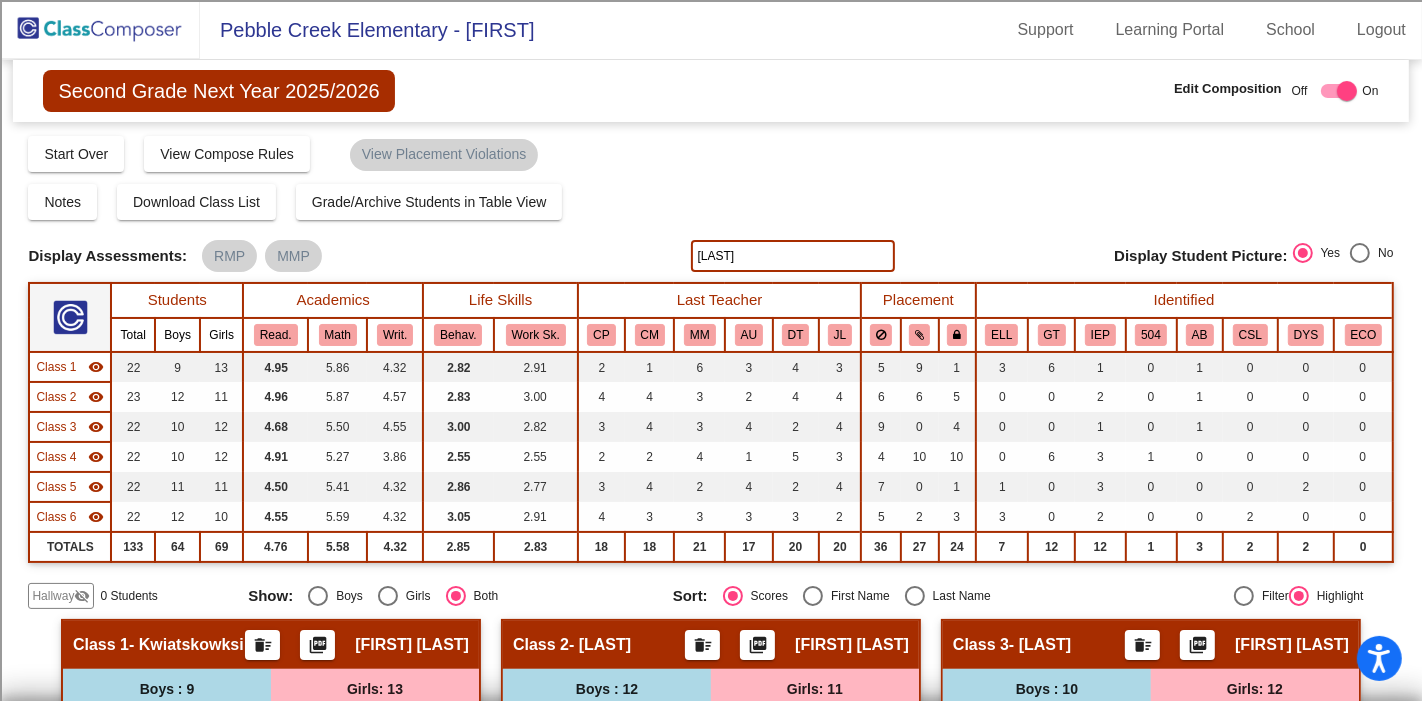 type on "Patek" 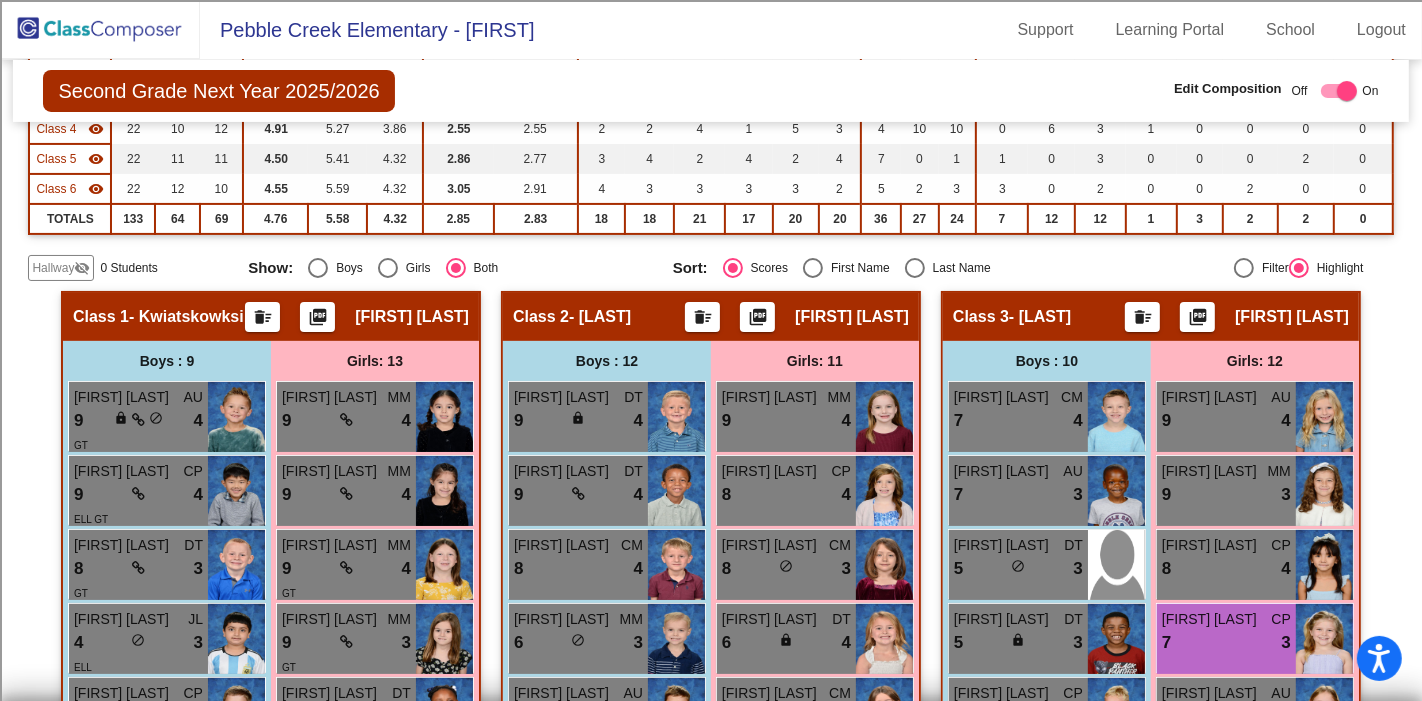 scroll, scrollTop: 555, scrollLeft: 0, axis: vertical 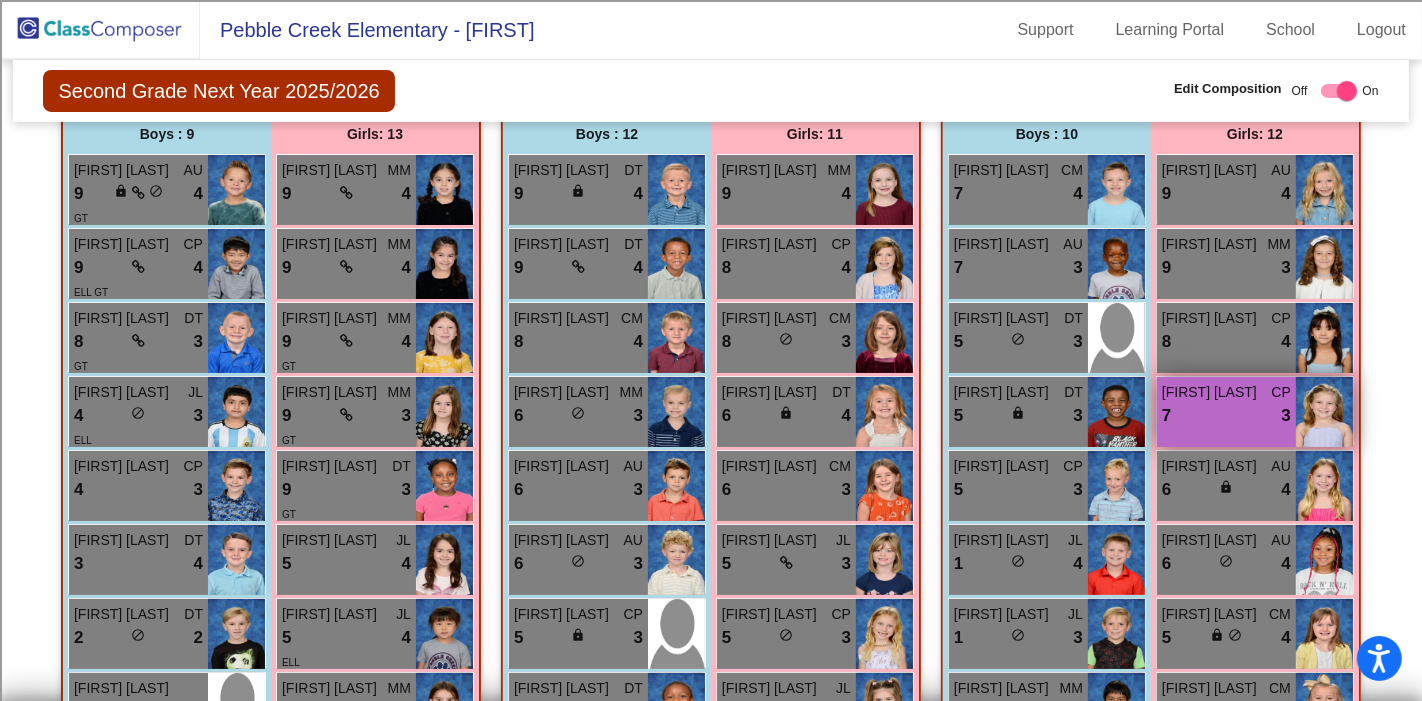 click on "7 lock do_not_disturb_alt 3" at bounding box center (1226, 416) 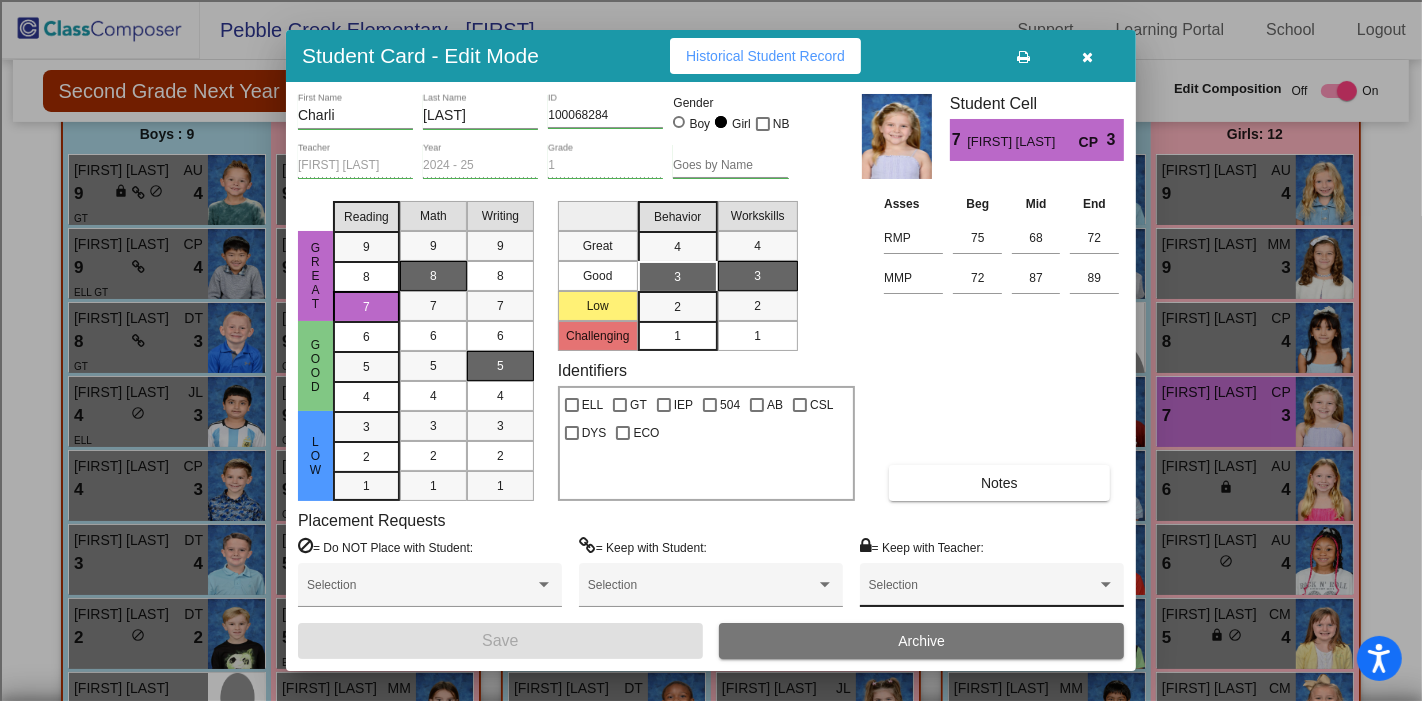 click on "Selection" at bounding box center (992, 590) 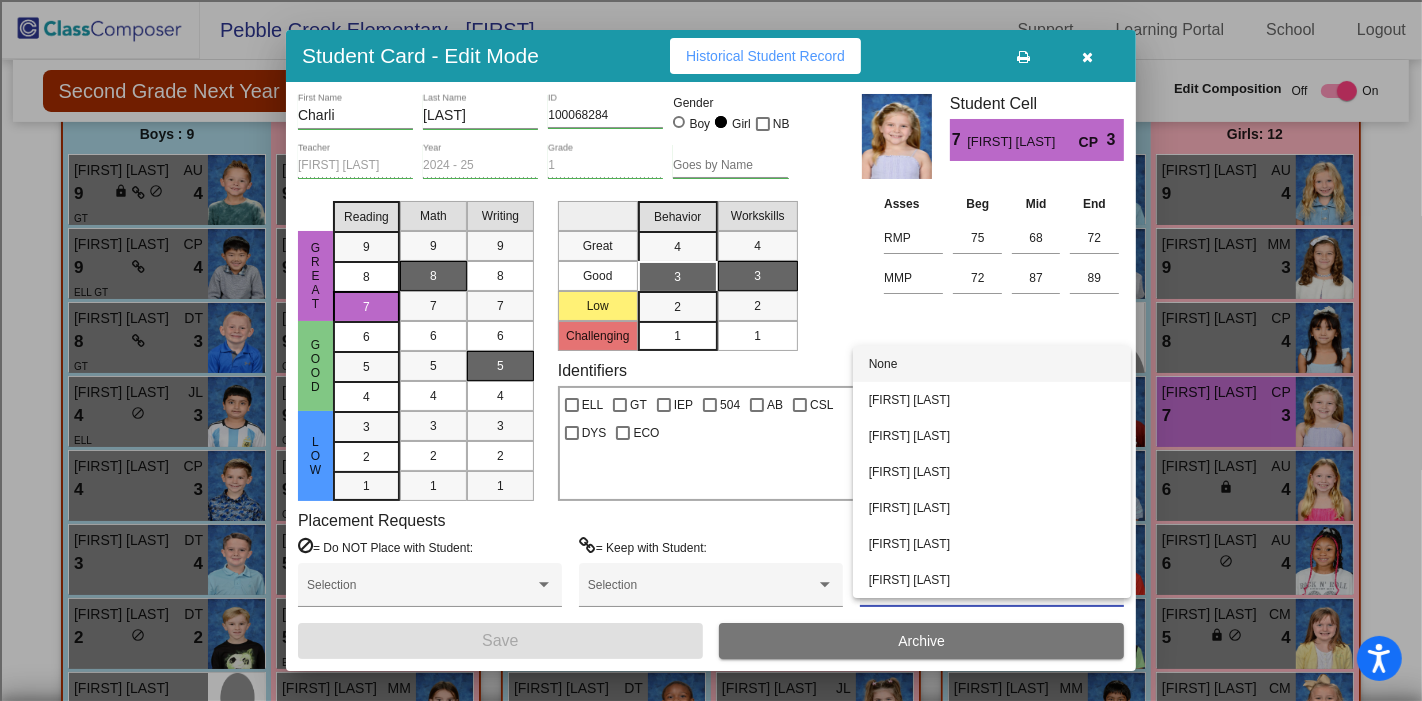 click at bounding box center [711, 350] 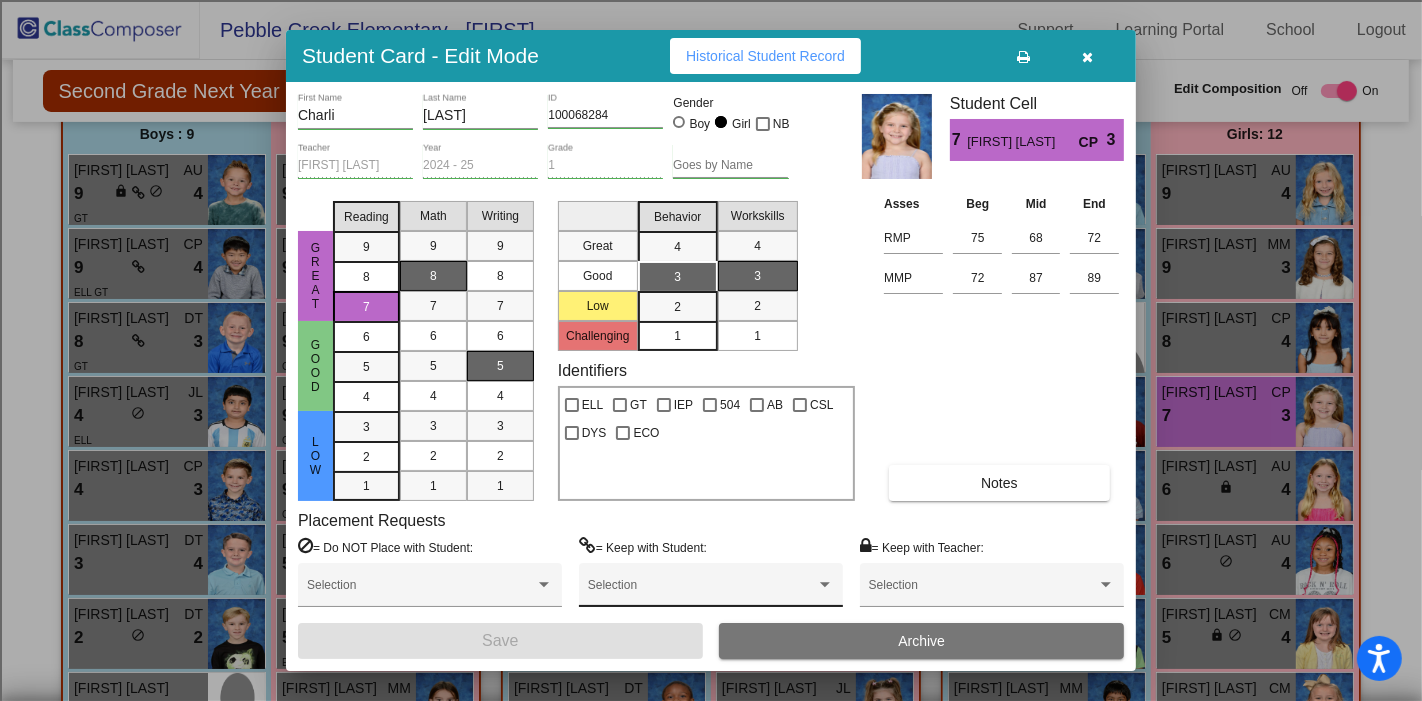 click on "Selection" at bounding box center (711, 590) 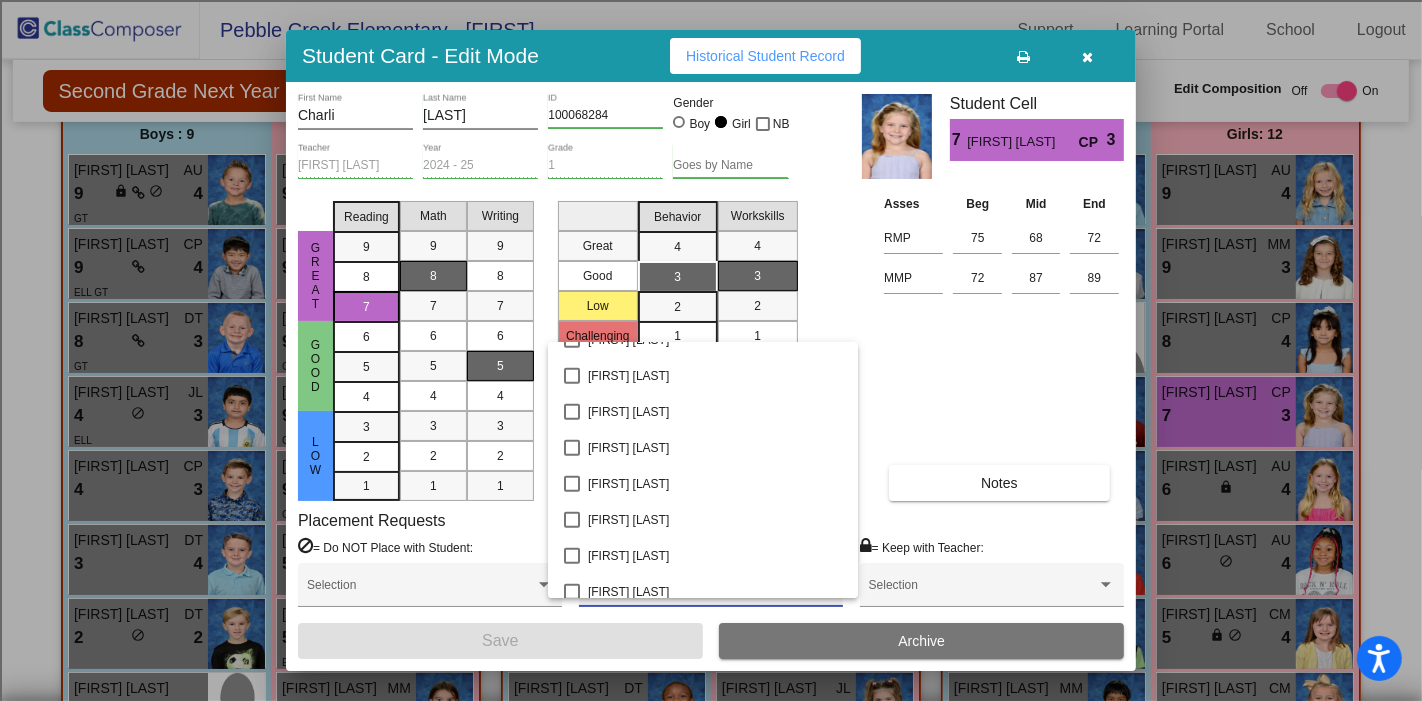 scroll, scrollTop: 1666, scrollLeft: 0, axis: vertical 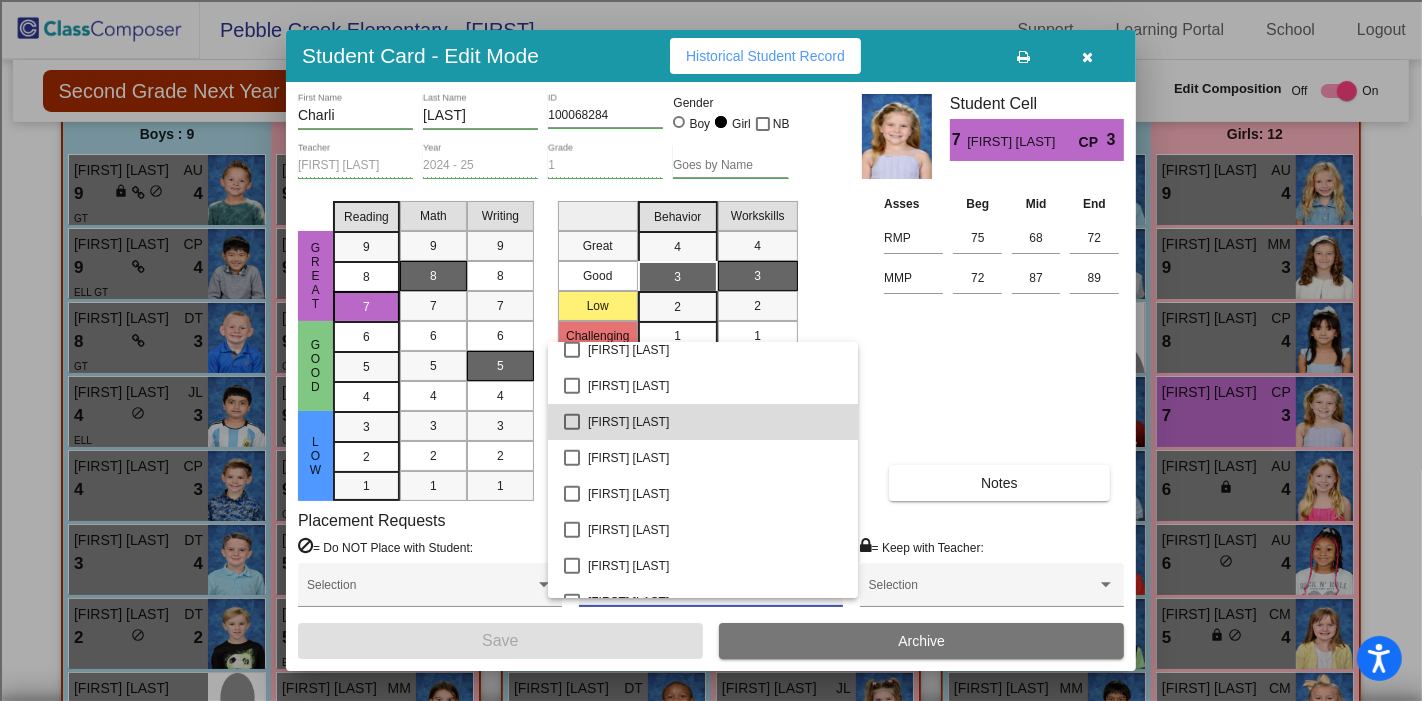 click on "Gracyn Light" at bounding box center (715, 422) 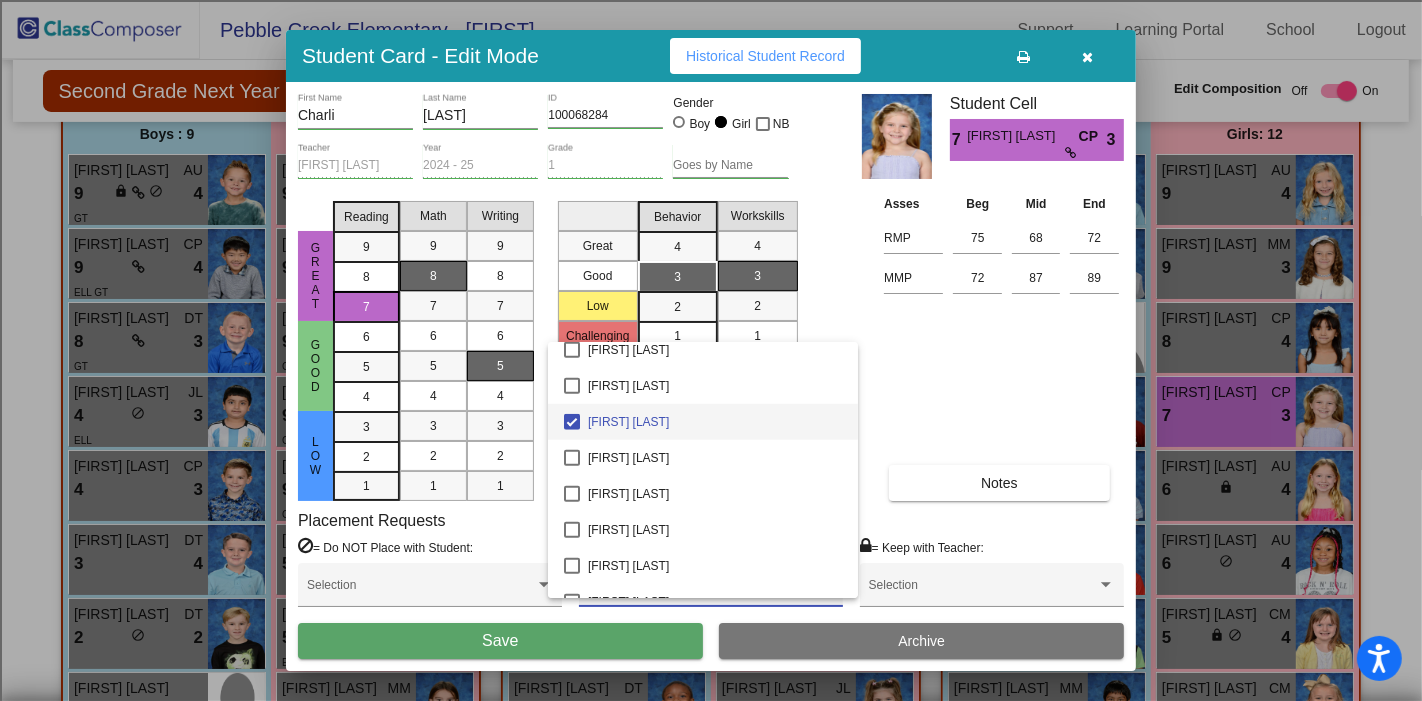 click at bounding box center [711, 350] 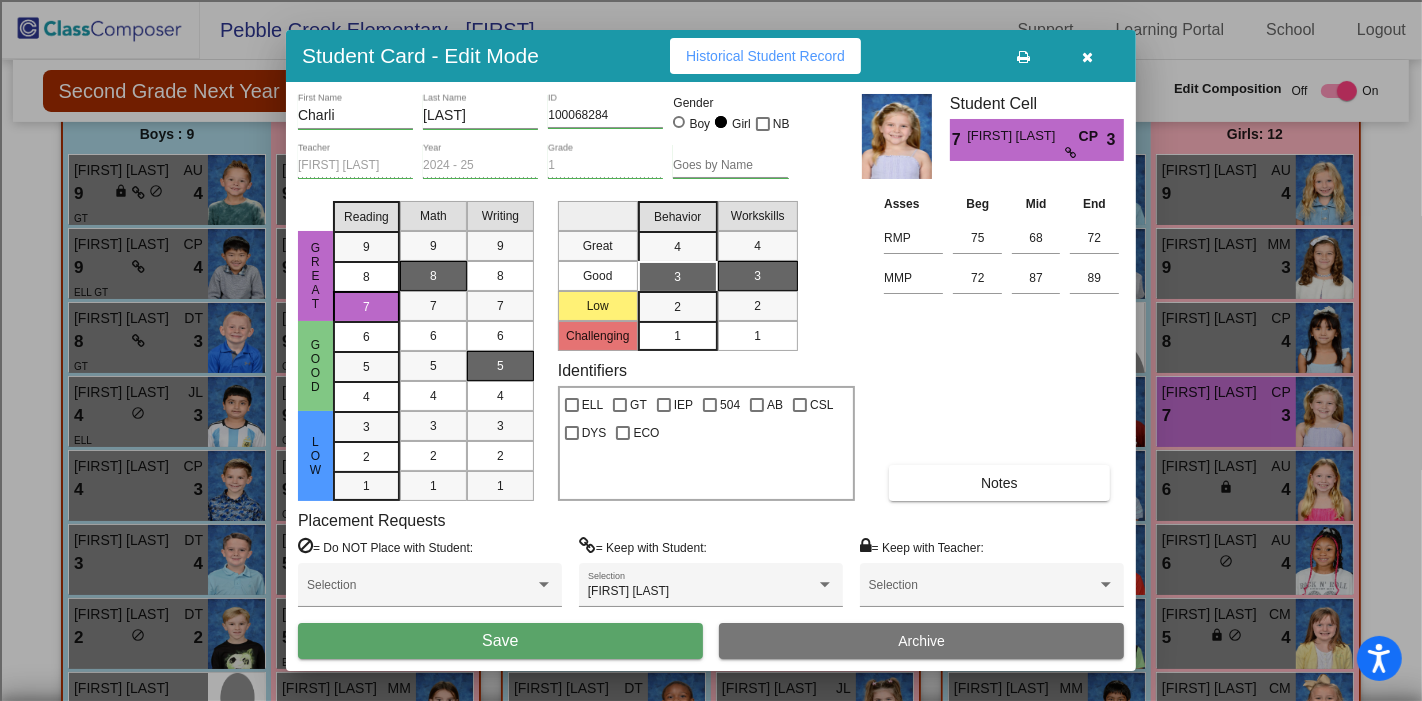 click on "Save" at bounding box center [500, 641] 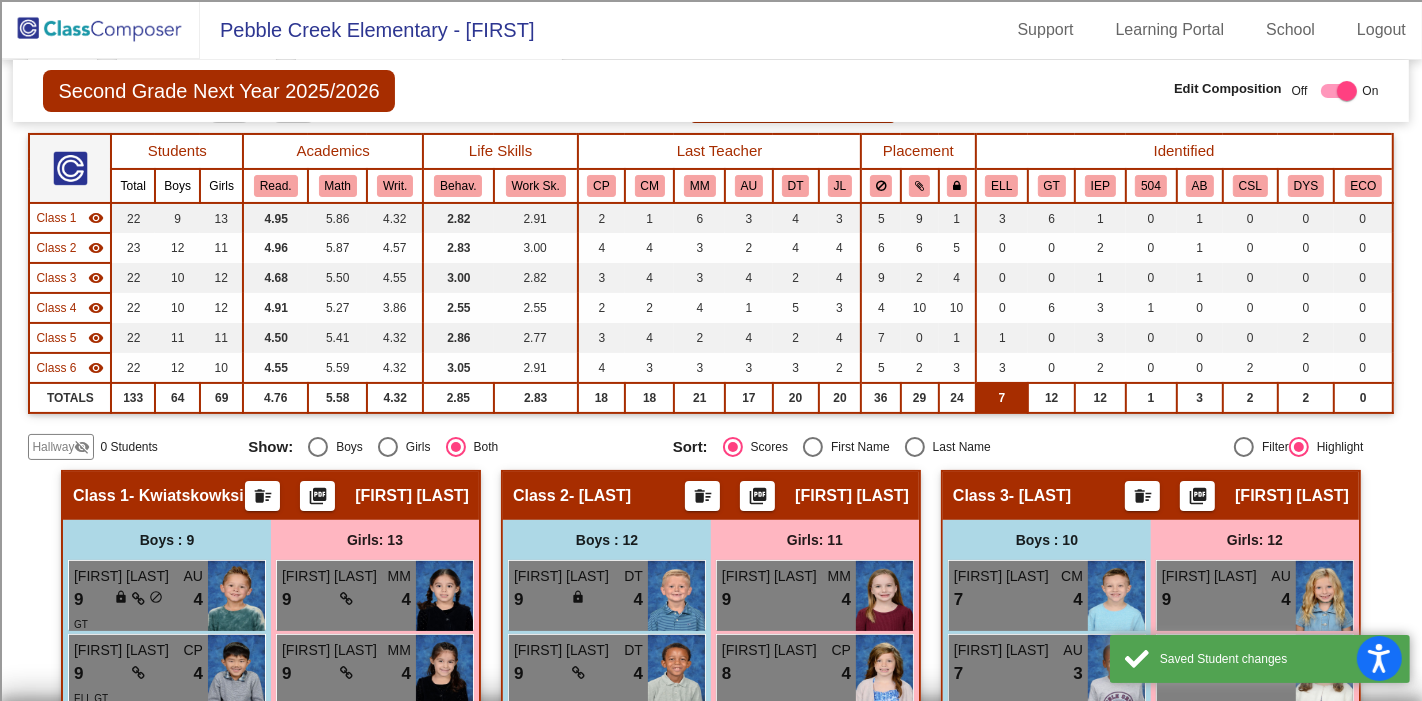 scroll, scrollTop: 0, scrollLeft: 0, axis: both 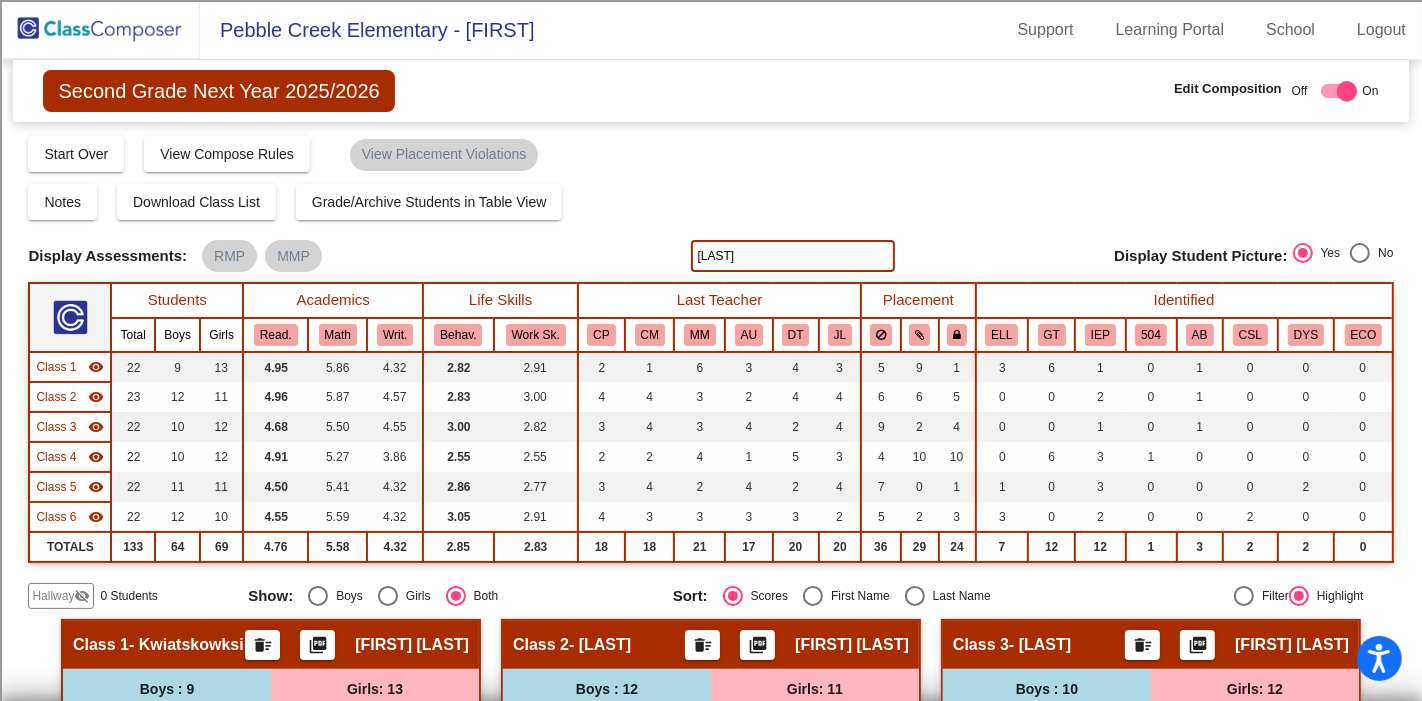 click on "Patek" 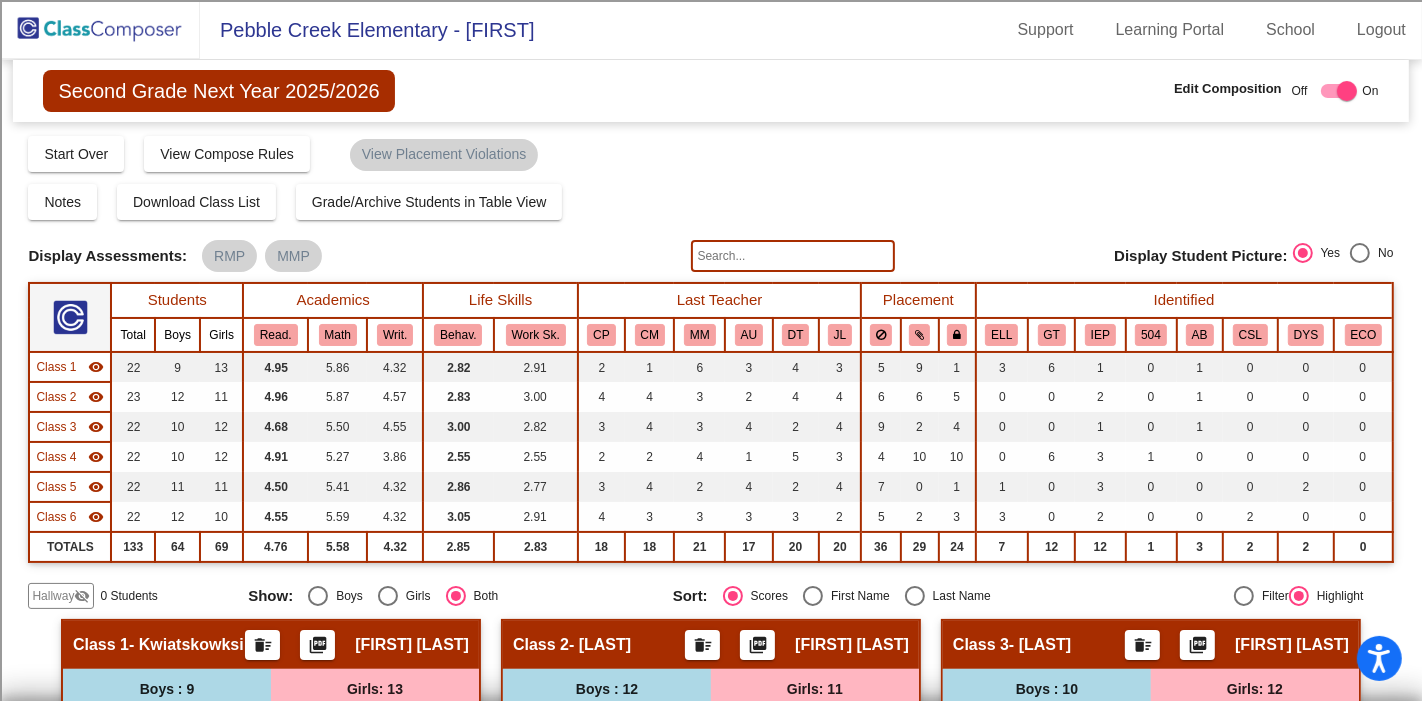 type 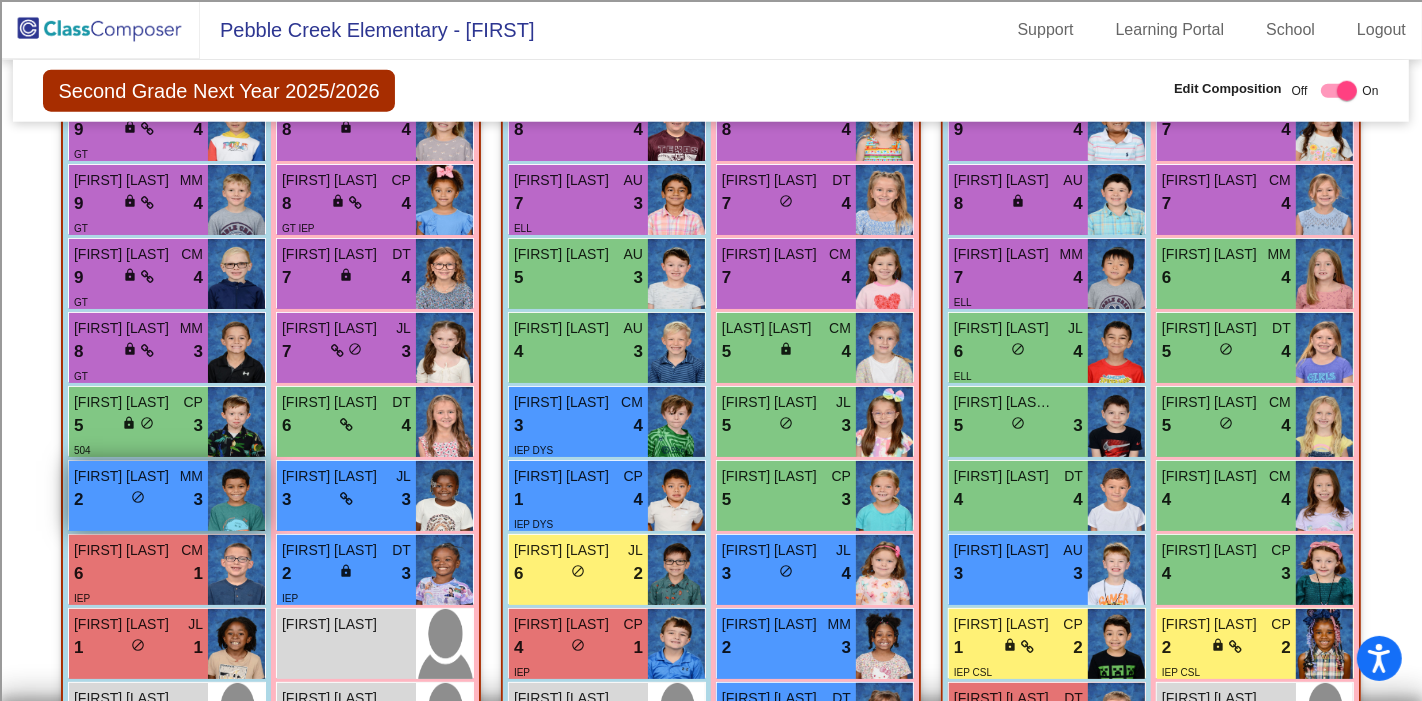 scroll, scrollTop: 1666, scrollLeft: 0, axis: vertical 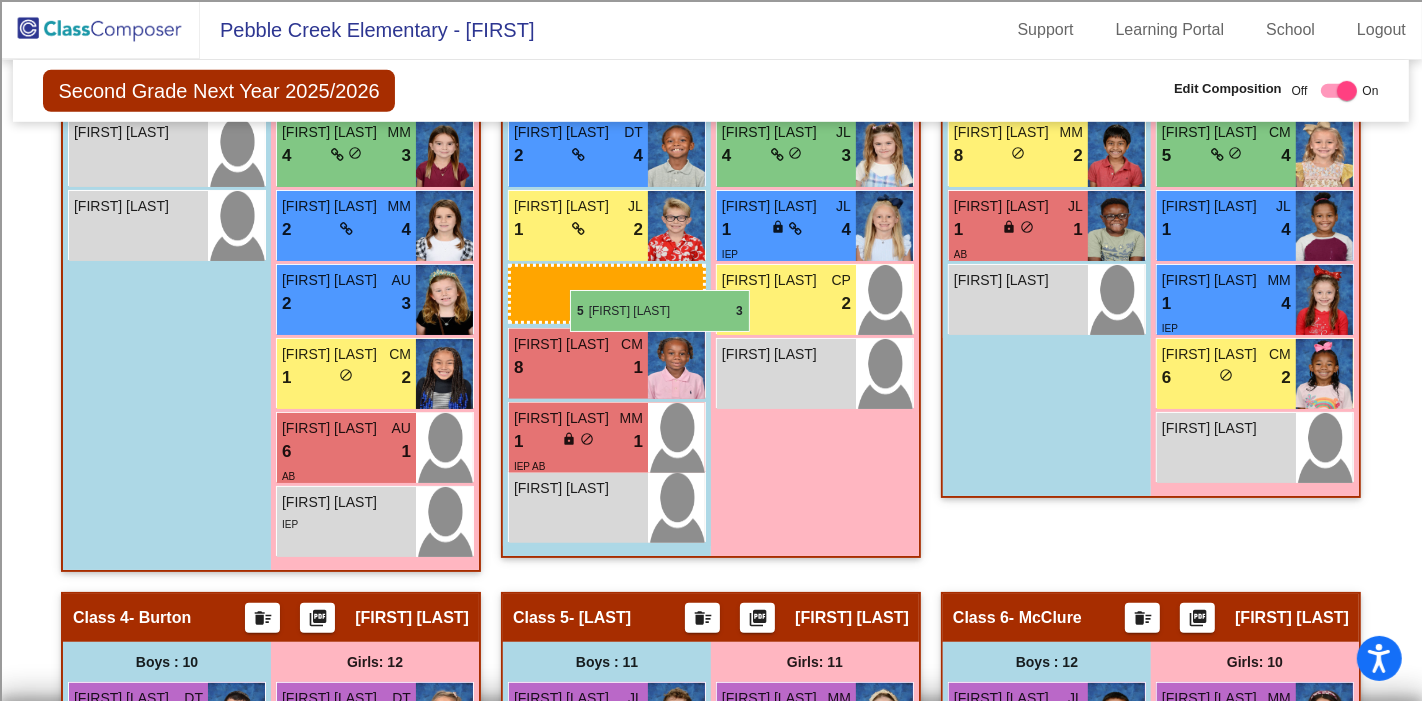 drag, startPoint x: 179, startPoint y: 529, endPoint x: 570, endPoint y: 290, distance: 458.25977 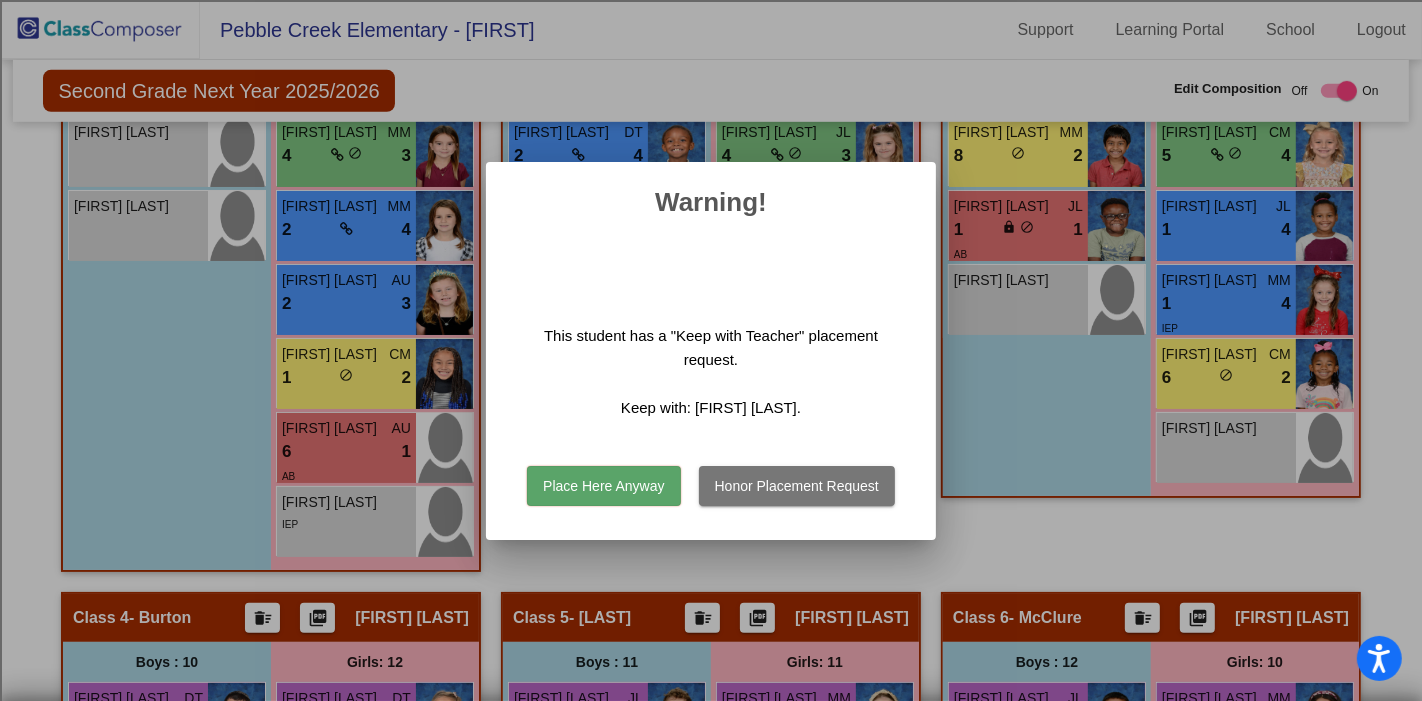 click on "Place Here Anyway" at bounding box center (603, 486) 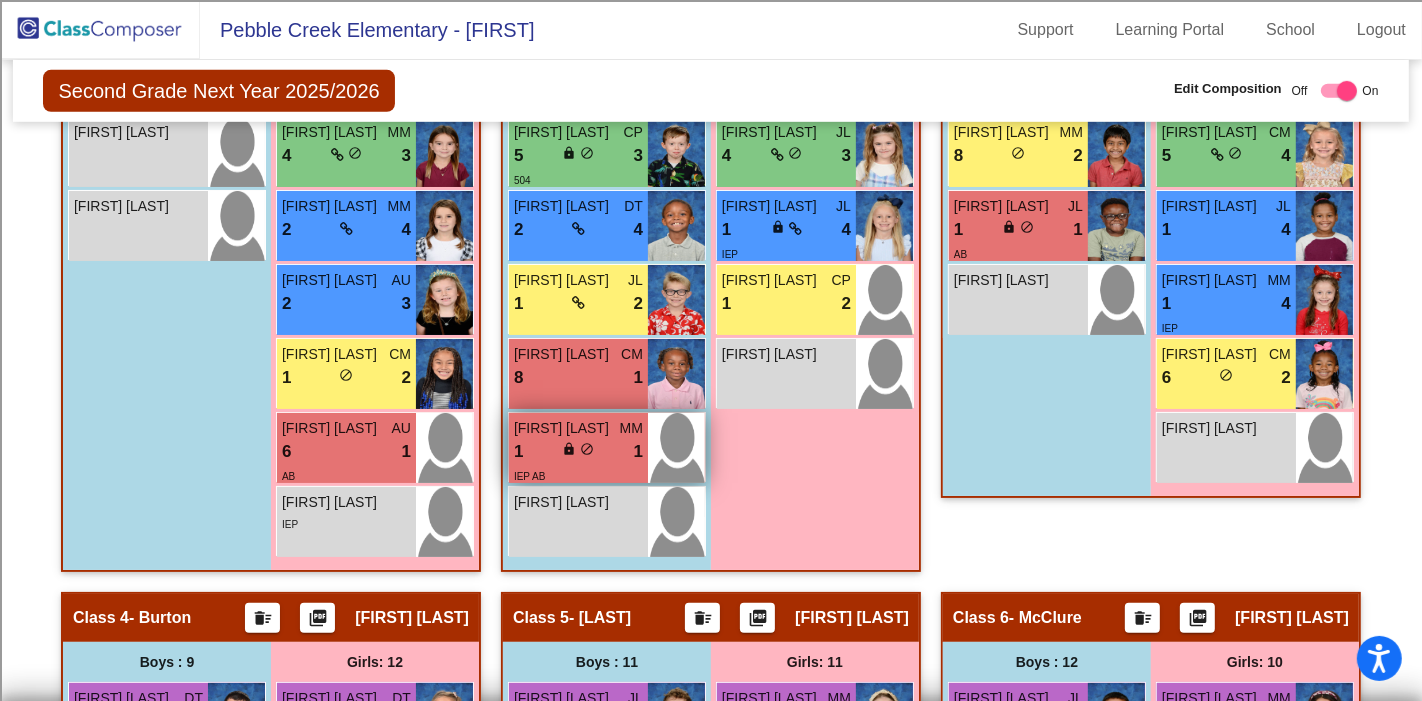 scroll, scrollTop: 1000, scrollLeft: 0, axis: vertical 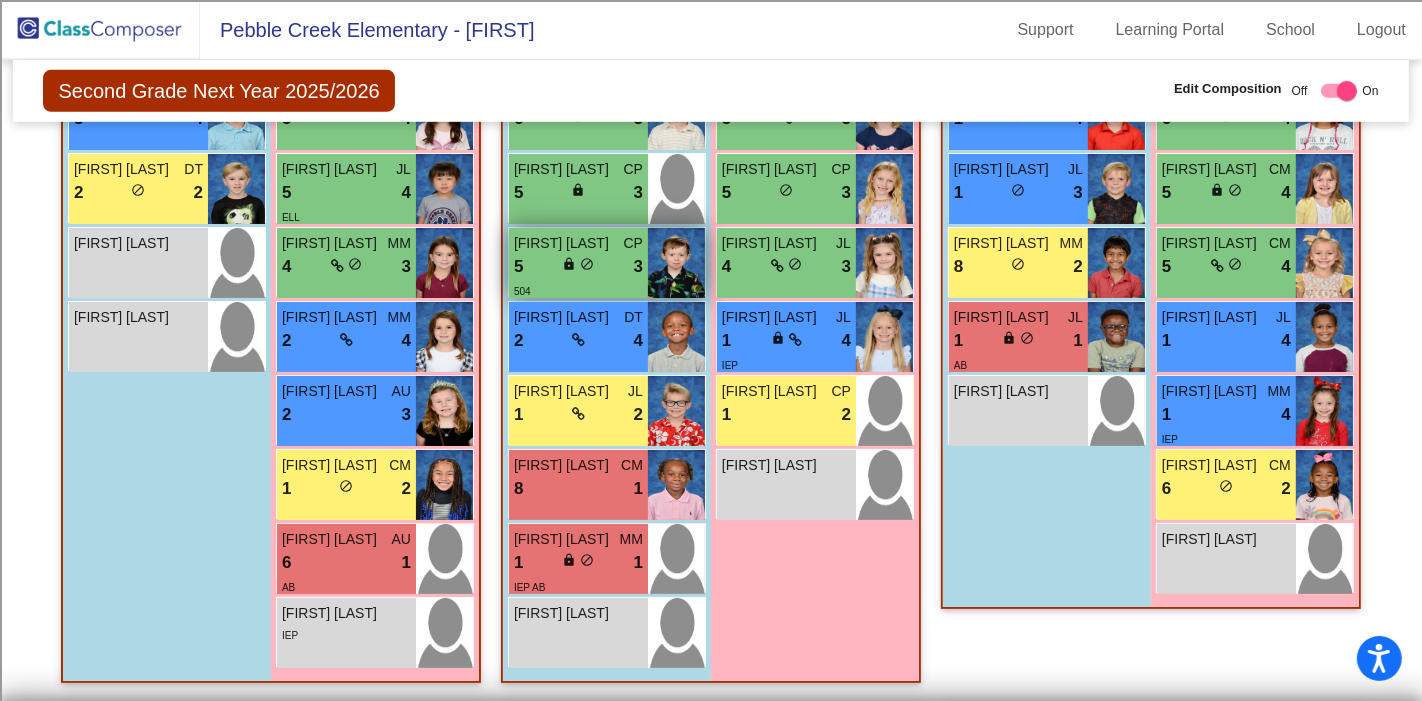 click on "504" at bounding box center [578, 290] 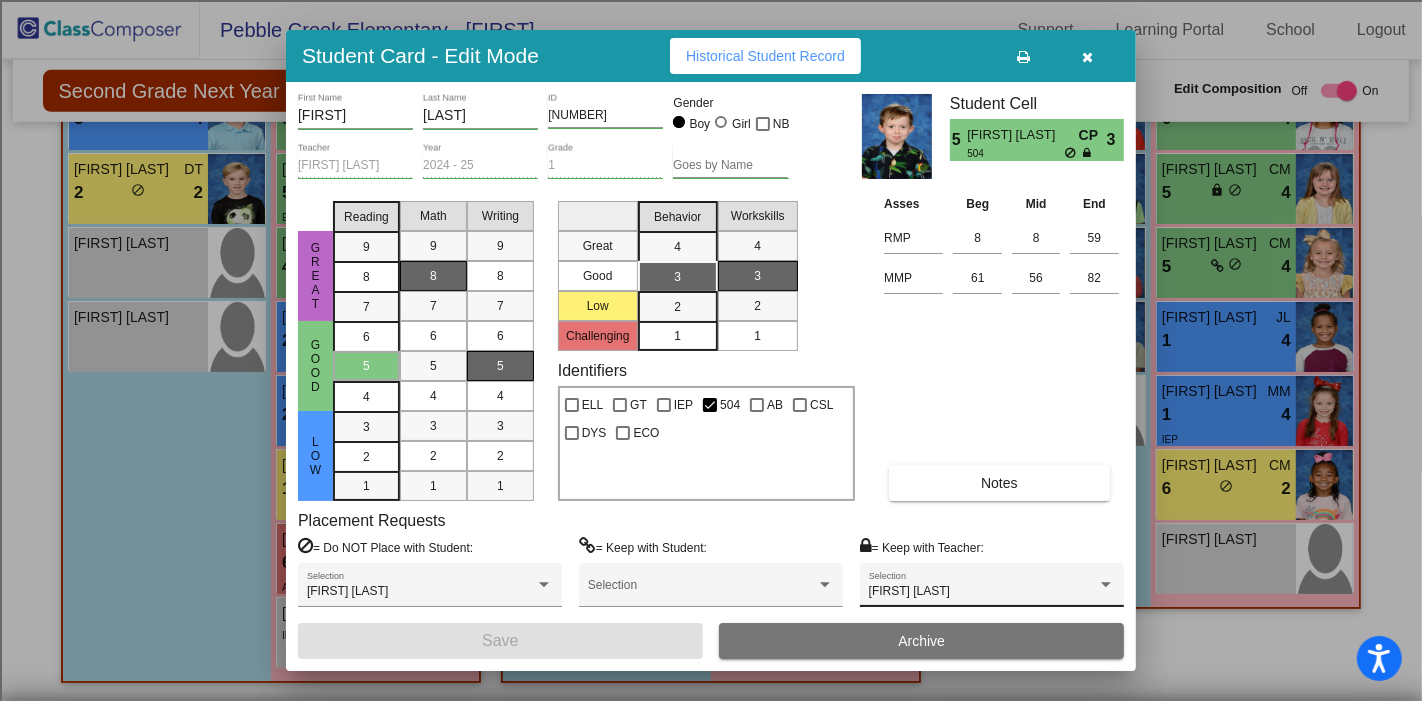 click on "Ashley Burton Selection" at bounding box center (992, 590) 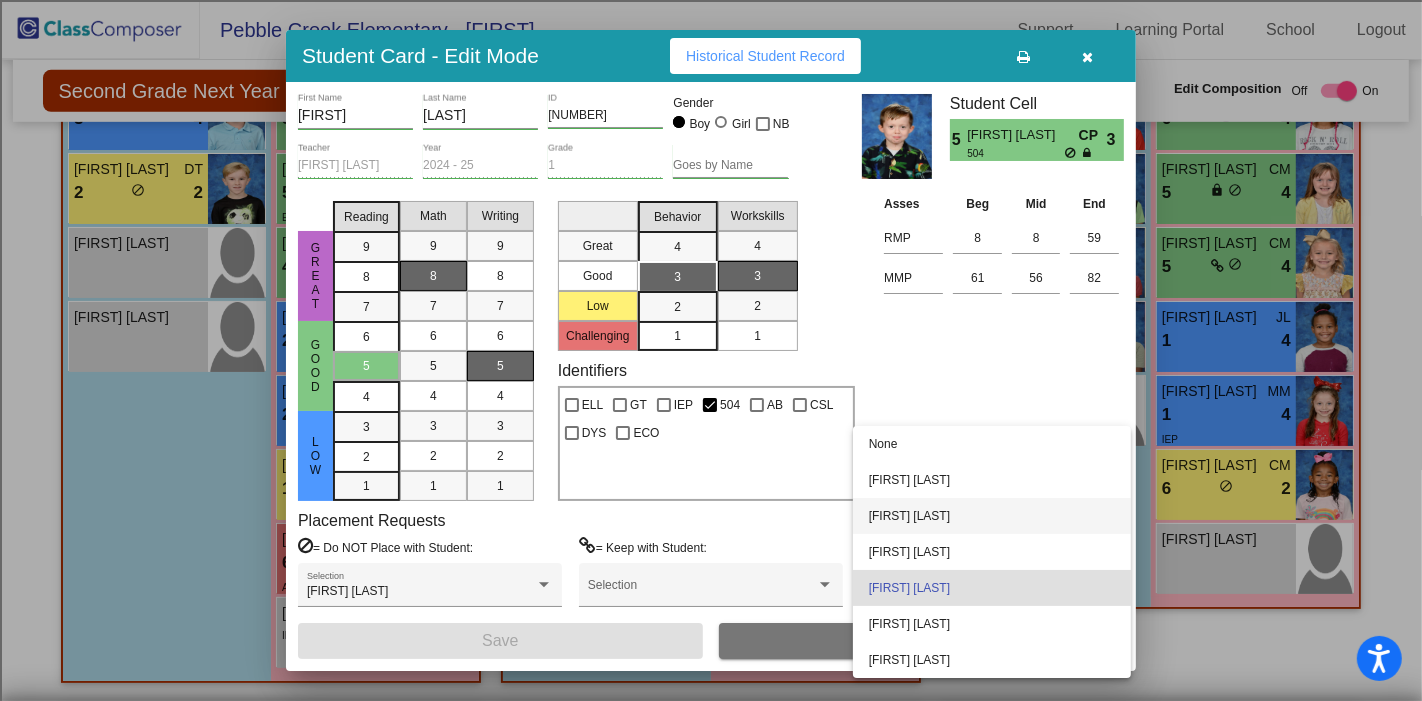click on "Casey Dawson" at bounding box center [992, 516] 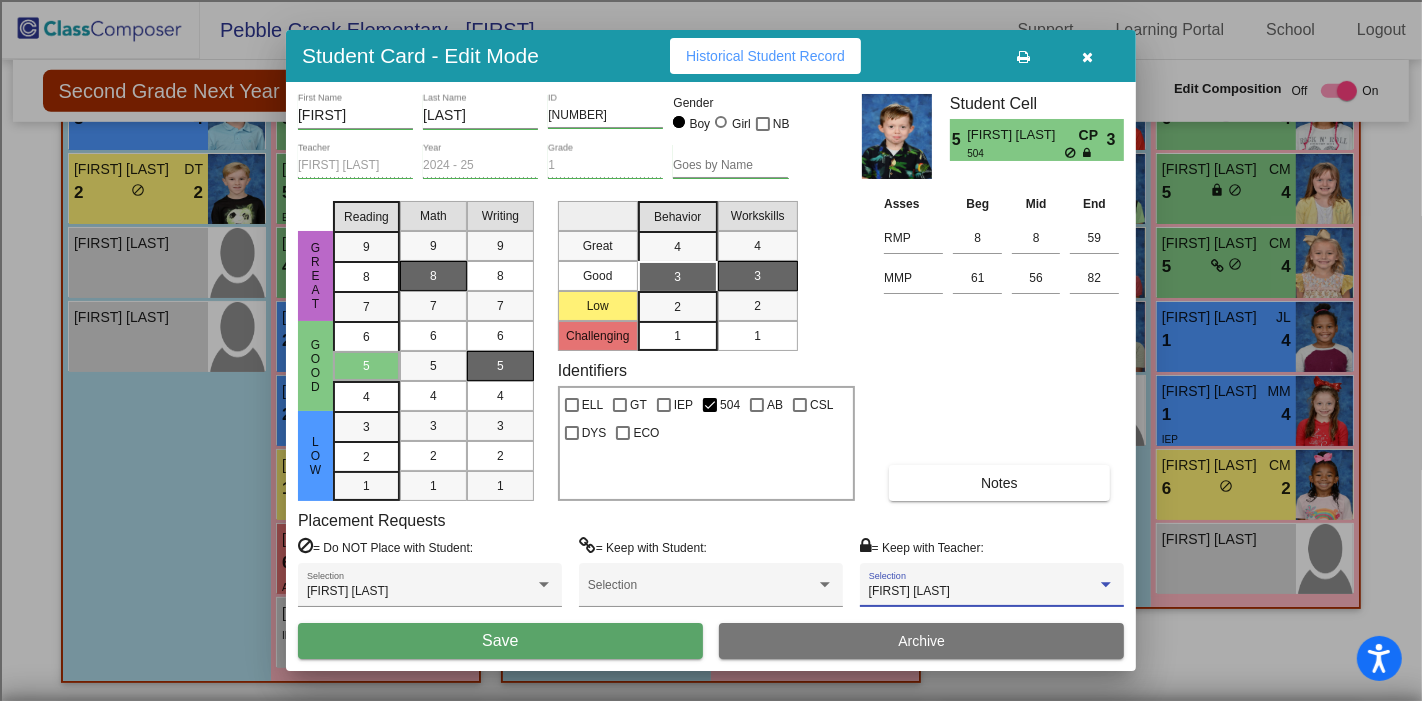 click on "Save" at bounding box center [500, 641] 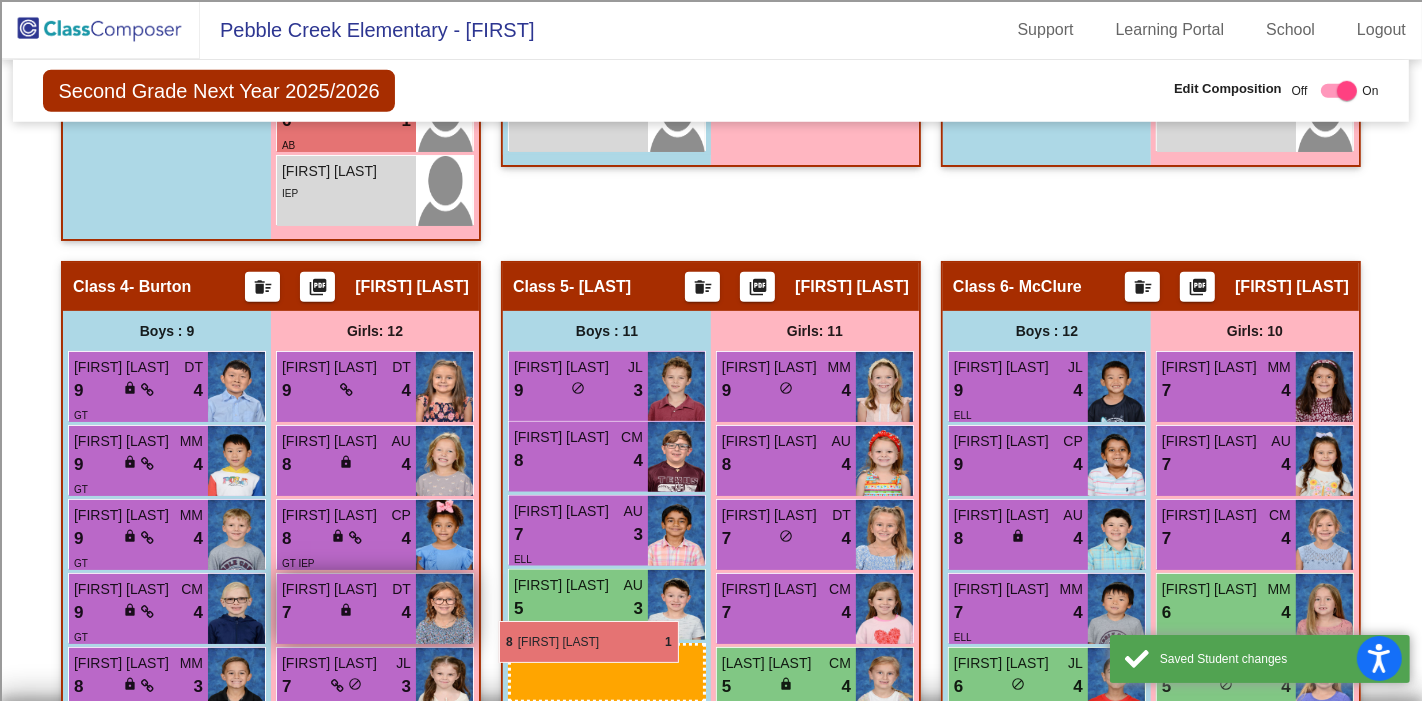 scroll, scrollTop: 1444, scrollLeft: 0, axis: vertical 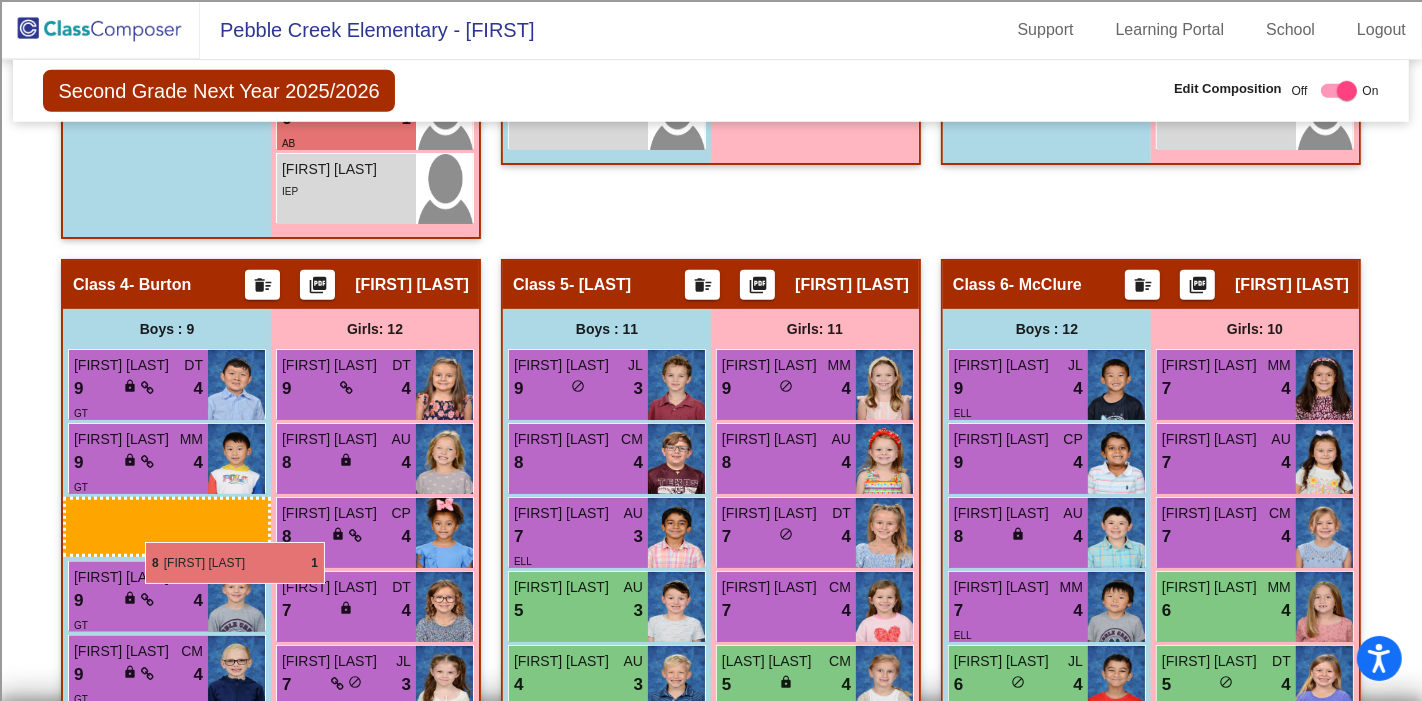 drag, startPoint x: 630, startPoint y: 481, endPoint x: 145, endPoint y: 542, distance: 488.82104 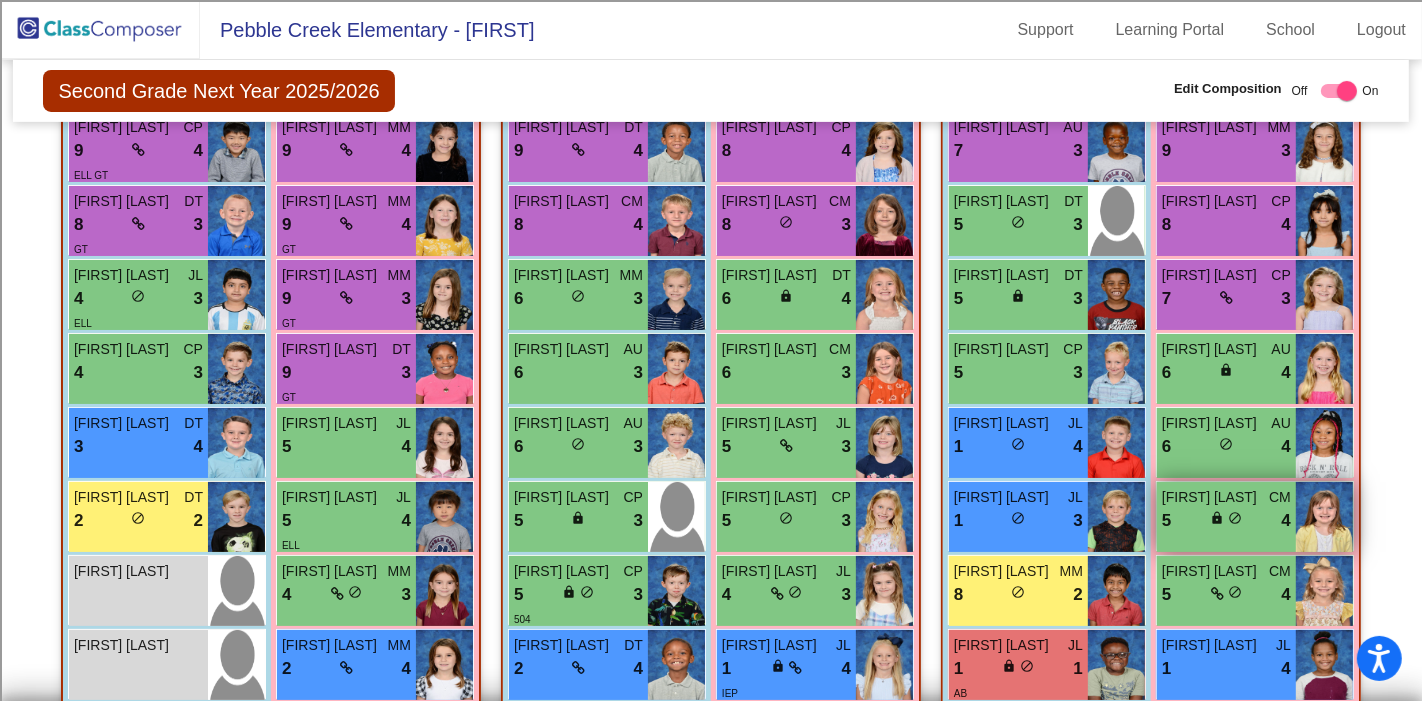 scroll, scrollTop: 561, scrollLeft: 0, axis: vertical 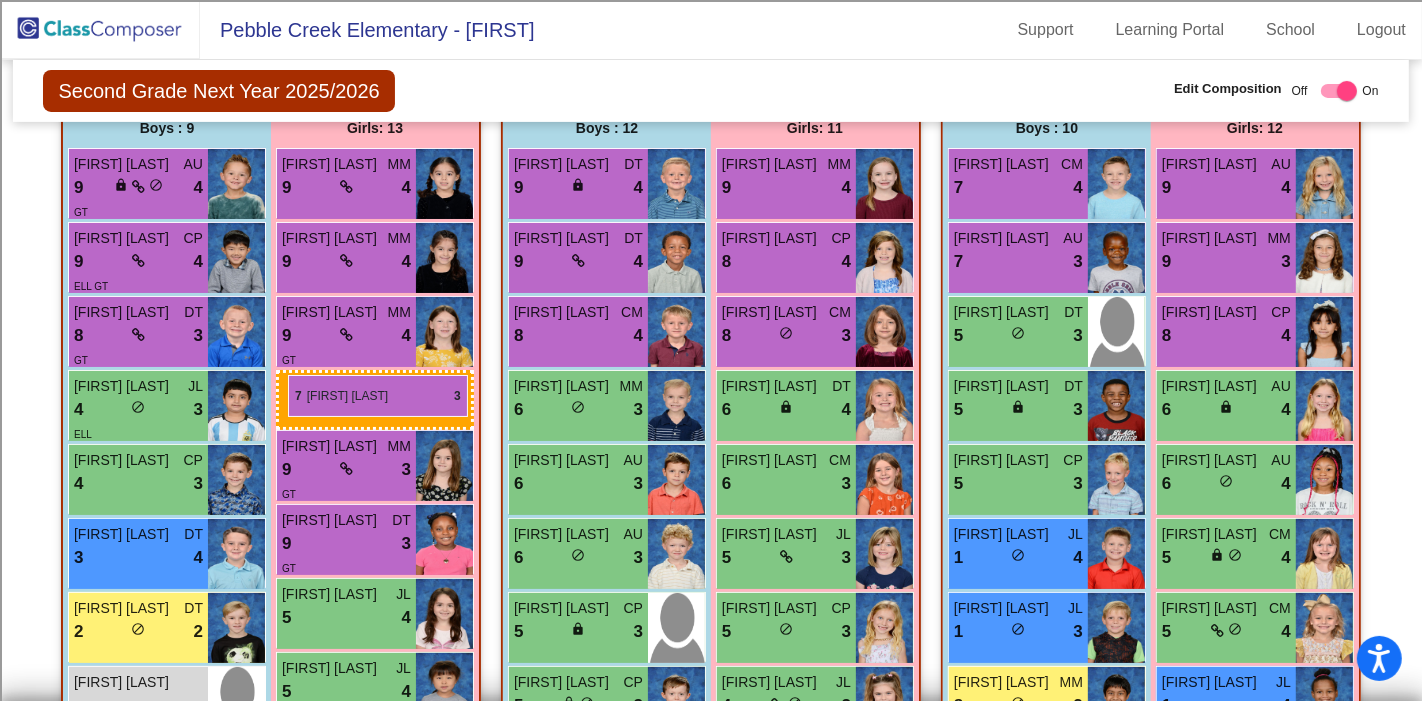 drag, startPoint x: 1245, startPoint y: 404, endPoint x: 288, endPoint y: 375, distance: 957.4393 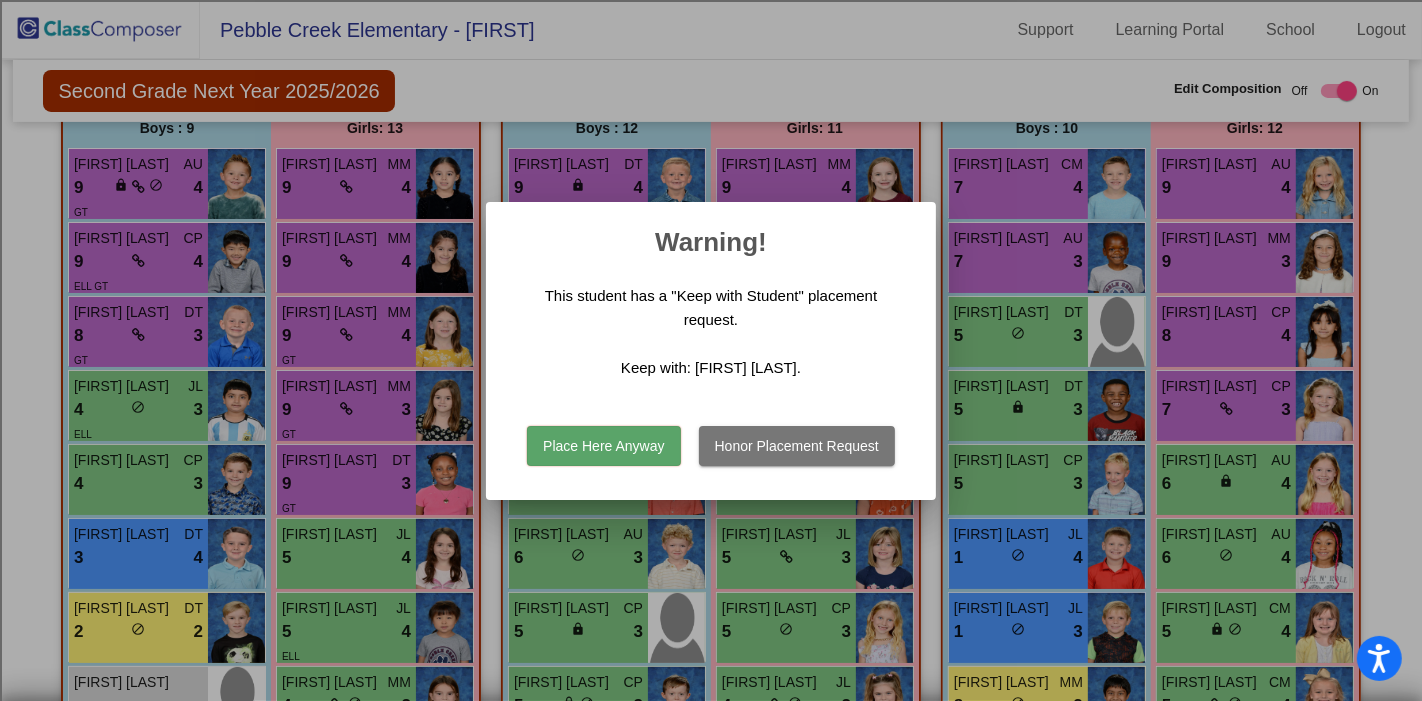 click on "Place Here Anyway" at bounding box center [603, 446] 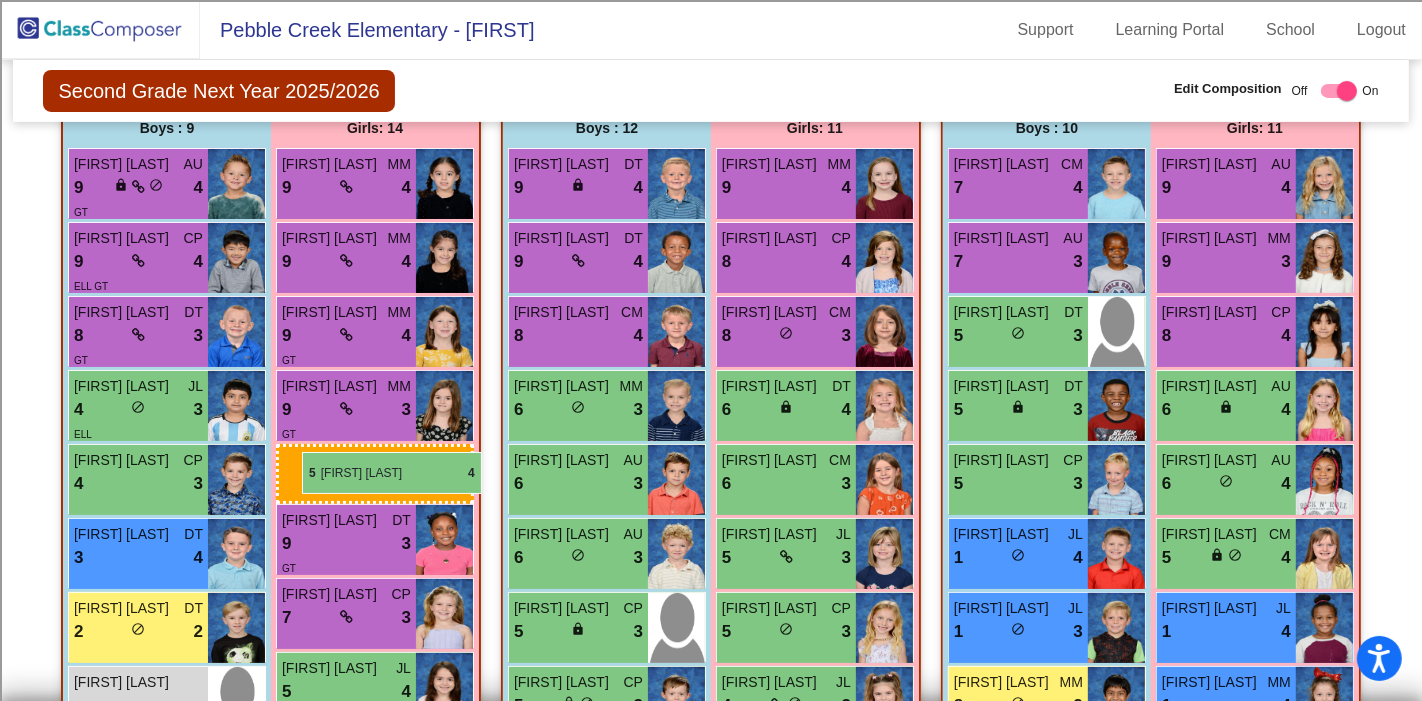 drag, startPoint x: 1260, startPoint y: 606, endPoint x: 302, endPoint y: 452, distance: 970.29895 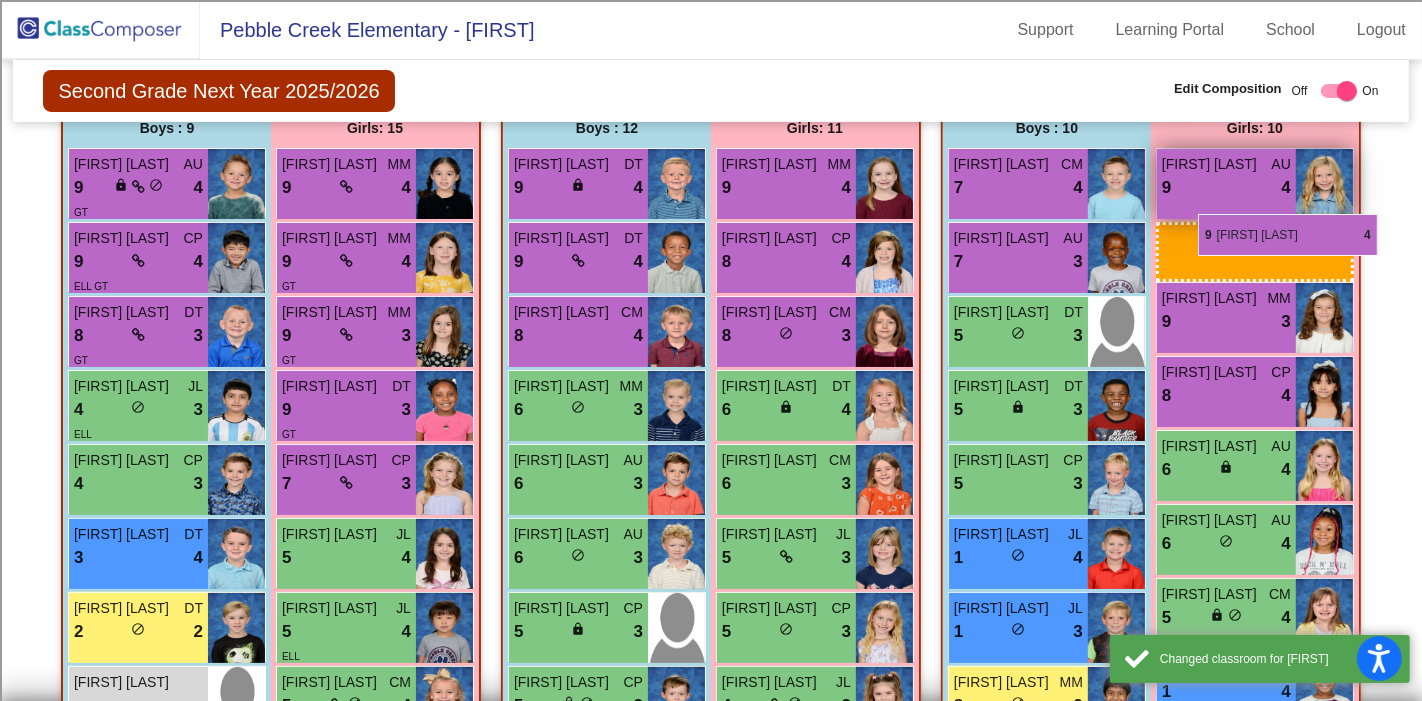 drag, startPoint x: 345, startPoint y: 264, endPoint x: 1198, endPoint y: 214, distance: 854.4642 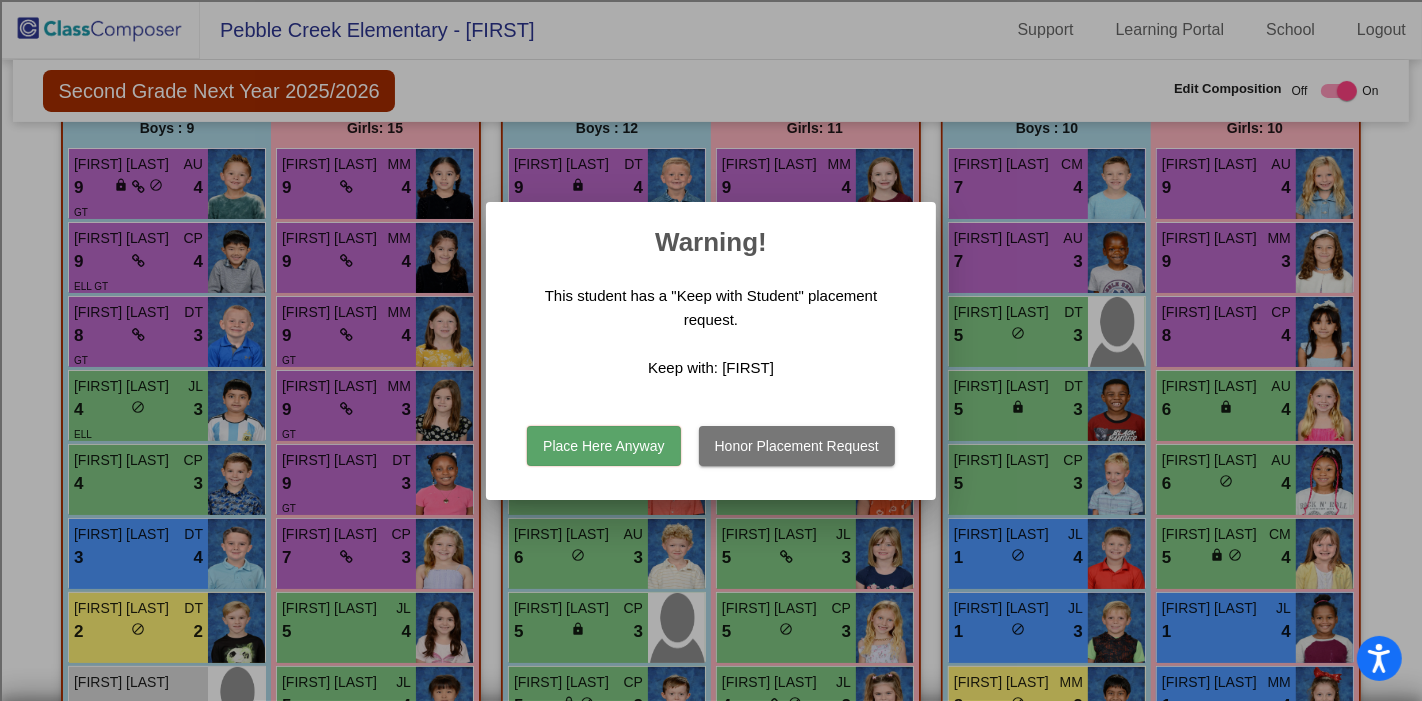 click on "Place Here Anyway" at bounding box center [603, 446] 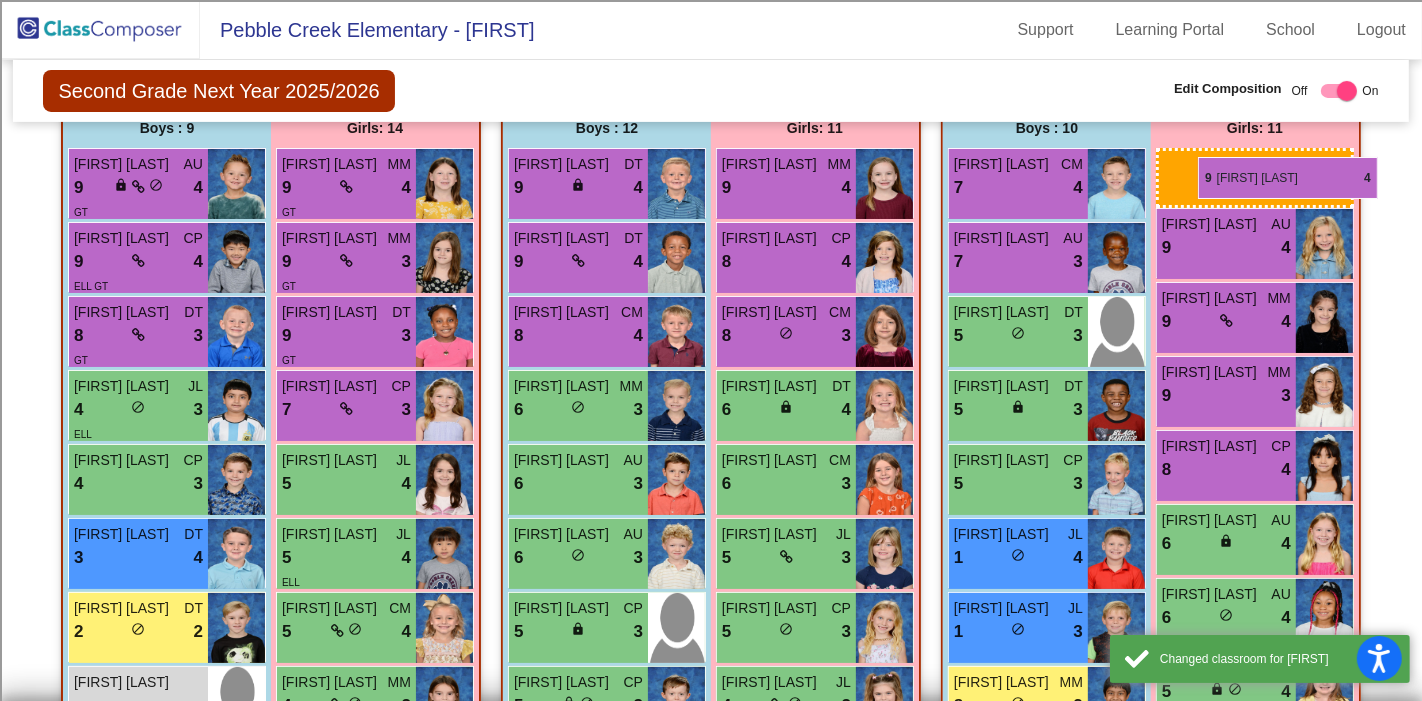 drag, startPoint x: 348, startPoint y: 180, endPoint x: 1198, endPoint y: 157, distance: 850.3111 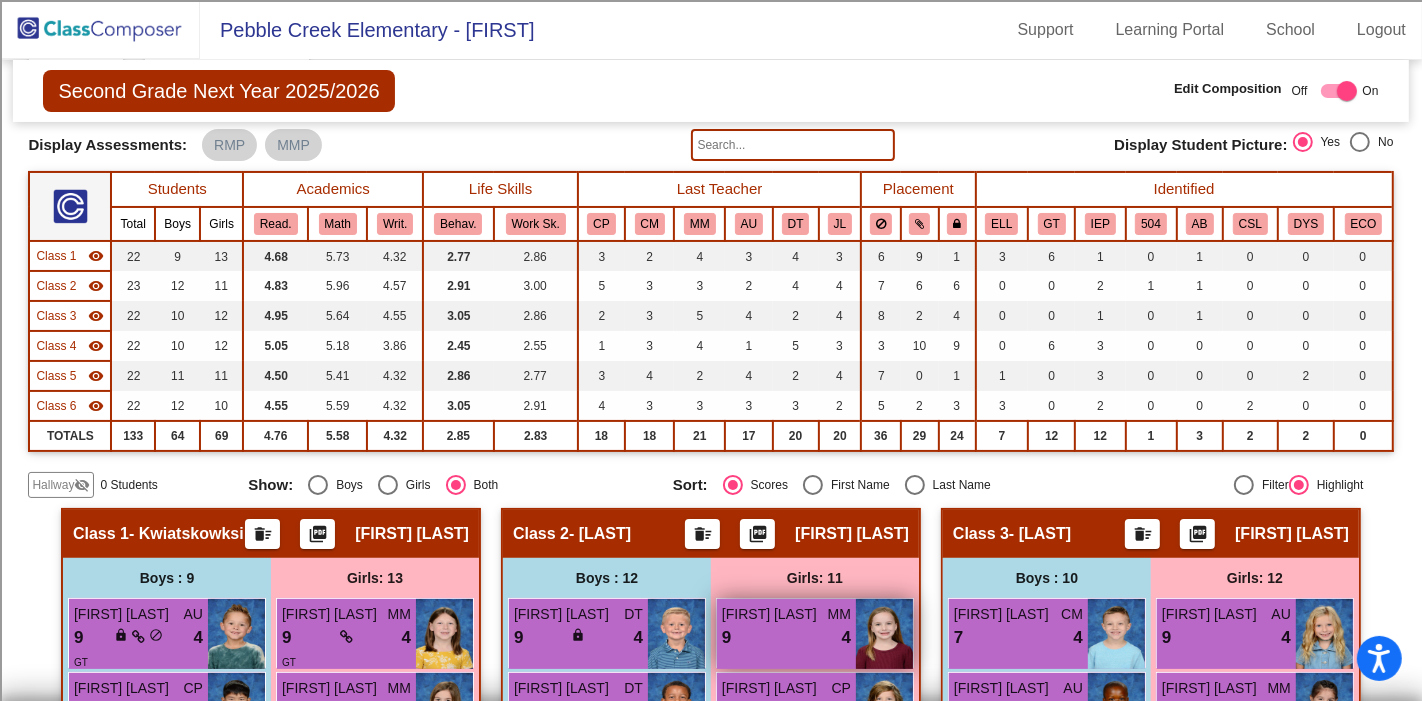 scroll, scrollTop: 0, scrollLeft: 0, axis: both 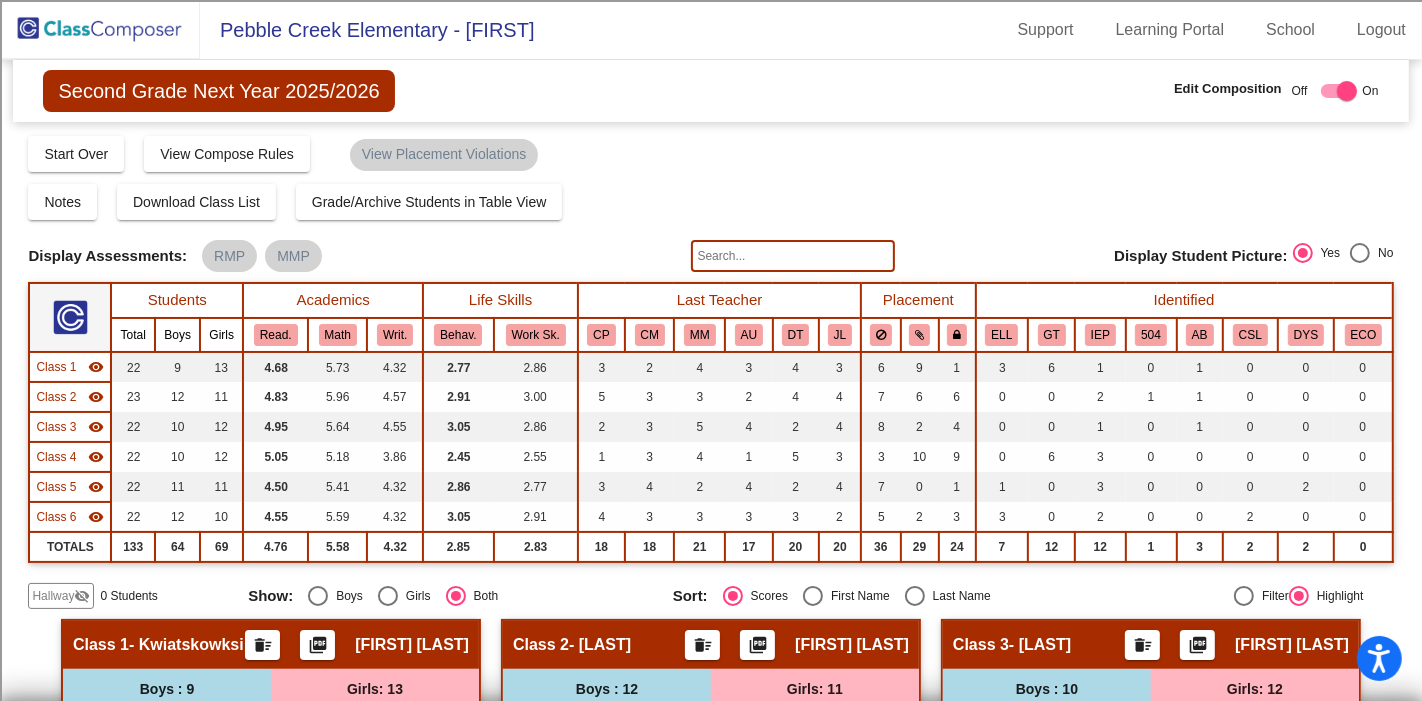 click 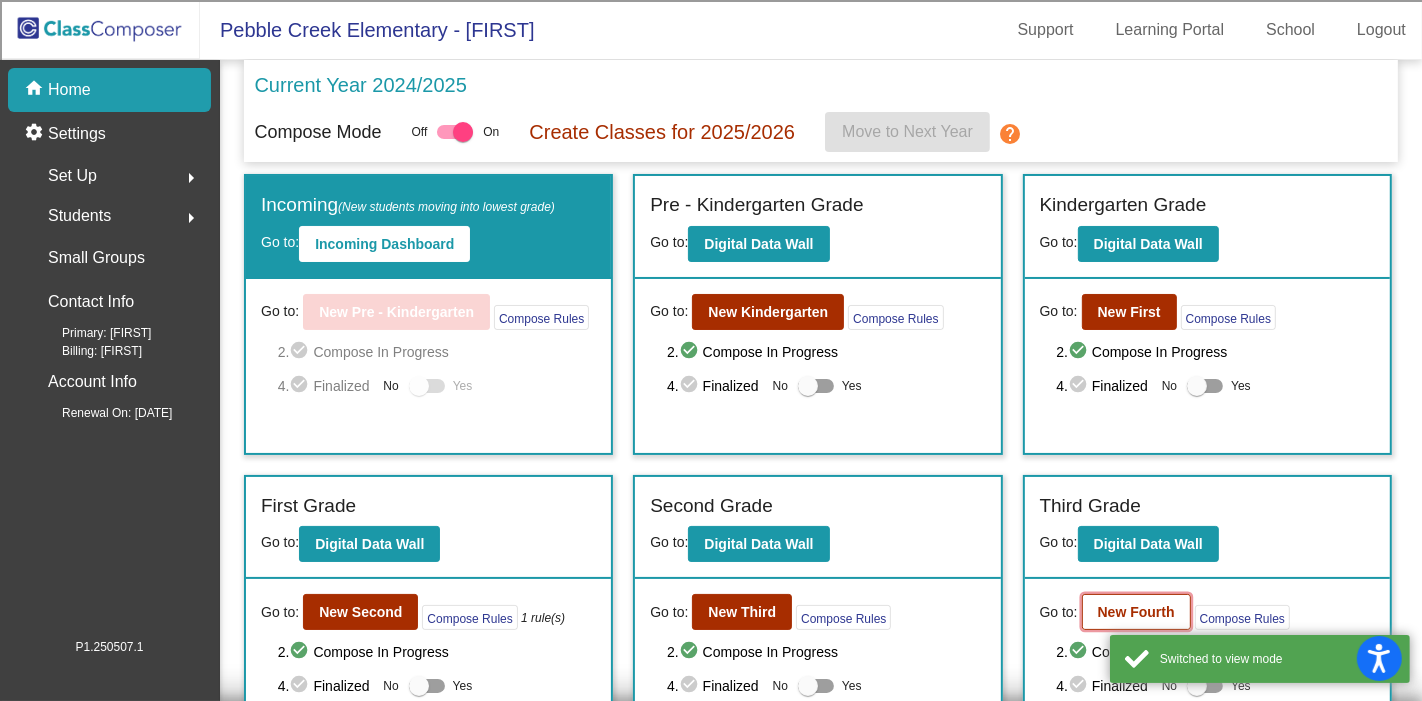 click on "New Fourth" 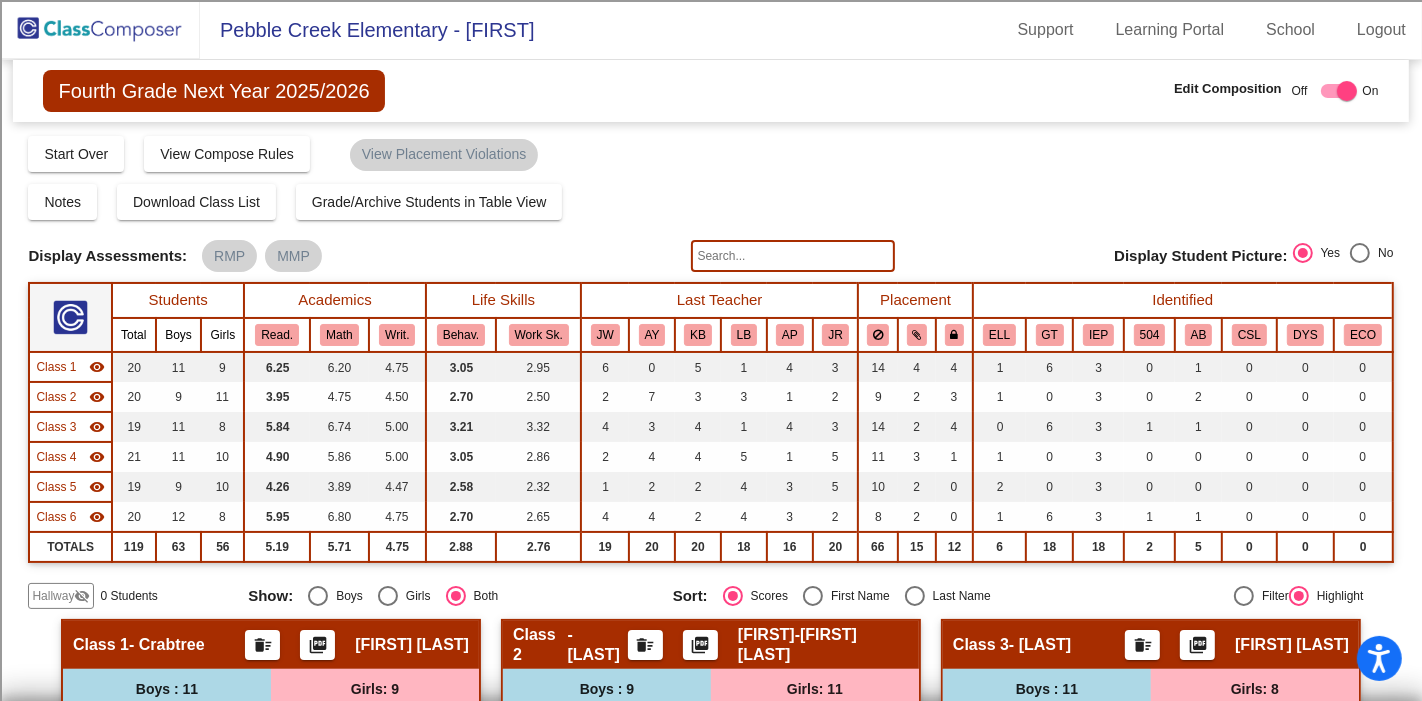 click 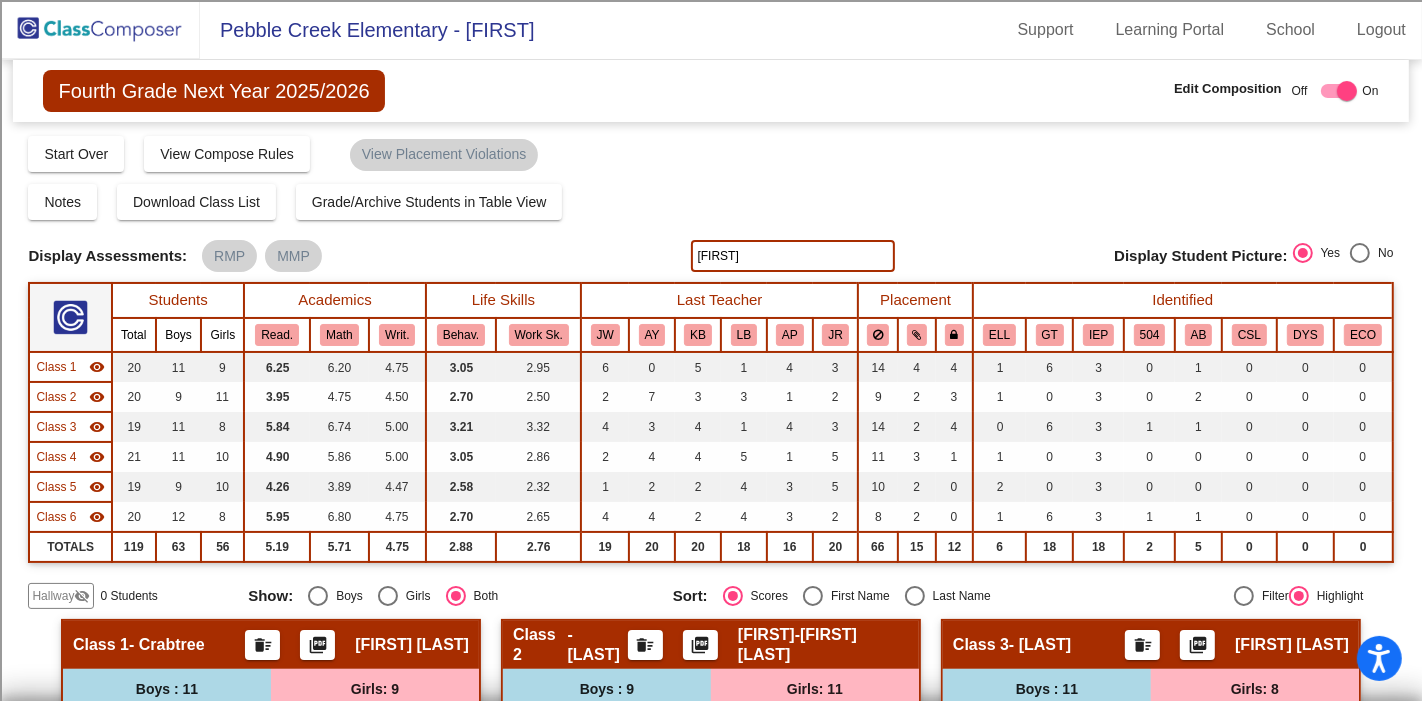 type on "Cash" 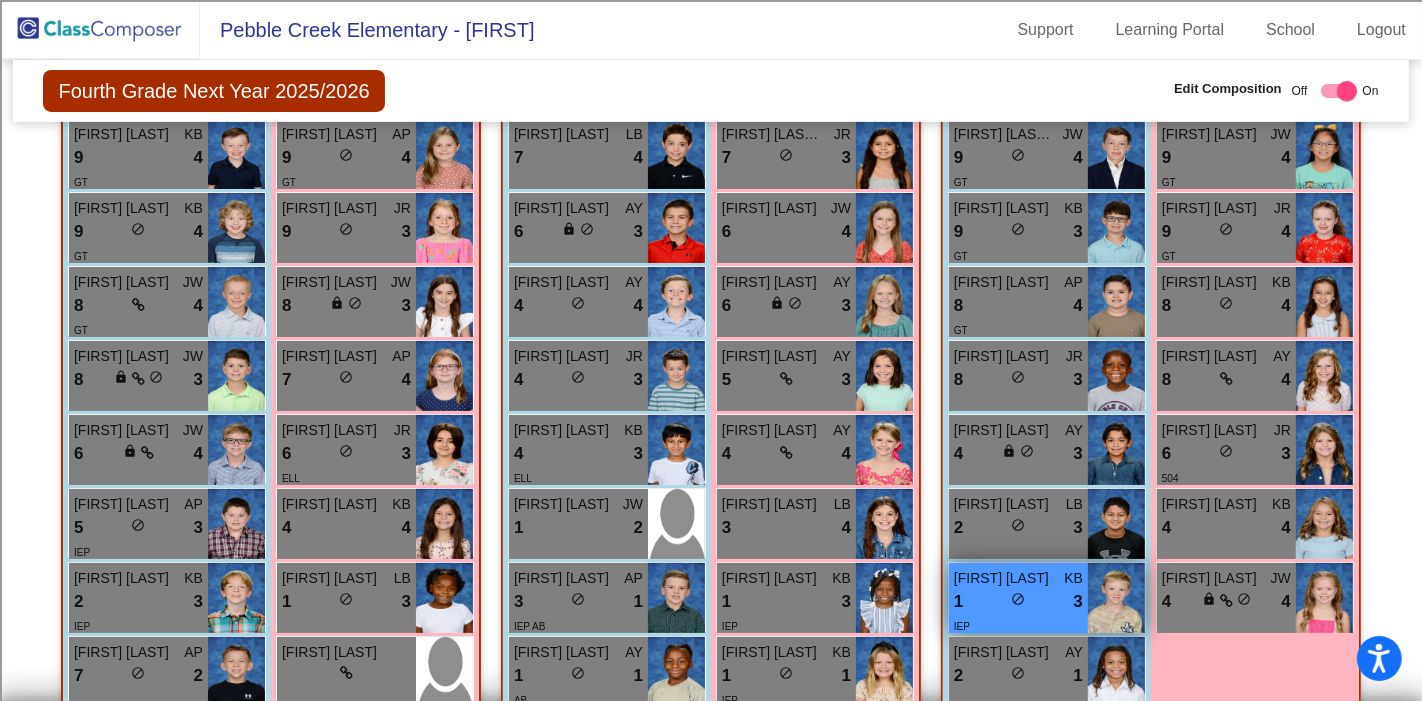 scroll, scrollTop: 444, scrollLeft: 0, axis: vertical 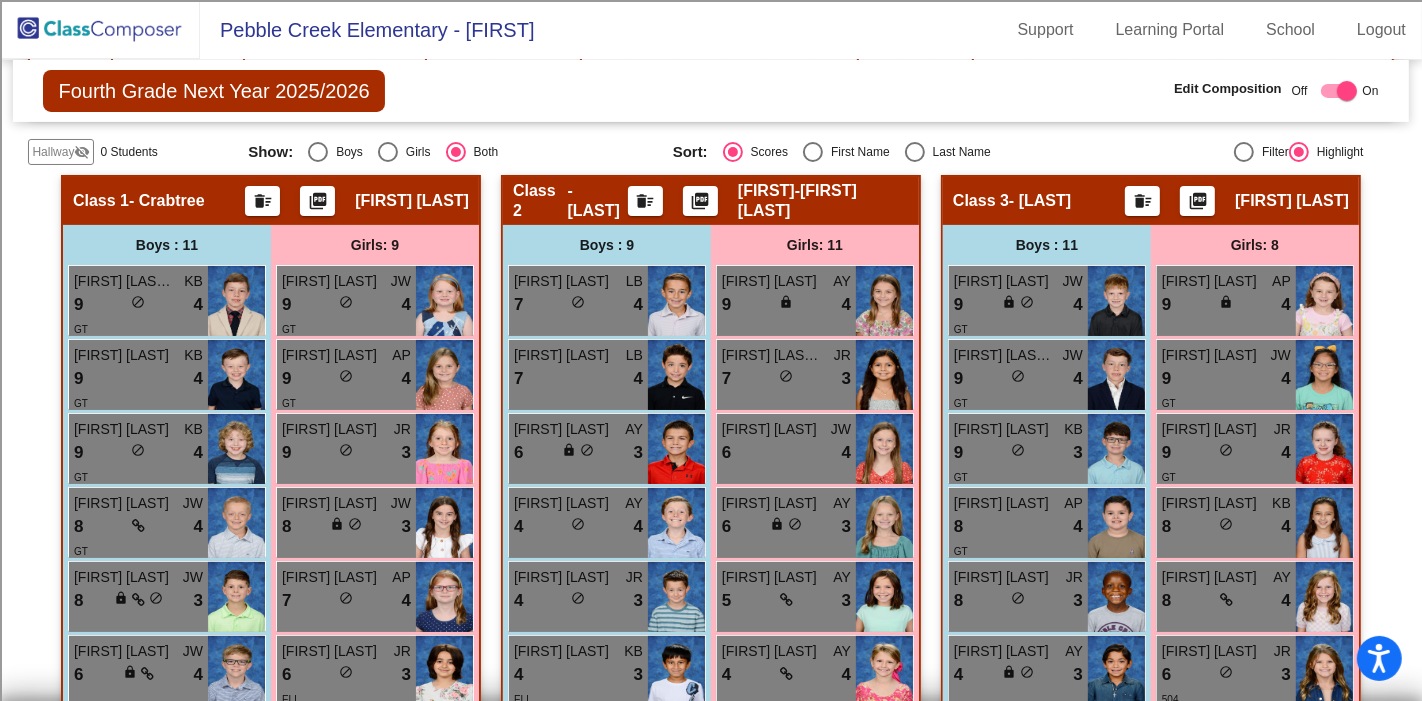 click 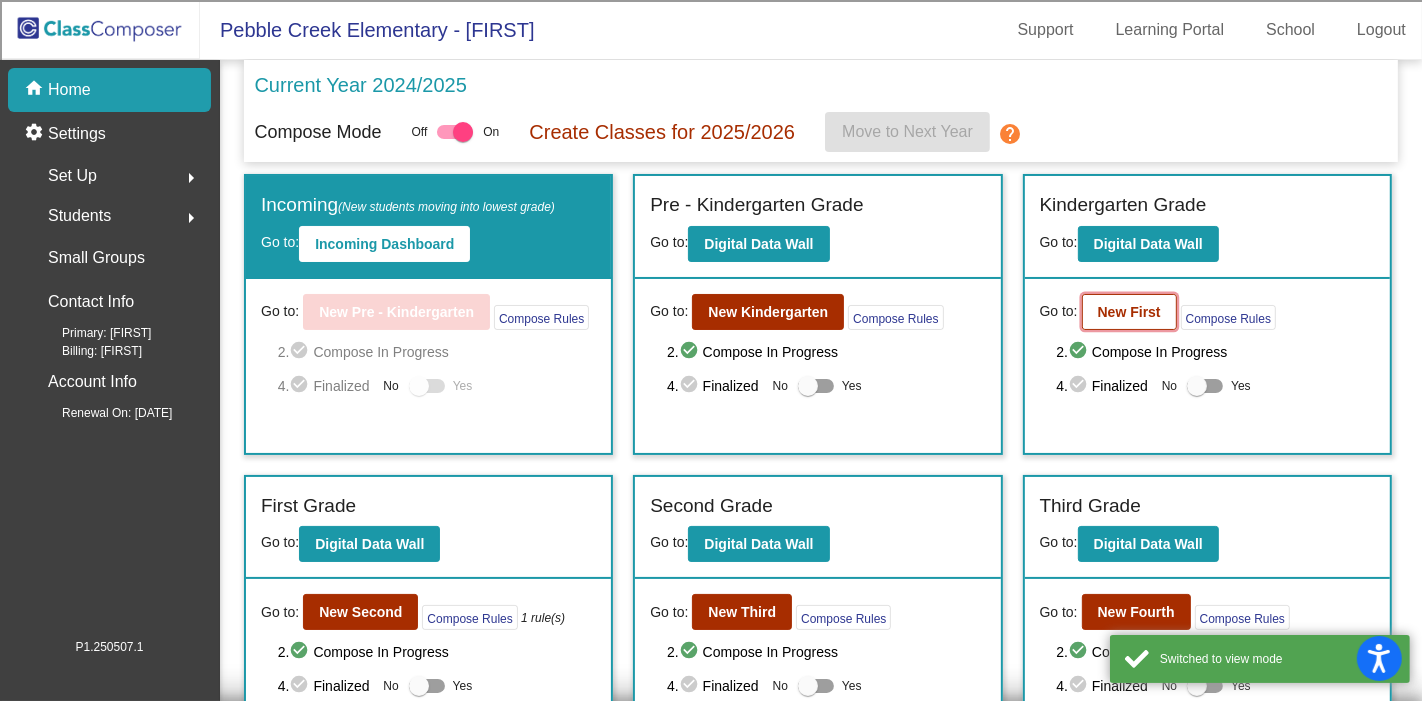 click on "New First" 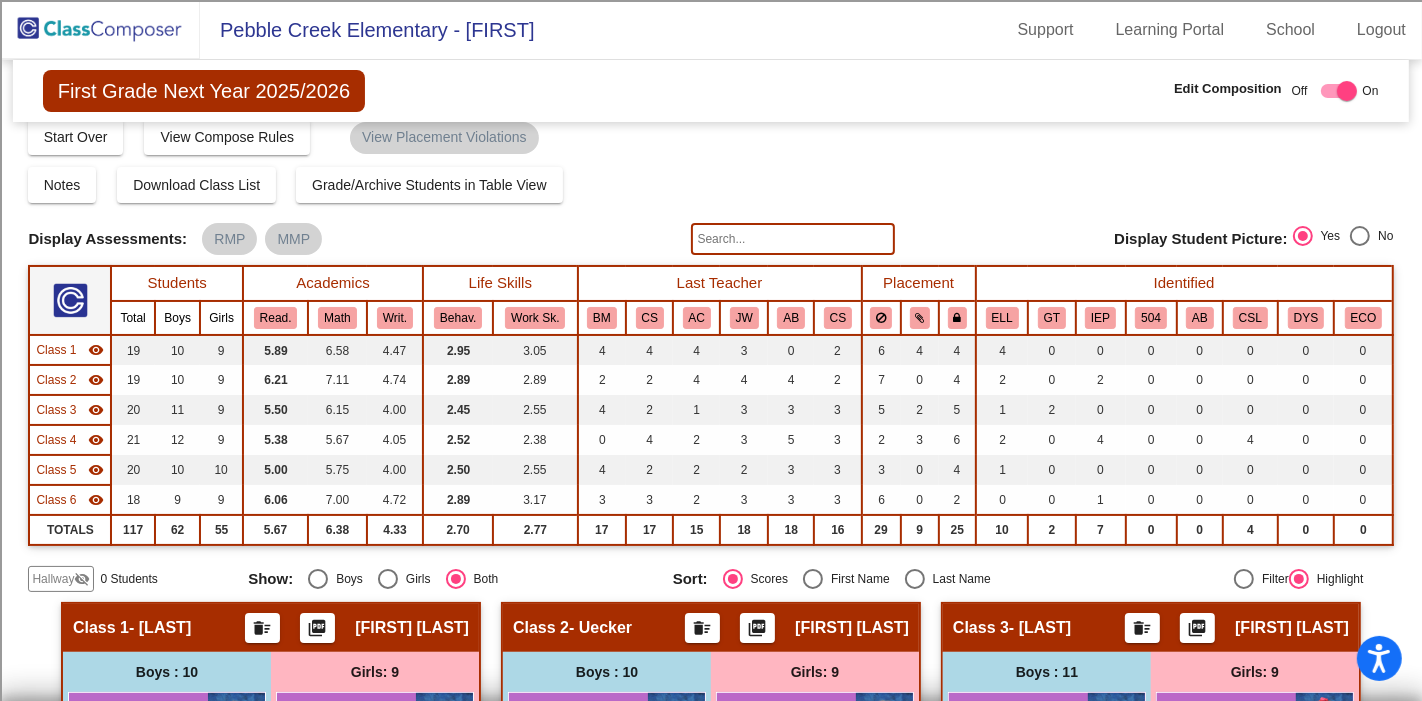 scroll, scrollTop: 0, scrollLeft: 0, axis: both 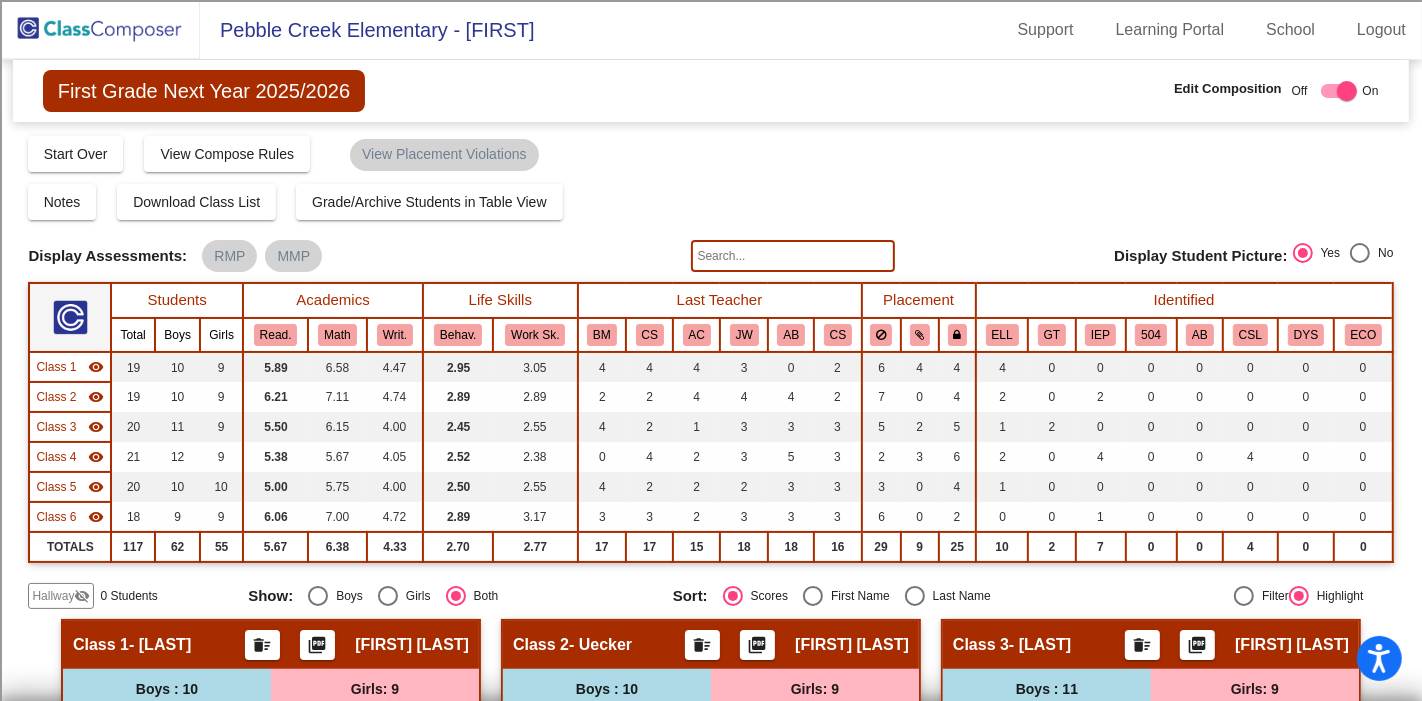 click 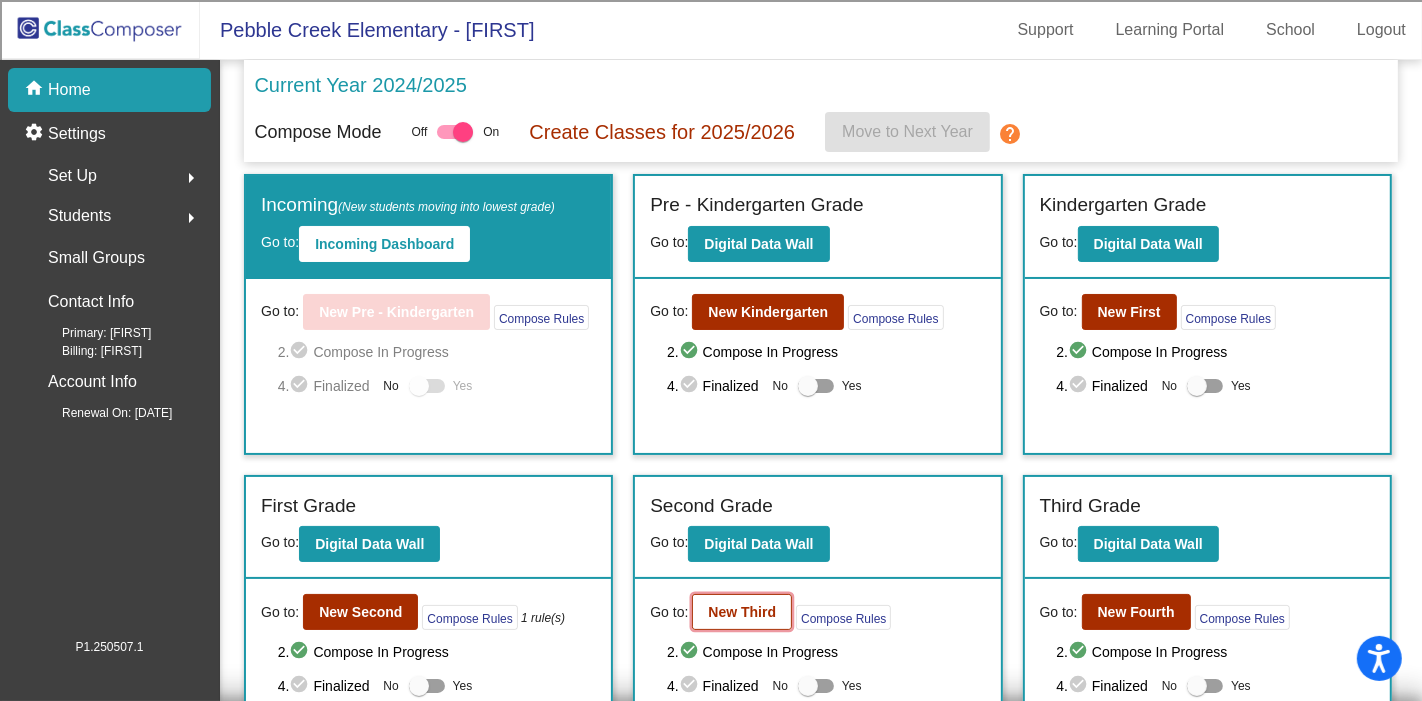 click on "New Third" 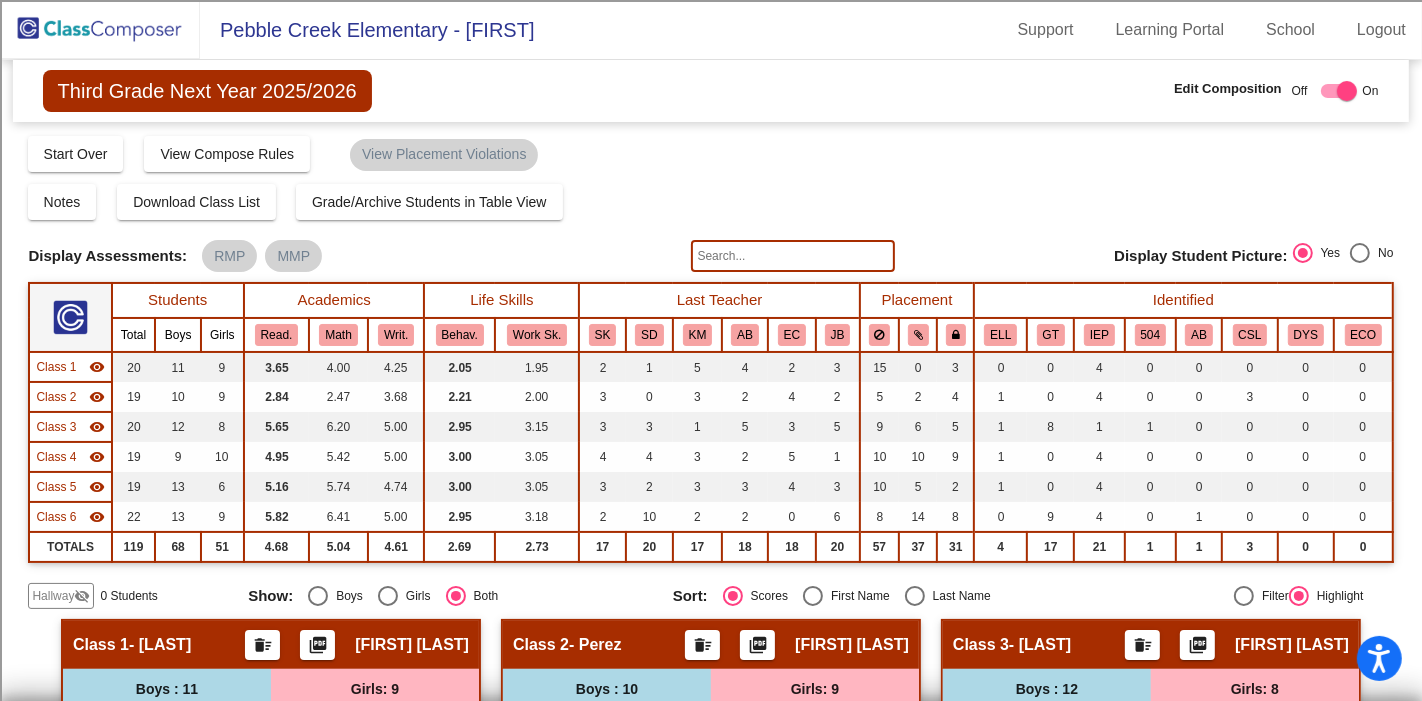 click 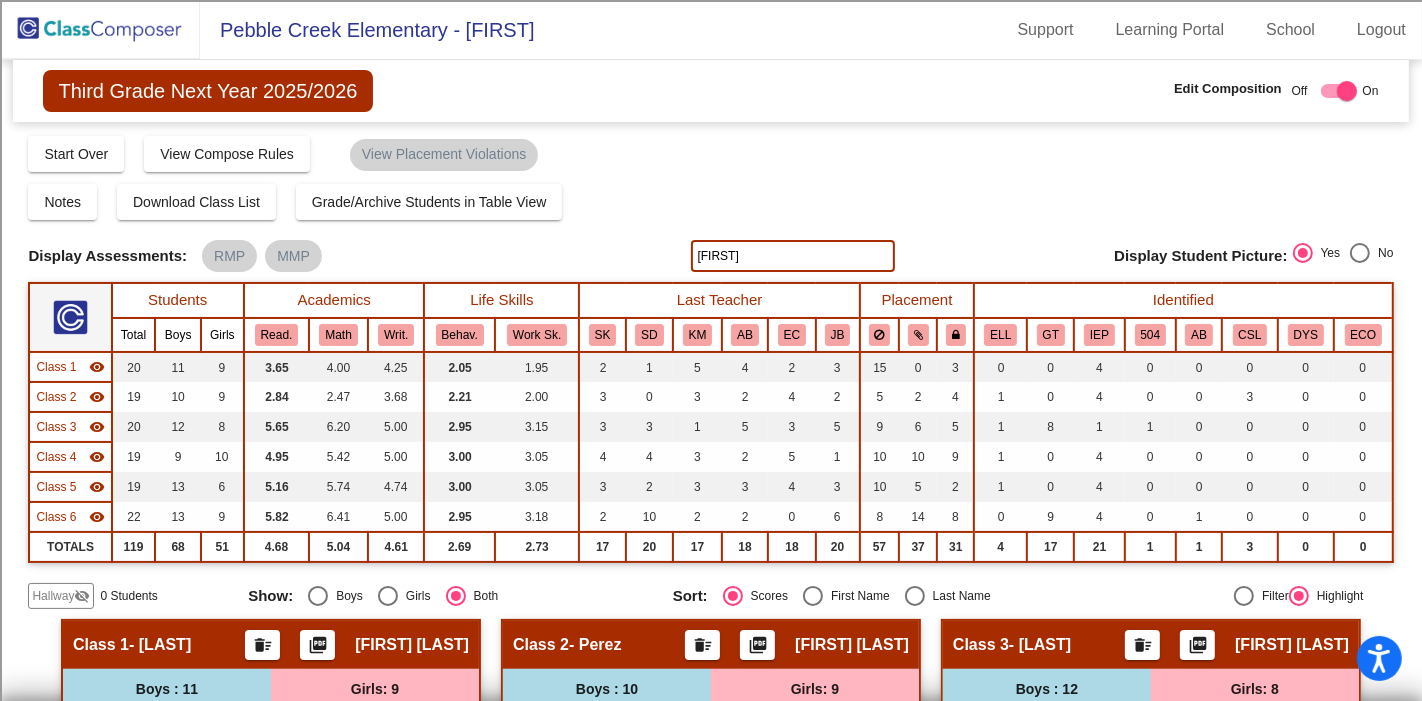 type on "Adeline" 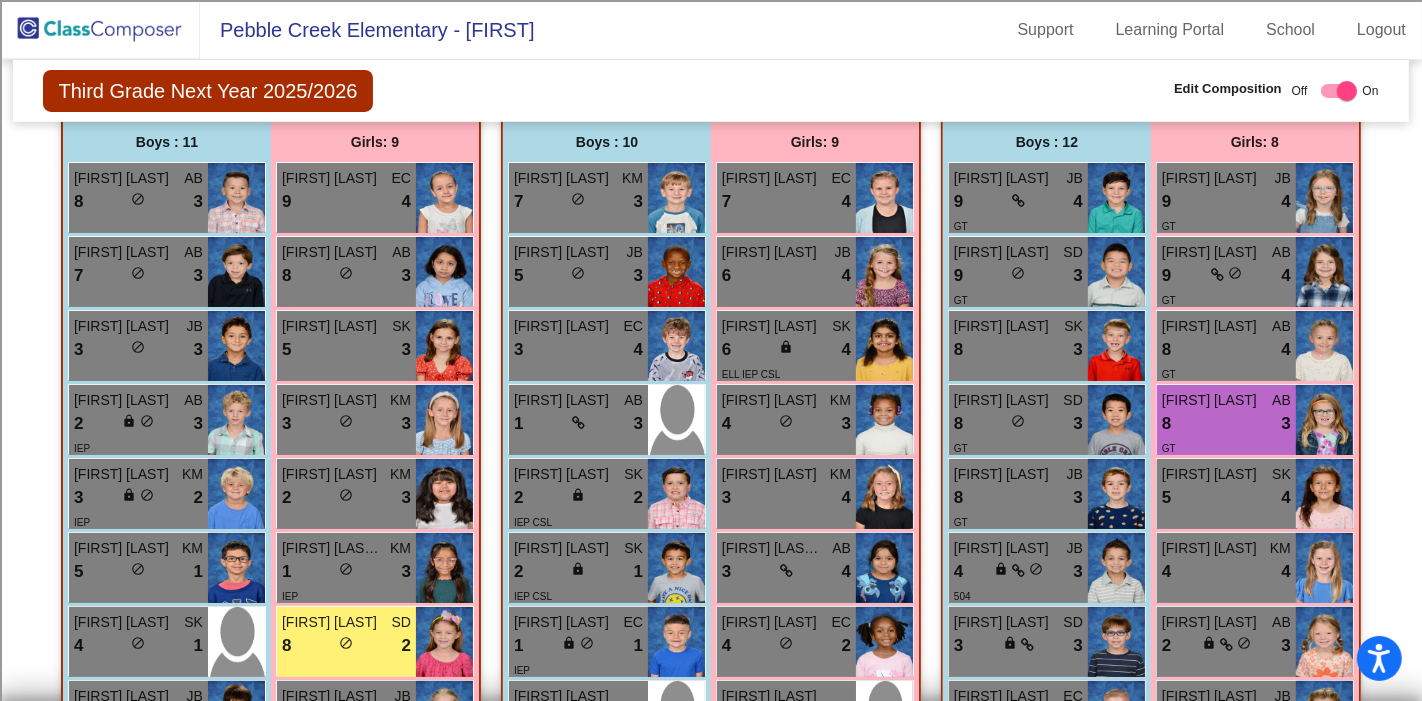 scroll, scrollTop: 555, scrollLeft: 0, axis: vertical 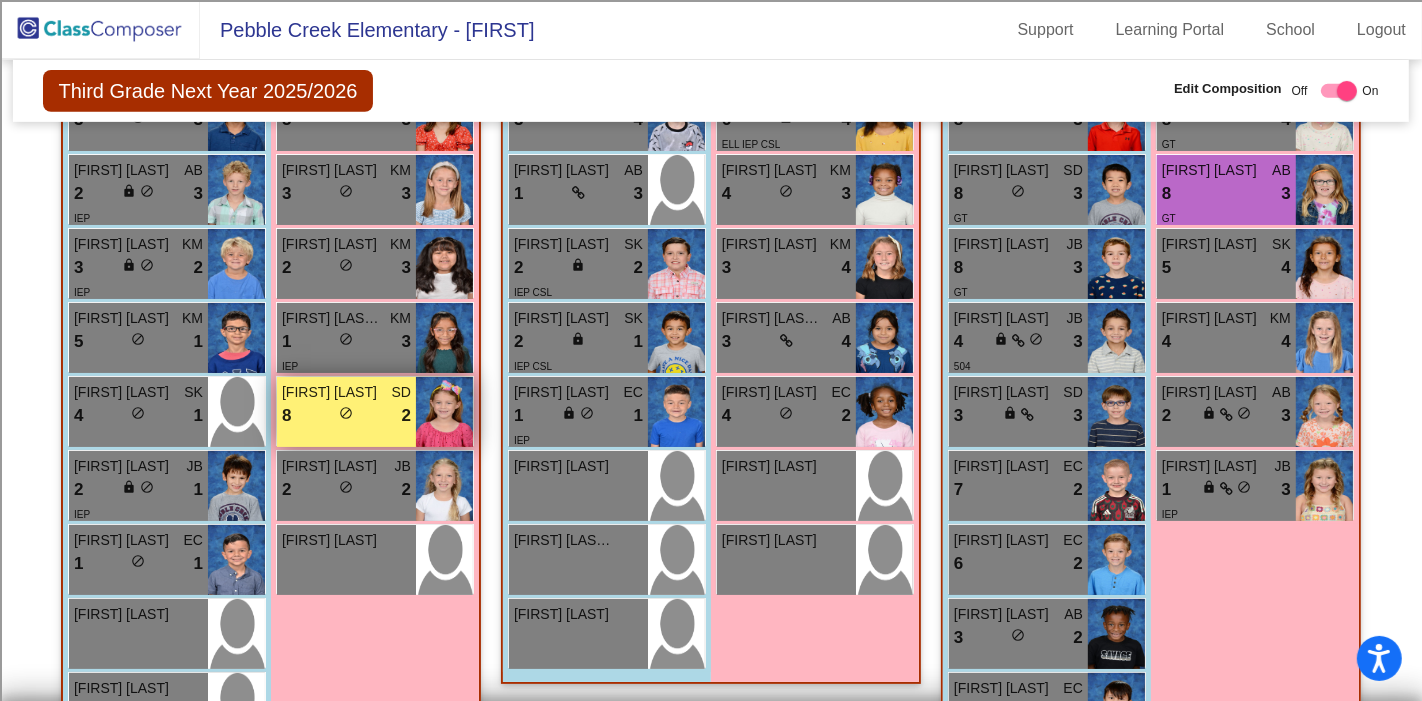 click on "Adeline McWhorter SD 8 lock do_not_disturb_alt 2" at bounding box center [346, 412] 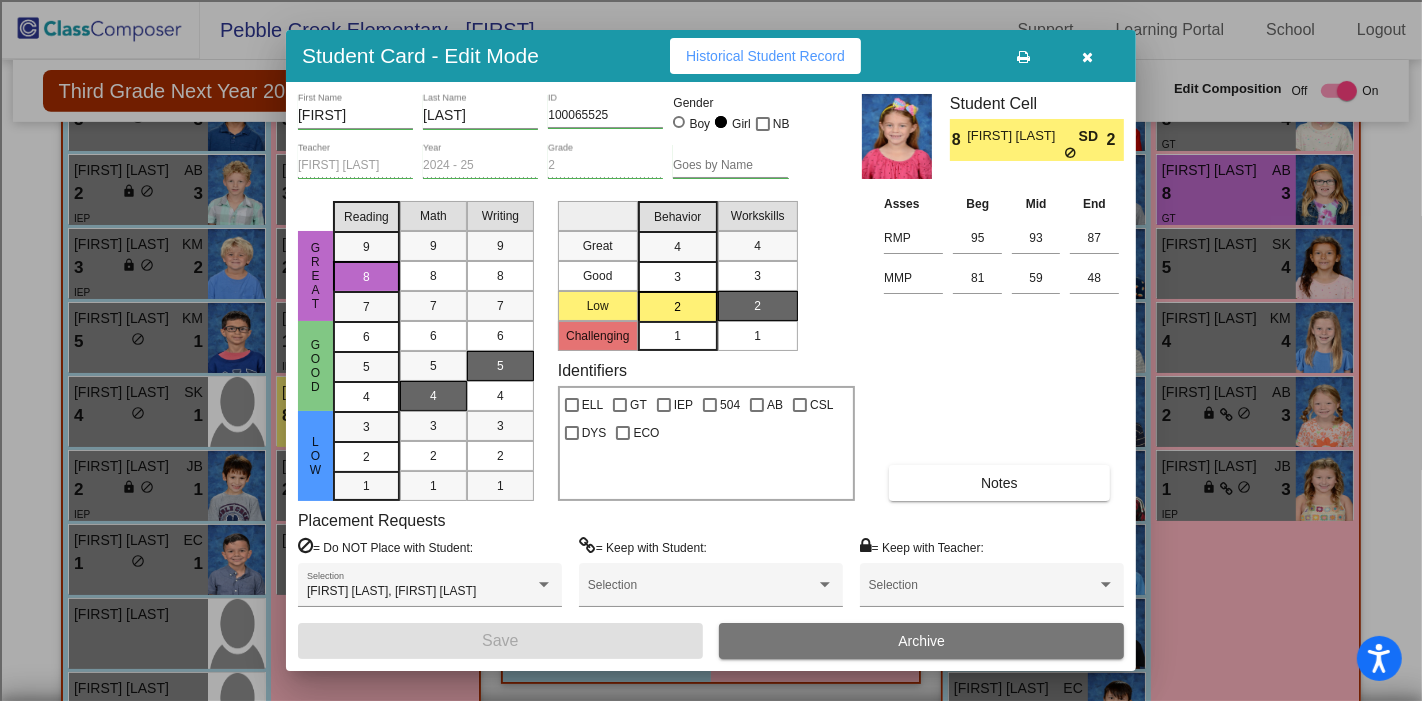 click at bounding box center [1088, 56] 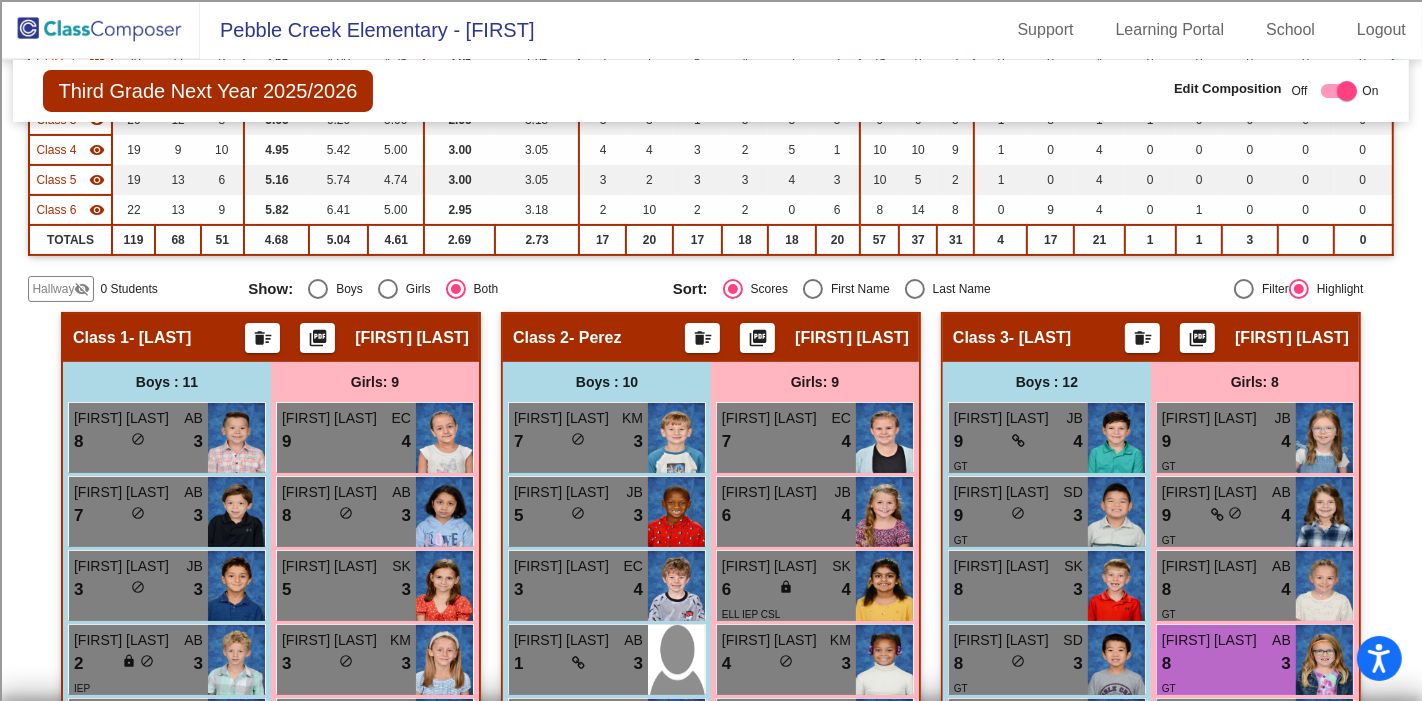 scroll, scrollTop: 0, scrollLeft: 0, axis: both 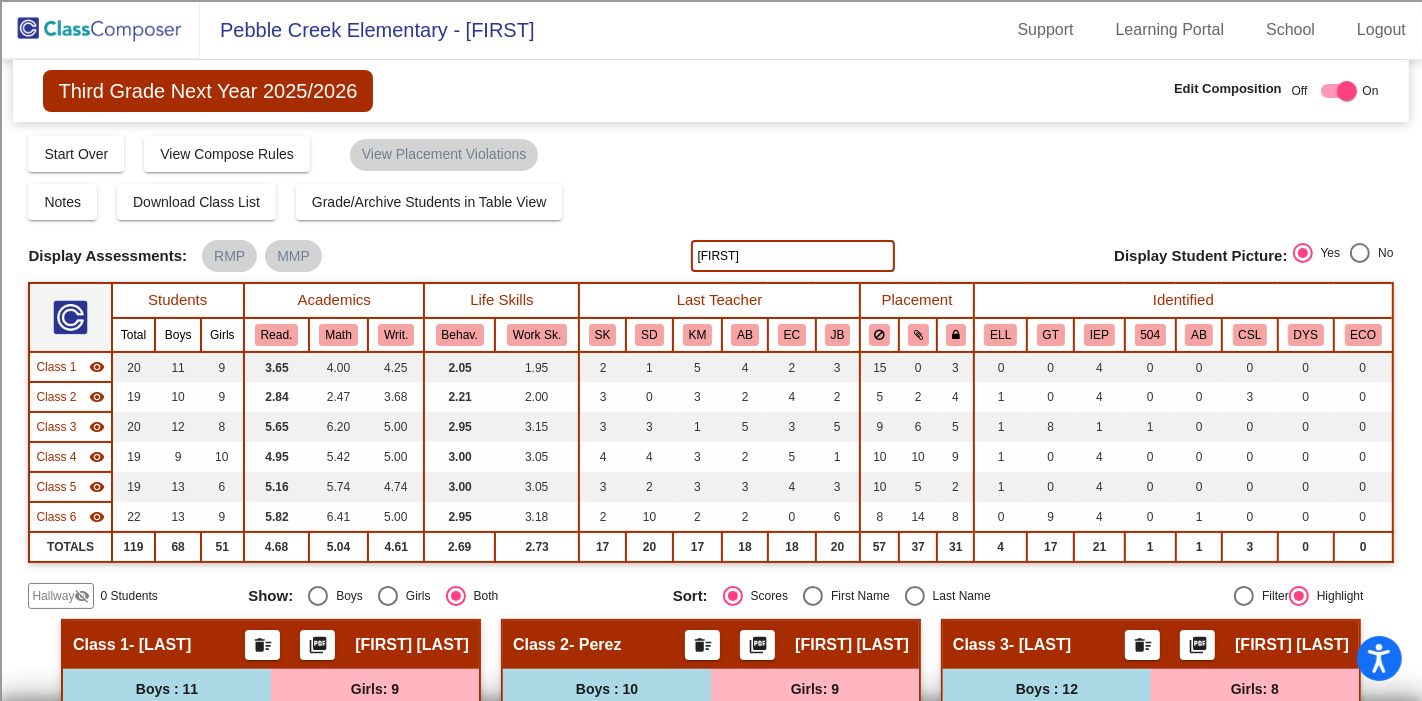 click on "Adeline" 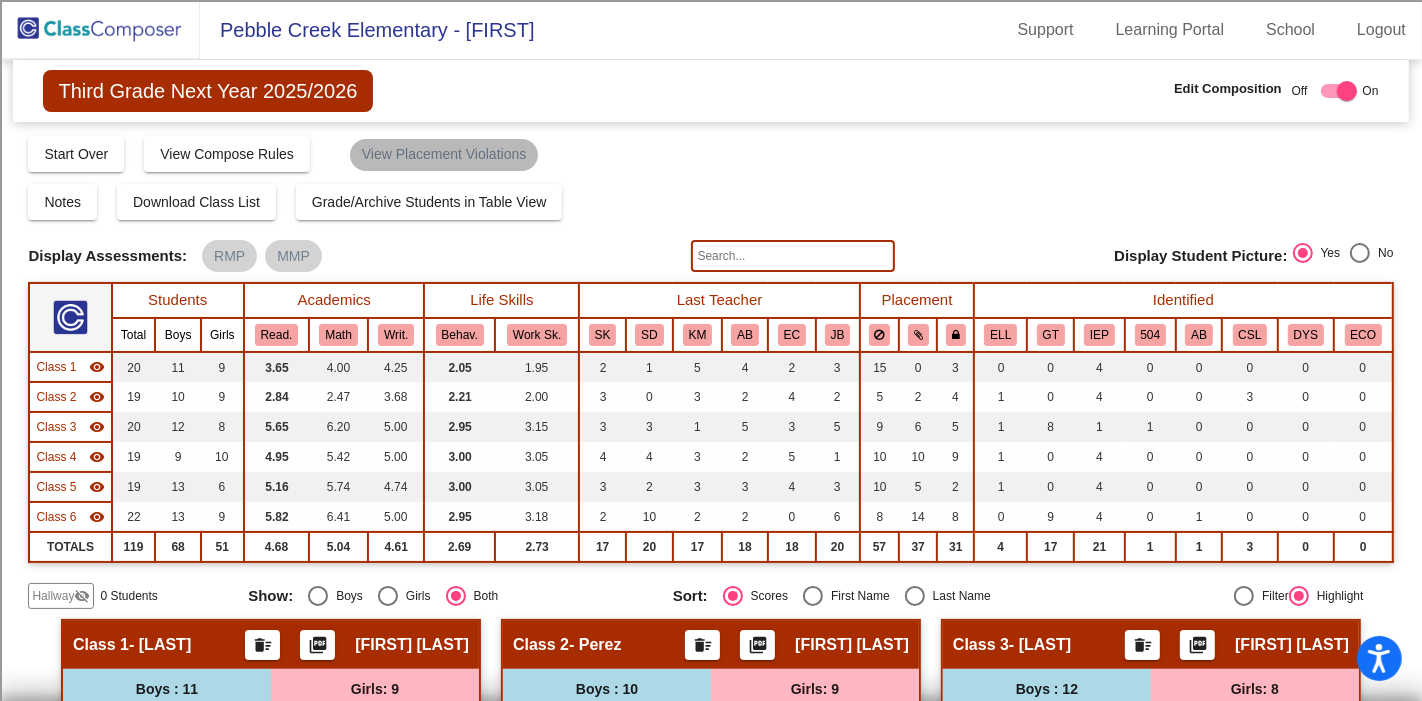 type 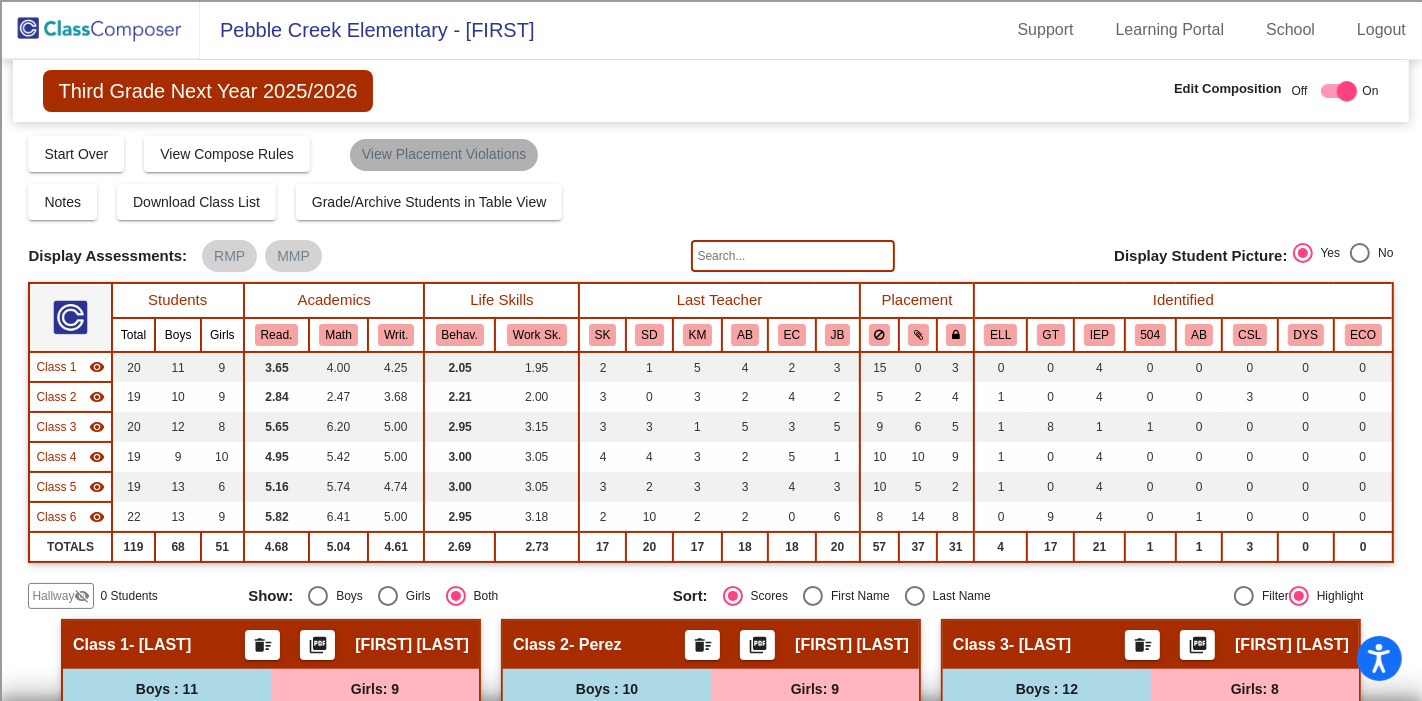 click on "View Placement Violations" 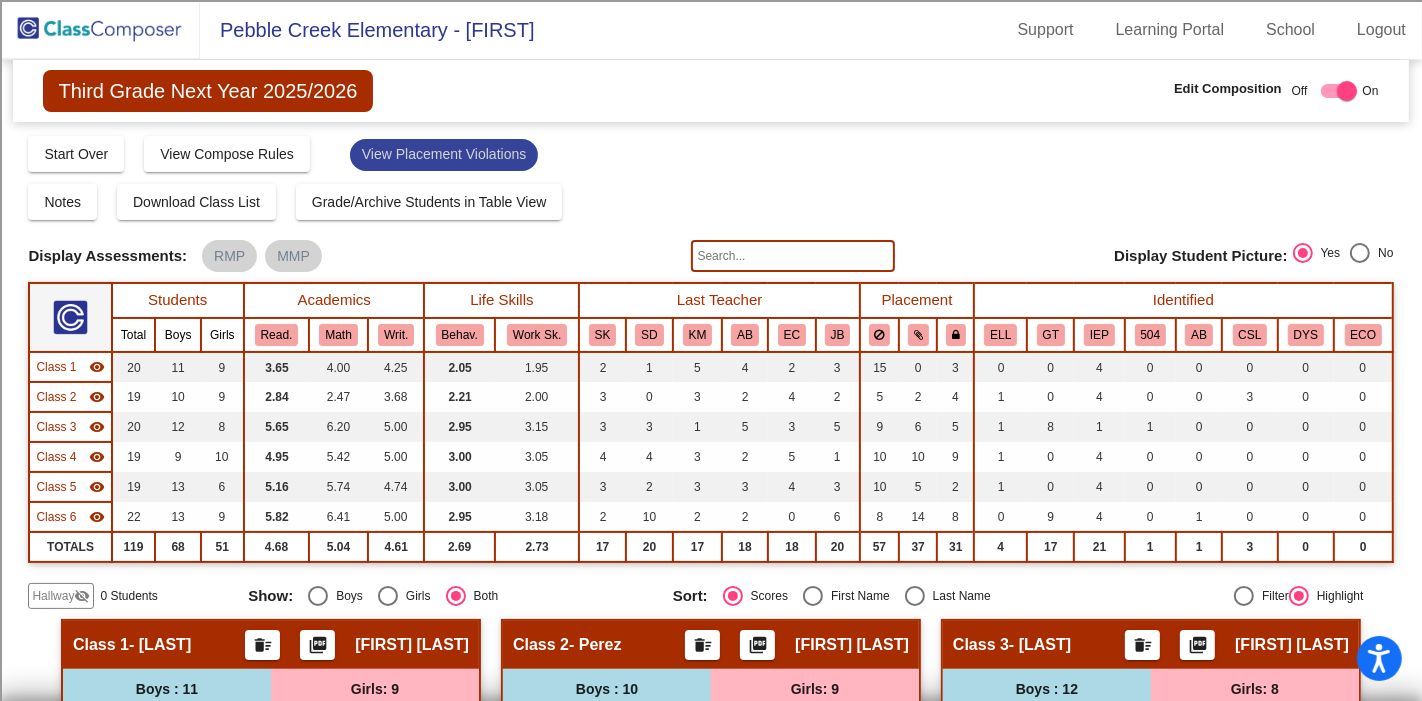 scroll, scrollTop: 111, scrollLeft: 0, axis: vertical 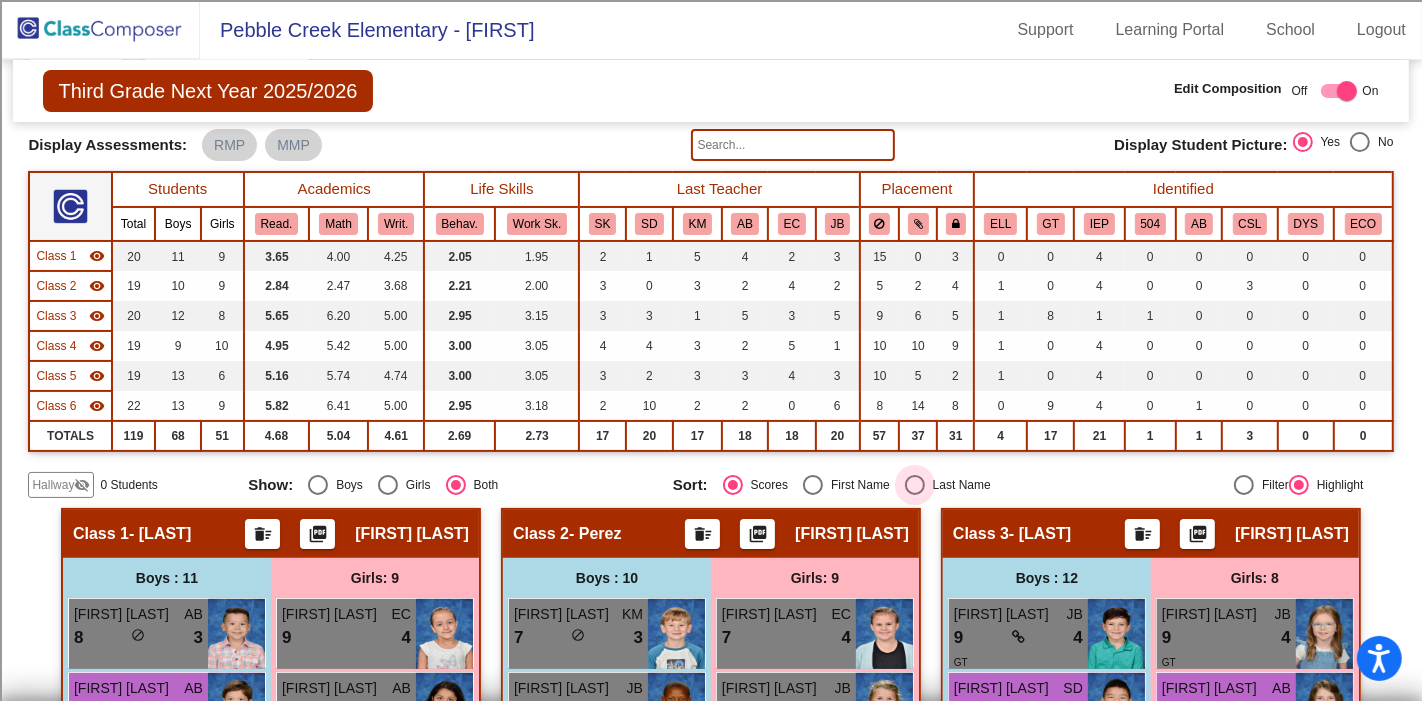 click on "Last Name" at bounding box center (958, 485) 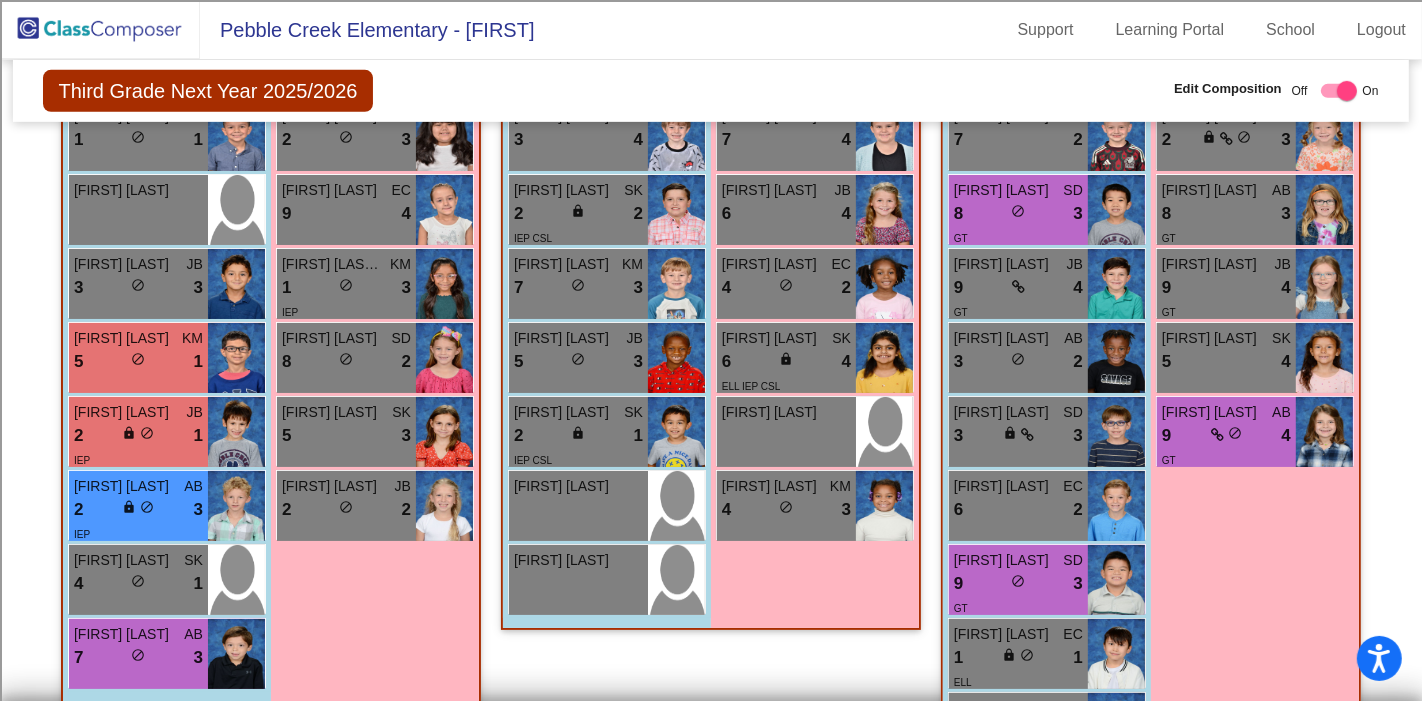 scroll, scrollTop: 0, scrollLeft: 0, axis: both 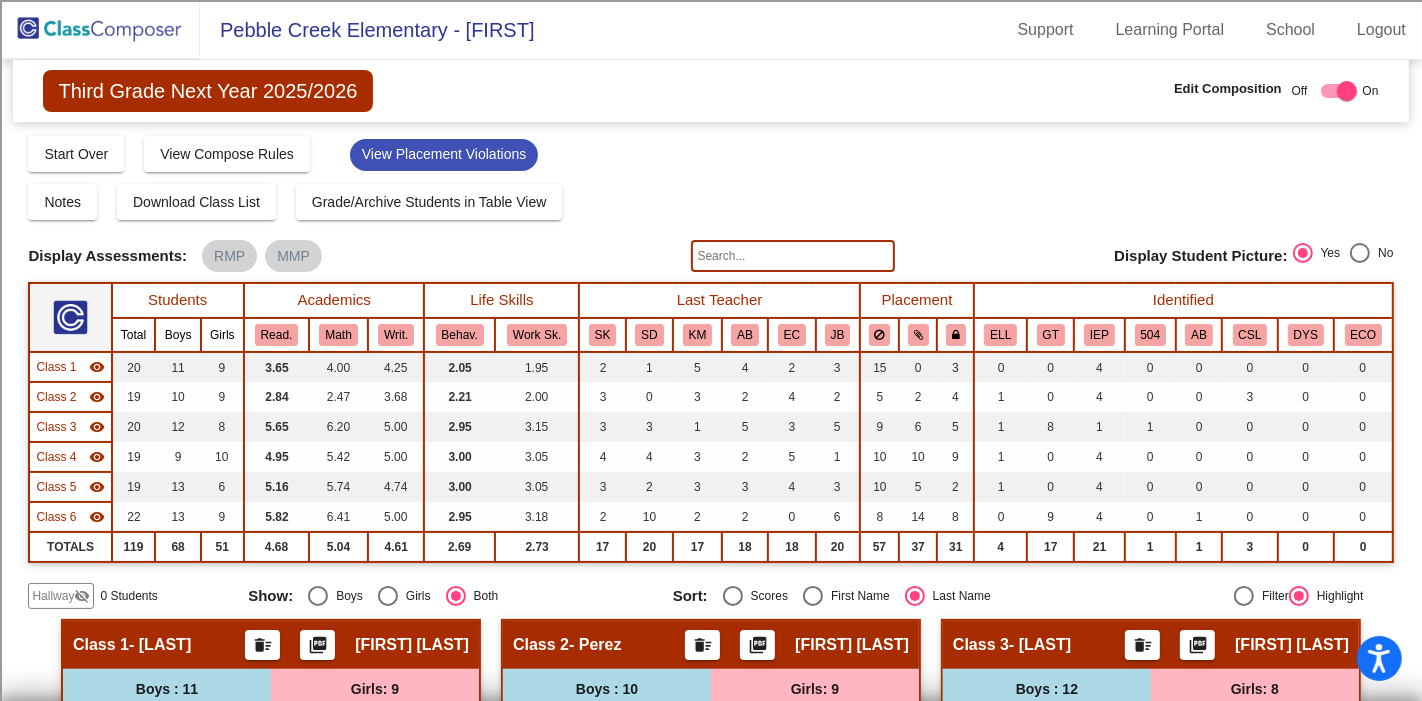 click 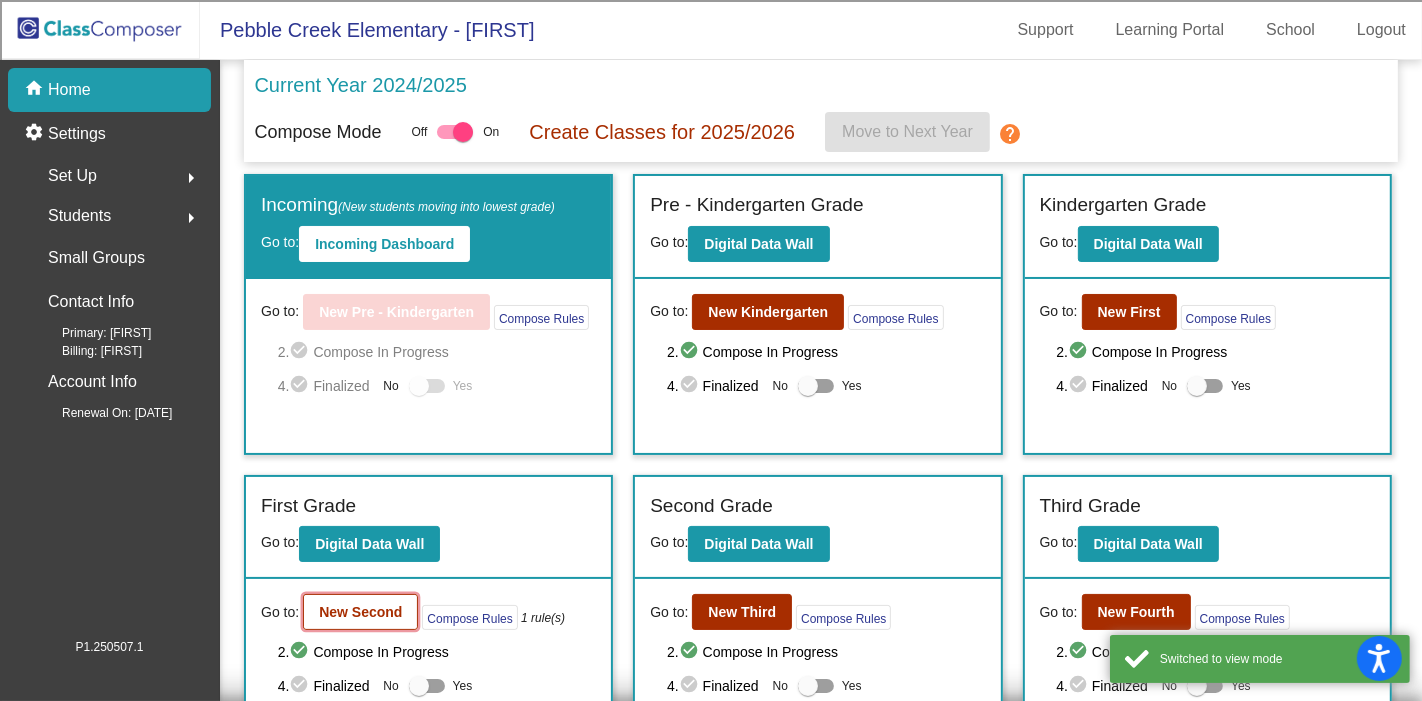 click on "New Second" 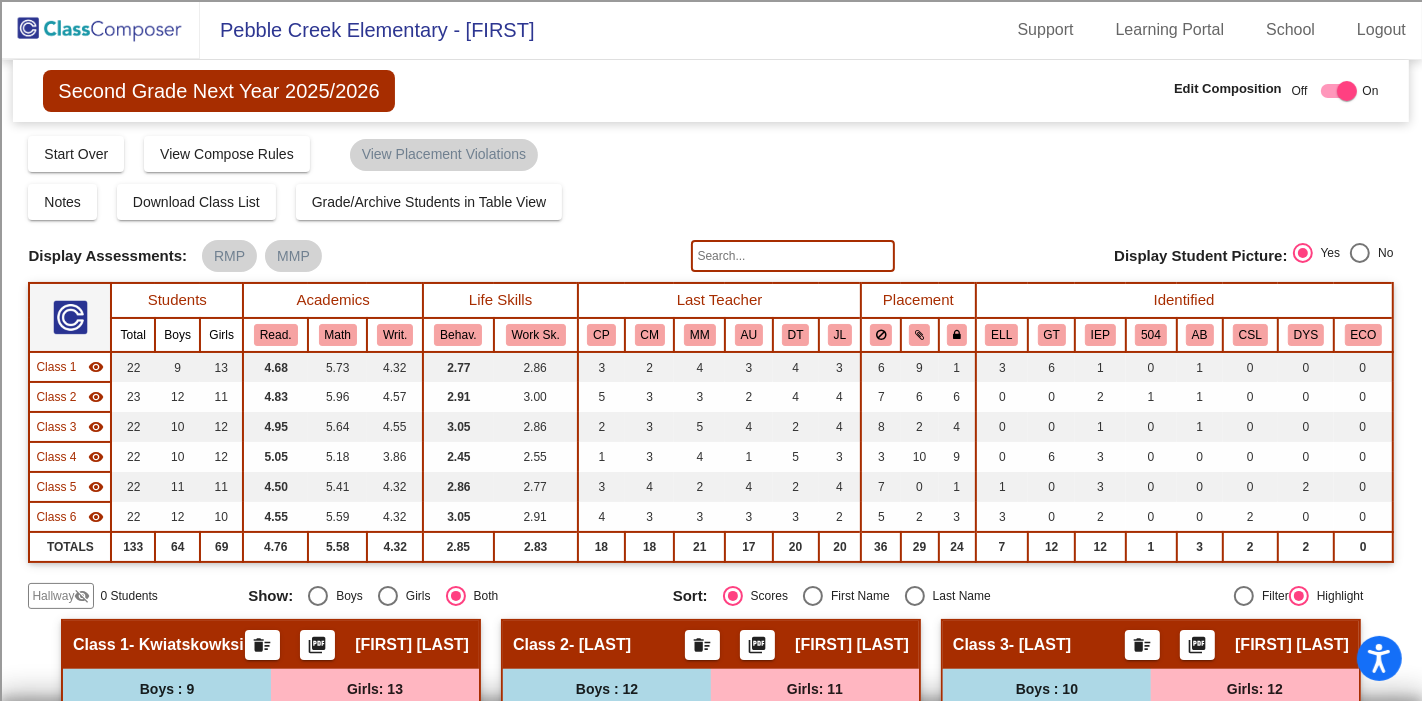 click 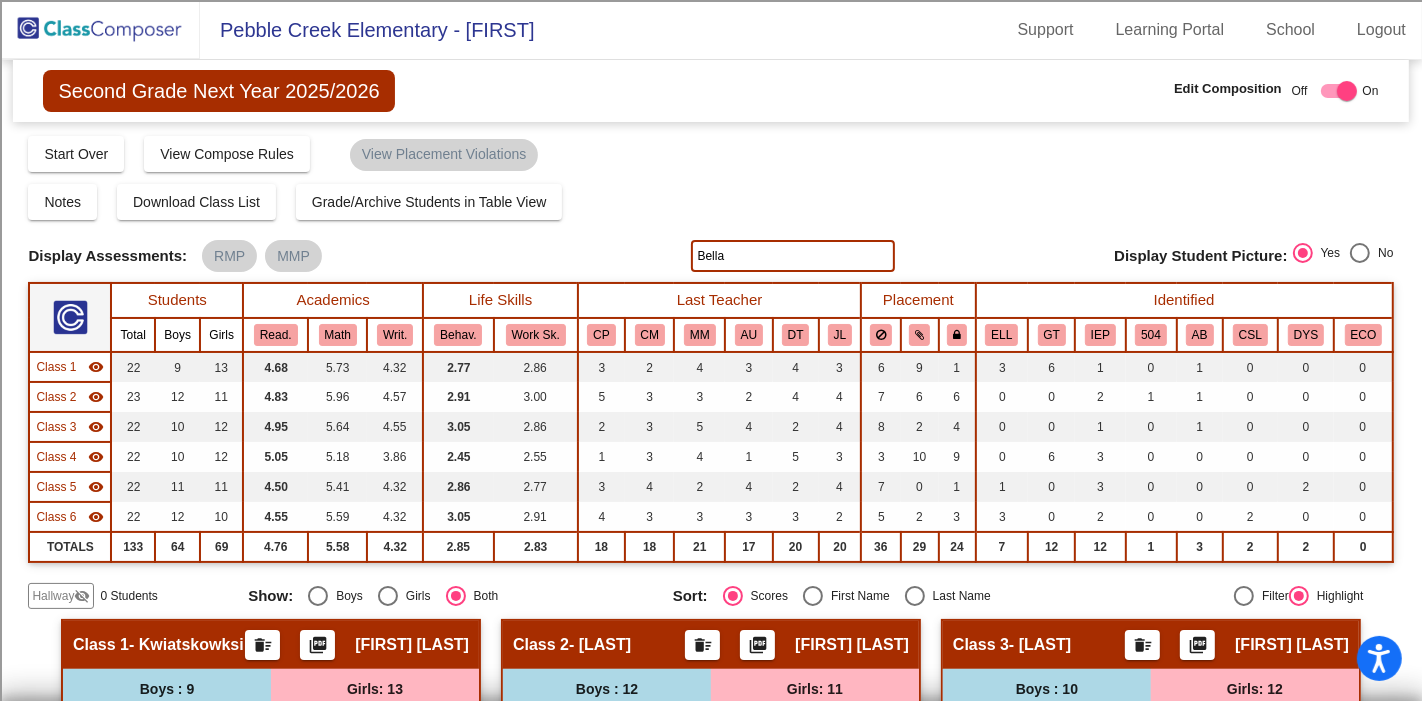 type on "Bella" 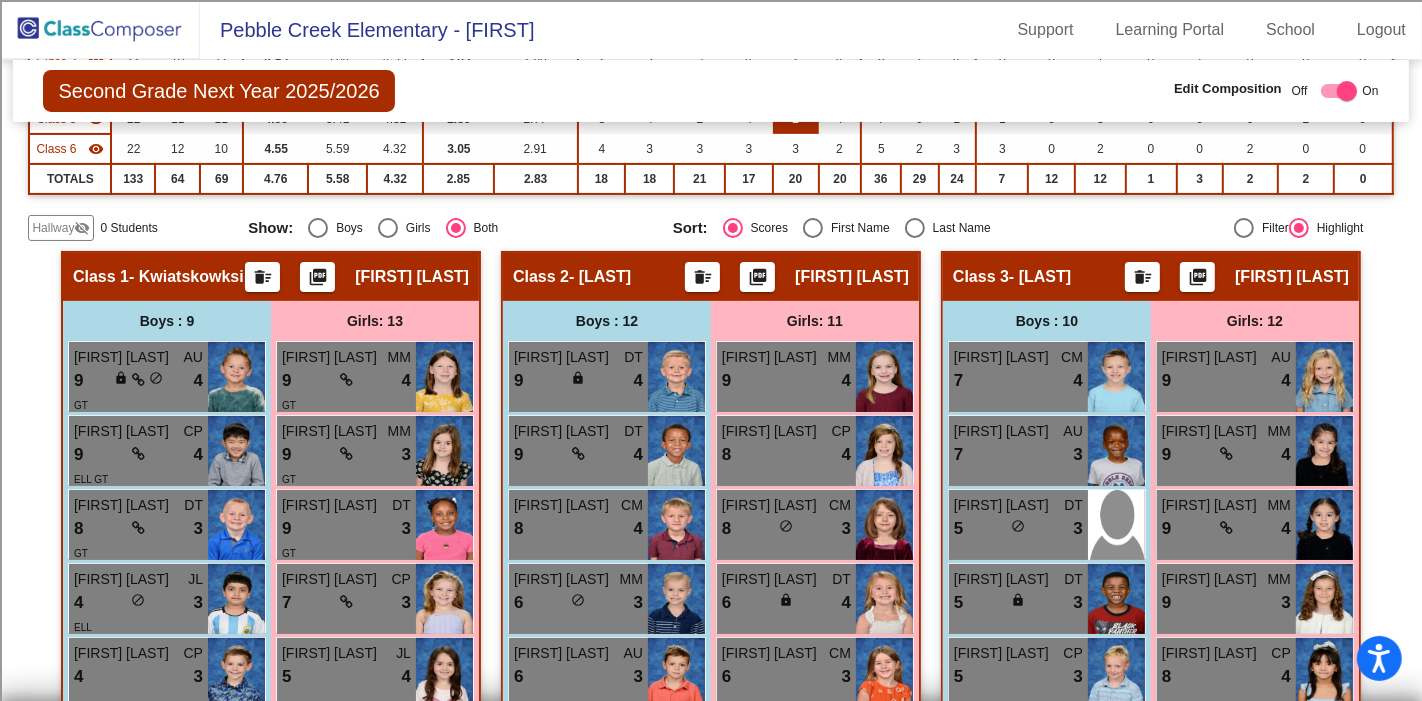 scroll, scrollTop: 888, scrollLeft: 0, axis: vertical 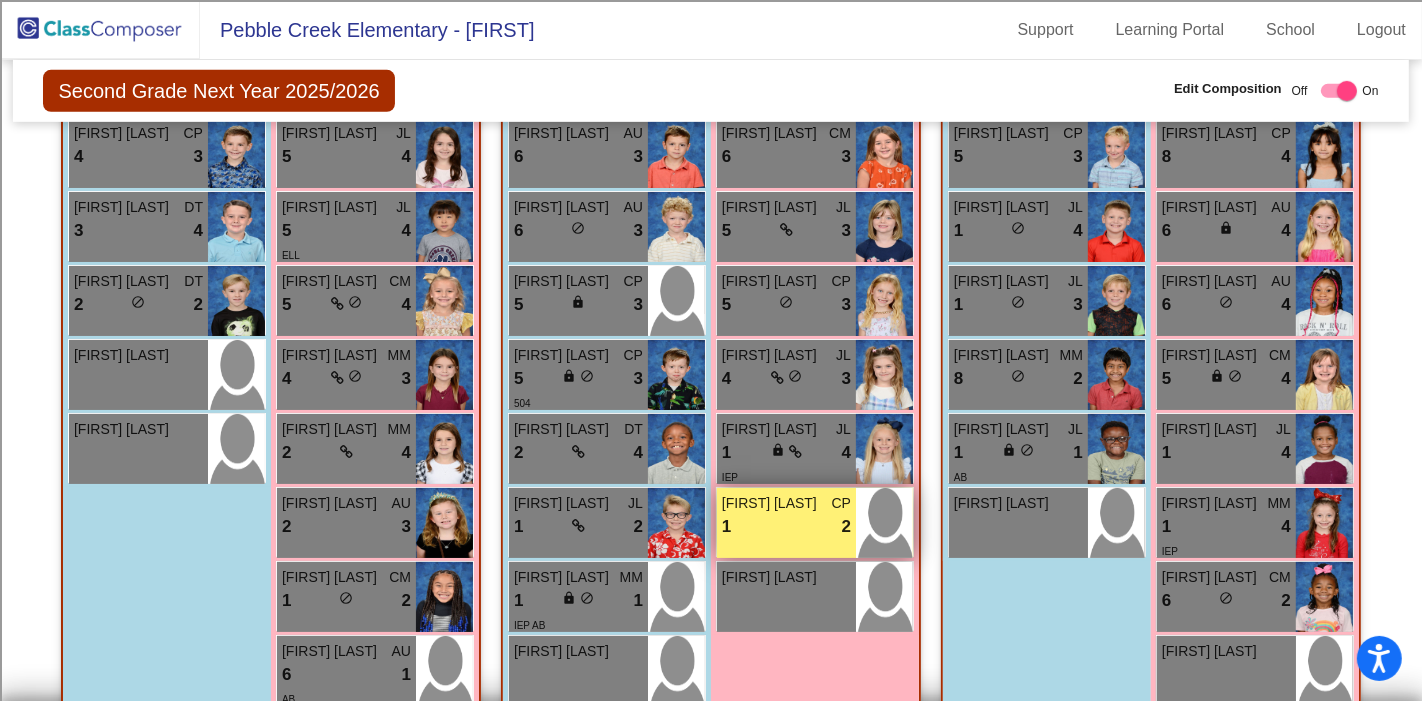 click on "1 lock do_not_disturb_alt 2" at bounding box center [786, 527] 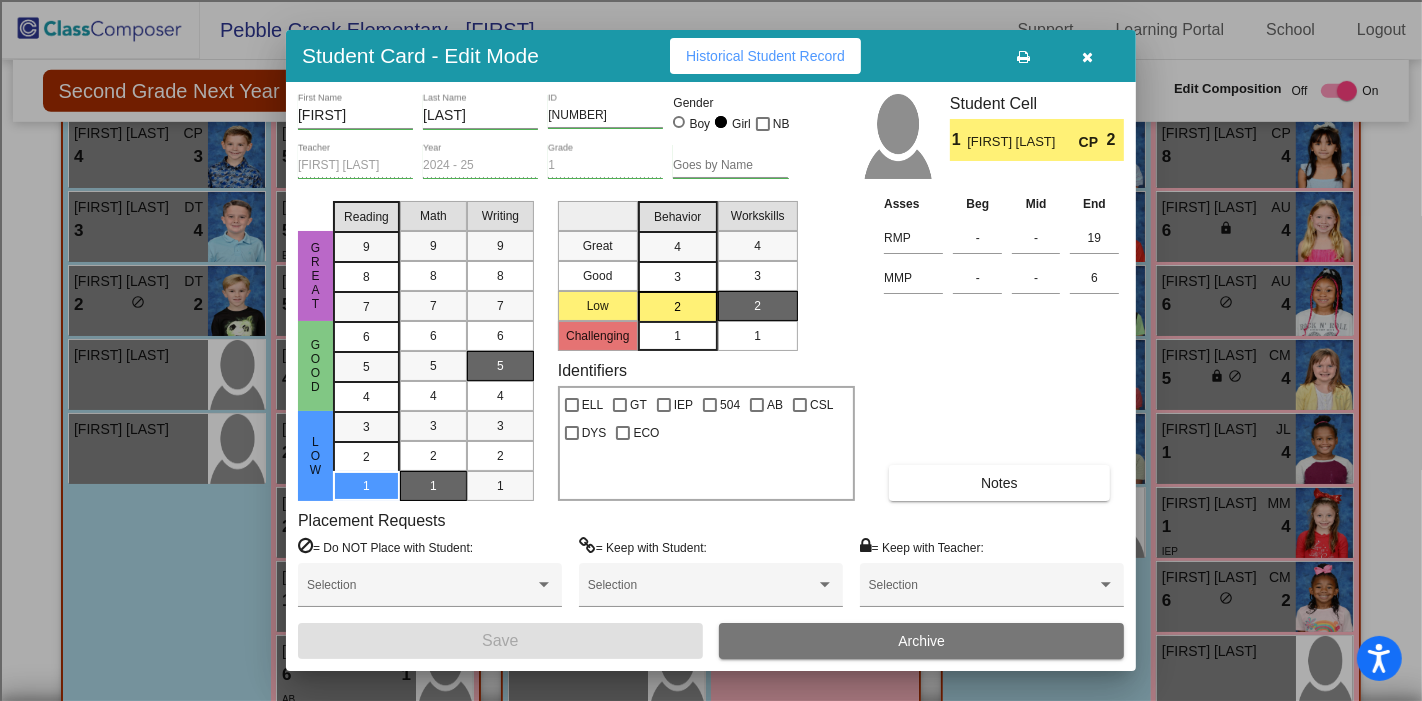 click at bounding box center [1088, 57] 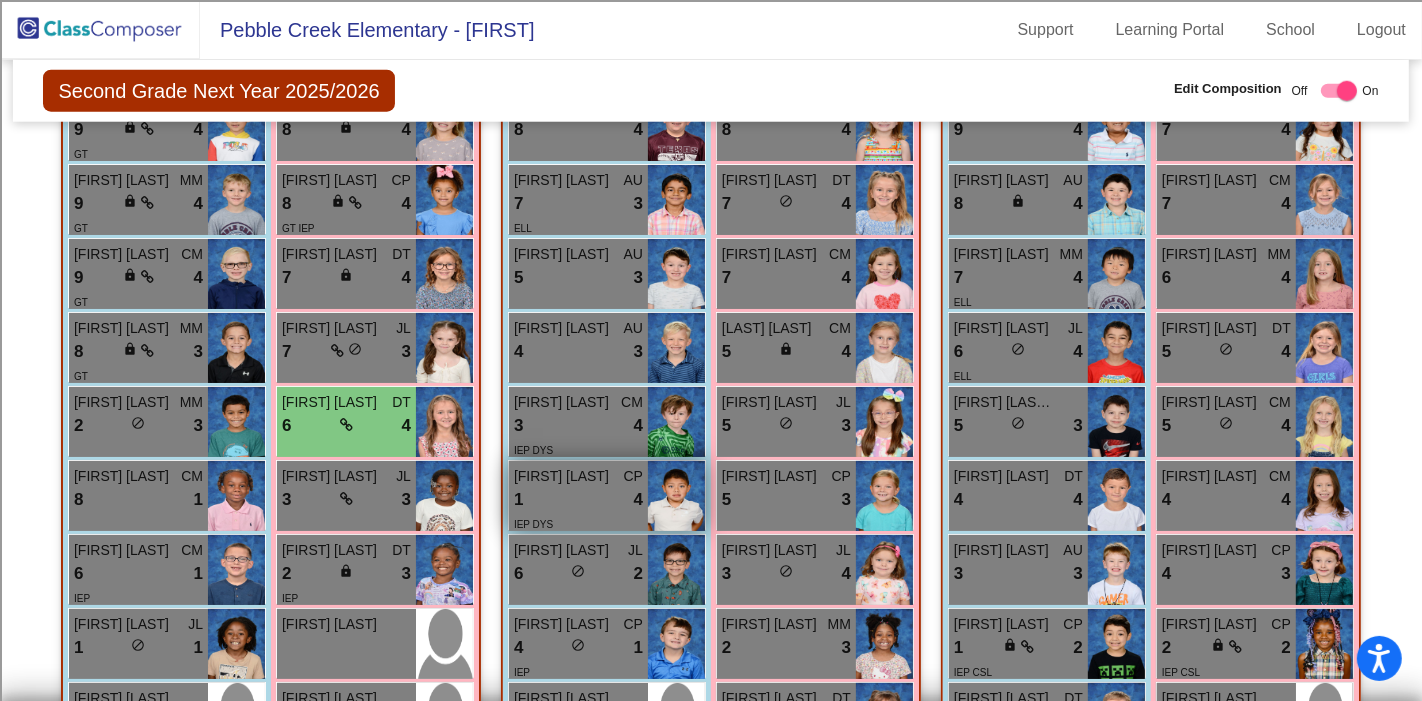 scroll, scrollTop: 1777, scrollLeft: 0, axis: vertical 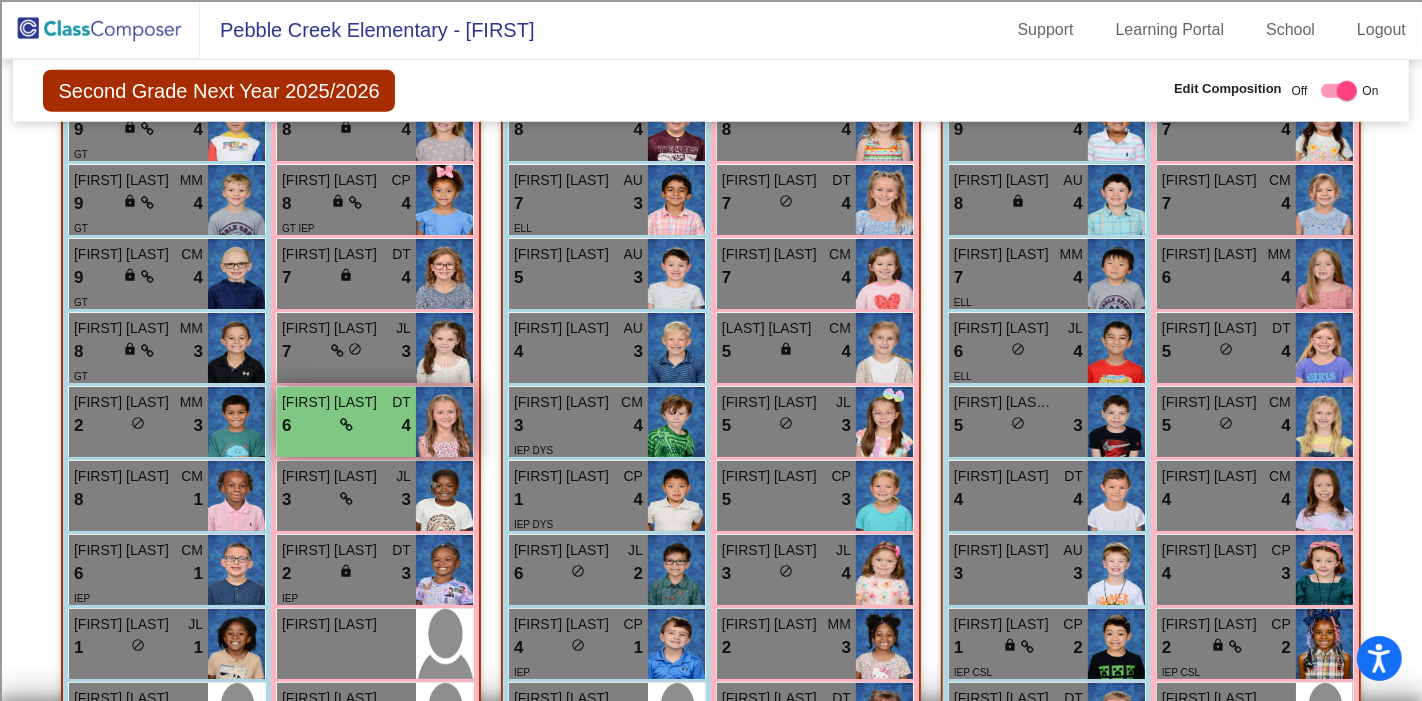 click on "Izabella Garland DT 6 lock do_not_disturb_alt 4" at bounding box center [346, 422] 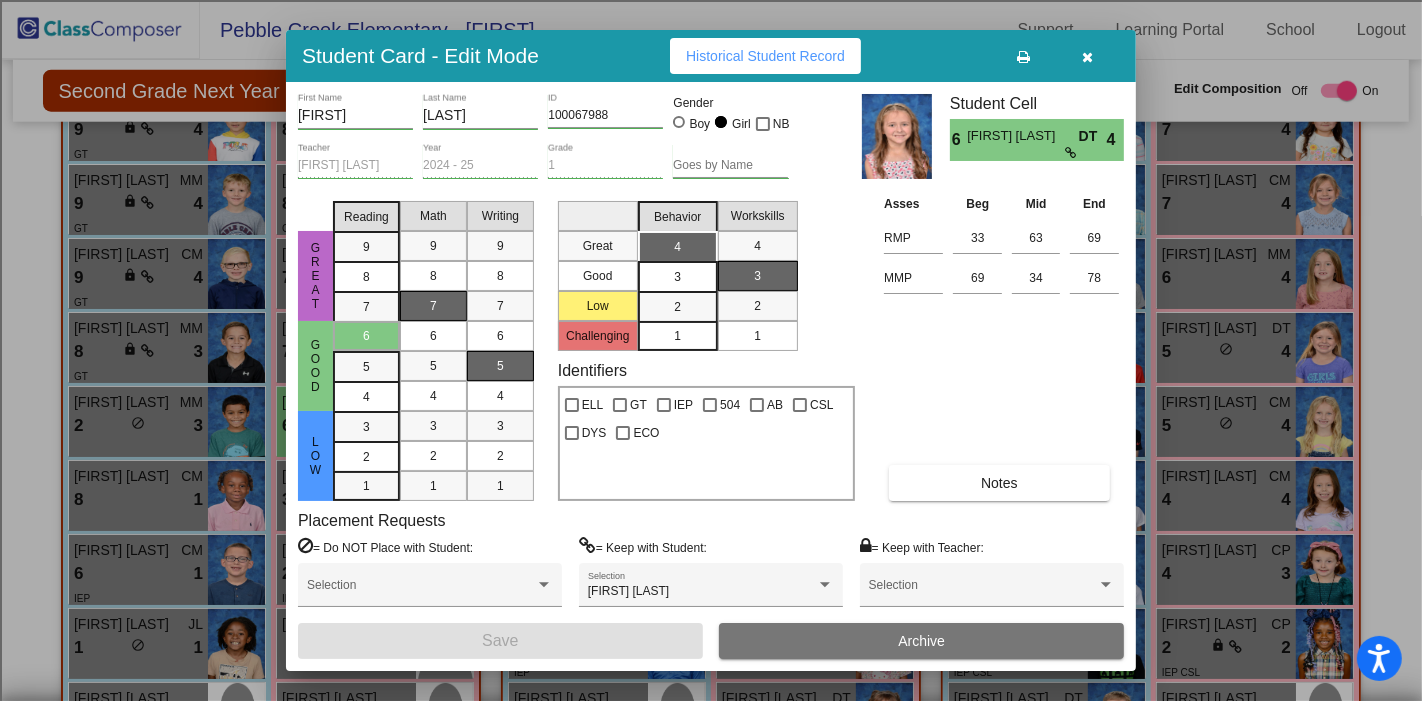 click at bounding box center (1088, 56) 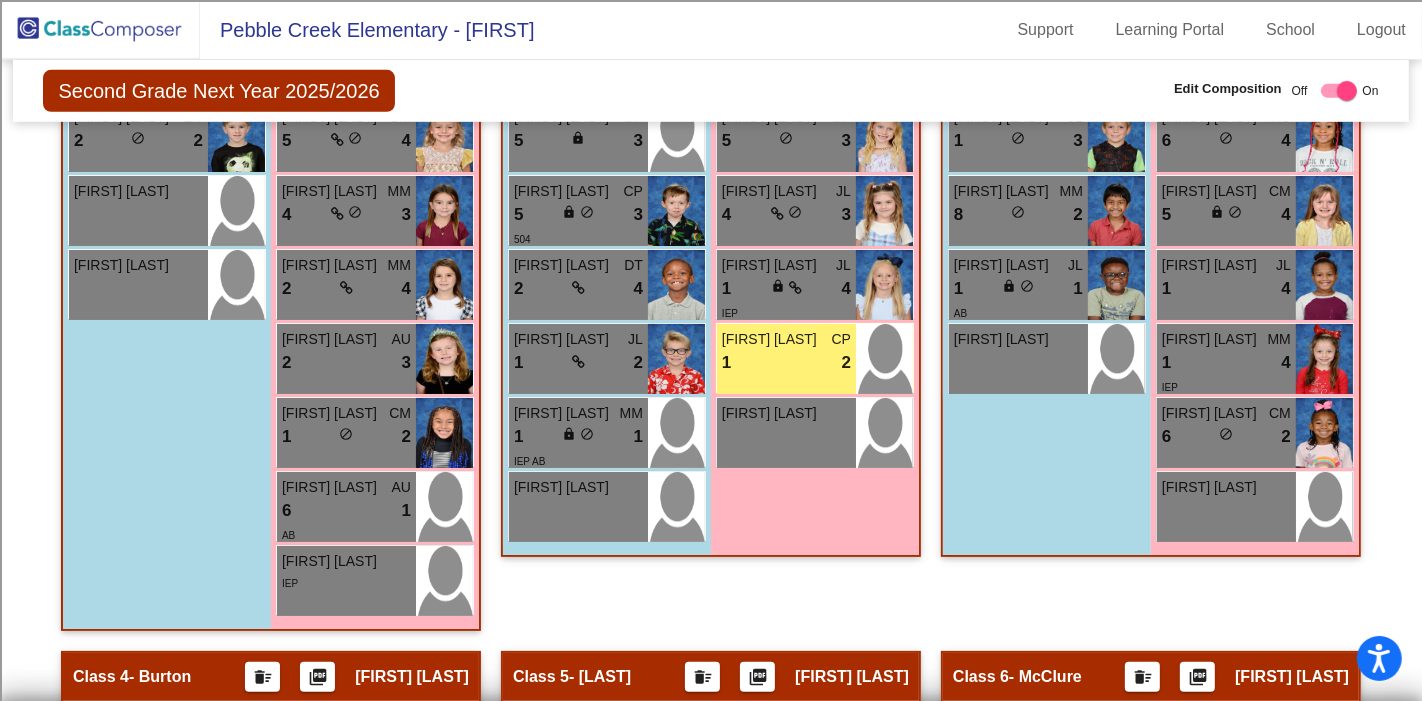 scroll, scrollTop: 0, scrollLeft: 0, axis: both 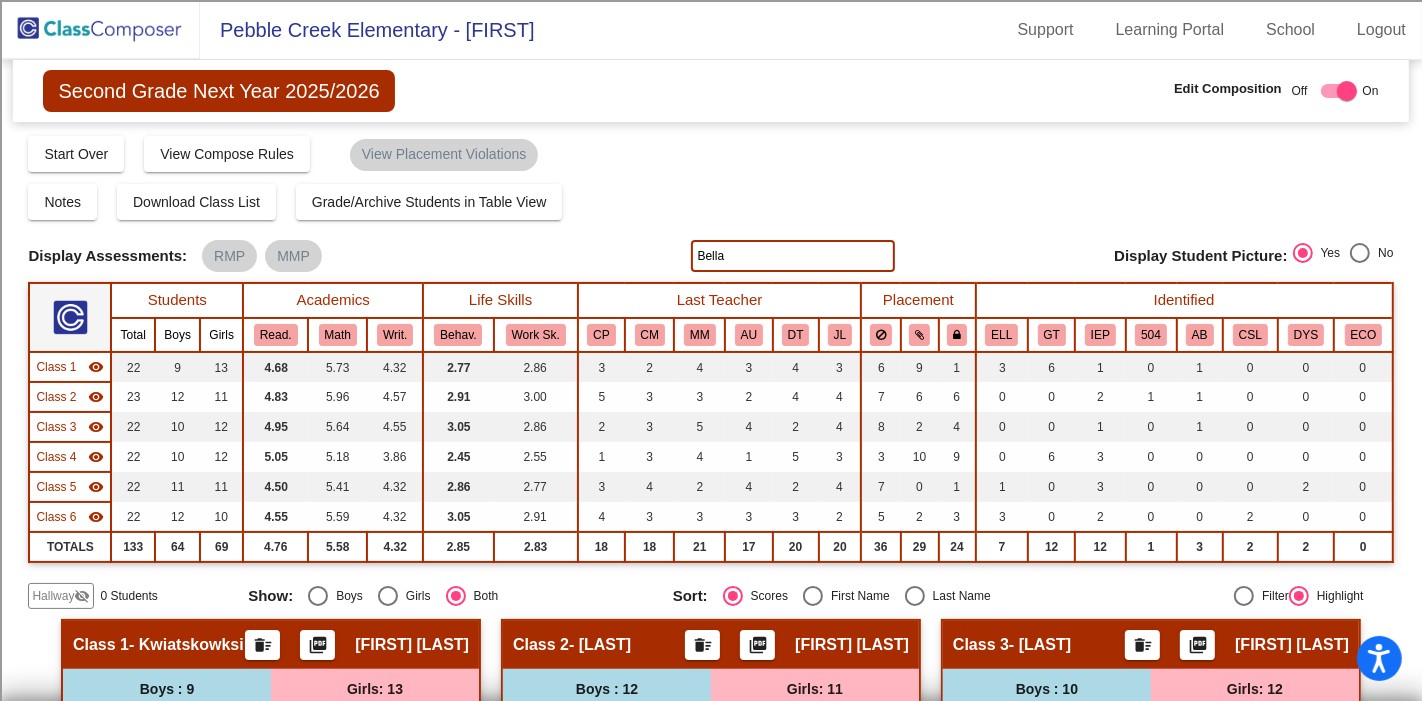 click 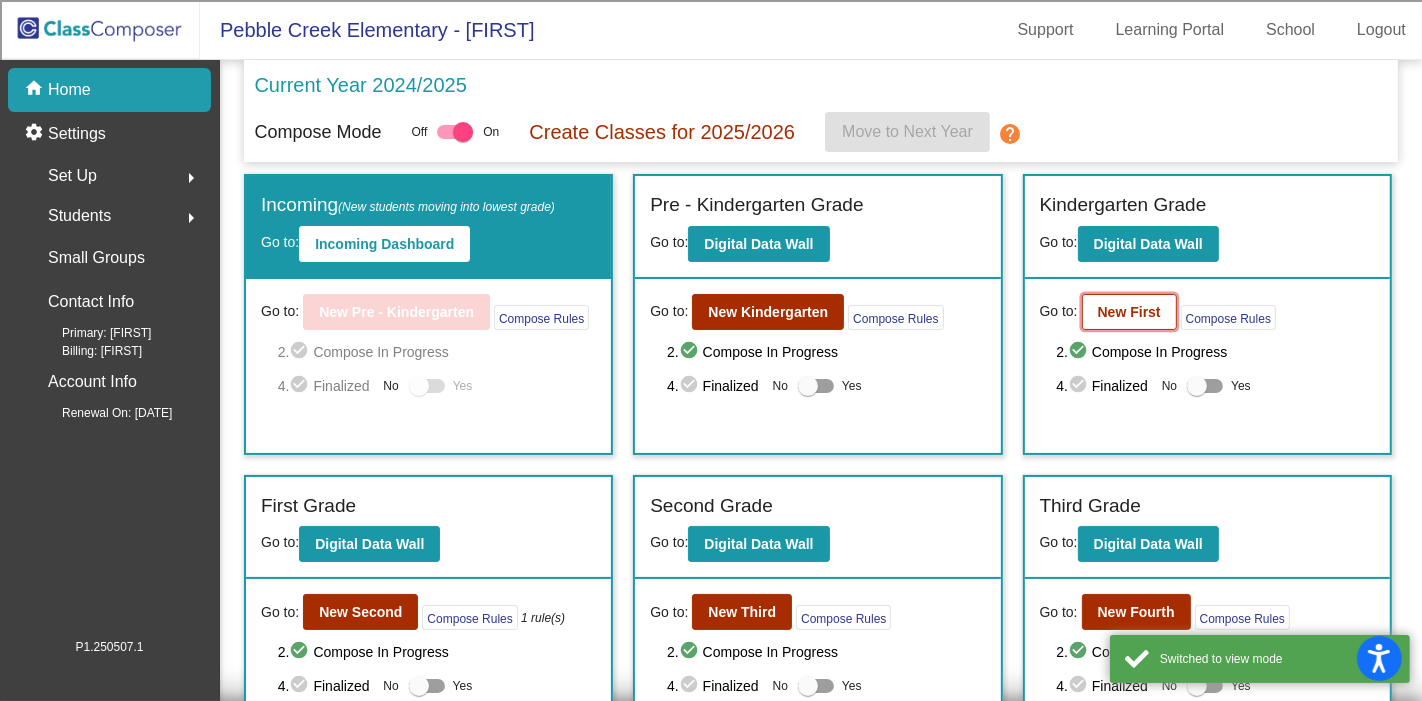 click on "New First" 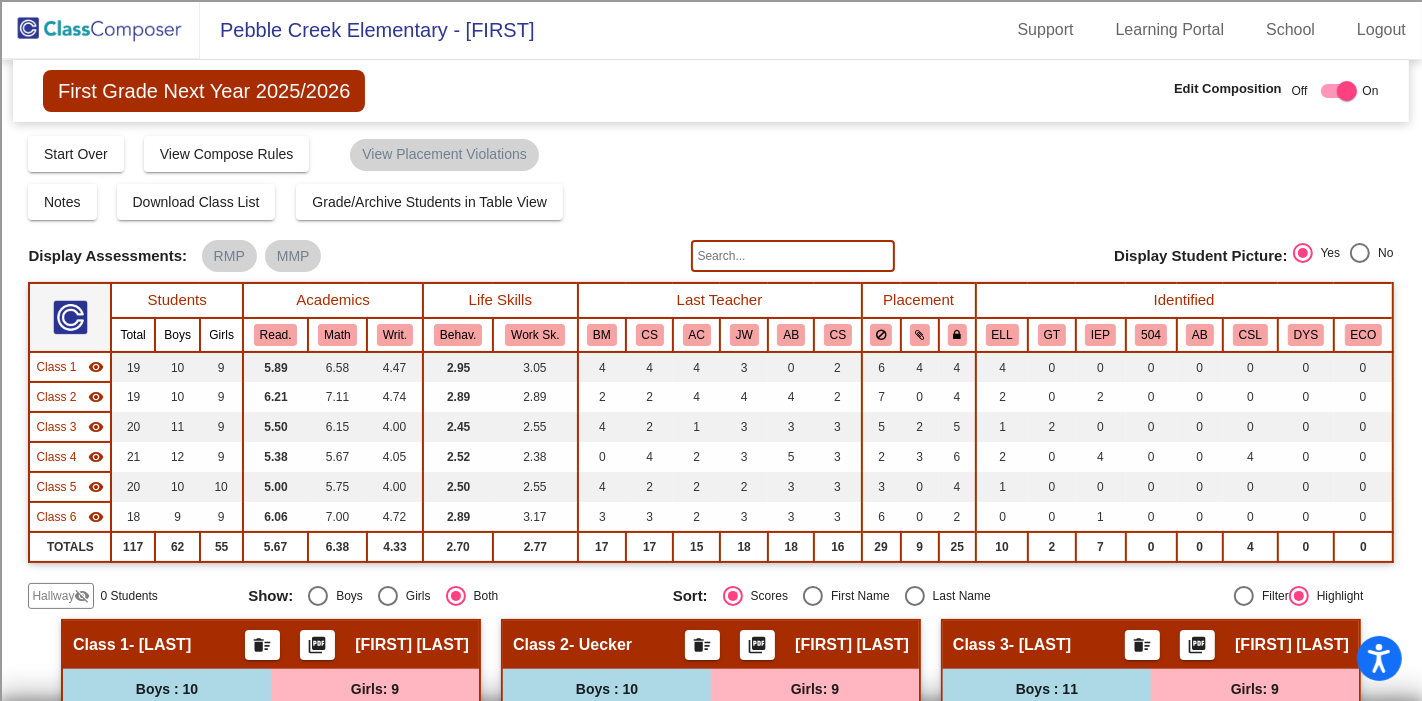 click 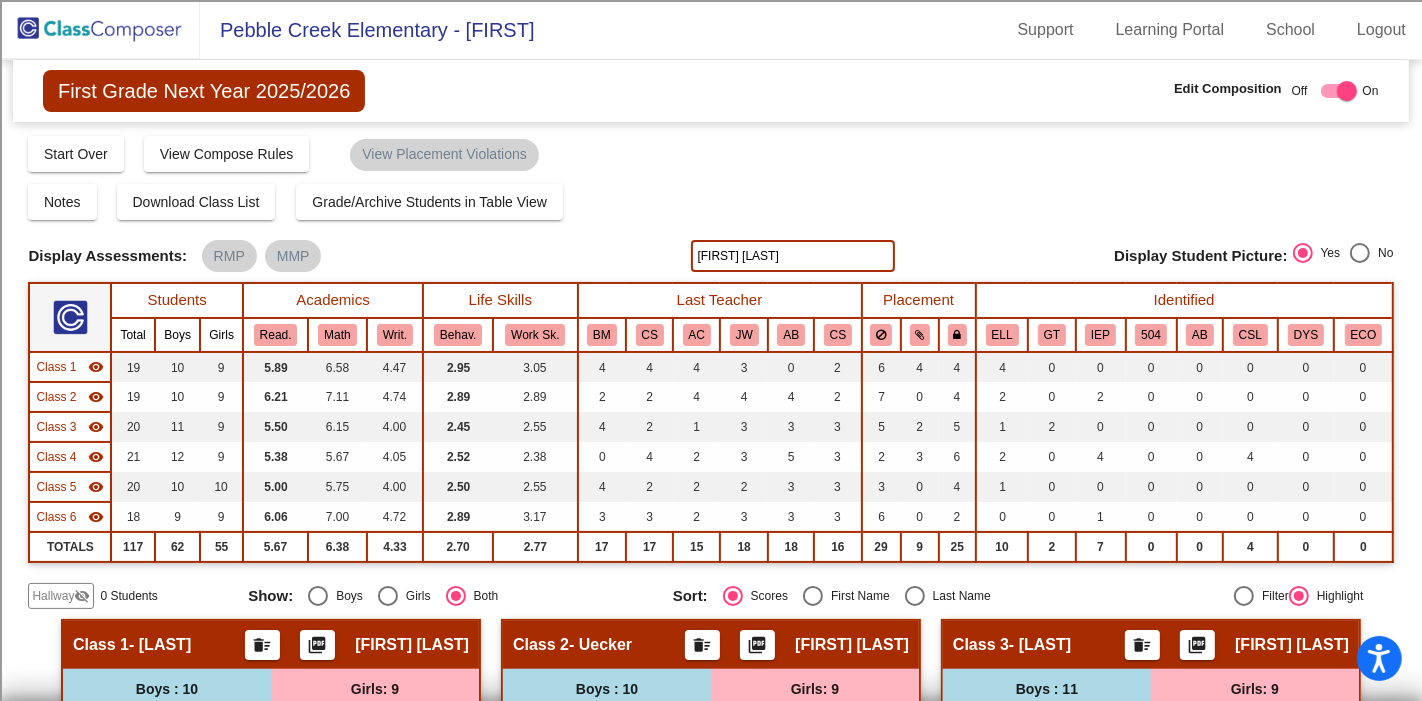type on "Tala Moussoui" 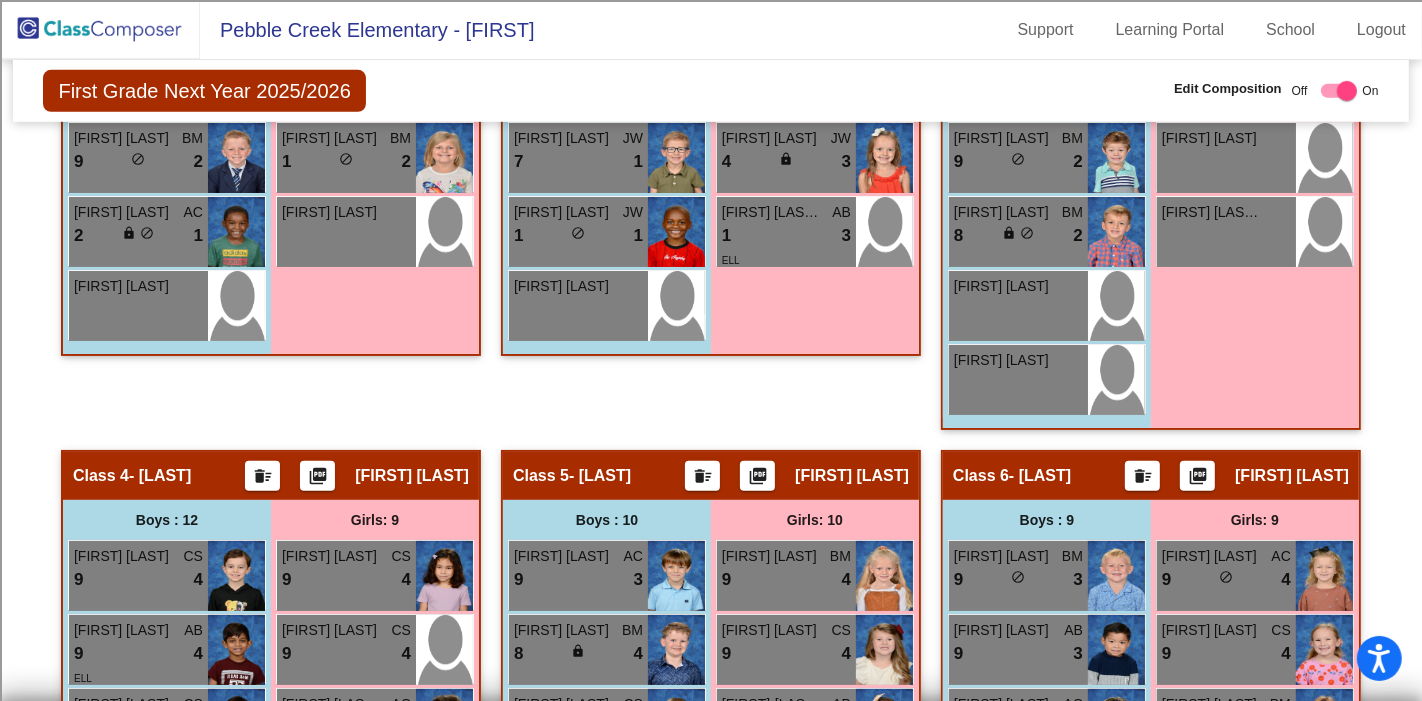 scroll, scrollTop: 0, scrollLeft: 0, axis: both 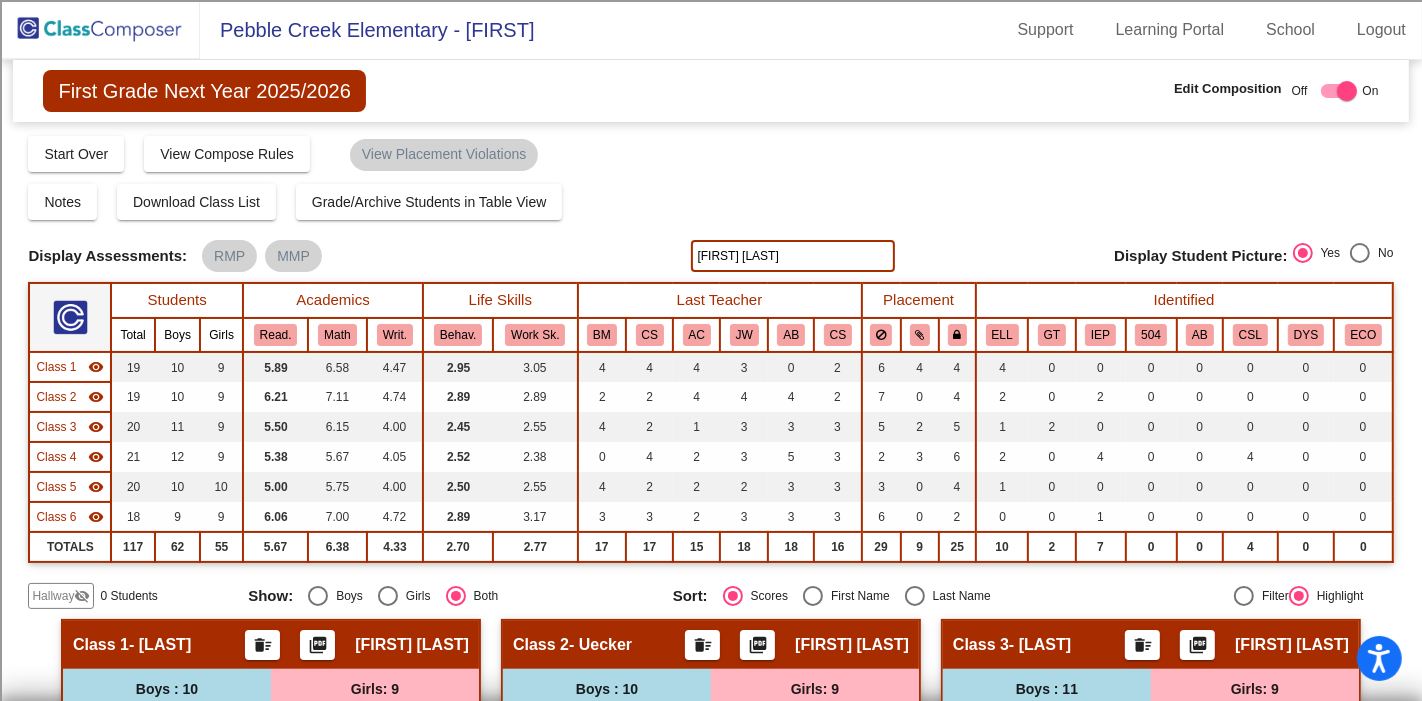 click on "Tala Moussoui" 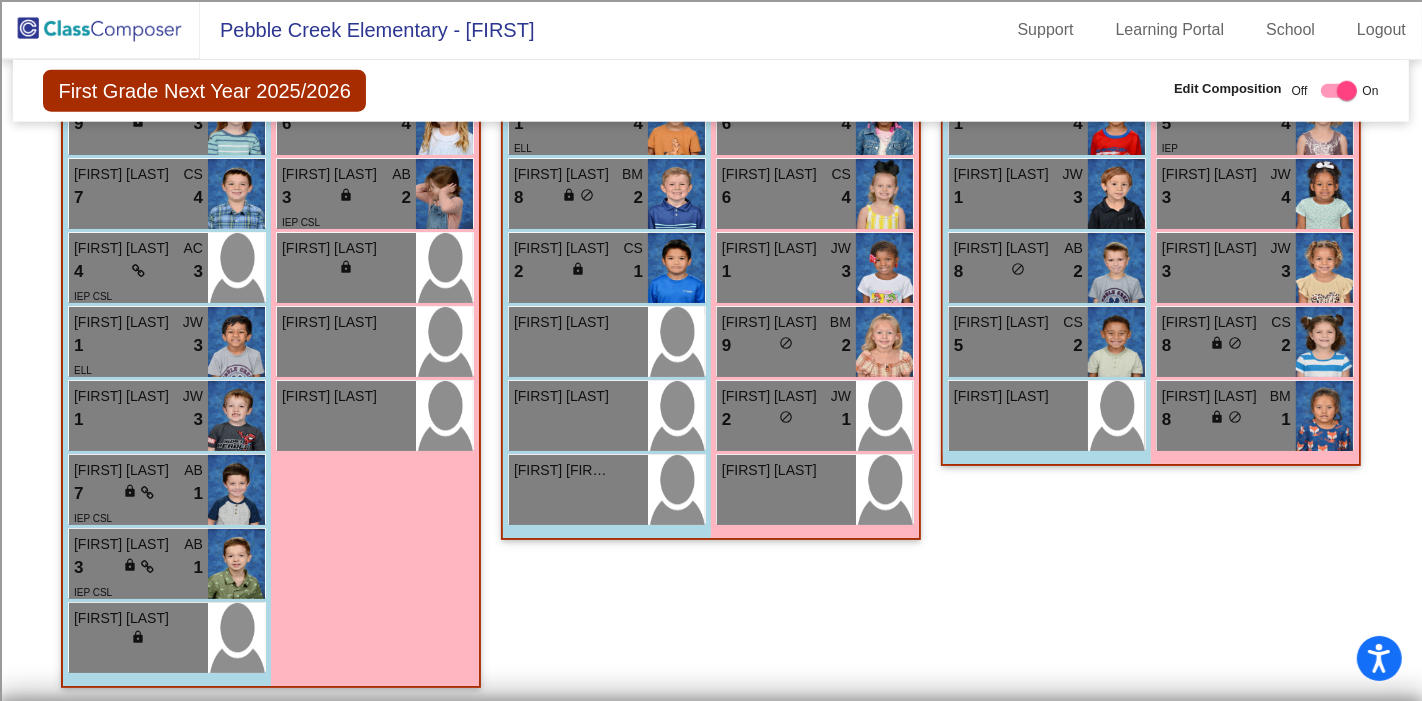 scroll, scrollTop: 413, scrollLeft: 0, axis: vertical 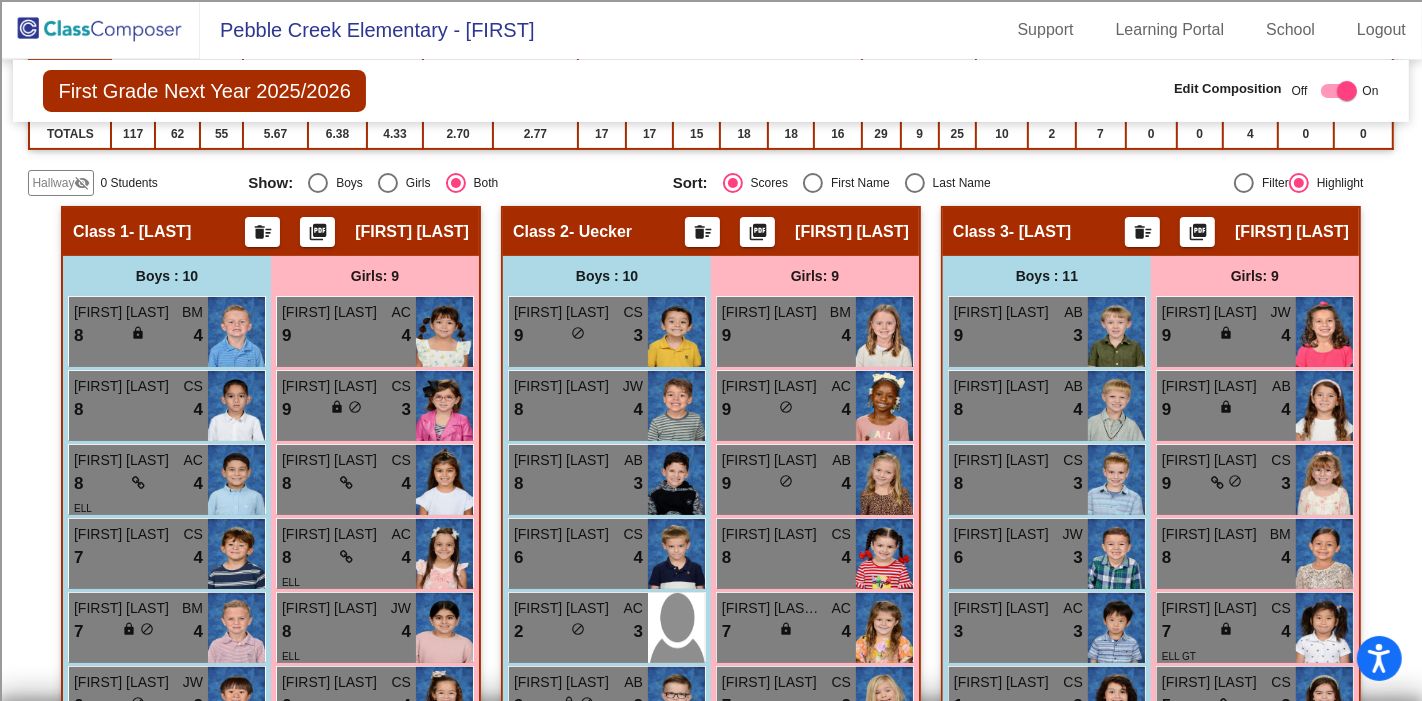 click on "Last Name" at bounding box center (958, 183) 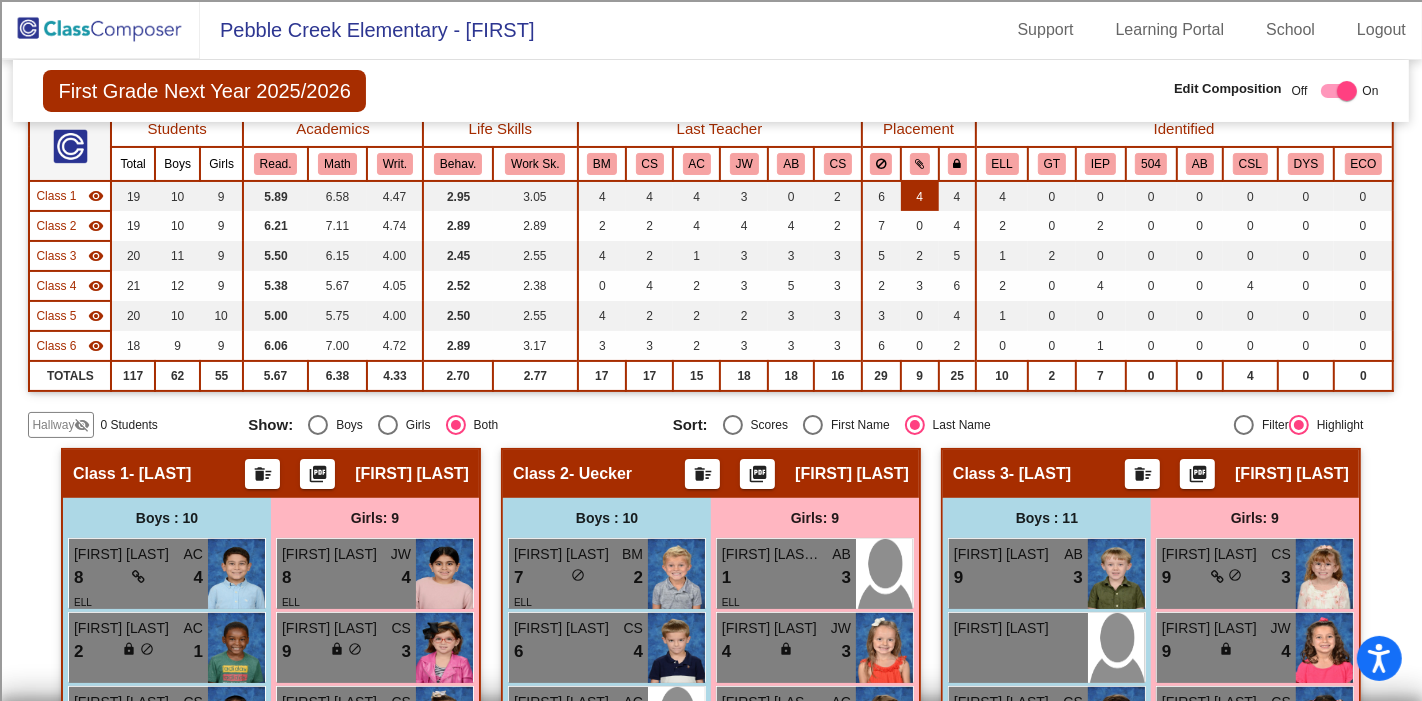 scroll, scrollTop: 0, scrollLeft: 0, axis: both 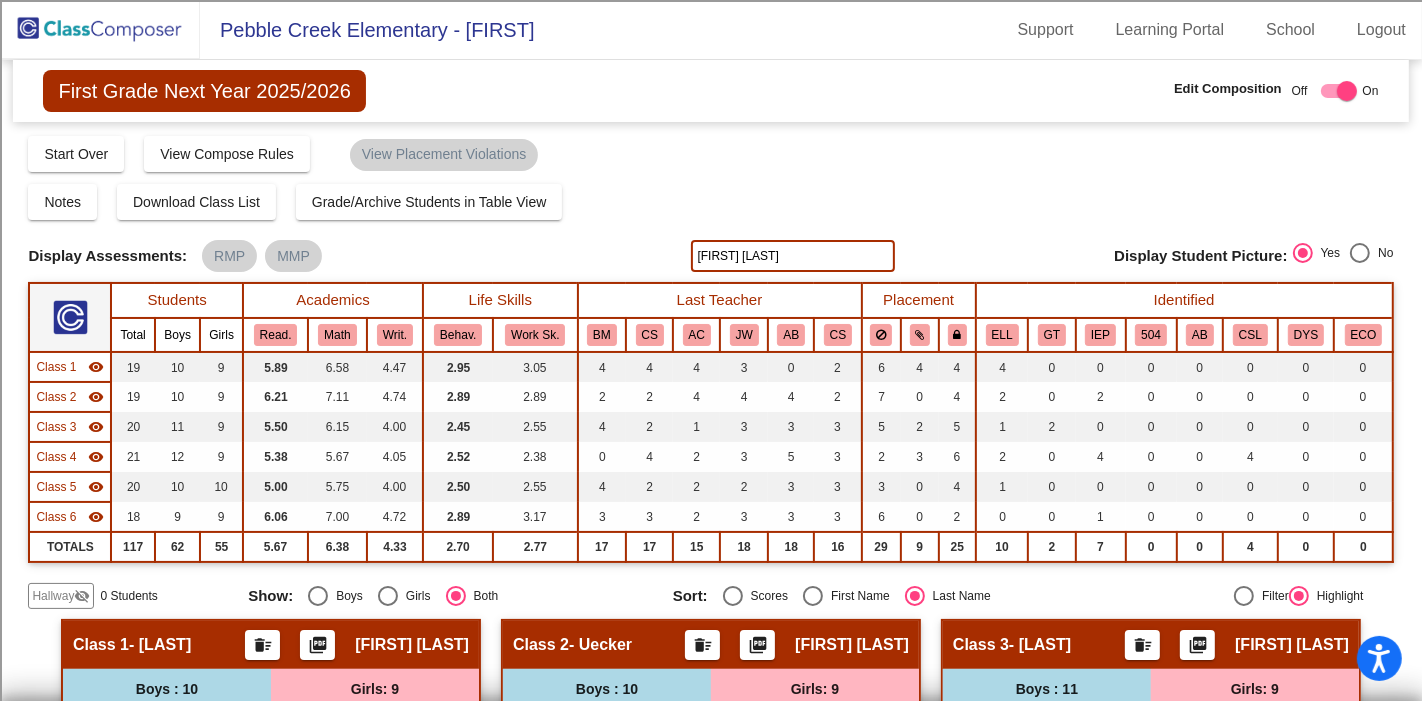 click on "Tala Moussoui" 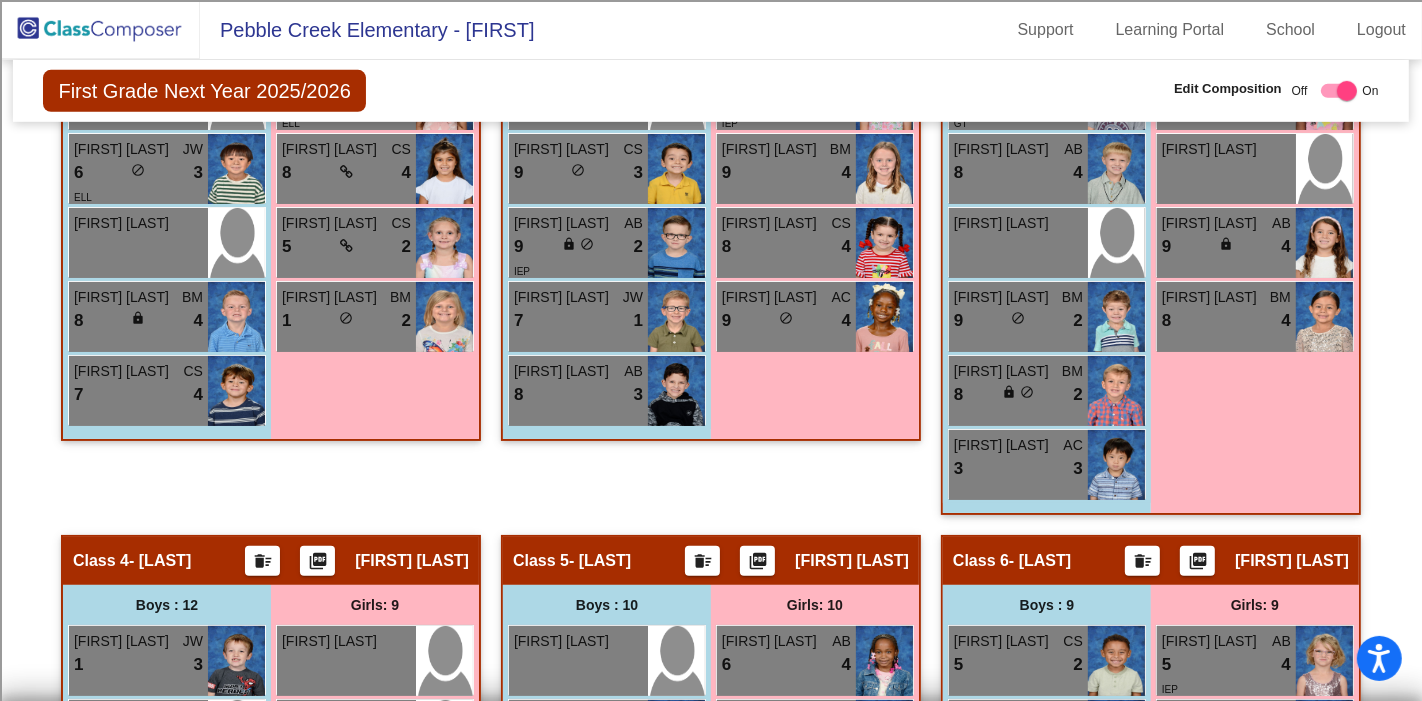 scroll, scrollTop: 888, scrollLeft: 0, axis: vertical 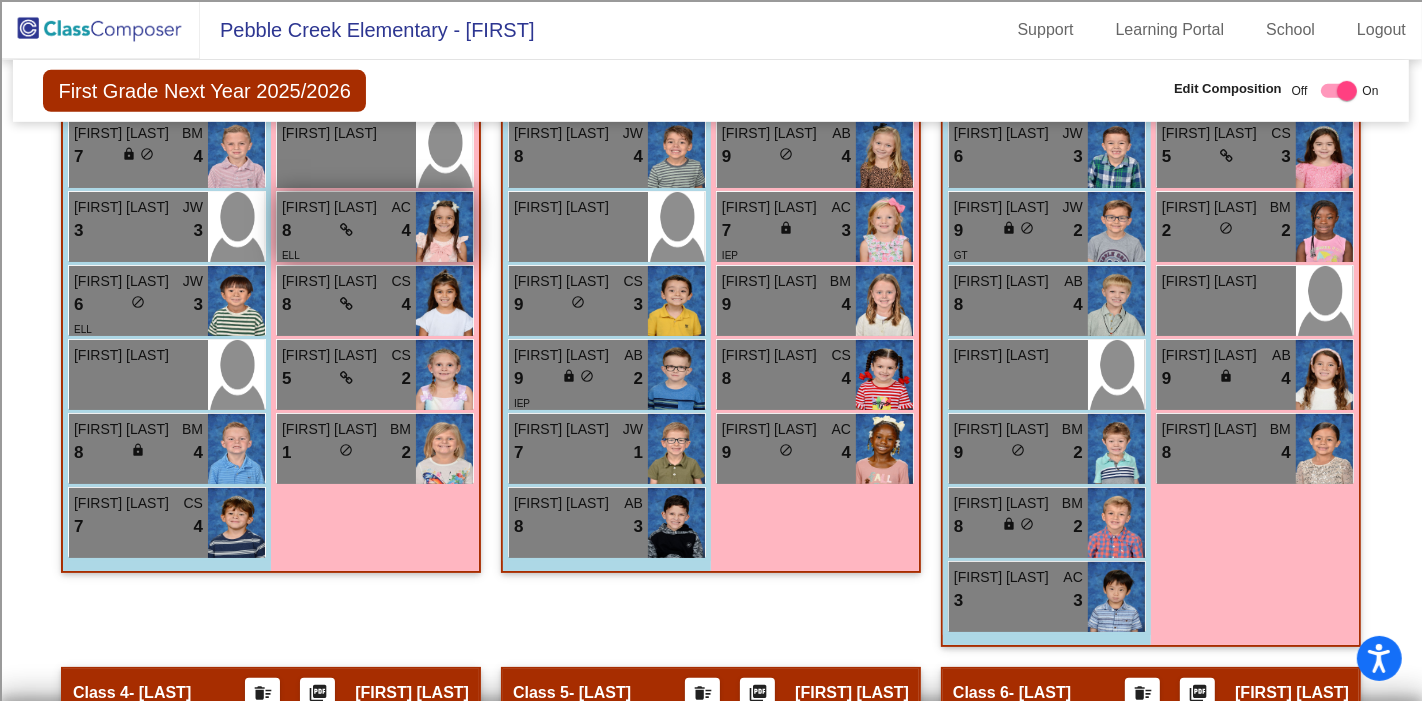 click on "4" at bounding box center (406, 231) 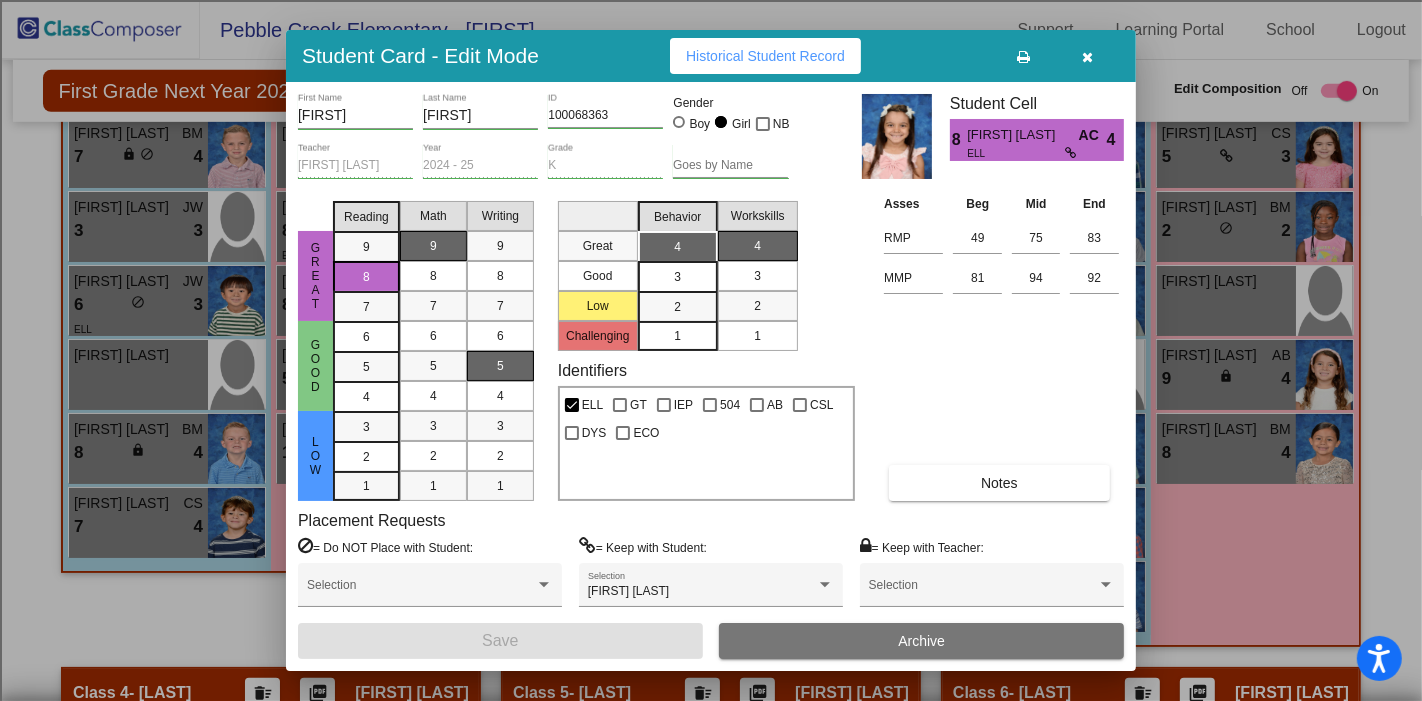 click at bounding box center [1088, 56] 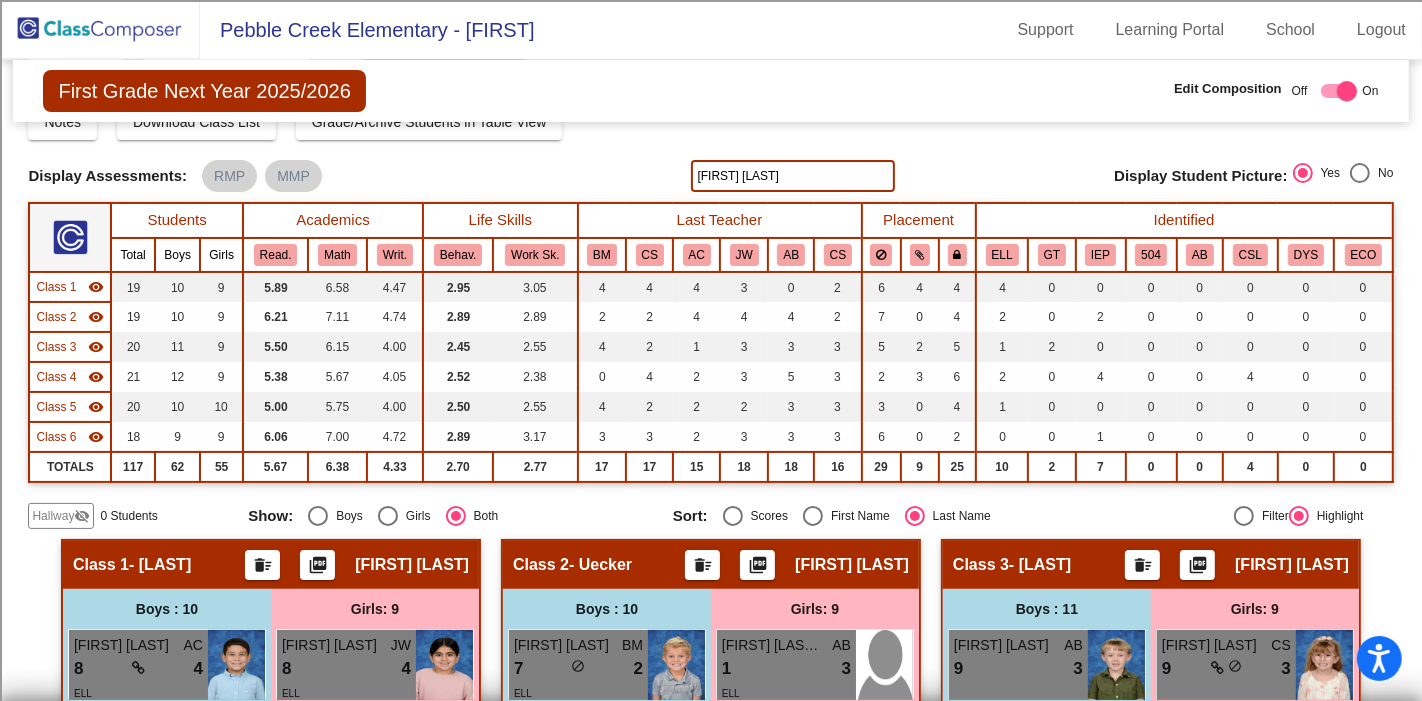 scroll, scrollTop: 0, scrollLeft: 0, axis: both 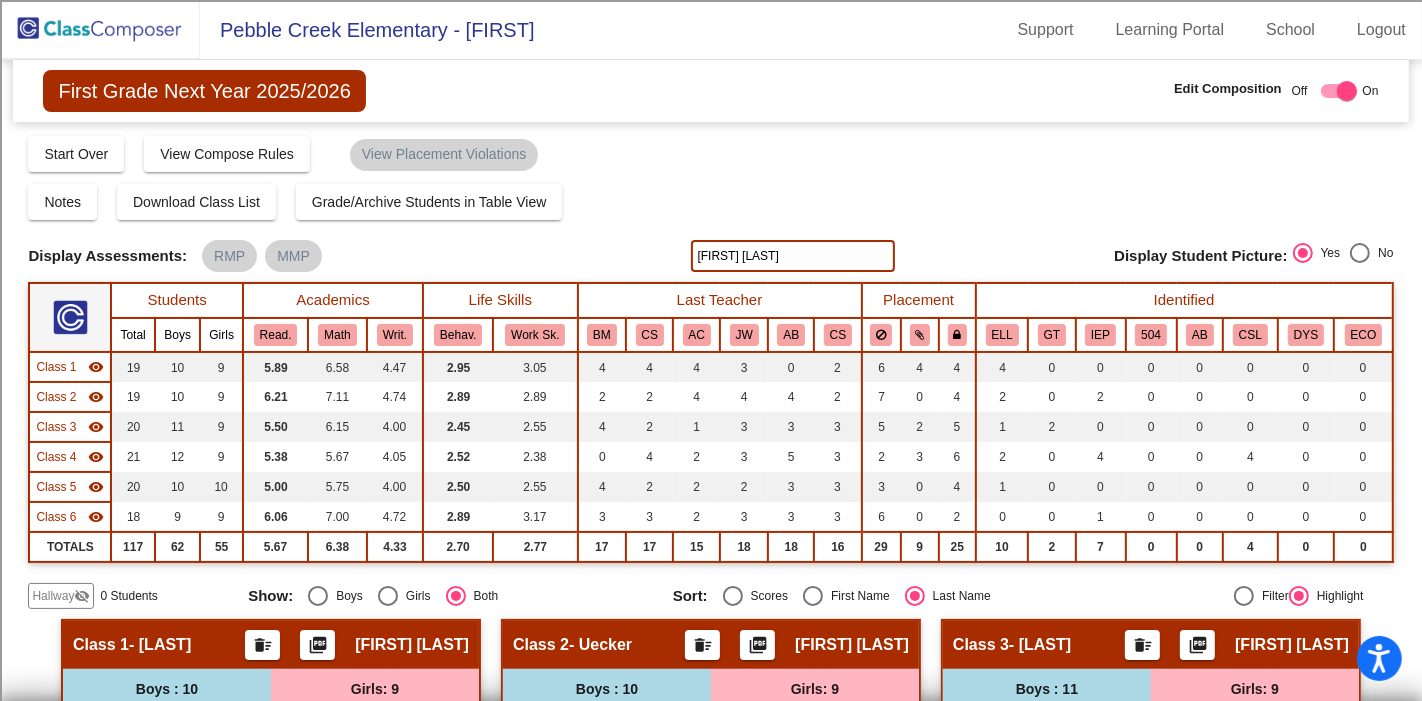 click on "Tala Moussoui" 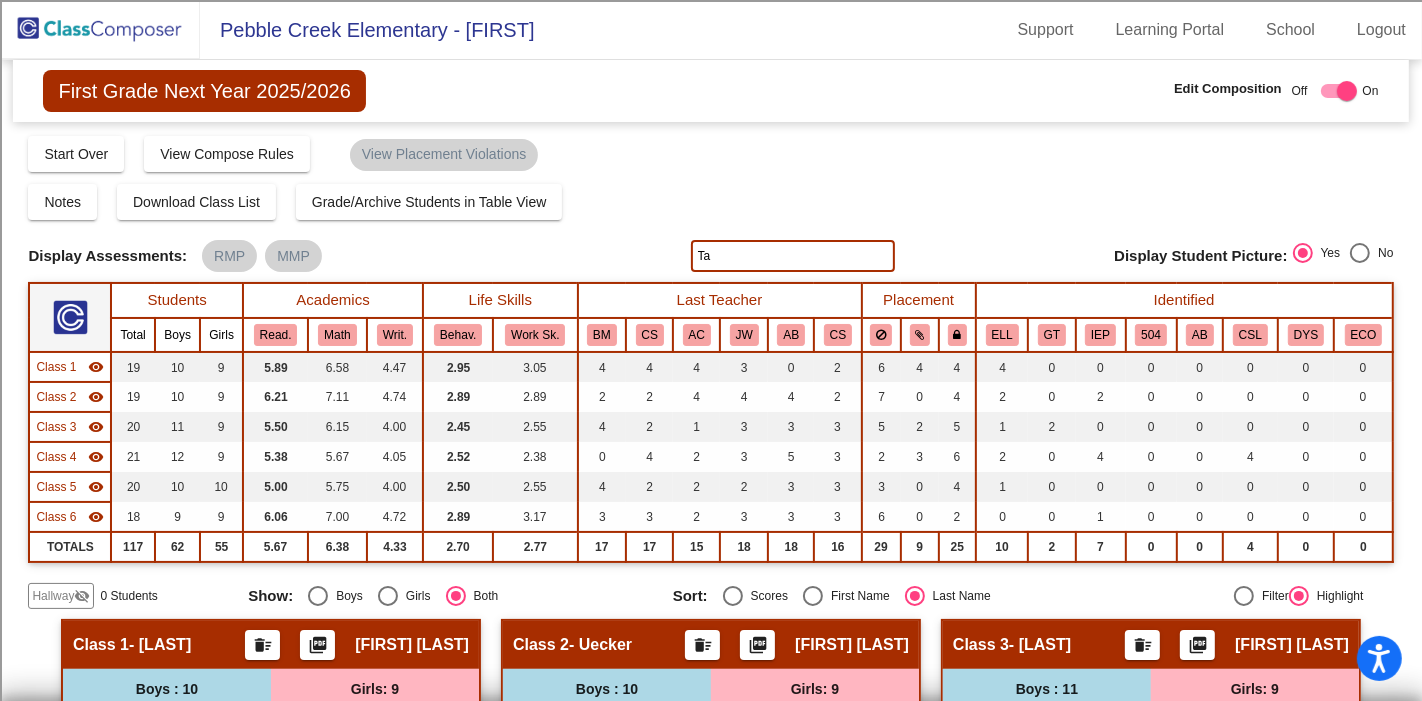 type on "T" 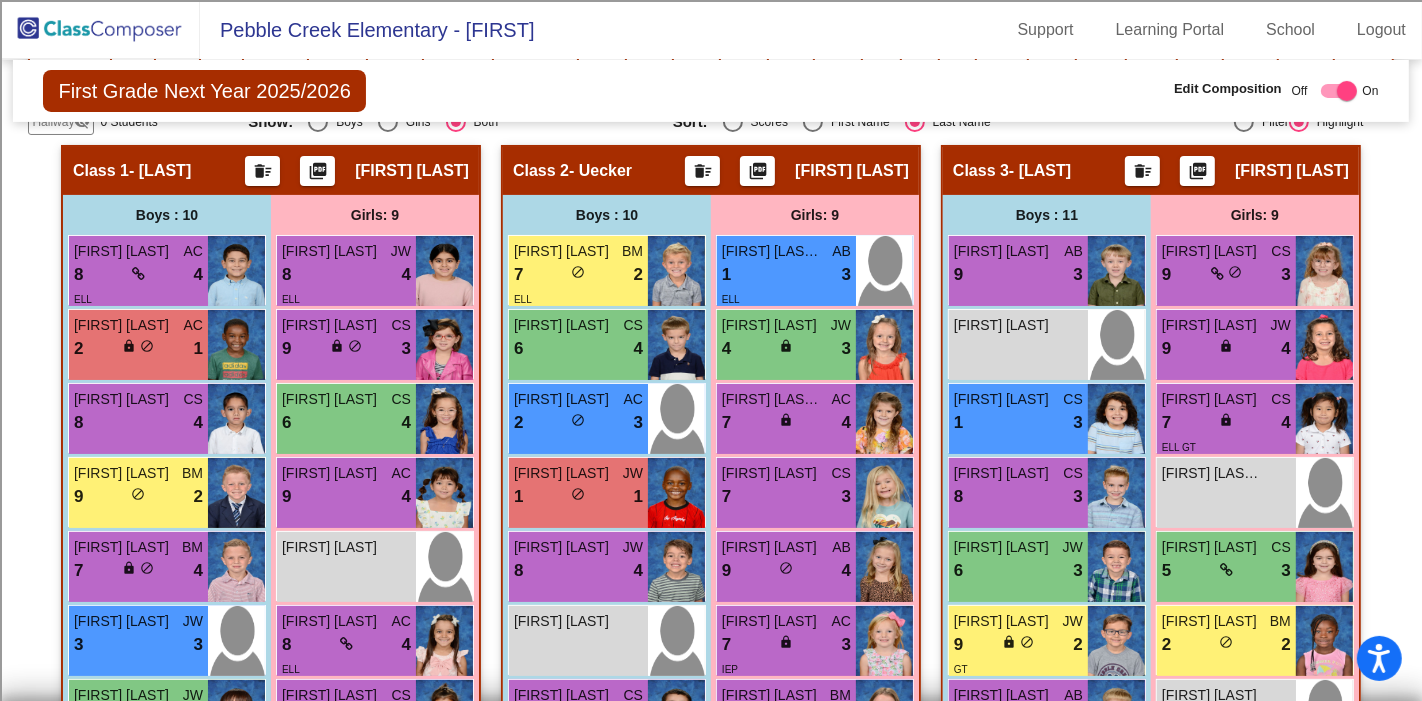 scroll, scrollTop: 0, scrollLeft: 0, axis: both 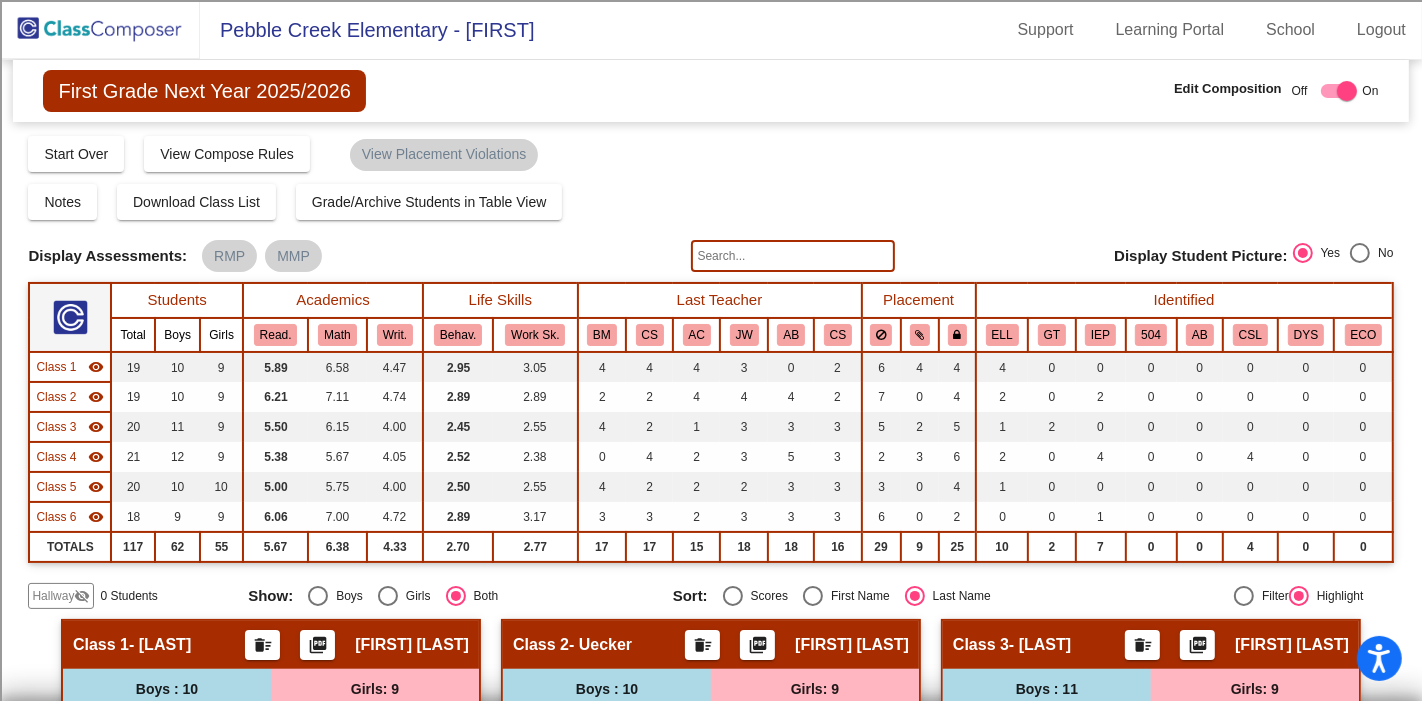 type 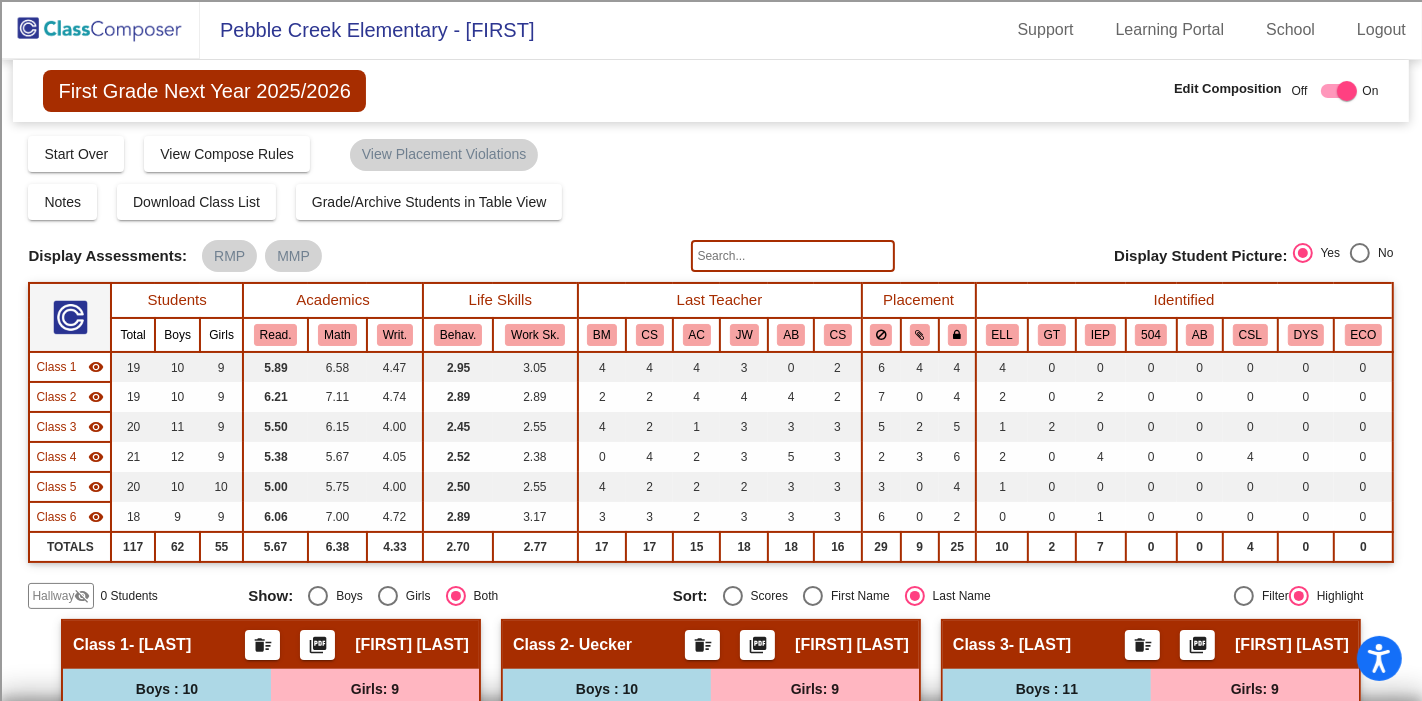 click 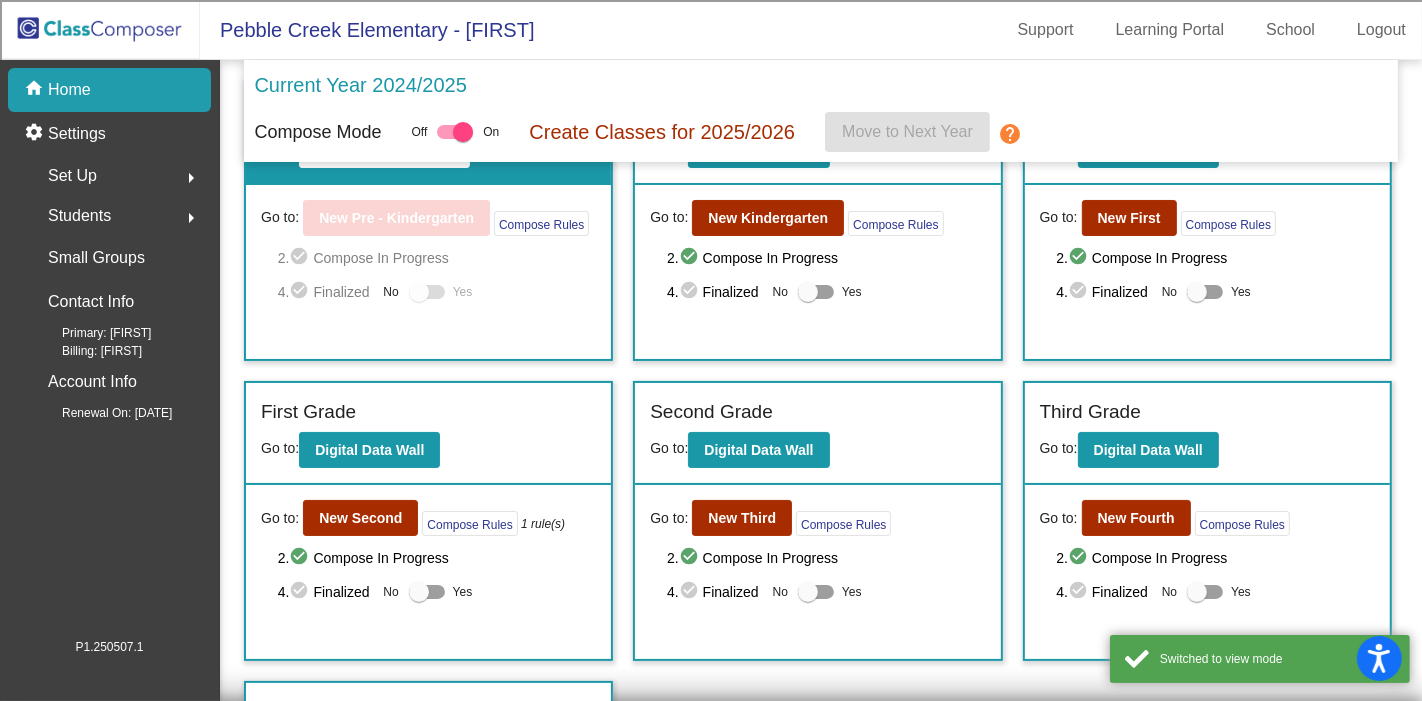 scroll, scrollTop: 173, scrollLeft: 0, axis: vertical 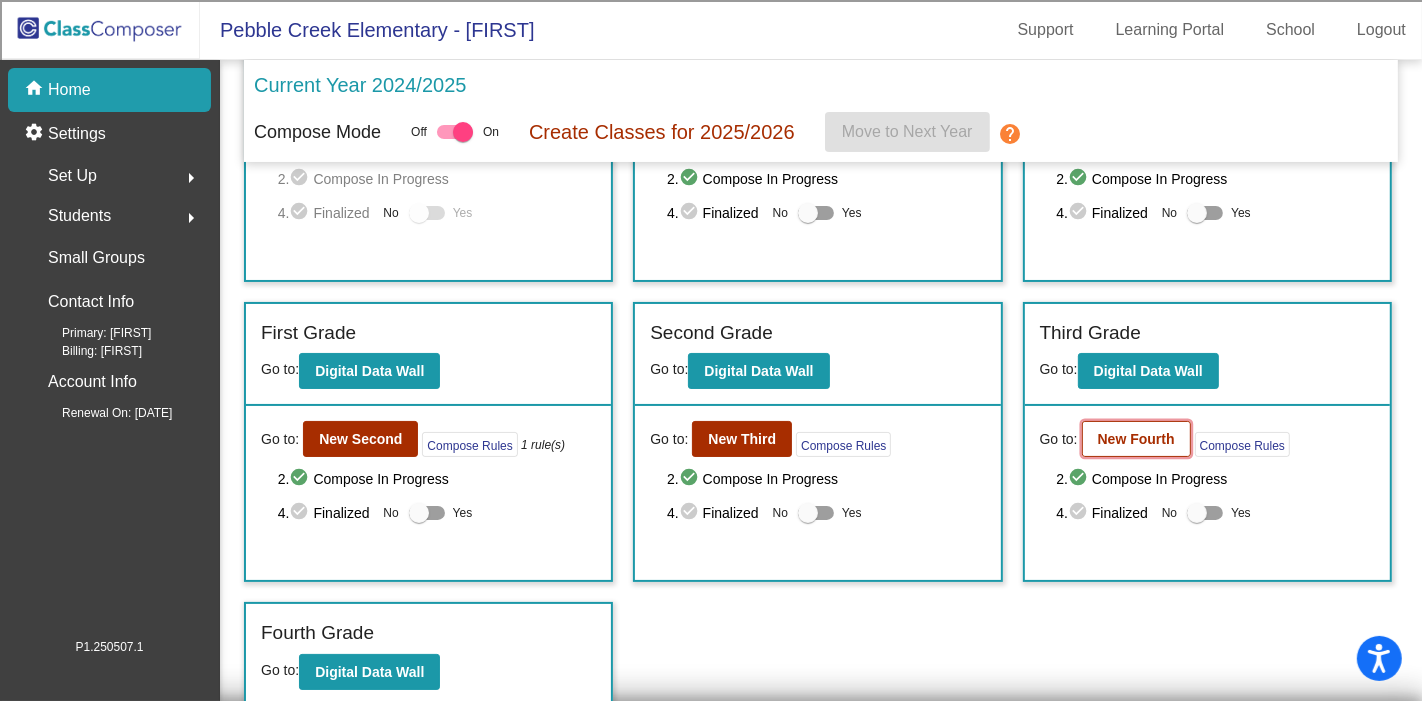 click on "New Fourth" 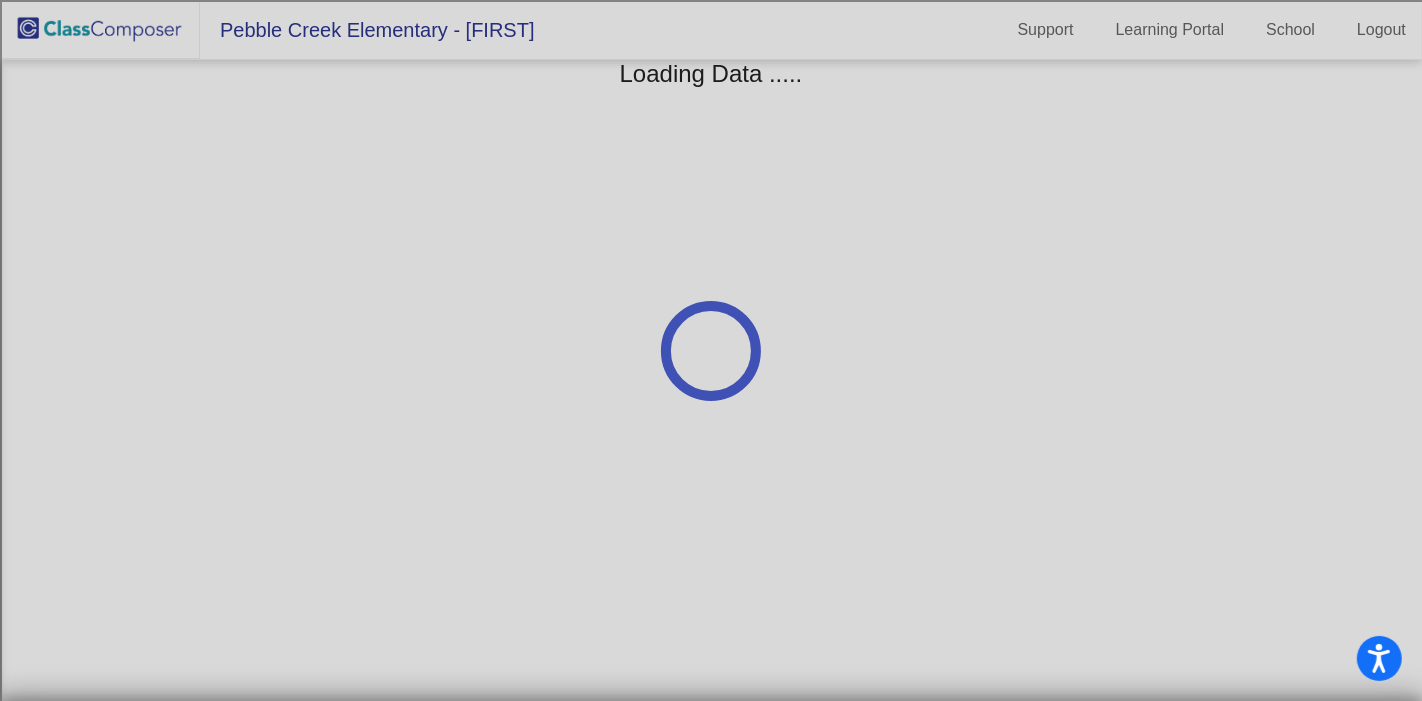 scroll, scrollTop: 0, scrollLeft: 0, axis: both 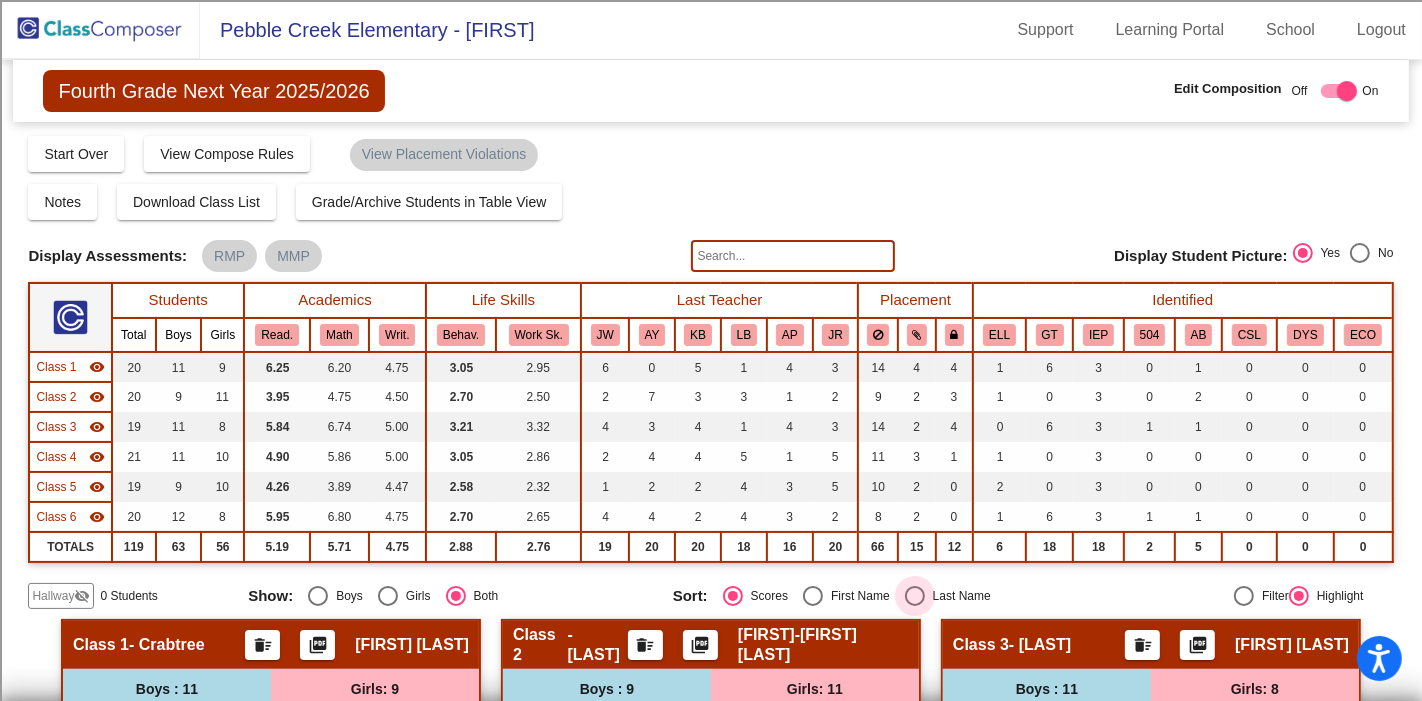 click at bounding box center [915, 596] 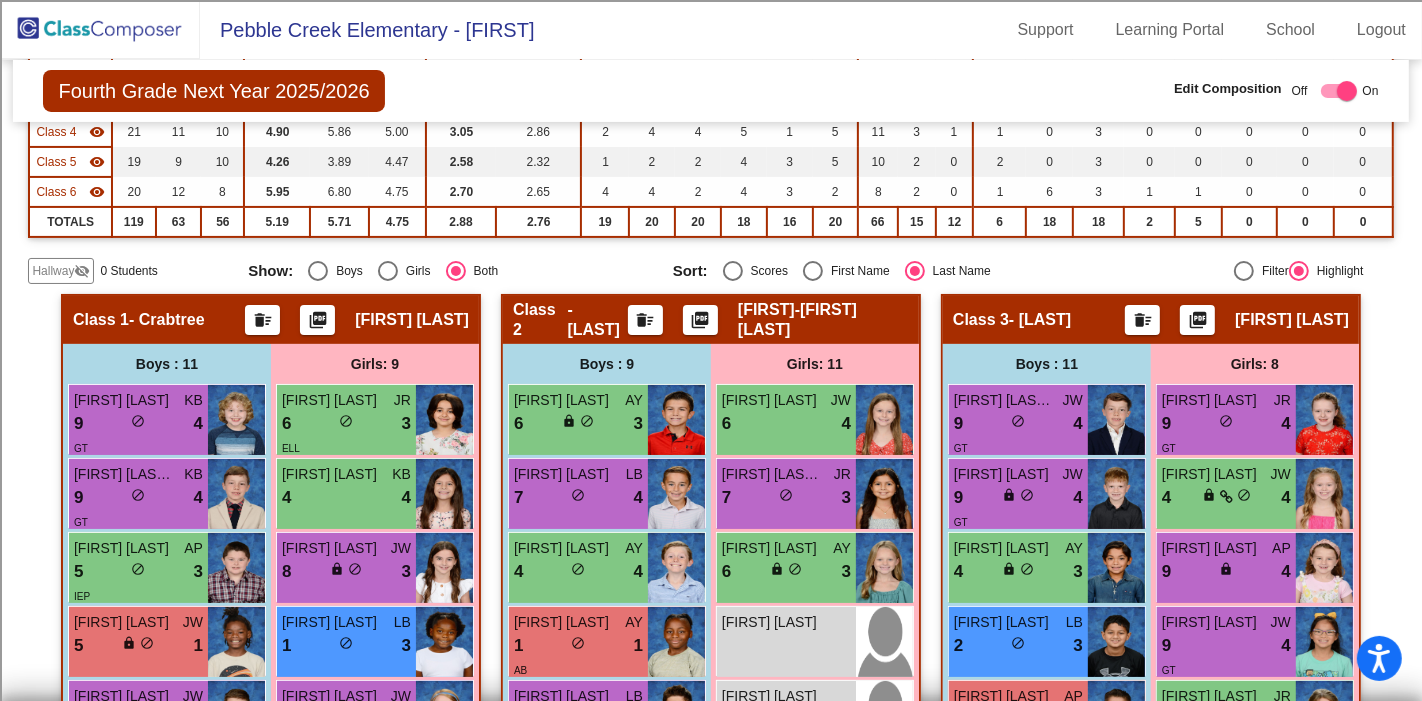 scroll, scrollTop: 333, scrollLeft: 0, axis: vertical 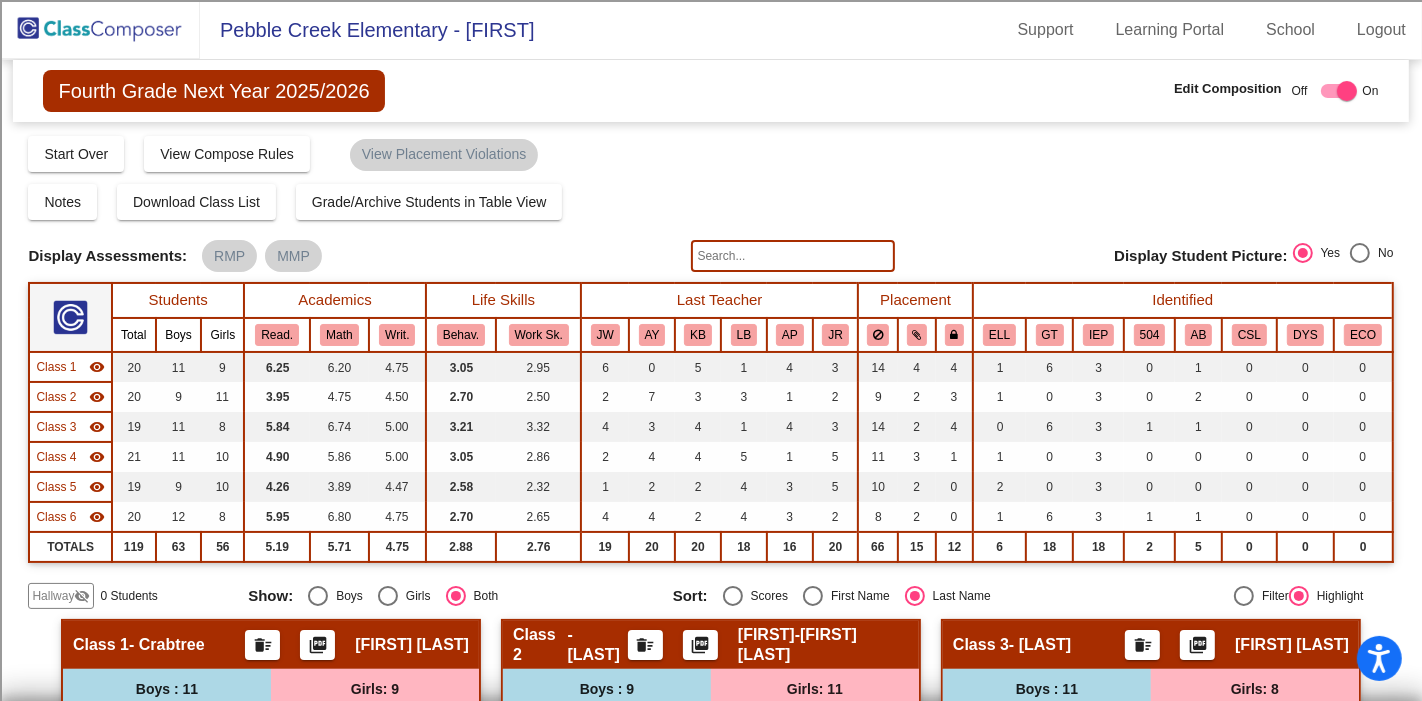 click 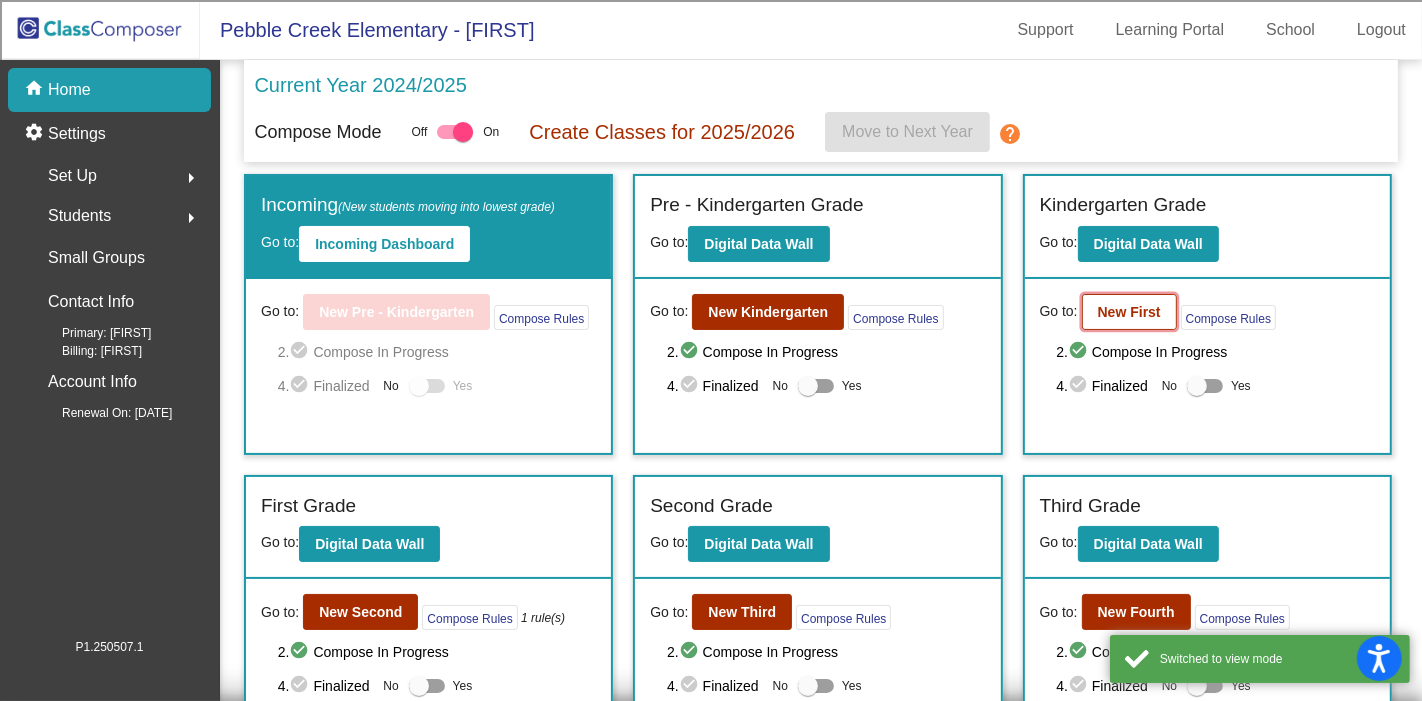 click on "New First" 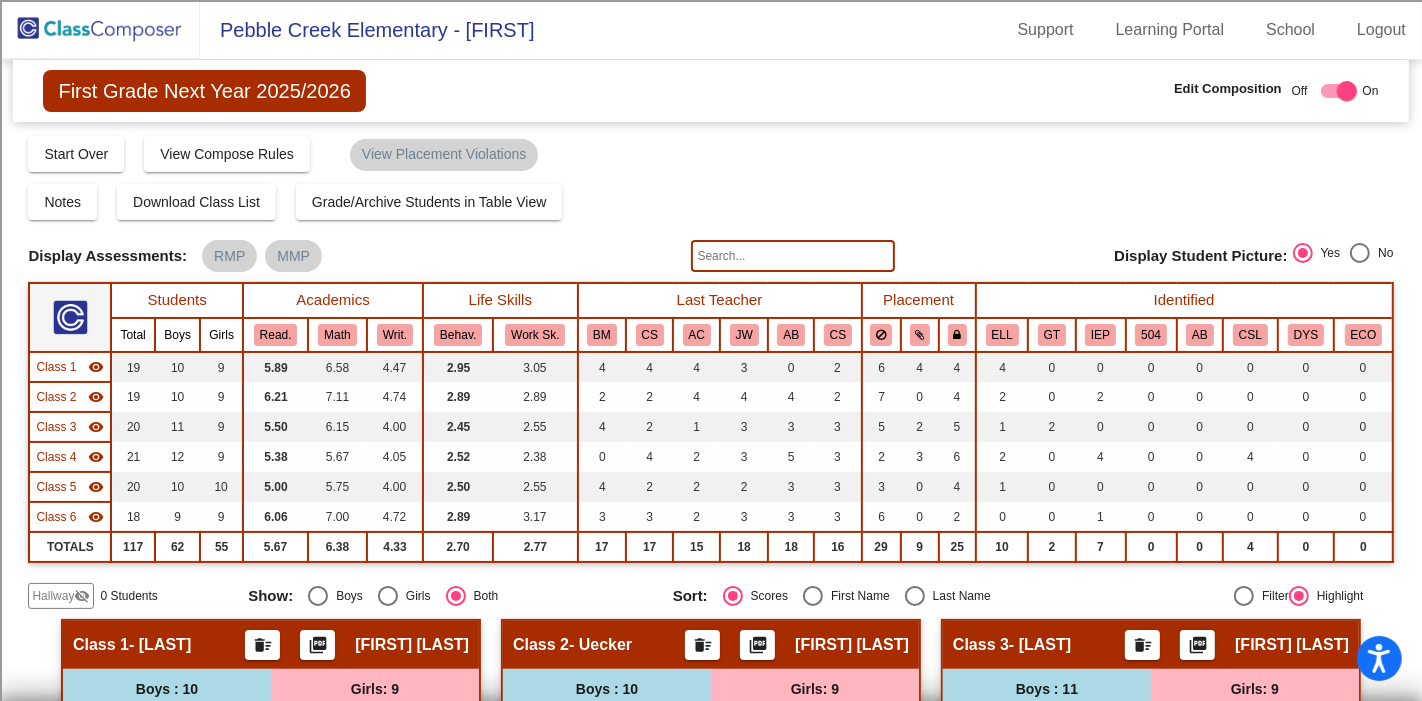 click 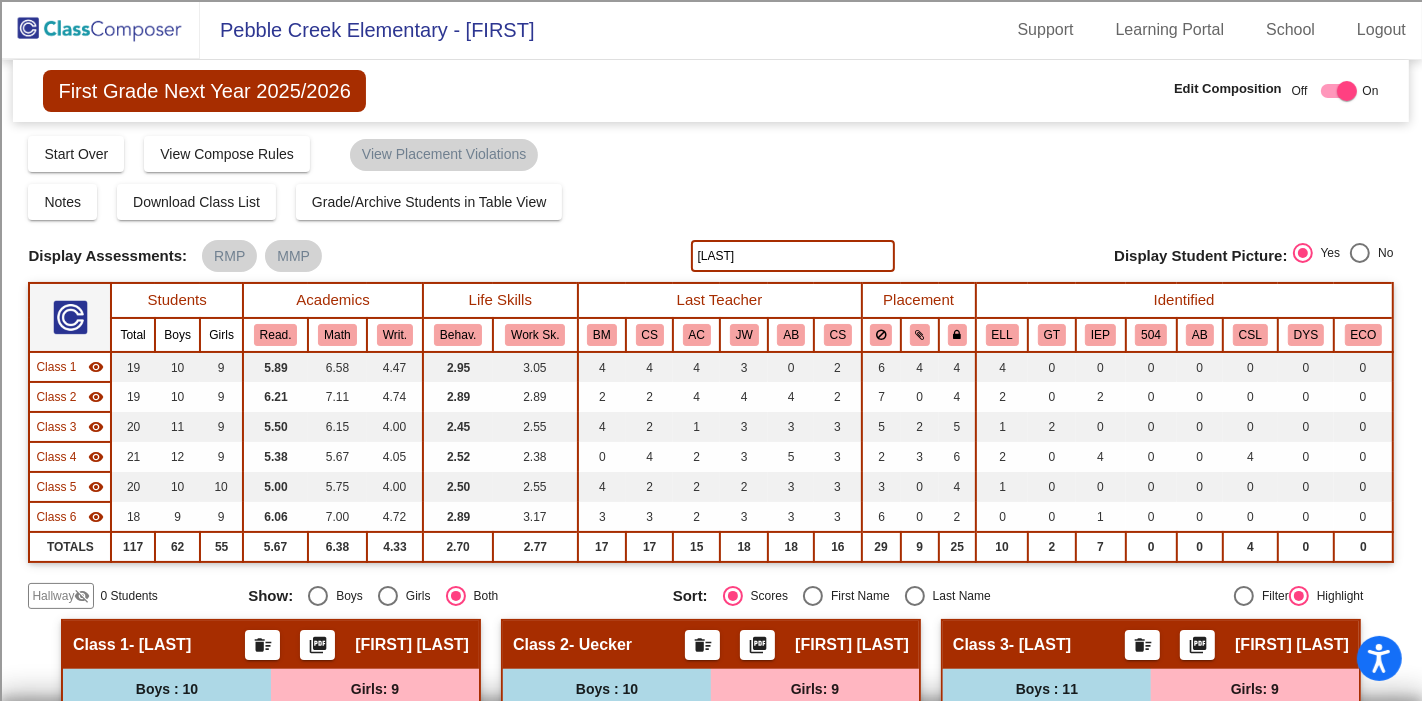 type on "Houngninou" 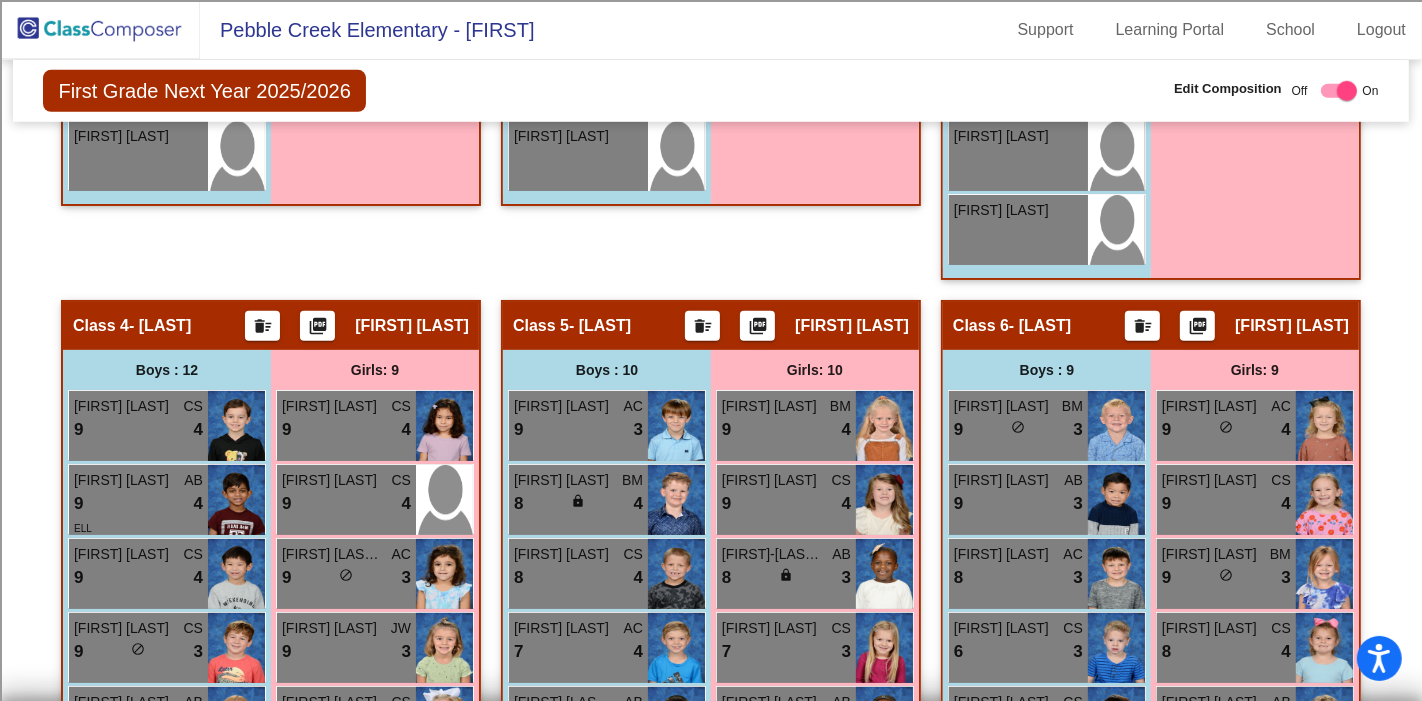scroll, scrollTop: 413, scrollLeft: 0, axis: vertical 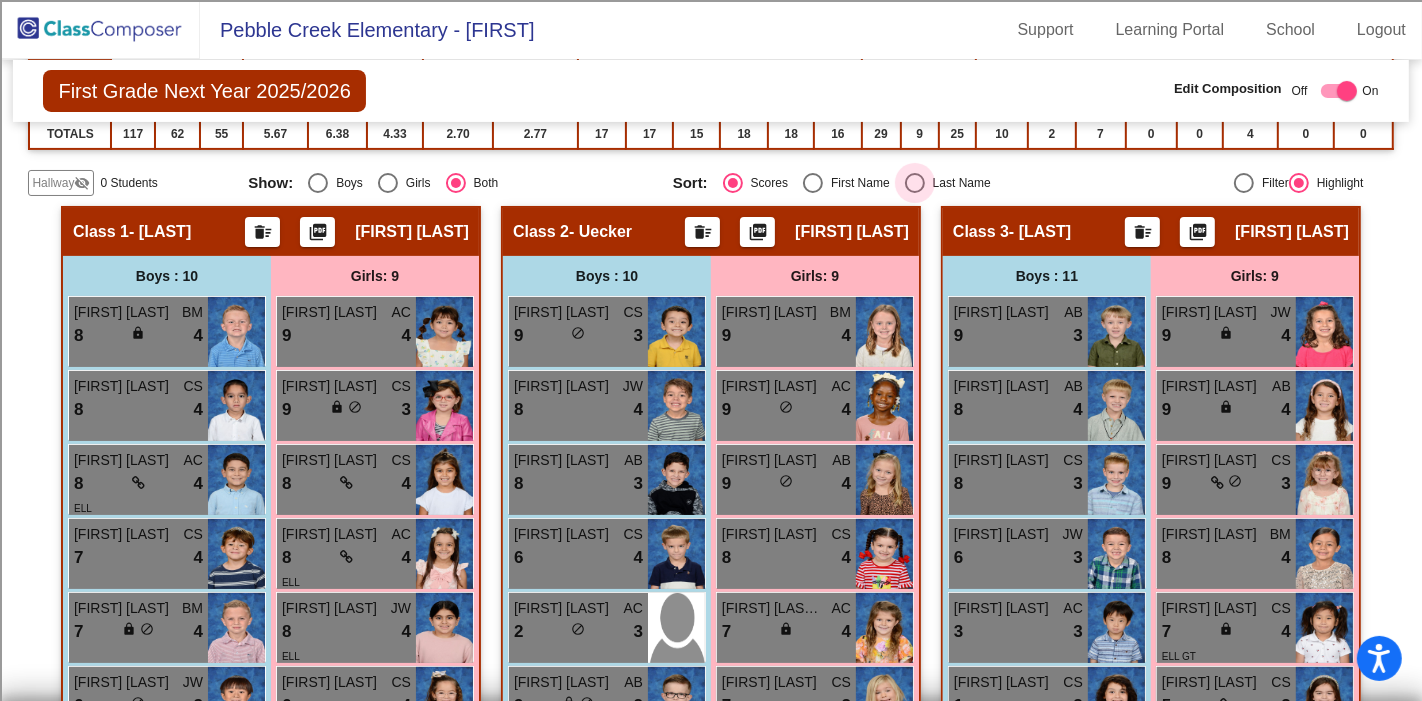 click on "Last Name" at bounding box center (958, 183) 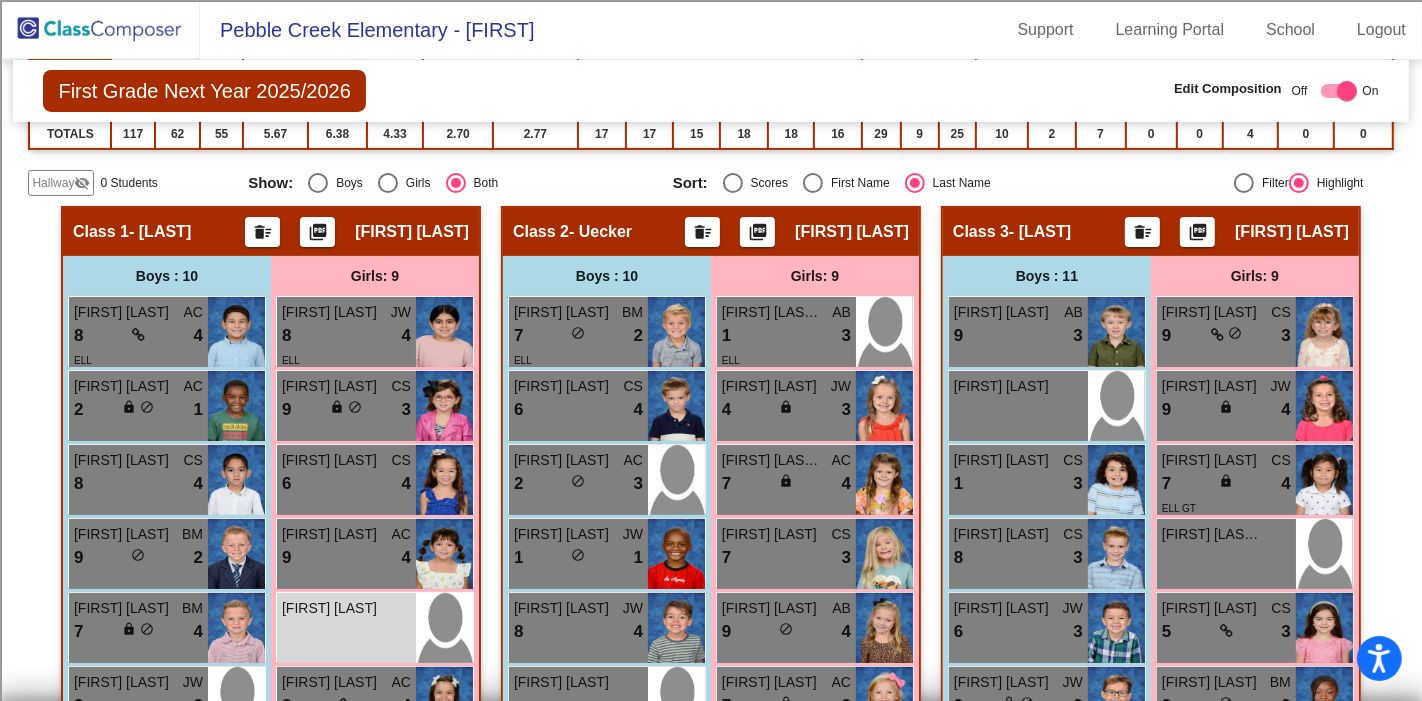 click 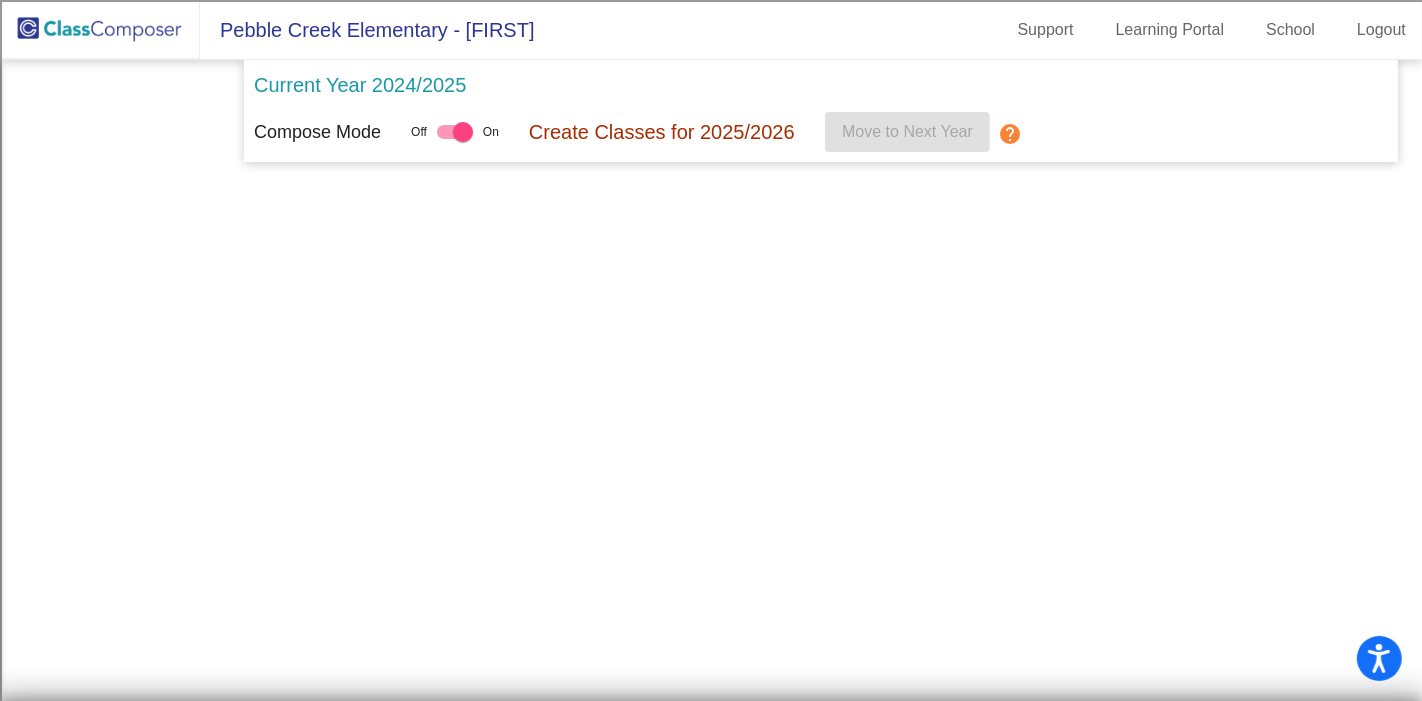 scroll, scrollTop: 0, scrollLeft: 0, axis: both 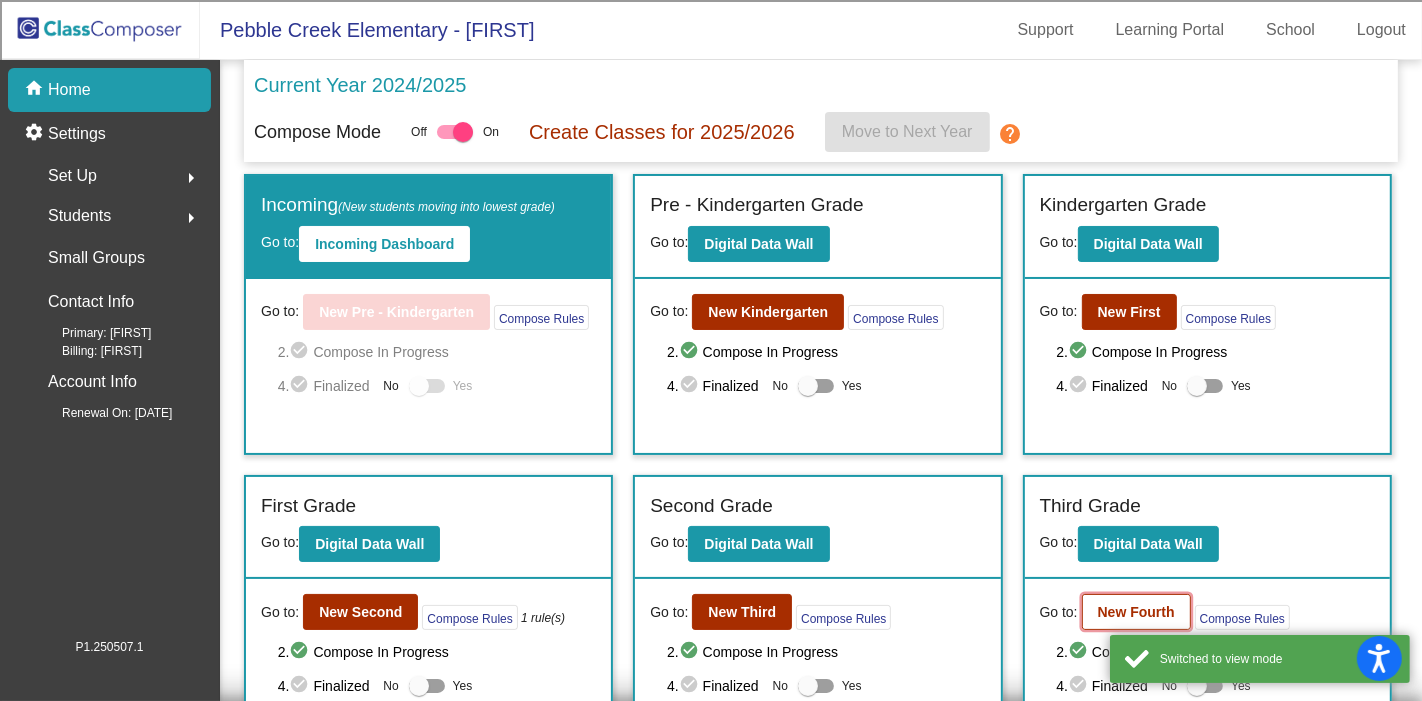 click on "New Fourth" 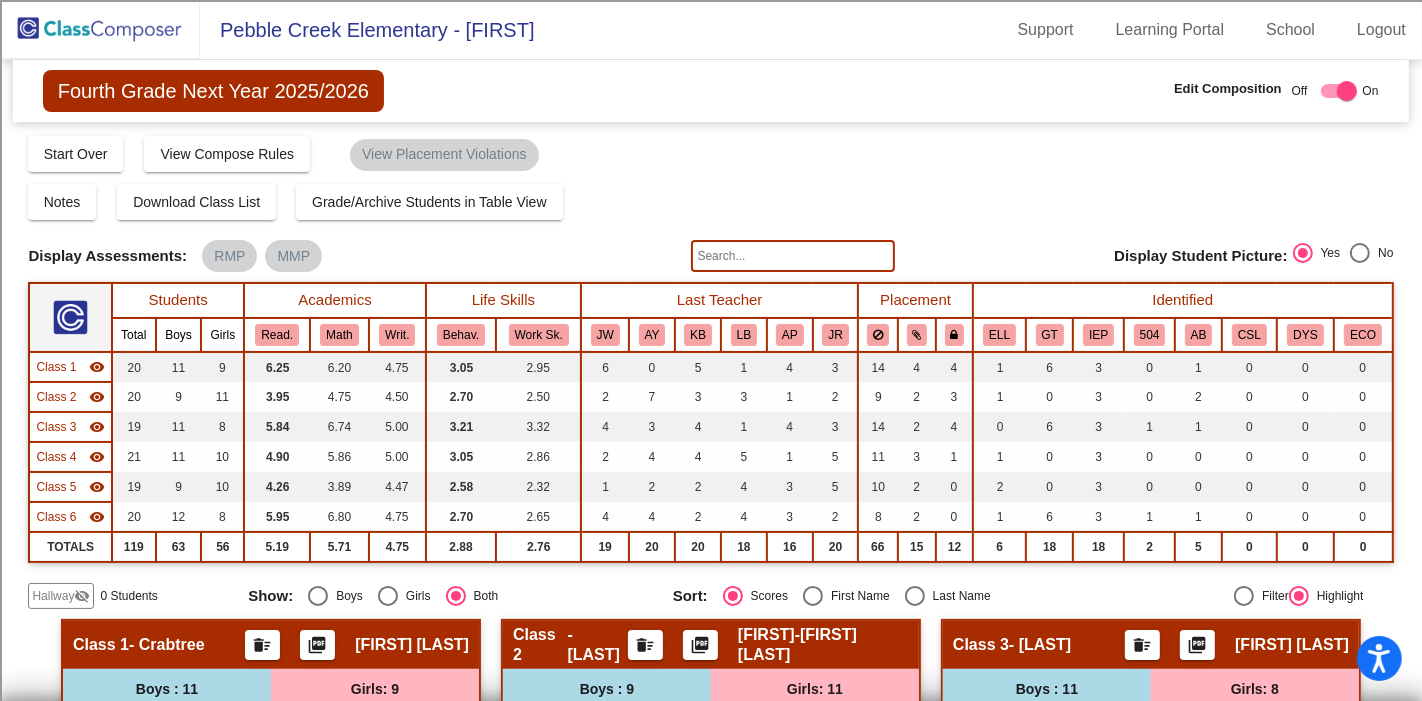 click 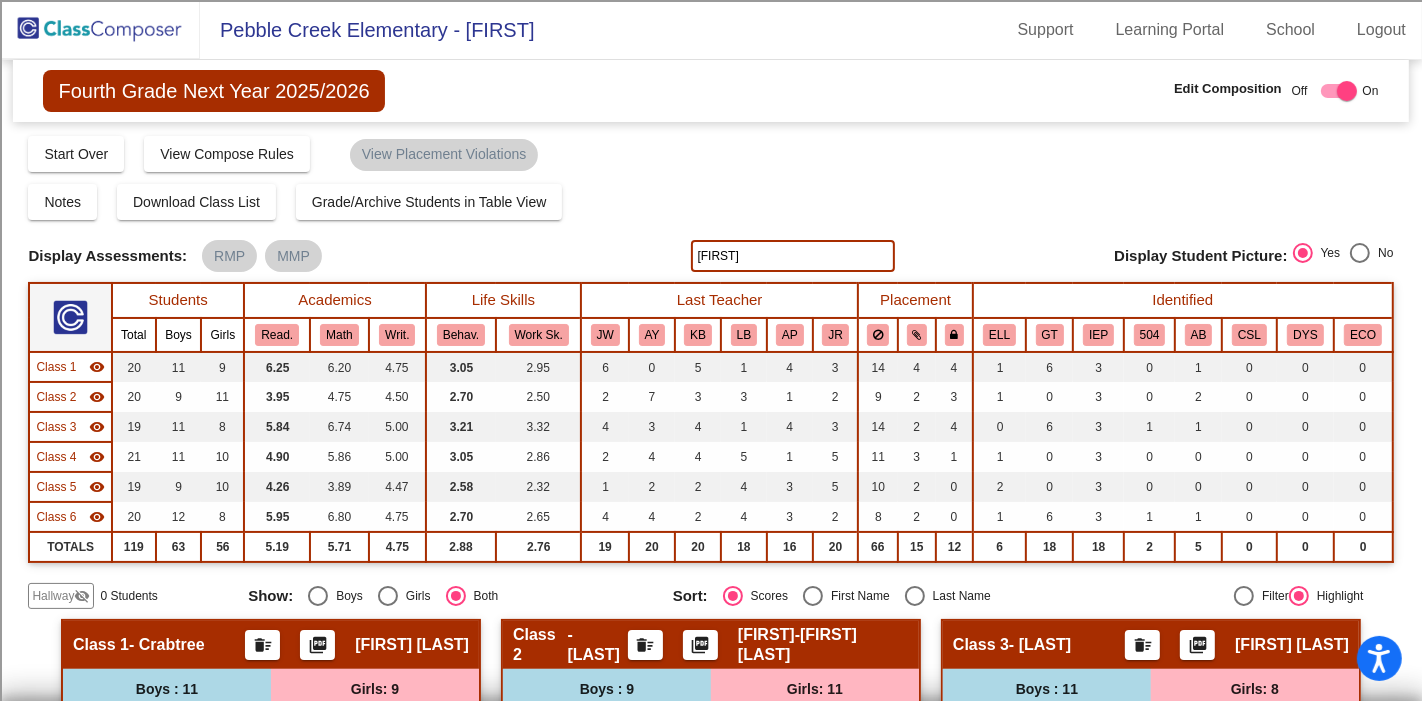 type on "Mila" 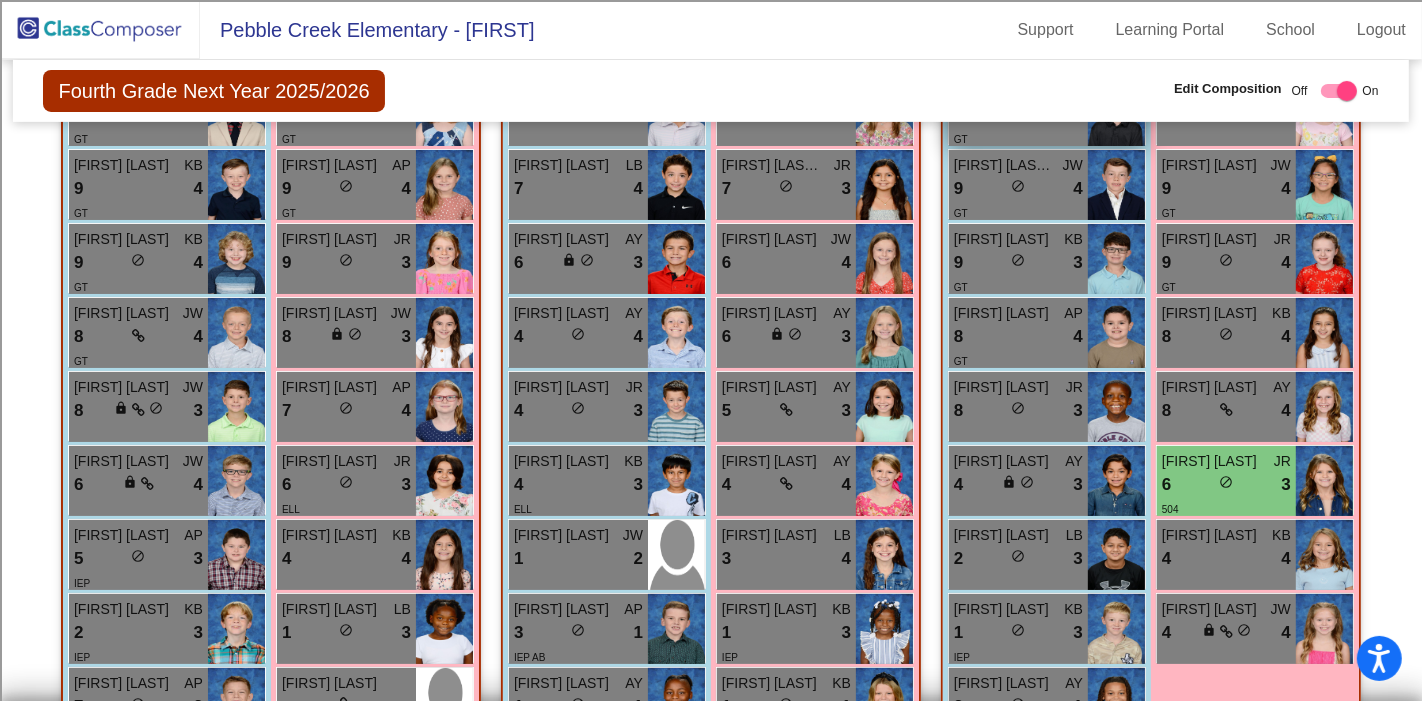scroll, scrollTop: 635, scrollLeft: 0, axis: vertical 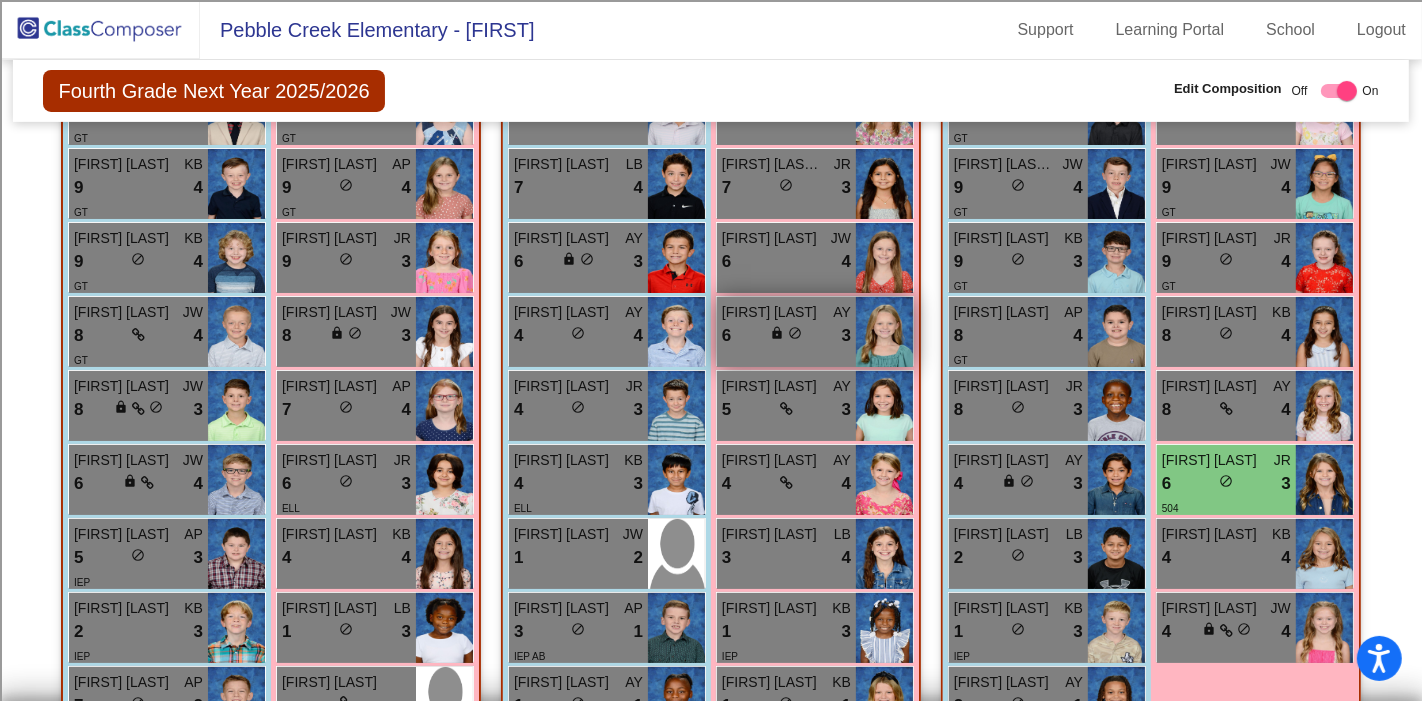 click on "6 lock do_not_disturb_alt 3" at bounding box center [786, 336] 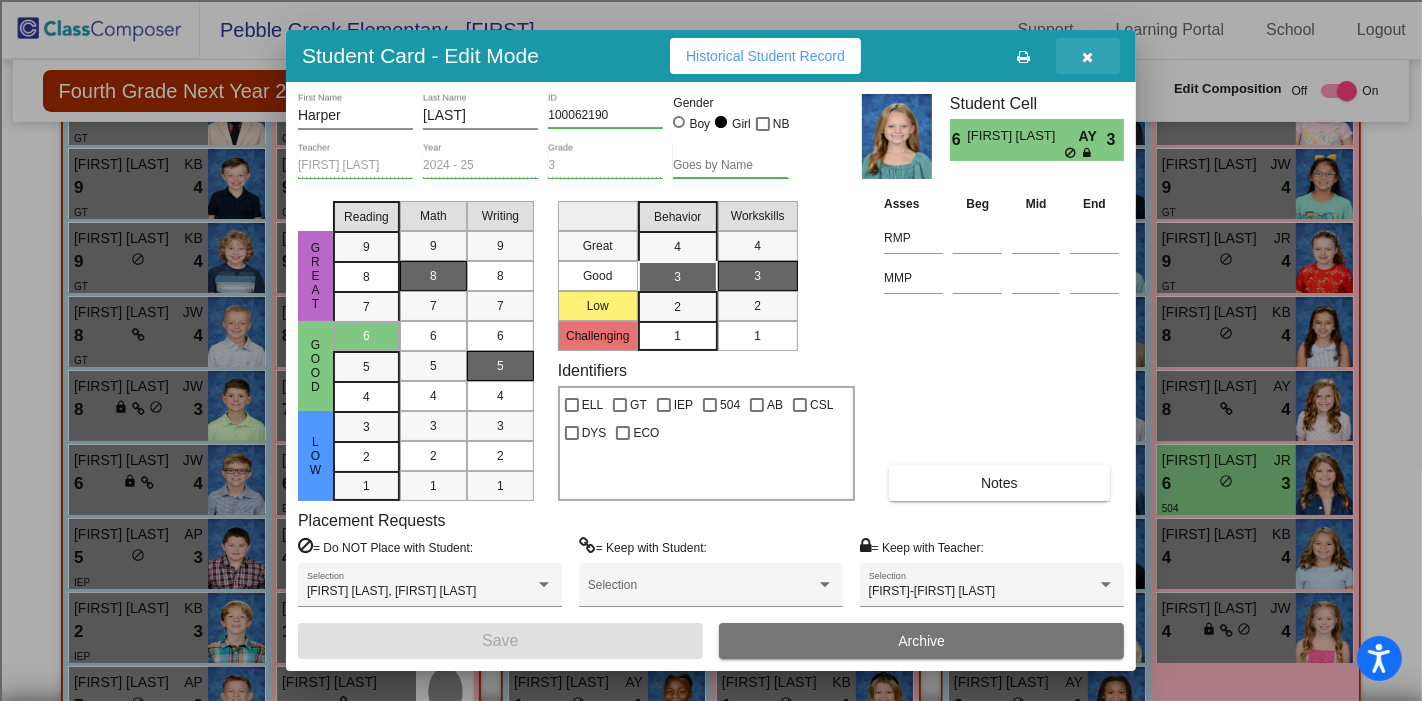 click at bounding box center [1088, 57] 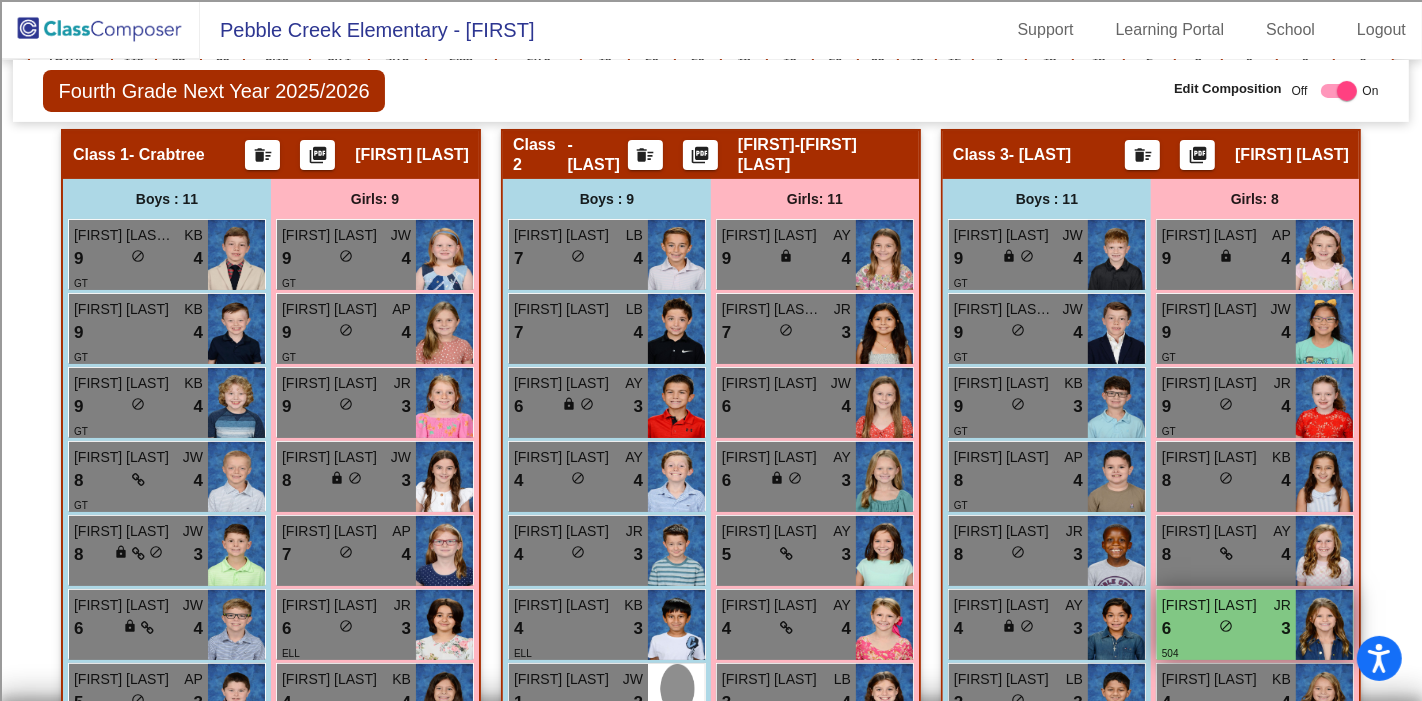 scroll, scrollTop: 524, scrollLeft: 0, axis: vertical 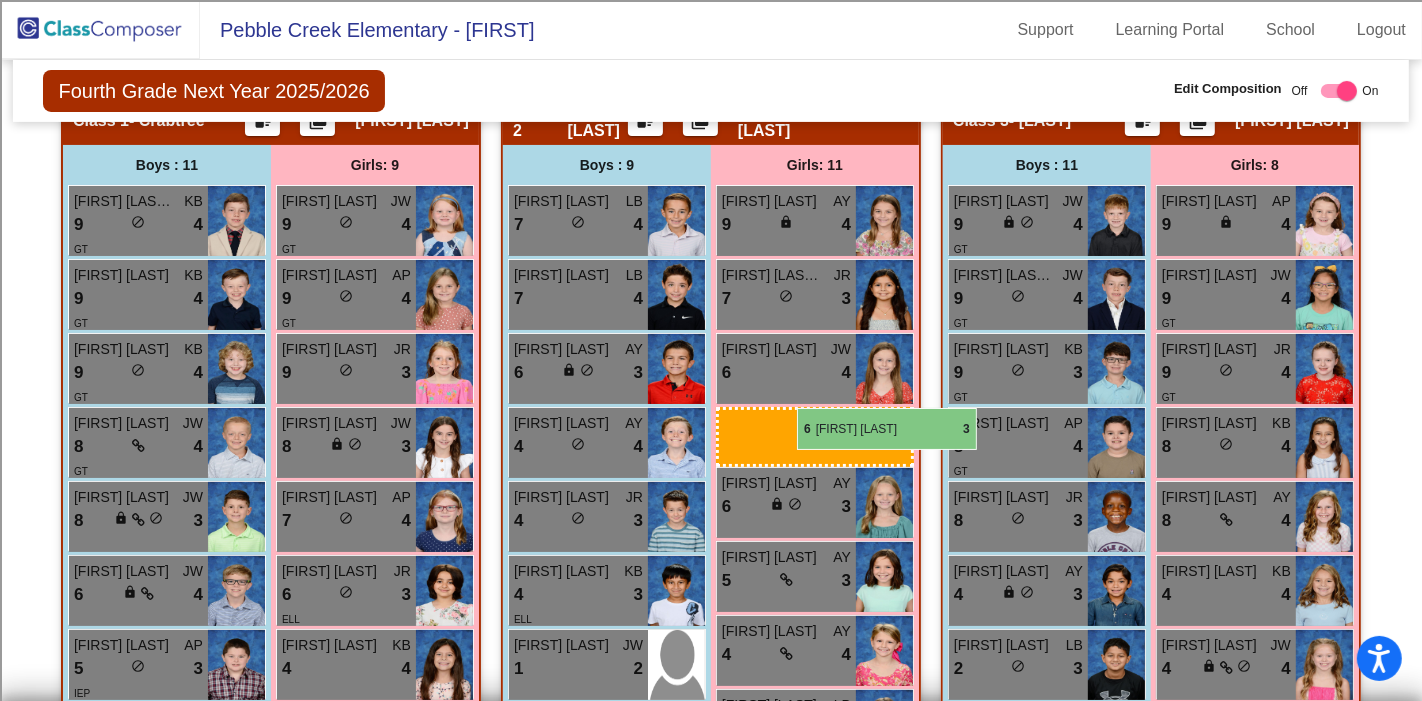 drag, startPoint x: 1219, startPoint y: 587, endPoint x: 797, endPoint y: 408, distance: 458.39392 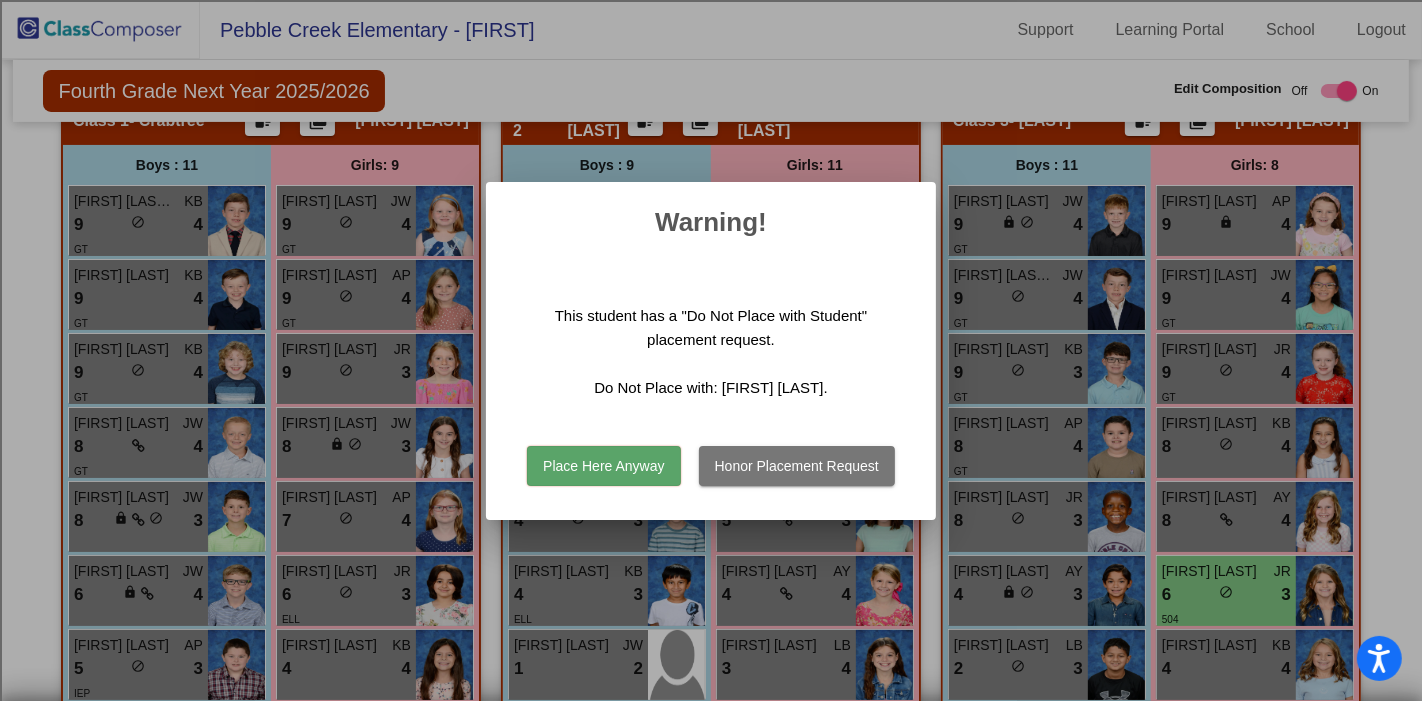 click on "Place Here Anyway" at bounding box center [603, 466] 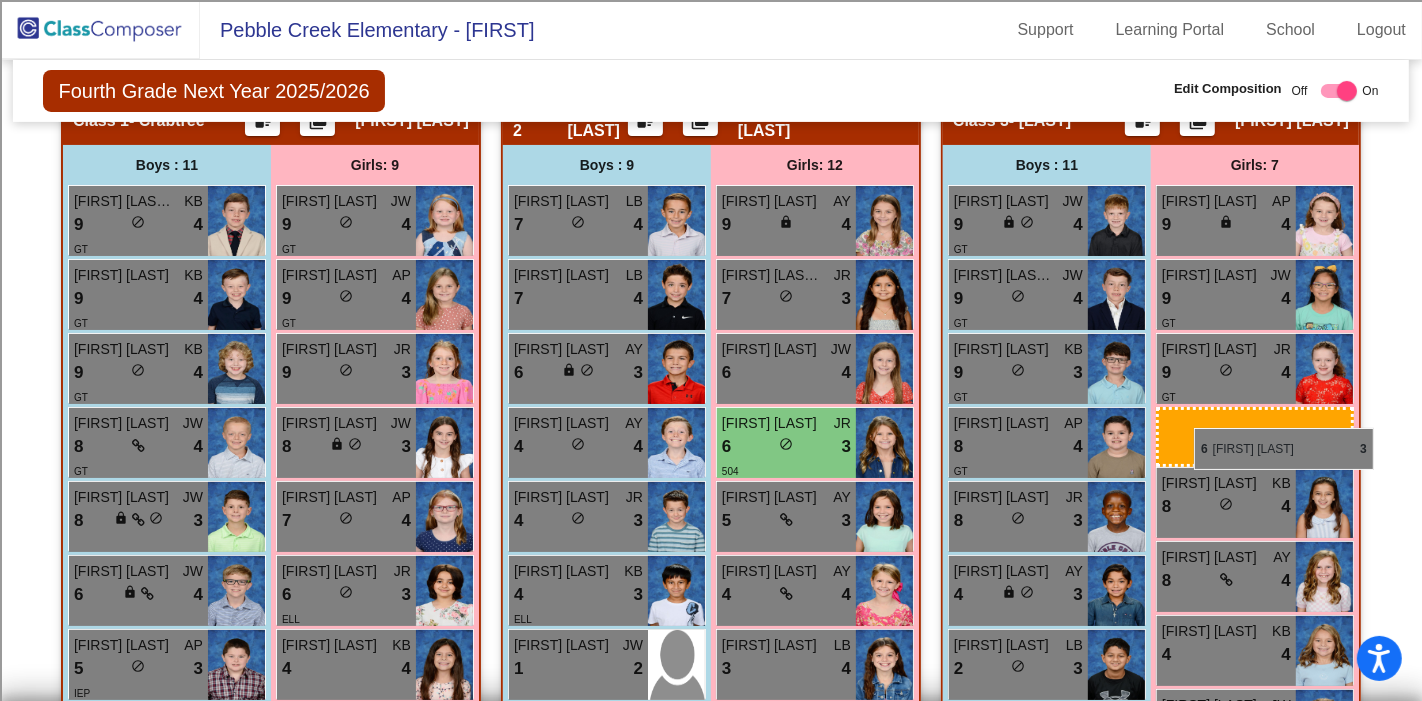 drag, startPoint x: 813, startPoint y: 441, endPoint x: 1194, endPoint y: 428, distance: 381.2217 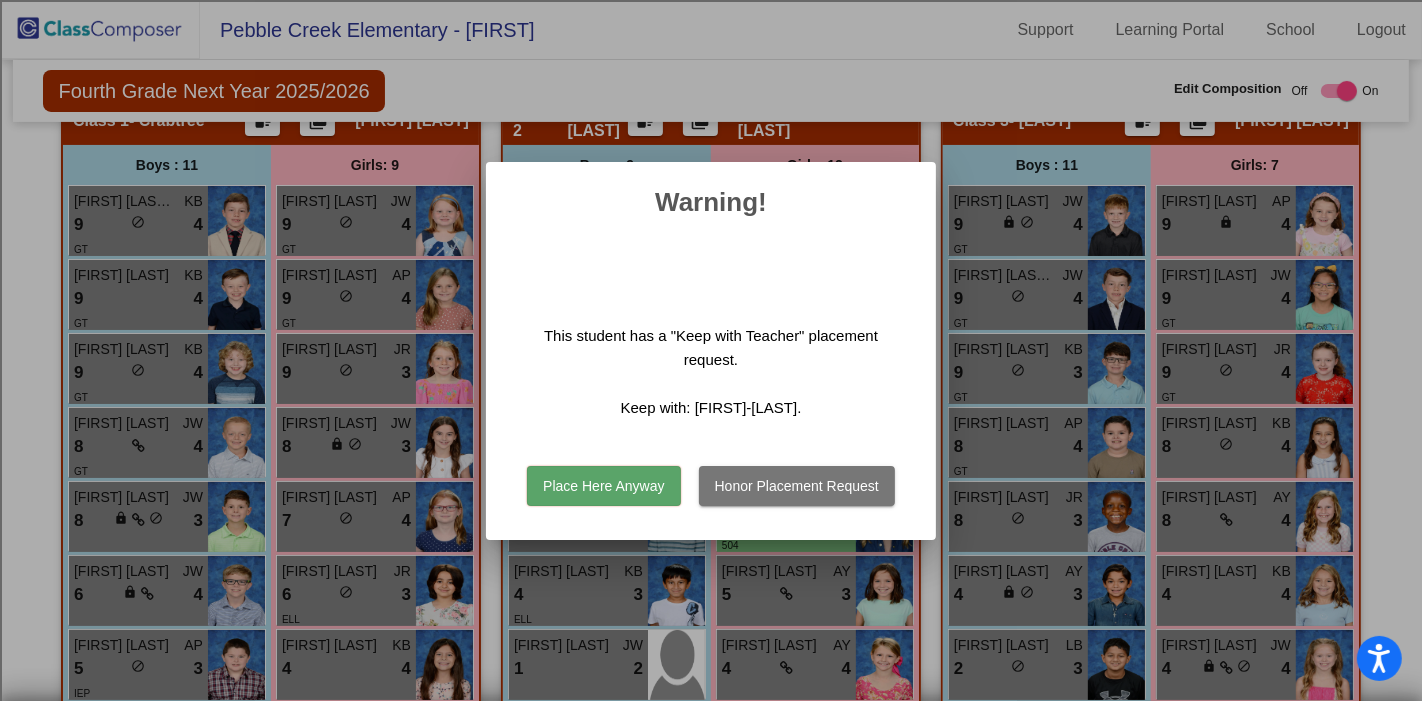 click on "Place Here Anyway" at bounding box center (603, 486) 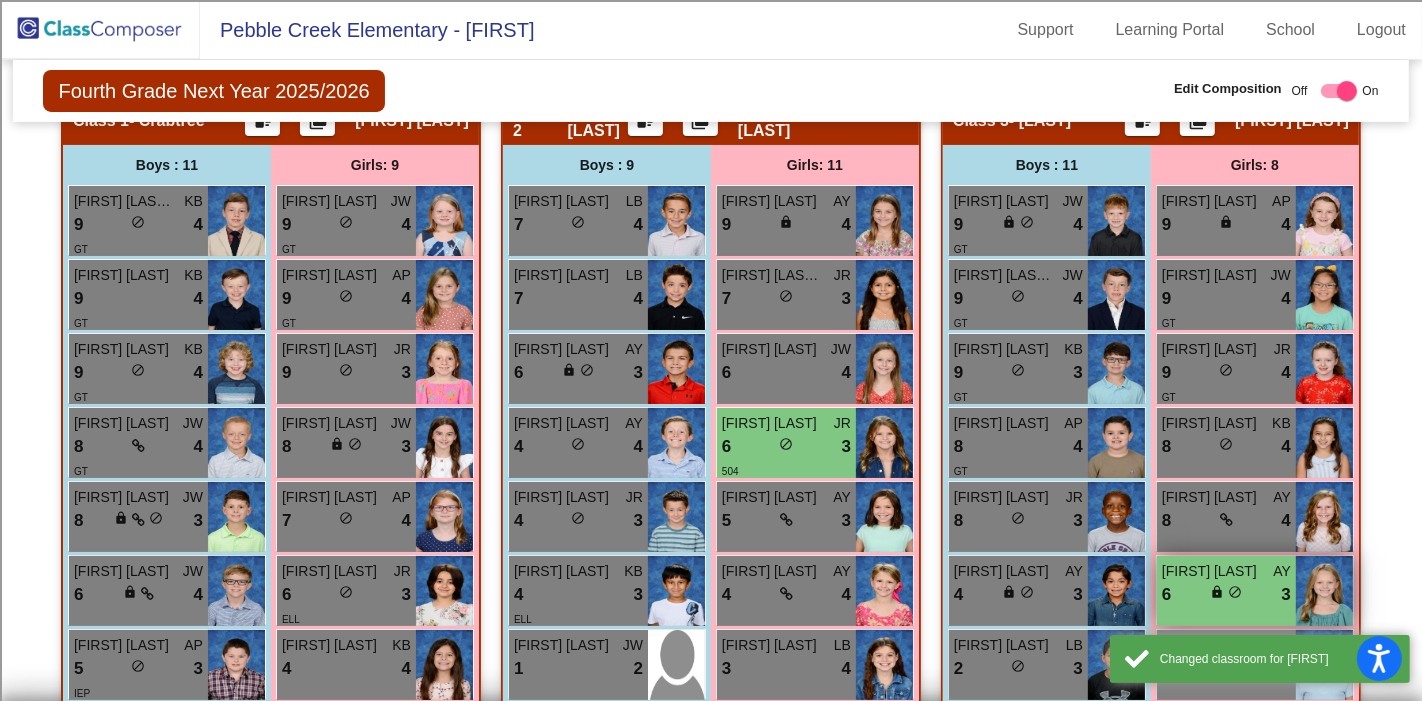 click on "6 lock do_not_disturb_alt 3" at bounding box center (1226, 595) 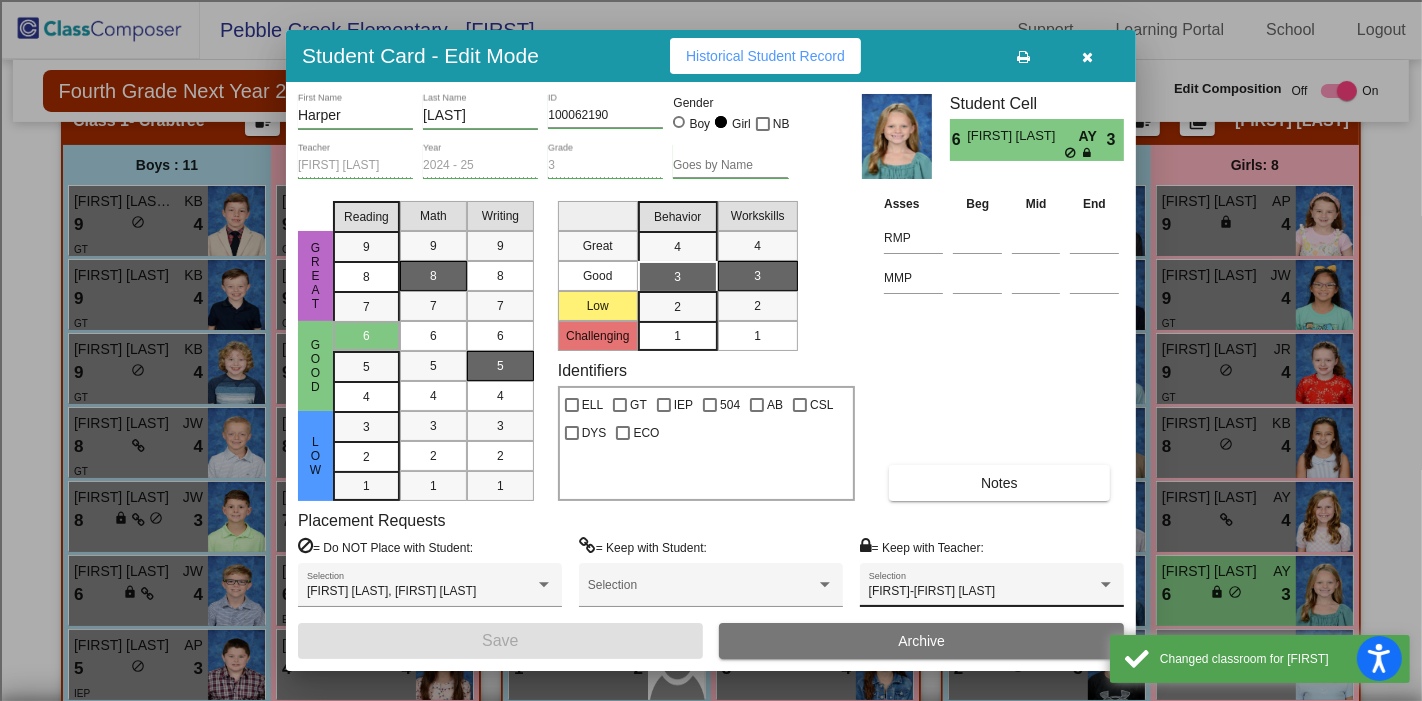 click on "[FIRST]-[FIRST] [LAST]" at bounding box center [983, 592] 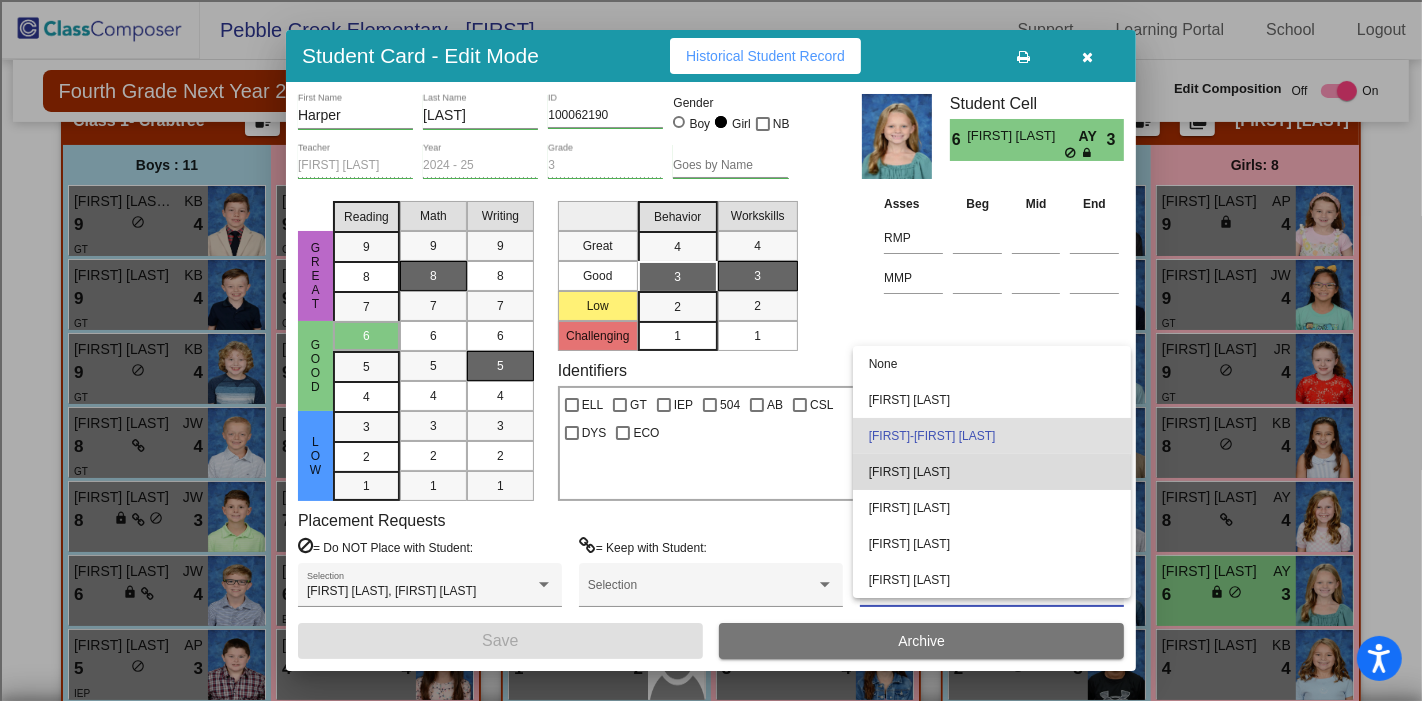 click on "[FIRST] [LAST]" at bounding box center (992, 472) 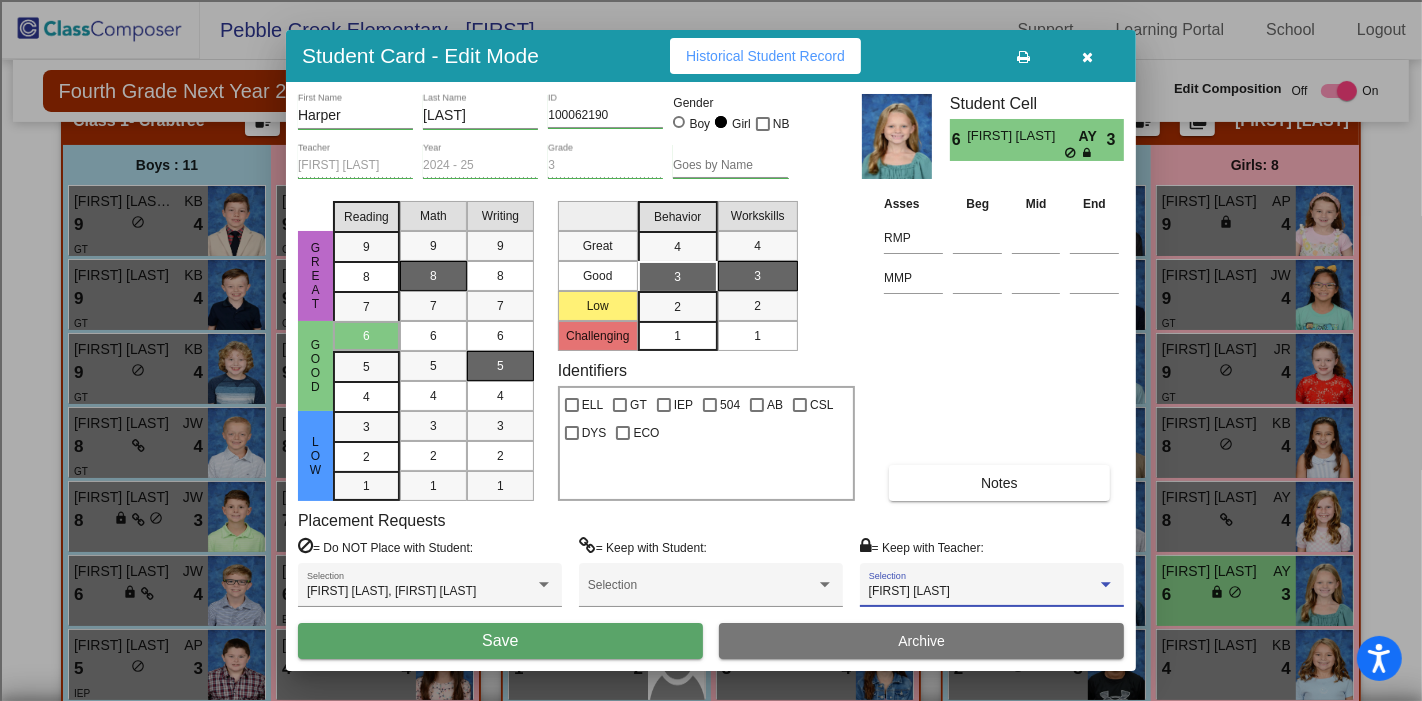 click on "Save" at bounding box center (500, 641) 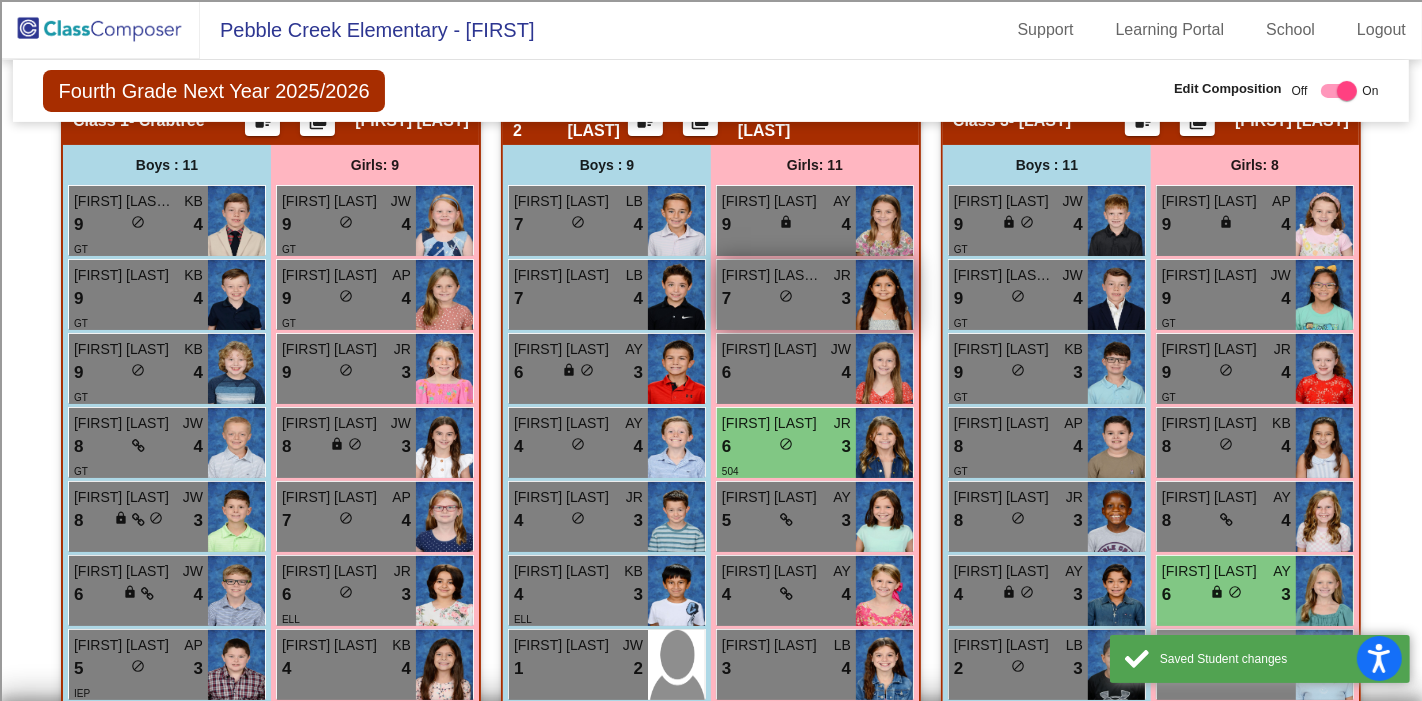 click on "7 lock do_not_disturb_alt 3" at bounding box center (786, 299) 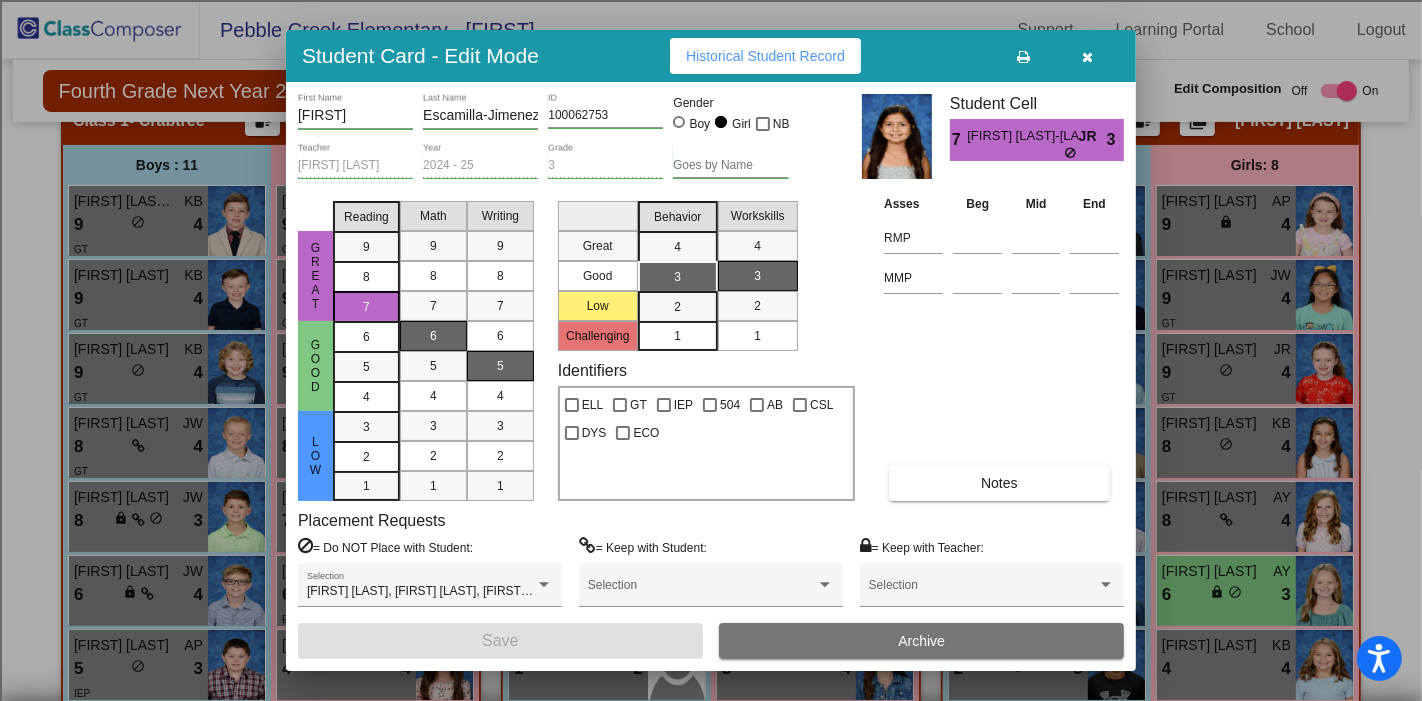 click at bounding box center (1088, 56) 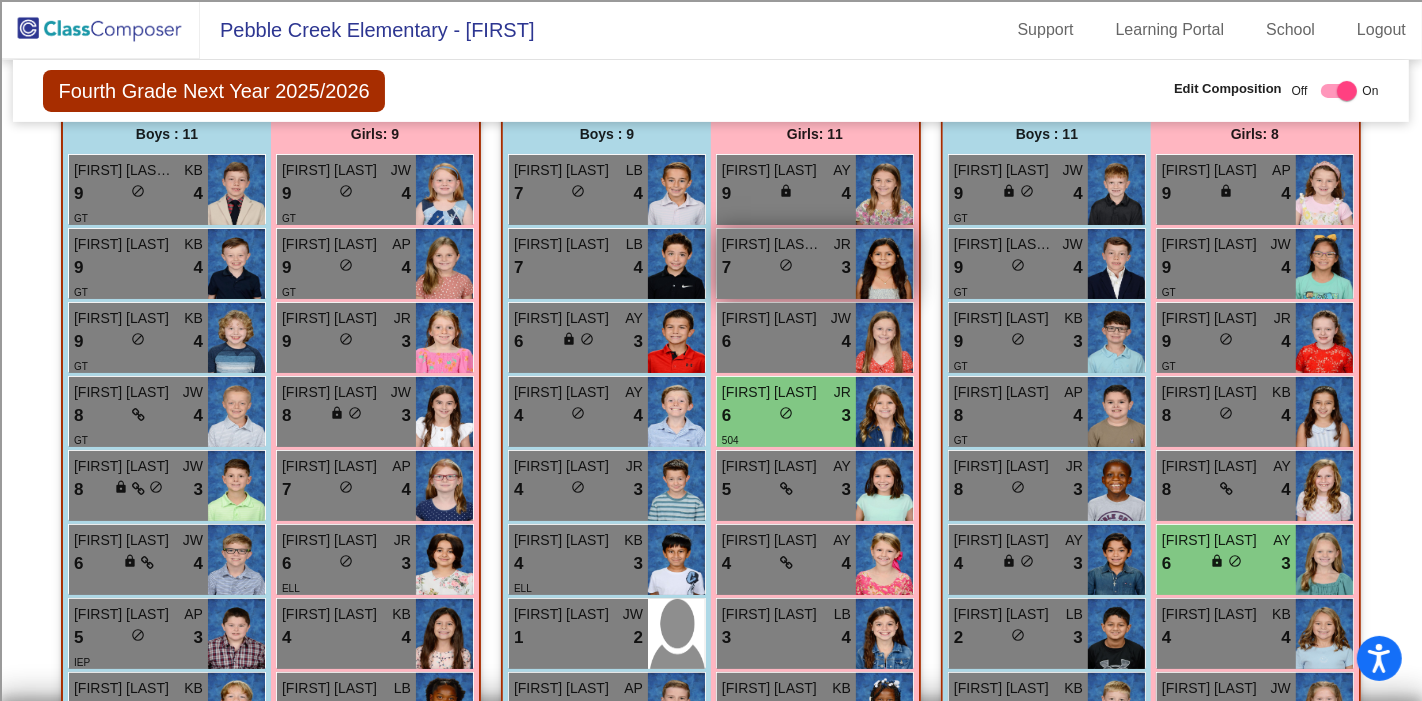 scroll, scrollTop: 0, scrollLeft: 0, axis: both 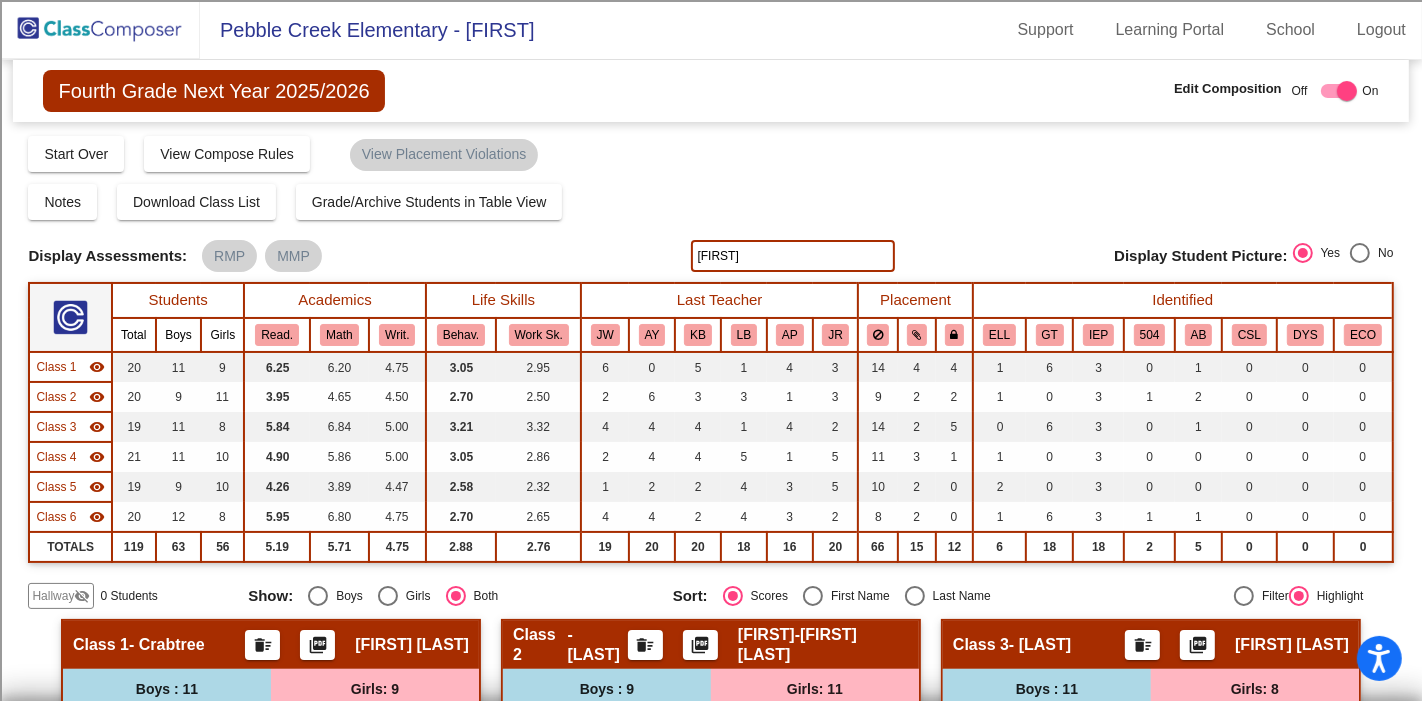 click on "Mila" 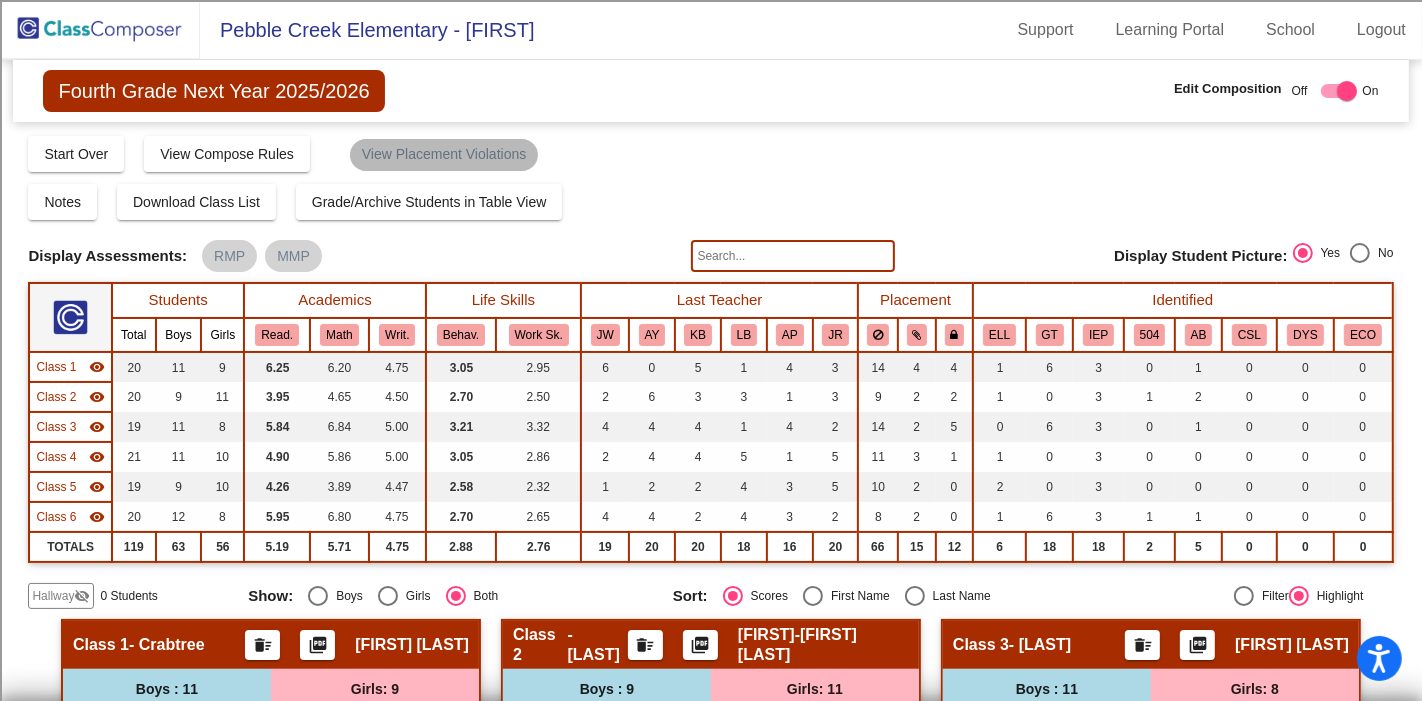 type 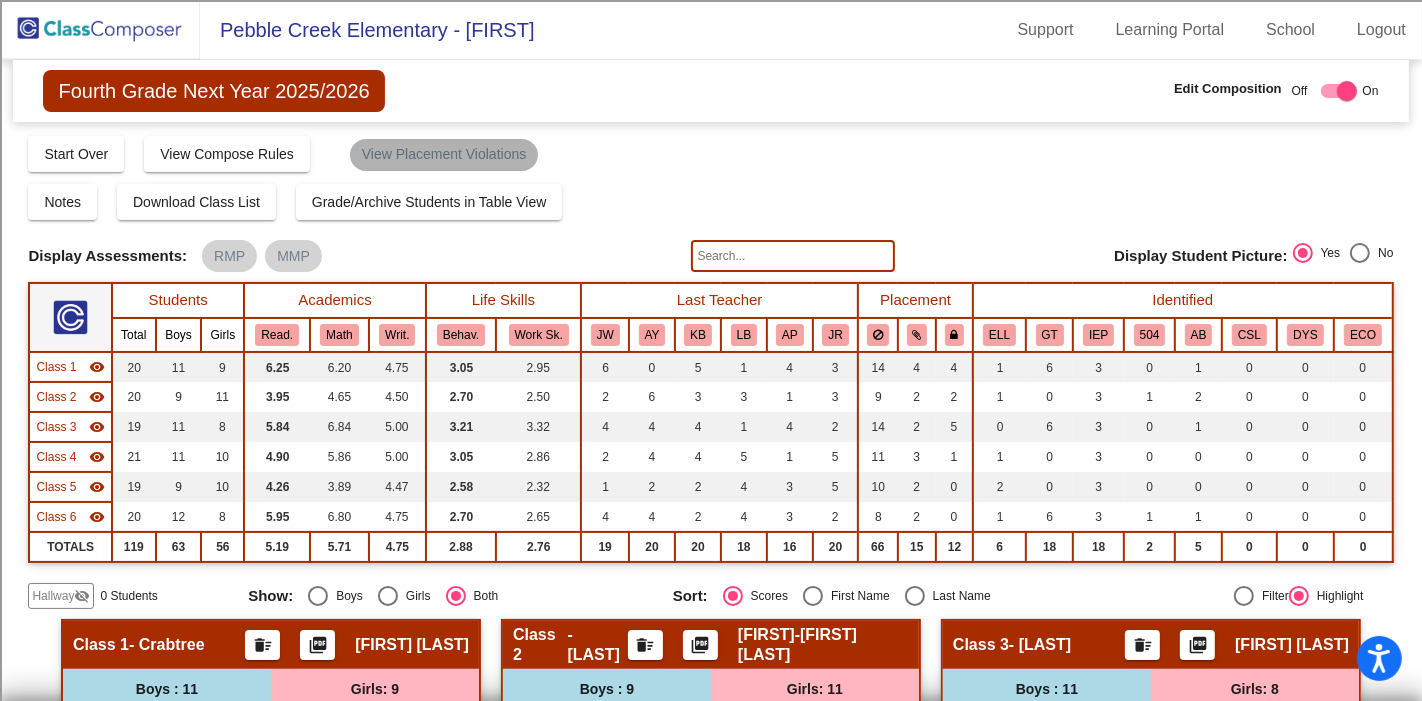 click on "View Placement Violations" 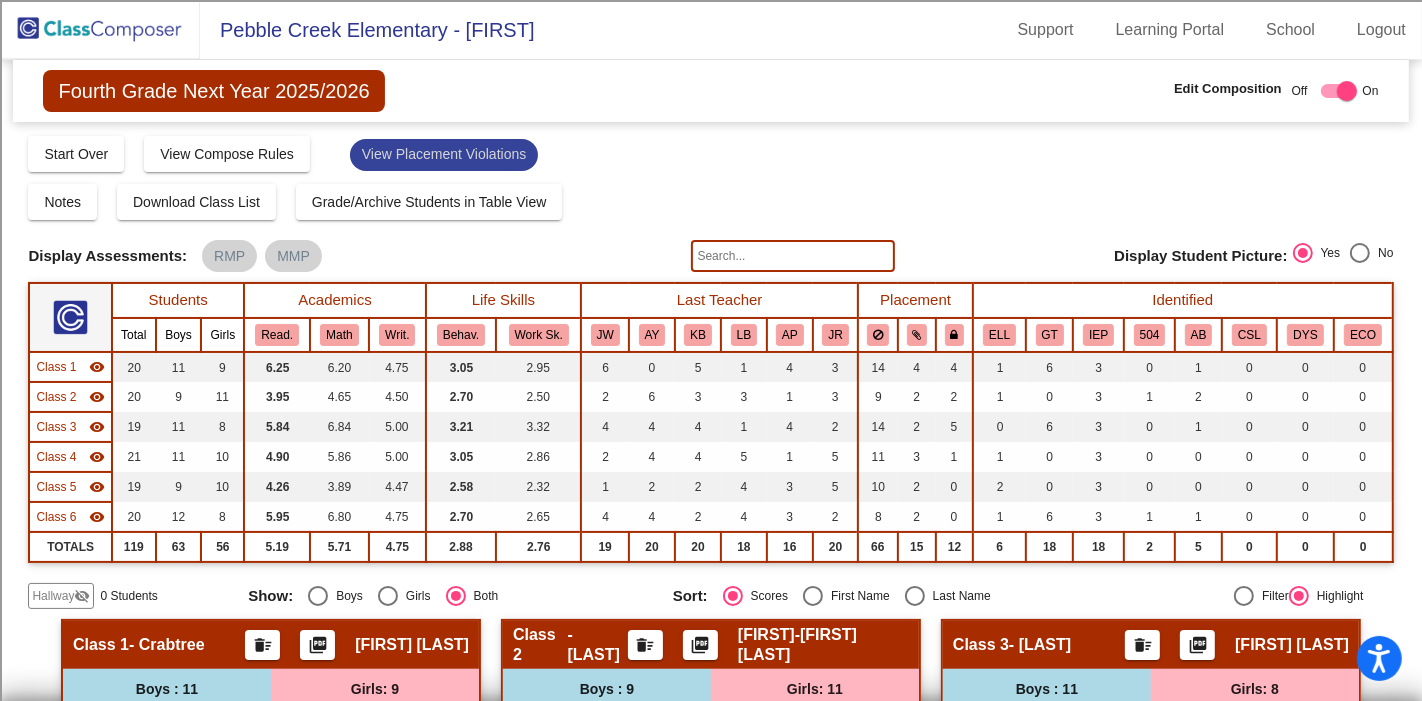 click on "View Placement Violations" 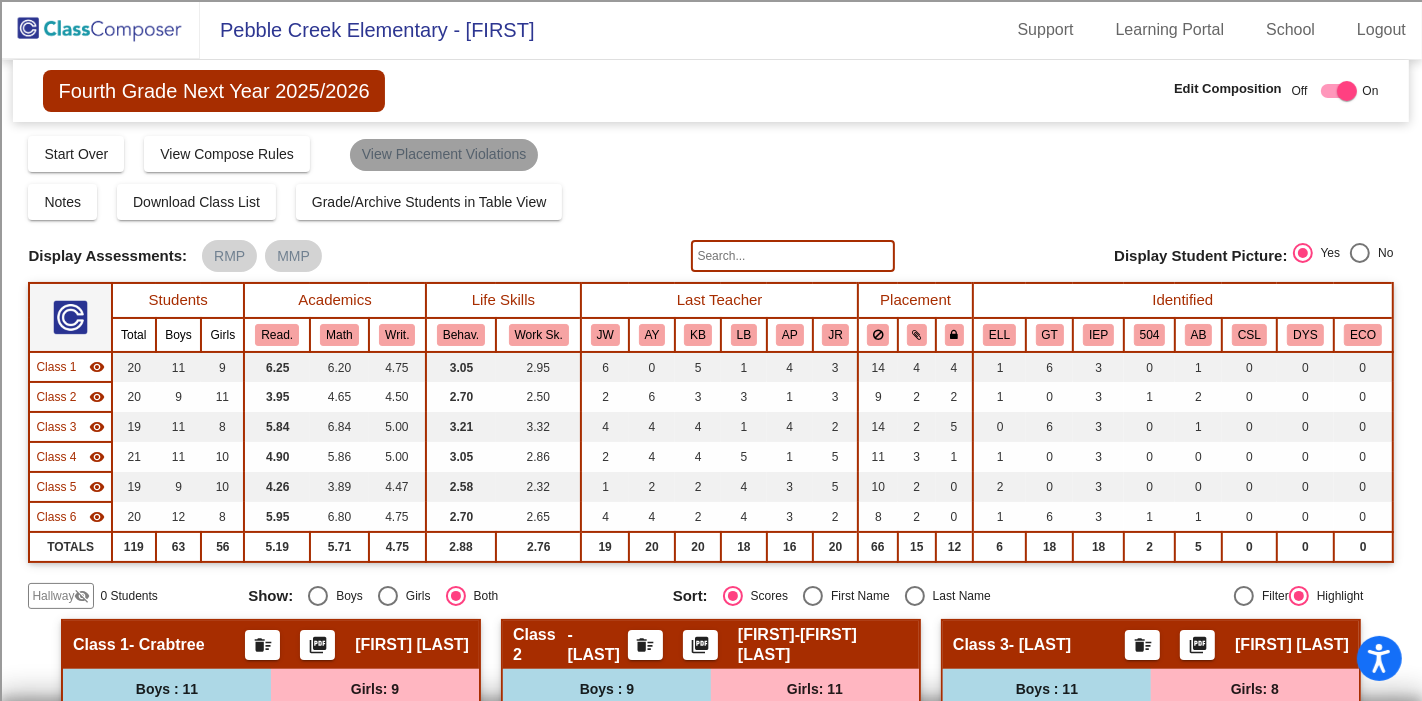 click on "View Placement Violations" 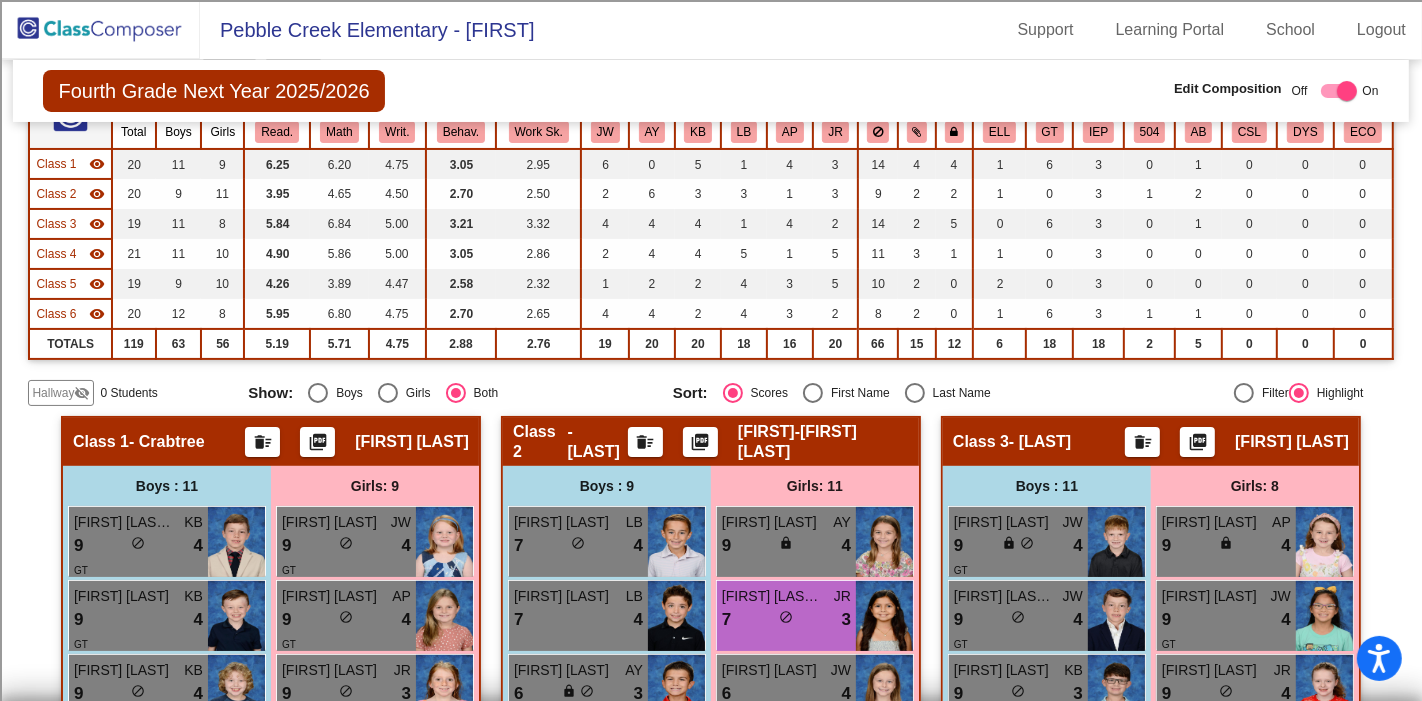 scroll, scrollTop: 0, scrollLeft: 0, axis: both 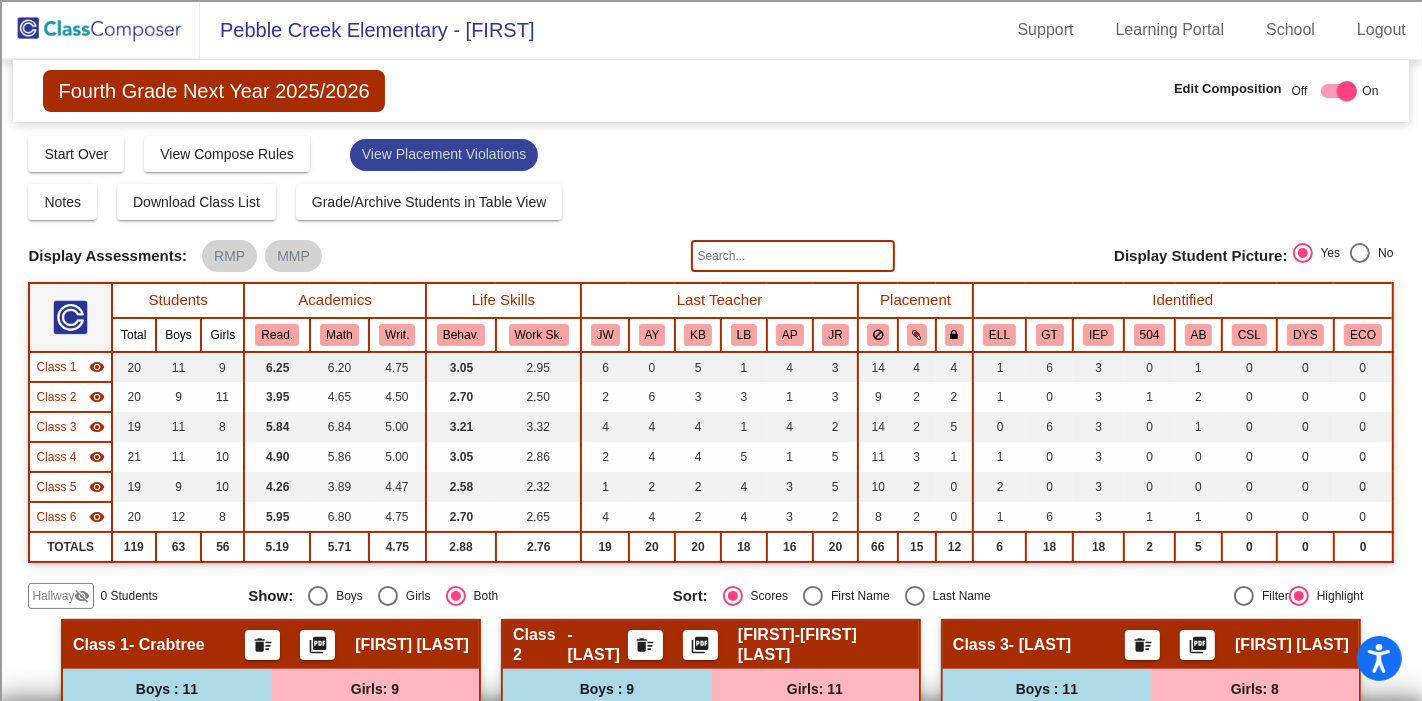 checkbox on "false" 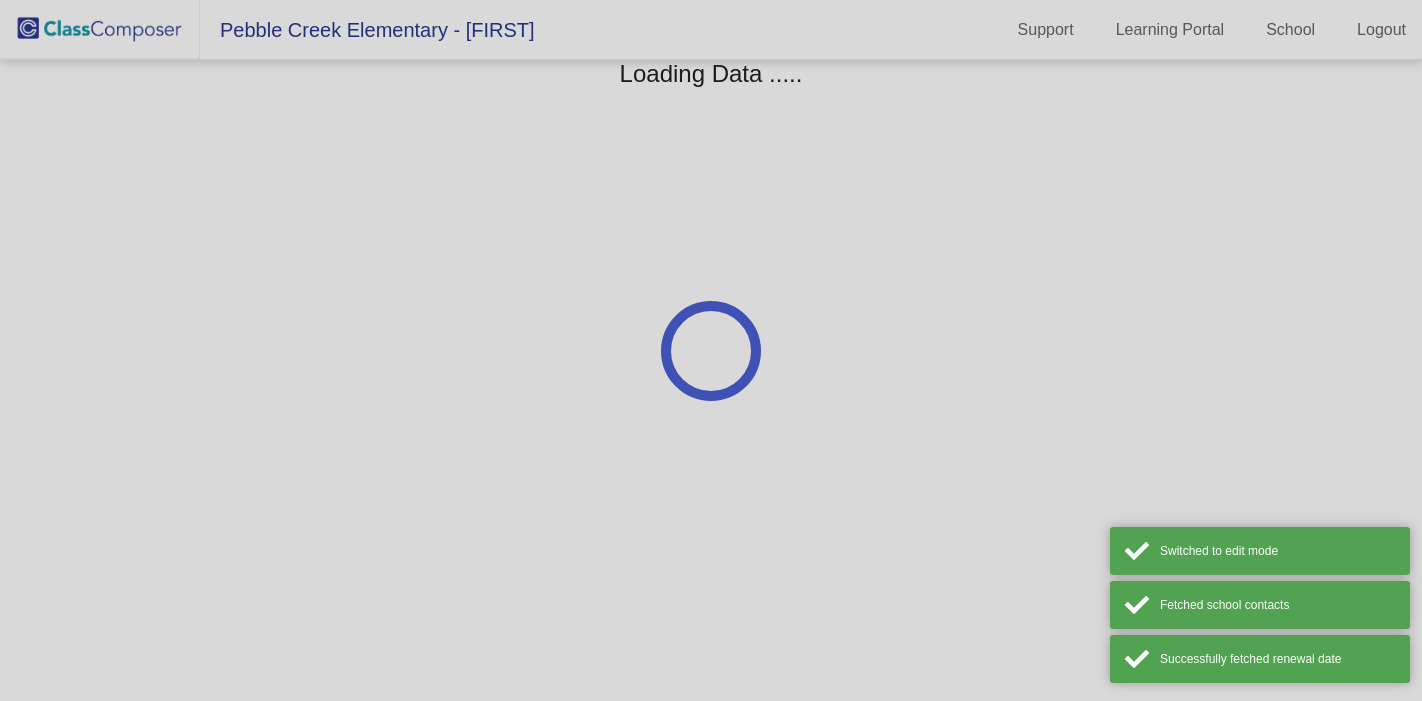 scroll, scrollTop: 0, scrollLeft: 0, axis: both 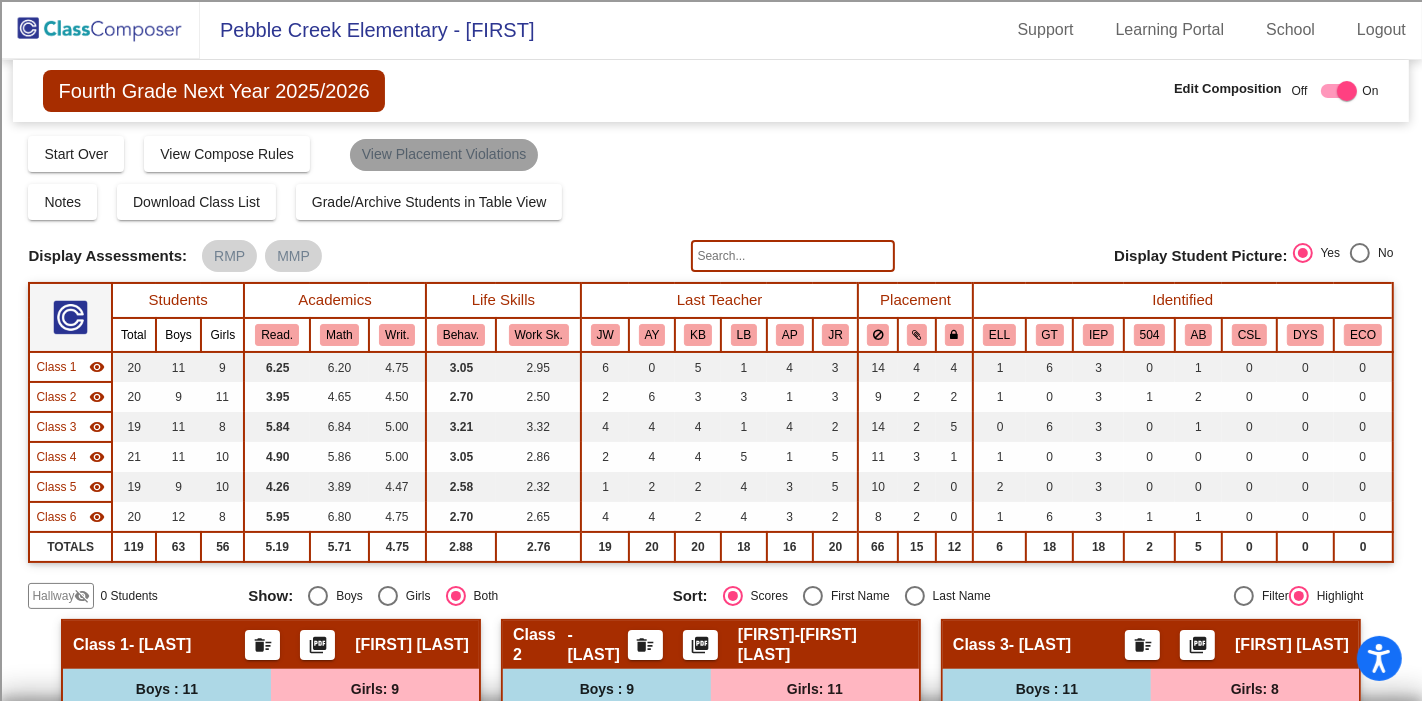click on "View Placement Violations" 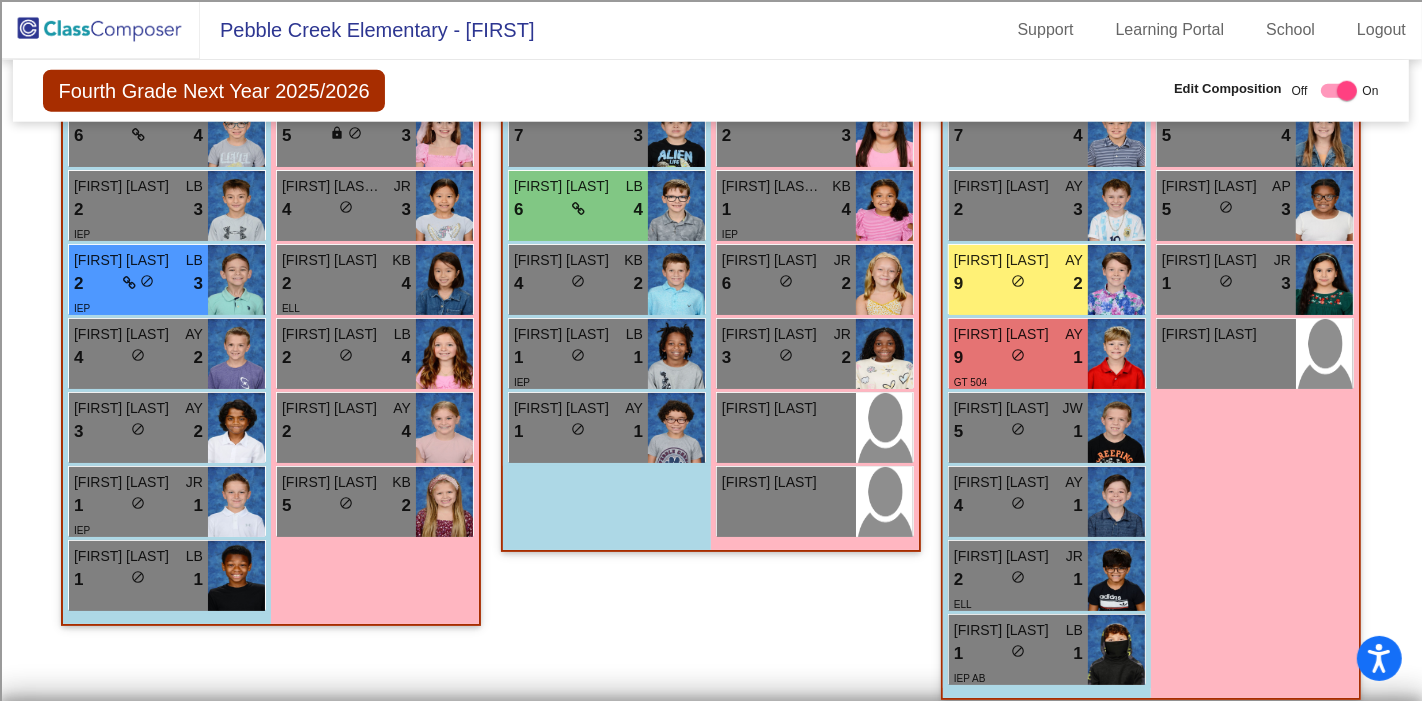 scroll, scrollTop: 1857, scrollLeft: 0, axis: vertical 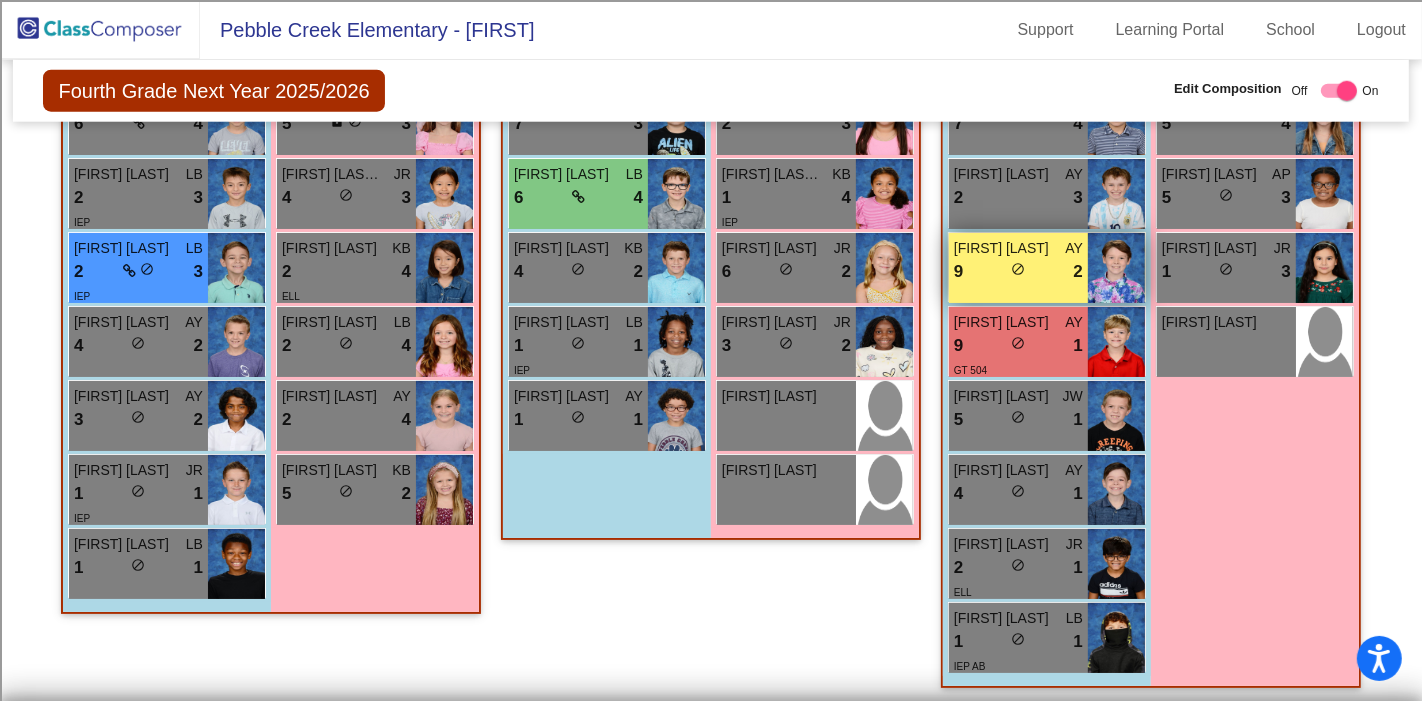 click on "[NUMBER] lock do_not_disturb_alt 2" at bounding box center [1018, 272] 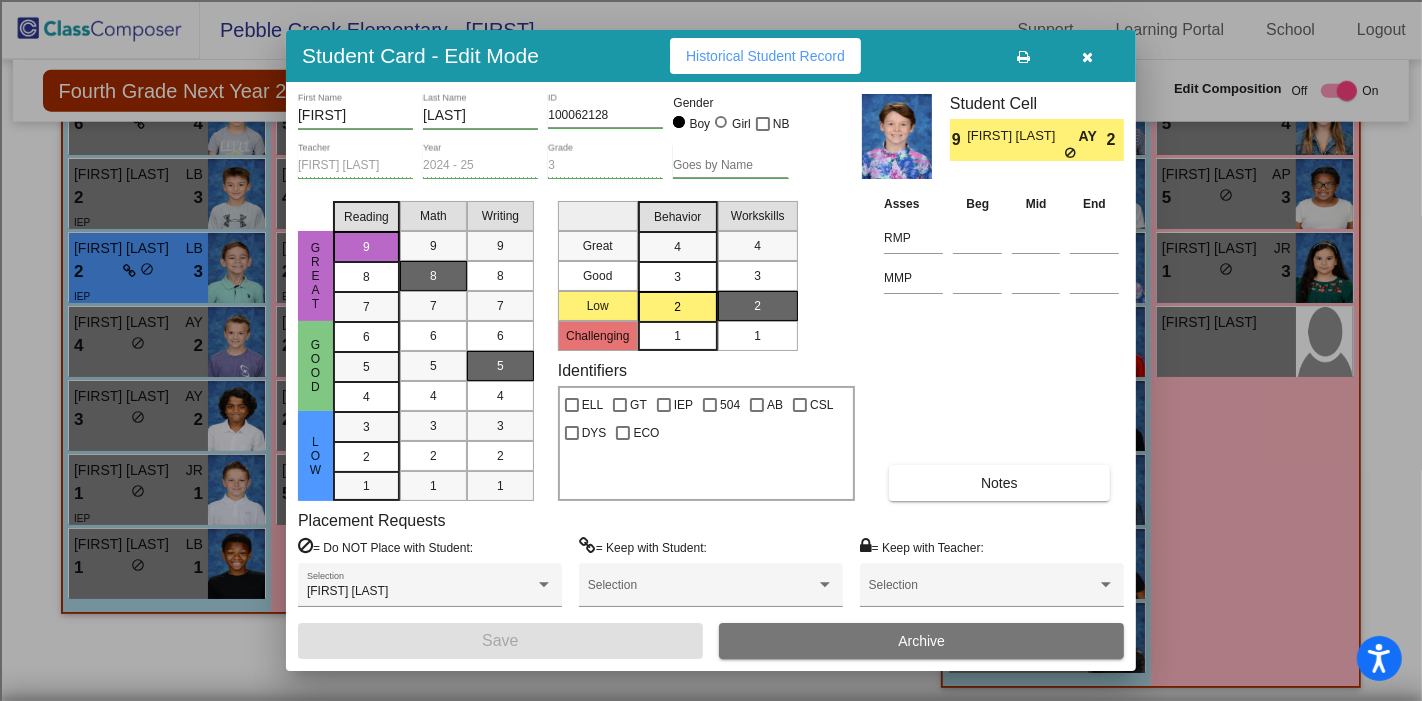click at bounding box center [1088, 56] 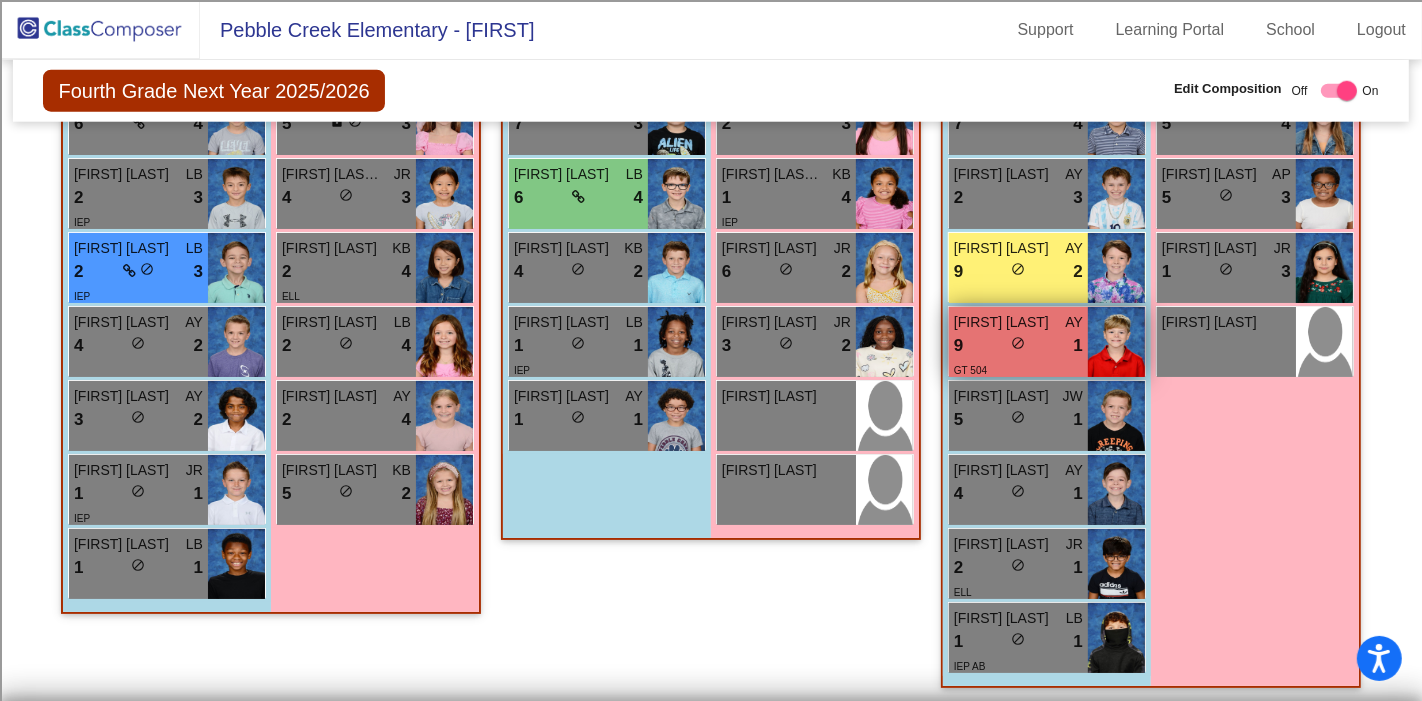 scroll, scrollTop: 1746, scrollLeft: 0, axis: vertical 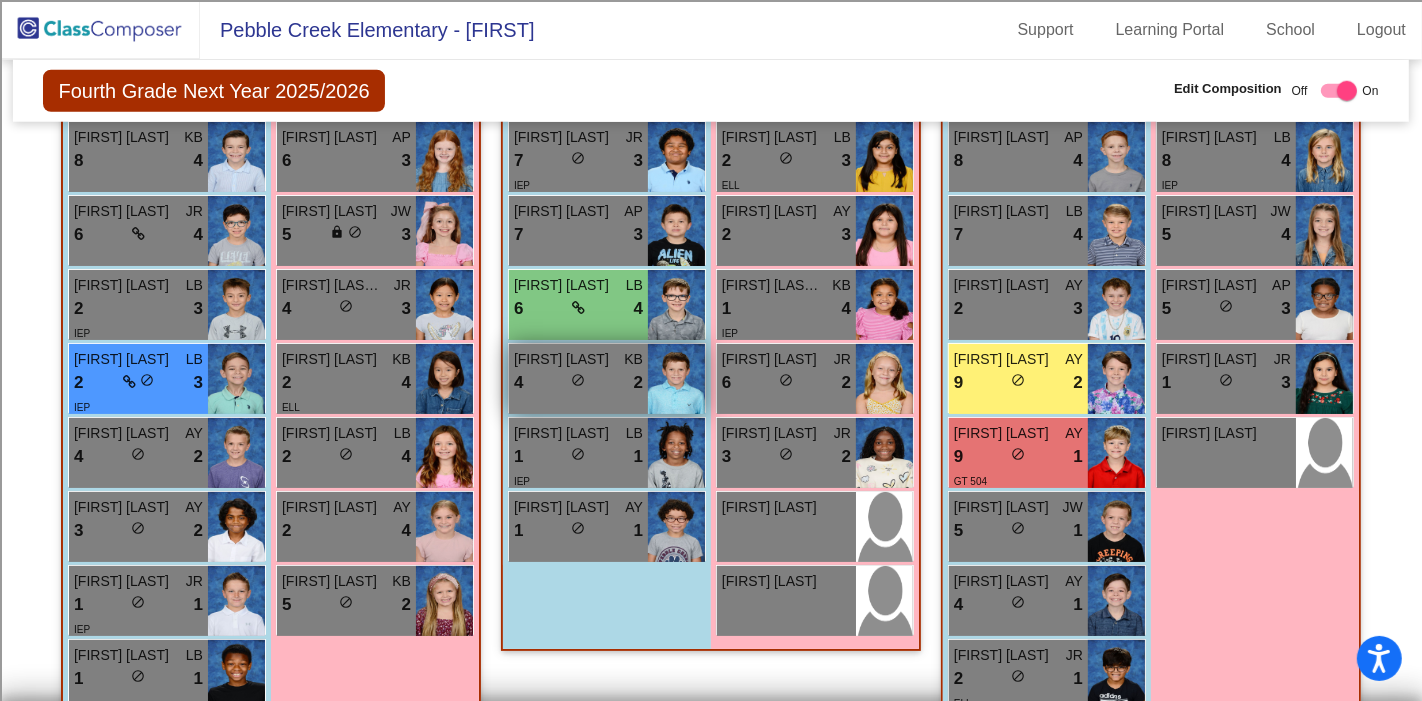 click on "4 lock do_not_disturb_alt 2" at bounding box center (578, 383) 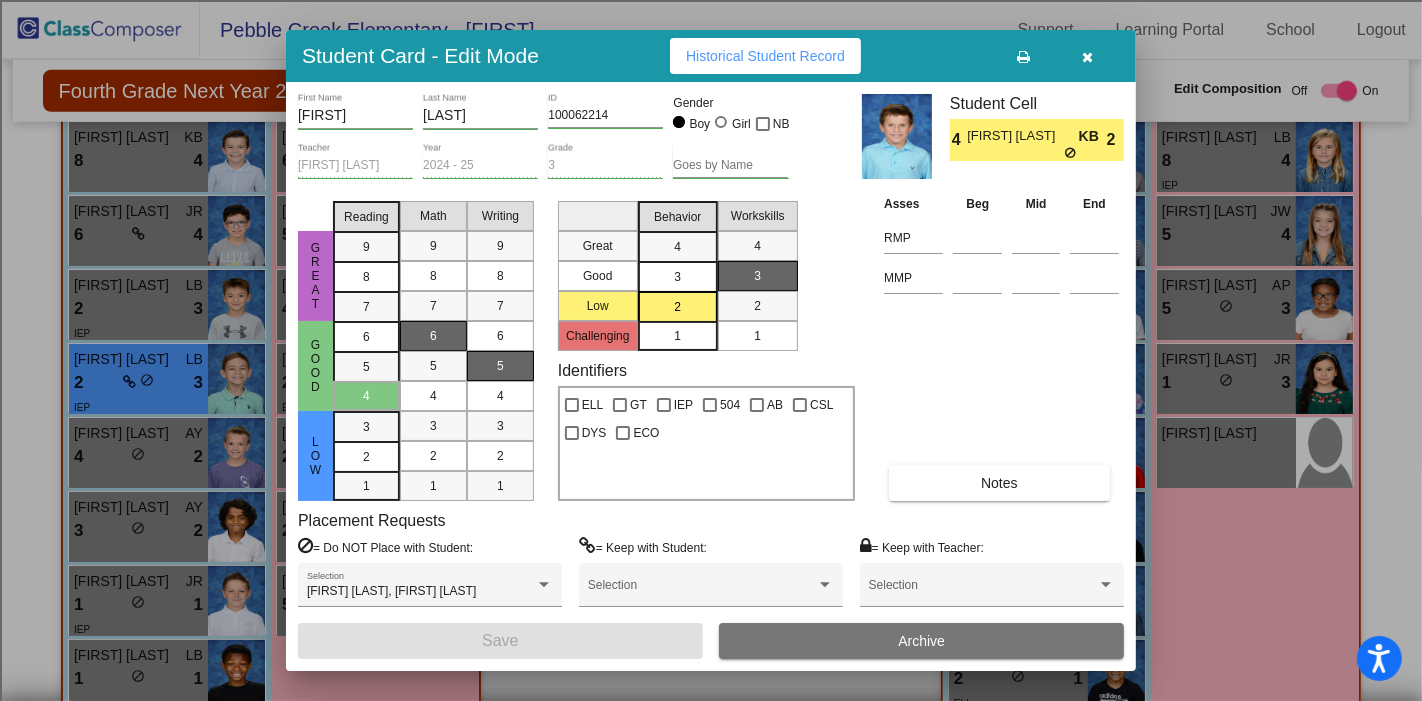 click at bounding box center [1088, 57] 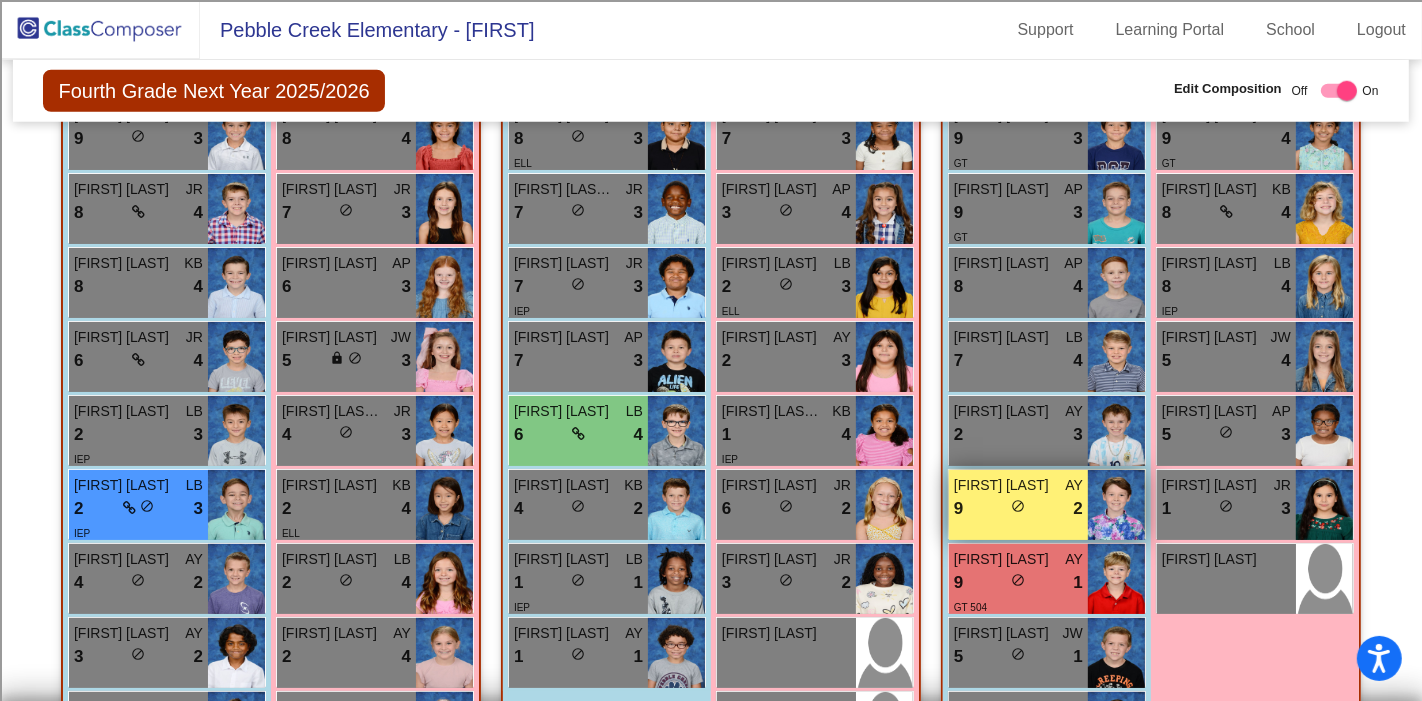 scroll, scrollTop: 1635, scrollLeft: 0, axis: vertical 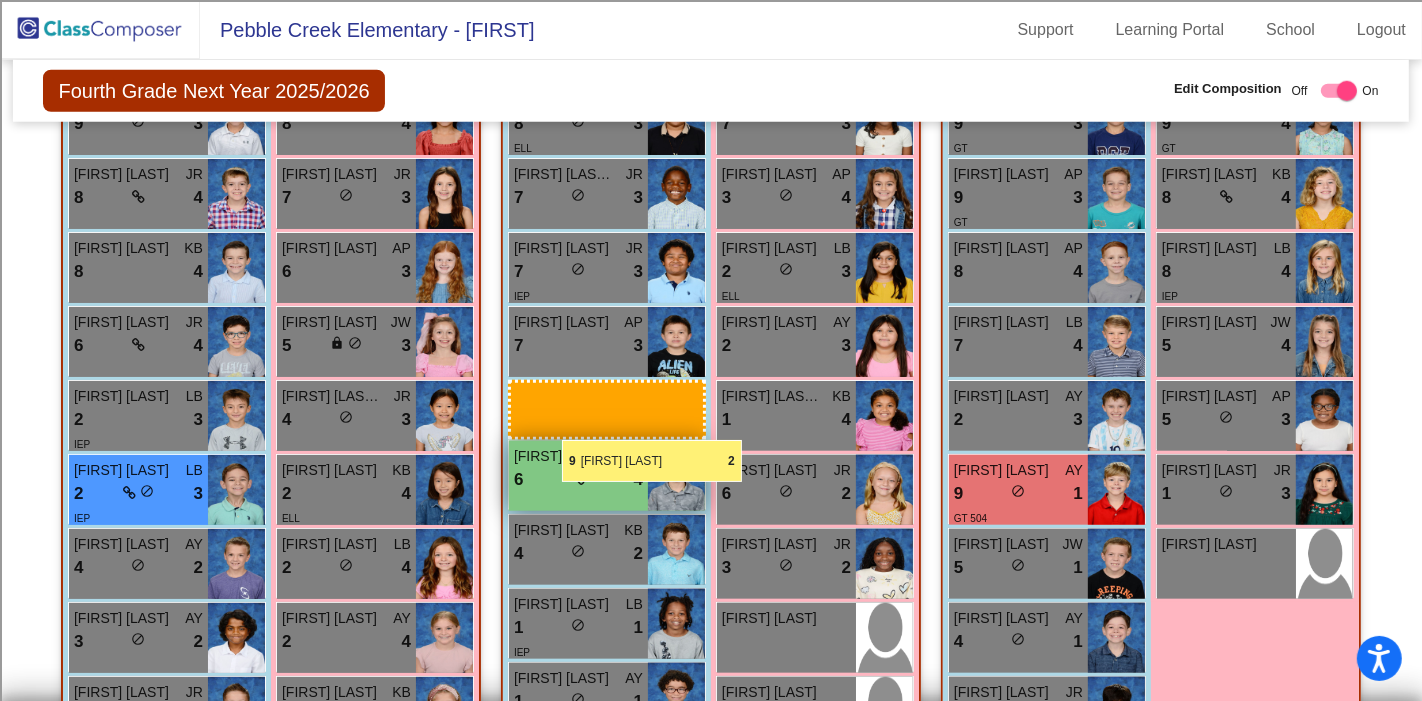 drag, startPoint x: 1057, startPoint y: 483, endPoint x: 562, endPoint y: 440, distance: 496.86417 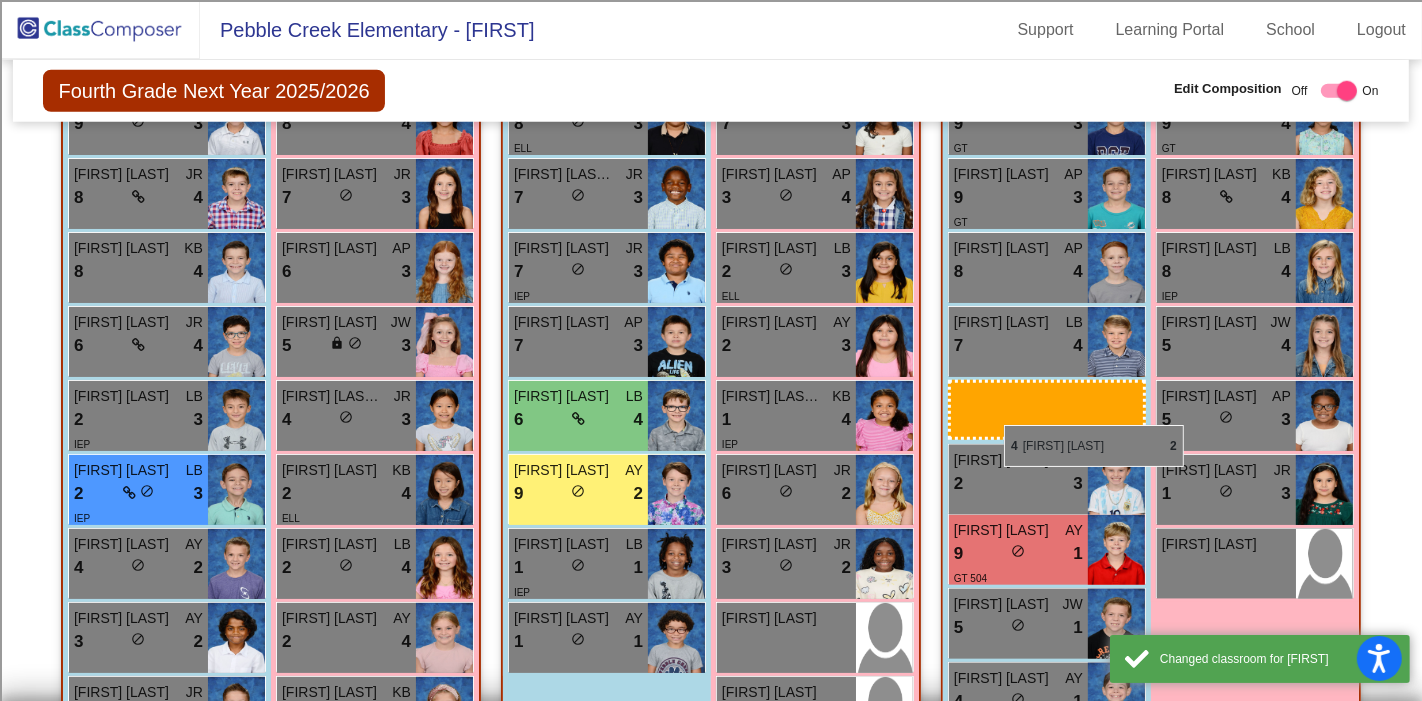 drag, startPoint x: 571, startPoint y: 556, endPoint x: 1004, endPoint y: 425, distance: 452.38257 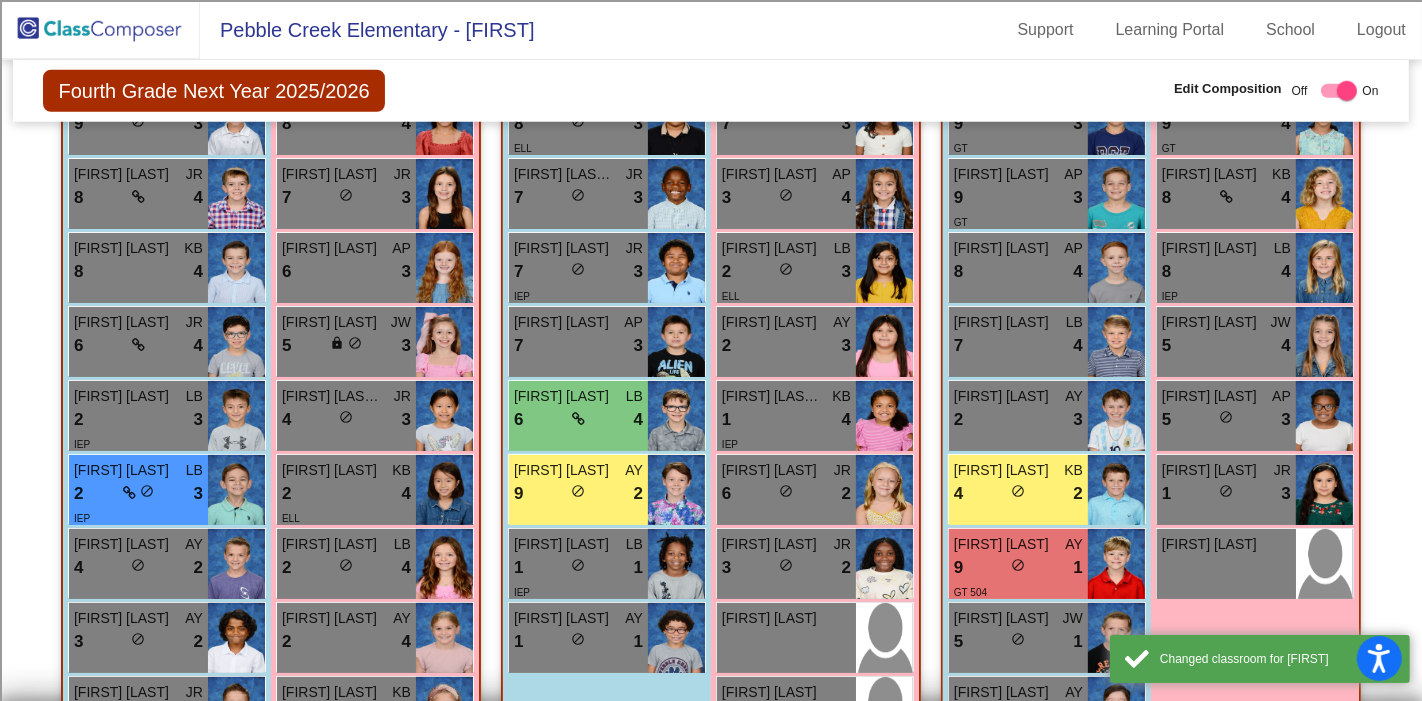 scroll, scrollTop: 0, scrollLeft: 0, axis: both 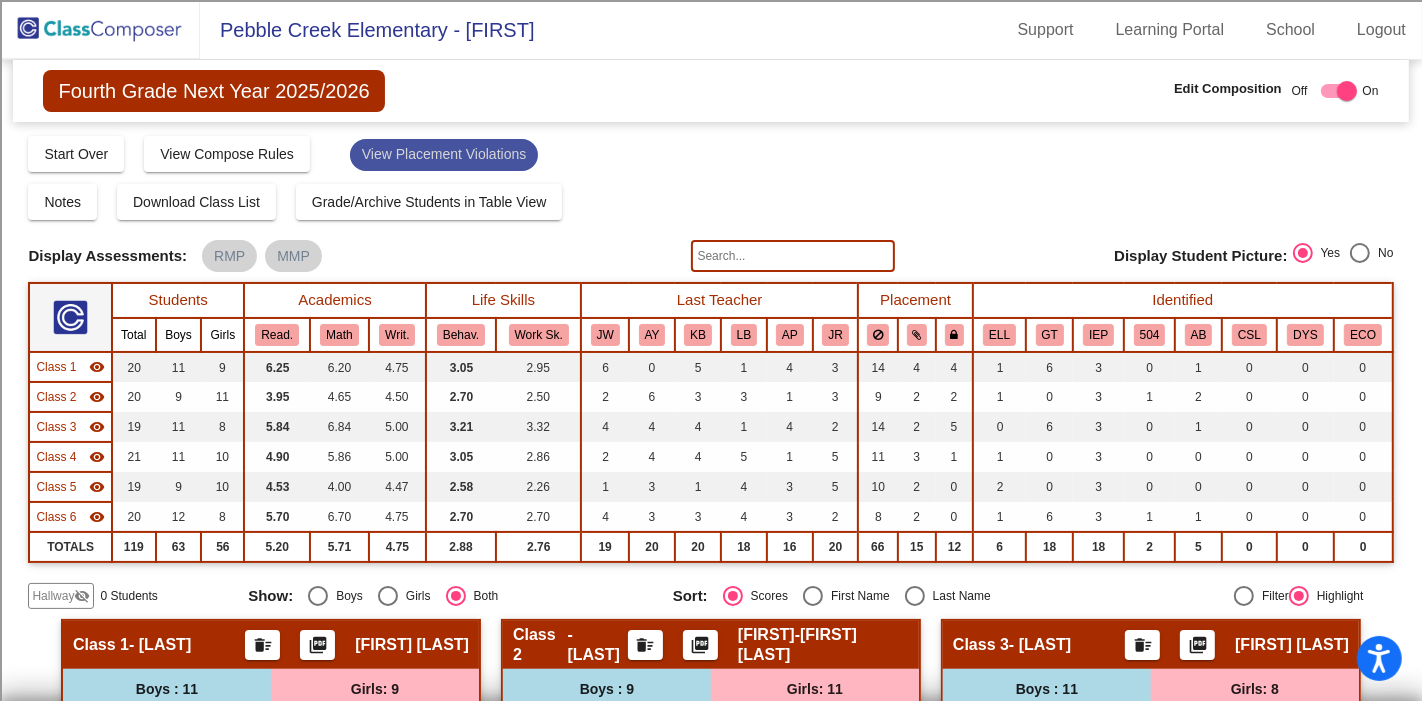 click on "View Placement Violations" 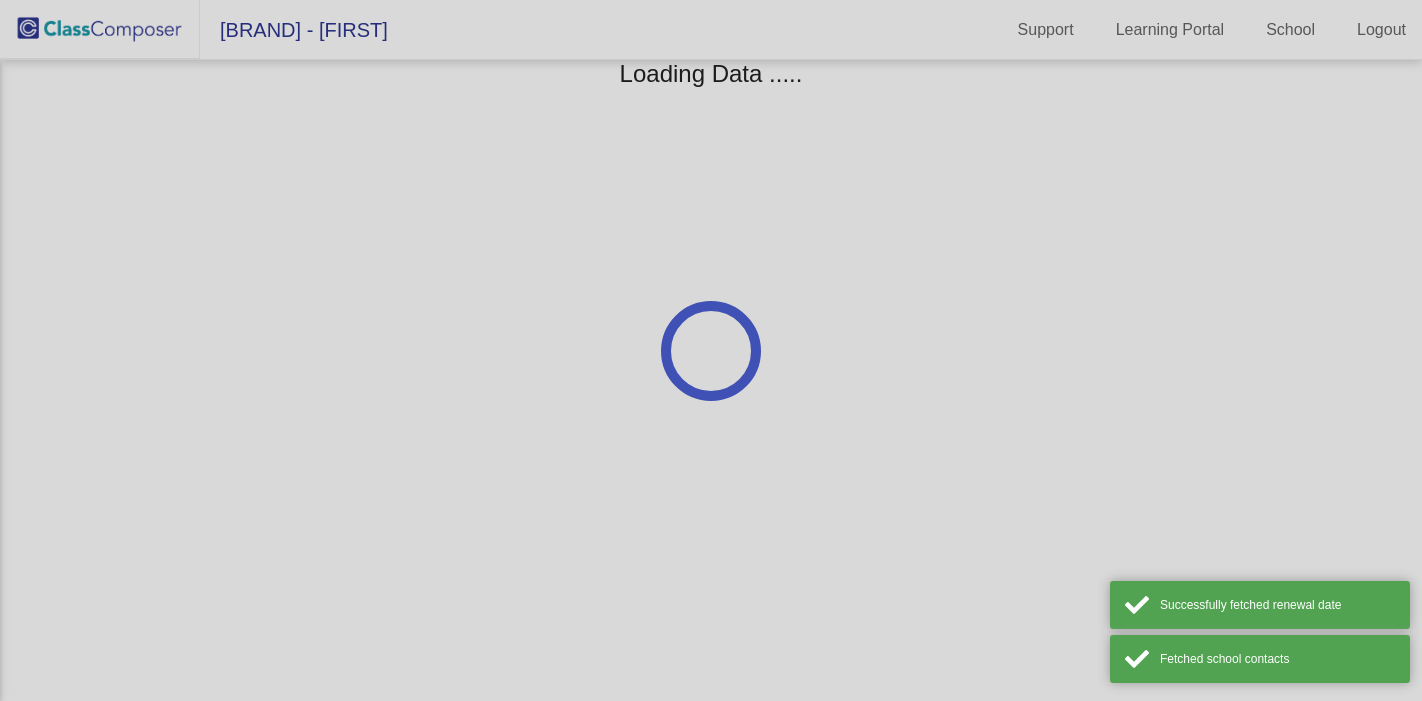 scroll, scrollTop: 0, scrollLeft: 0, axis: both 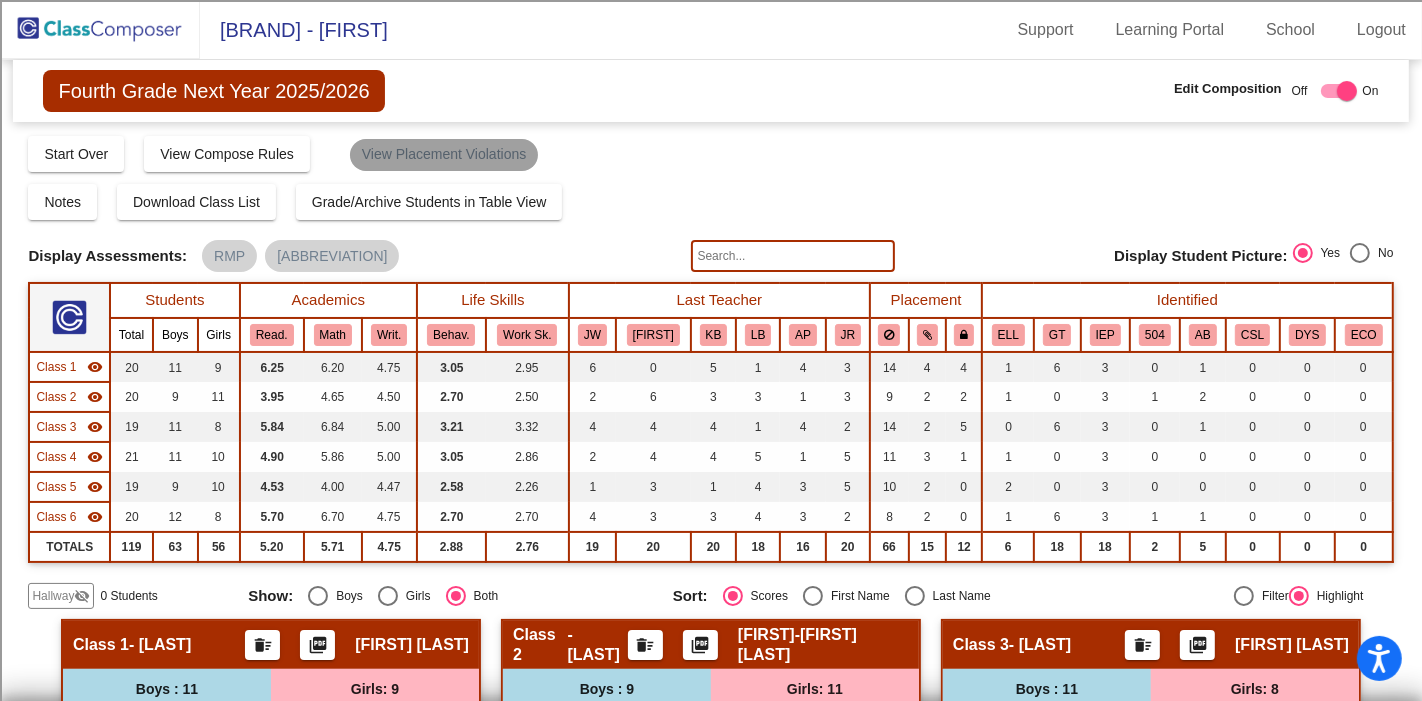click on "View Placement Violations" 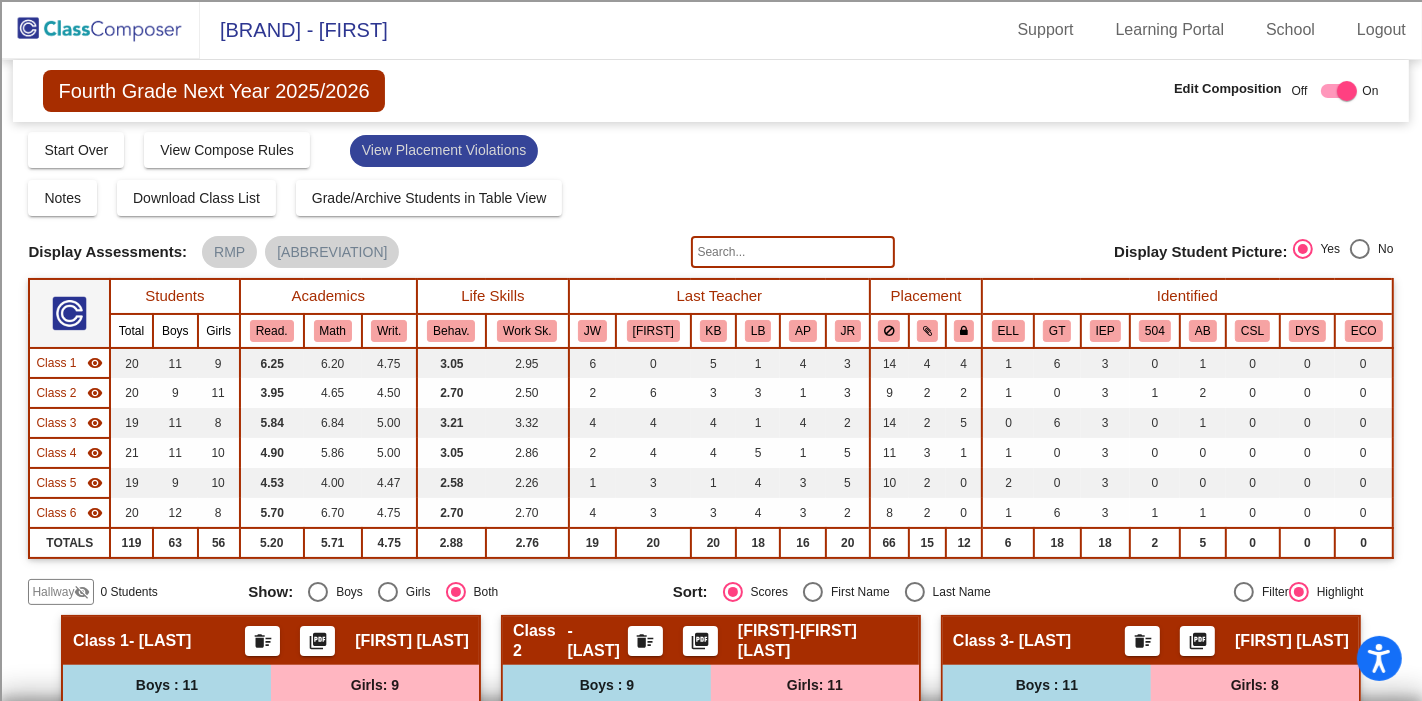 scroll, scrollTop: 0, scrollLeft: 0, axis: both 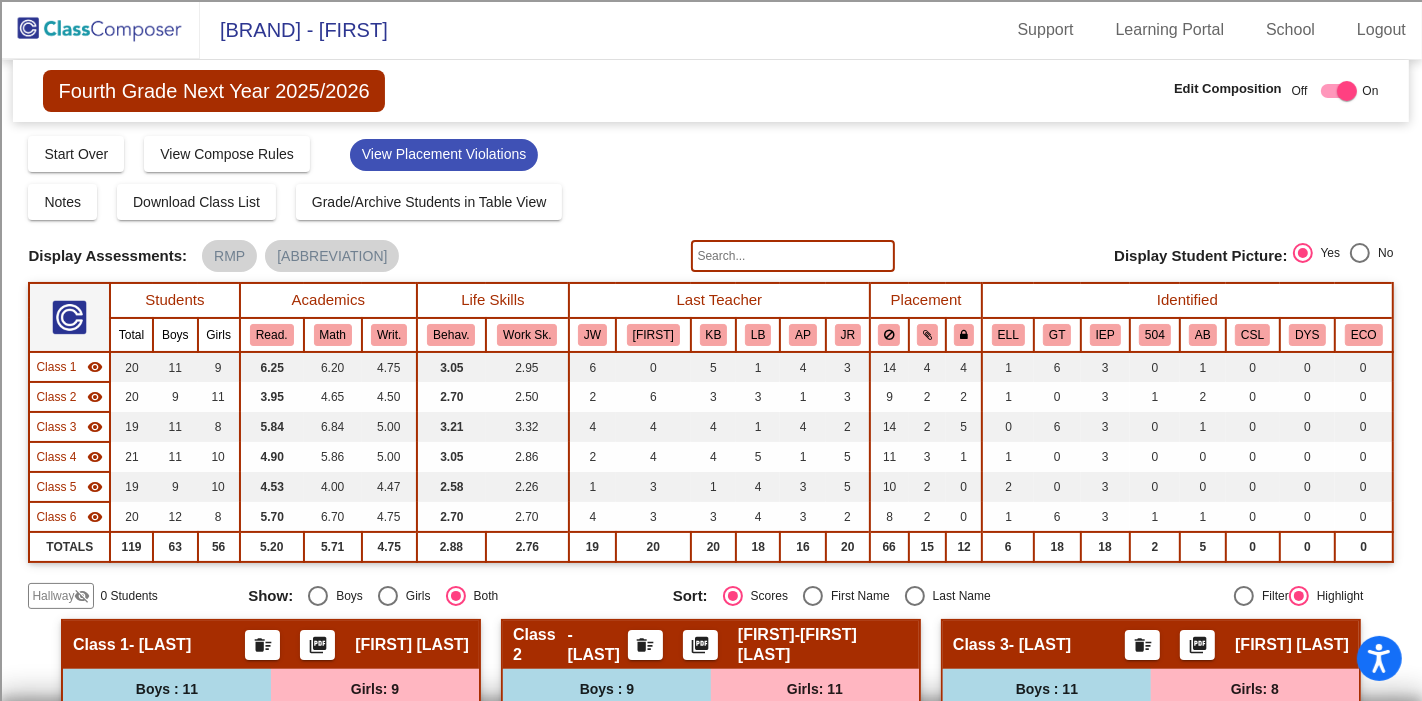 click 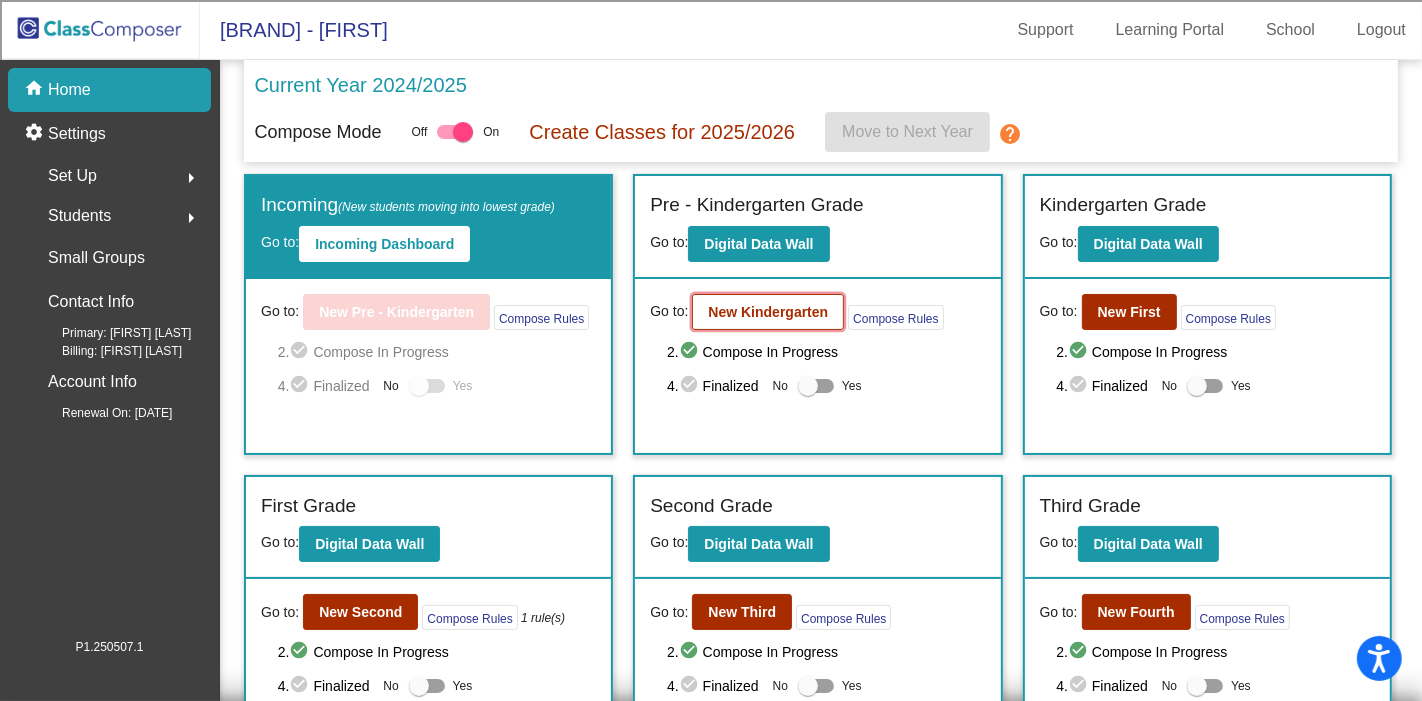 click on "New Kindergarten" 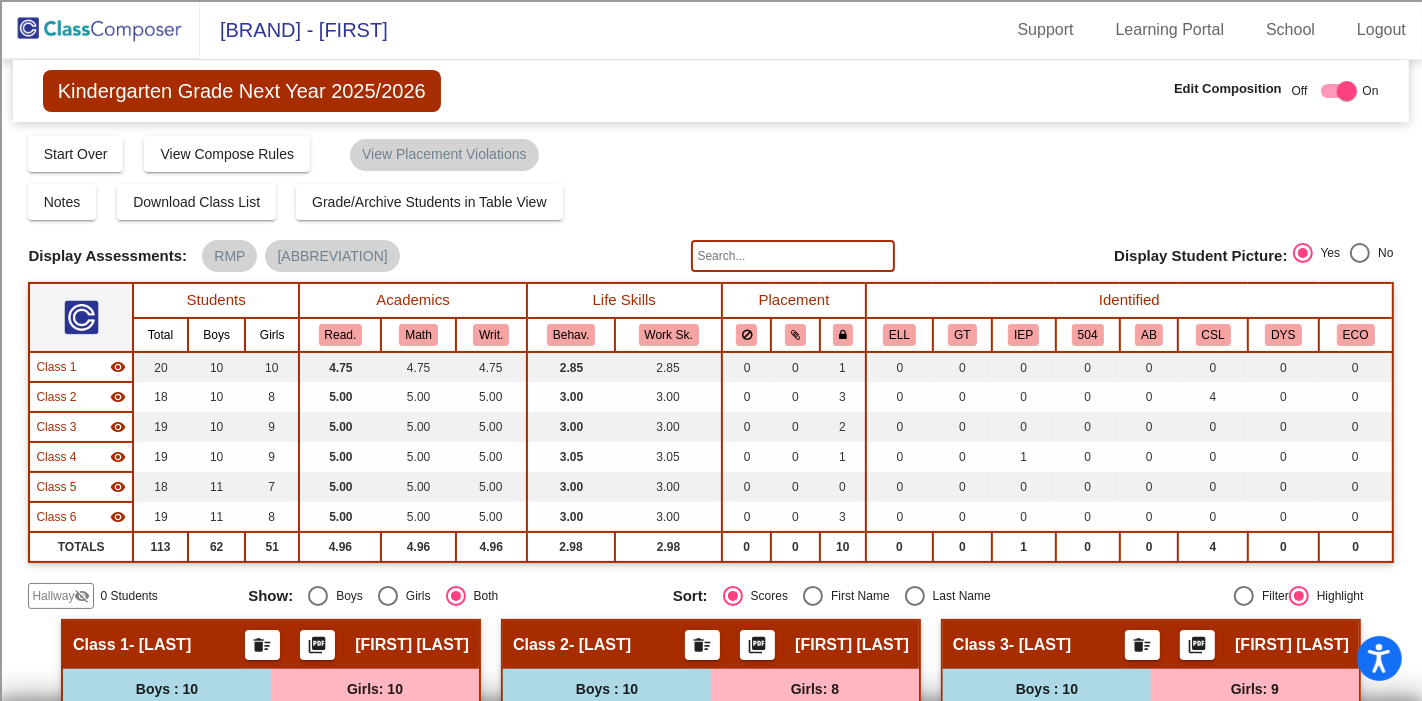click on "Last Name" at bounding box center [958, 596] 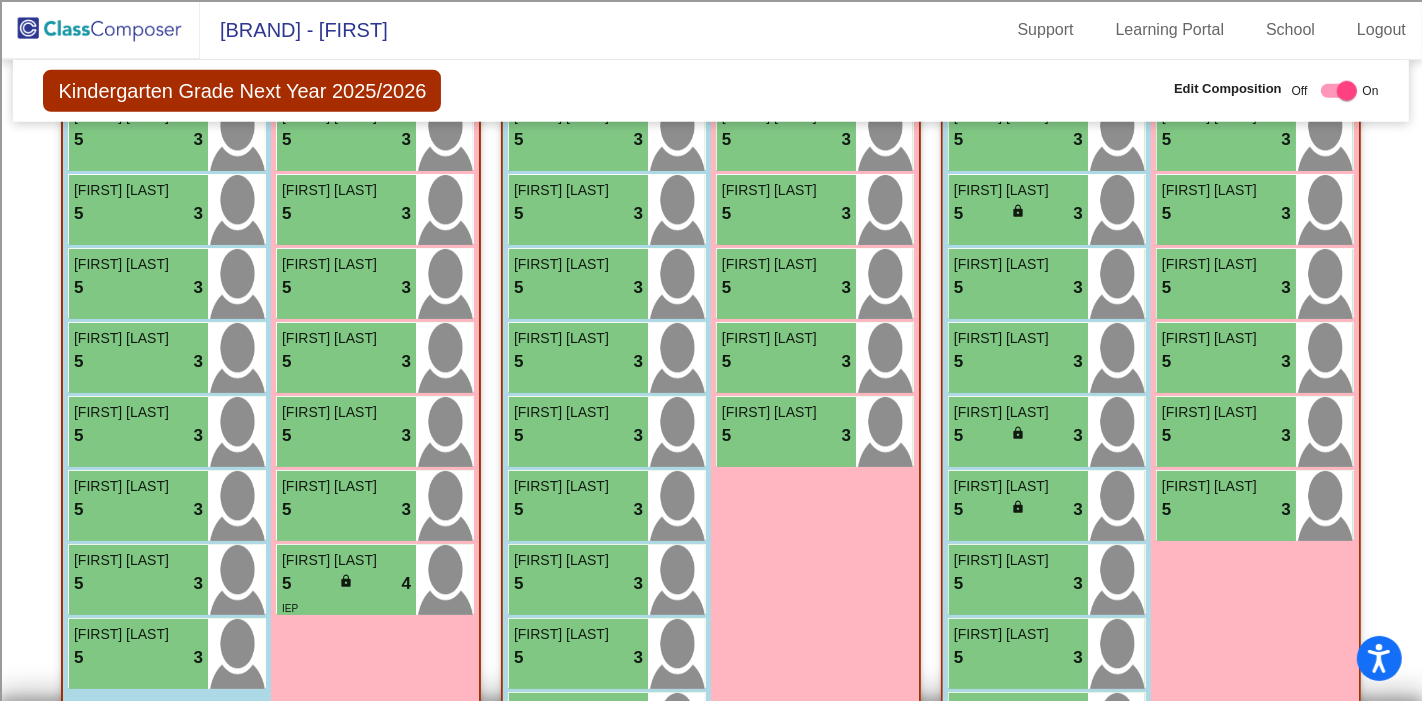 scroll, scrollTop: 1487, scrollLeft: 0, axis: vertical 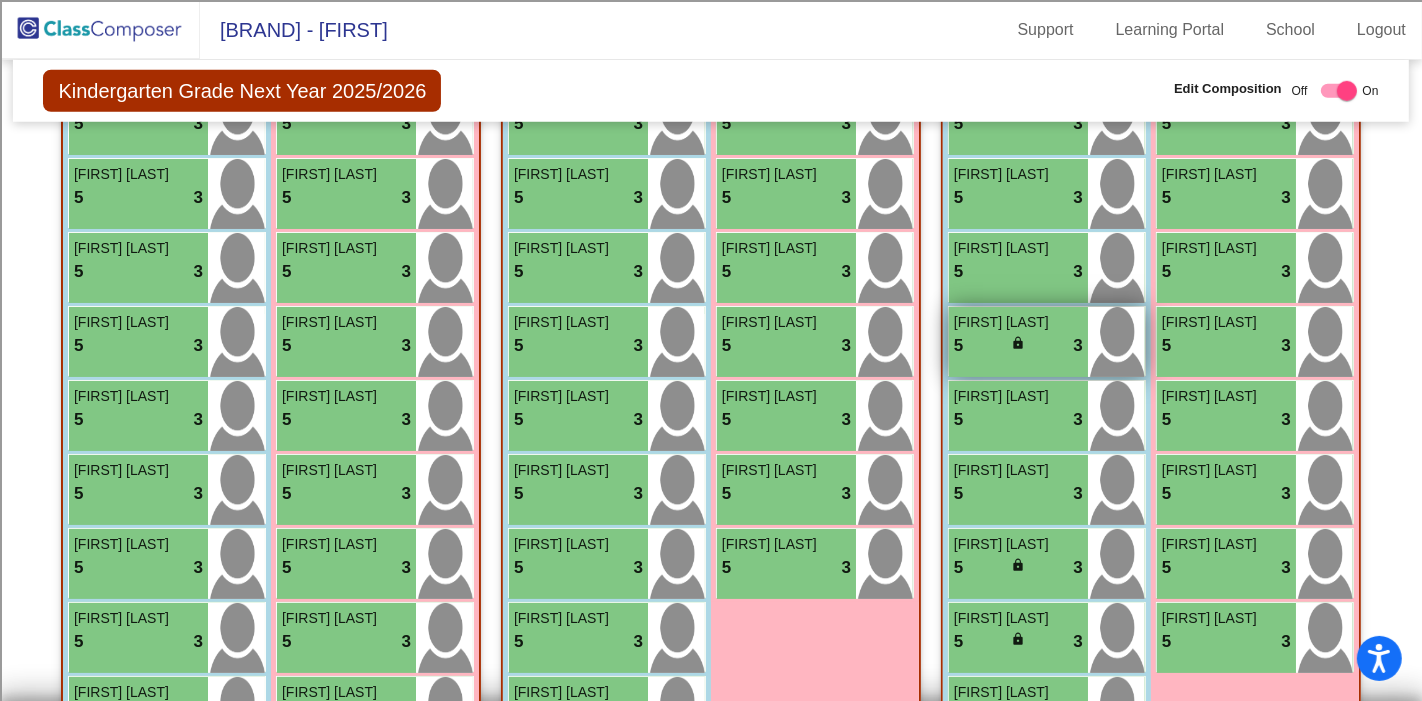 click on "5 lock do_not_disturb_alt 3" at bounding box center (1018, 346) 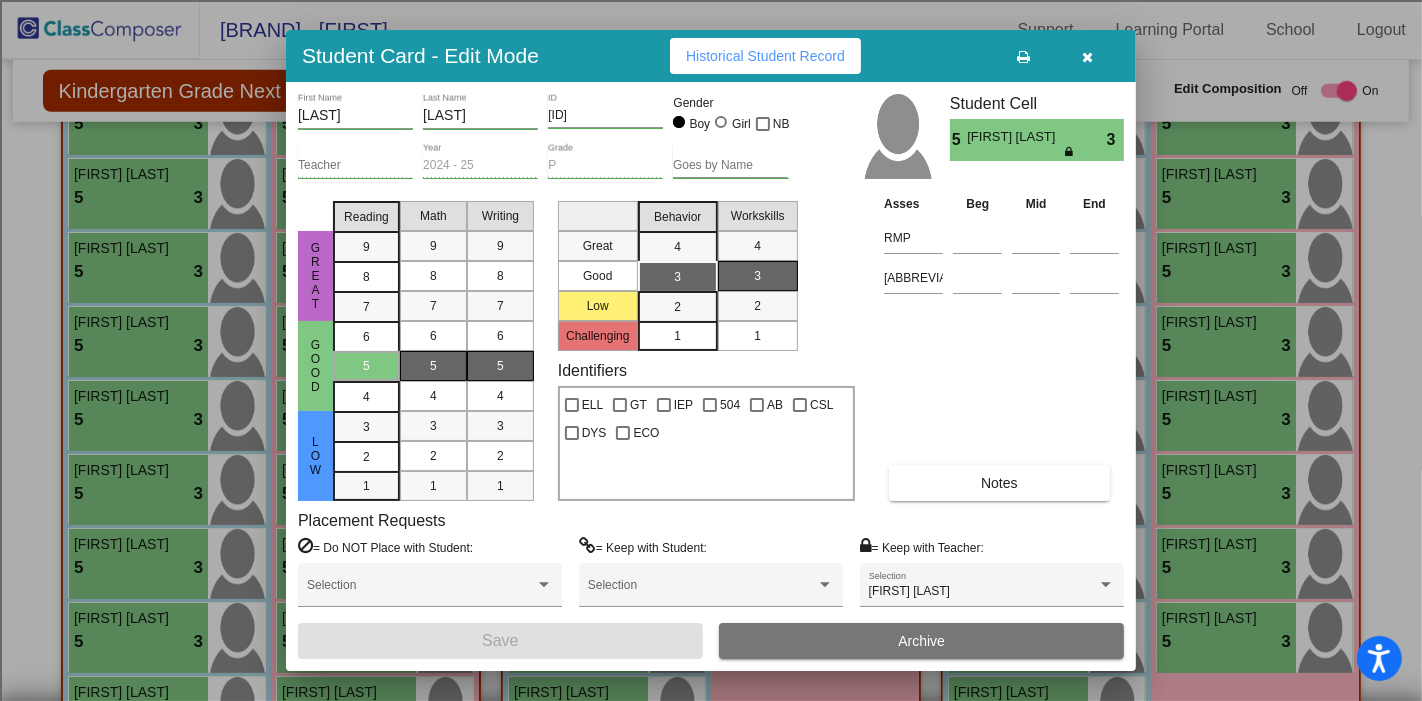 click at bounding box center (1088, 56) 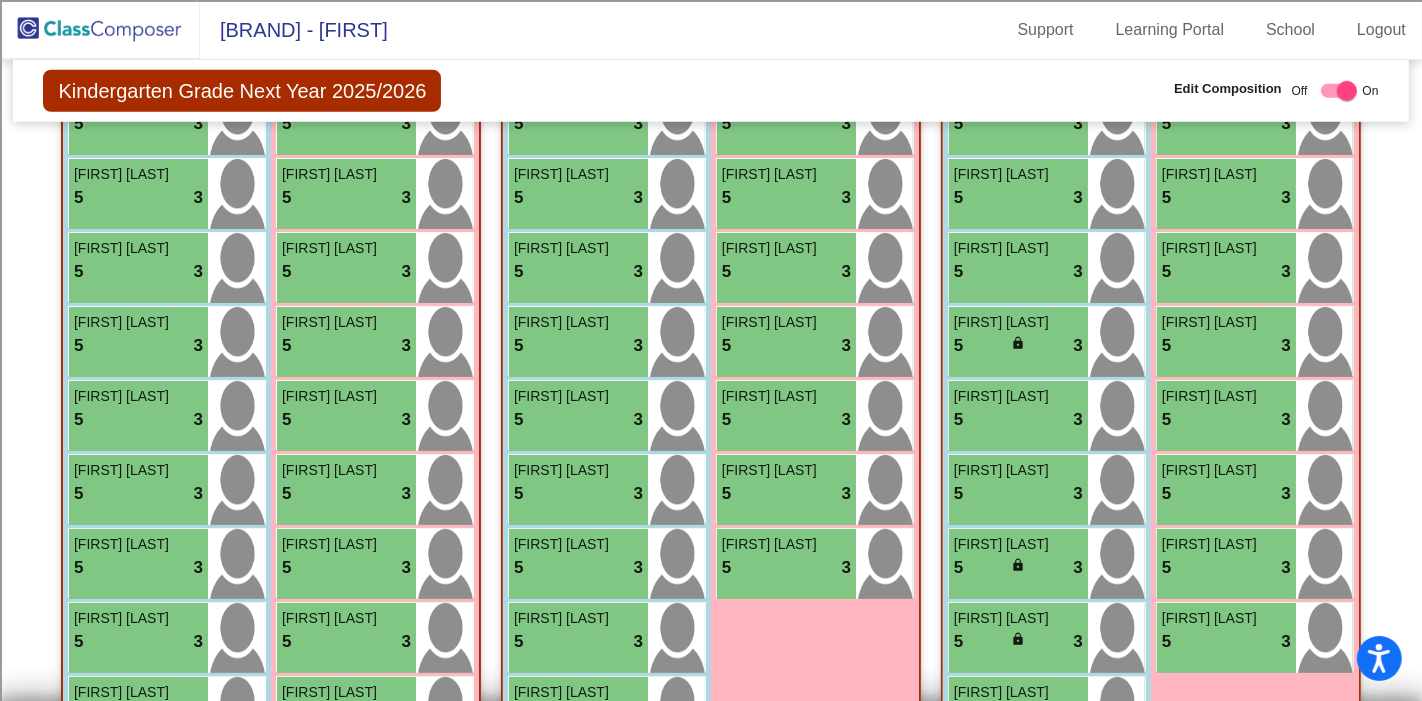 click 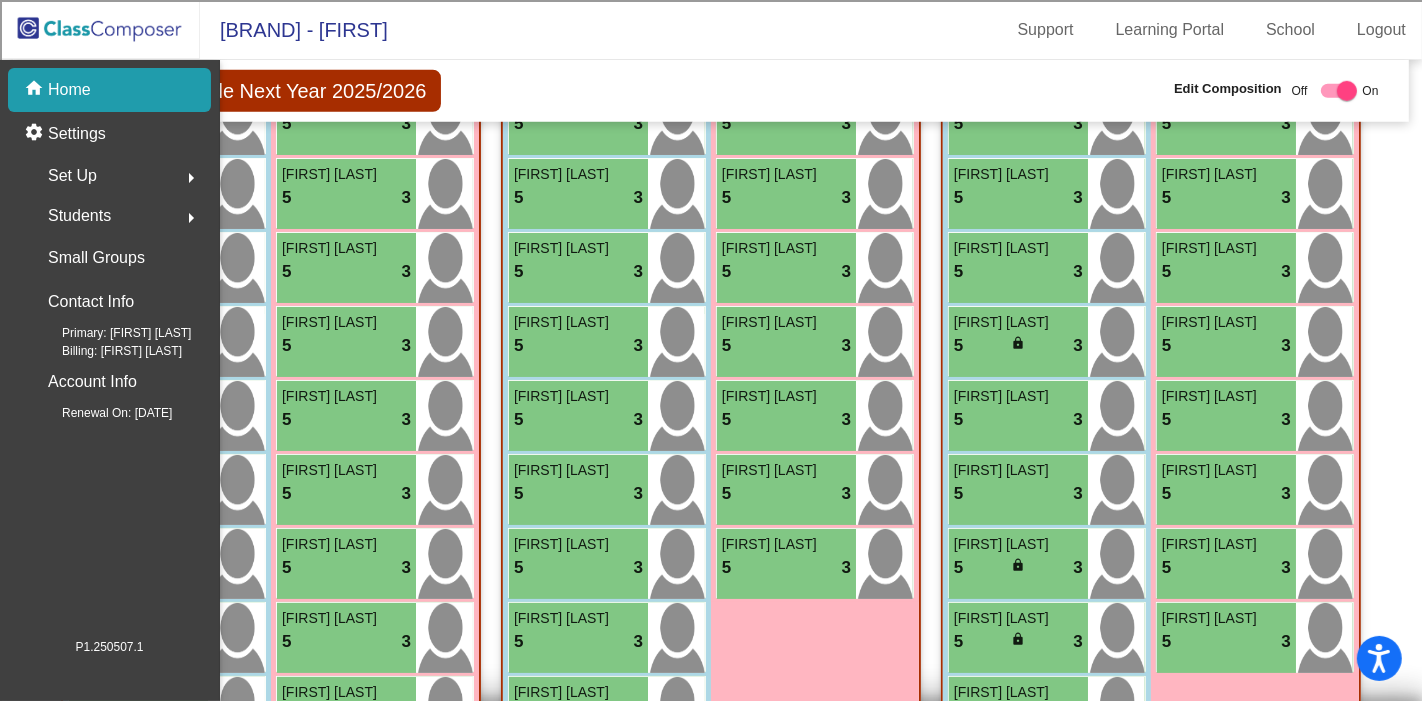 scroll, scrollTop: 0, scrollLeft: 0, axis: both 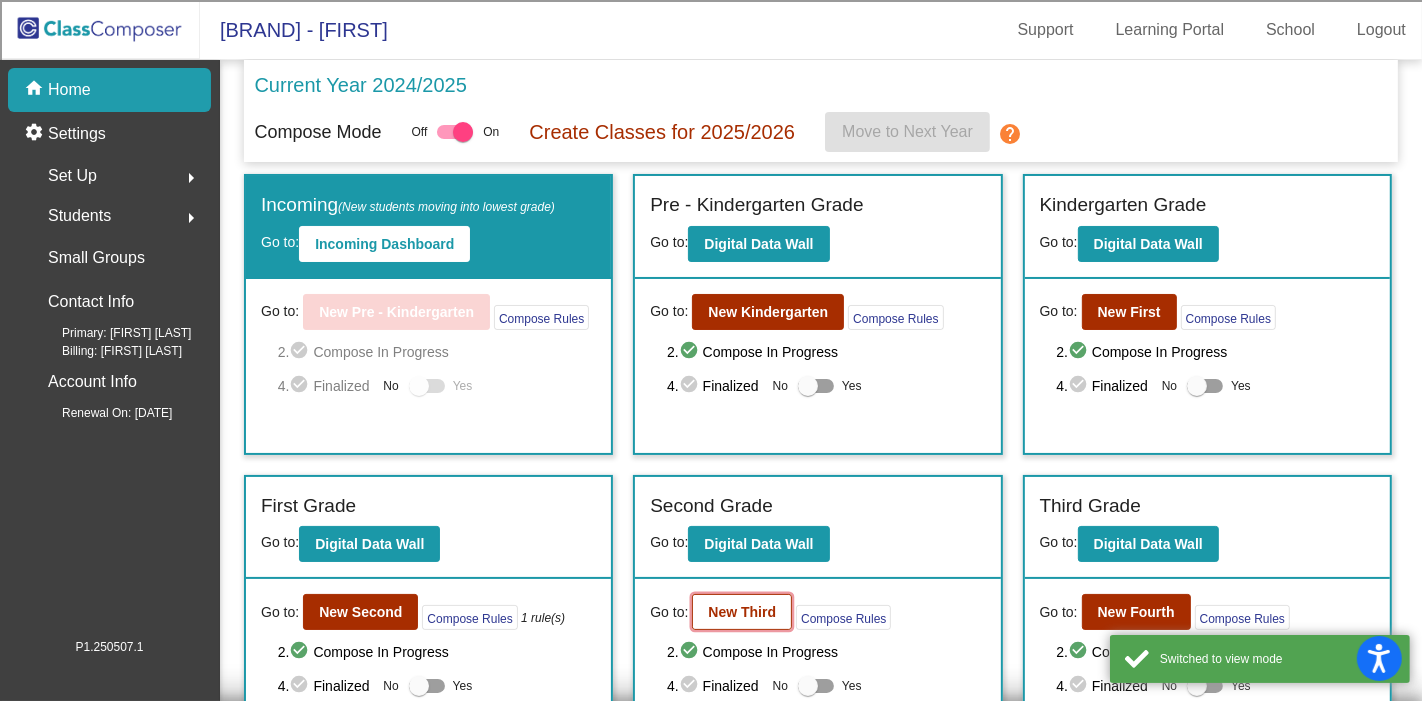 click on "New Third" 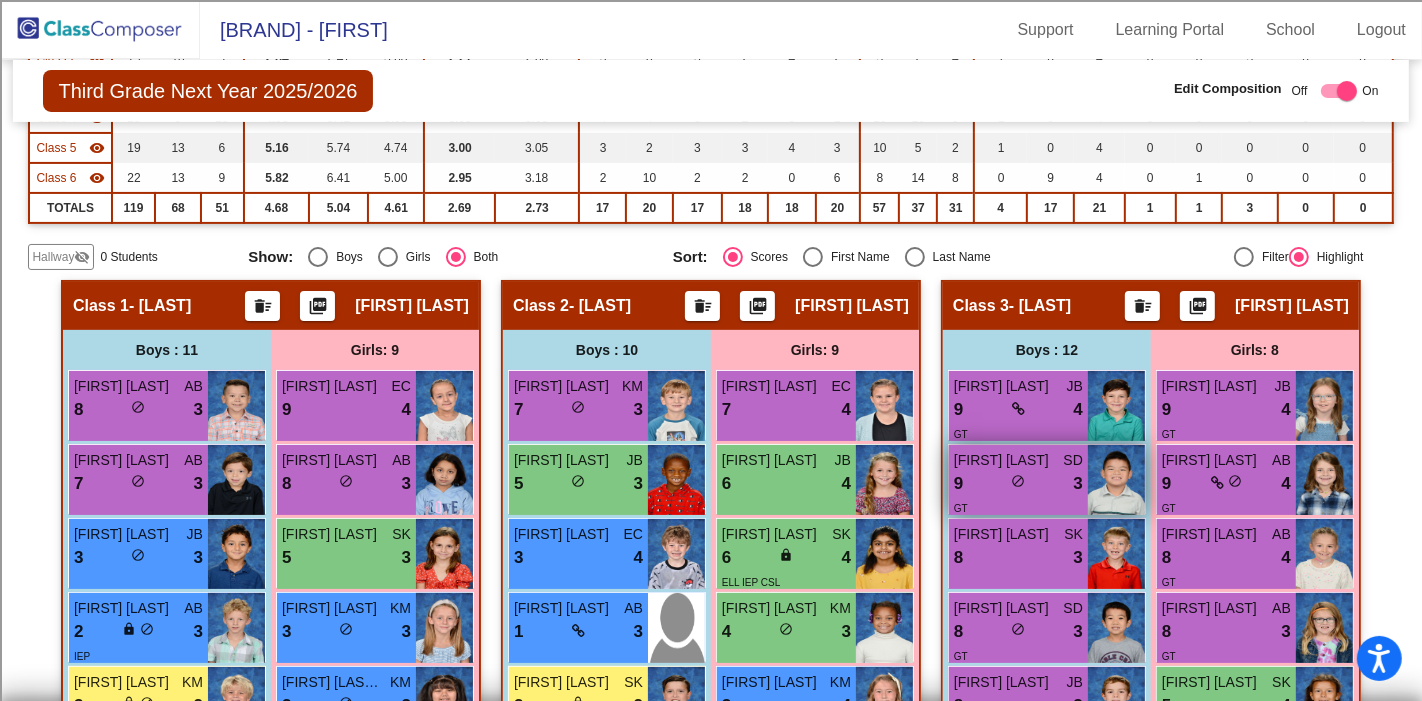 scroll, scrollTop: 5, scrollLeft: 0, axis: vertical 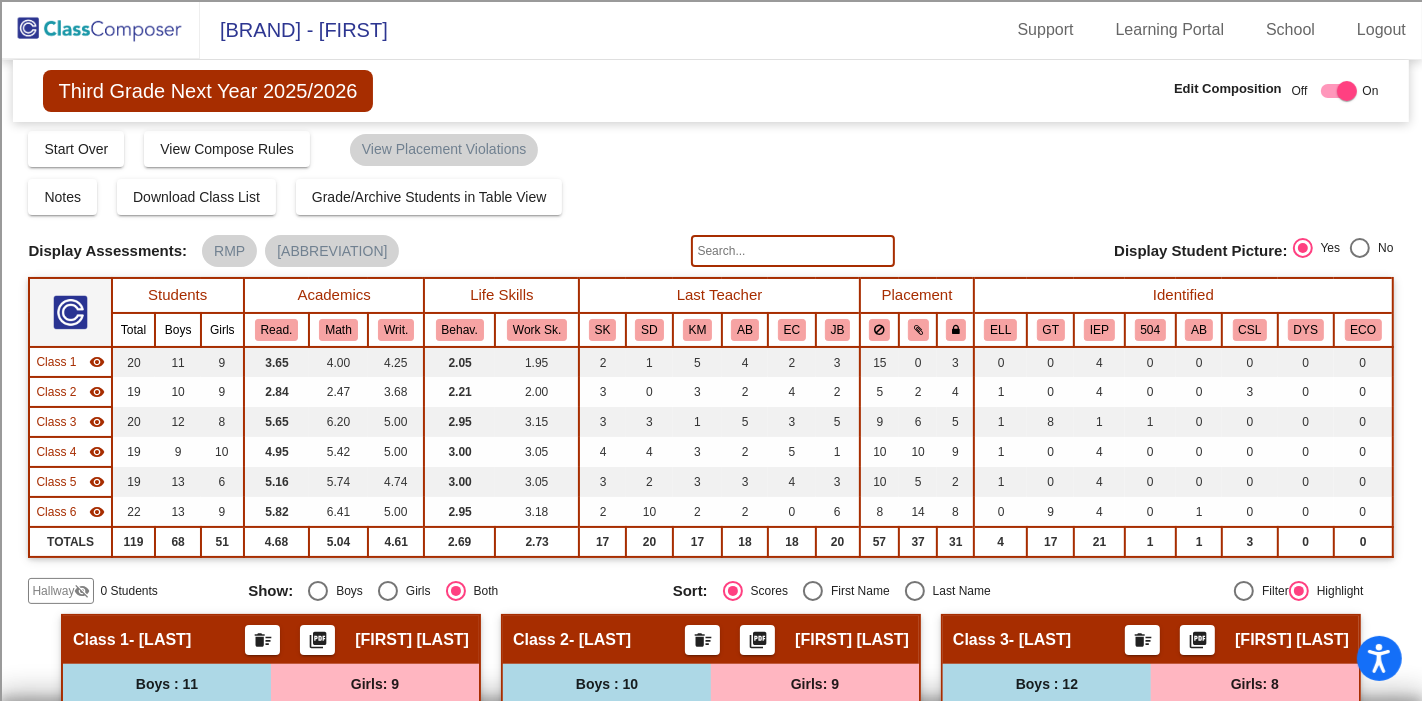 click 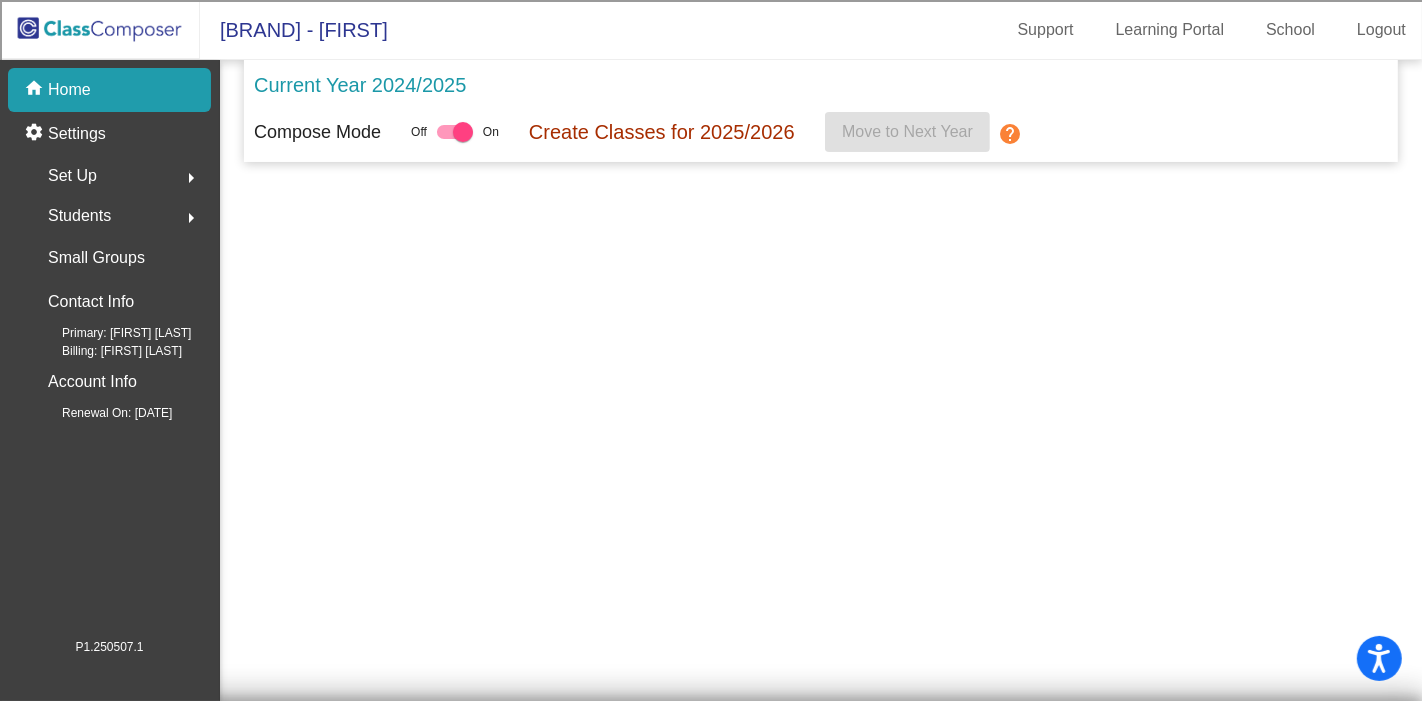 scroll, scrollTop: 0, scrollLeft: 0, axis: both 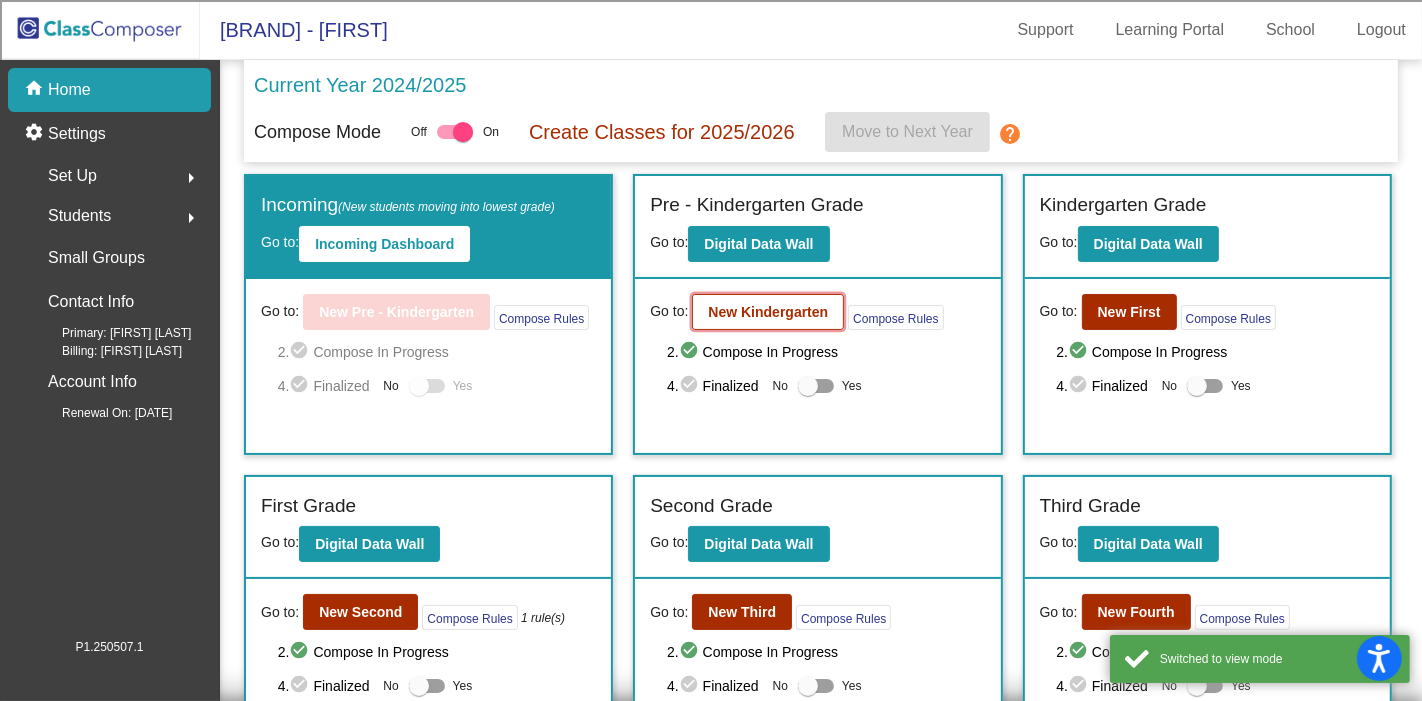 click on "New Kindergarten" 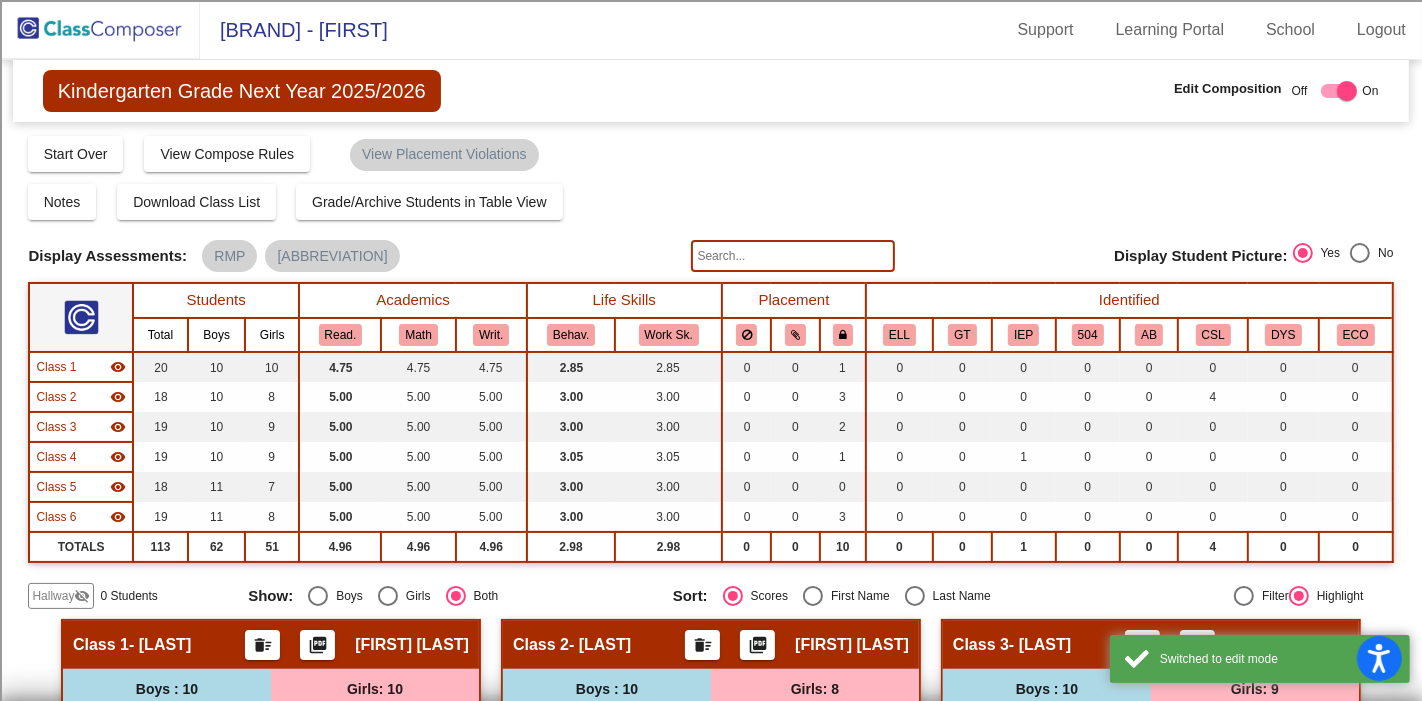 click 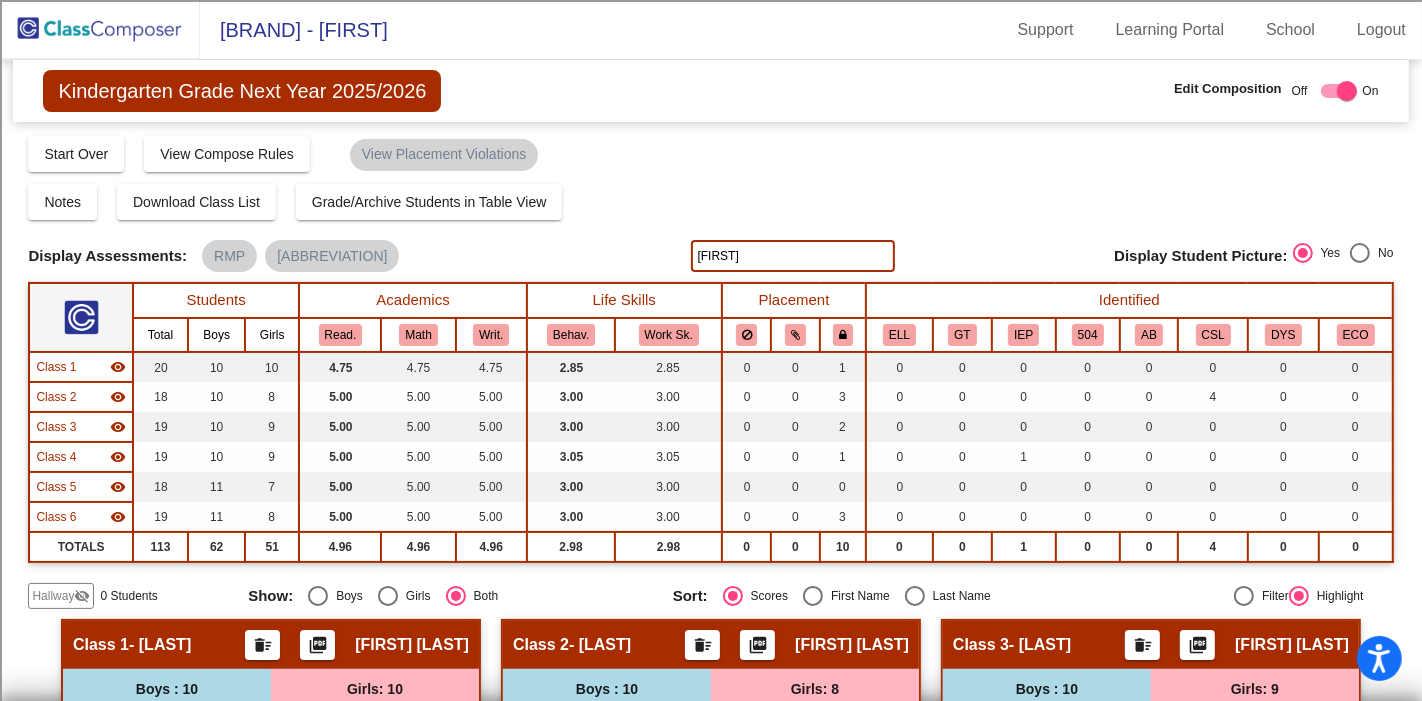type on "Antonio" 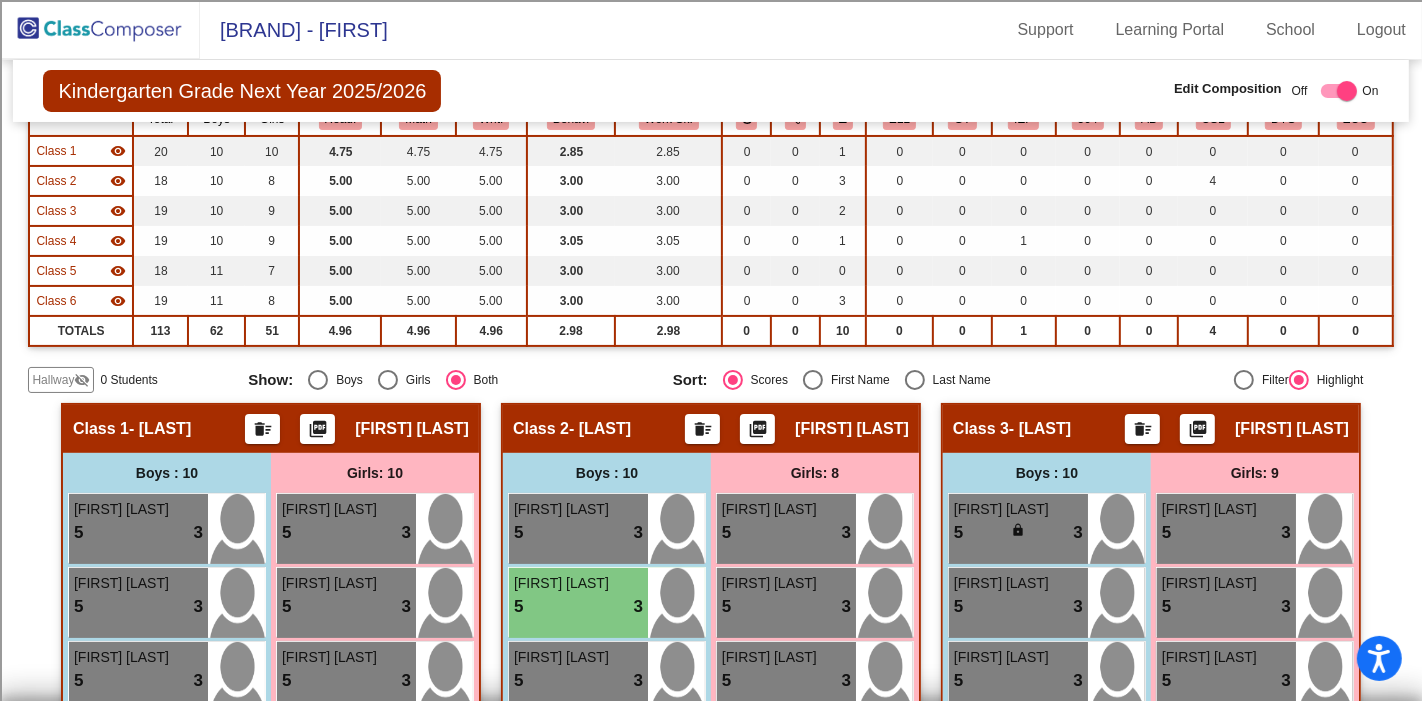 scroll, scrollTop: 333, scrollLeft: 0, axis: vertical 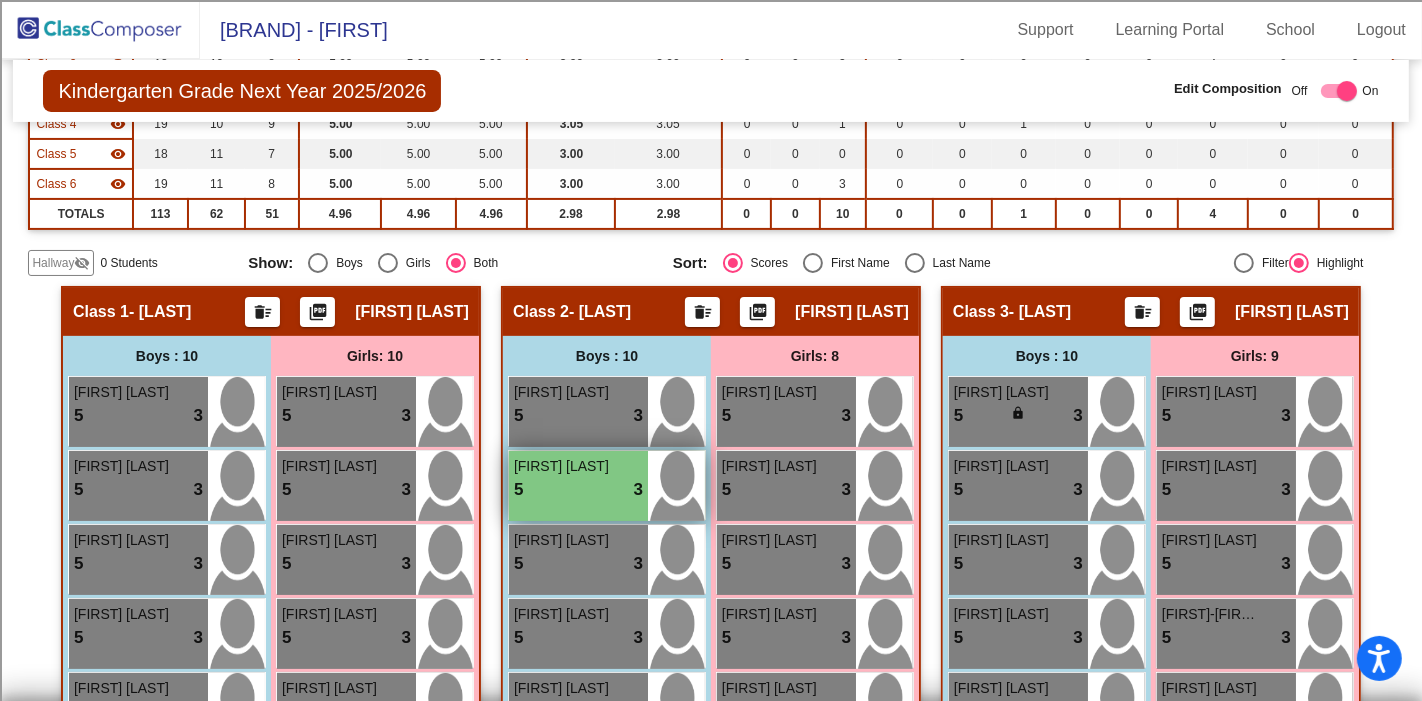 click on "5 lock do_not_disturb_alt 3" at bounding box center [578, 490] 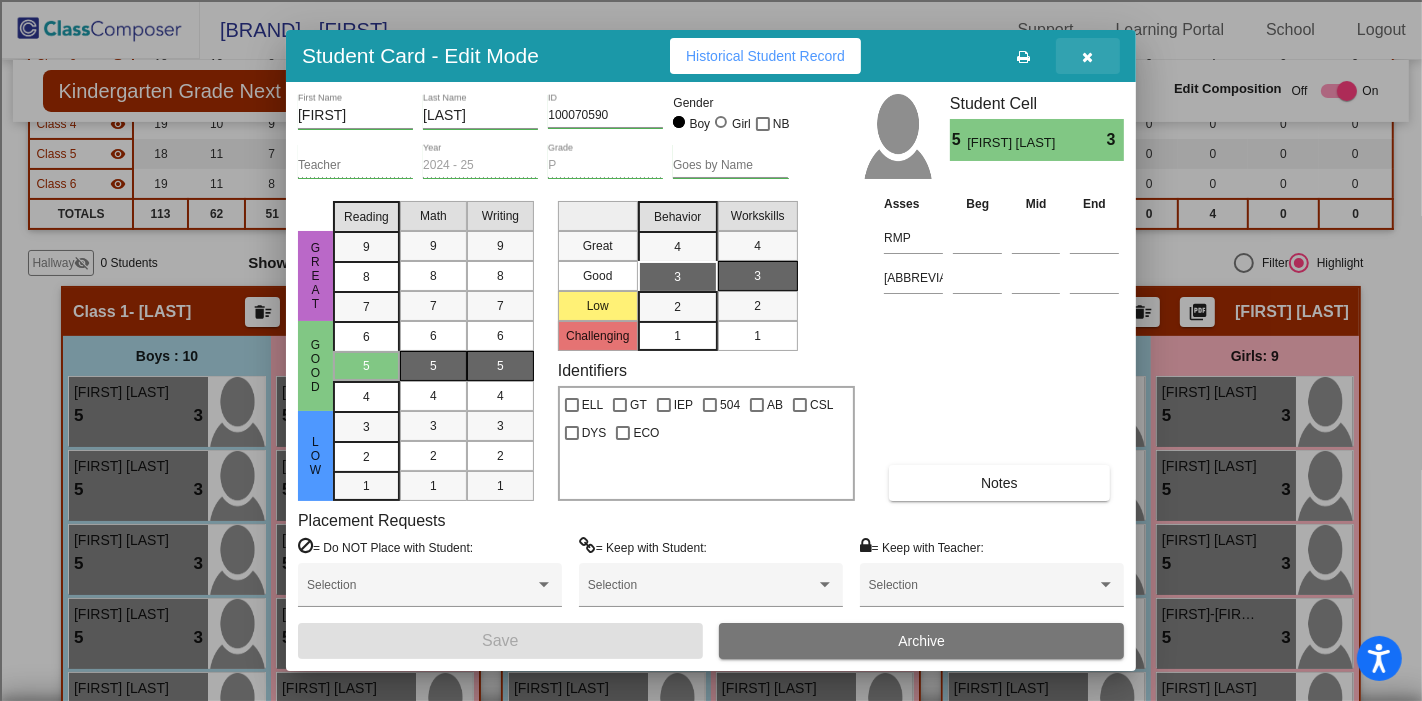 click at bounding box center [1088, 57] 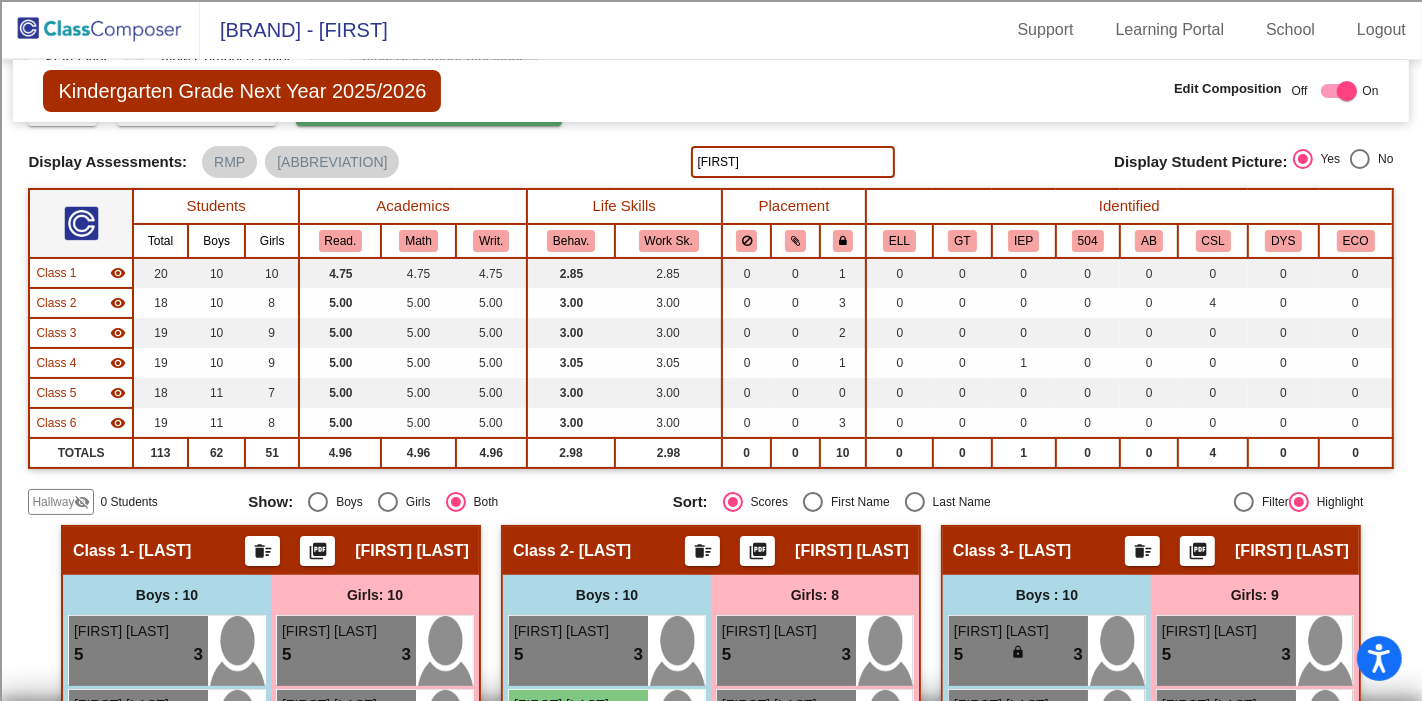 scroll, scrollTop: 0, scrollLeft: 0, axis: both 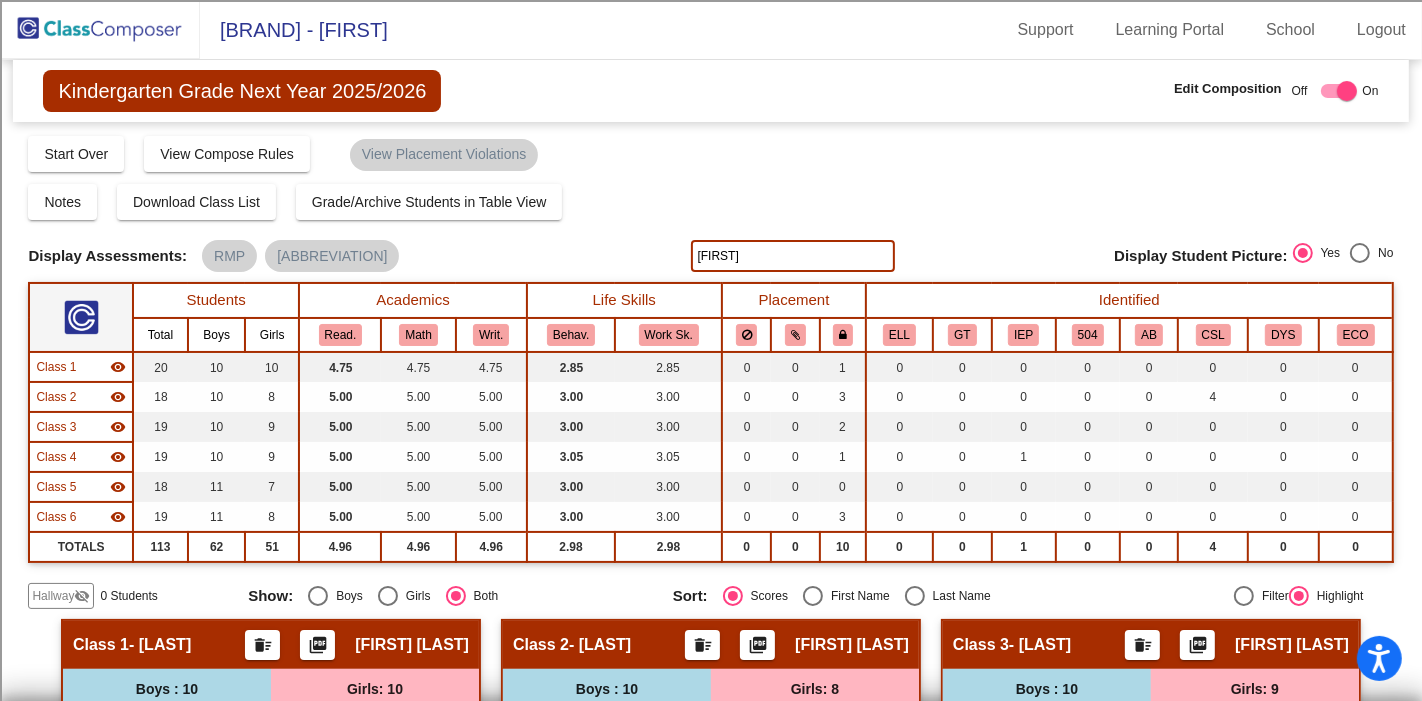 click 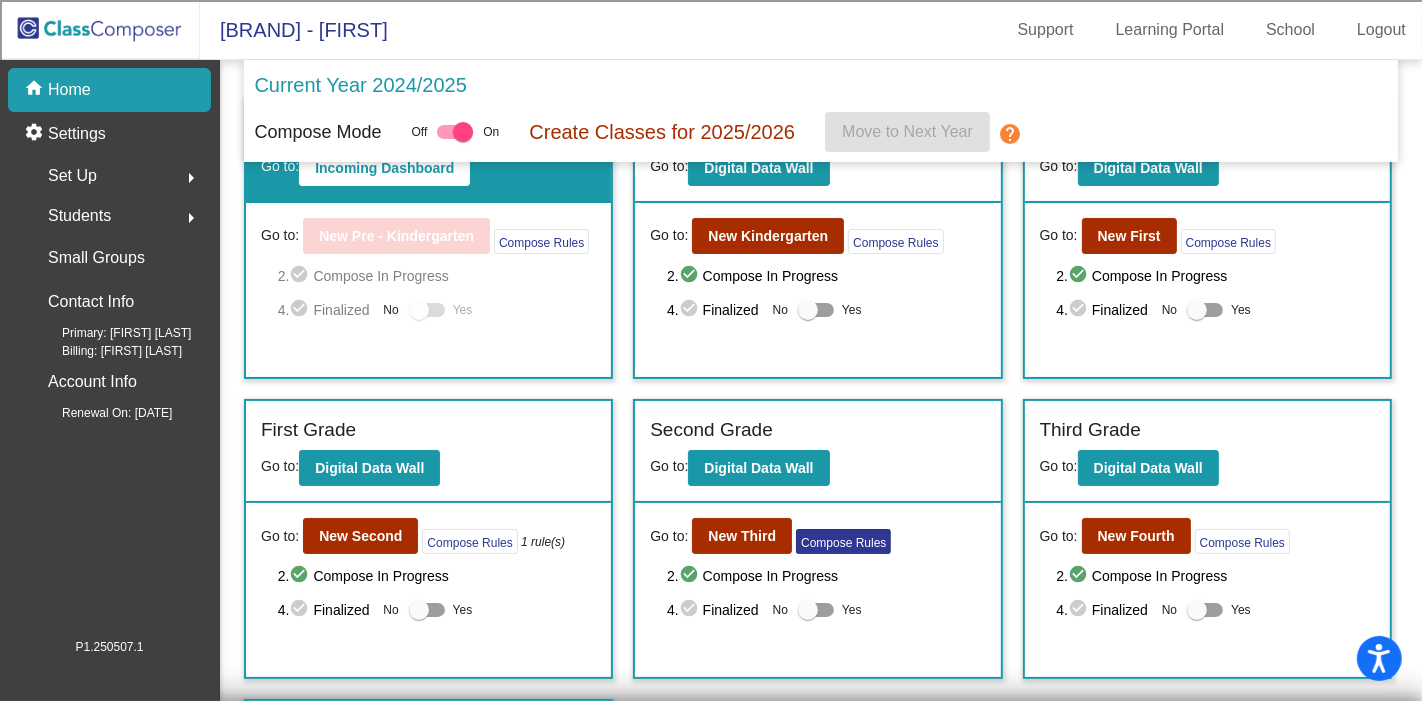 scroll, scrollTop: 111, scrollLeft: 0, axis: vertical 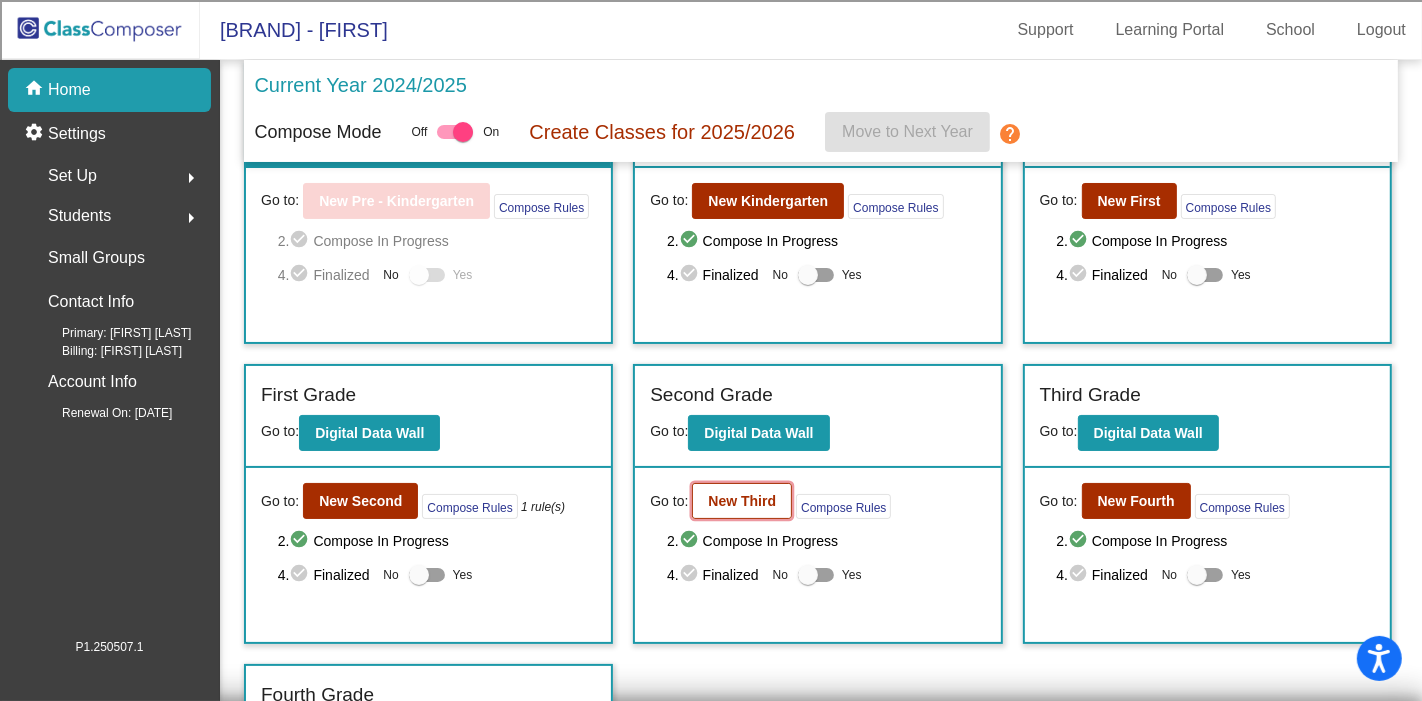 click on "New Third" 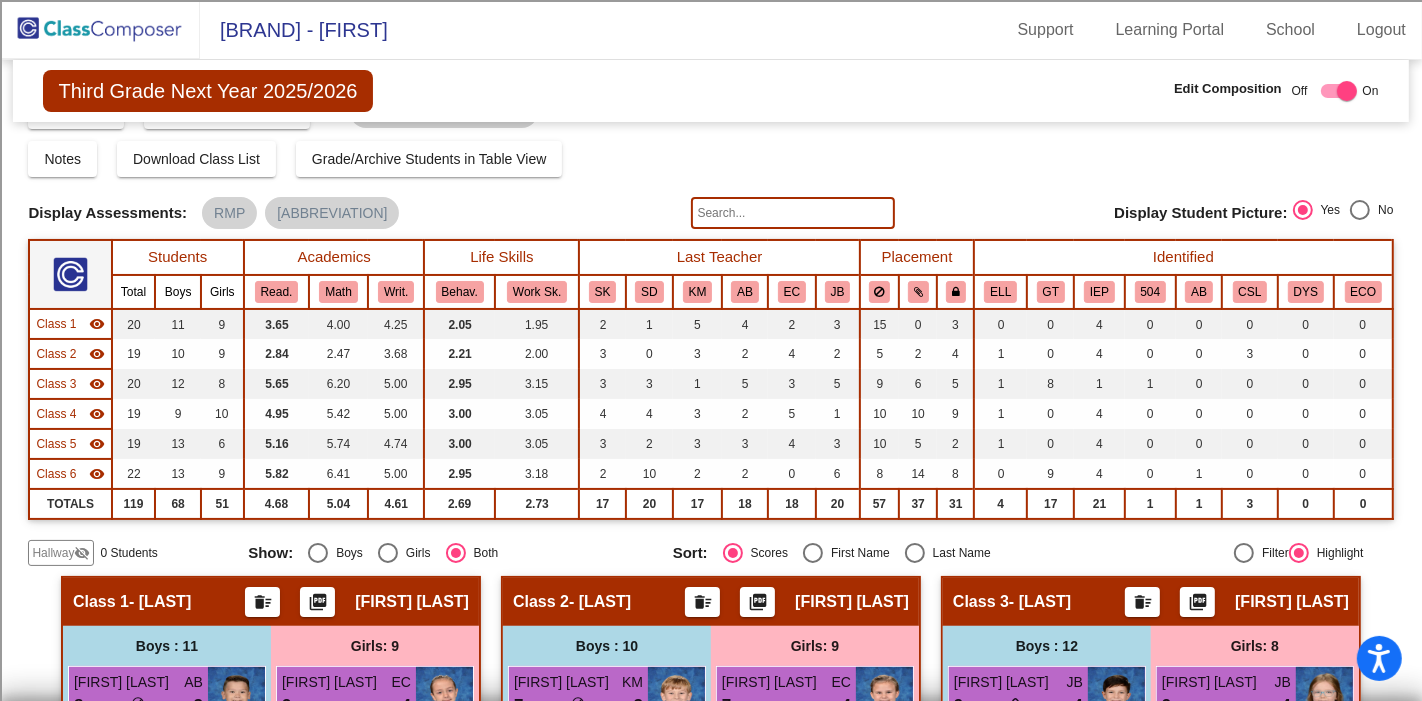 scroll, scrollTop: 111, scrollLeft: 0, axis: vertical 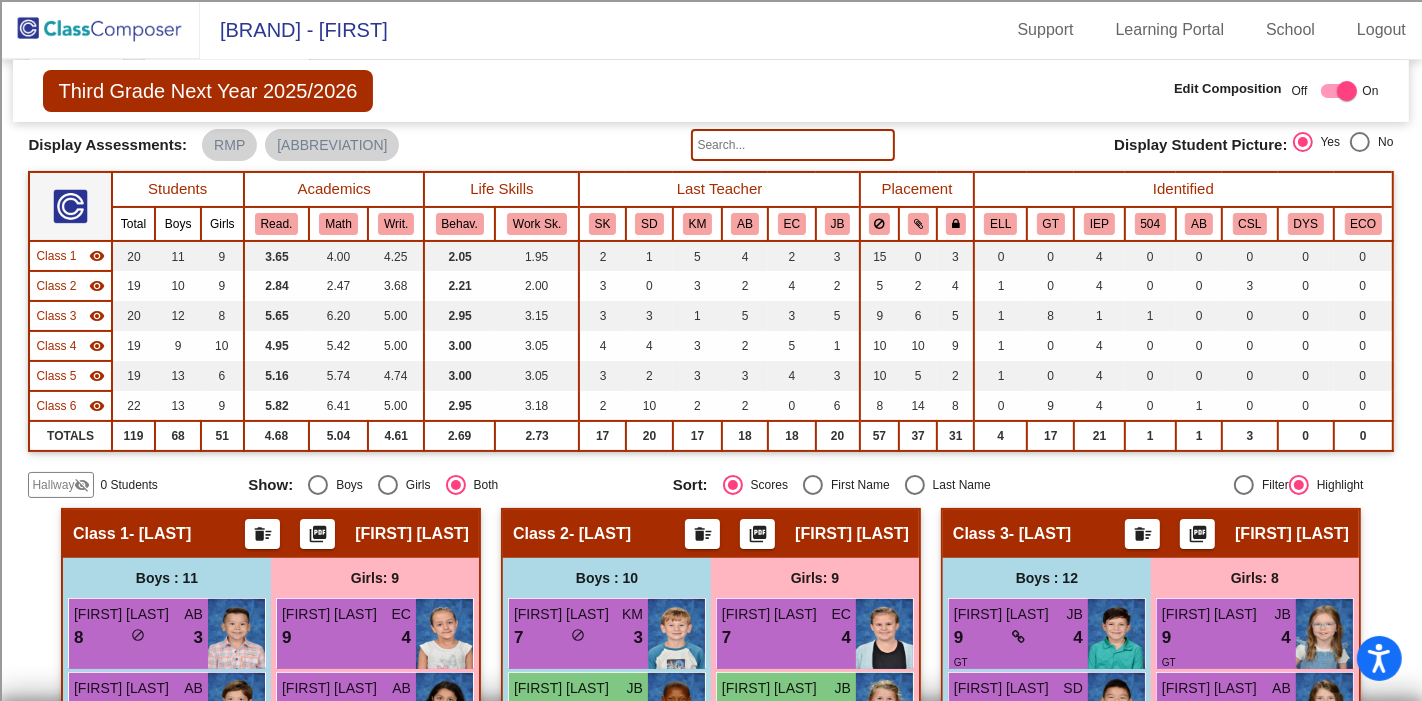 click on "Hallway   visibility_off  0 Students Show:   Boys   Girls   Both Sort:   Scores   First Name   Last Name   Filter     Highlight" 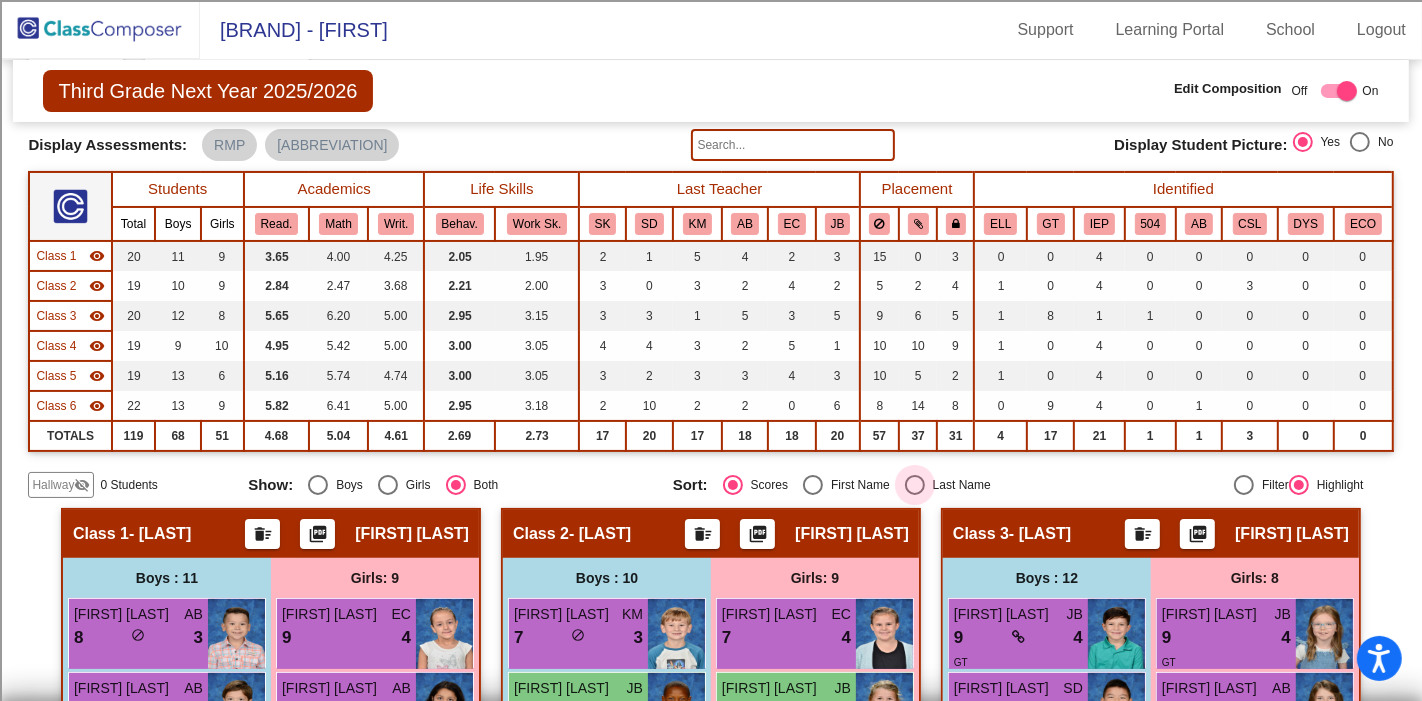 click on "Last Name" at bounding box center (958, 485) 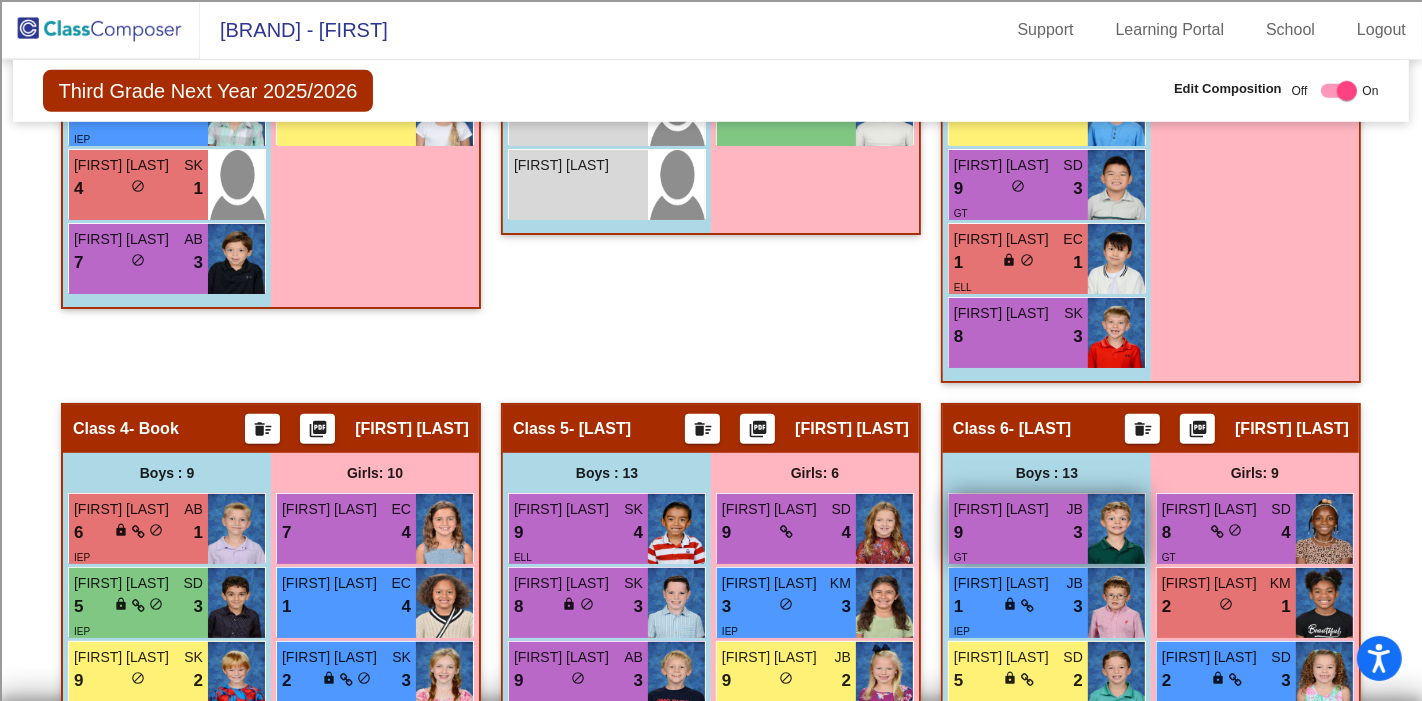 scroll, scrollTop: 0, scrollLeft: 0, axis: both 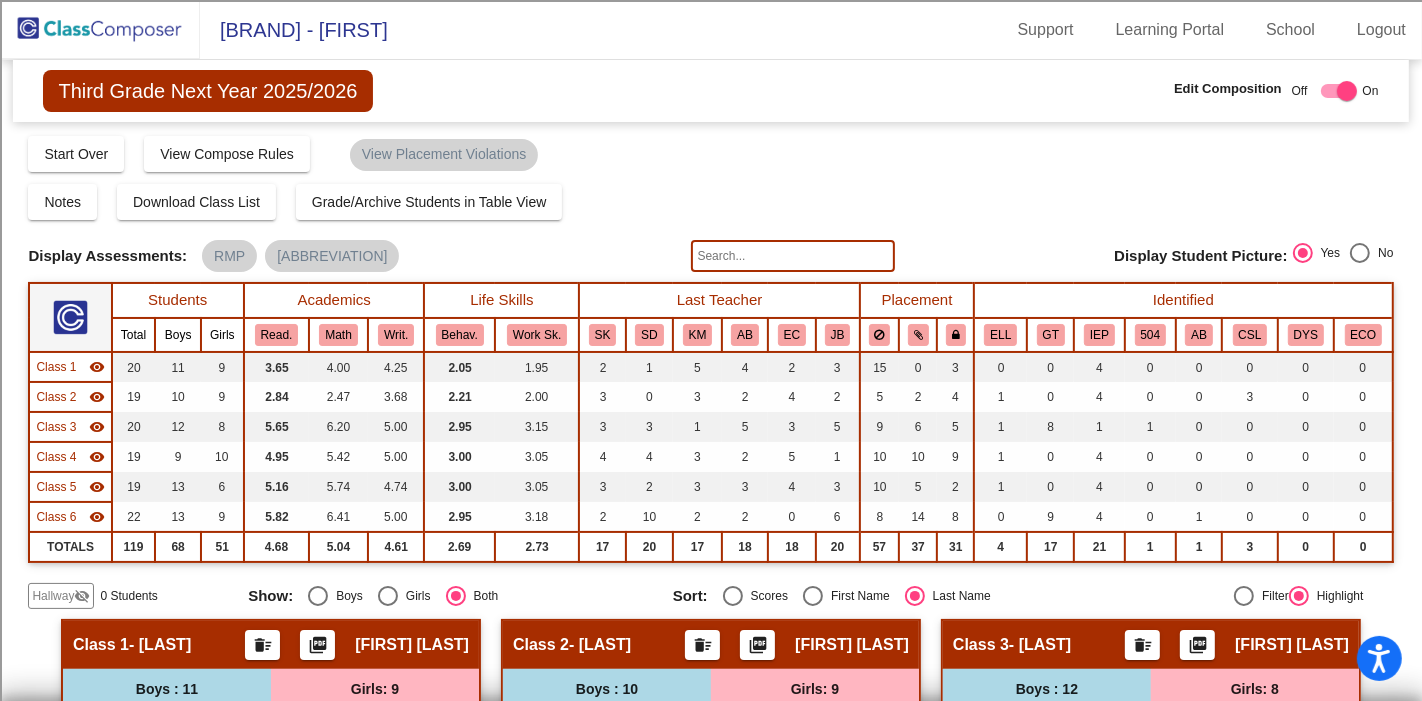 click 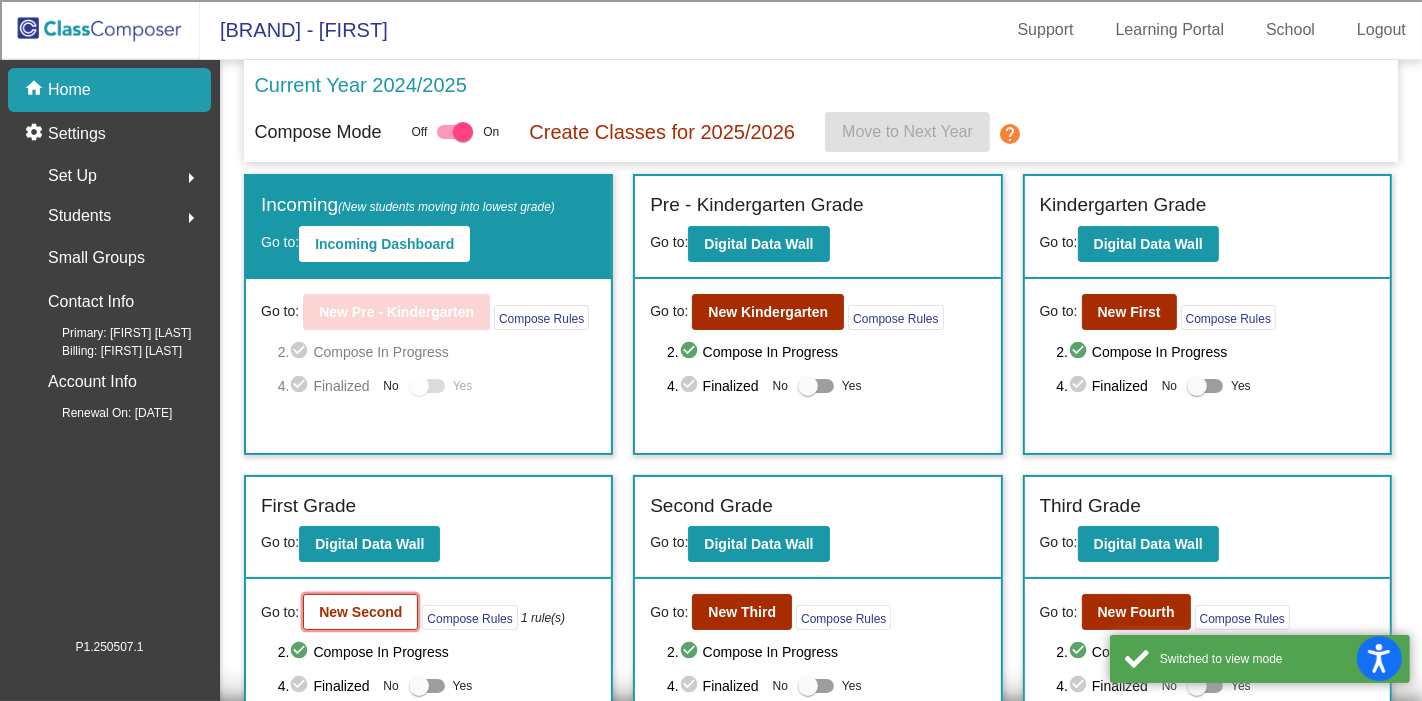click on "New Second" 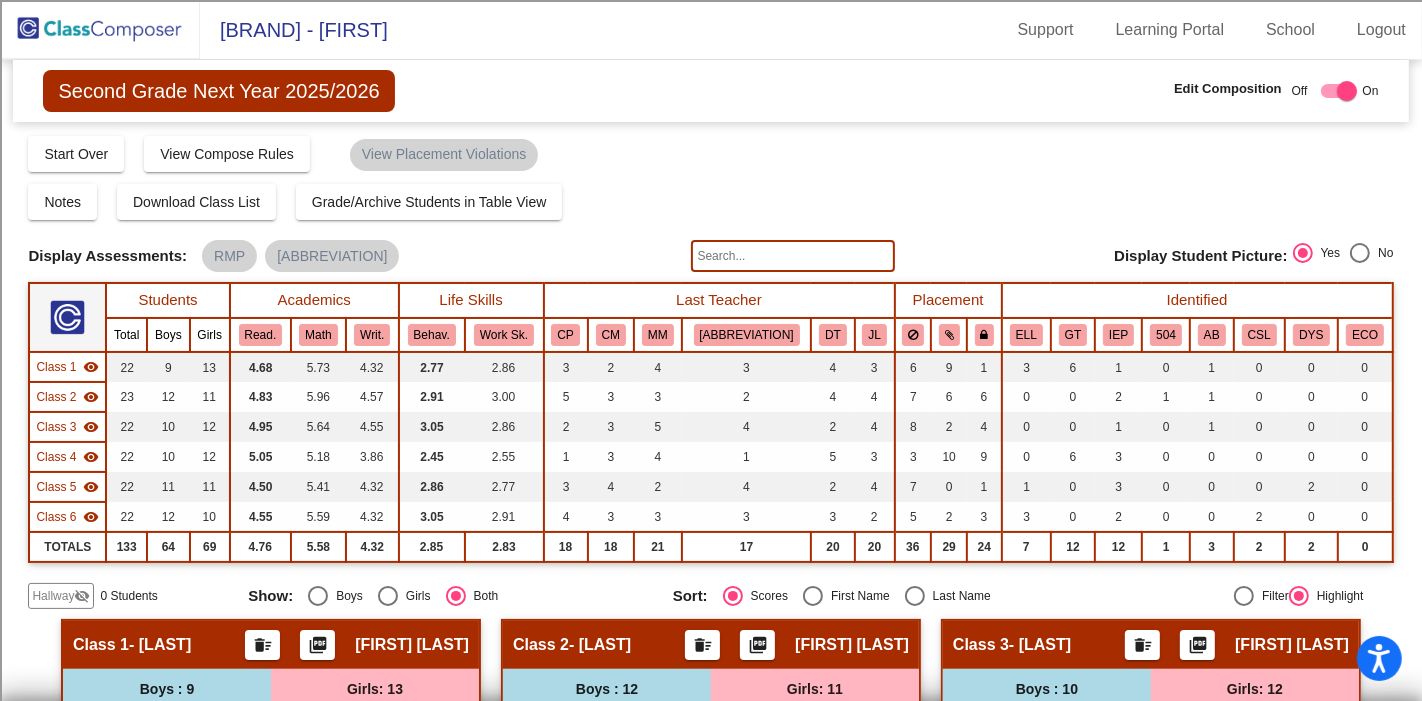click on "Last Name" at bounding box center (958, 596) 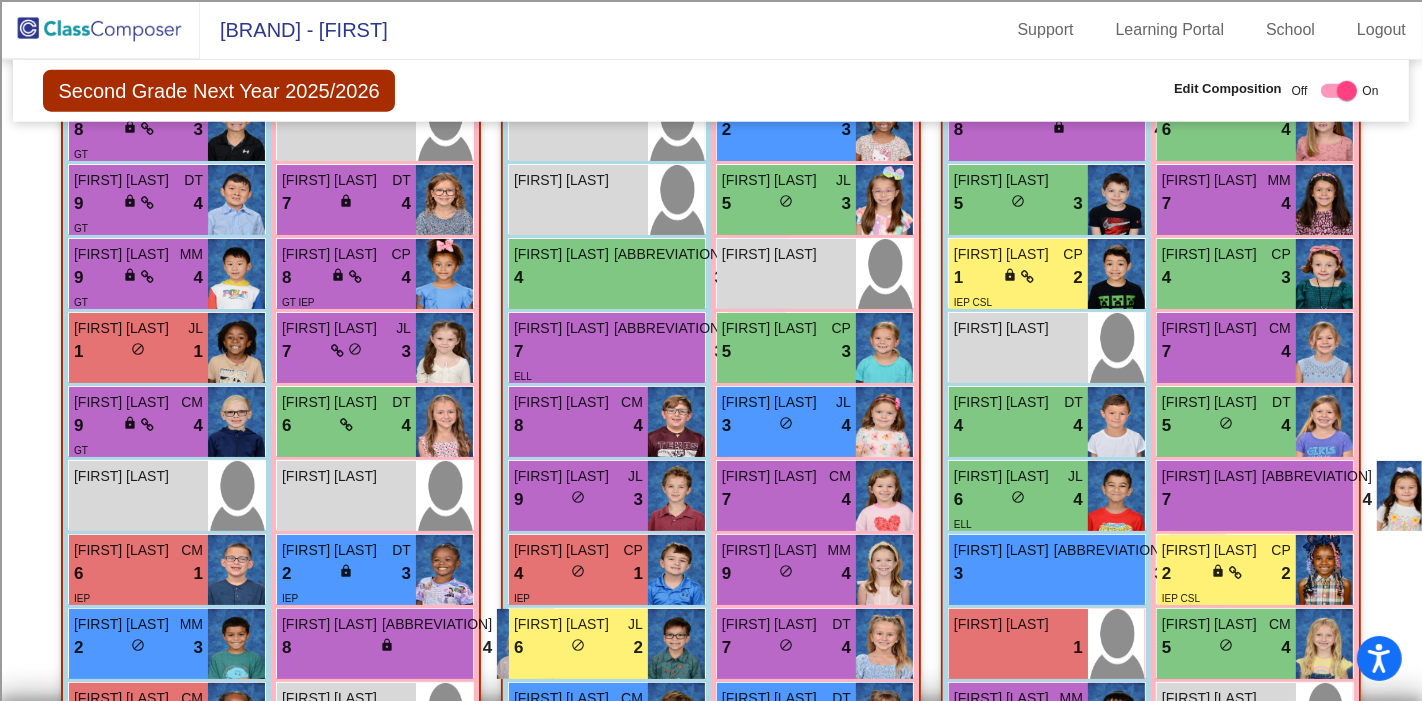 scroll, scrollTop: 1555, scrollLeft: 0, axis: vertical 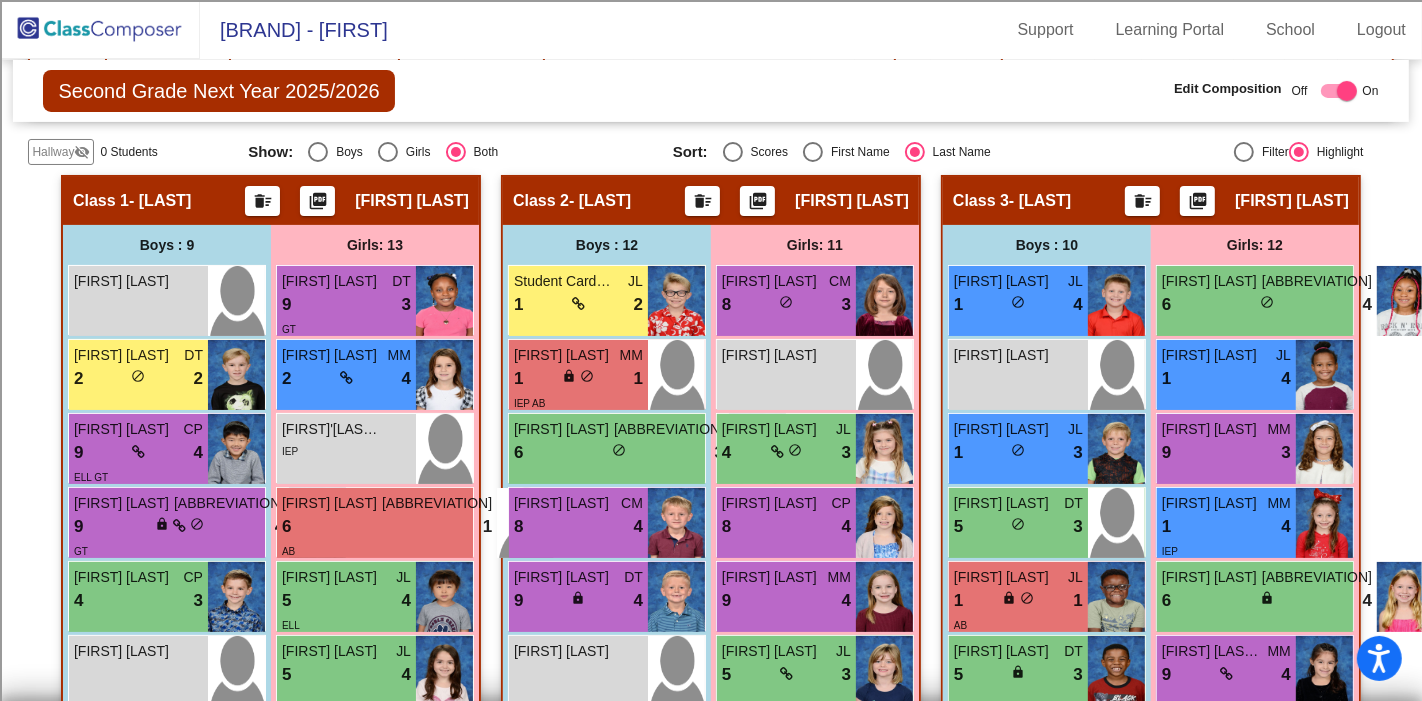 click 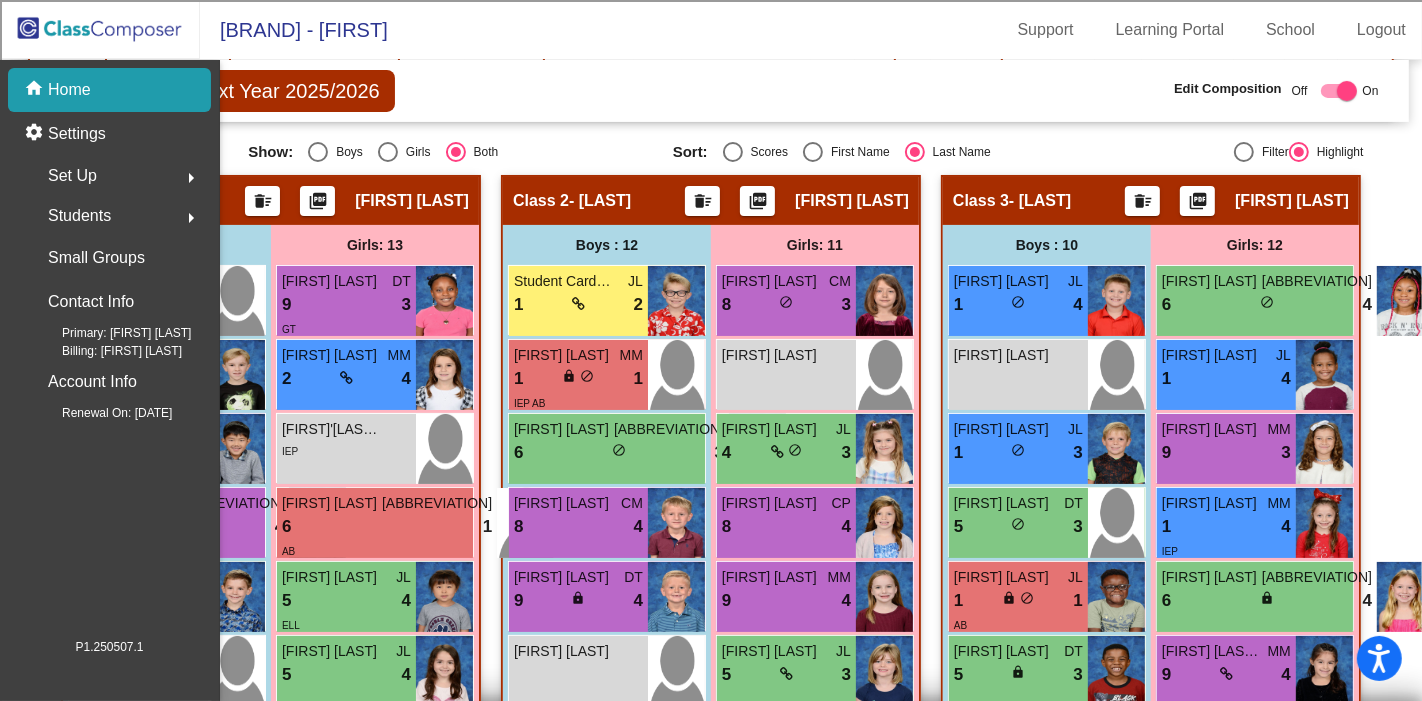 scroll, scrollTop: 0, scrollLeft: 0, axis: both 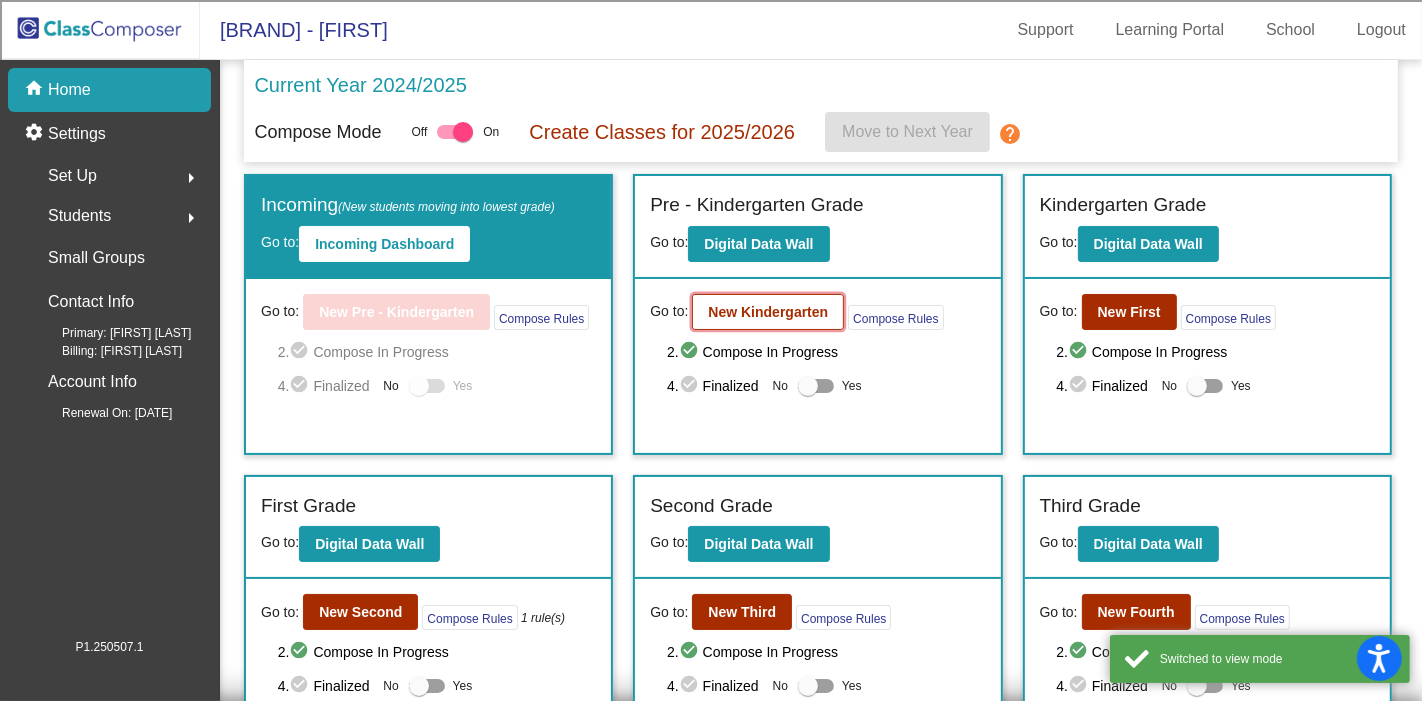click on "New Kindergarten" 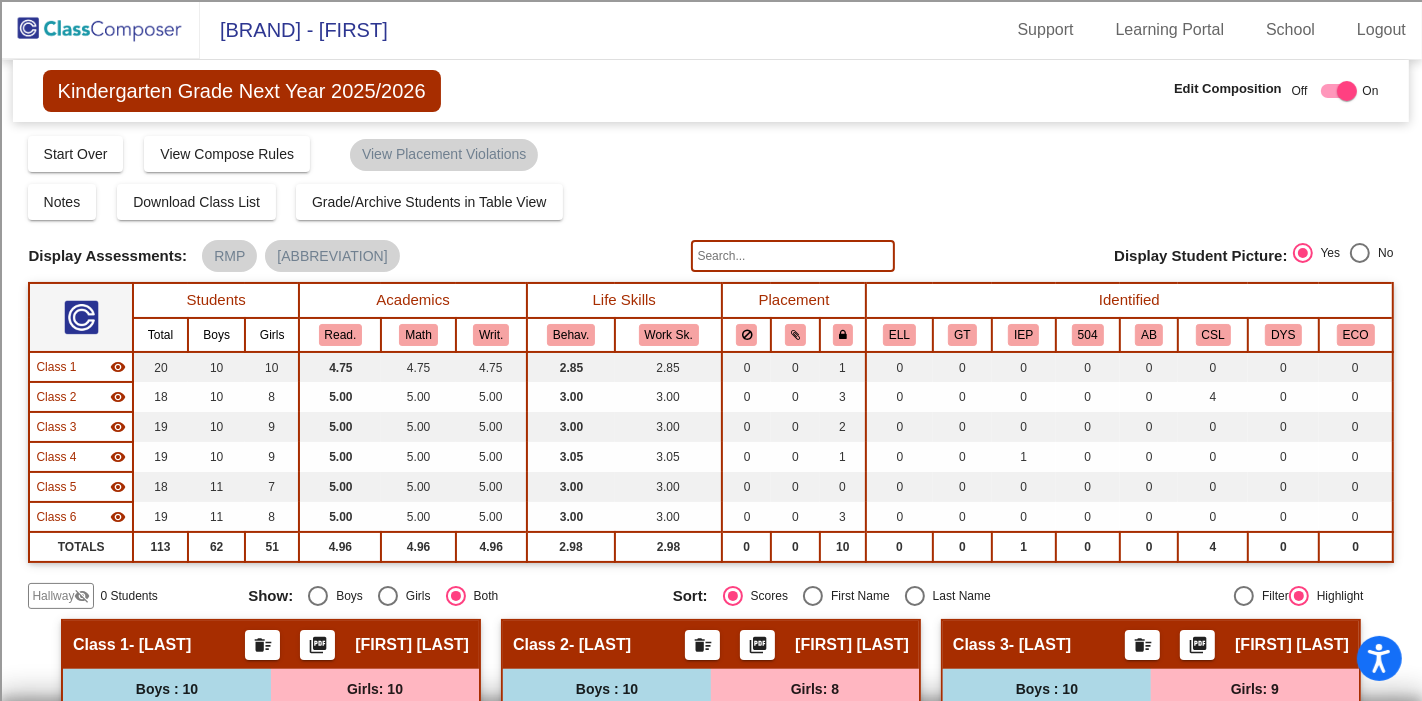 click 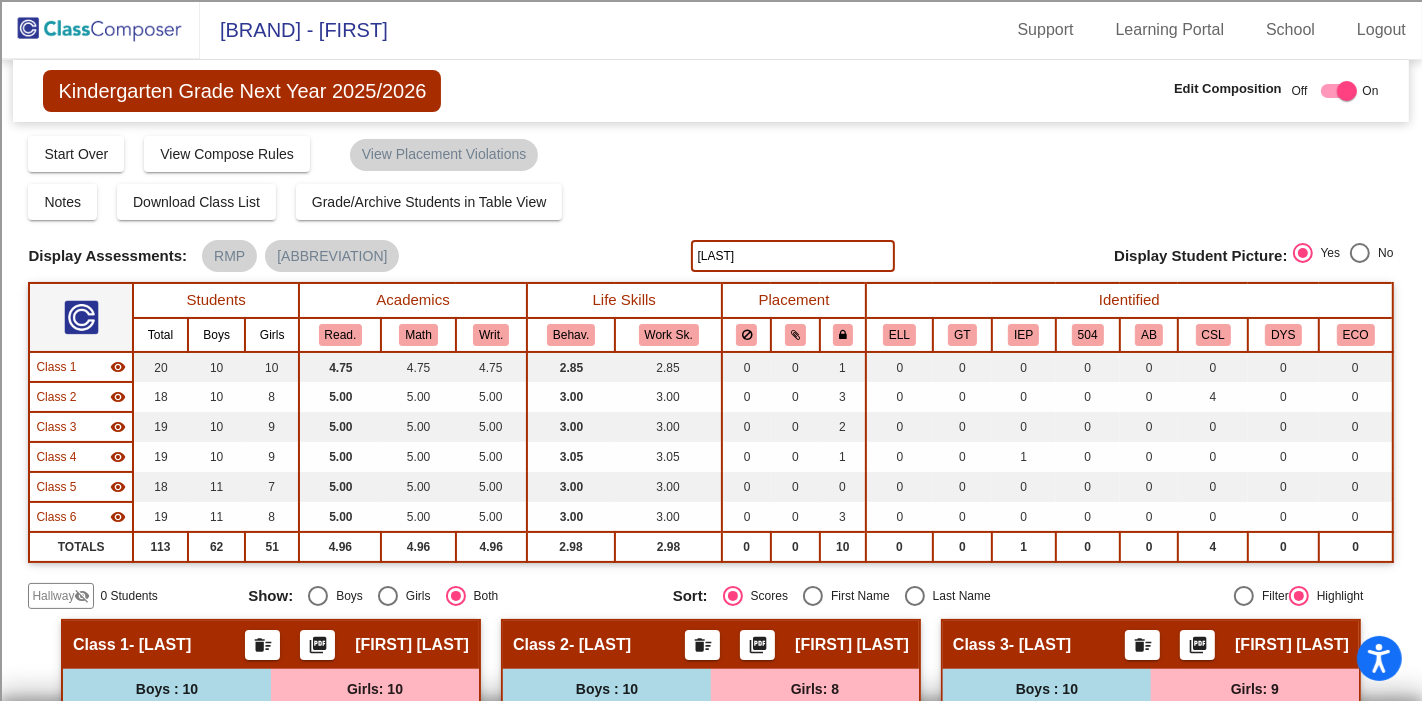 type on "Cecil" 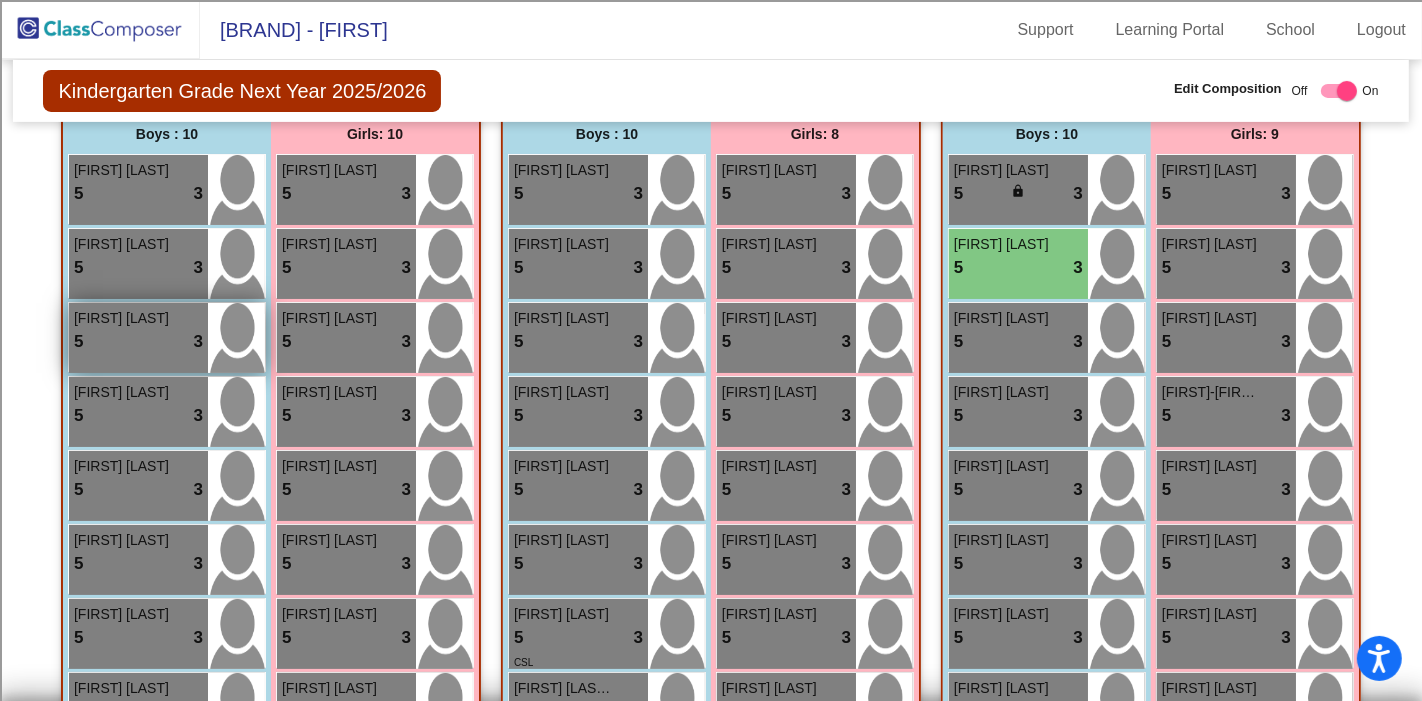 scroll, scrollTop: 444, scrollLeft: 0, axis: vertical 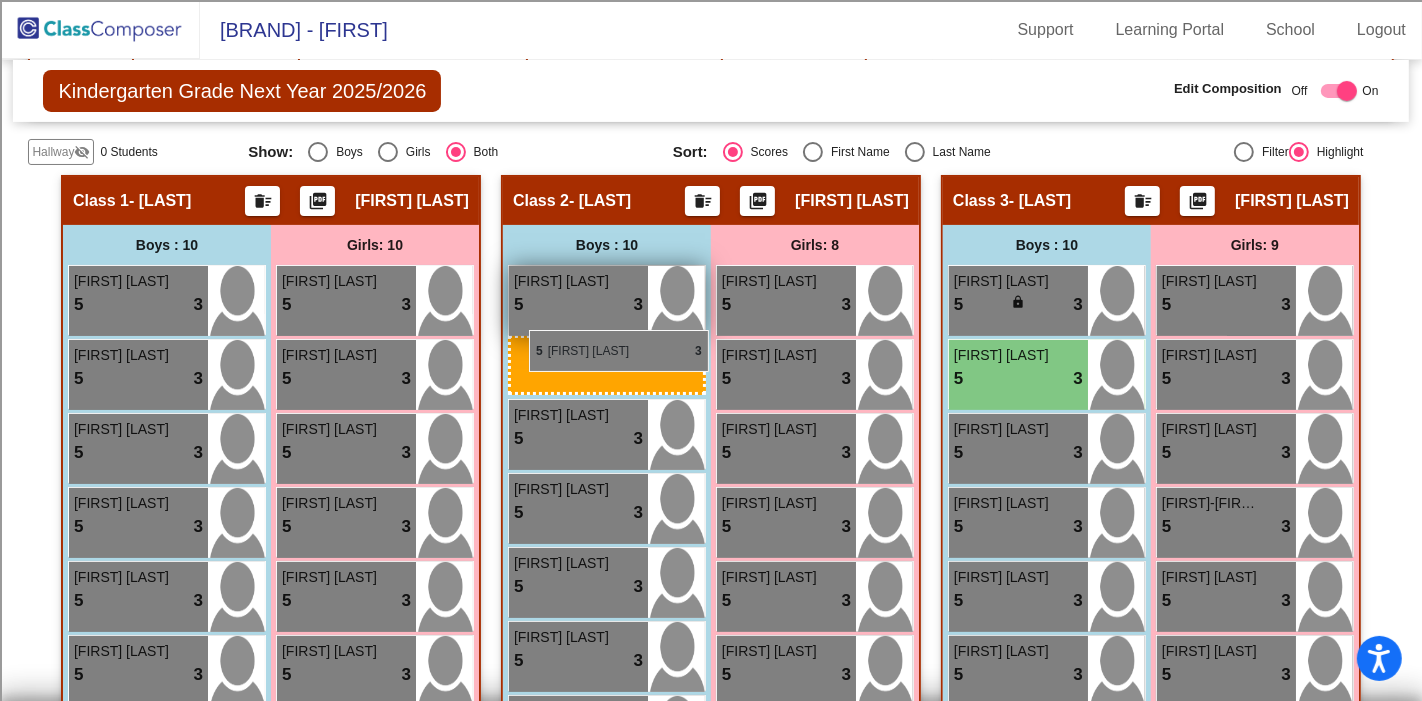 drag, startPoint x: 121, startPoint y: 314, endPoint x: 529, endPoint y: 330, distance: 408.3136 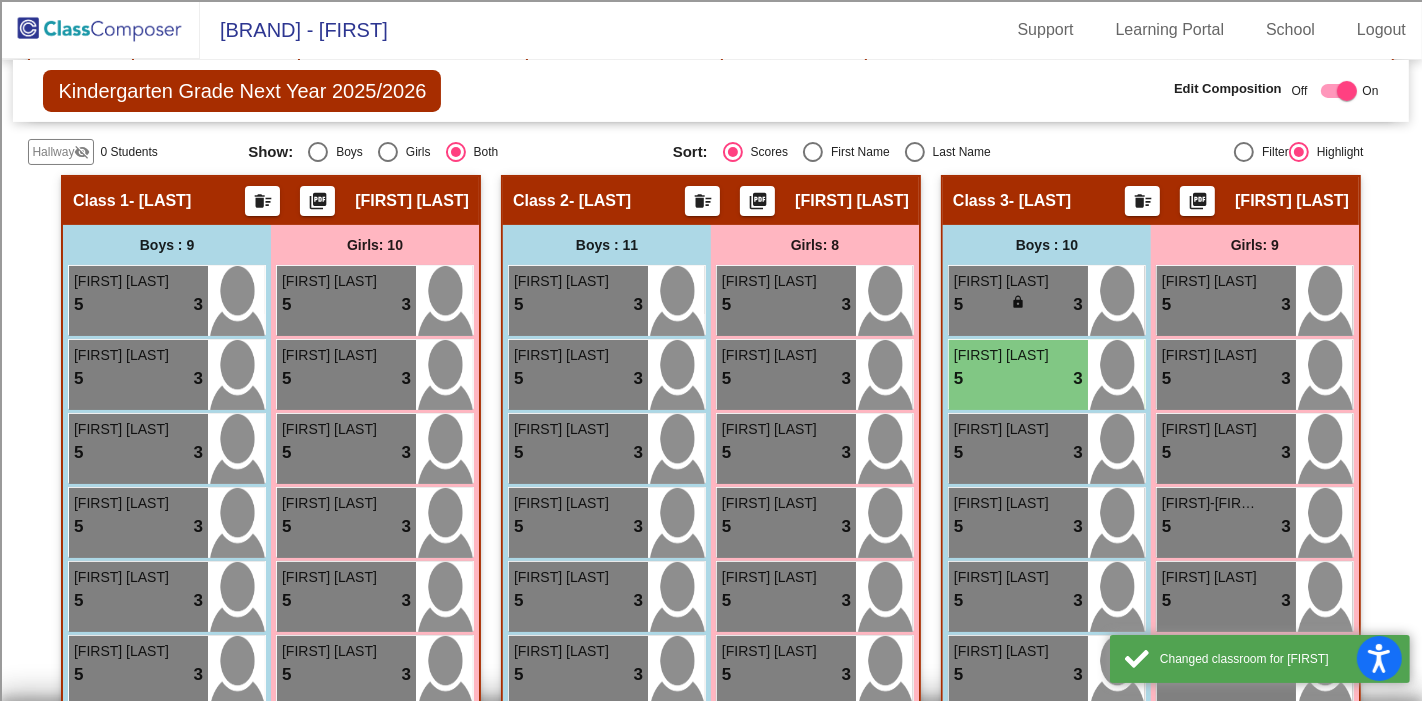 scroll, scrollTop: 0, scrollLeft: 0, axis: both 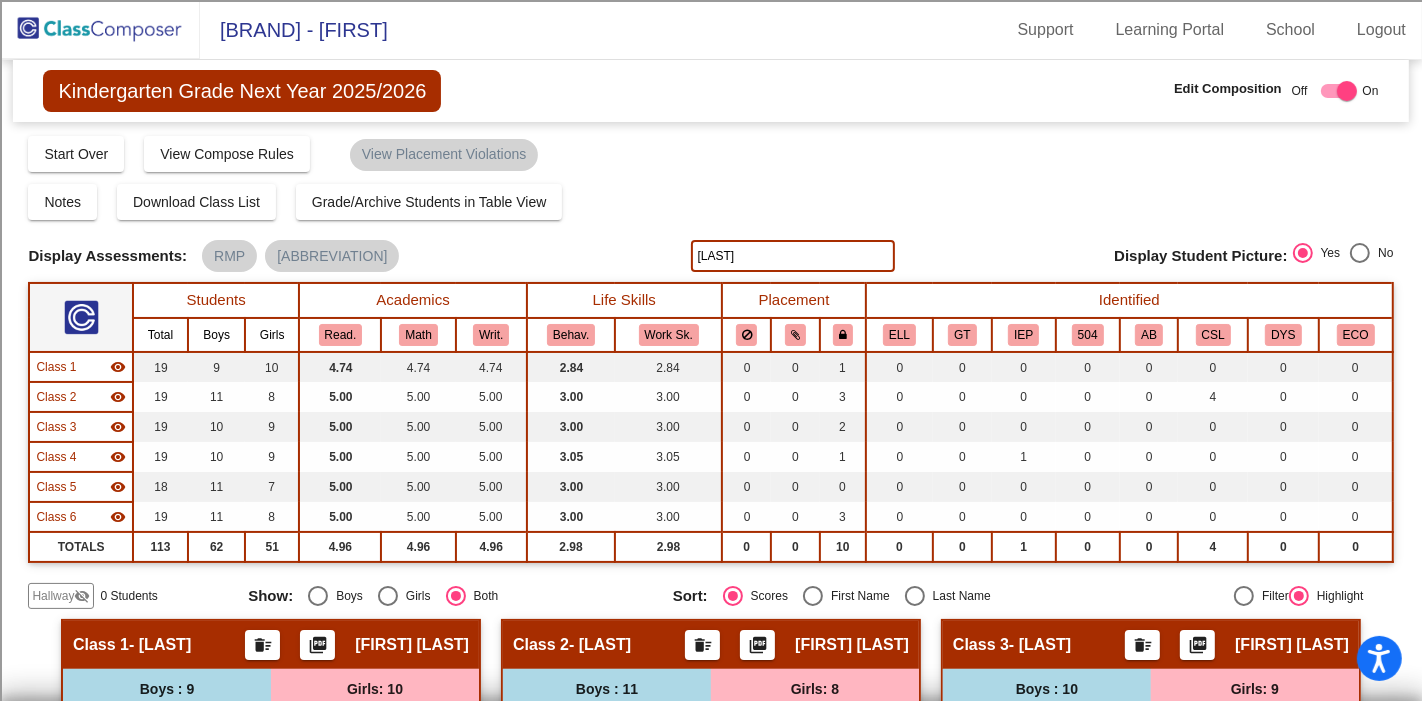 click on "Cecil" 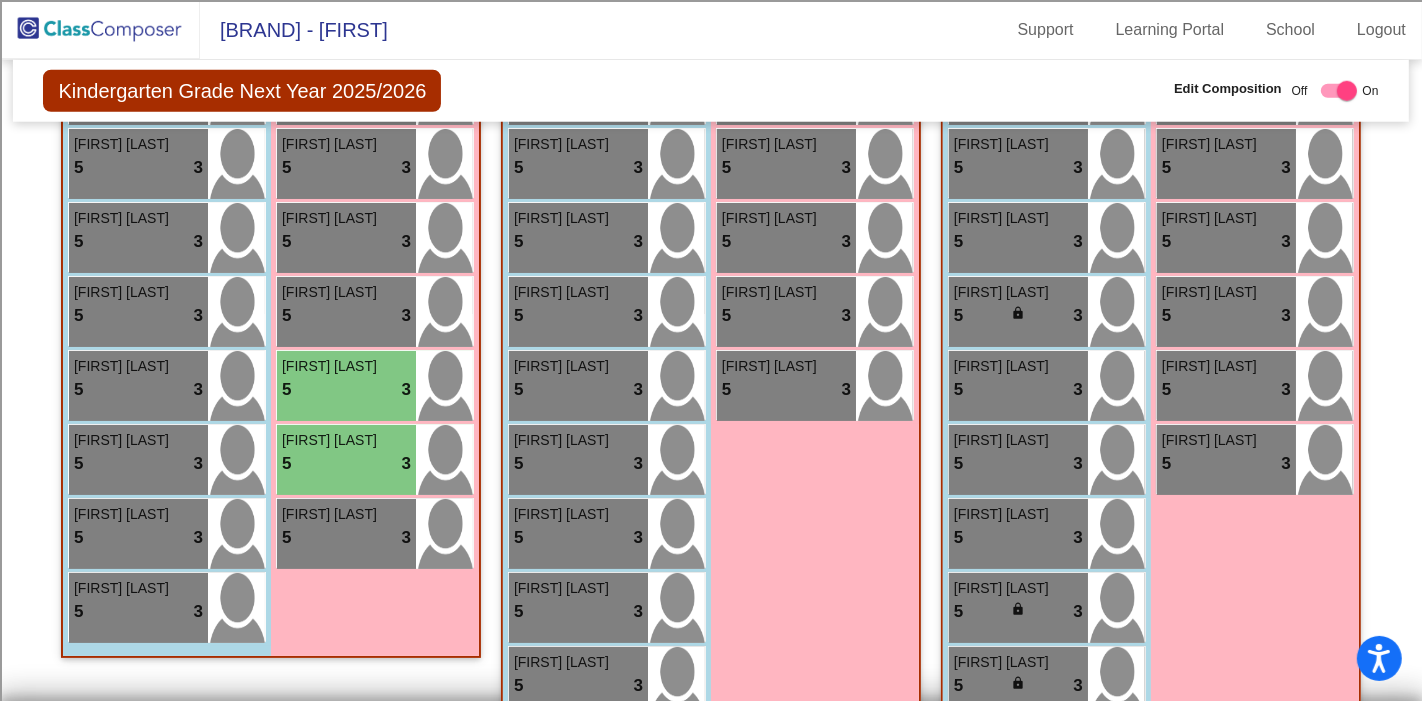 scroll, scrollTop: 1783, scrollLeft: 0, axis: vertical 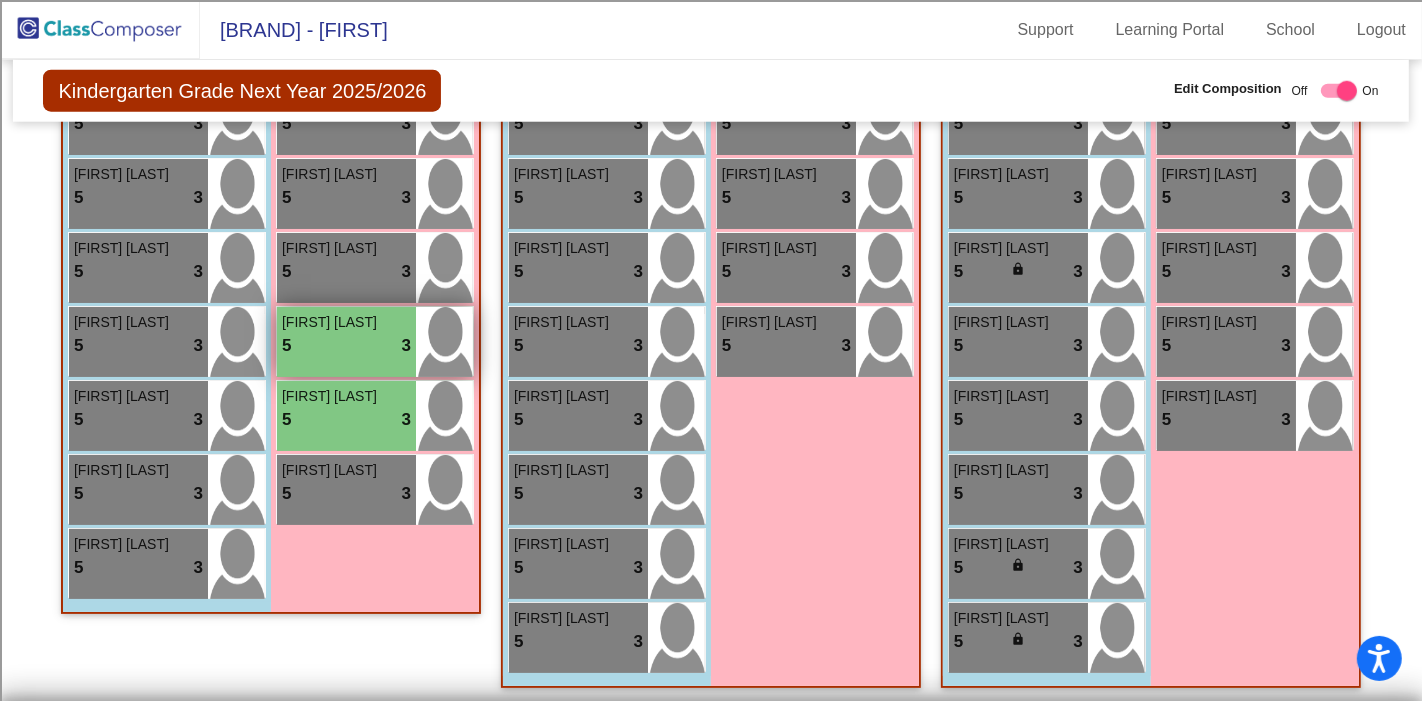 click on "5 lock do_not_disturb_alt 3" at bounding box center [346, 346] 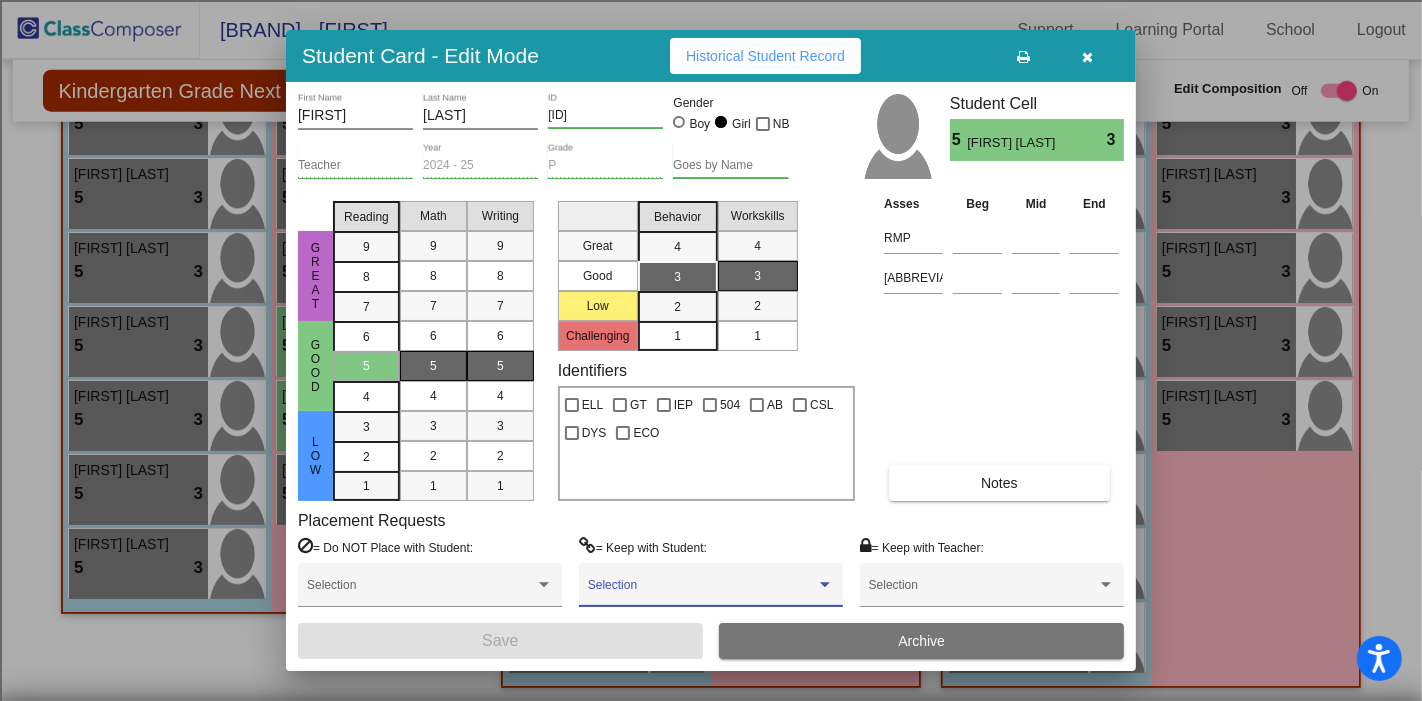 click at bounding box center (702, 592) 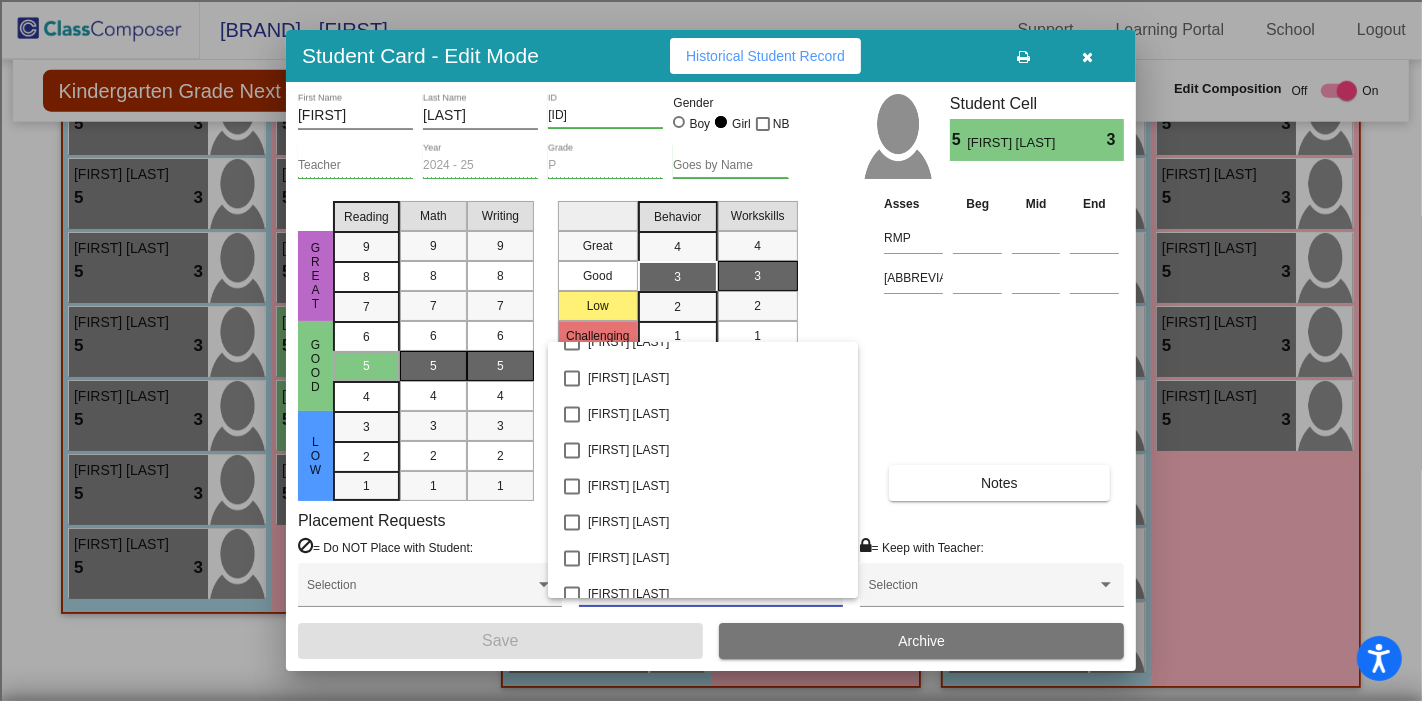 scroll, scrollTop: 3333, scrollLeft: 0, axis: vertical 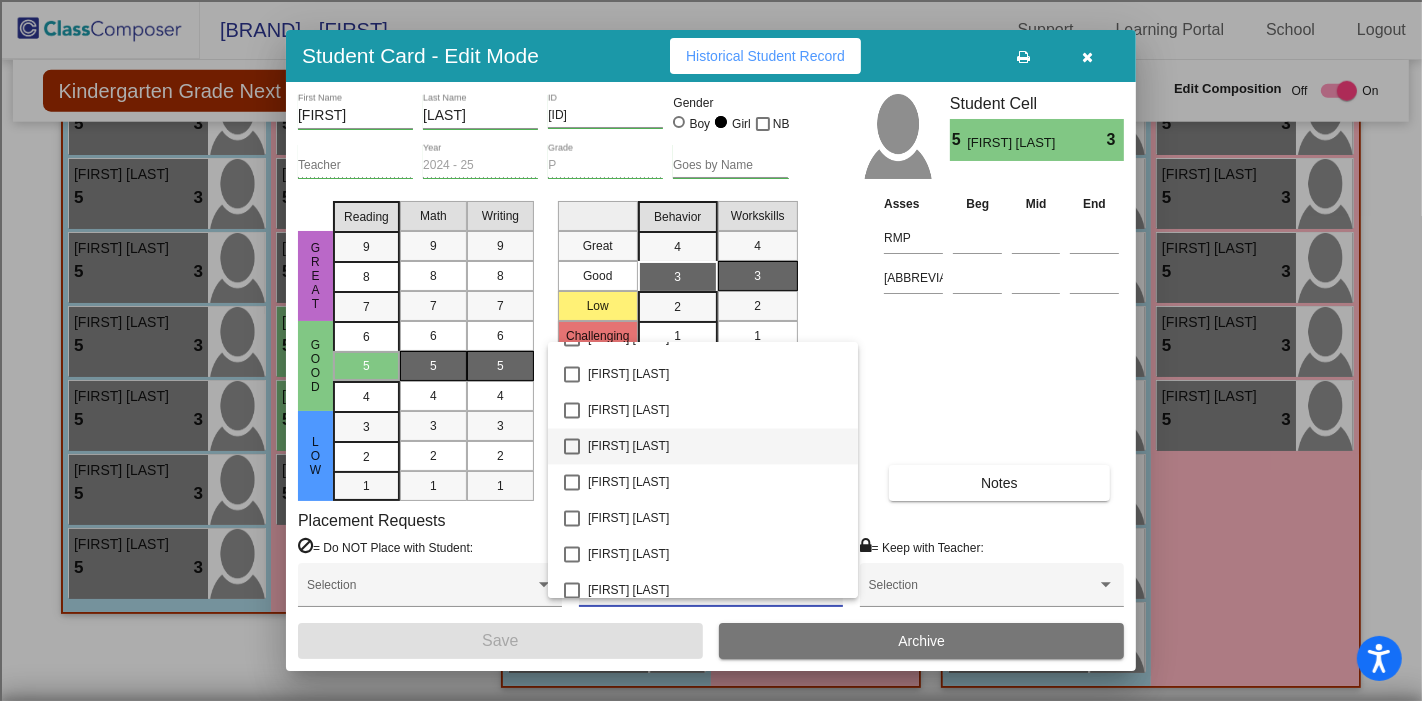 click on "[FIRST] [LAST]" at bounding box center [715, 447] 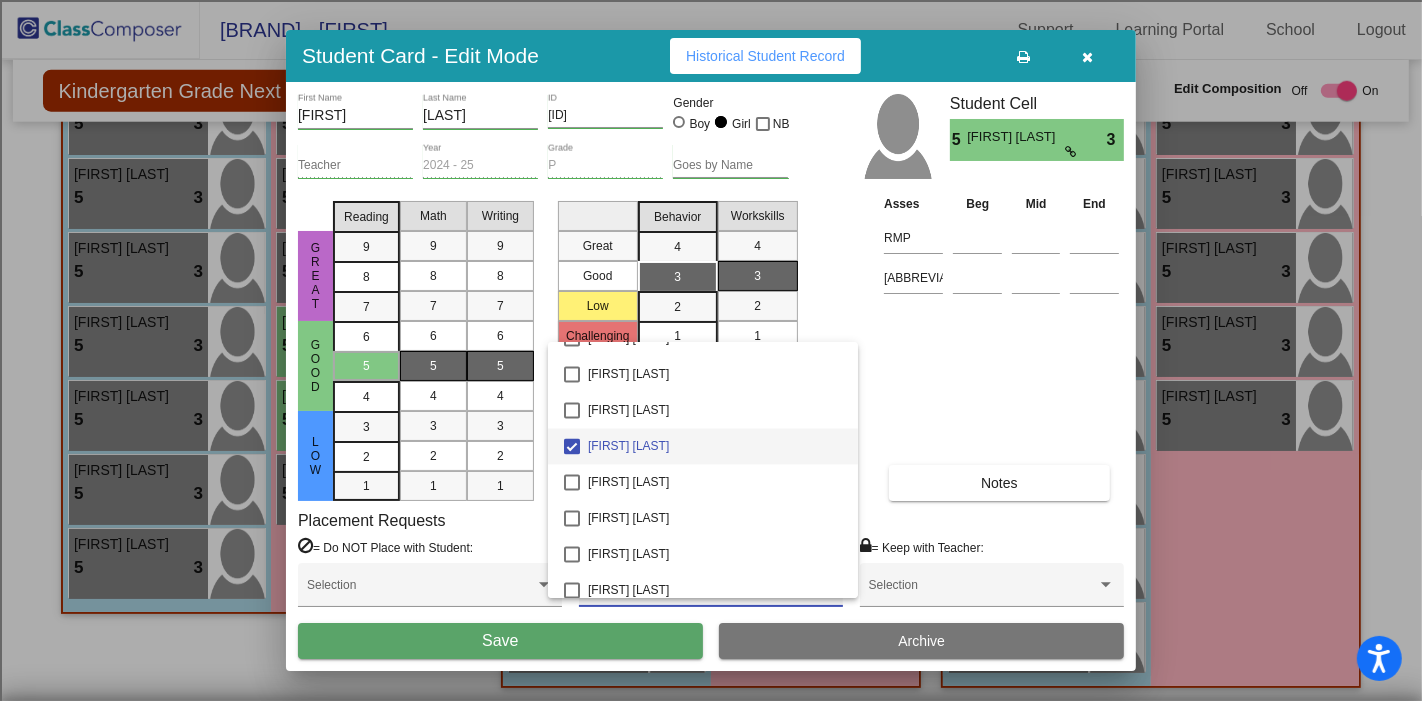 click at bounding box center [711, 350] 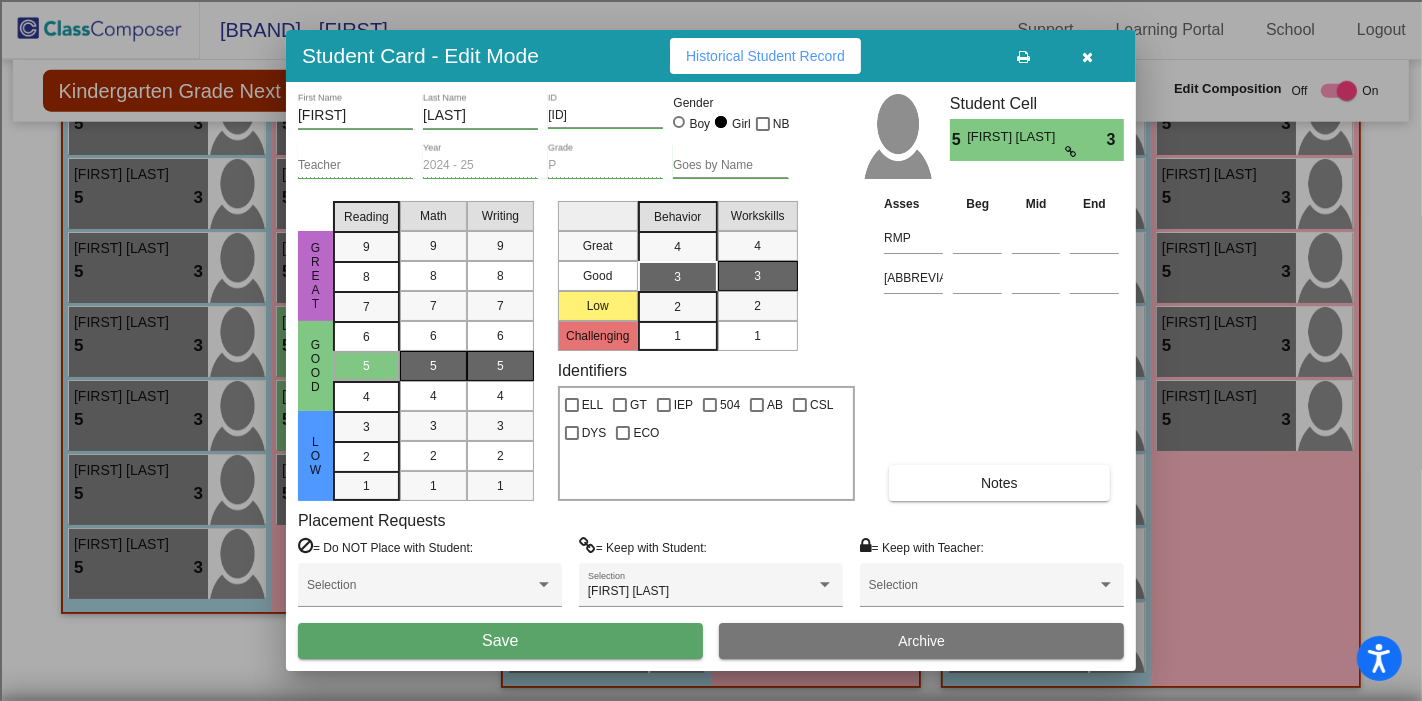 click on "Save" at bounding box center (500, 641) 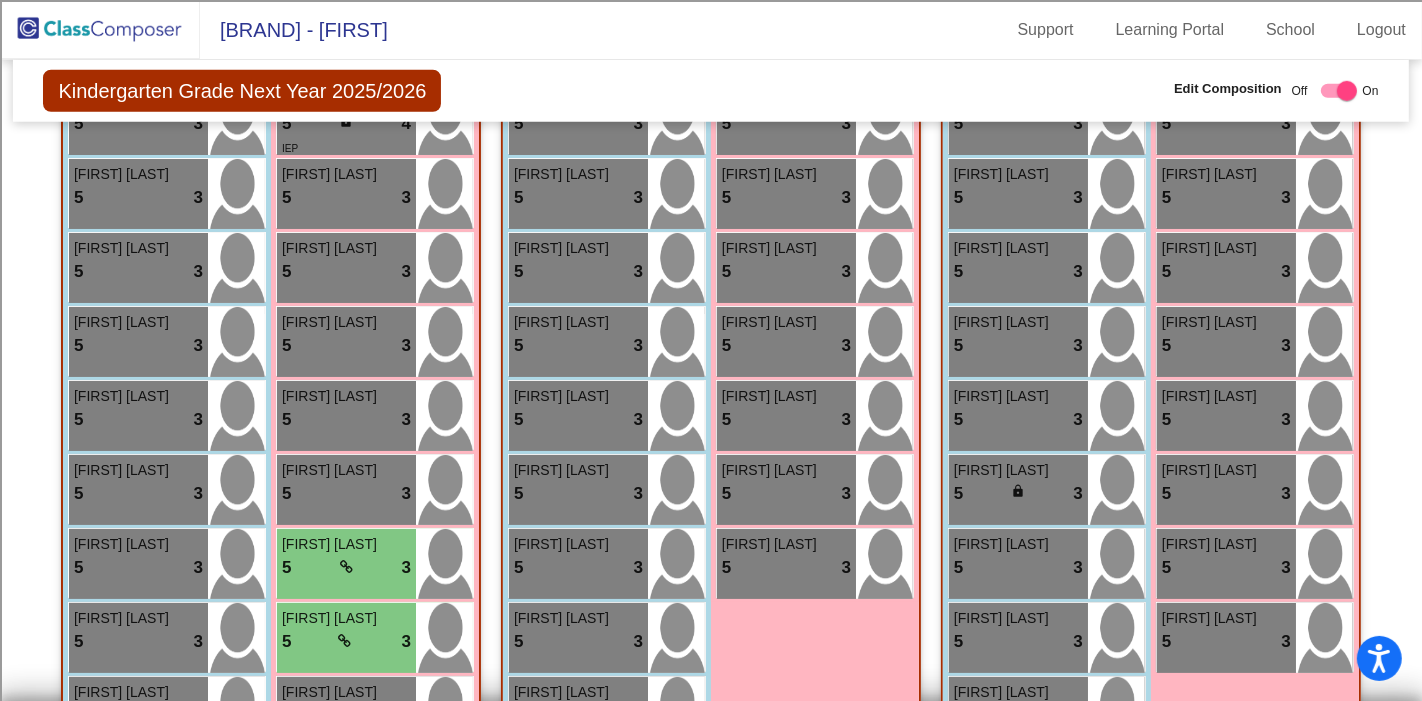 scroll, scrollTop: 1783, scrollLeft: 0, axis: vertical 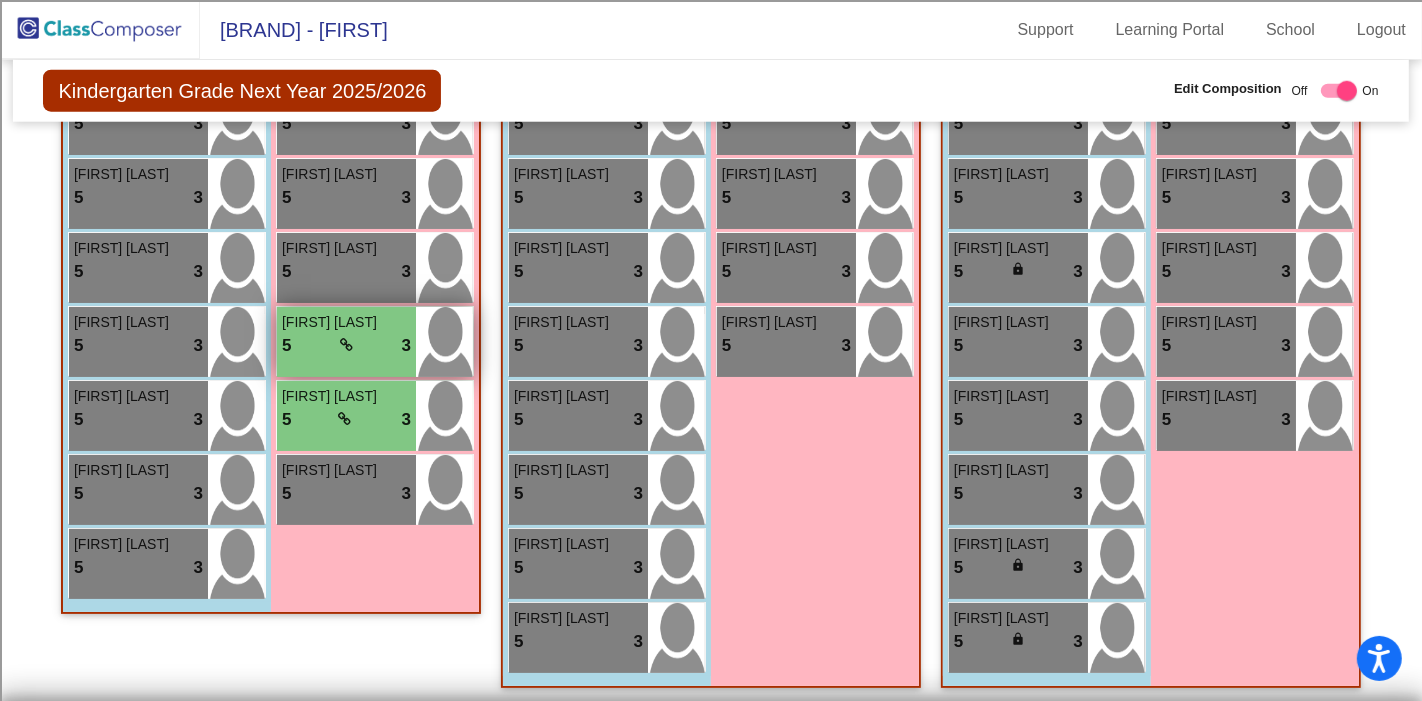 click on "5 lock do_not_disturb_alt 3" at bounding box center [346, 346] 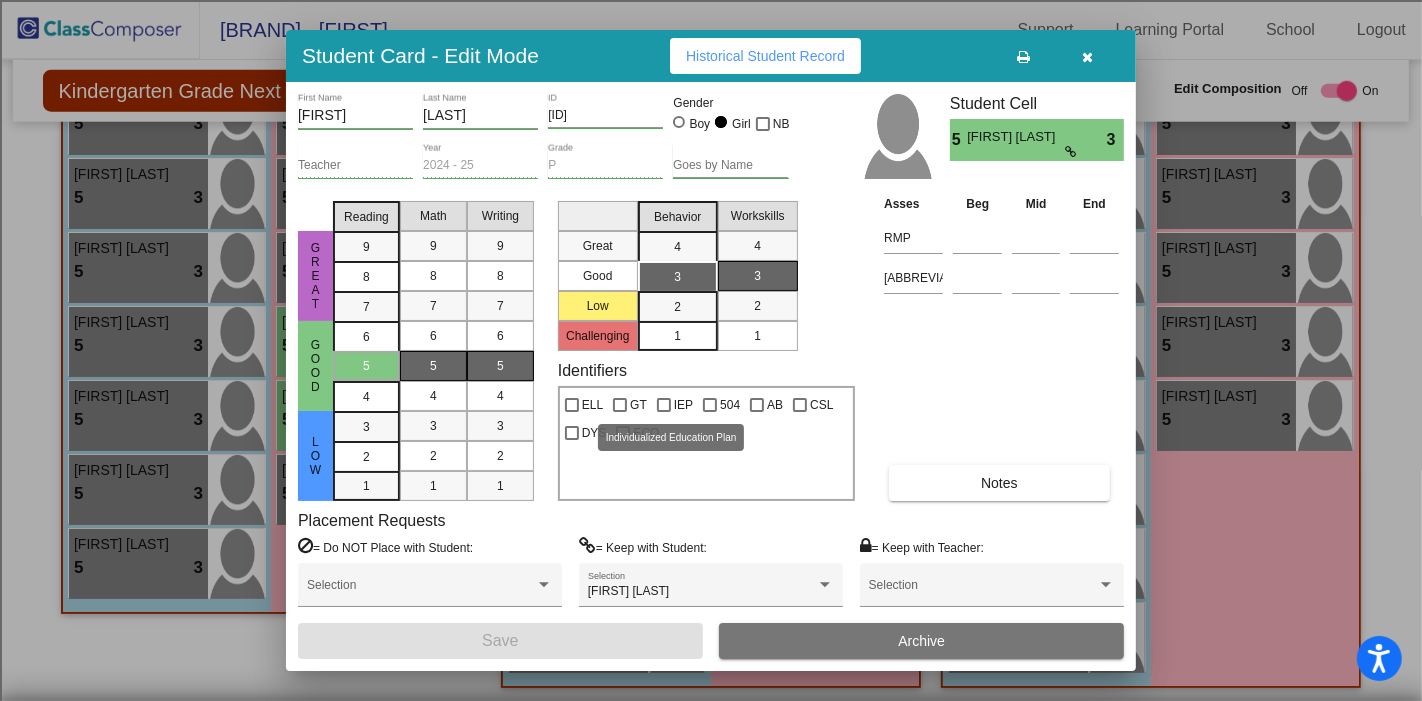click at bounding box center [664, 405] 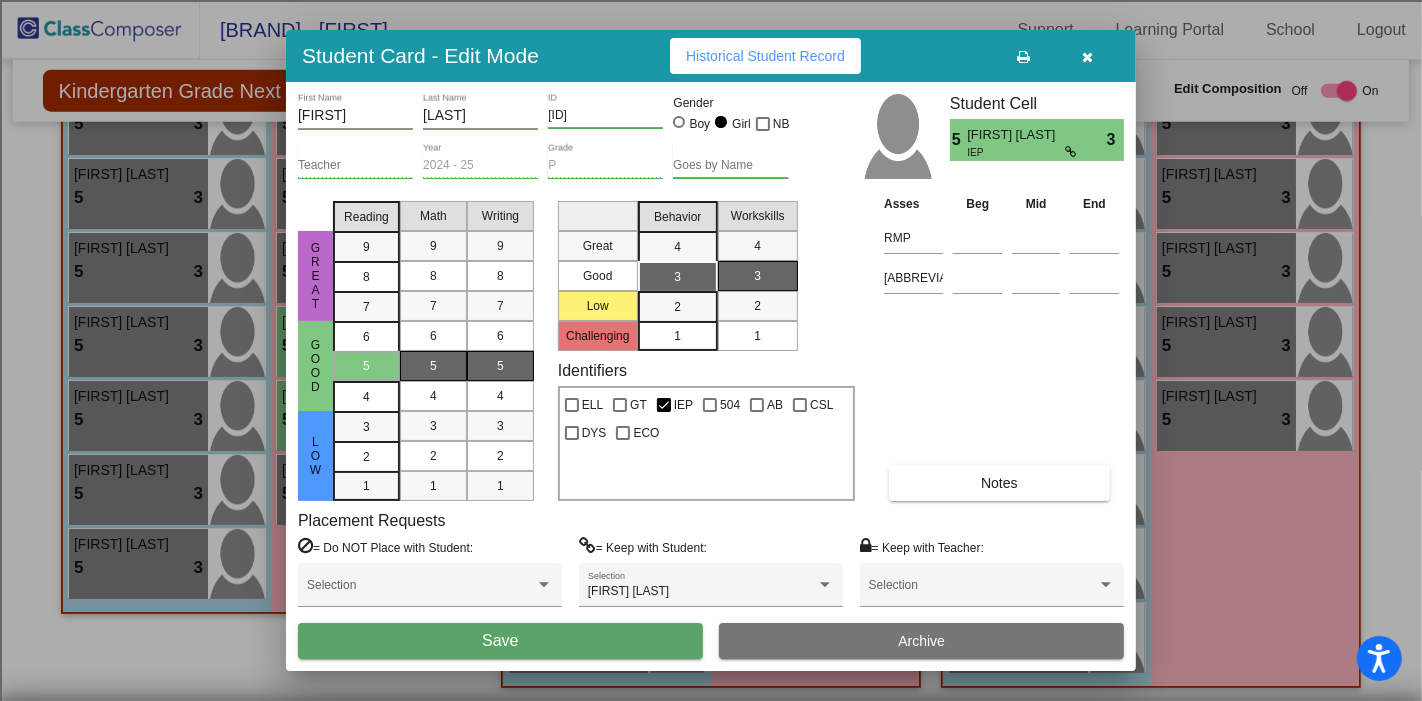 click on "Save" at bounding box center [500, 641] 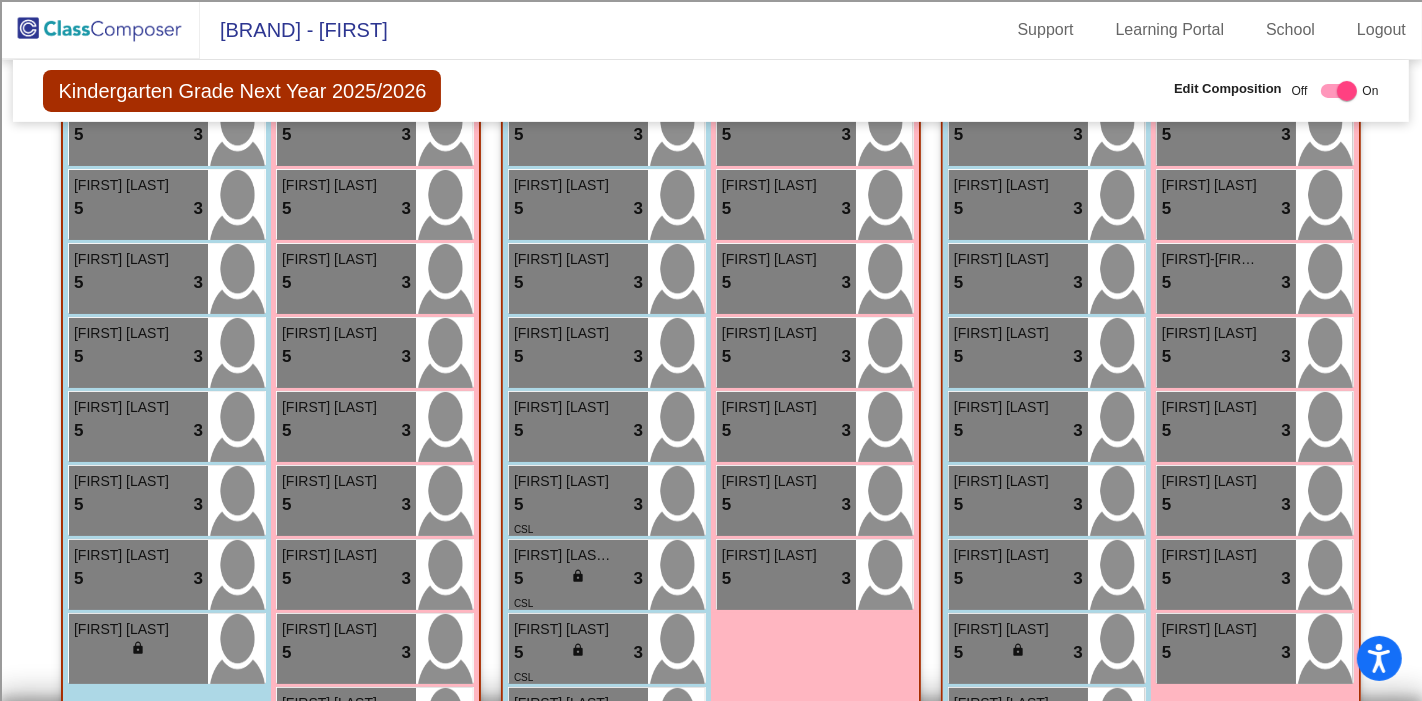 scroll, scrollTop: 894, scrollLeft: 0, axis: vertical 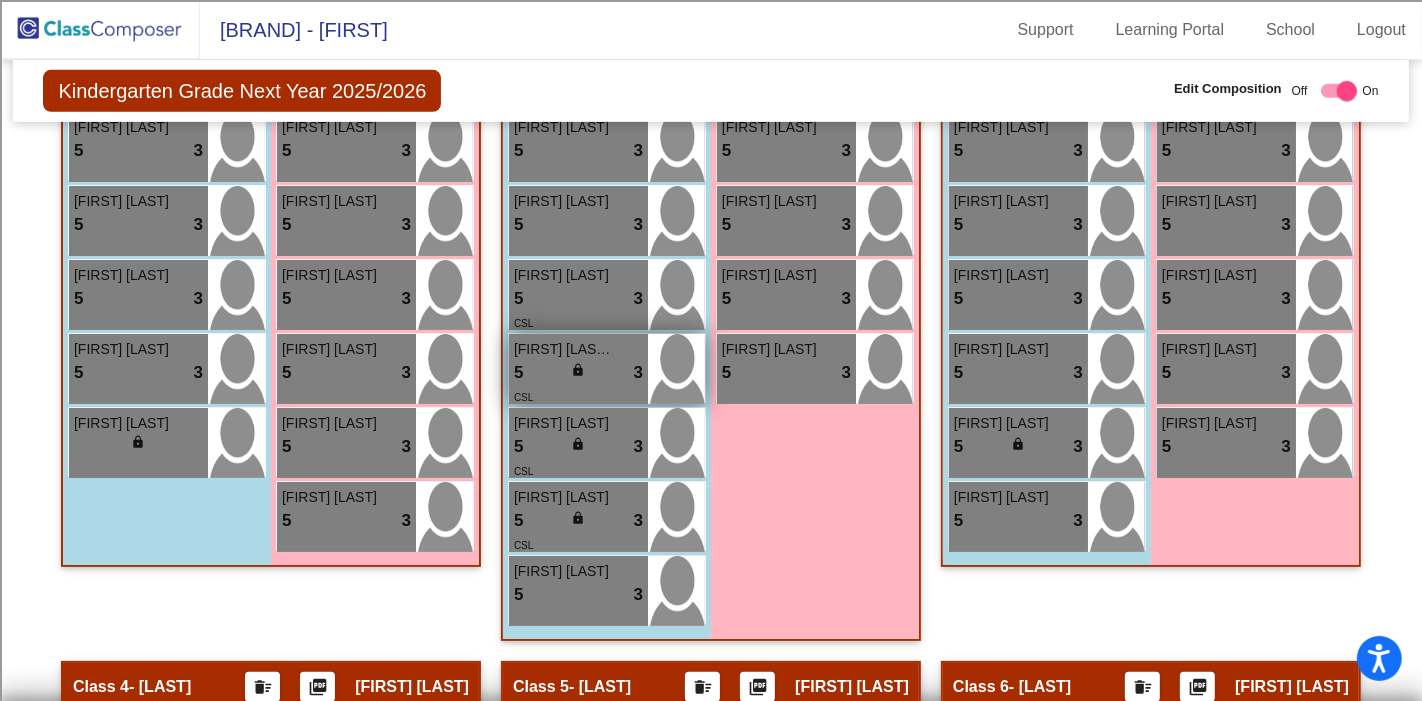 click on "CSL" at bounding box center (578, 396) 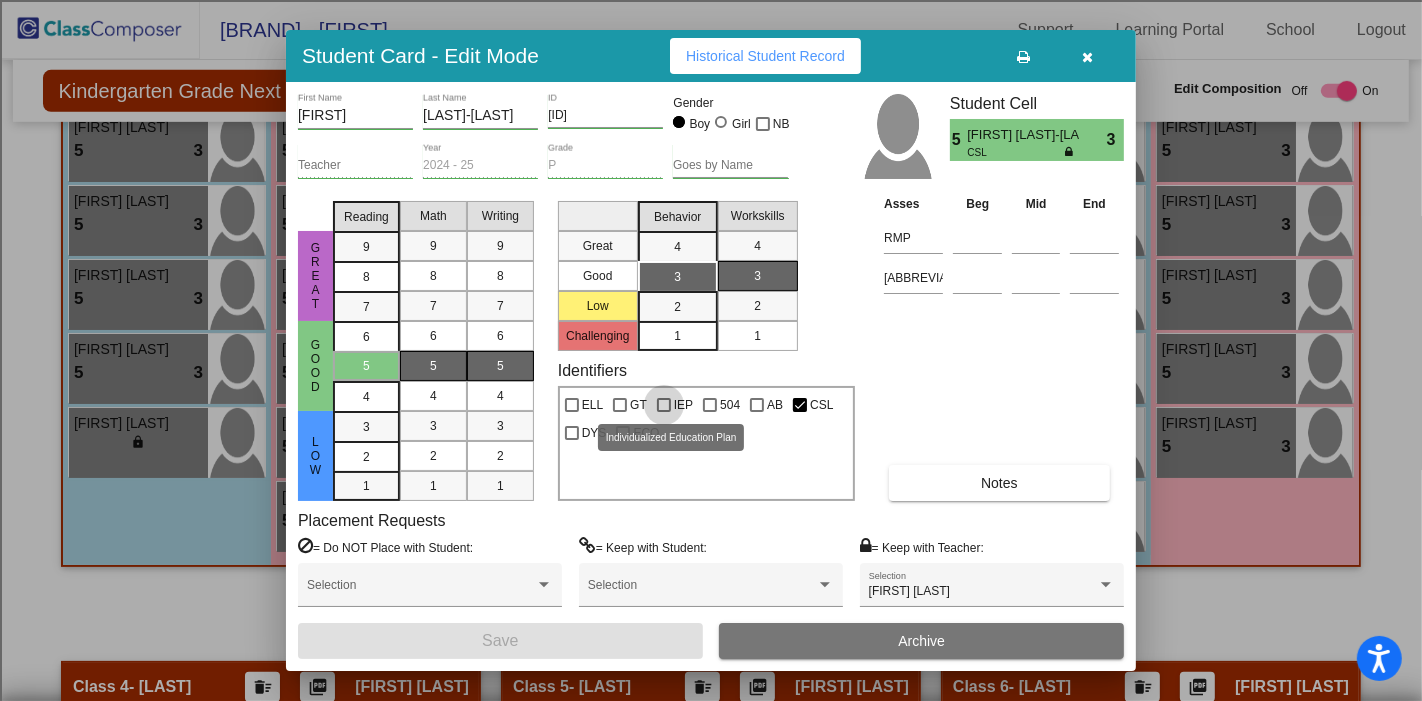click at bounding box center [664, 405] 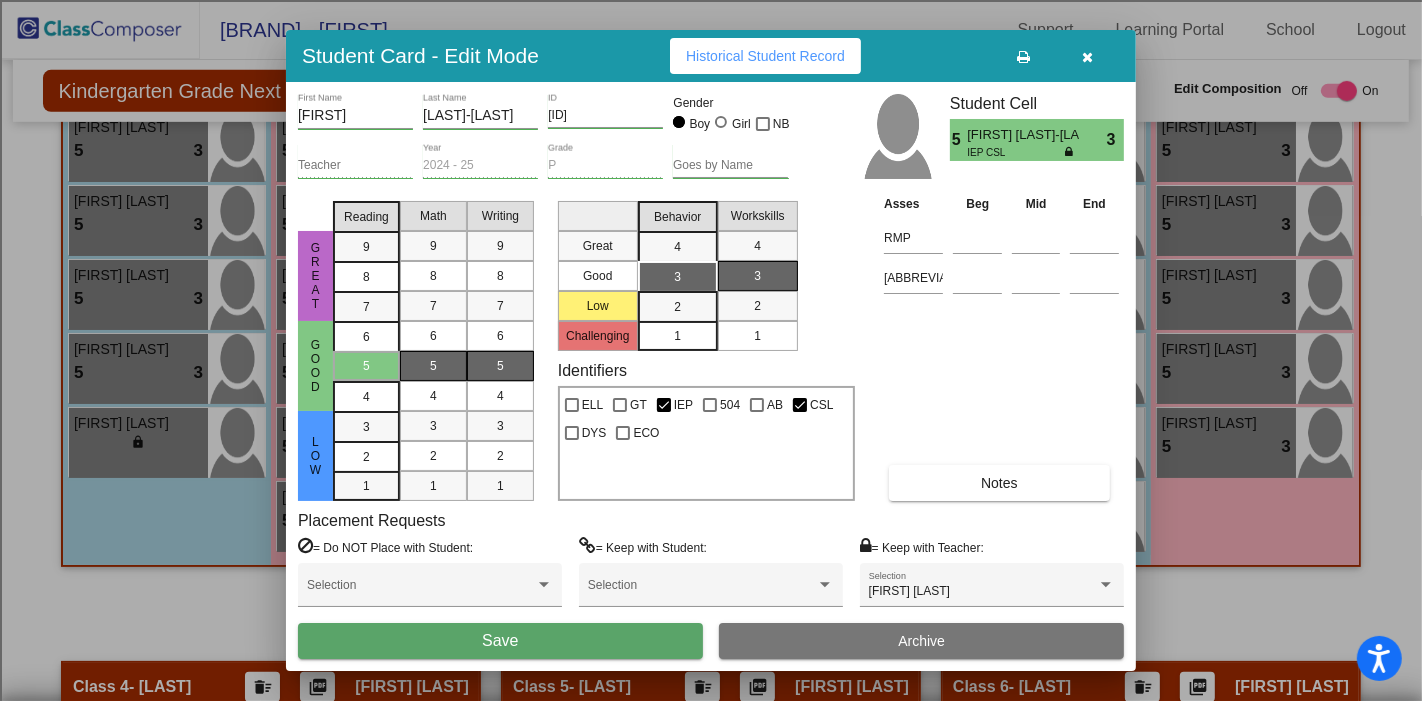 click on "Save" at bounding box center [500, 641] 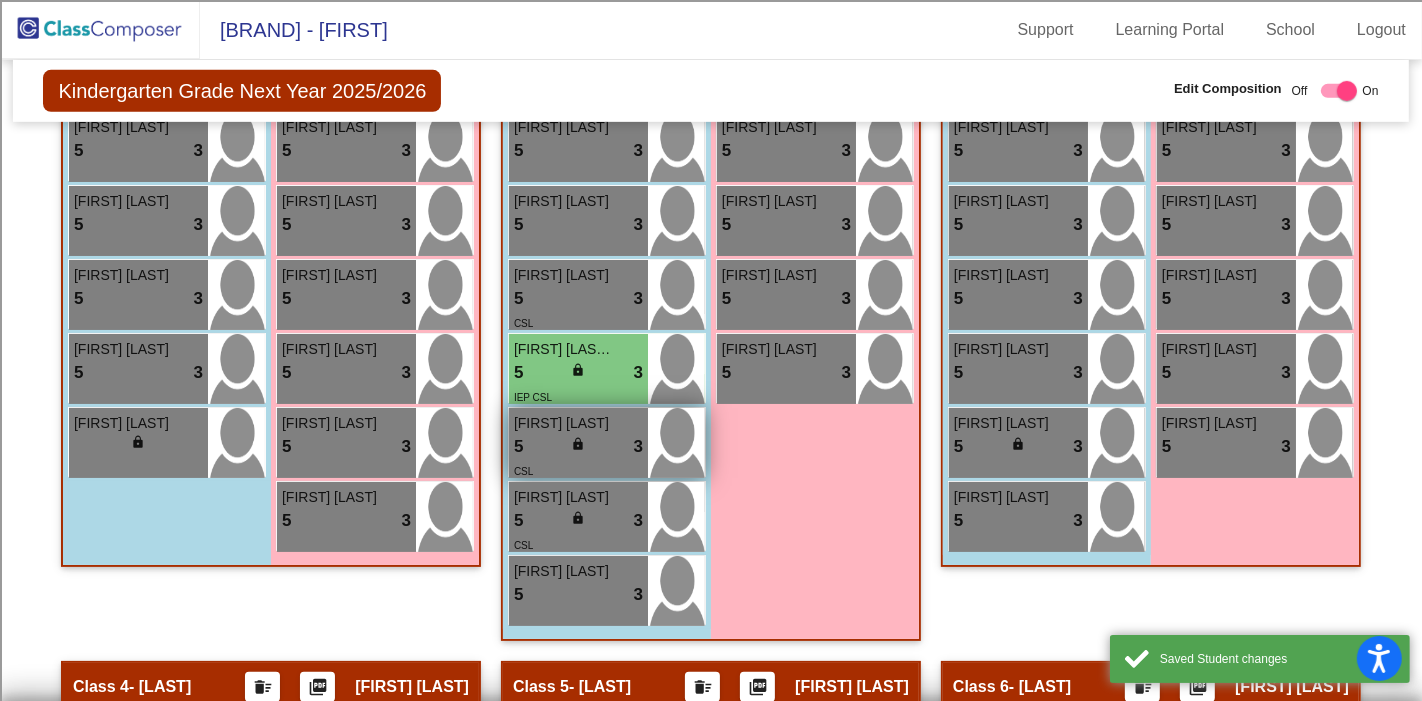 click on "5 lock do_not_disturb_alt 3" at bounding box center (578, 447) 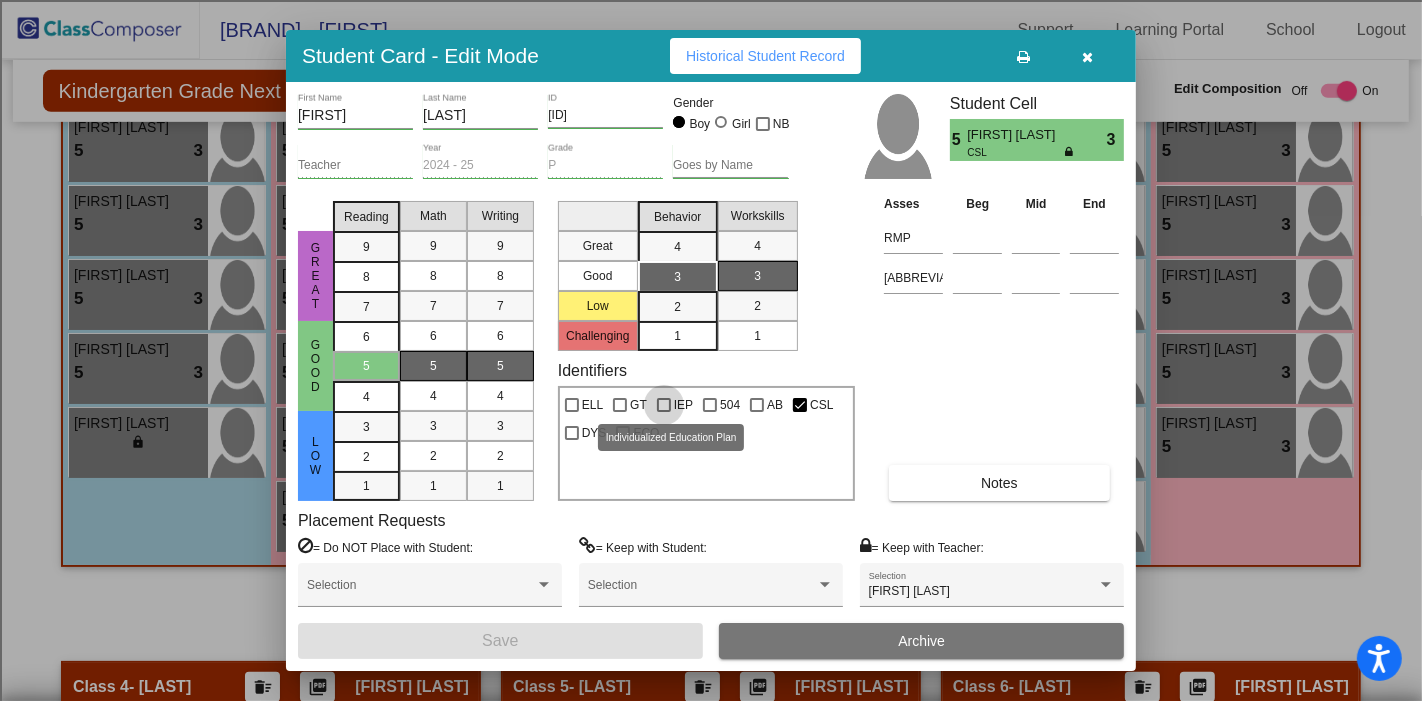 click at bounding box center [664, 405] 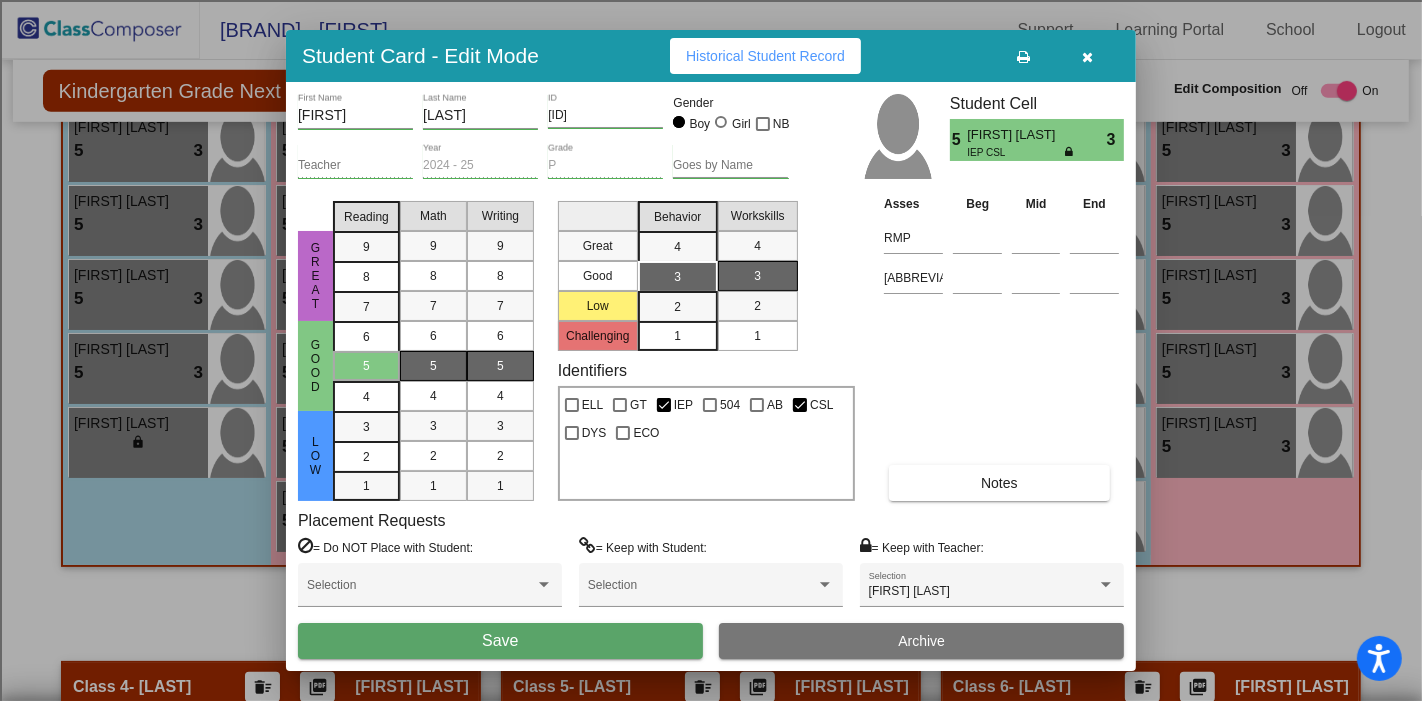 click on "Save" at bounding box center [500, 641] 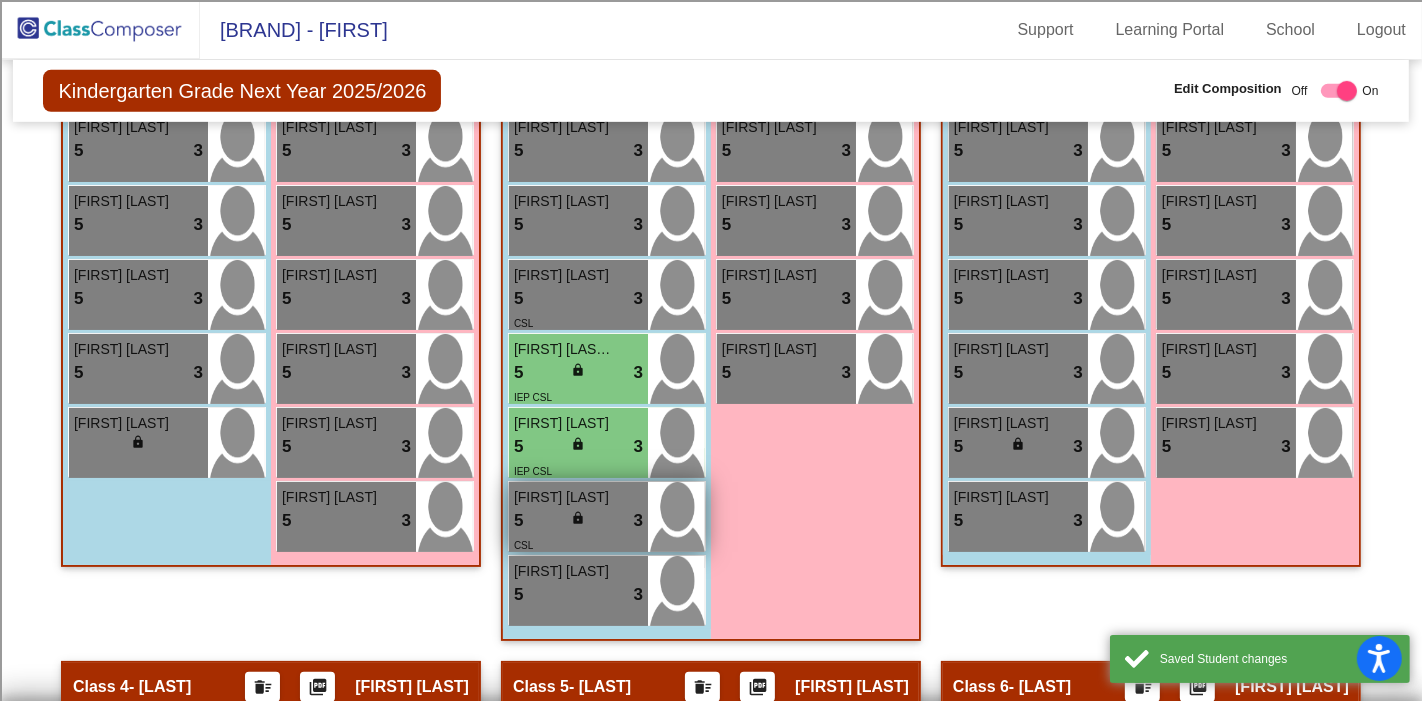 click on "5 lock do_not_disturb_alt 3" at bounding box center [578, 521] 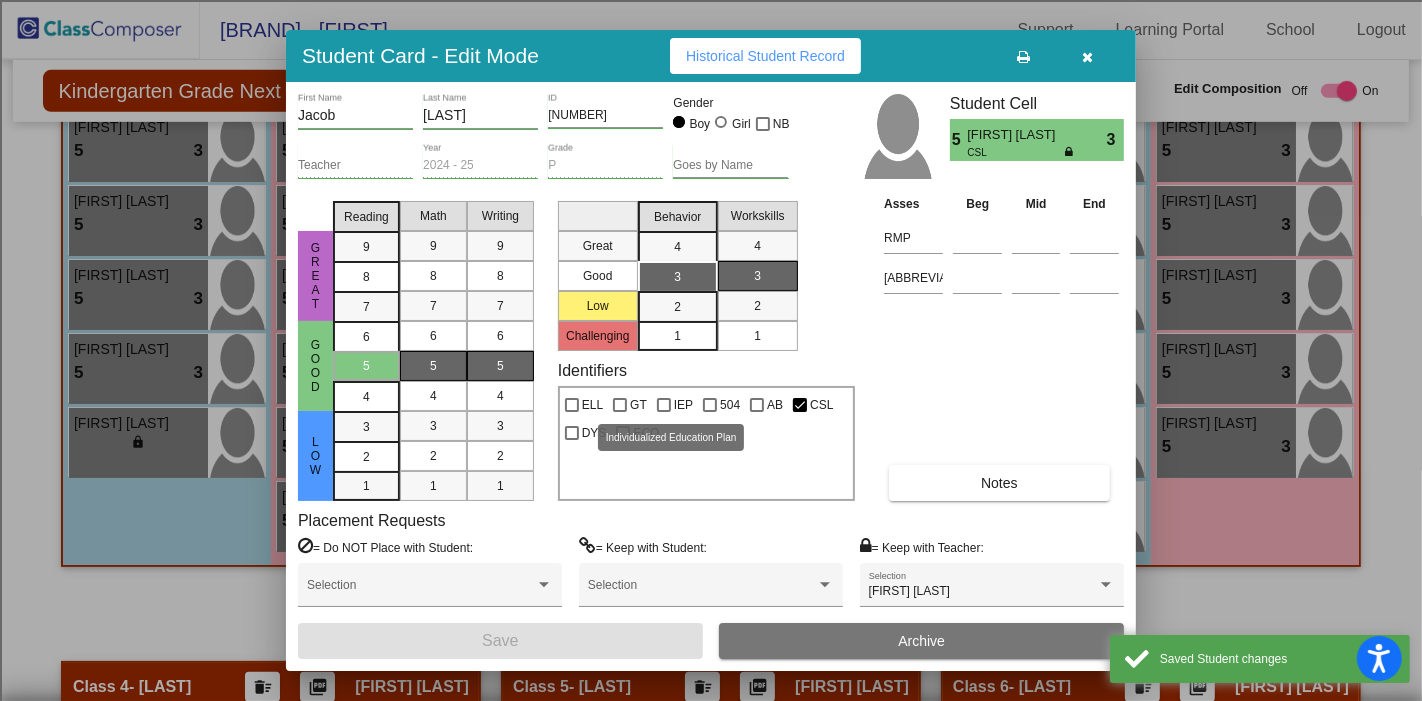 click on "IEP" at bounding box center (675, 405) 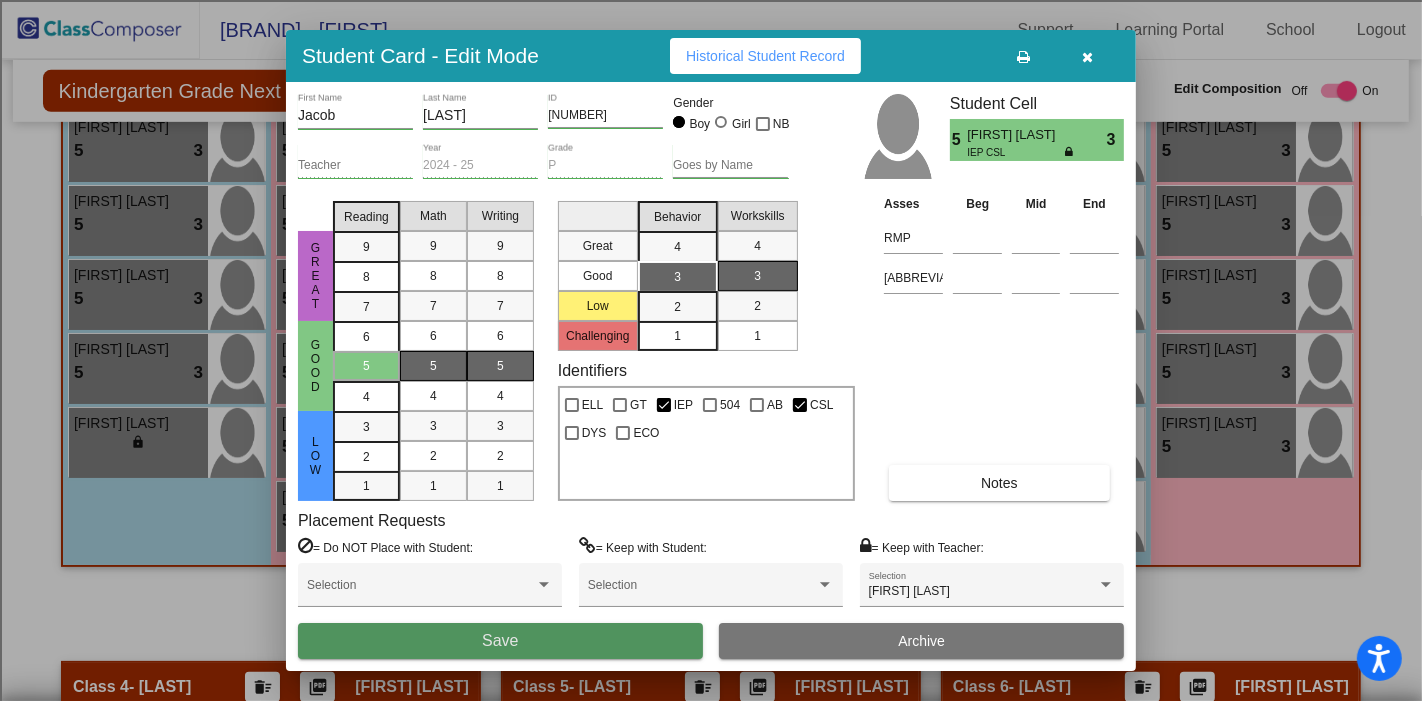 click on "Save" at bounding box center [500, 641] 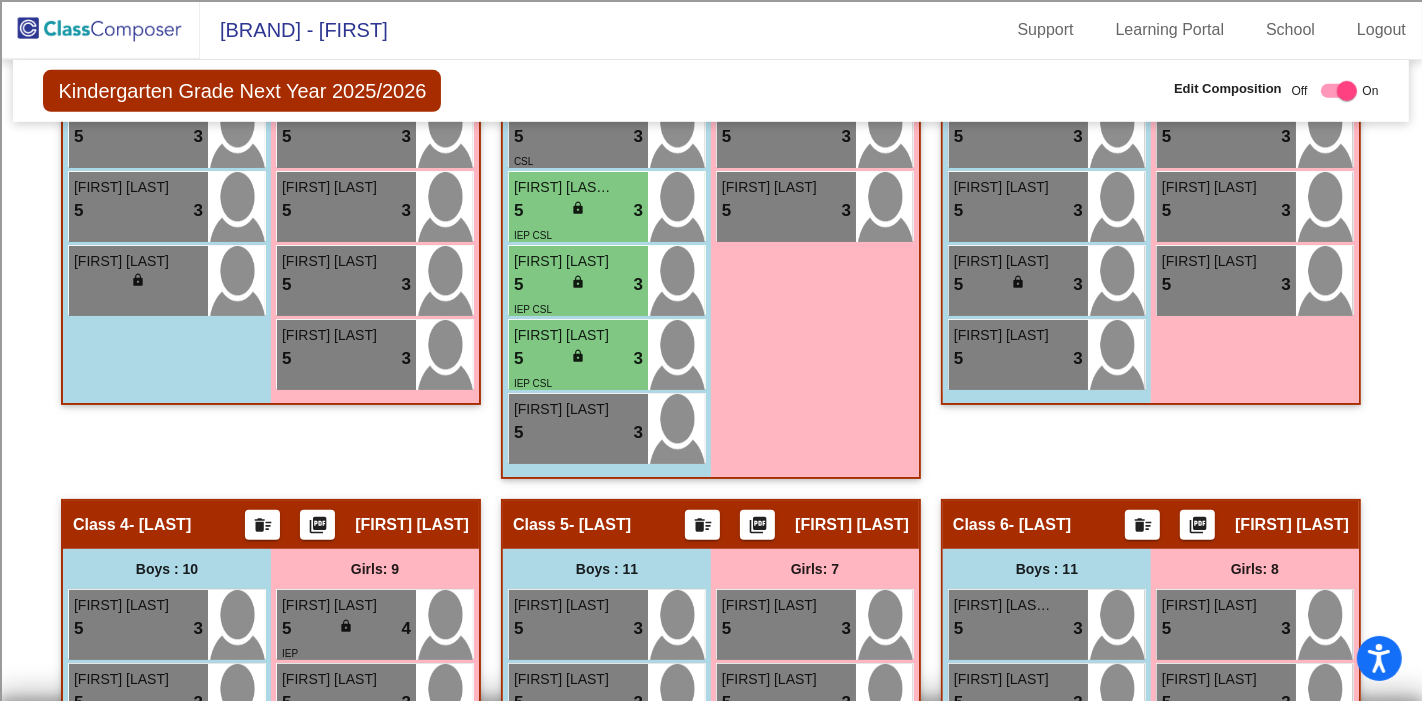 scroll, scrollTop: 555, scrollLeft: 0, axis: vertical 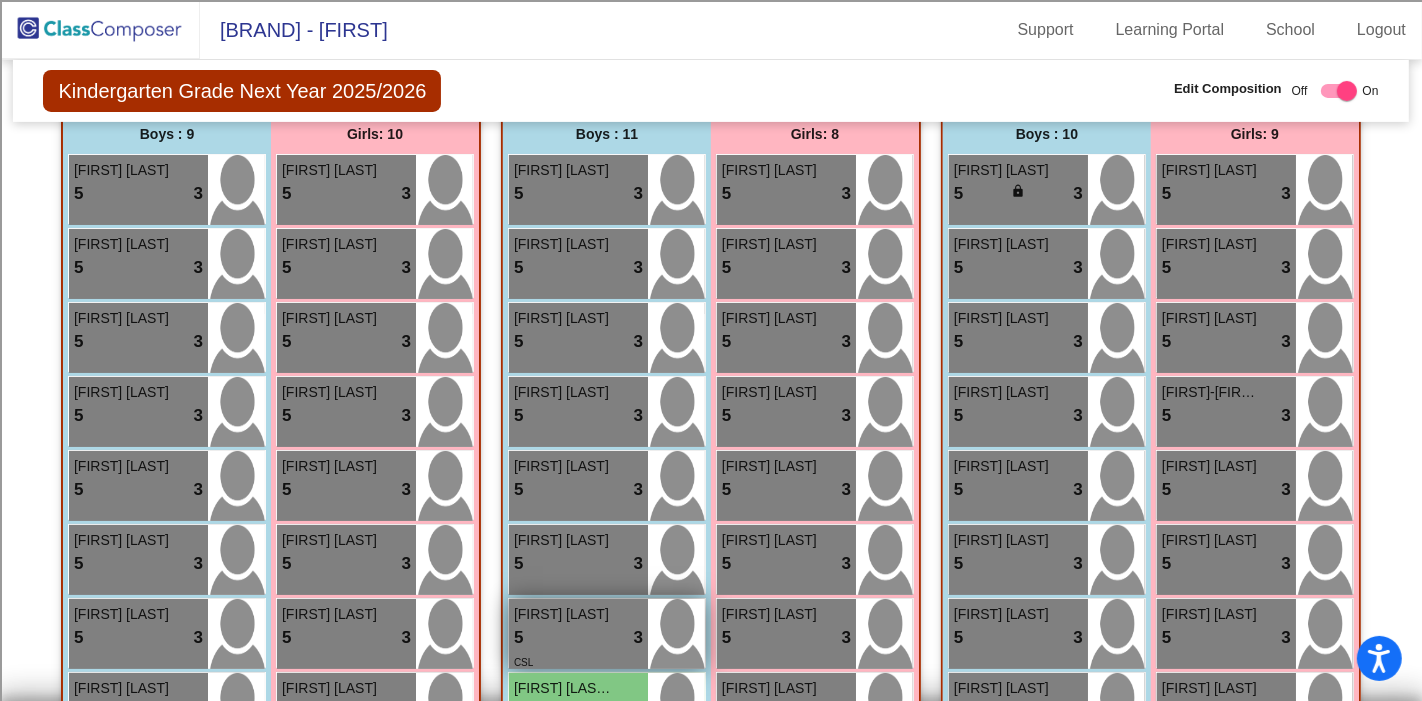 click on "5 lock do_not_disturb_alt 3" at bounding box center (578, 638) 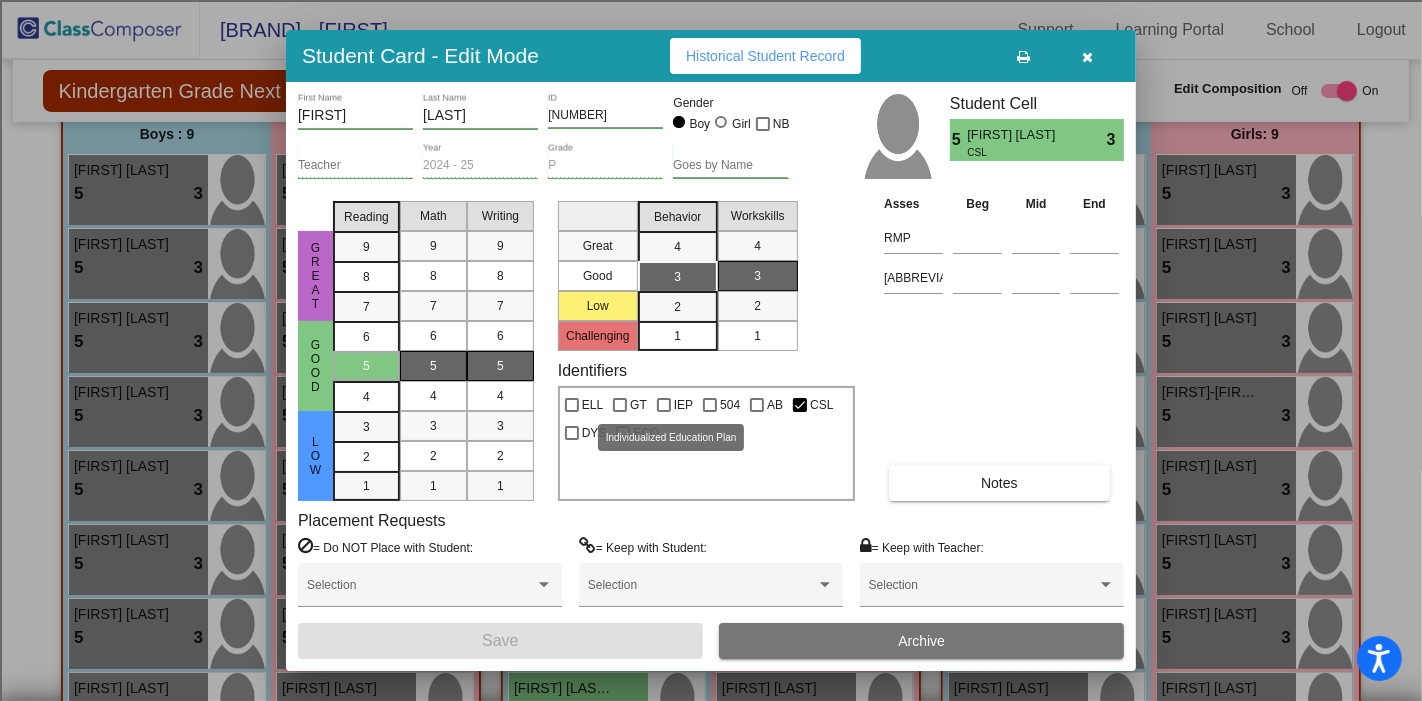 click on "IEP" at bounding box center (683, 405) 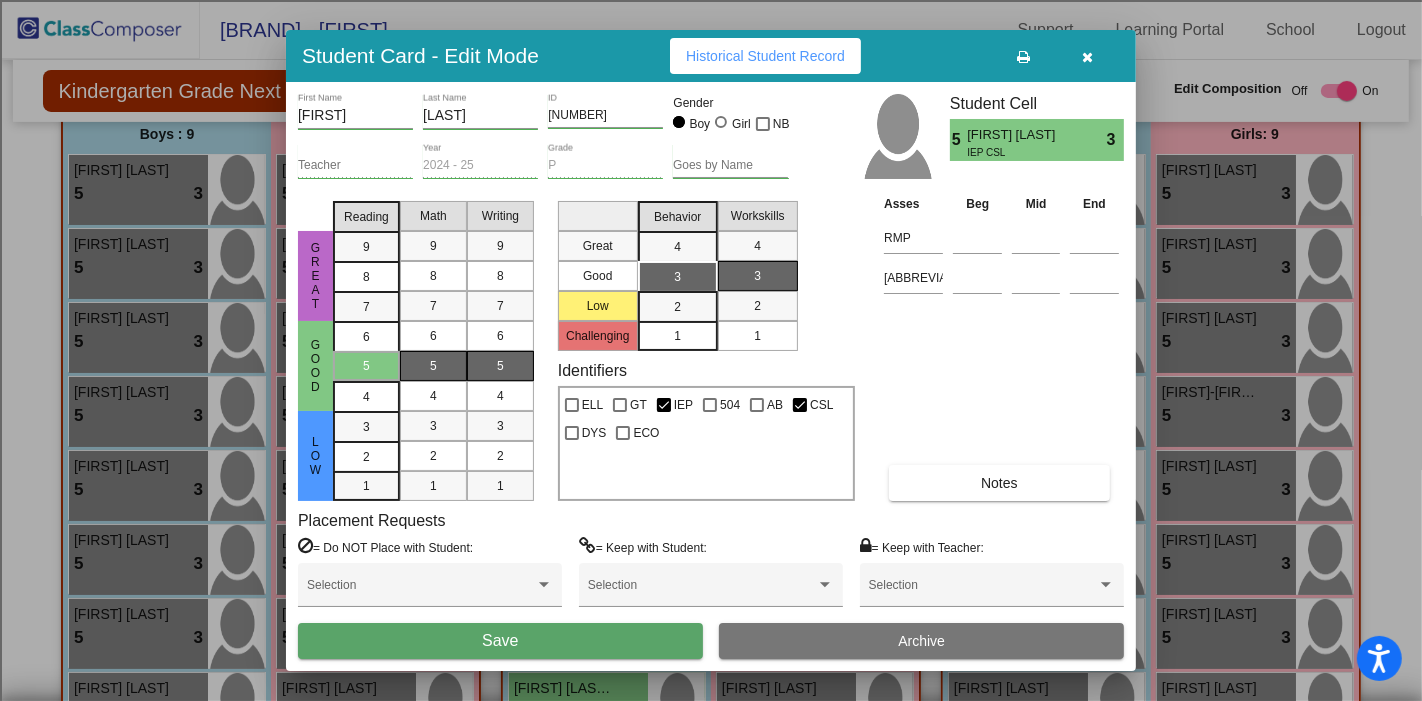 click on "Save" at bounding box center (500, 641) 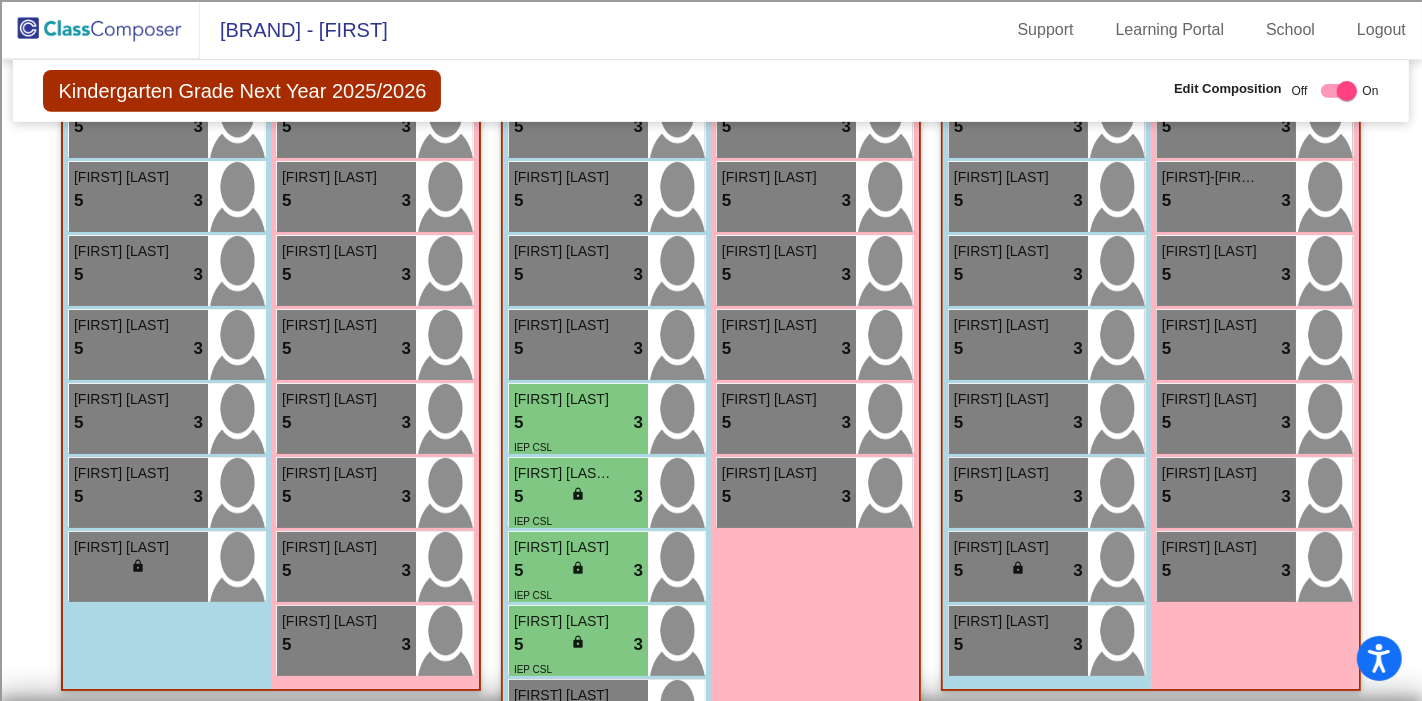 scroll, scrollTop: 777, scrollLeft: 0, axis: vertical 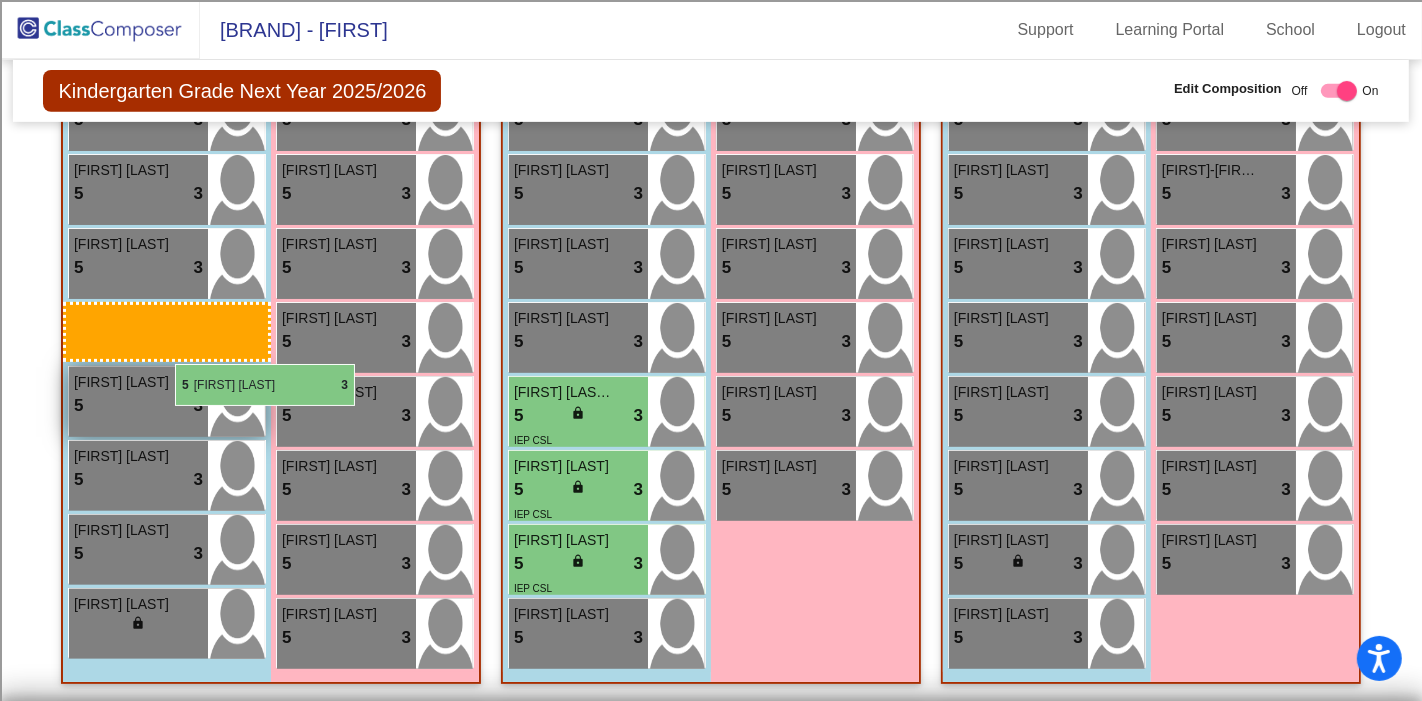 drag, startPoint x: 592, startPoint y: 406, endPoint x: 175, endPoint y: 364, distance: 419.10977 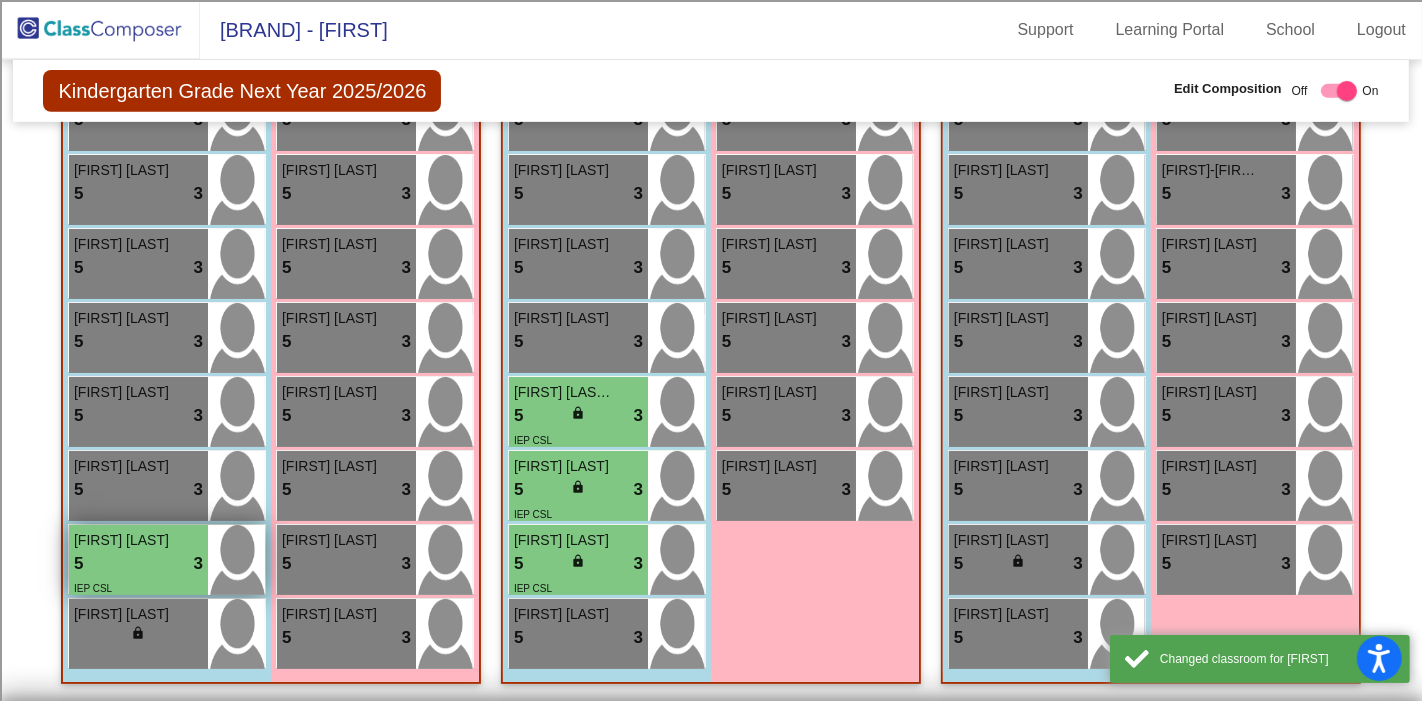 click on "5 lock do_not_disturb_alt 3" at bounding box center [138, 564] 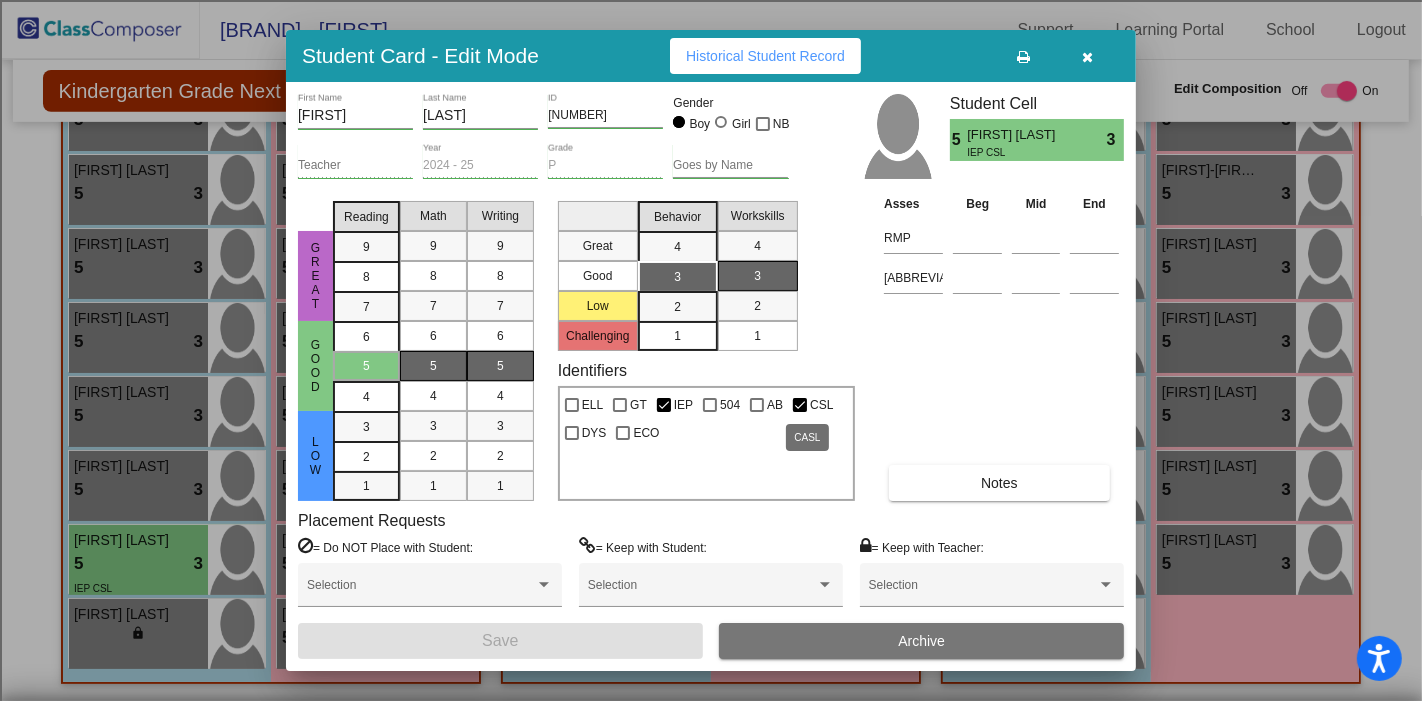 click at bounding box center (800, 405) 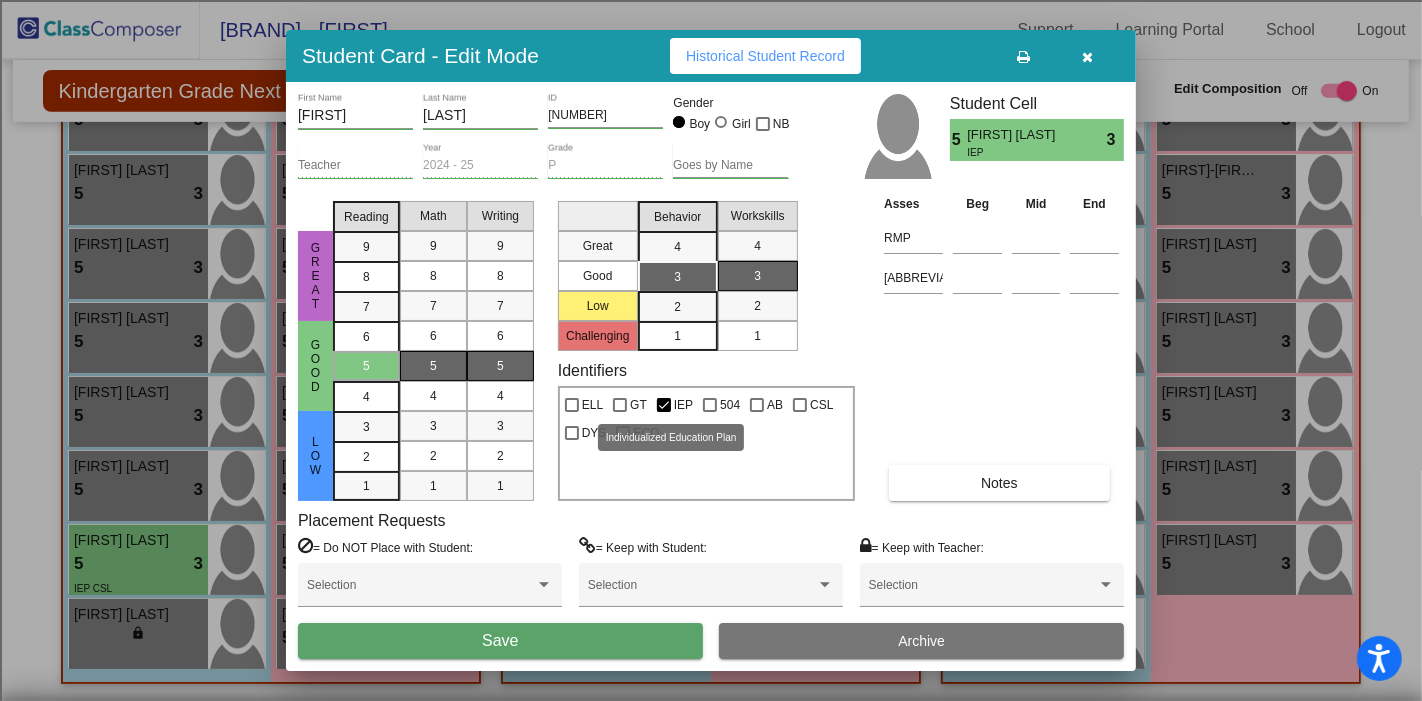 click at bounding box center (664, 405) 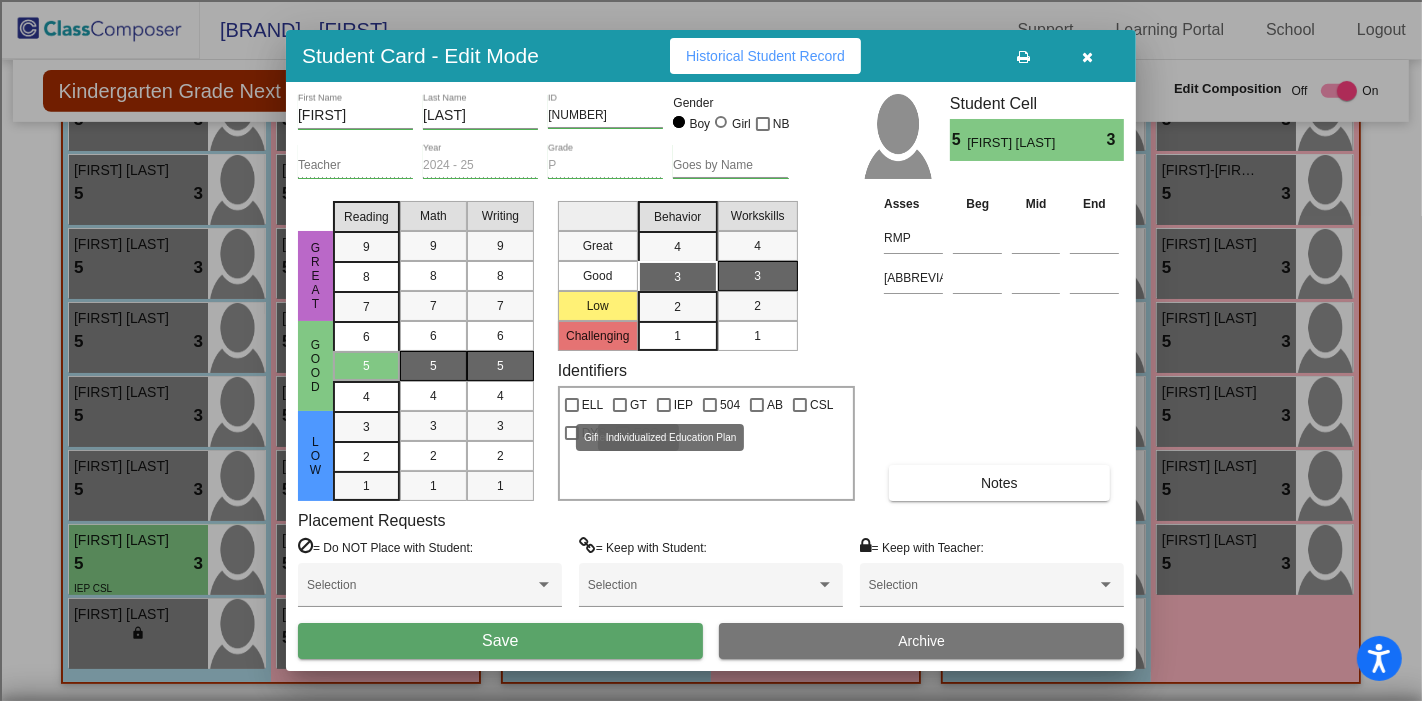 click on "IEP" at bounding box center [675, 405] 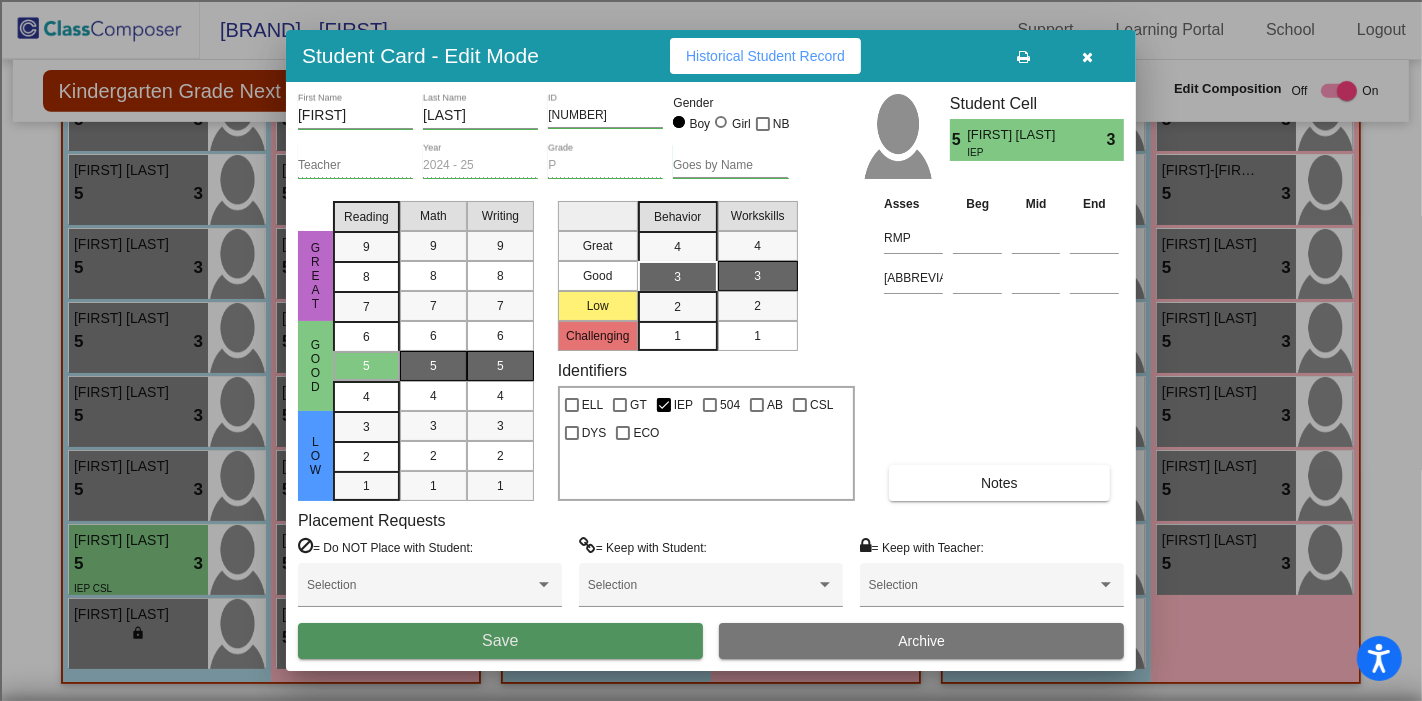 click on "Save" at bounding box center [500, 641] 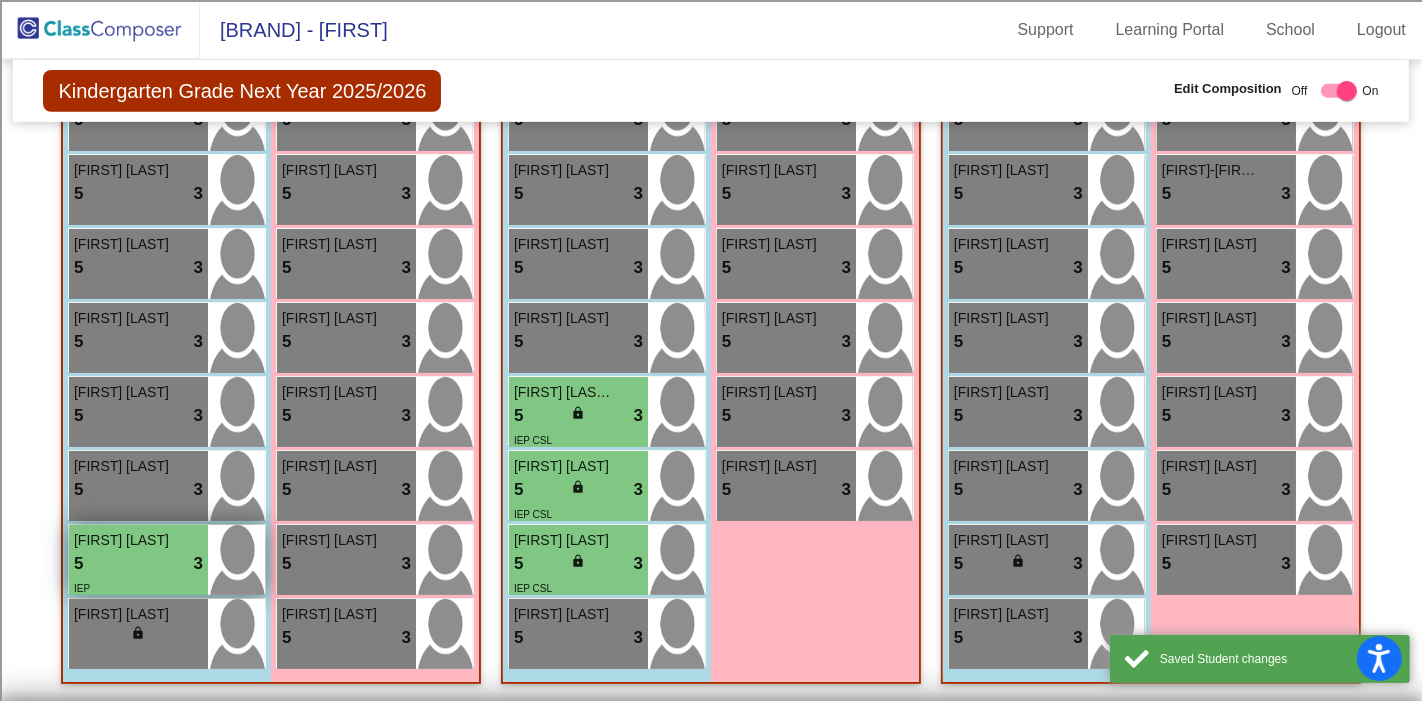 click on "5 lock do_not_disturb_alt 3" at bounding box center (138, 564) 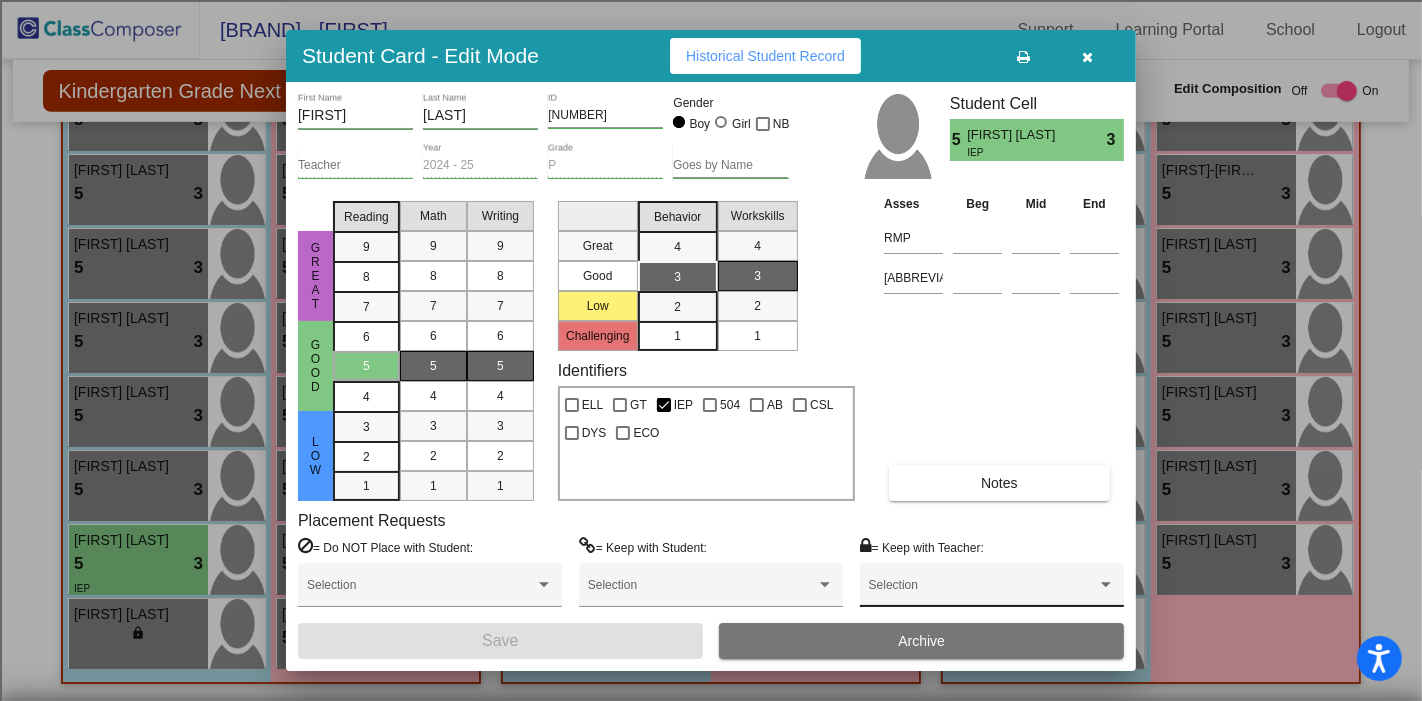 click on "Selection" at bounding box center (992, 590) 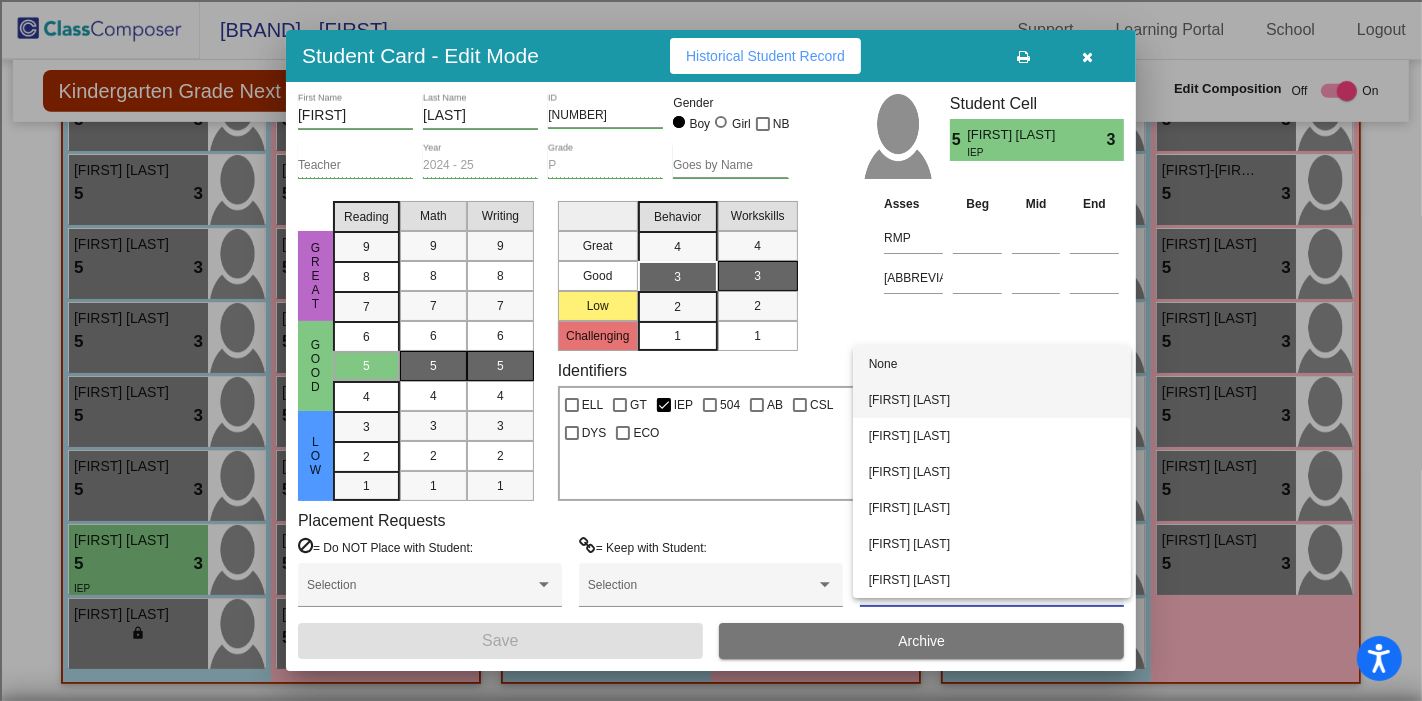 click on "Becky McGarr" at bounding box center [992, 400] 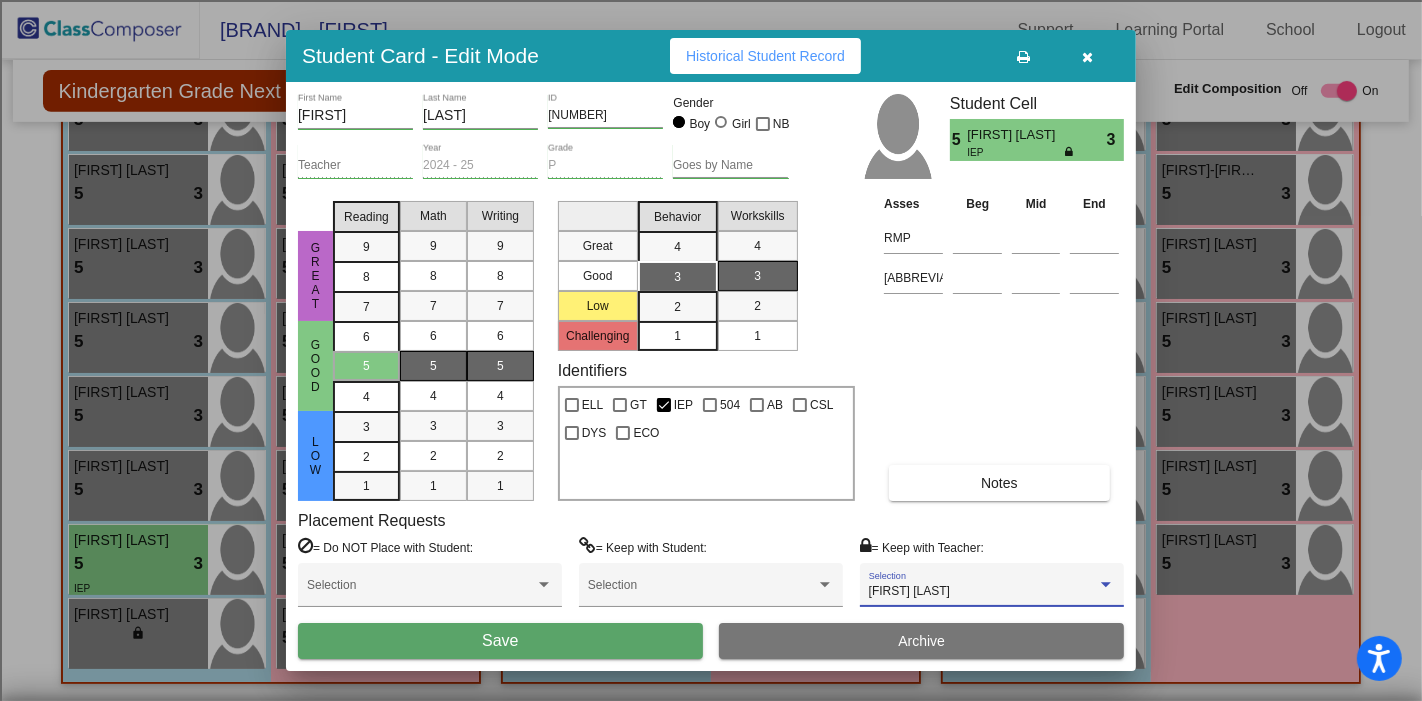 click on "Save" at bounding box center (500, 641) 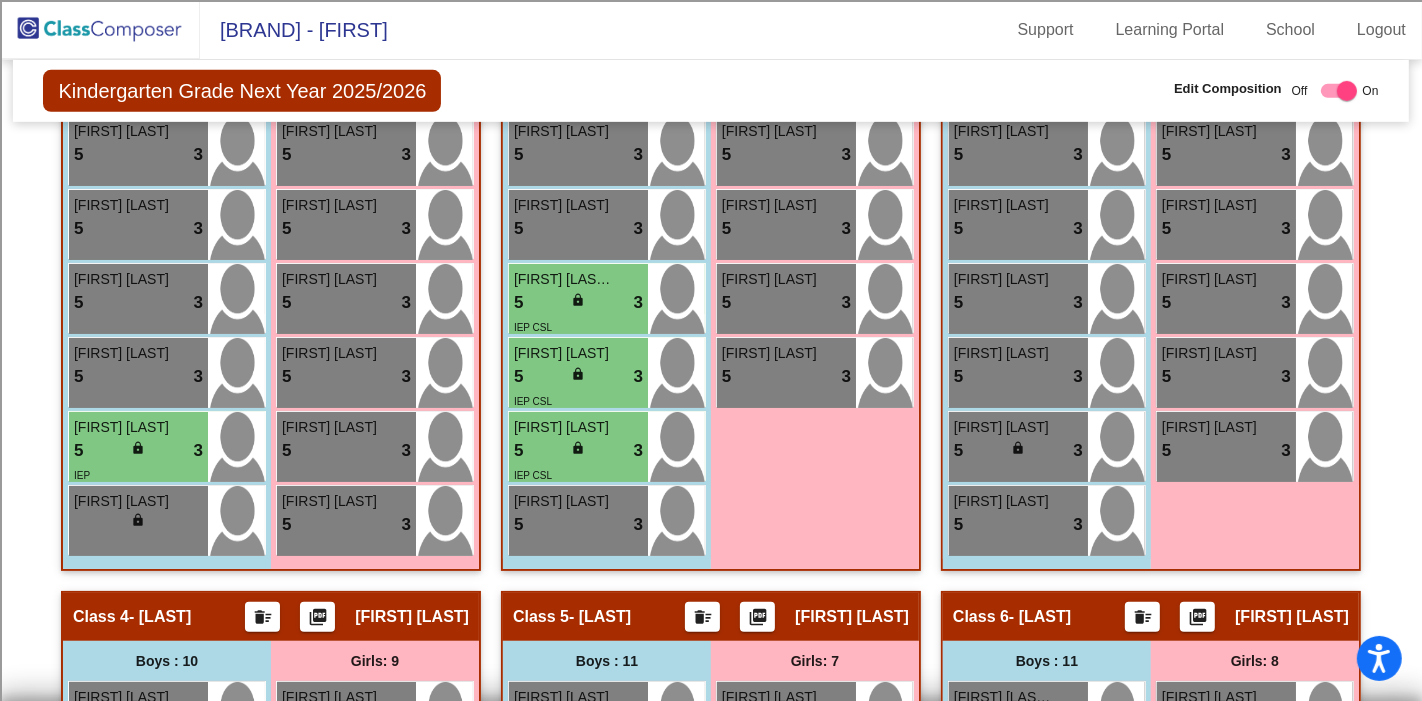 scroll, scrollTop: 0, scrollLeft: 0, axis: both 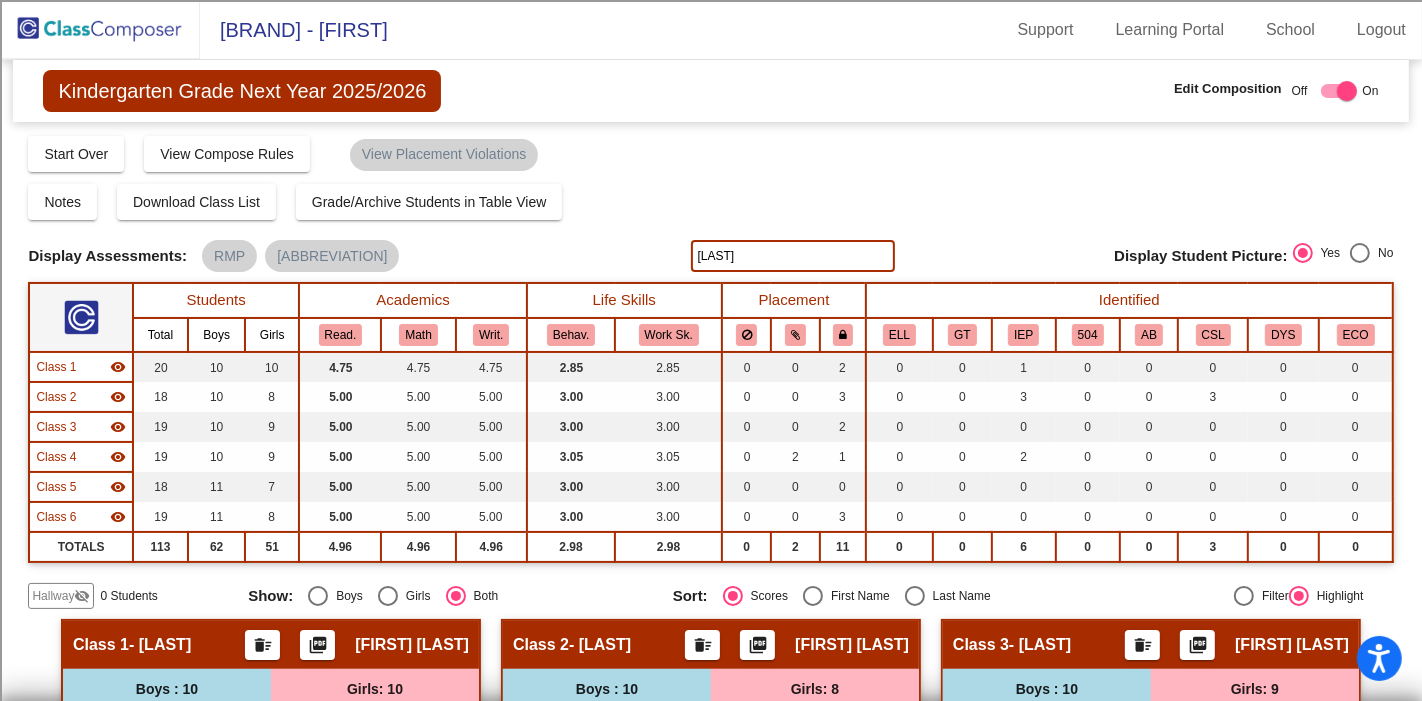 click 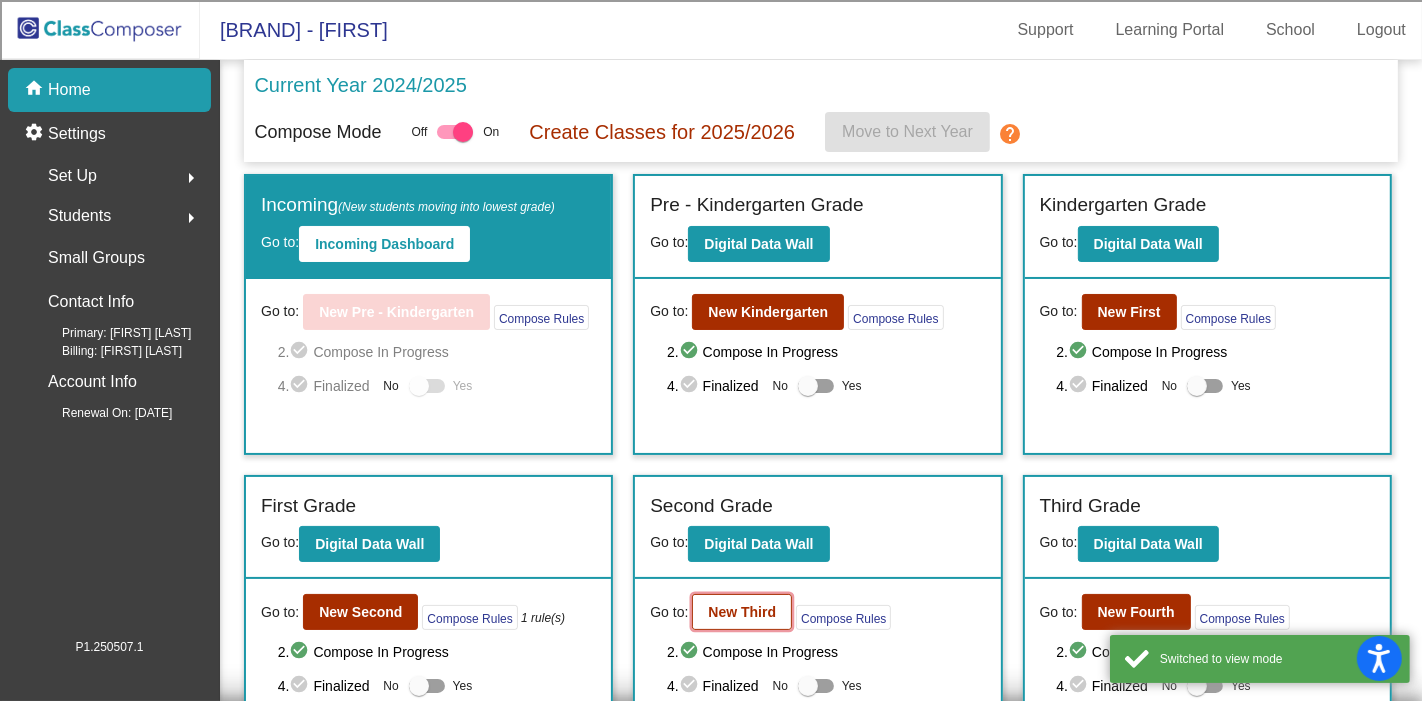 click on "New Third" 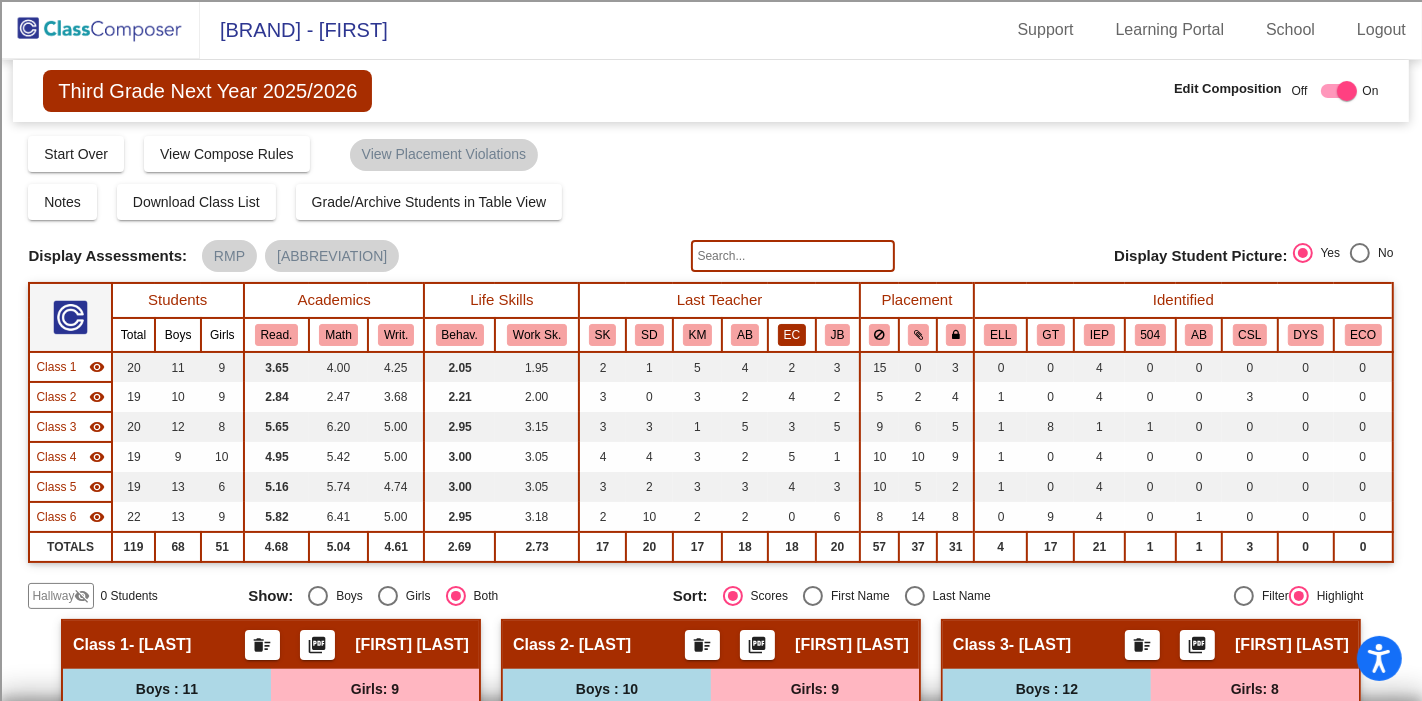 click on "EC" 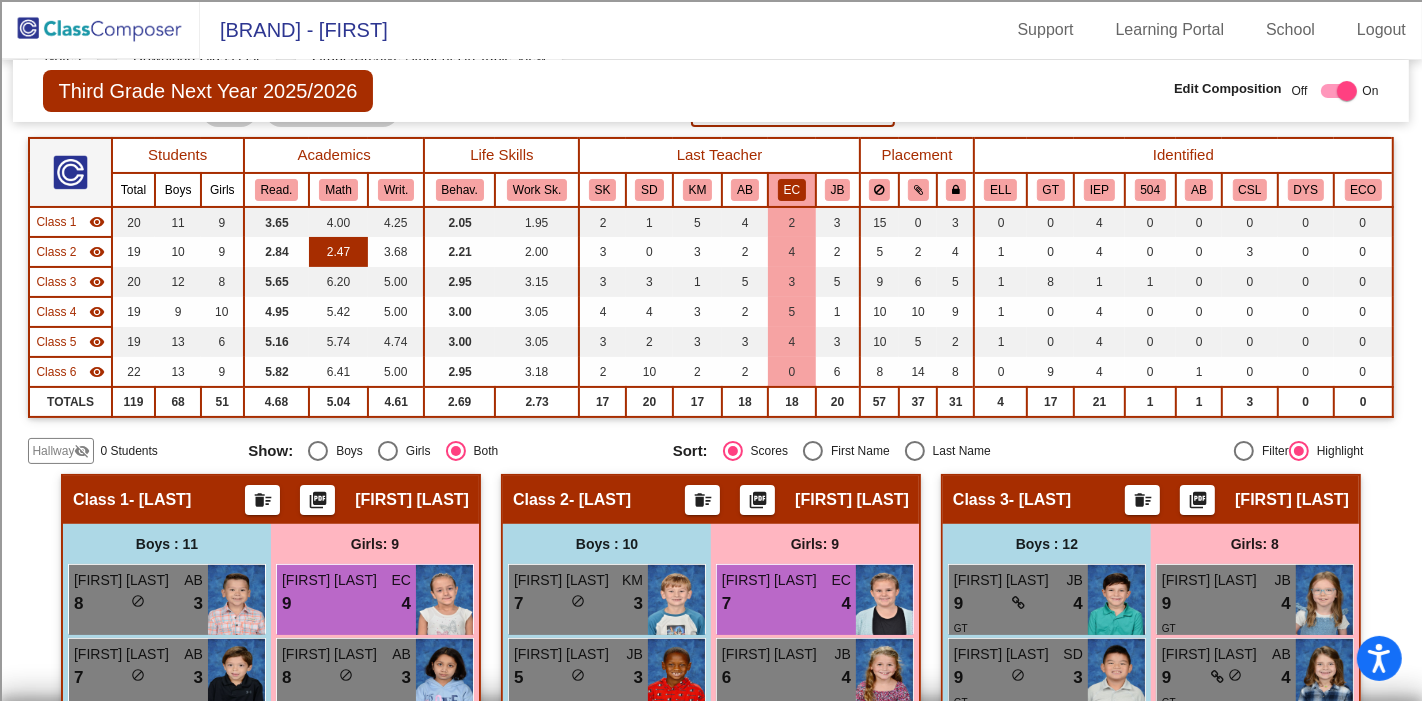 scroll, scrollTop: 0, scrollLeft: 0, axis: both 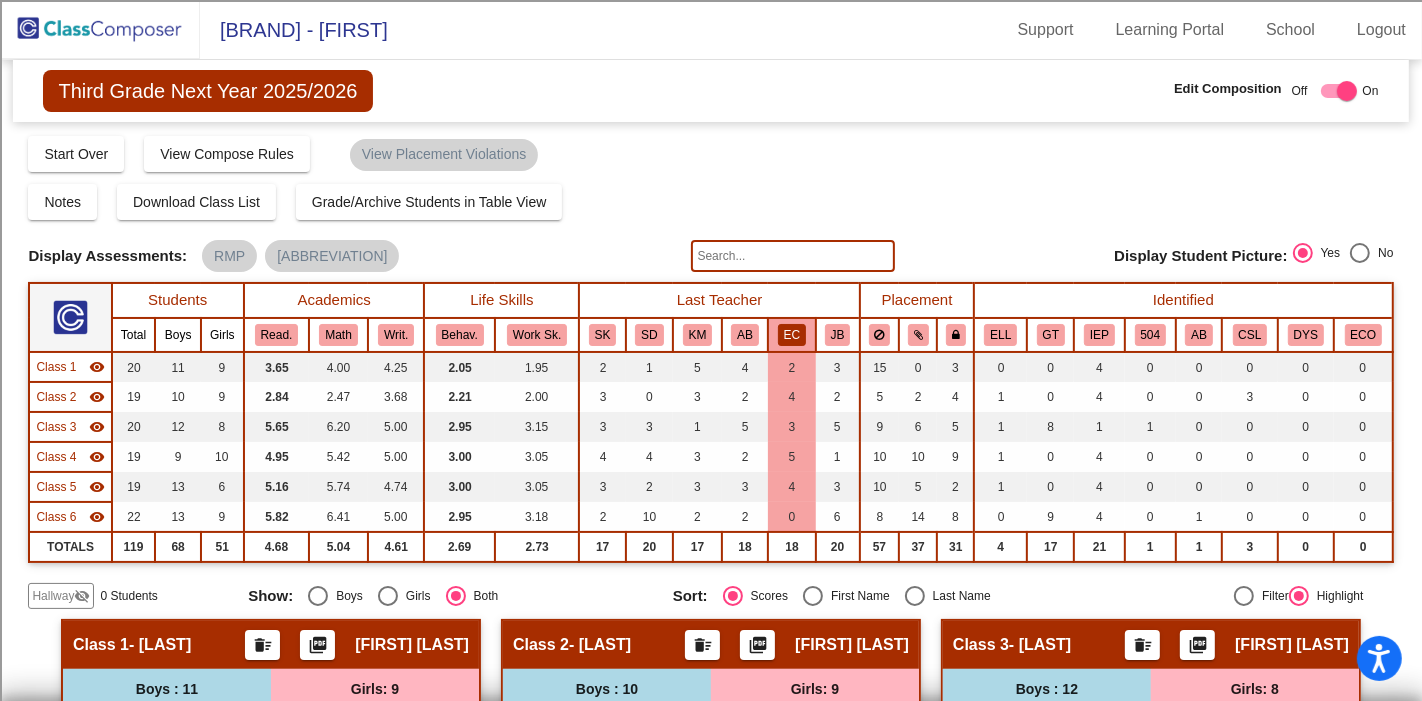 click on "EC" 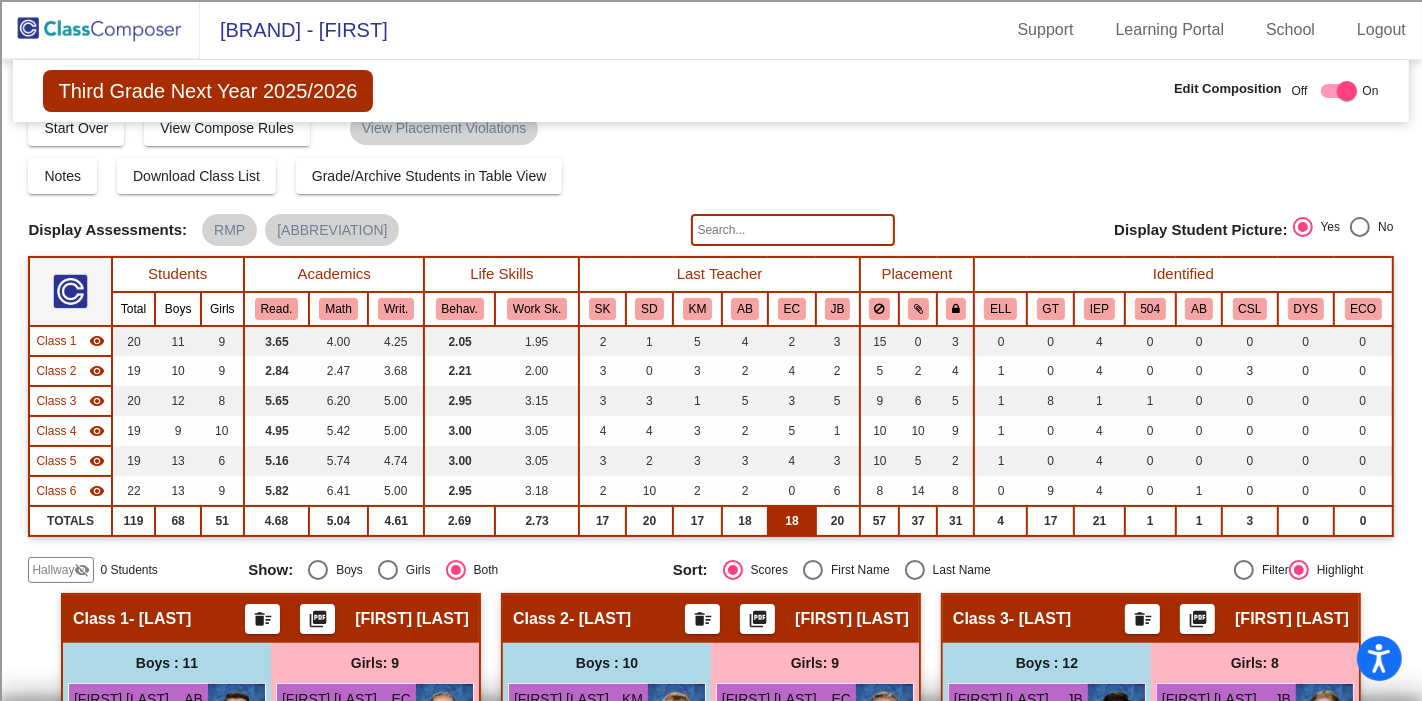 scroll, scrollTop: 0, scrollLeft: 0, axis: both 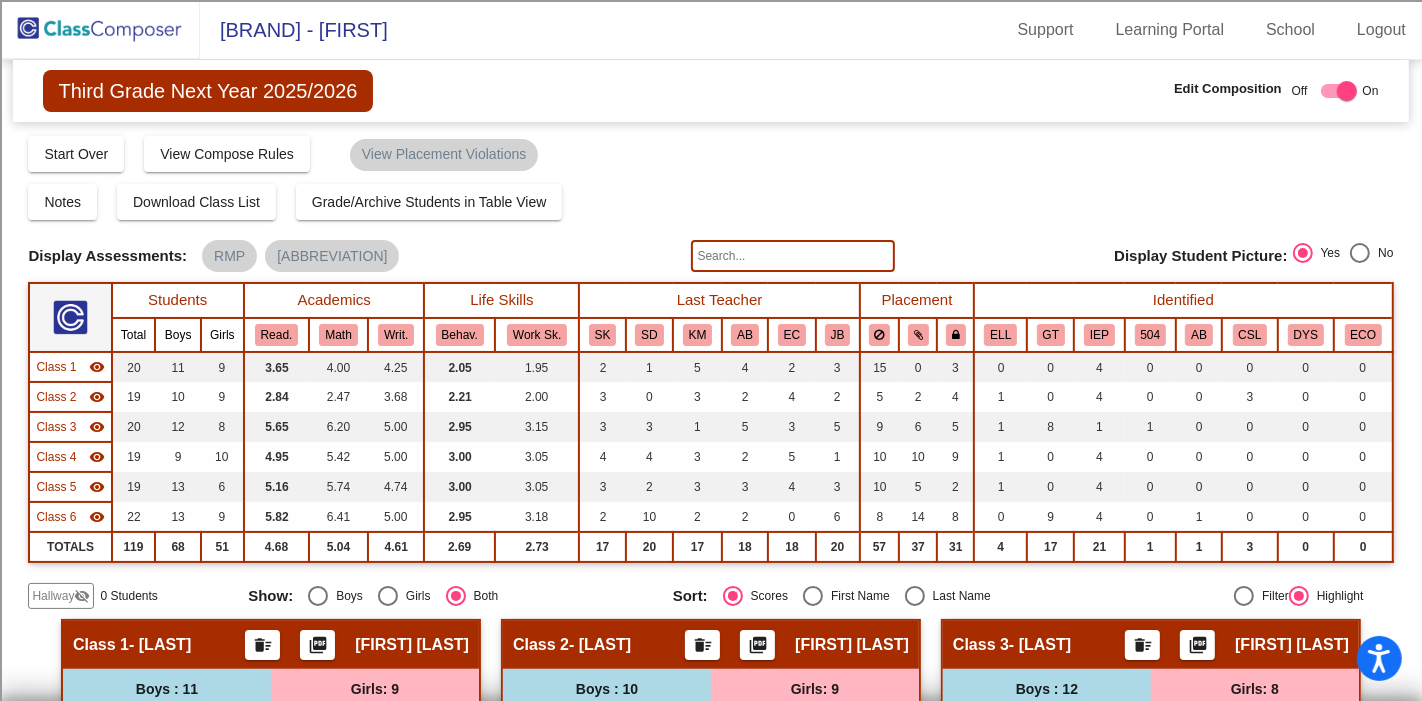 click 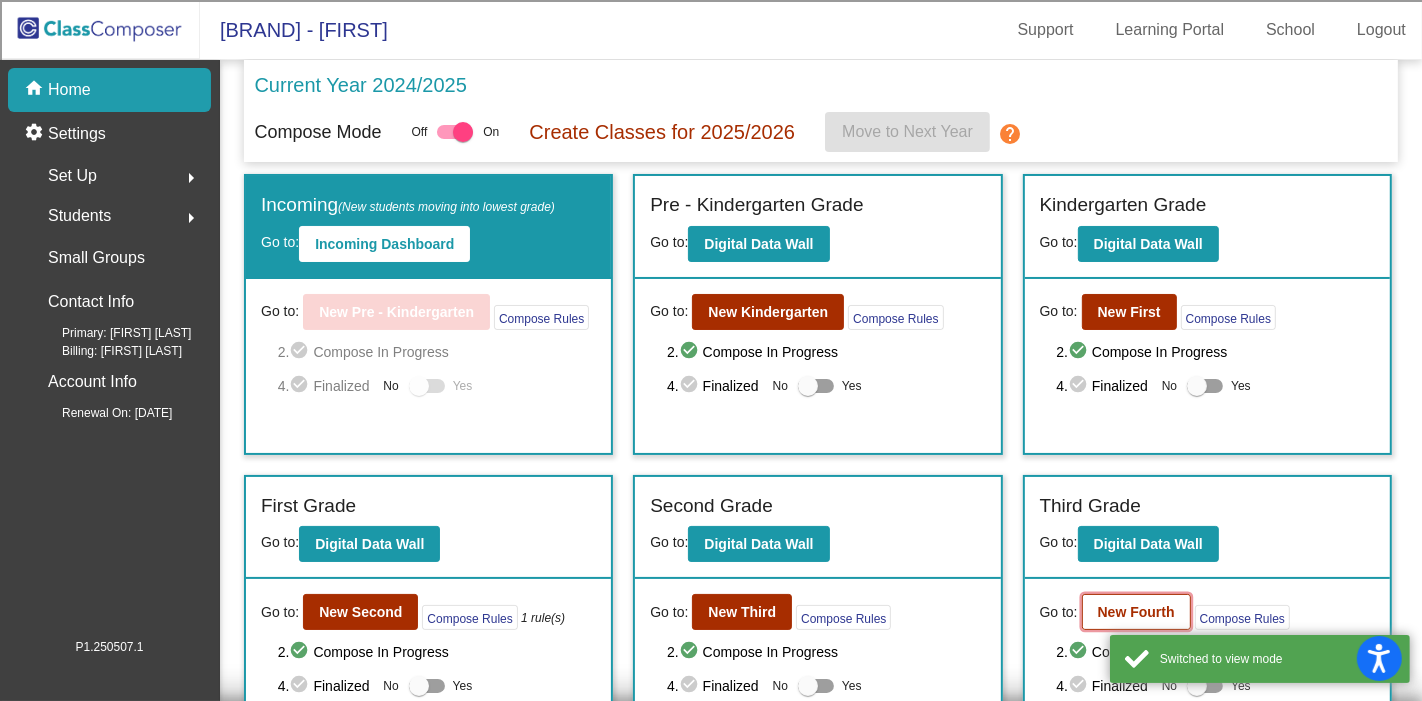 click on "New Fourth" 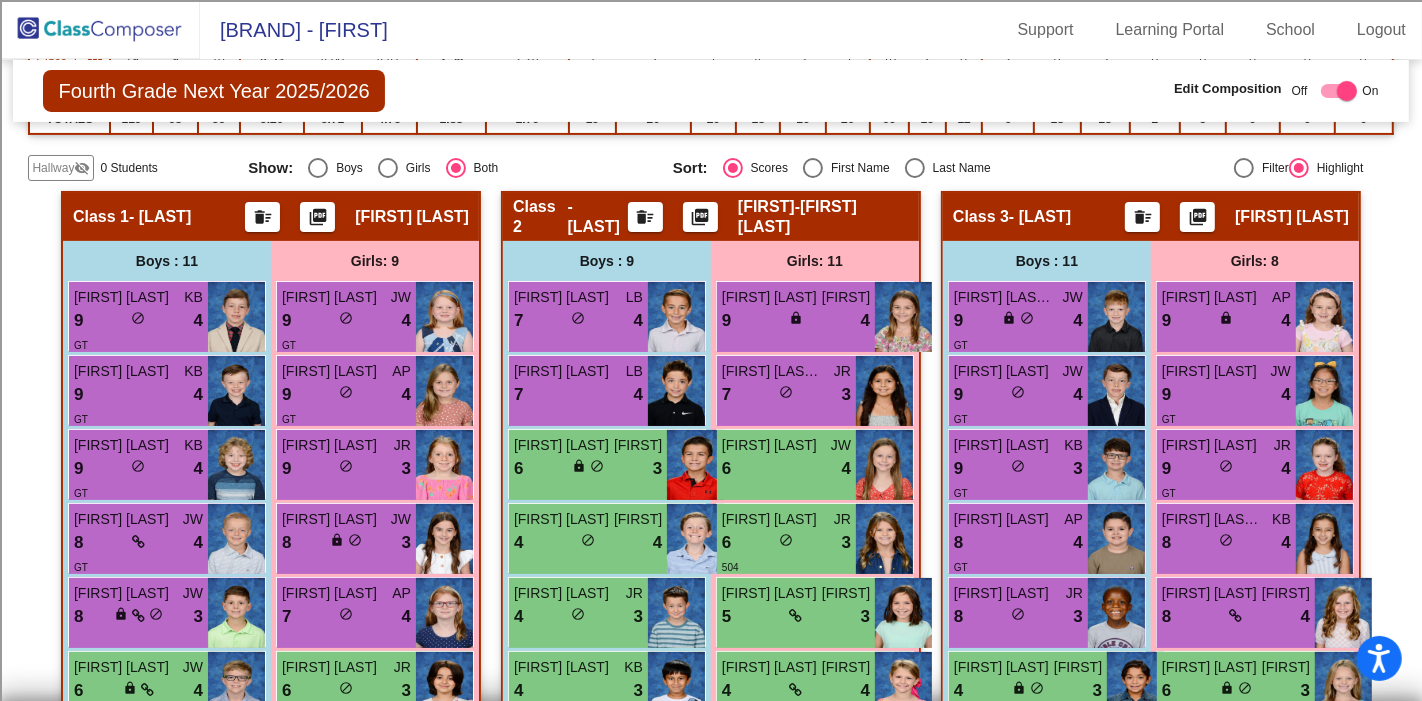 scroll, scrollTop: 111, scrollLeft: 0, axis: vertical 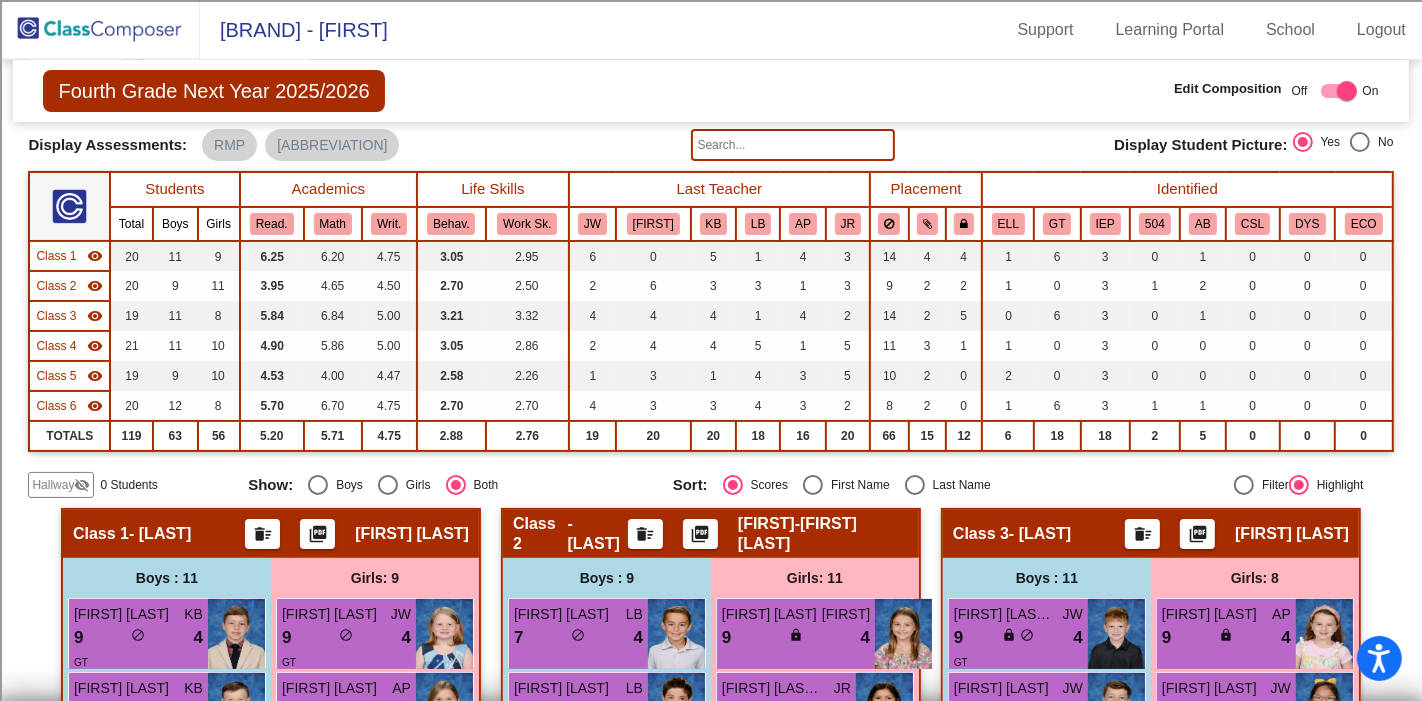 click on "Hallway" 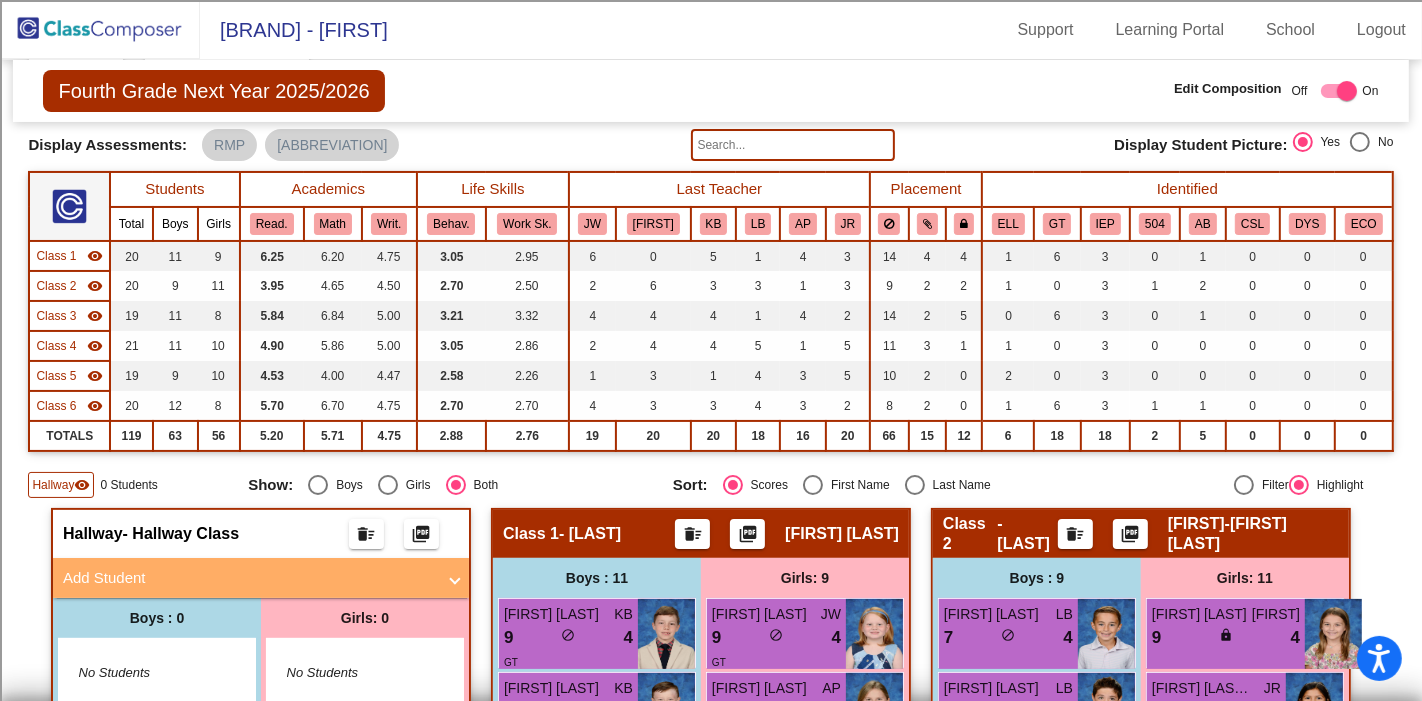 click on "Add Student" at bounding box center (249, 578) 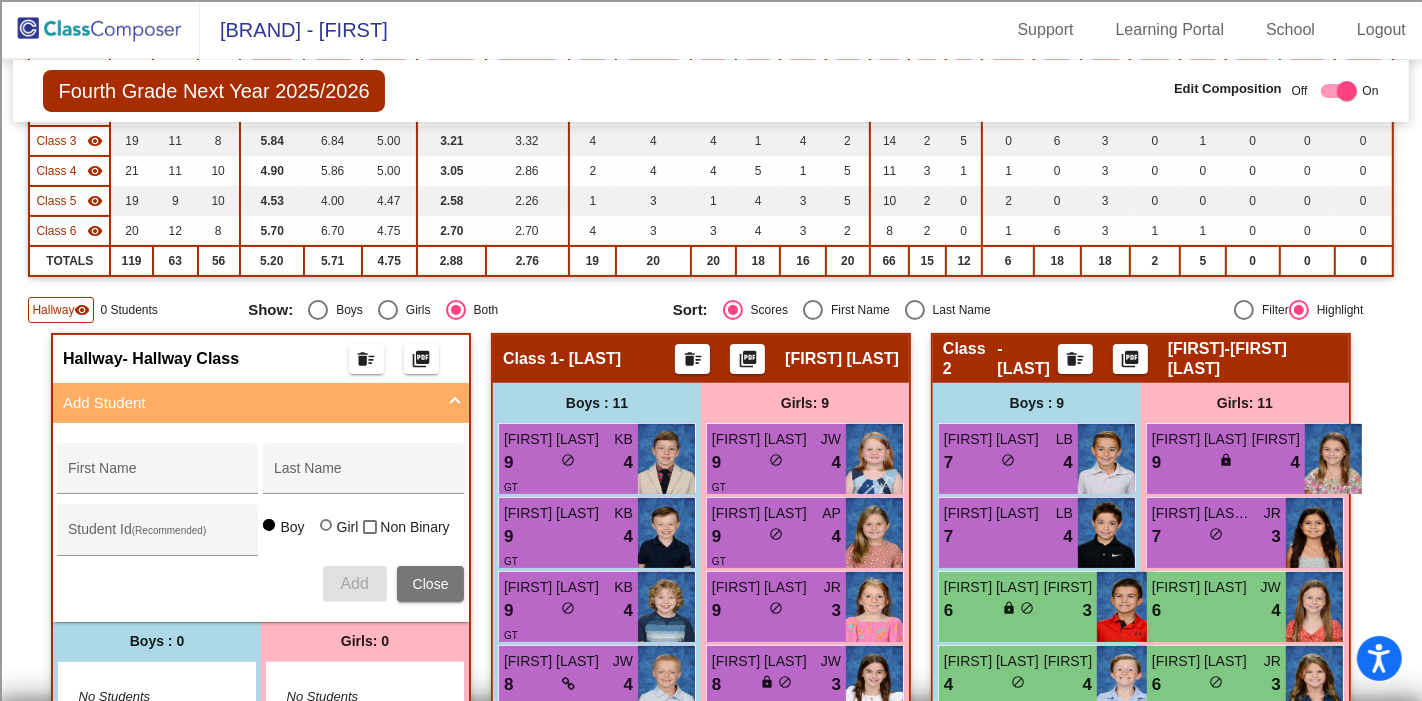 scroll, scrollTop: 333, scrollLeft: 0, axis: vertical 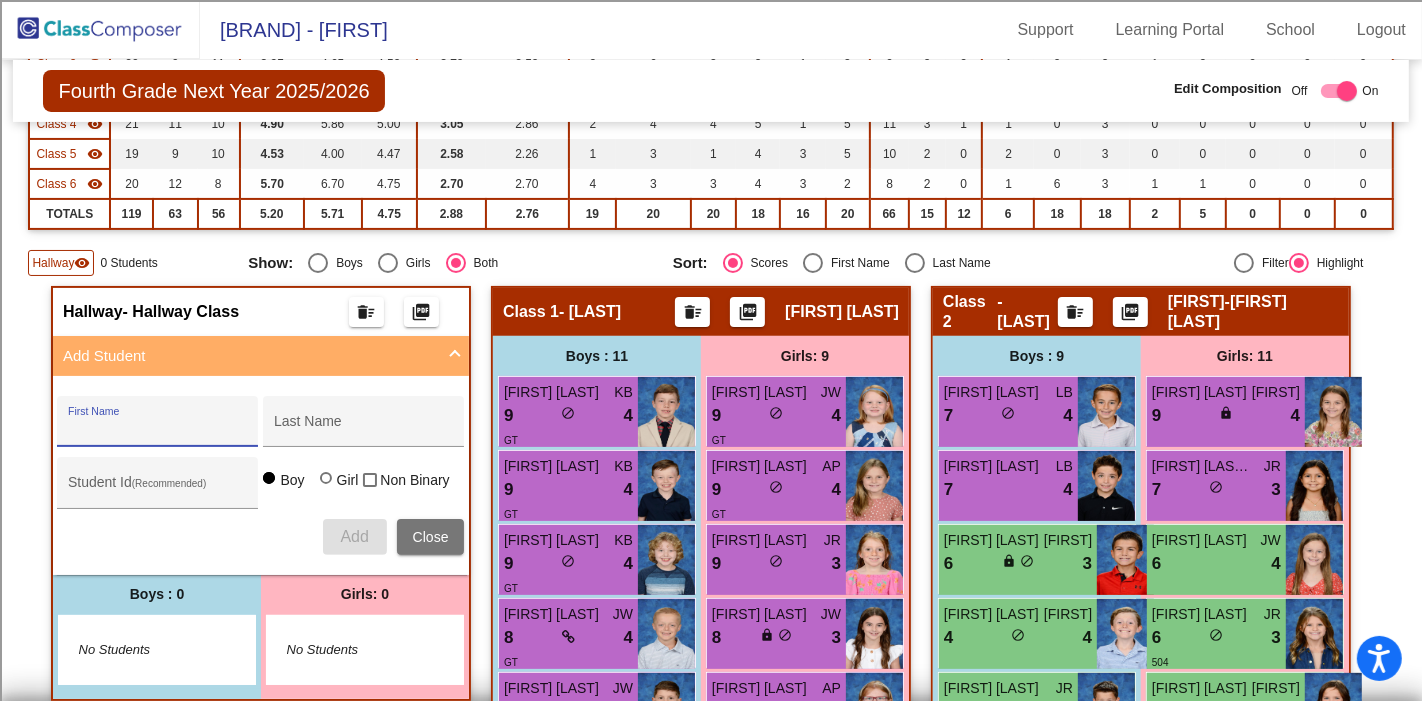 click on "First Name" at bounding box center [158, 429] 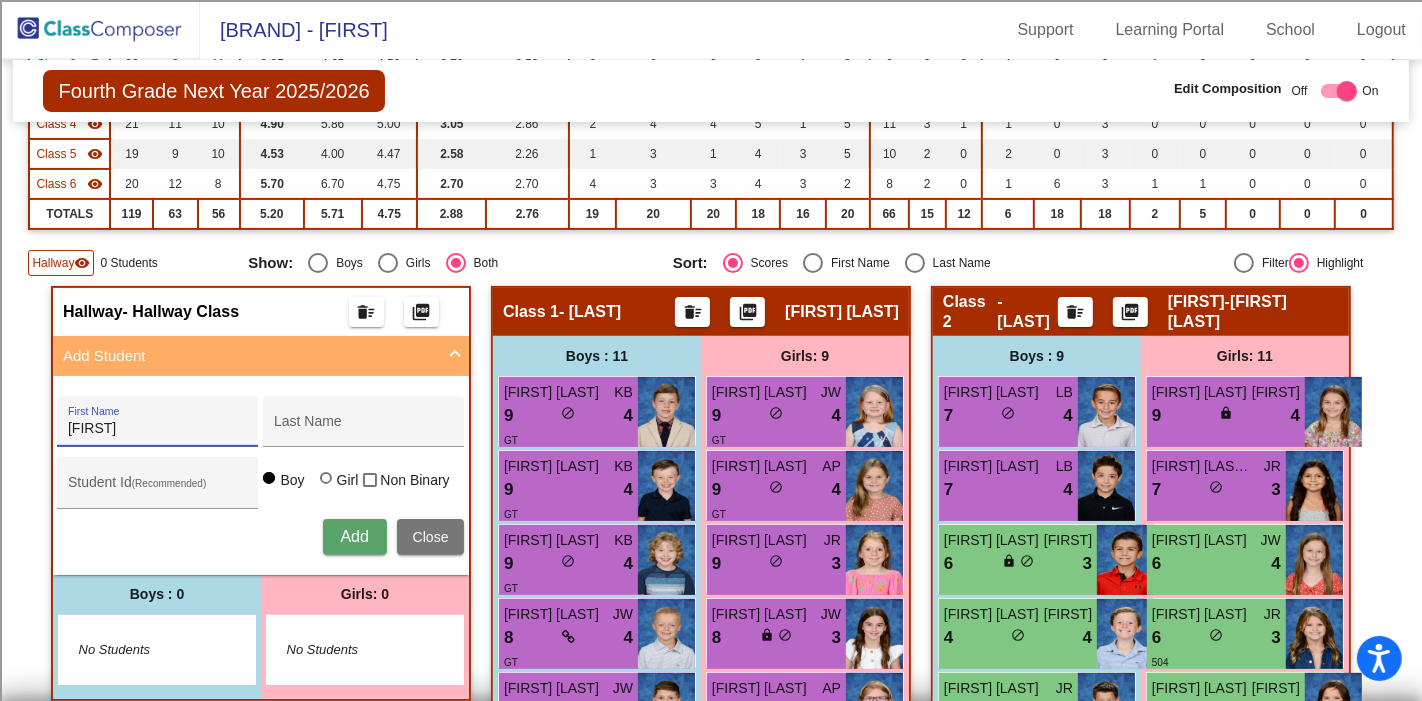 type on "Ely" 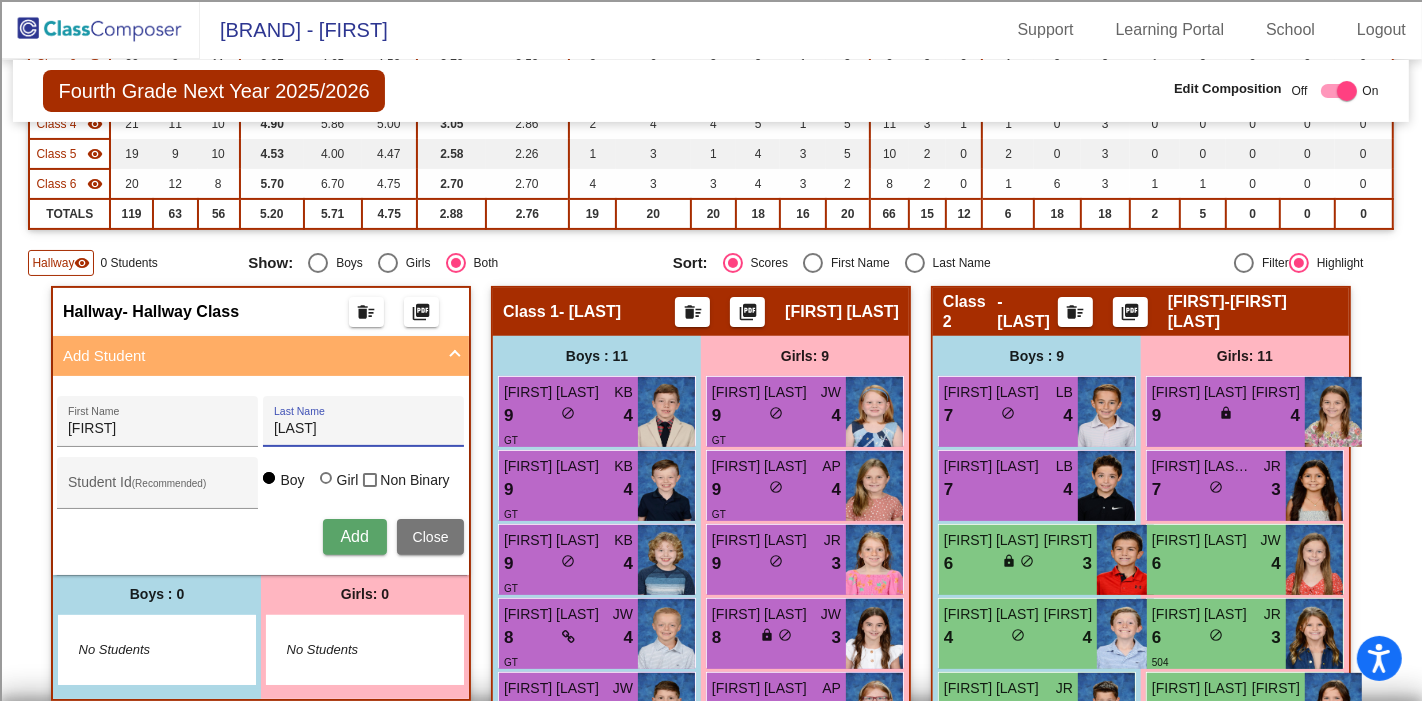 type on "Kettler" 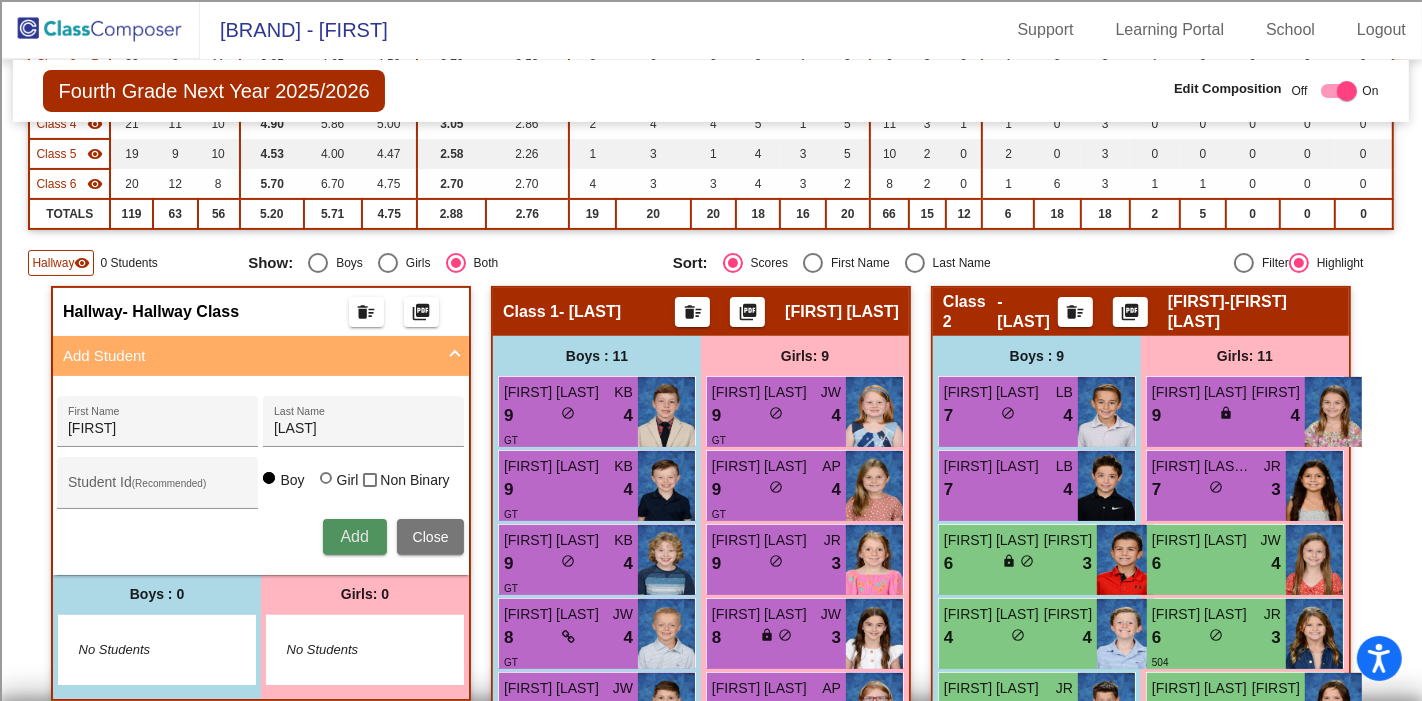 type 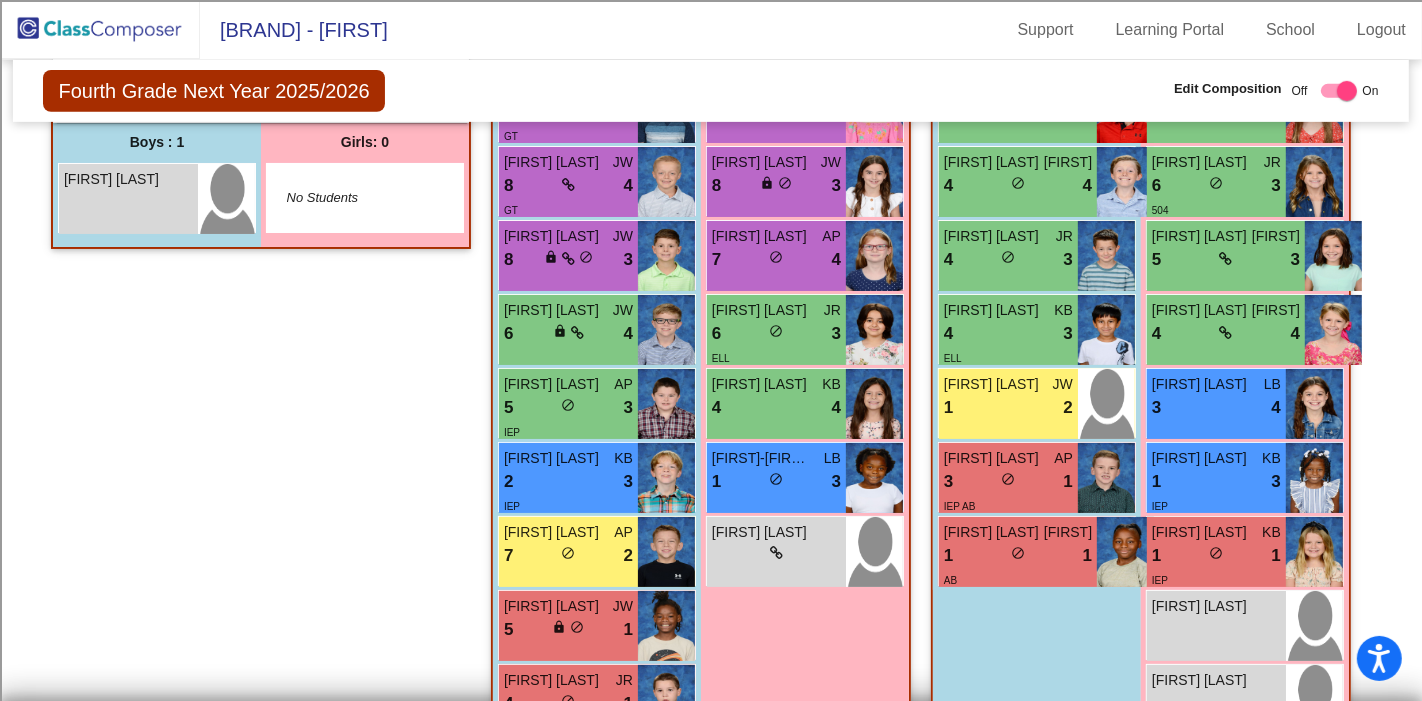 scroll, scrollTop: 777, scrollLeft: 0, axis: vertical 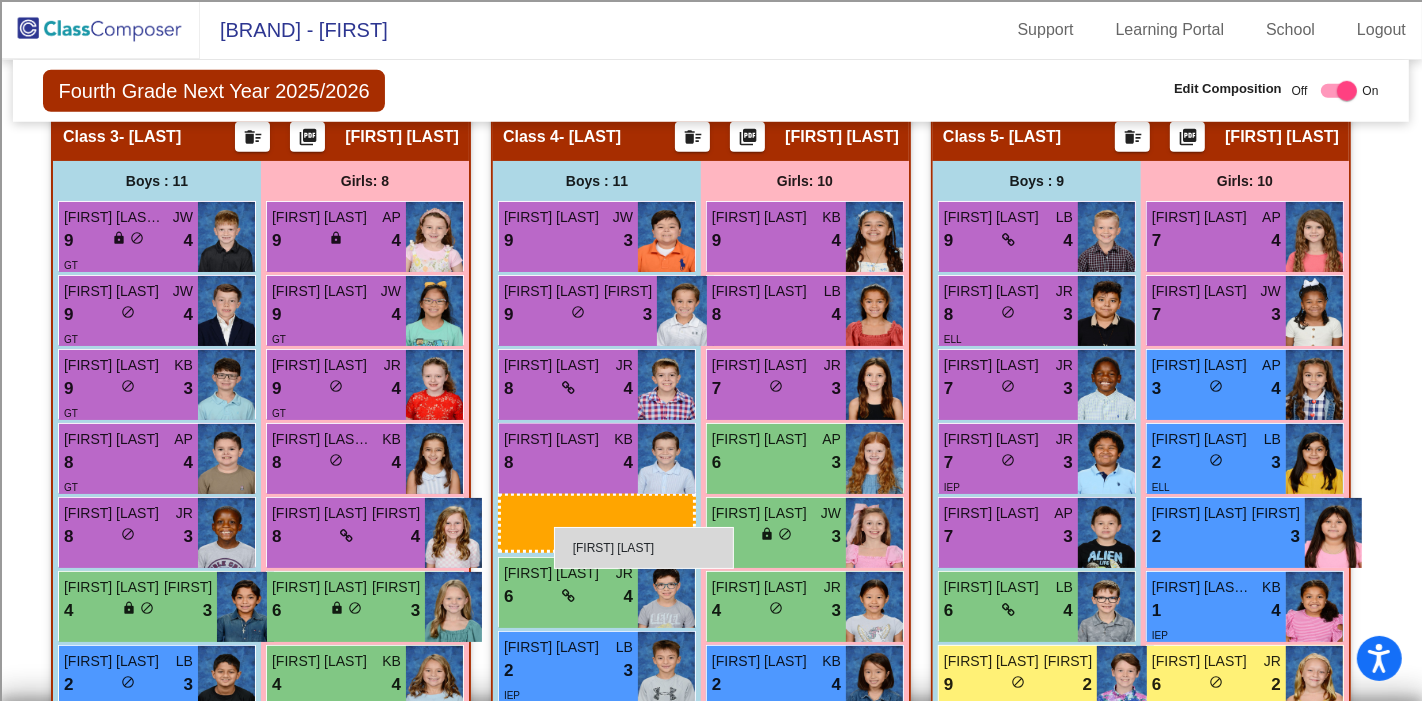drag, startPoint x: 147, startPoint y: 211, endPoint x: 554, endPoint y: 527, distance: 515.2718 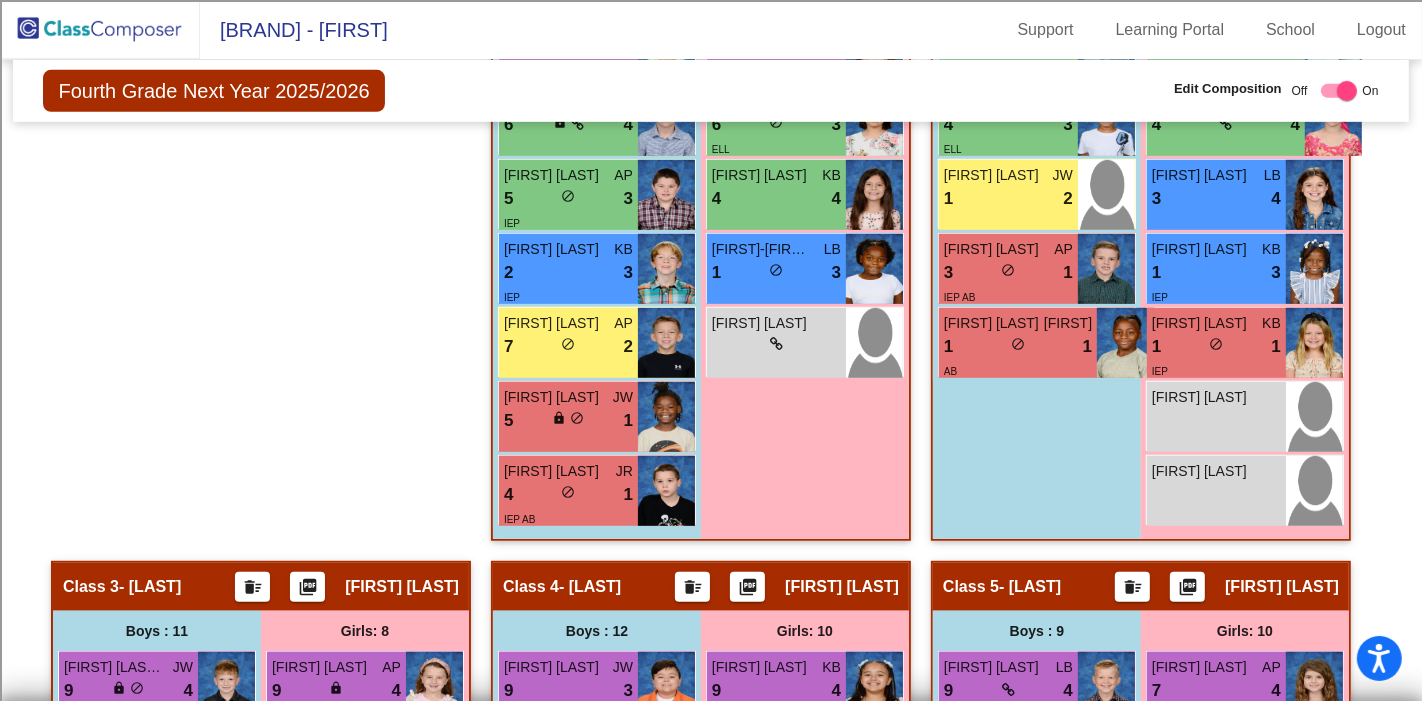 scroll, scrollTop: 444, scrollLeft: 0, axis: vertical 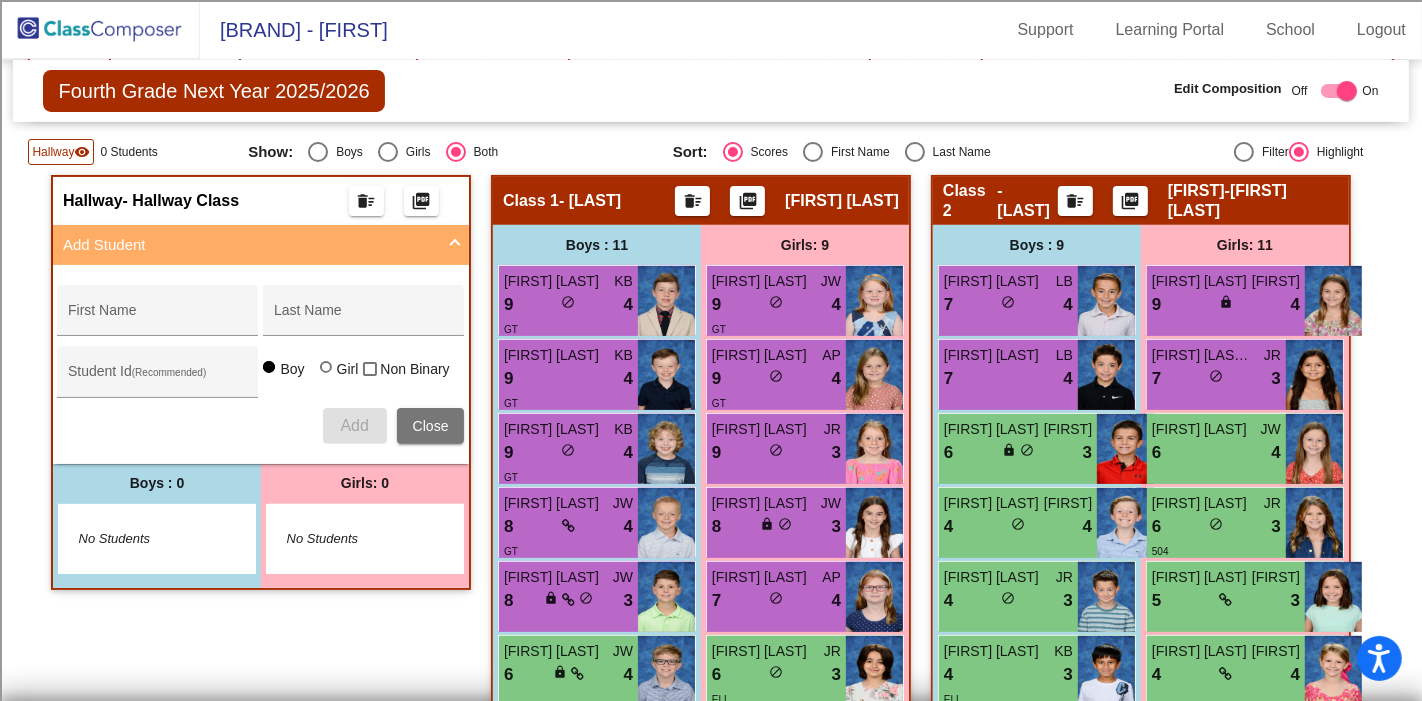 click on "Hallway" 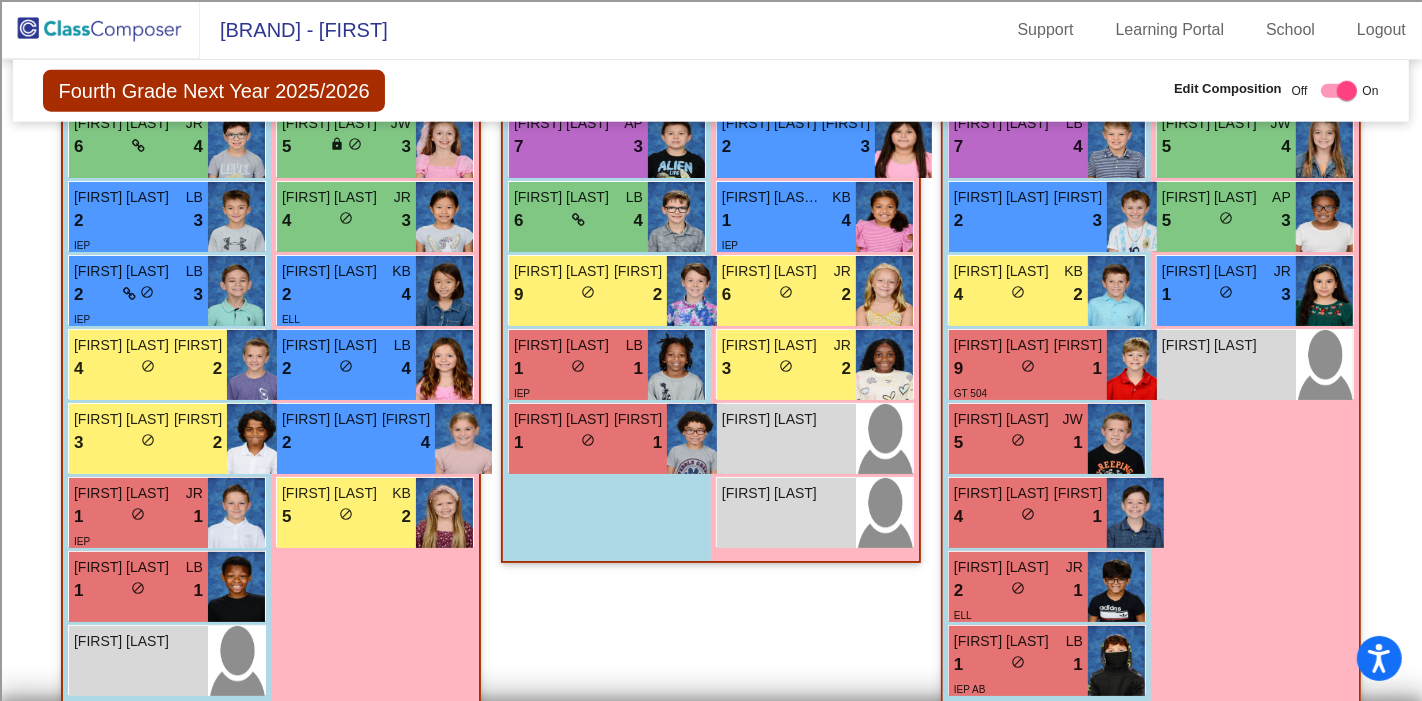 scroll, scrollTop: 1857, scrollLeft: 0, axis: vertical 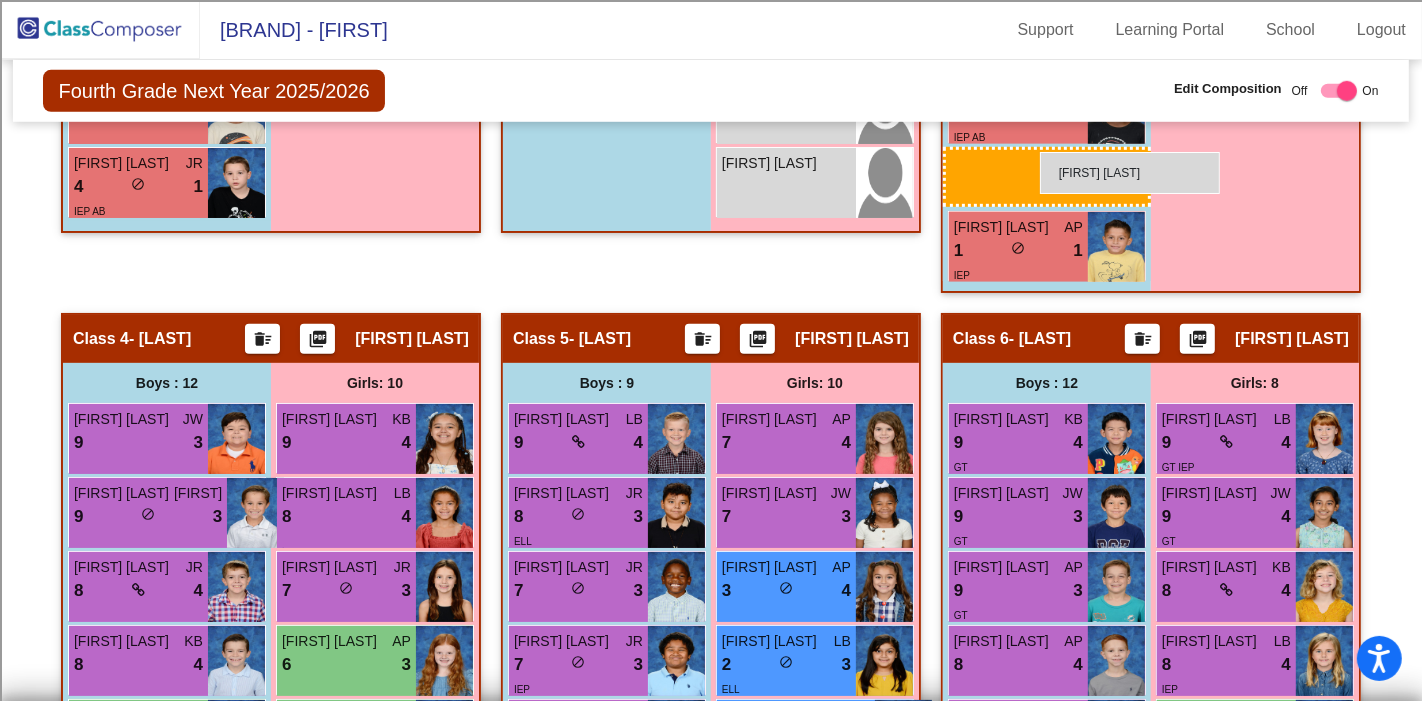 drag, startPoint x: 179, startPoint y: 621, endPoint x: 1040, endPoint y: 152, distance: 980.4499 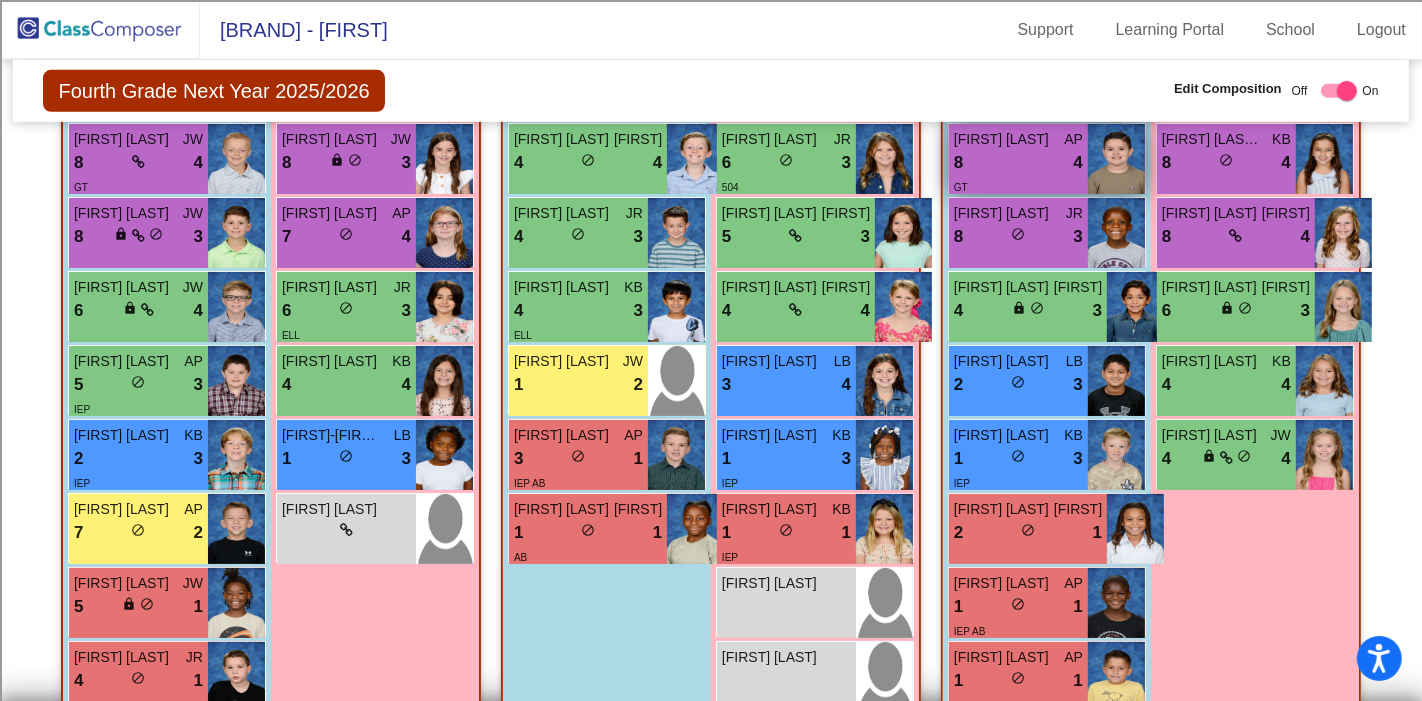 scroll, scrollTop: 888, scrollLeft: 0, axis: vertical 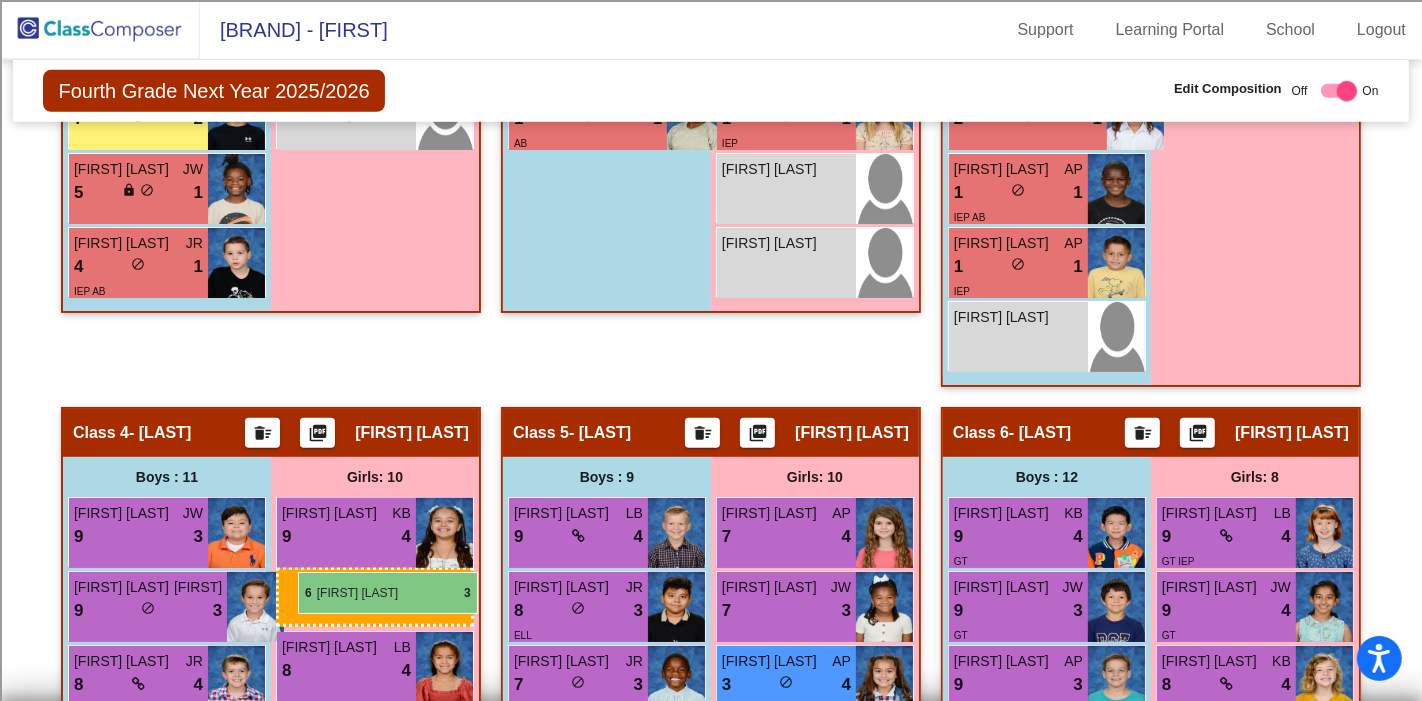 drag, startPoint x: 1211, startPoint y: 201, endPoint x: 298, endPoint y: 572, distance: 985.4999 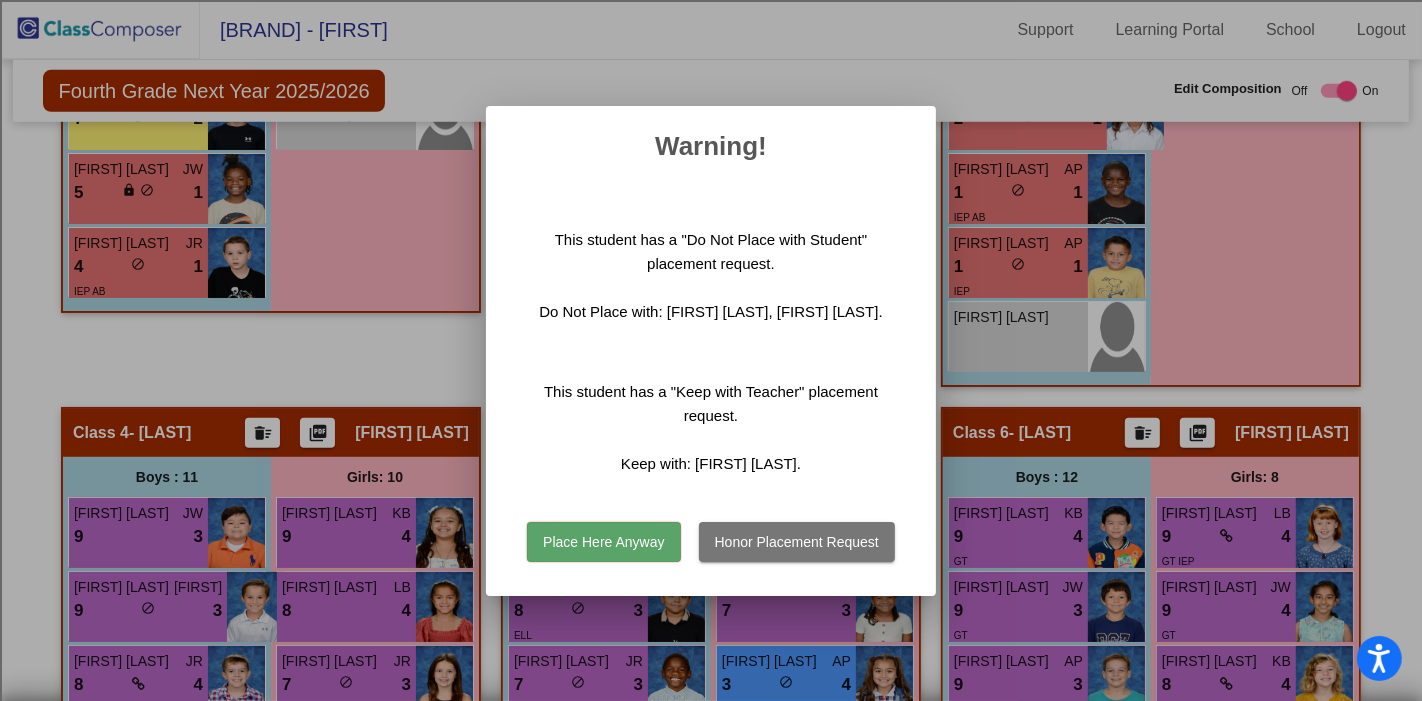 click on "Place Here Anyway" at bounding box center [603, 542] 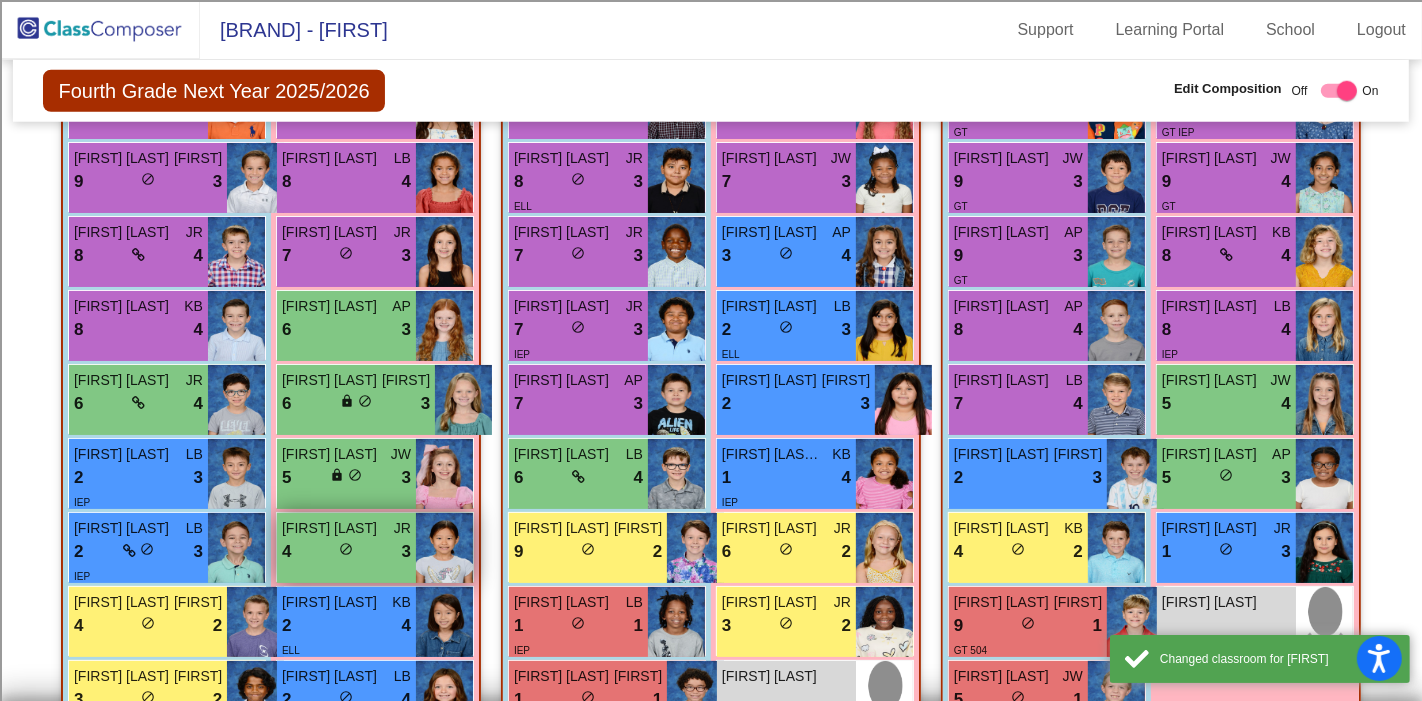 scroll, scrollTop: 1666, scrollLeft: 0, axis: vertical 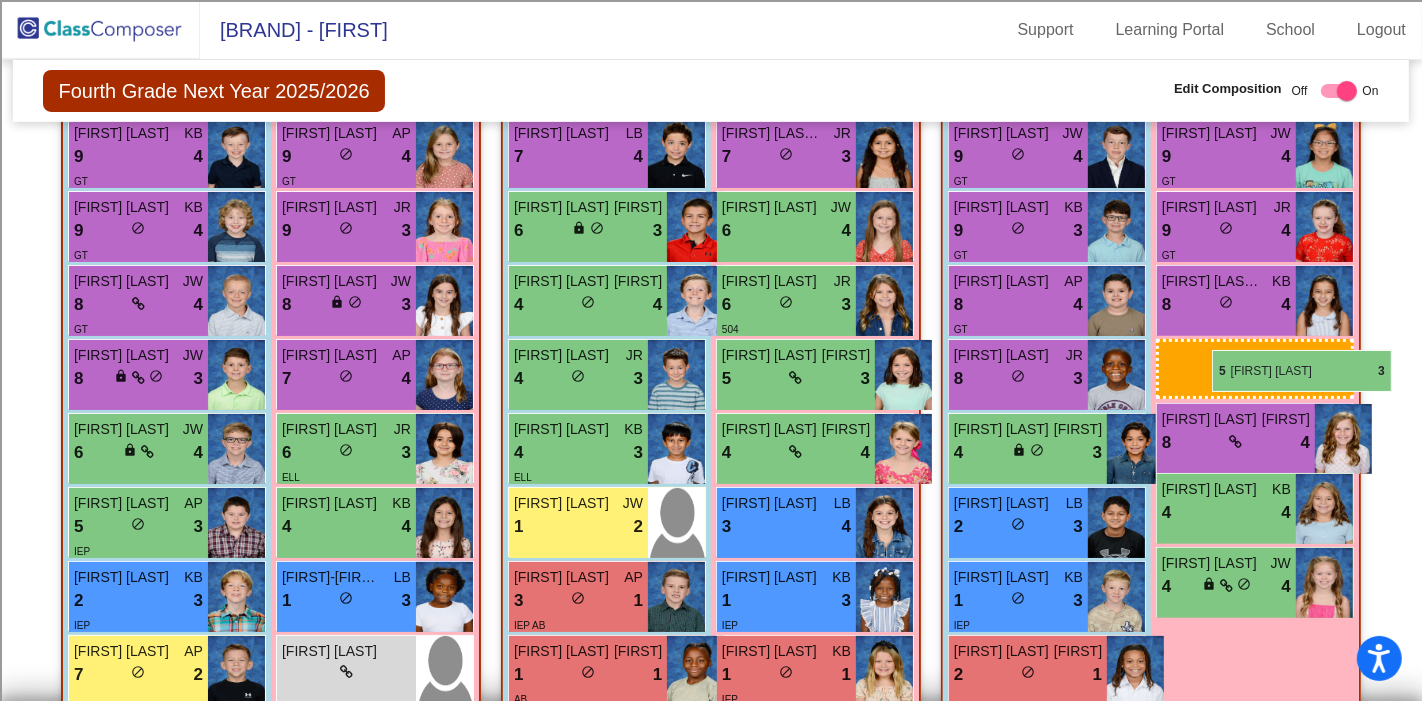 drag, startPoint x: 382, startPoint y: 460, endPoint x: 1212, endPoint y: 350, distance: 837.25745 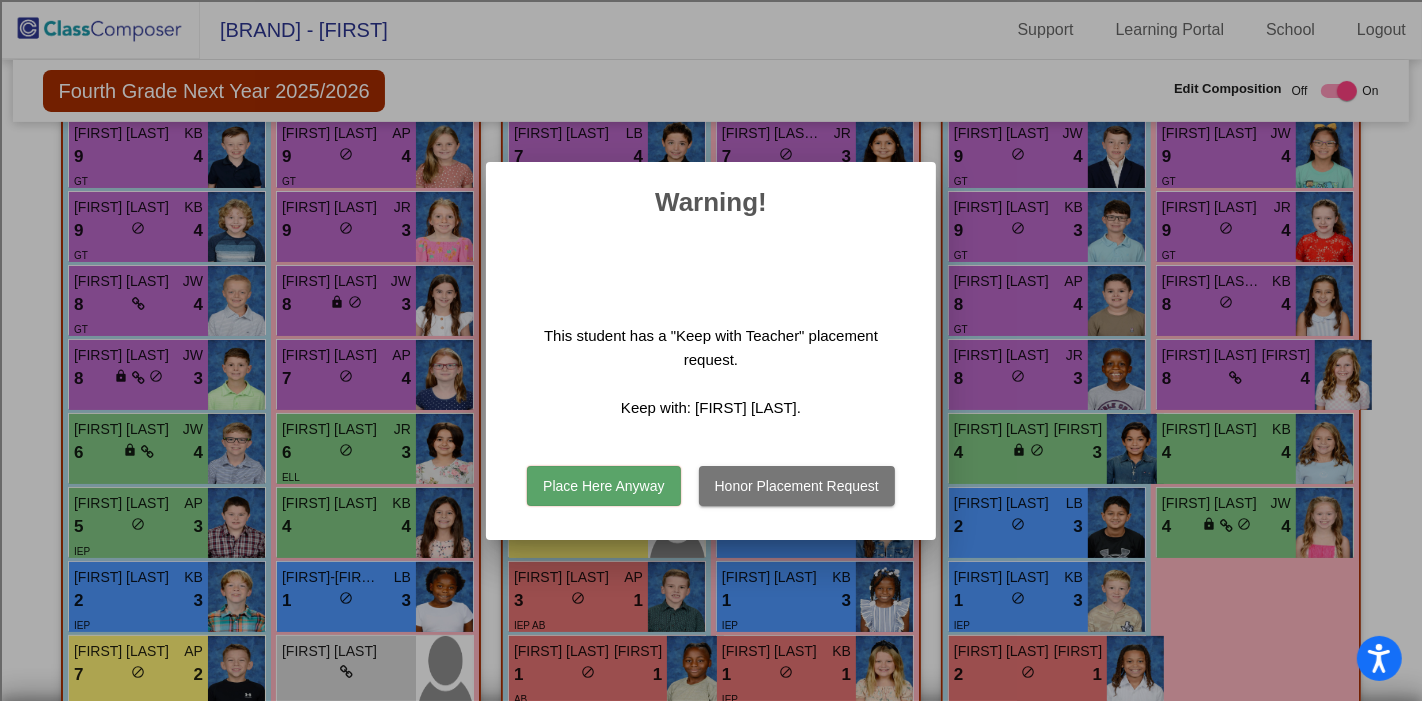 click on "Place Here Anyway" at bounding box center (603, 486) 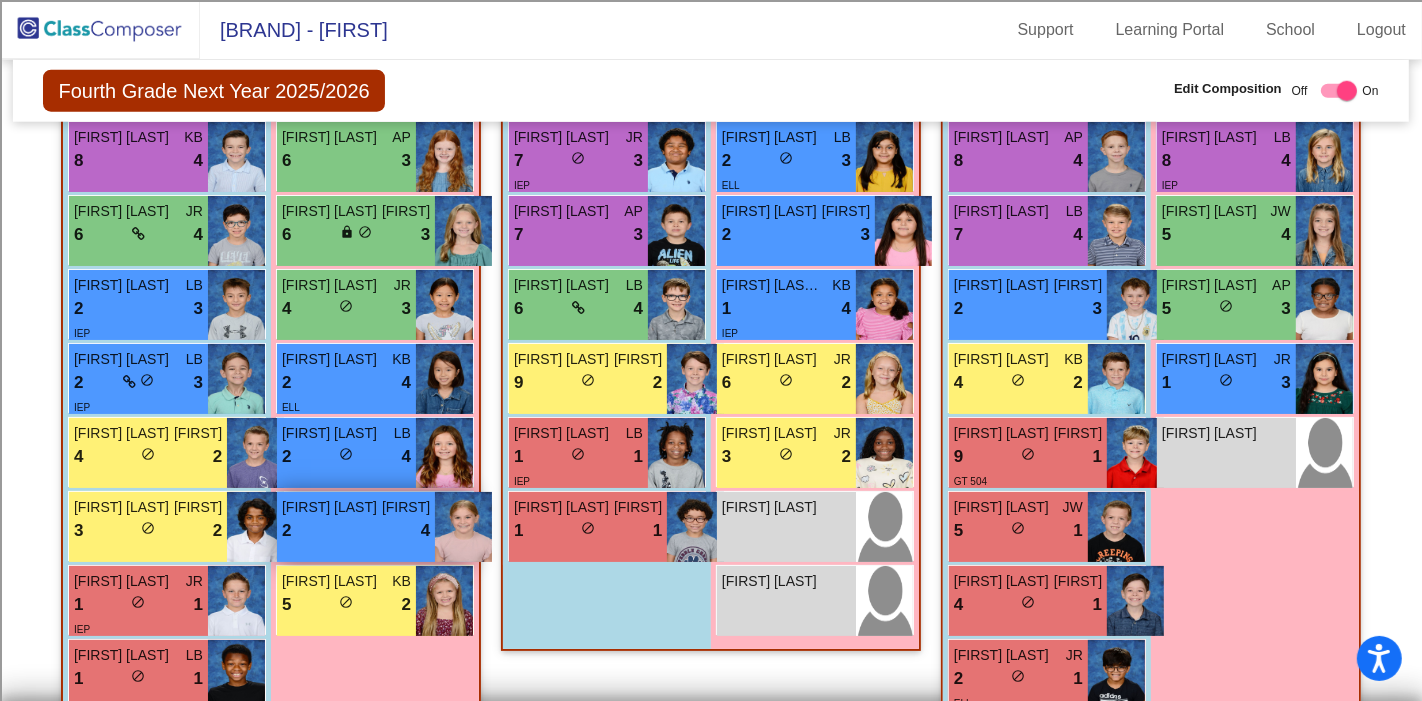 scroll, scrollTop: 1820, scrollLeft: 0, axis: vertical 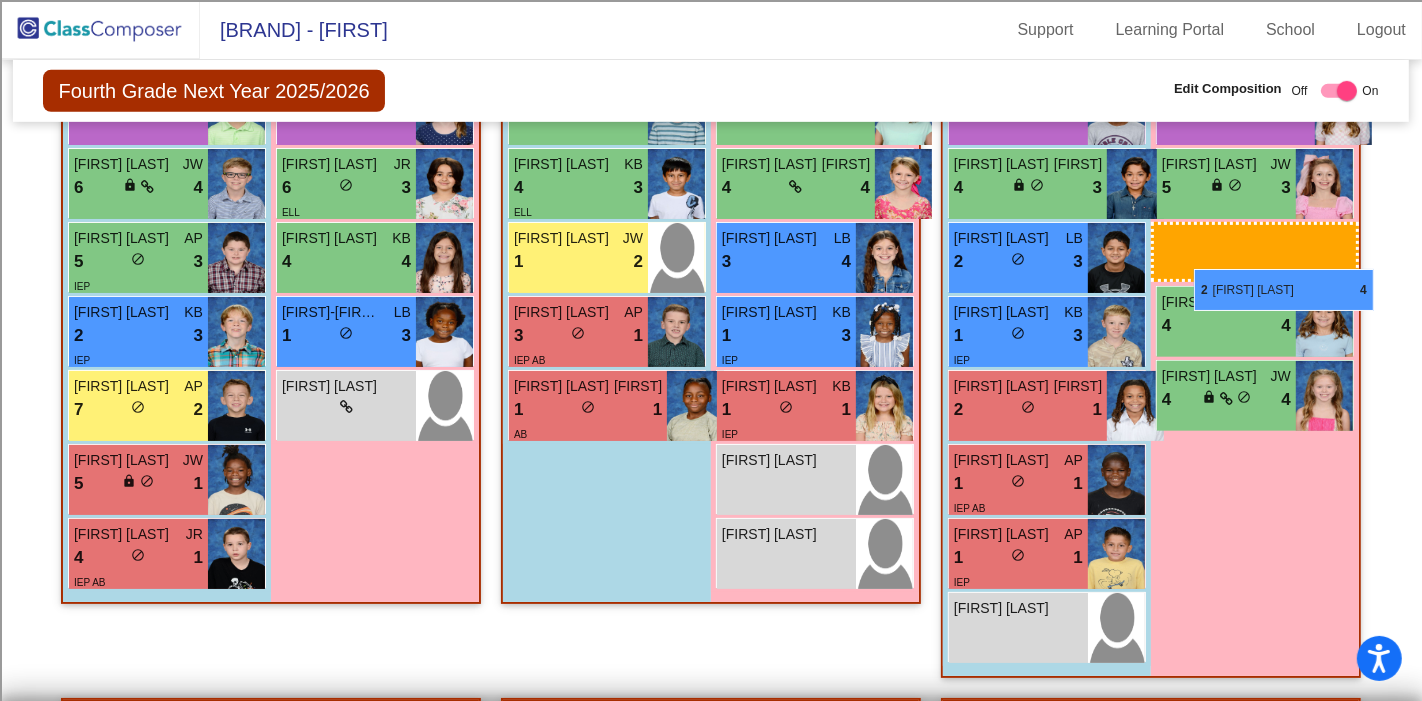 drag, startPoint x: 347, startPoint y: 514, endPoint x: 1194, endPoint y: 269, distance: 881.72217 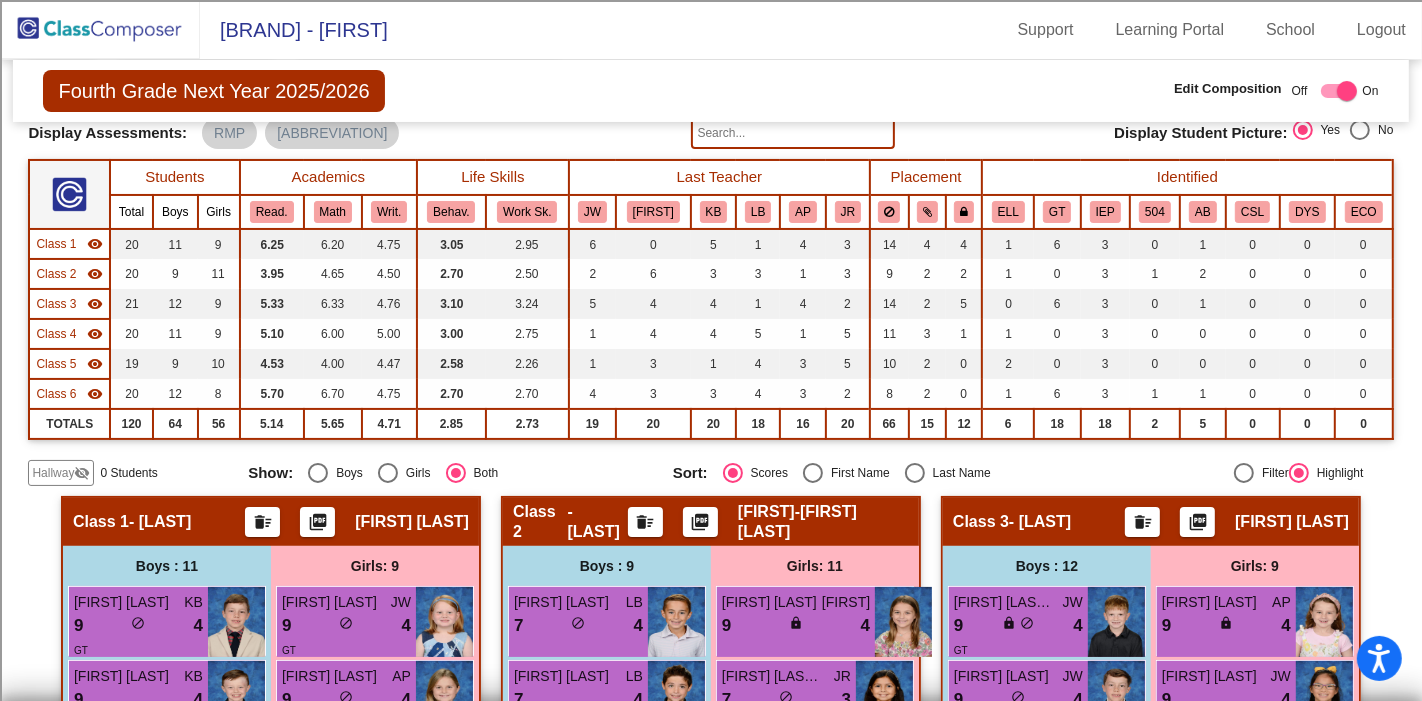 scroll, scrollTop: 0, scrollLeft: 0, axis: both 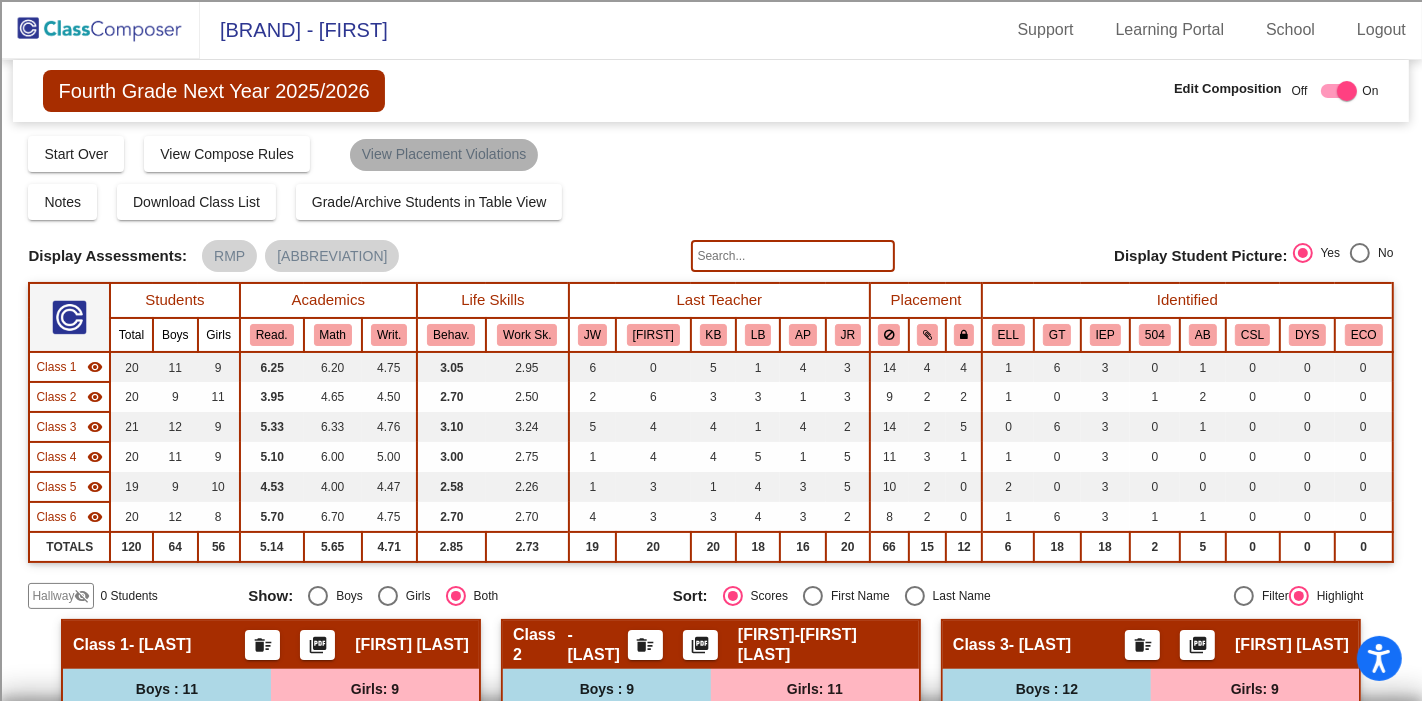 click on "View Placement Violations" 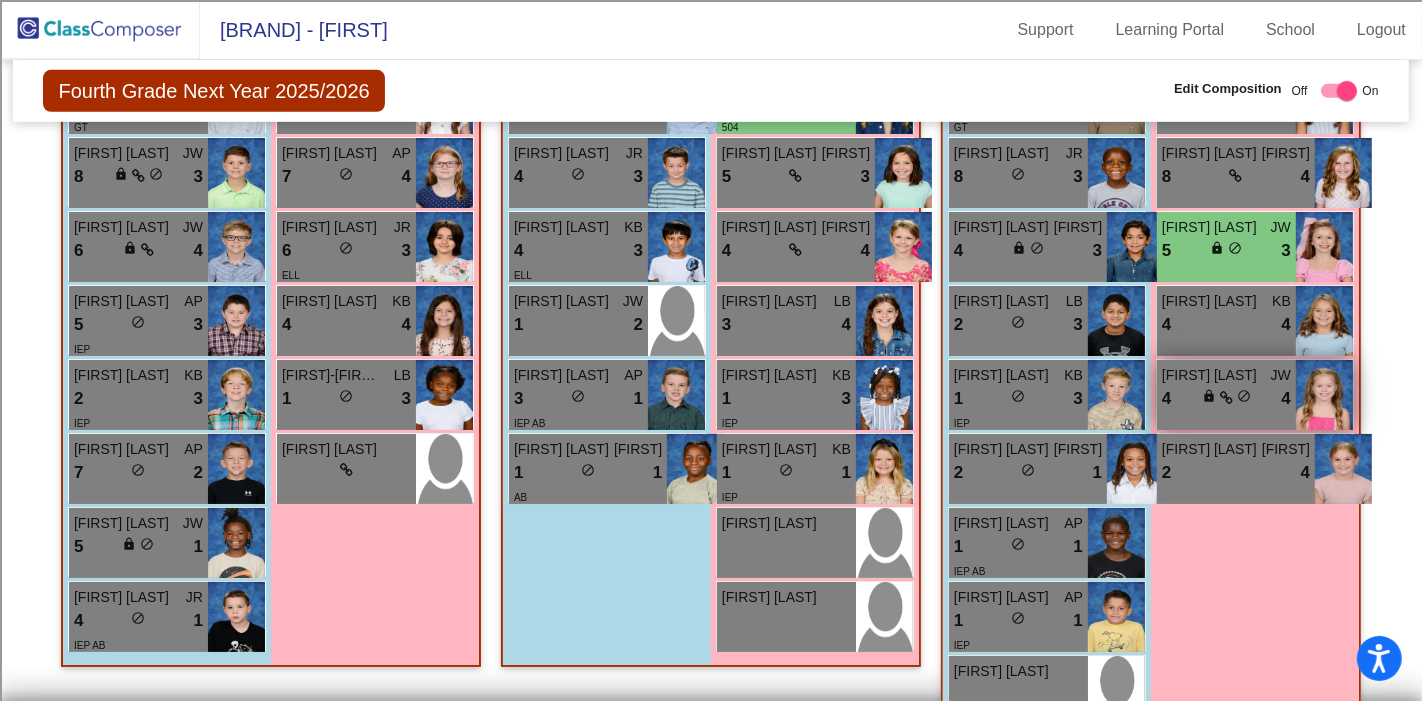 scroll, scrollTop: 888, scrollLeft: 0, axis: vertical 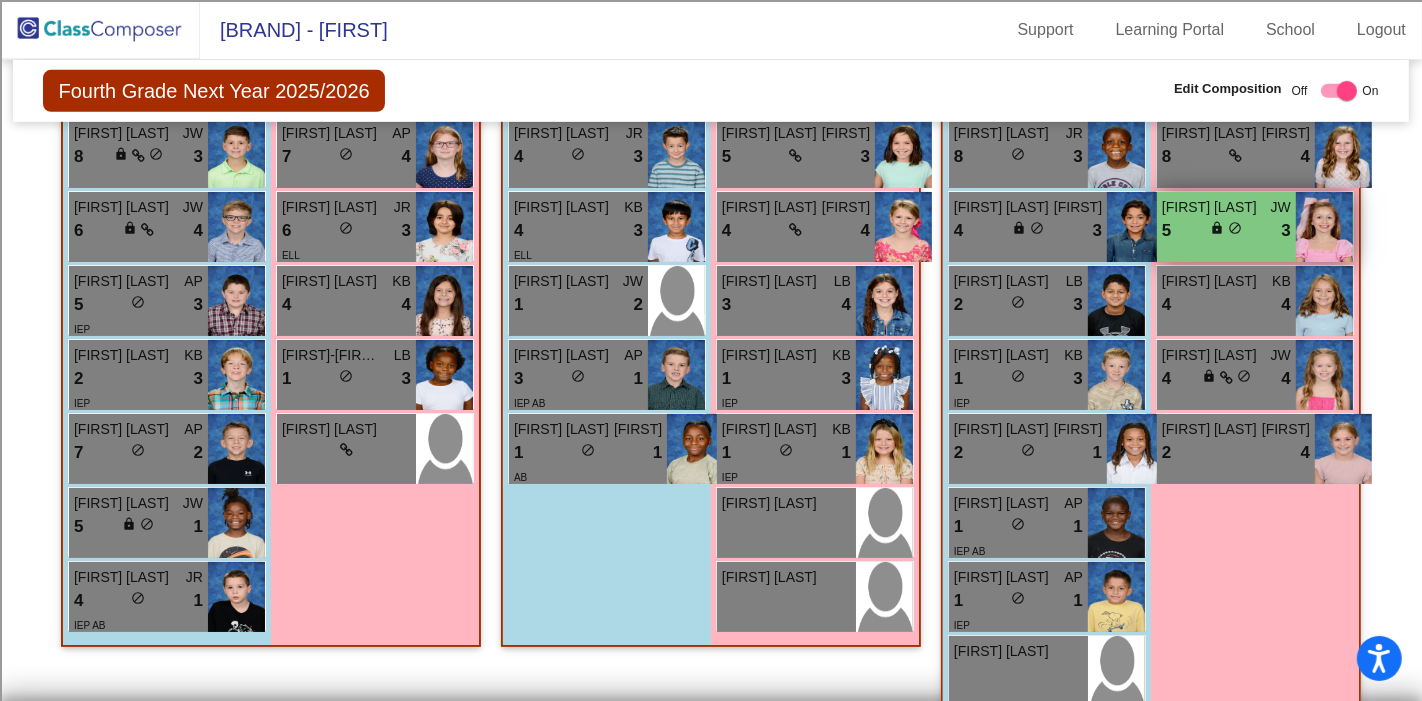 click on "lock" at bounding box center [1217, 228] 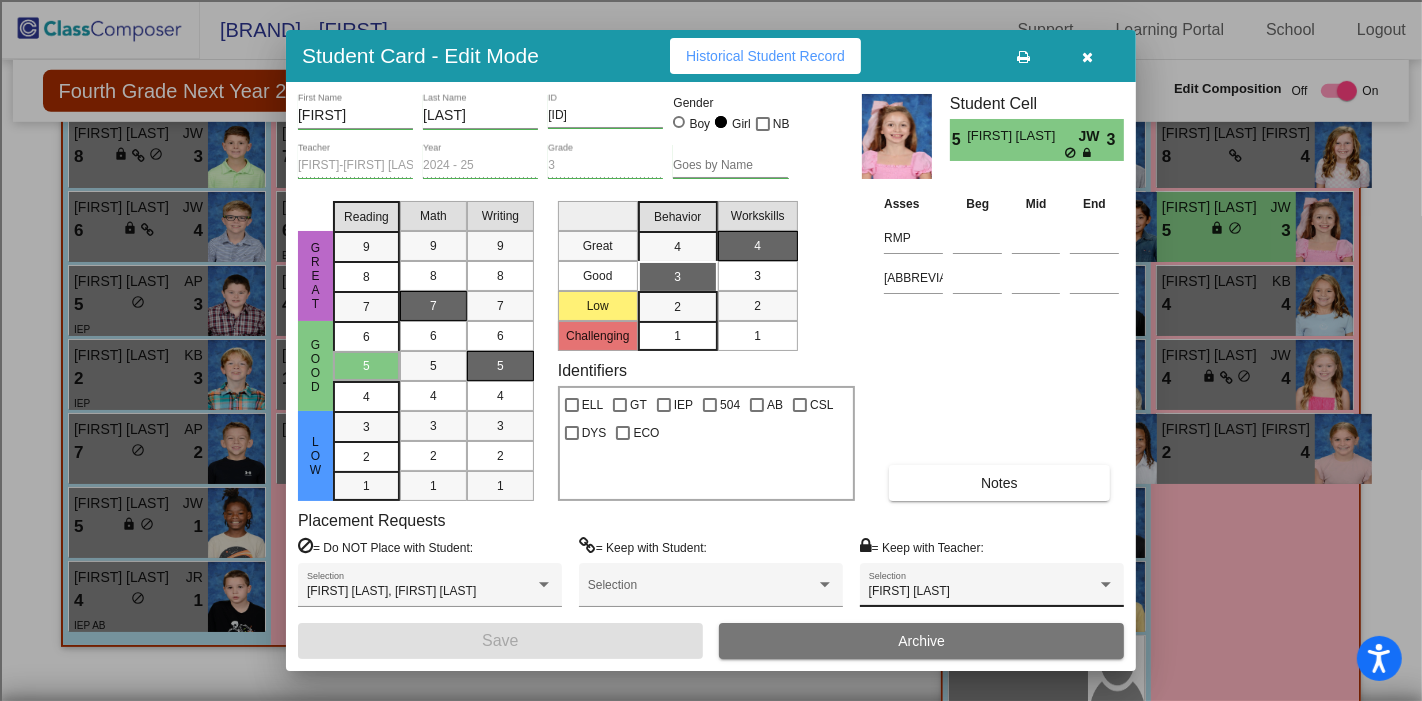 click on "Heather Brown Selection" at bounding box center [992, 590] 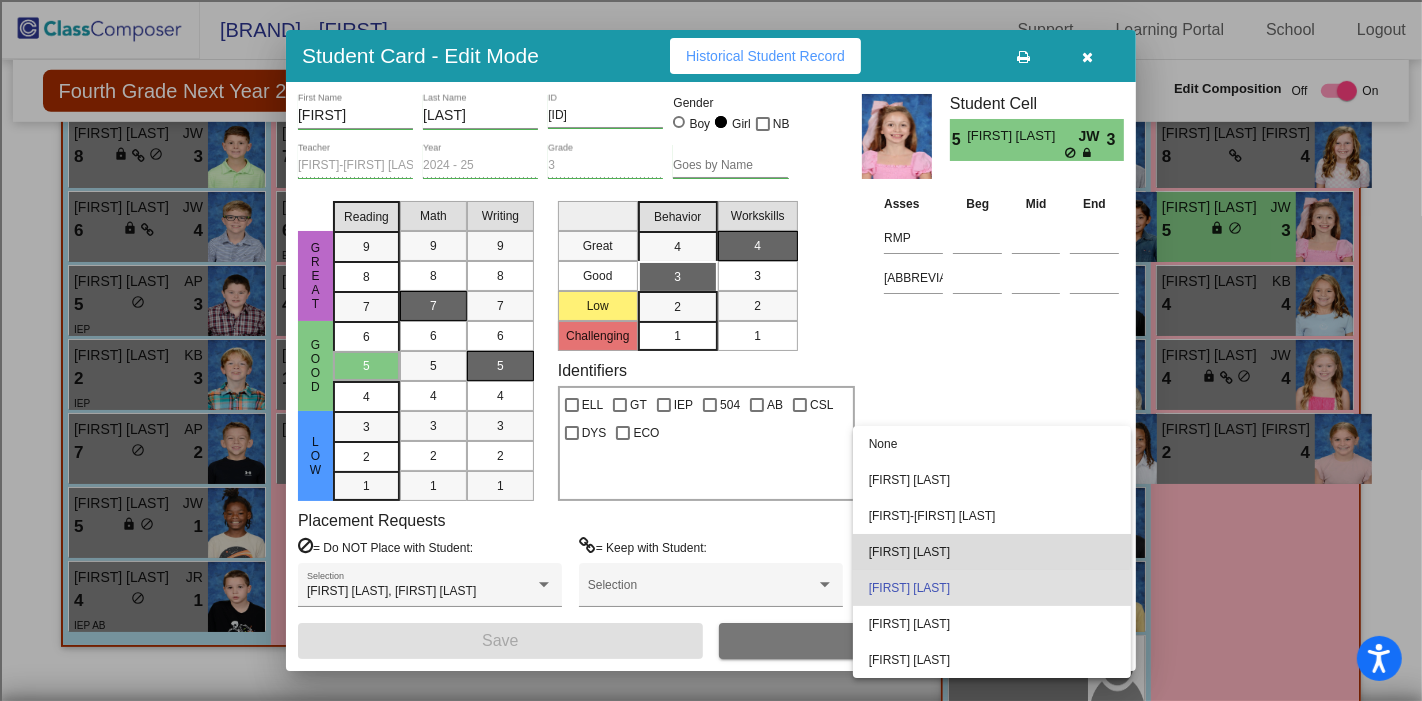 click on "Sarah Dixon" at bounding box center [992, 552] 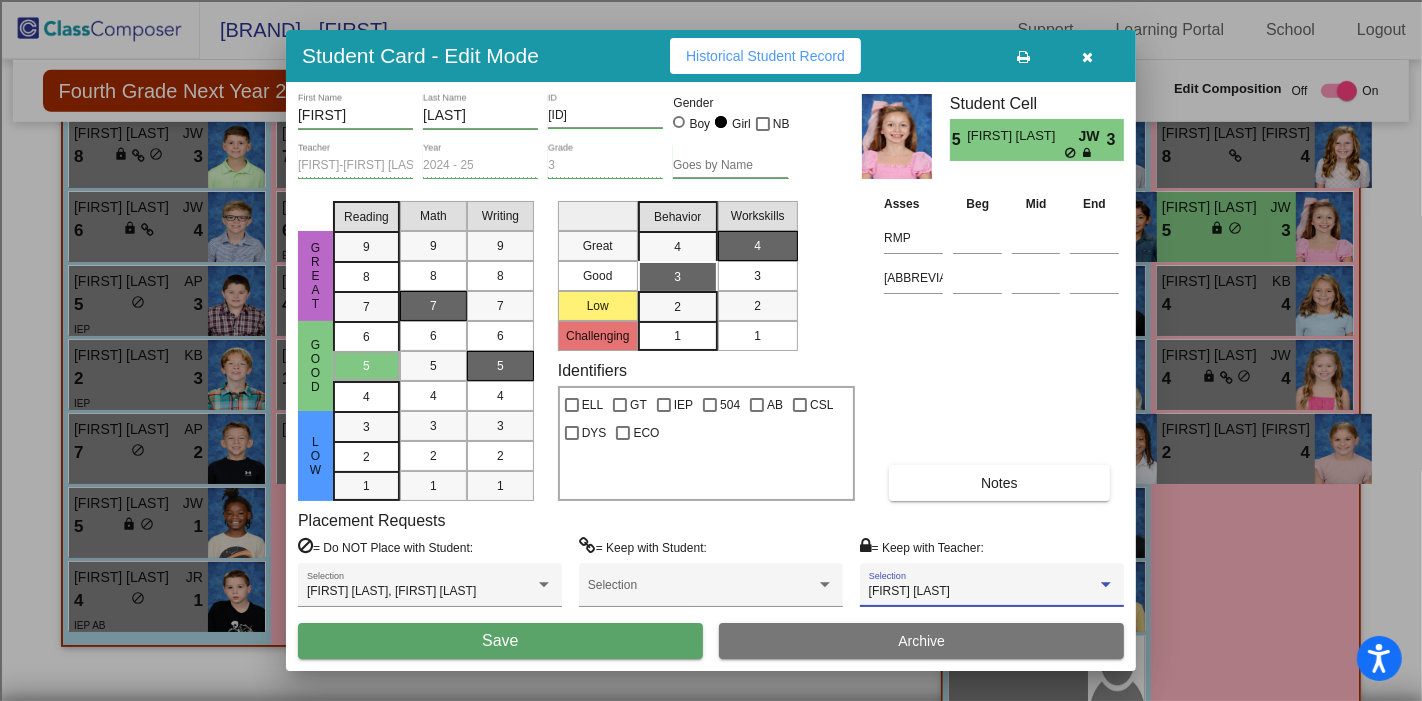 click on "Save" at bounding box center [500, 641] 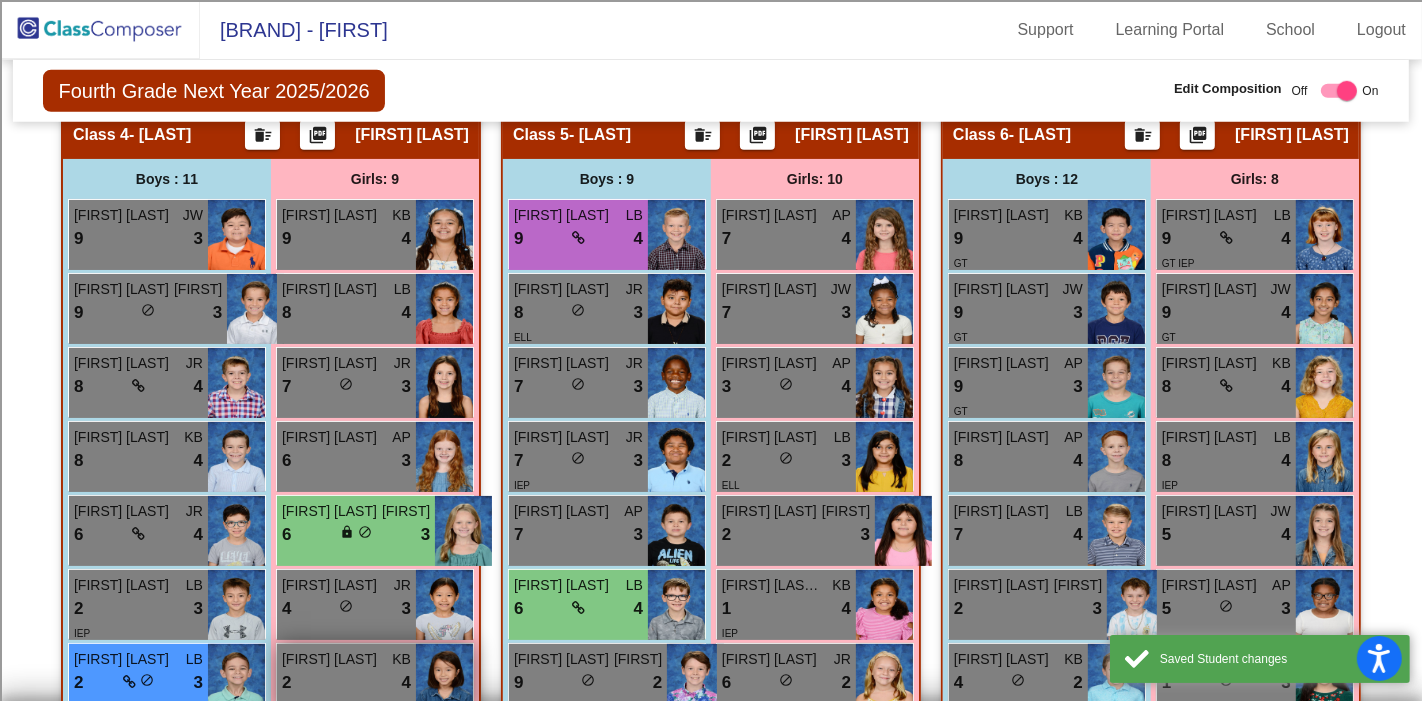 scroll, scrollTop: 1666, scrollLeft: 0, axis: vertical 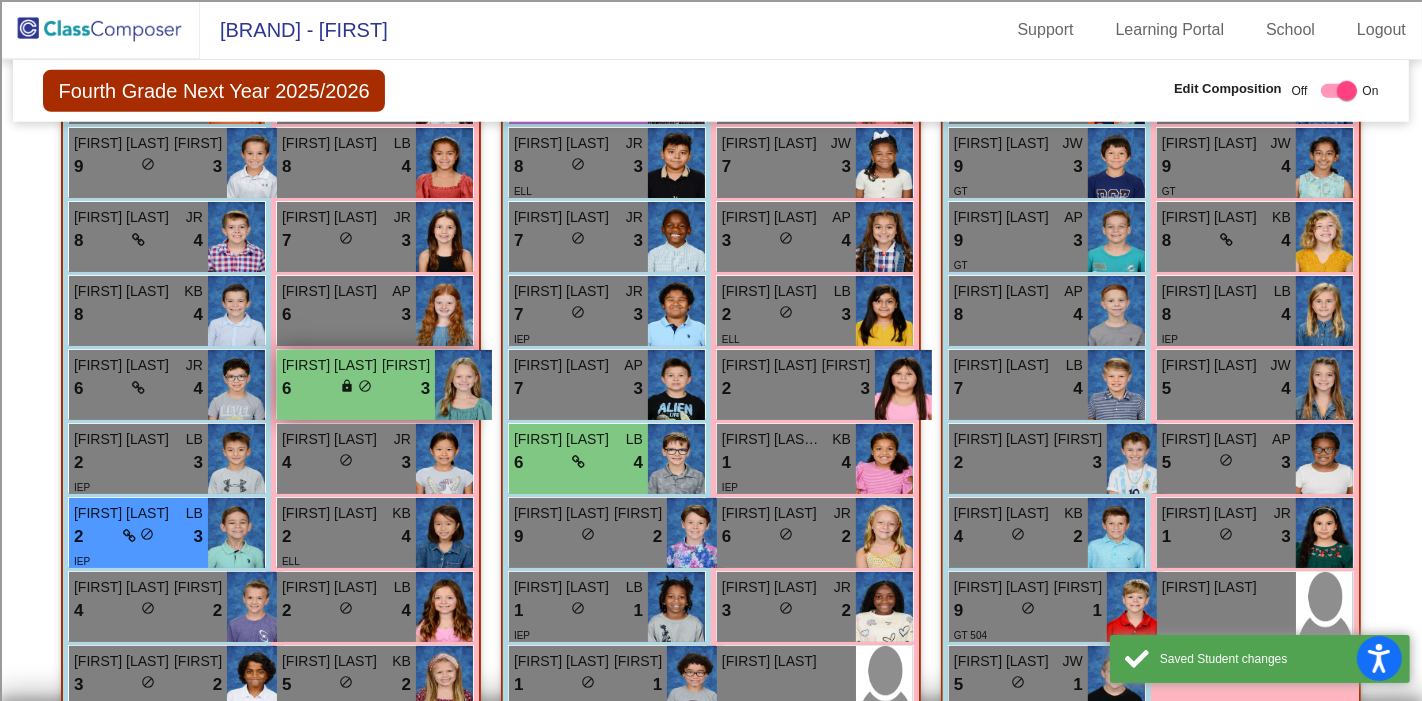 click on "6 lock do_not_disturb_alt 3" at bounding box center (356, 389) 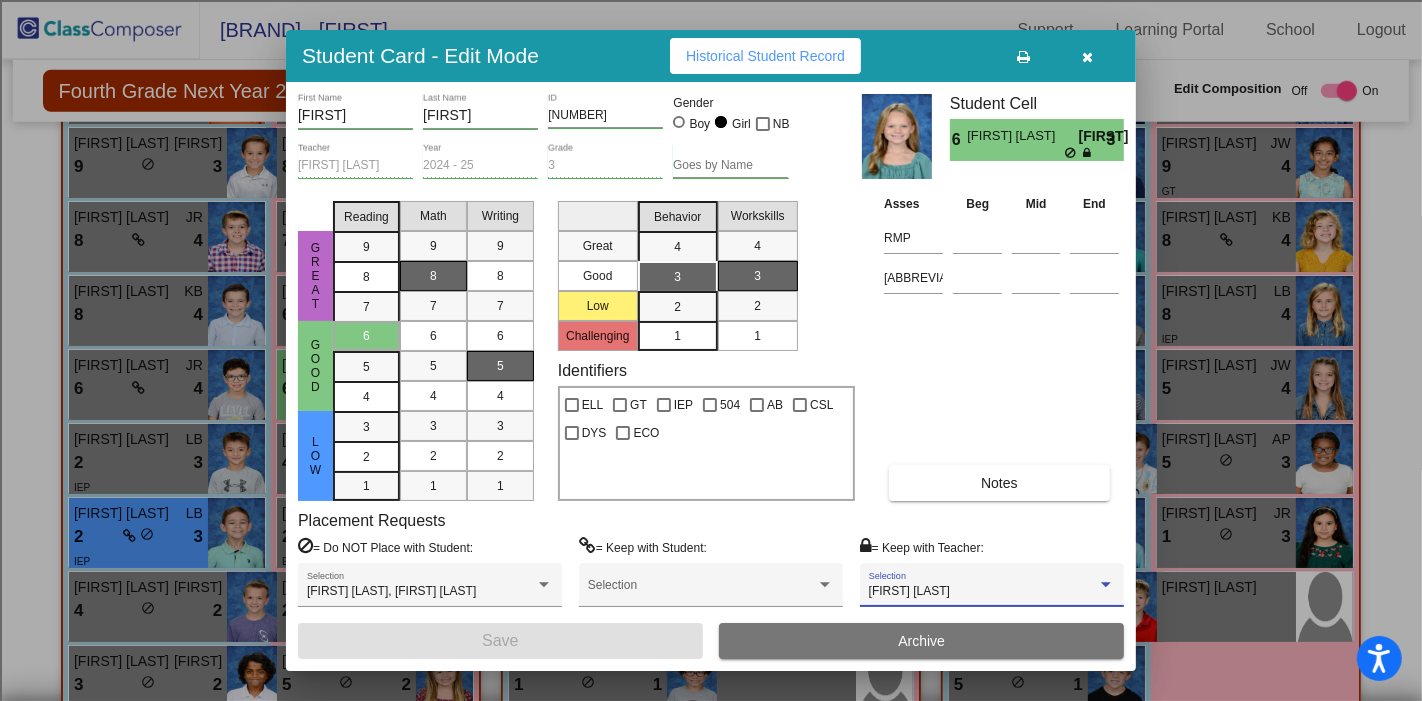 click on "Sarah Dixon" at bounding box center (909, 591) 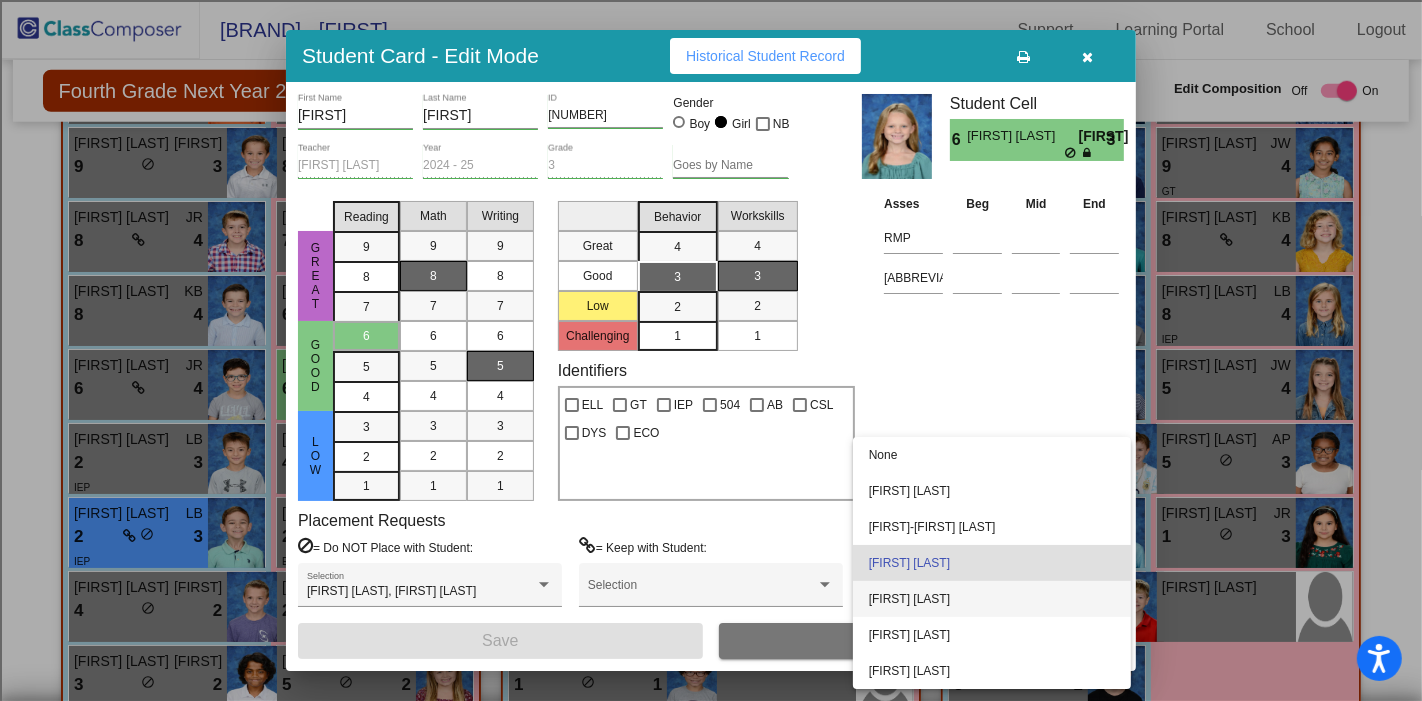 click on "Heather Brown" at bounding box center [992, 599] 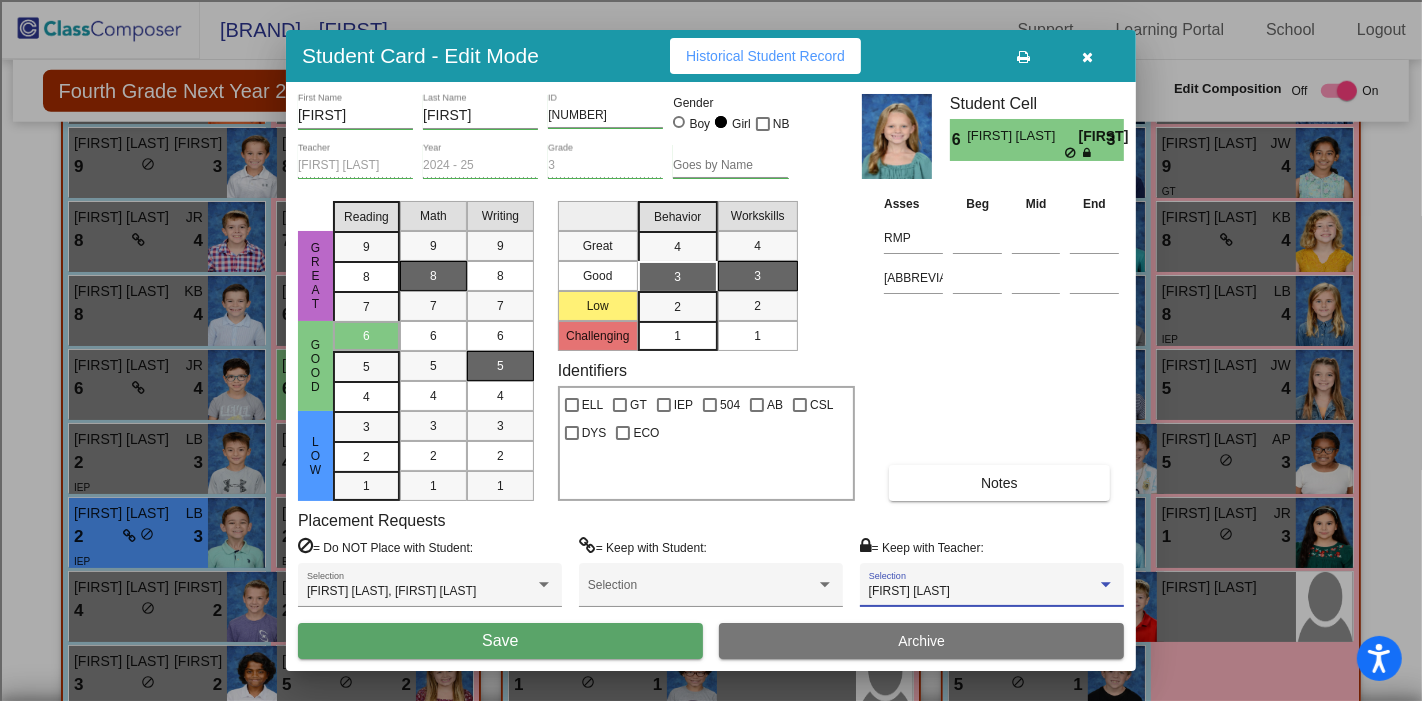 click on "Save" at bounding box center [500, 641] 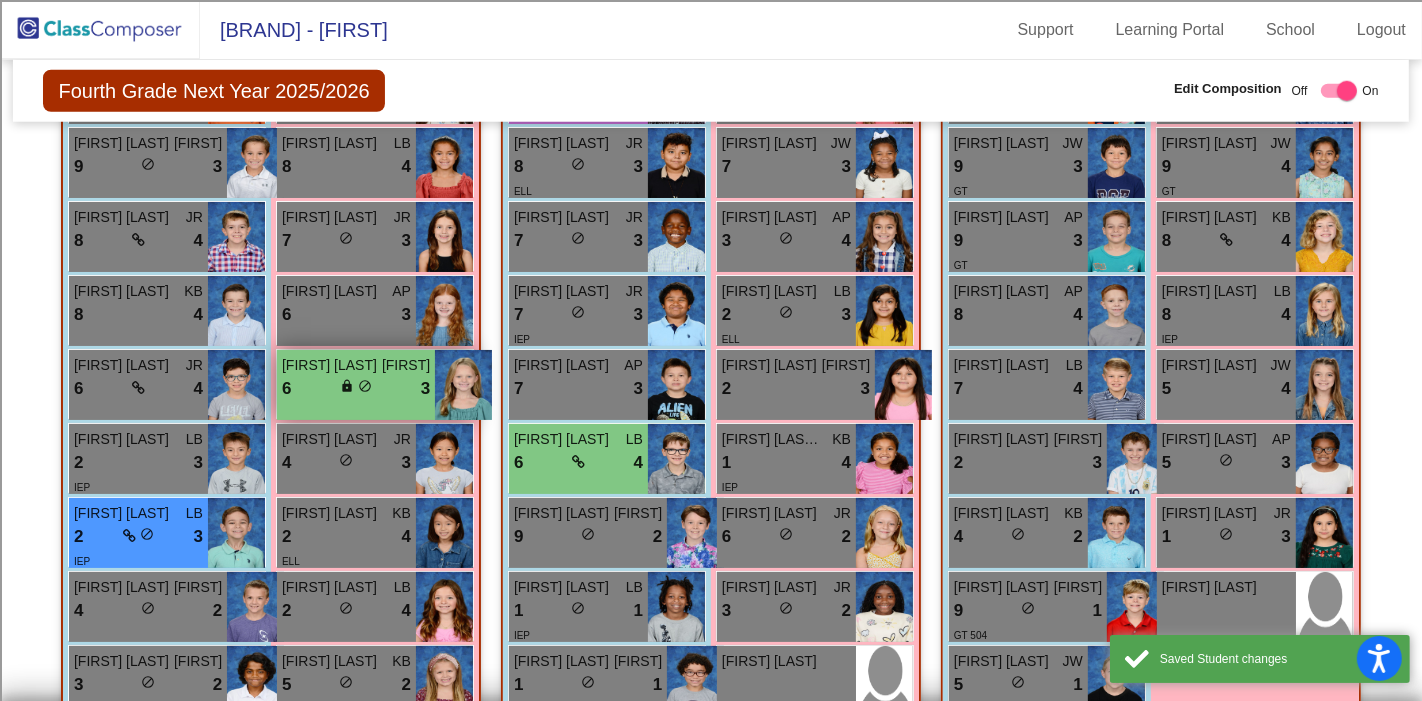 click on "6 lock do_not_disturb_alt 3" at bounding box center [356, 389] 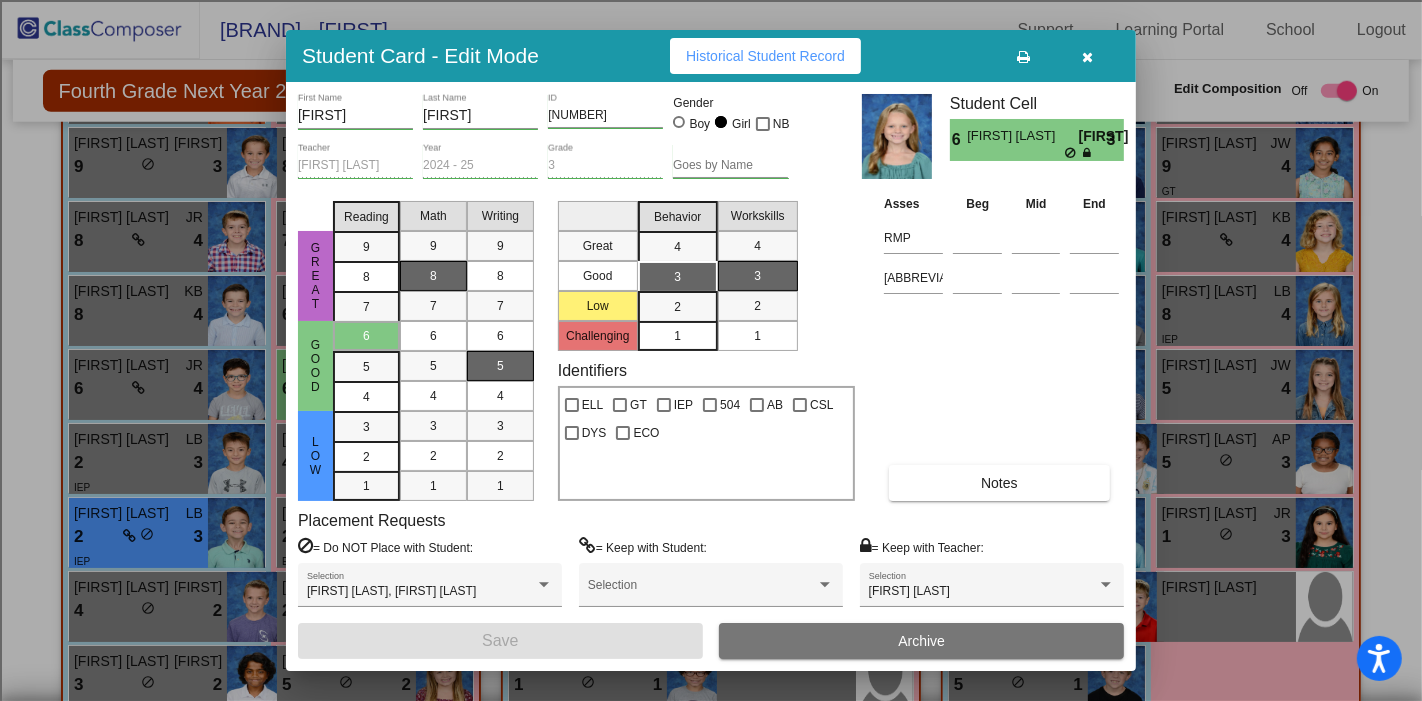 click at bounding box center (1088, 57) 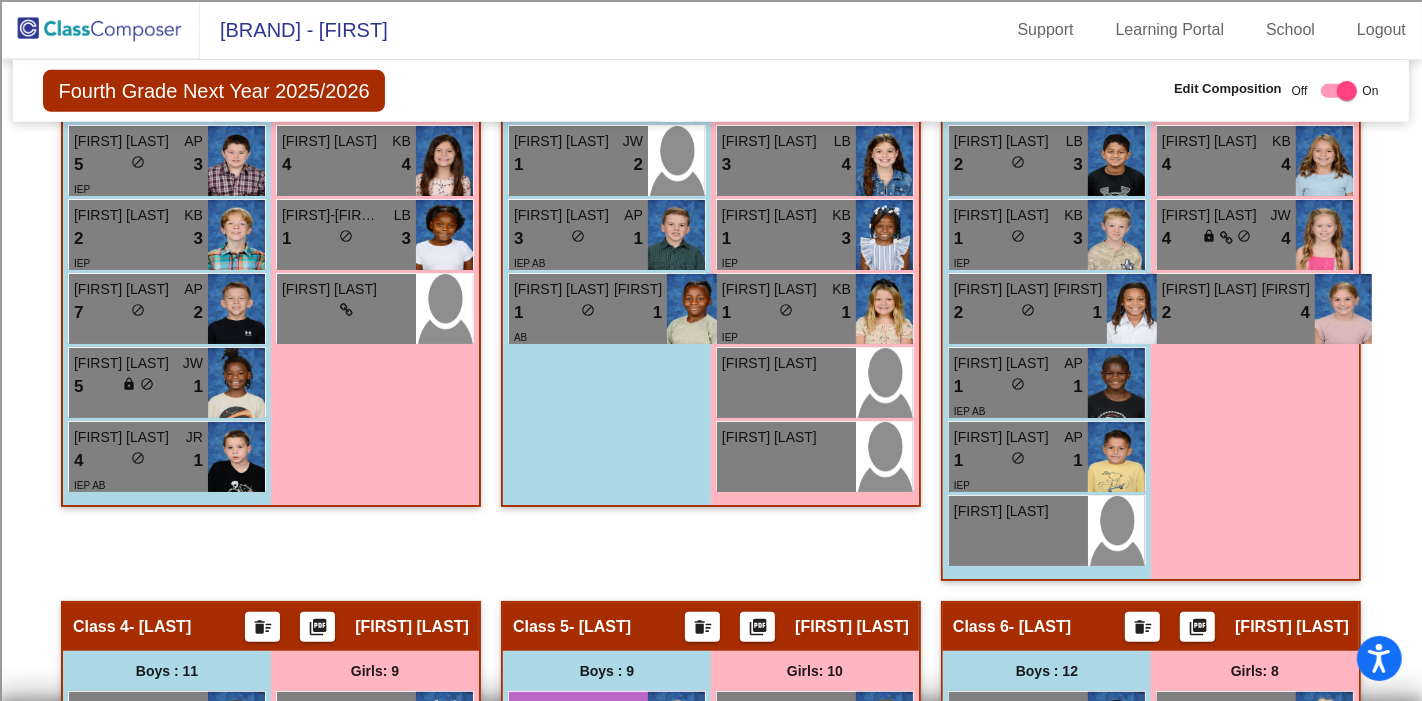 scroll, scrollTop: 0, scrollLeft: 0, axis: both 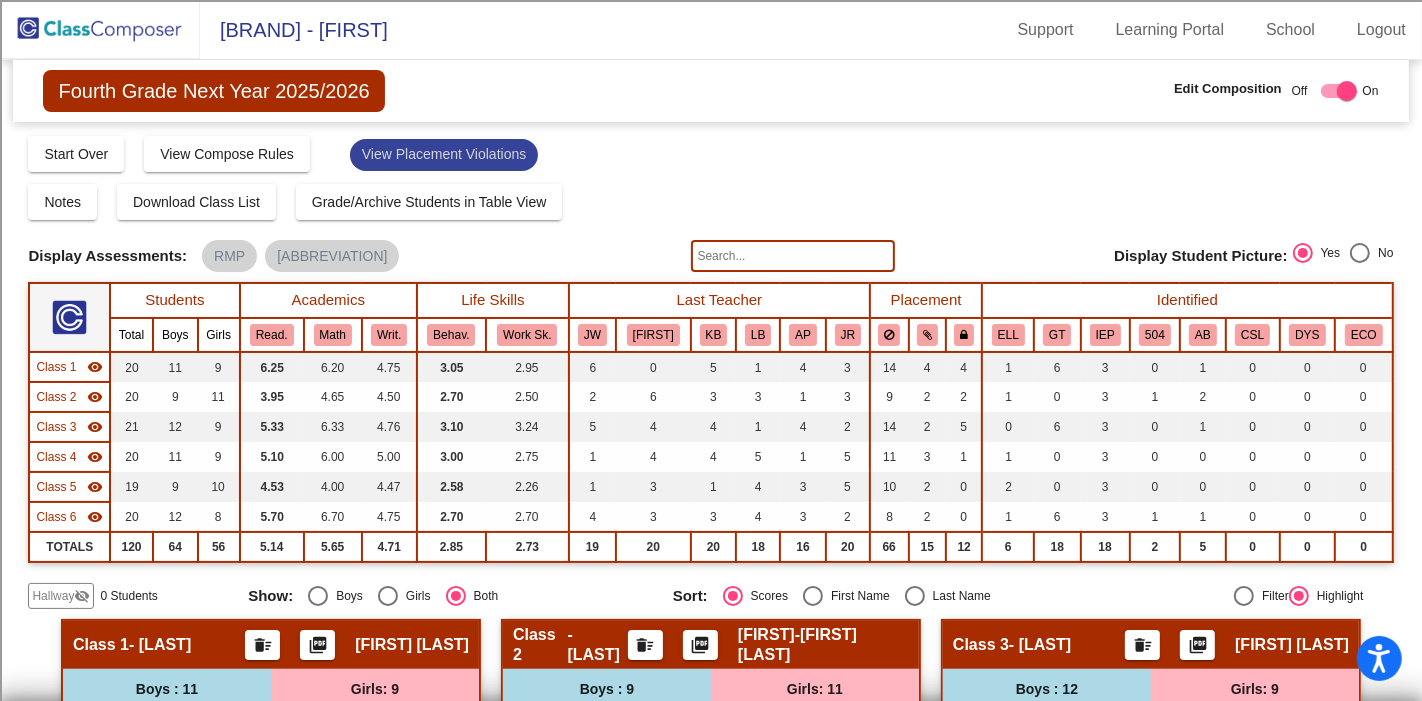 click on "View Placement Violations" 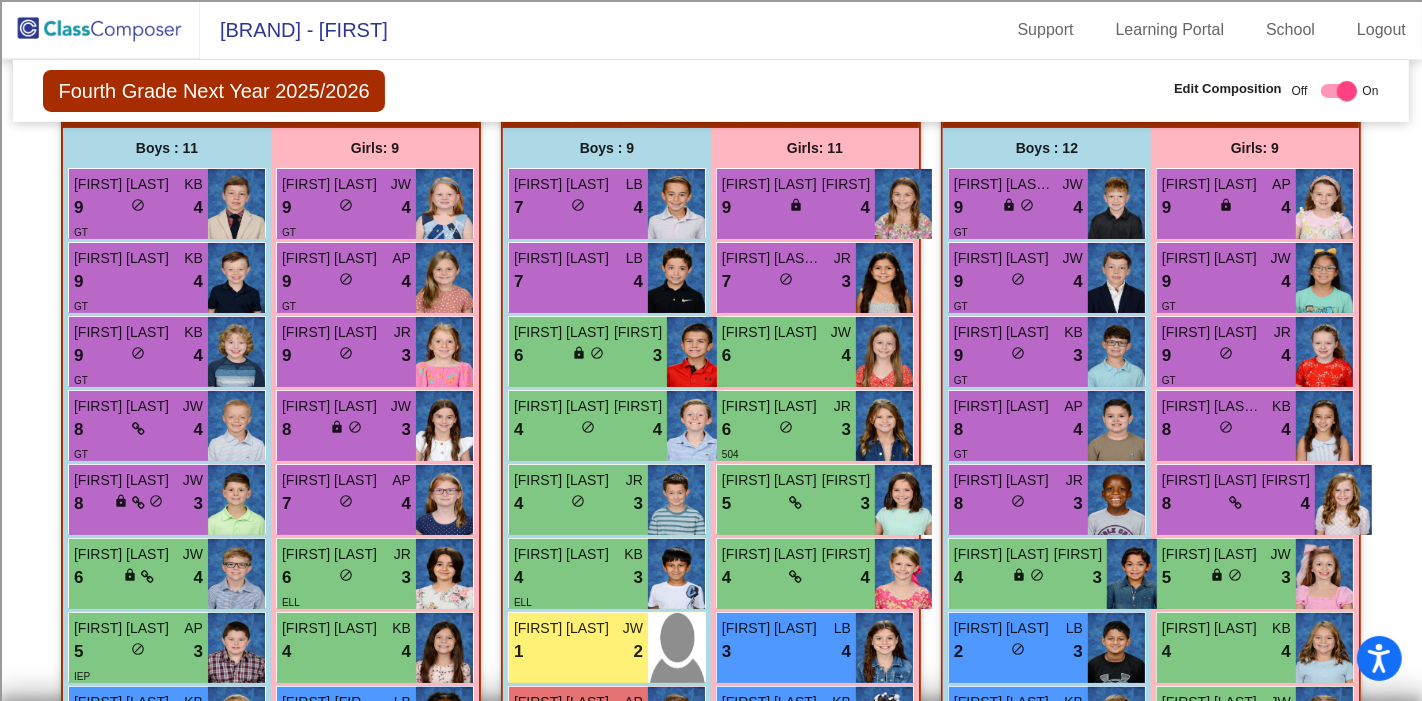 scroll, scrollTop: 0, scrollLeft: 0, axis: both 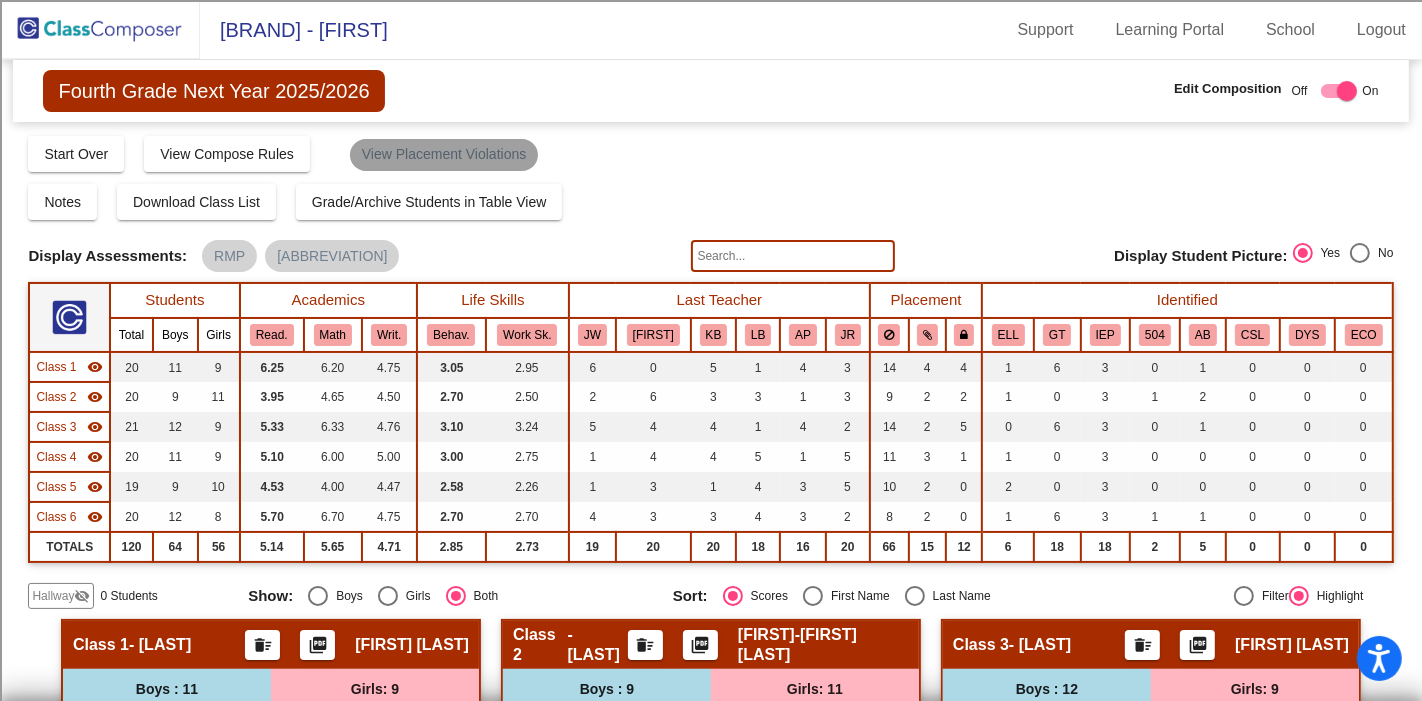 click on "View Placement Violations" 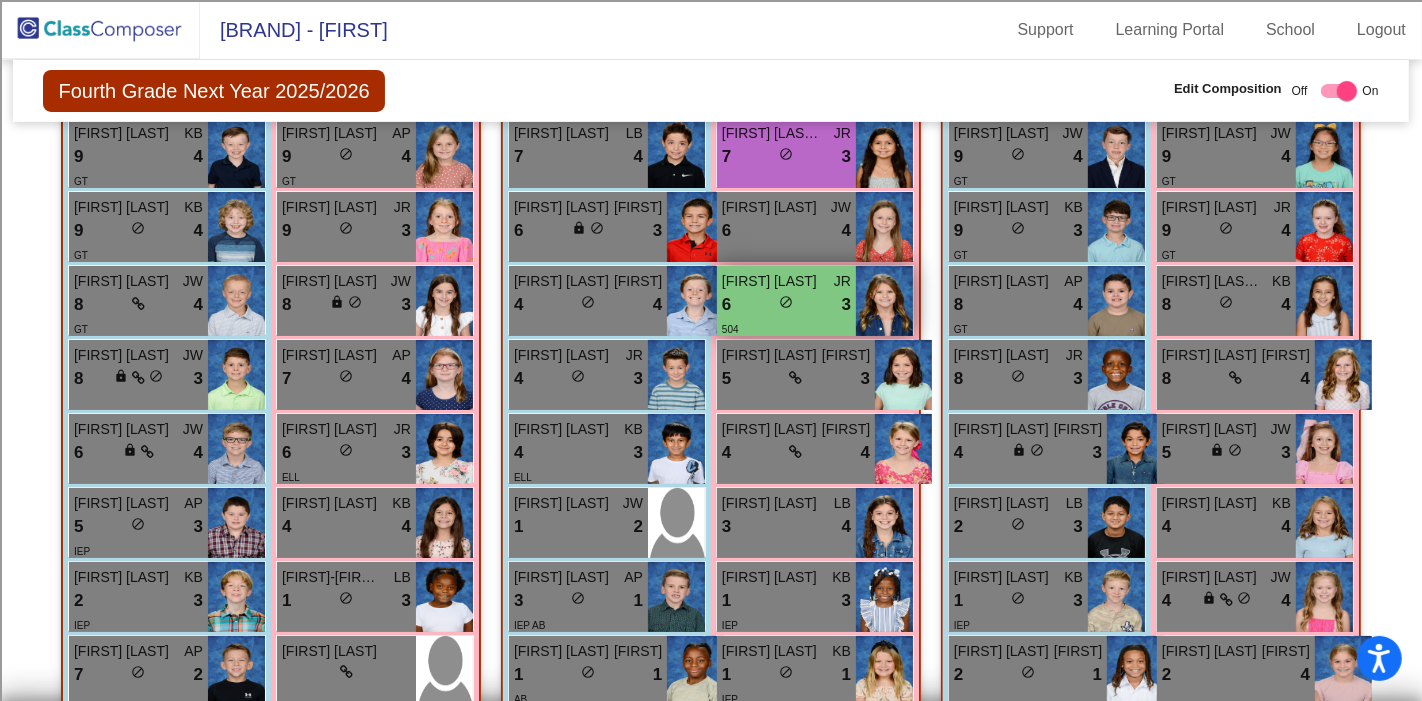 scroll, scrollTop: 555, scrollLeft: 0, axis: vertical 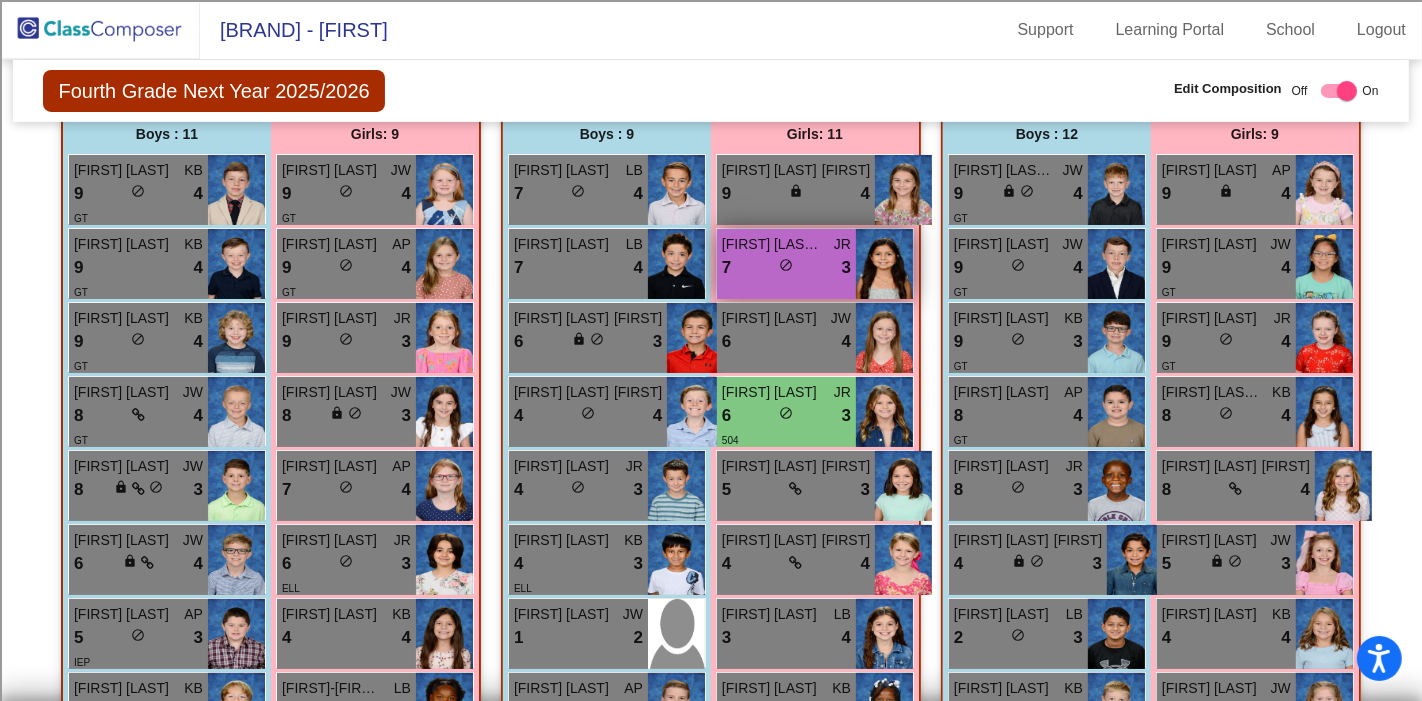 click on "7 lock do_not_disturb_alt 3" at bounding box center (786, 268) 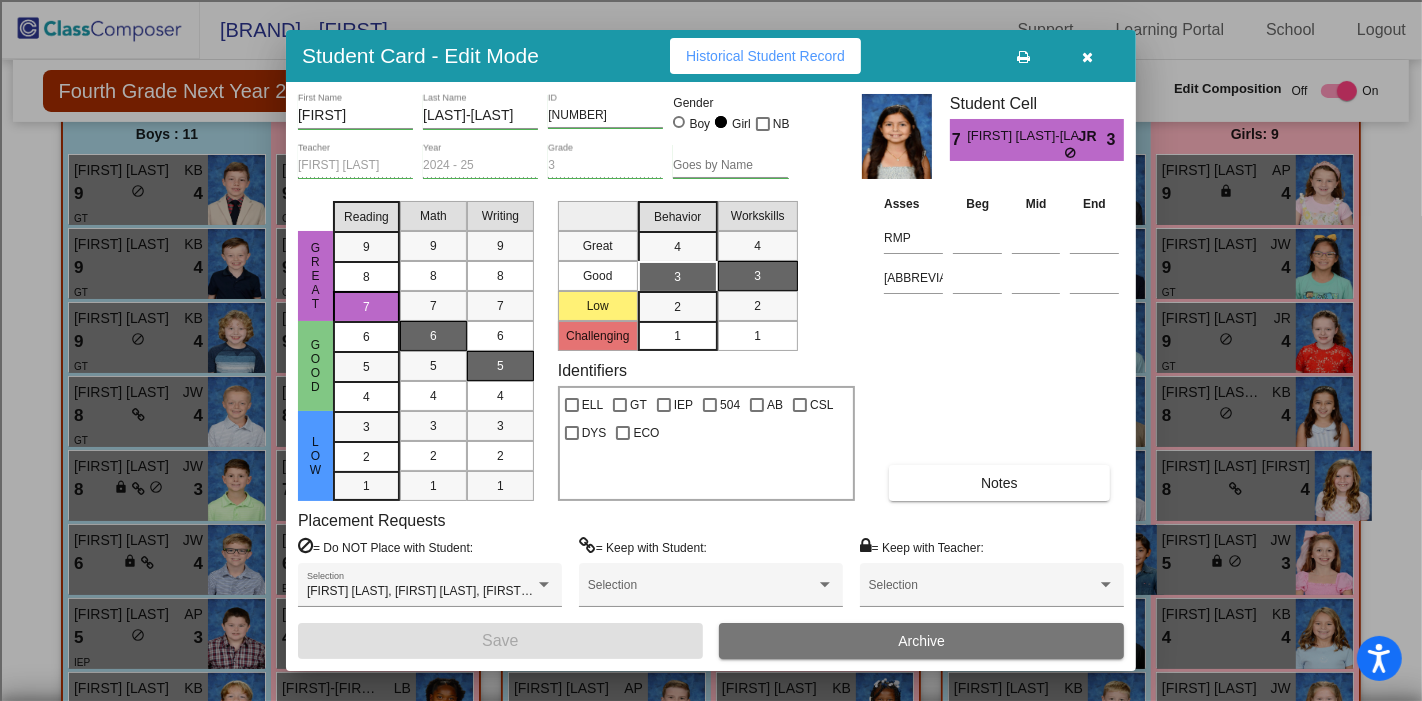click at bounding box center (1088, 57) 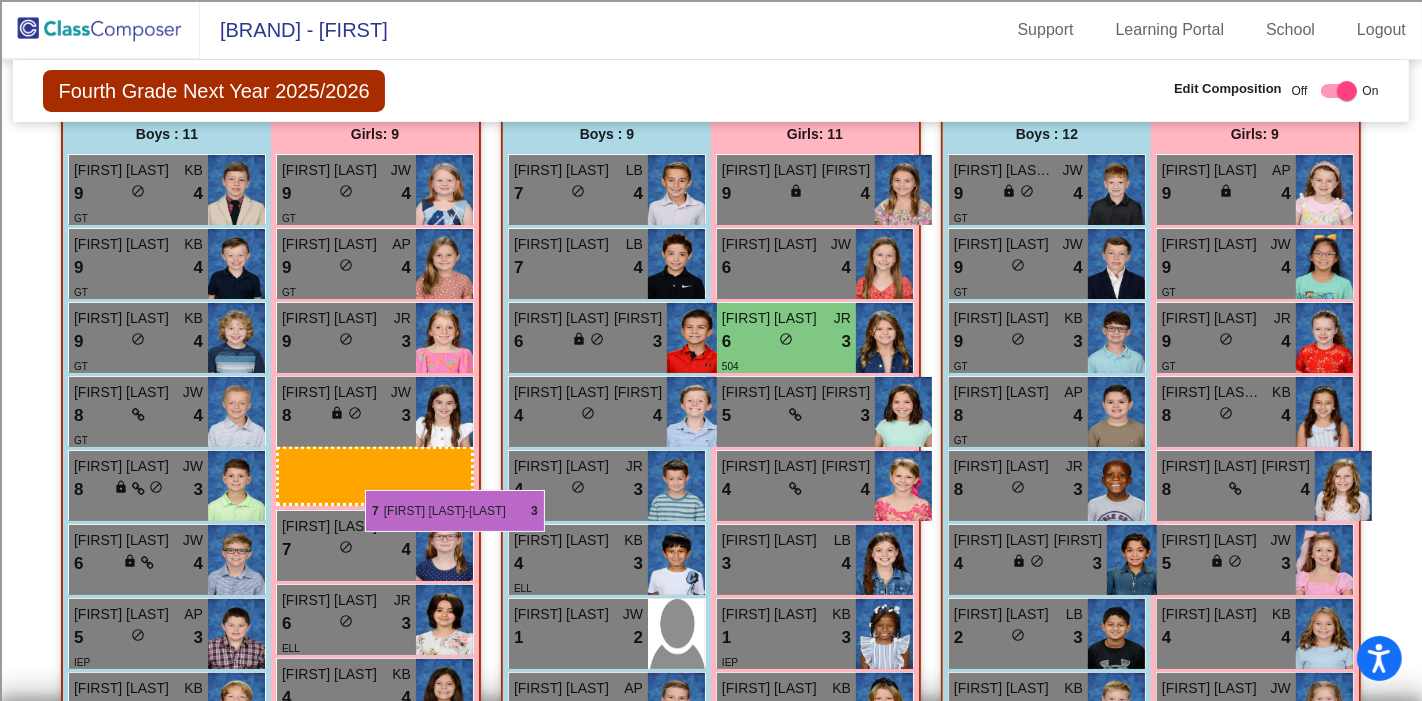drag, startPoint x: 778, startPoint y: 261, endPoint x: 365, endPoint y: 490, distance: 472.23935 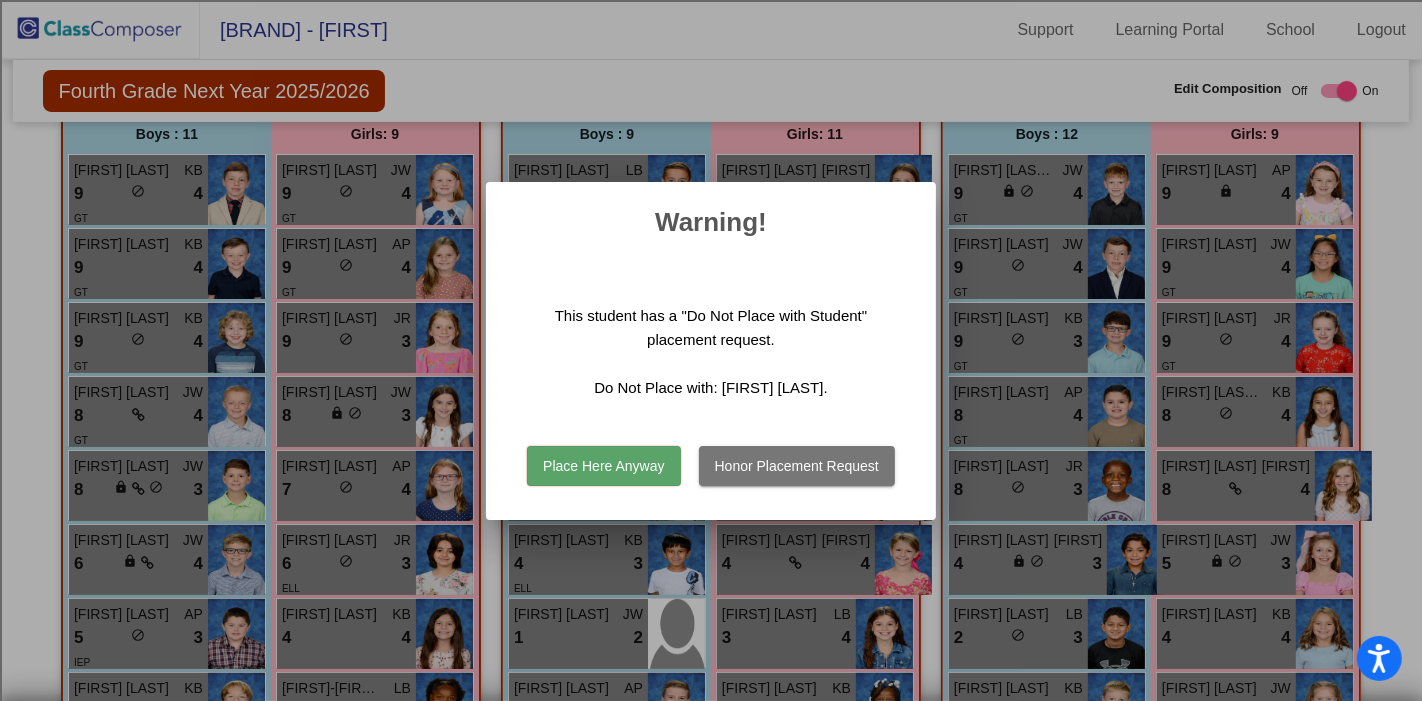 click on "Place Here Anyway" at bounding box center (603, 466) 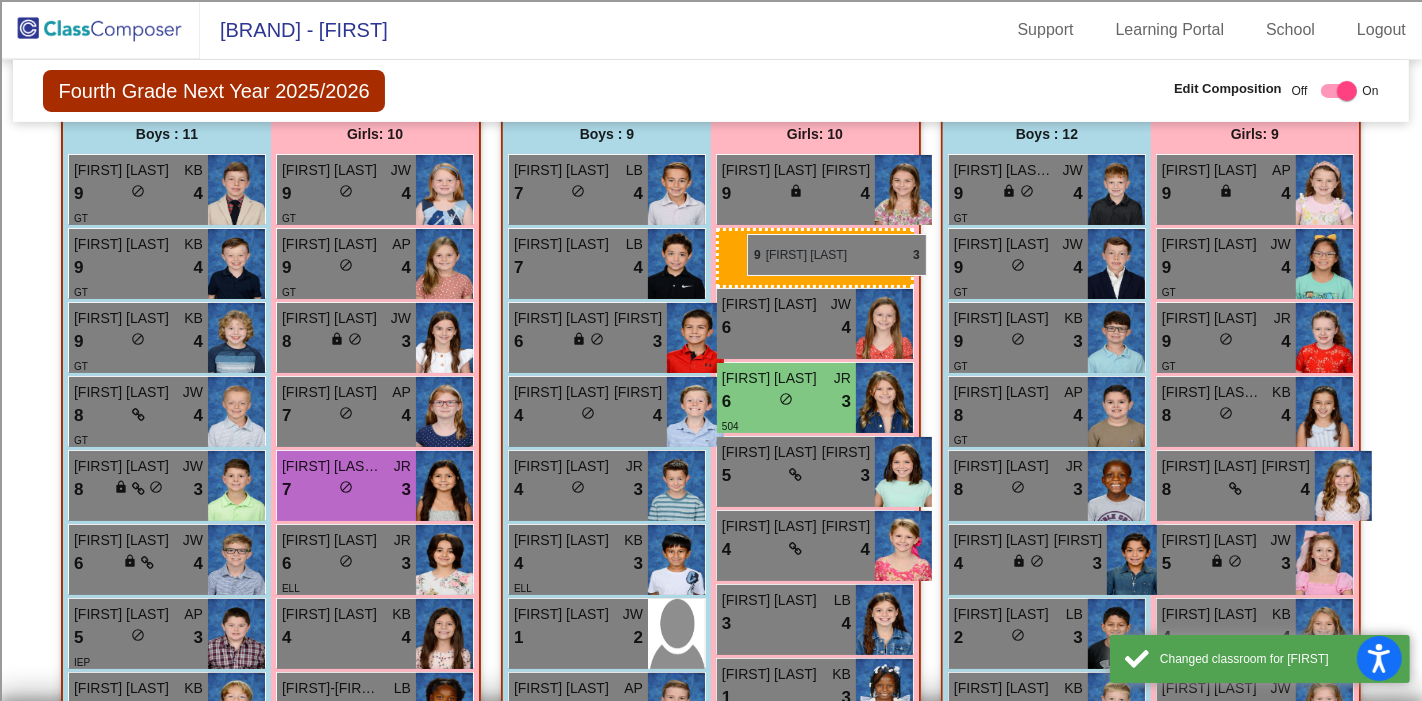 drag, startPoint x: 331, startPoint y: 331, endPoint x: 748, endPoint y: 234, distance: 428.13315 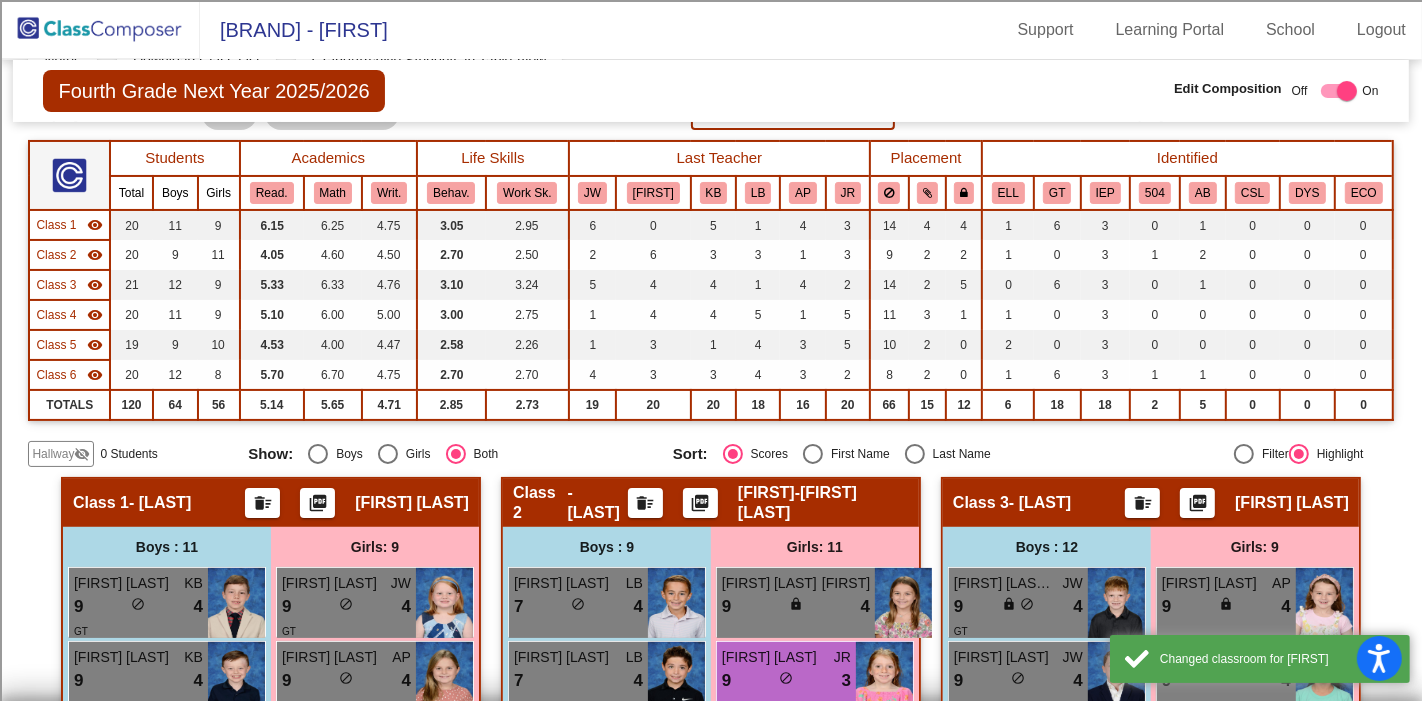 scroll, scrollTop: 0, scrollLeft: 0, axis: both 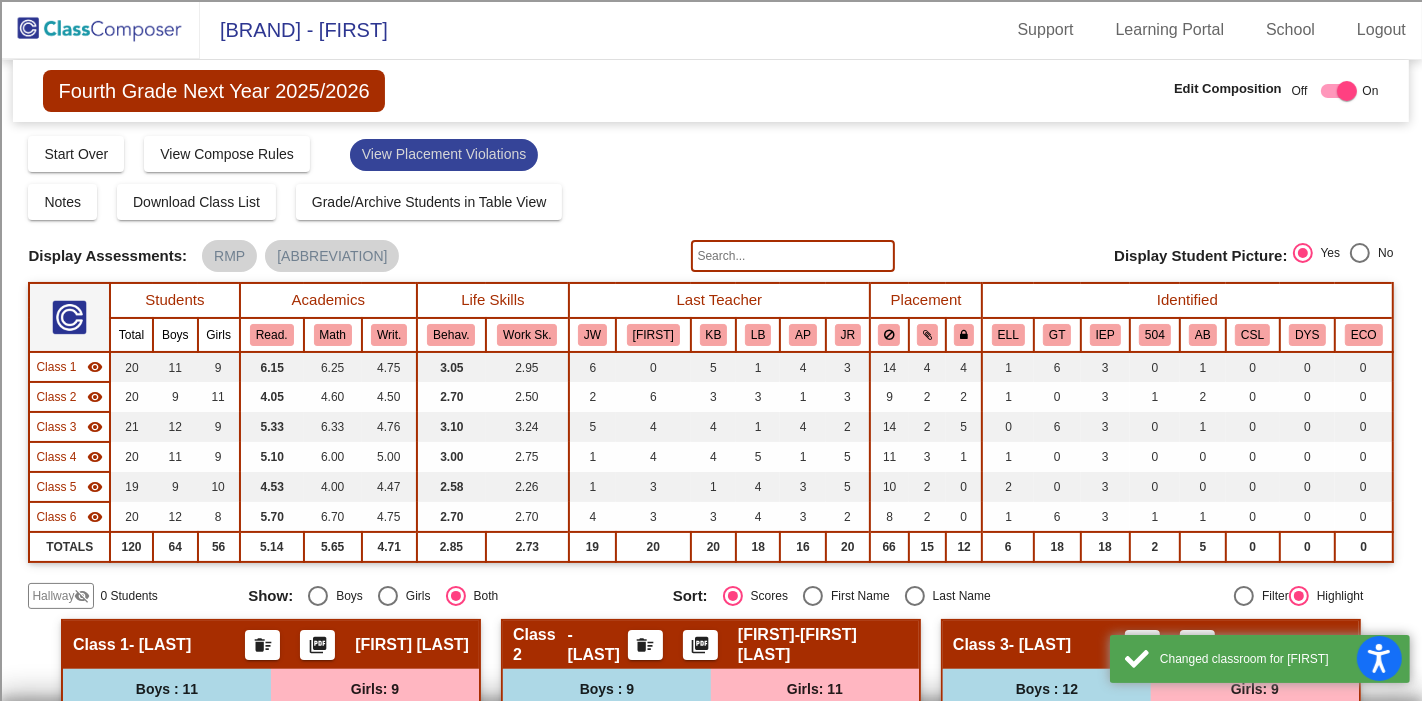 click on "View Placement Violations" 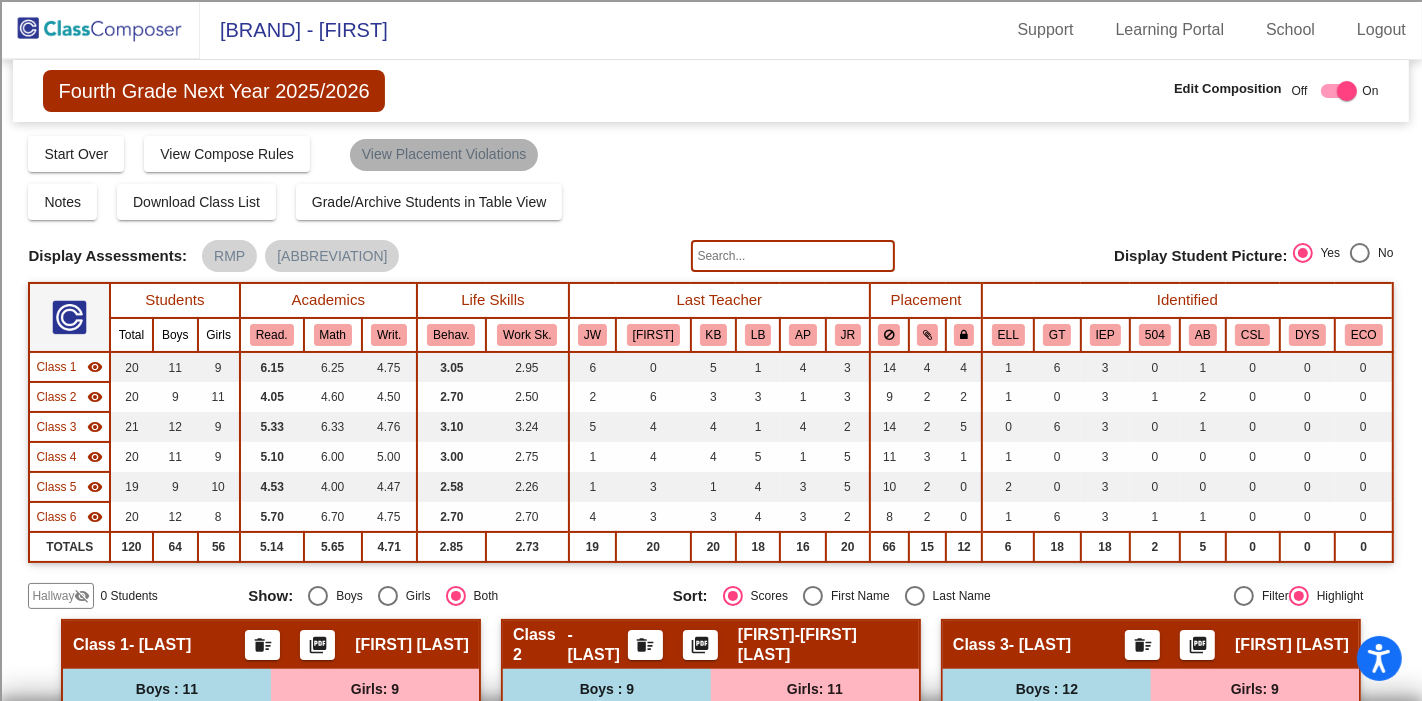 click on "View Placement Violations" 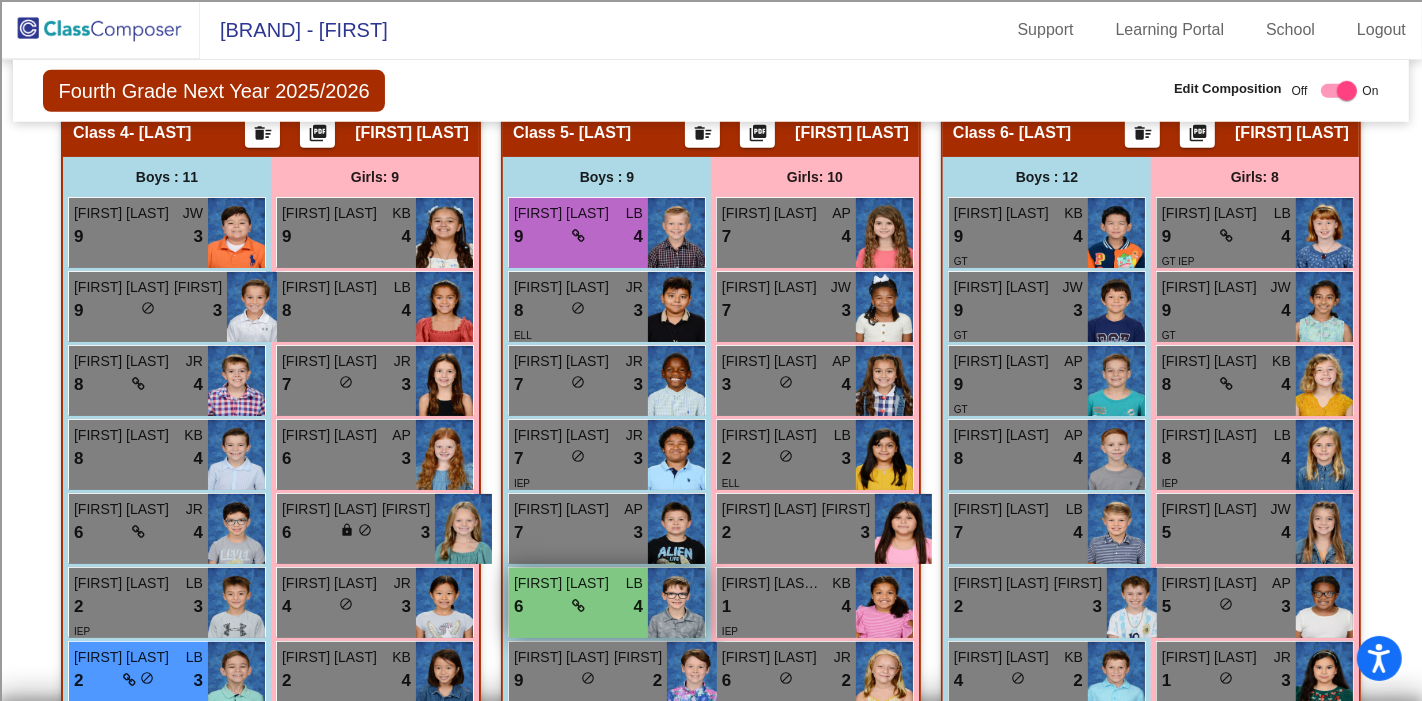 scroll, scrollTop: 1487, scrollLeft: 0, axis: vertical 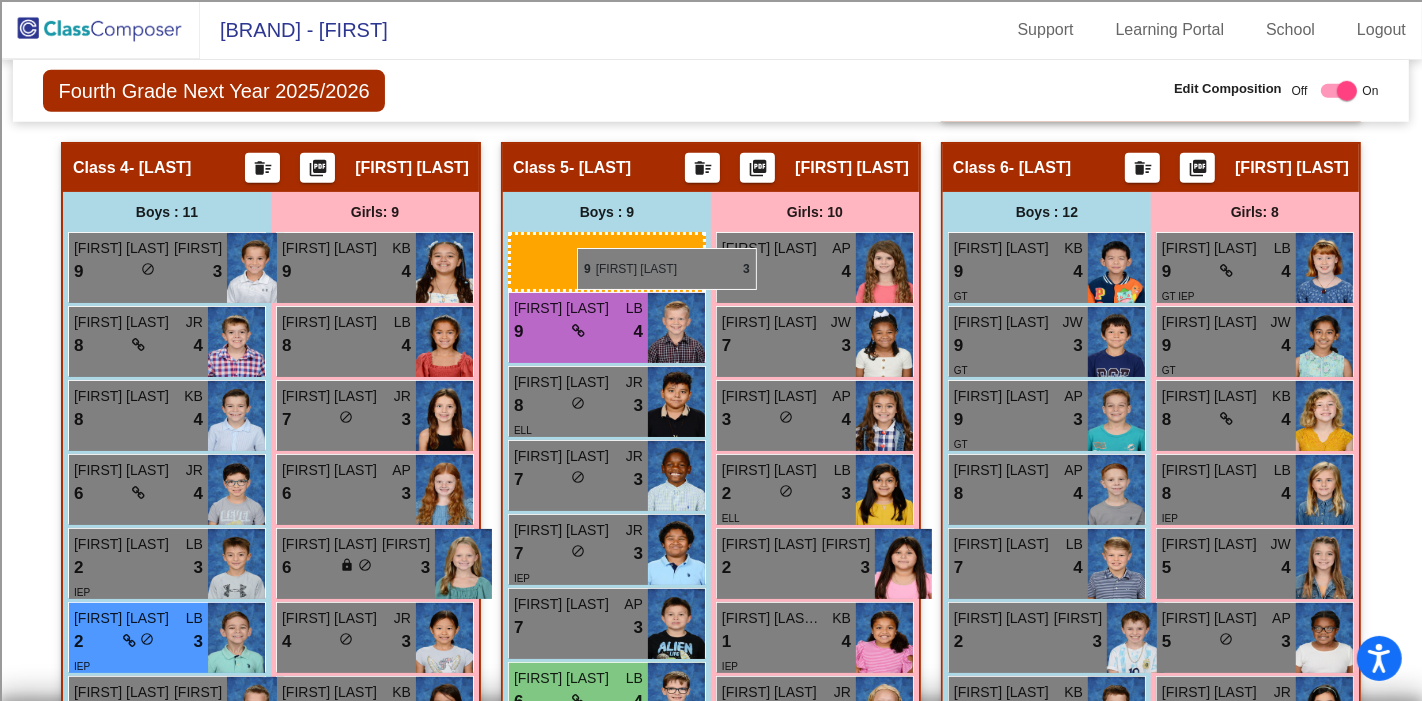 drag, startPoint x: 181, startPoint y: 277, endPoint x: 577, endPoint y: 248, distance: 397.06046 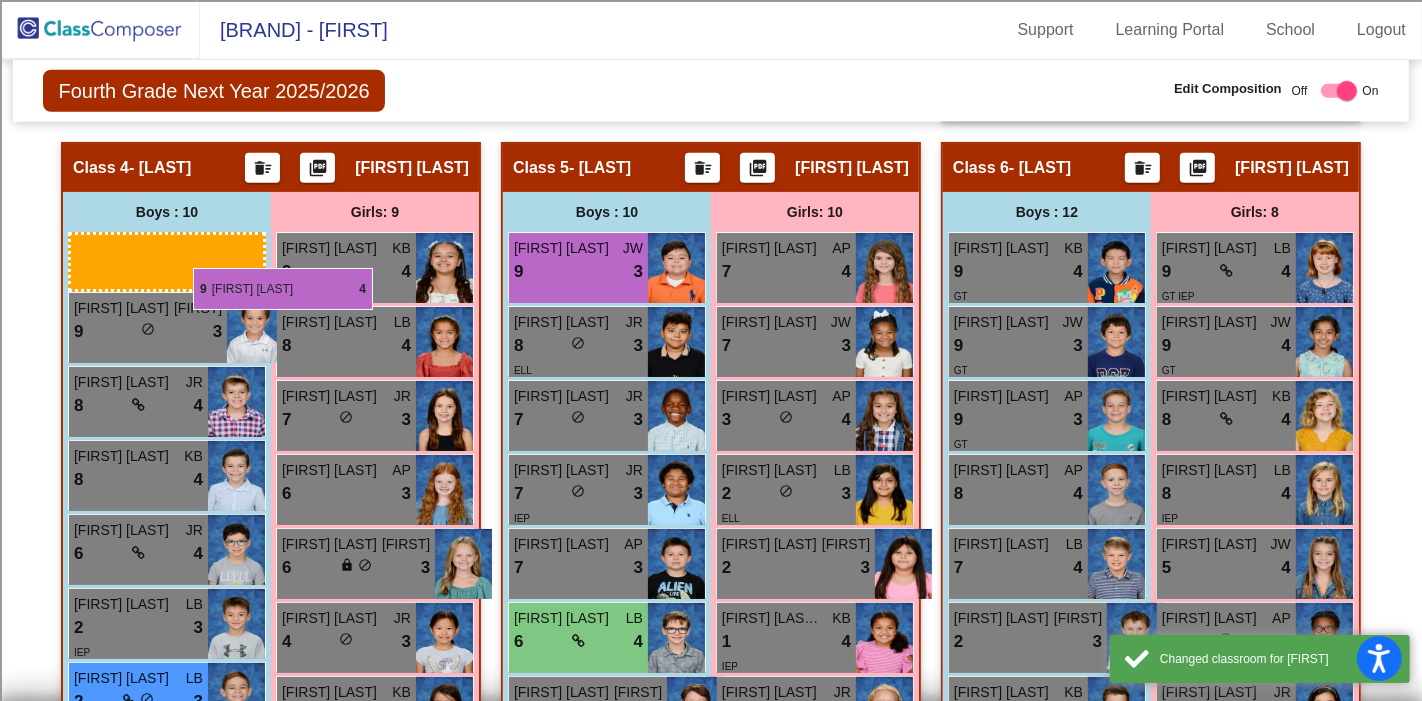 drag, startPoint x: 605, startPoint y: 264, endPoint x: 193, endPoint y: 268, distance: 412.0194 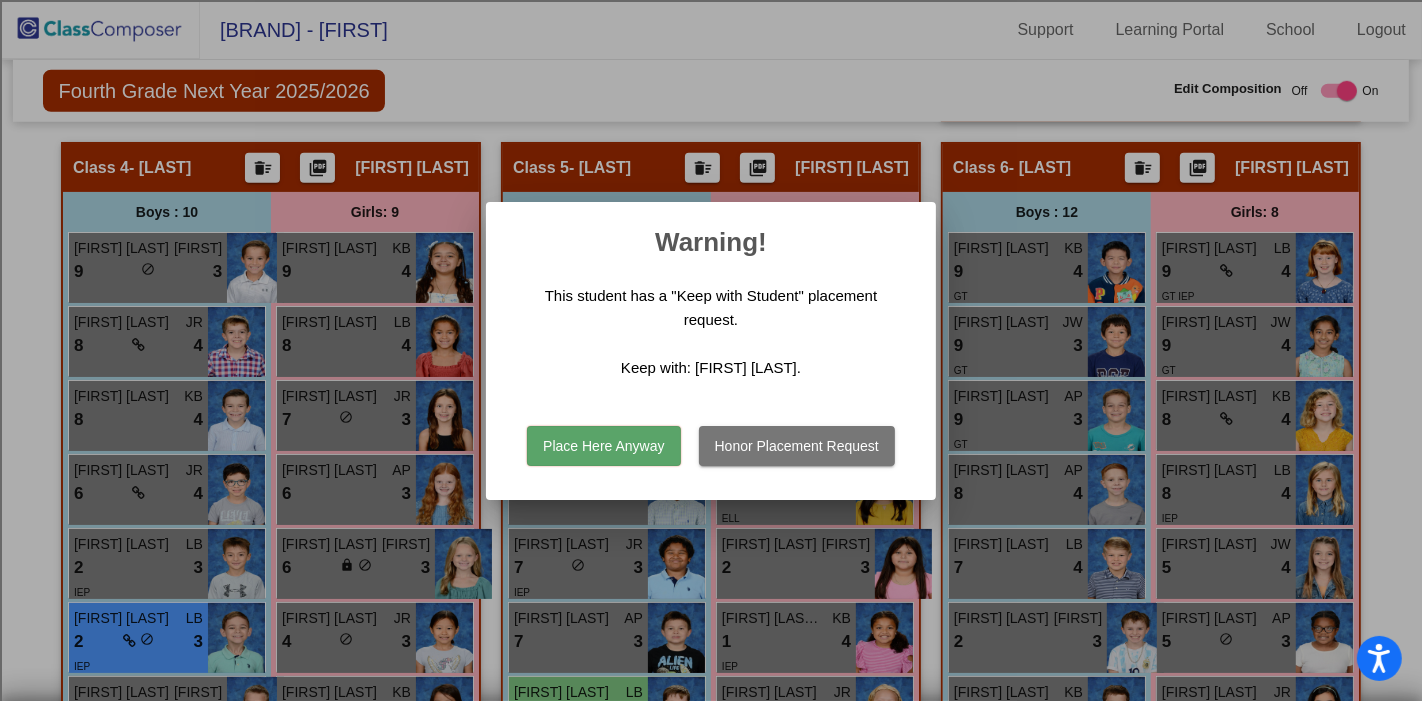 click on "Place Here Anyway" at bounding box center [603, 446] 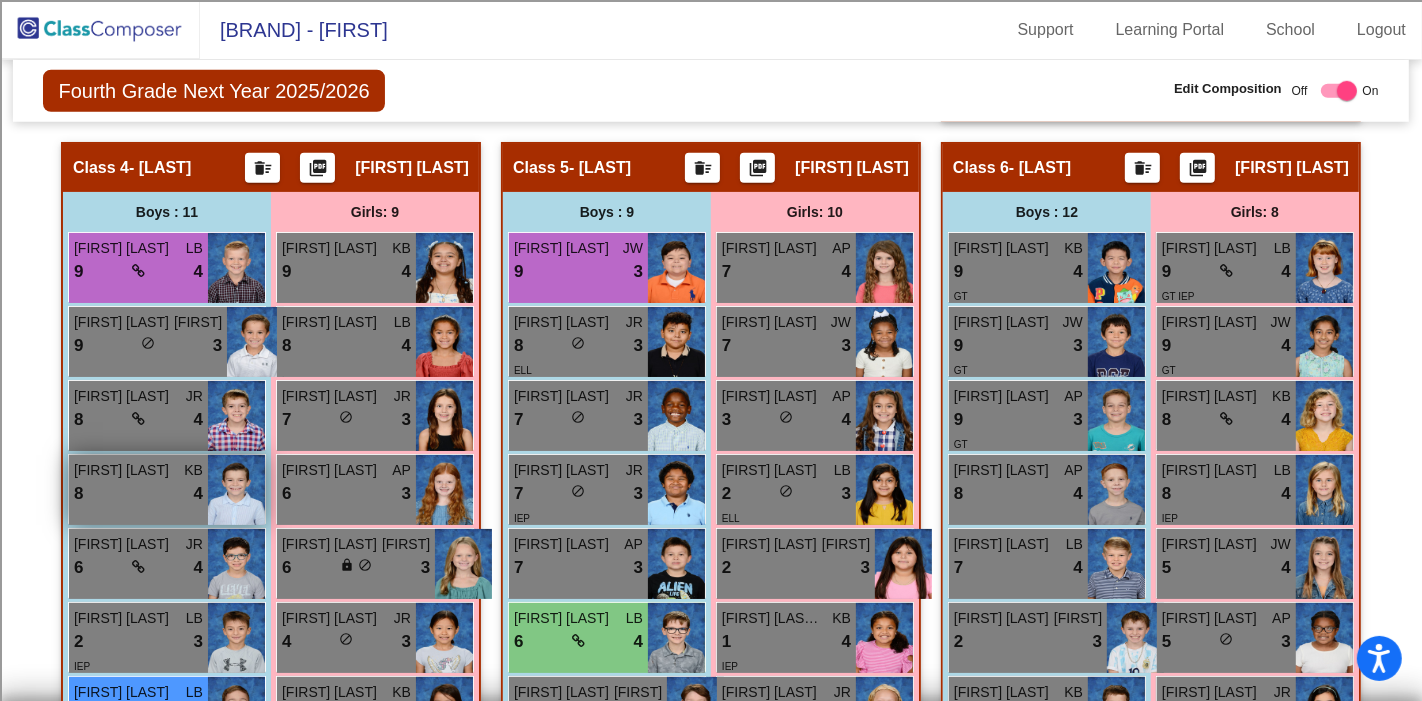 click on "8 lock do_not_disturb_alt 4" at bounding box center [138, 494] 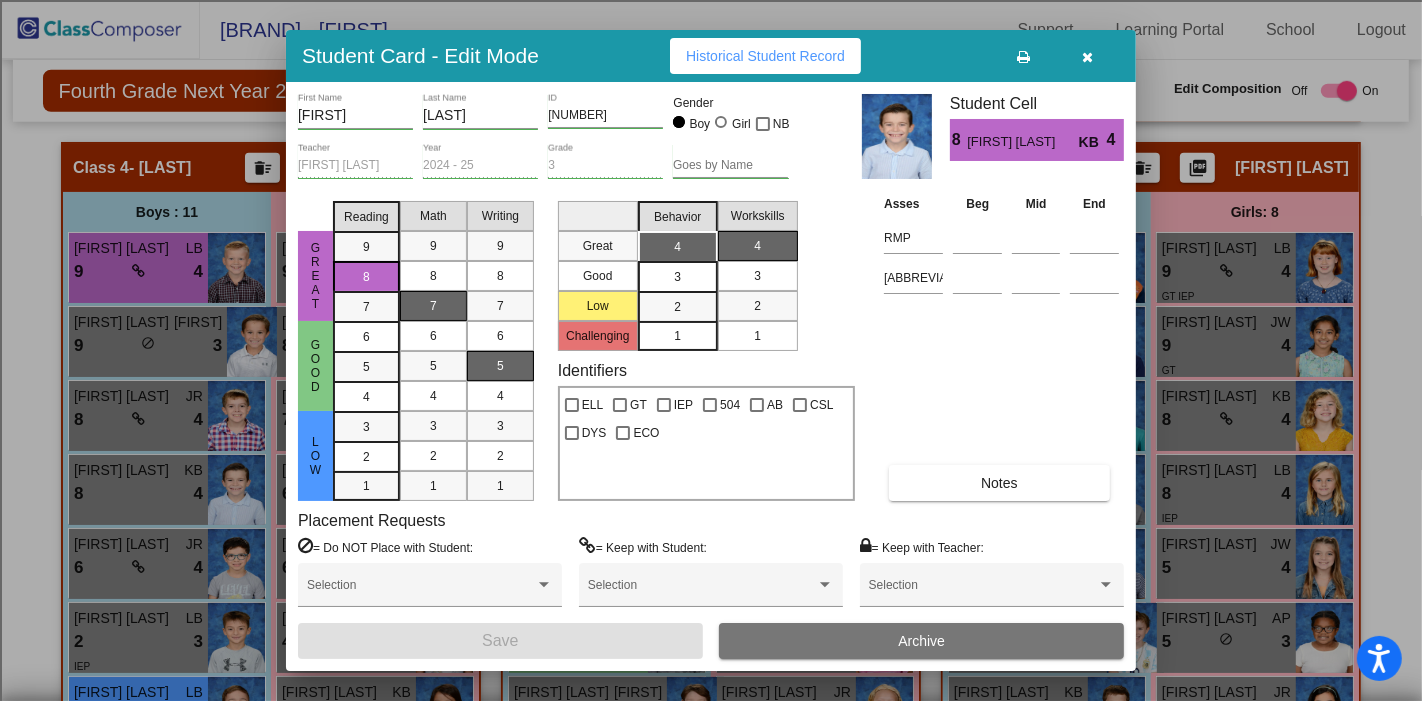 click at bounding box center (1088, 57) 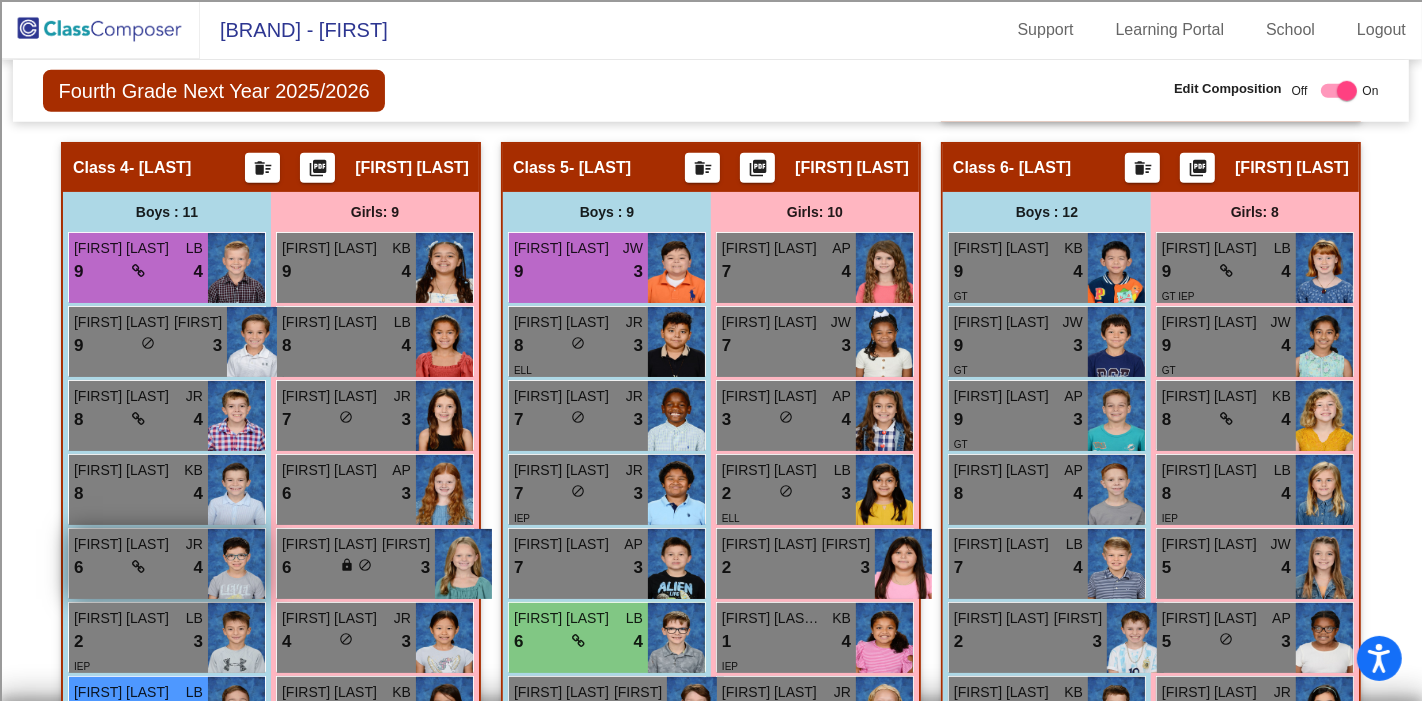 click on "6 lock do_not_disturb_alt 4" at bounding box center (138, 568) 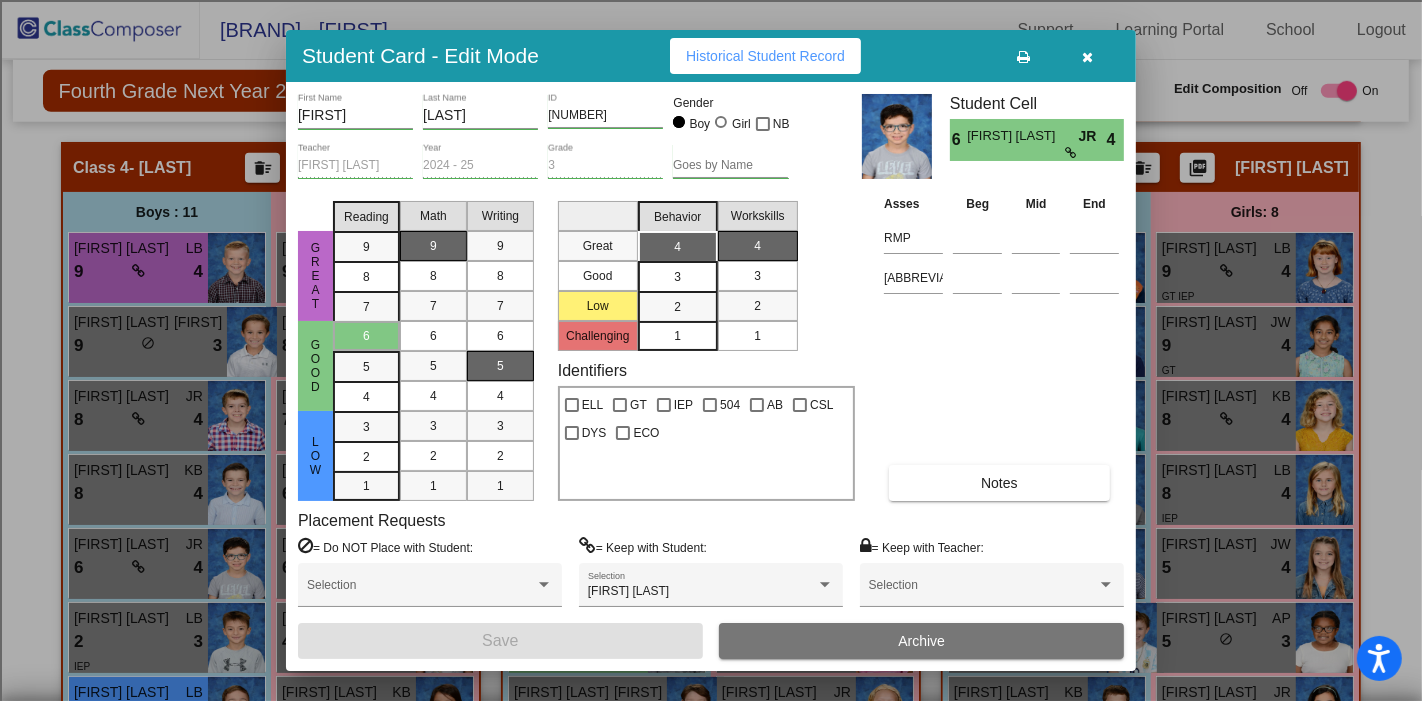 click at bounding box center (1088, 56) 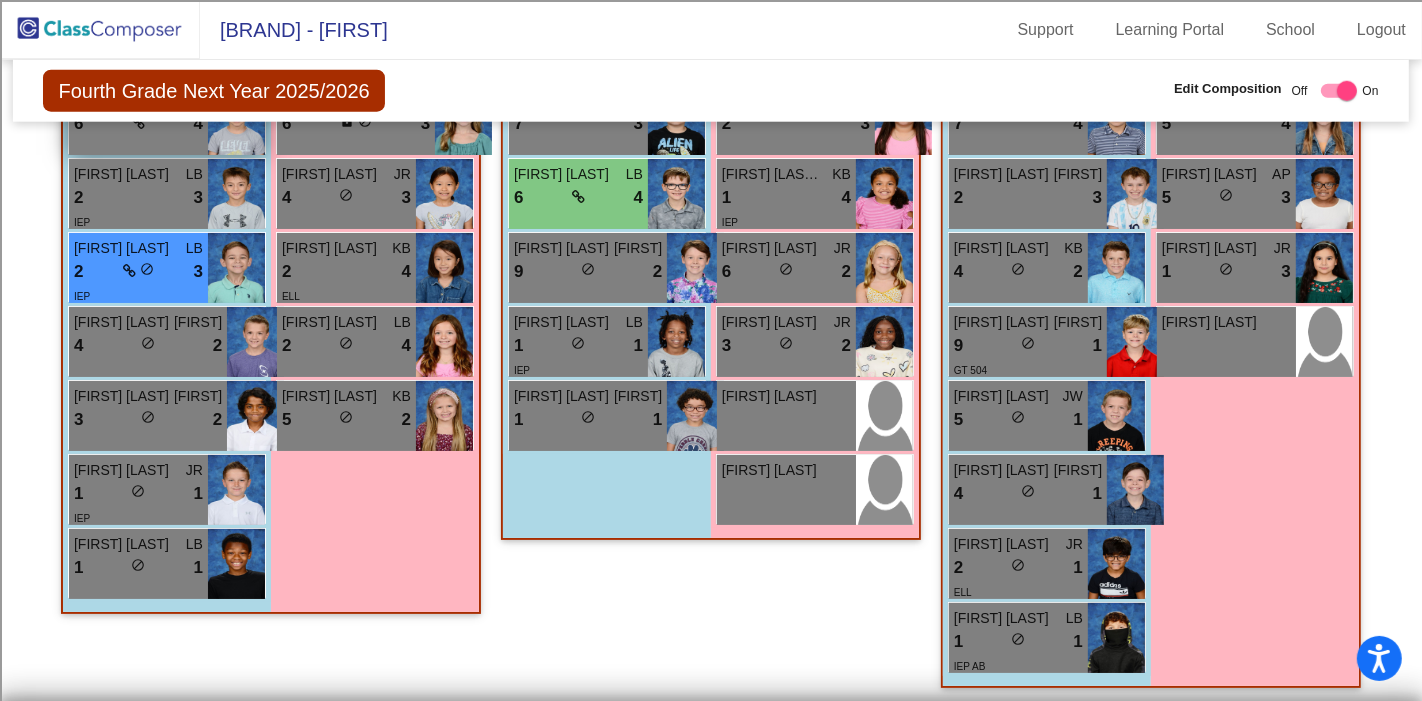 scroll, scrollTop: 1820, scrollLeft: 0, axis: vertical 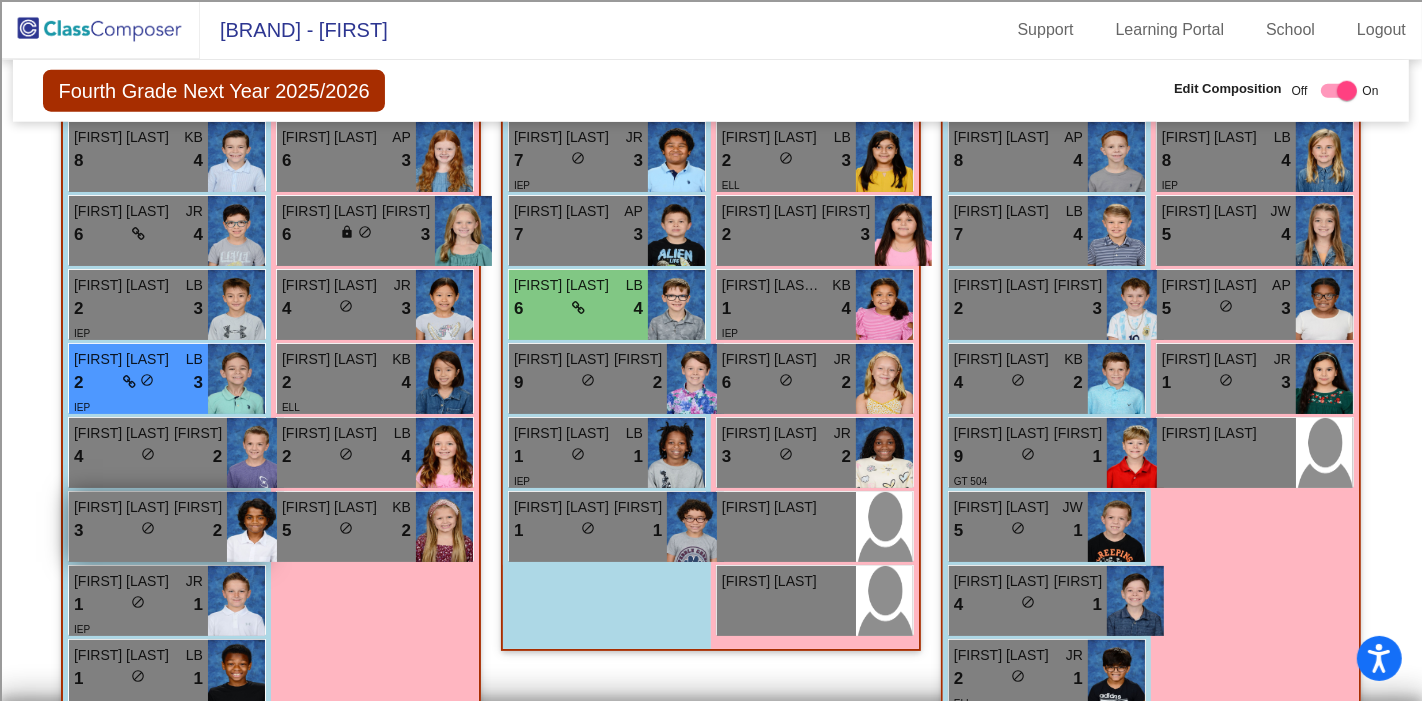 click on "Aarush George AY 3 lock do_not_disturb_alt 2" at bounding box center (148, 527) 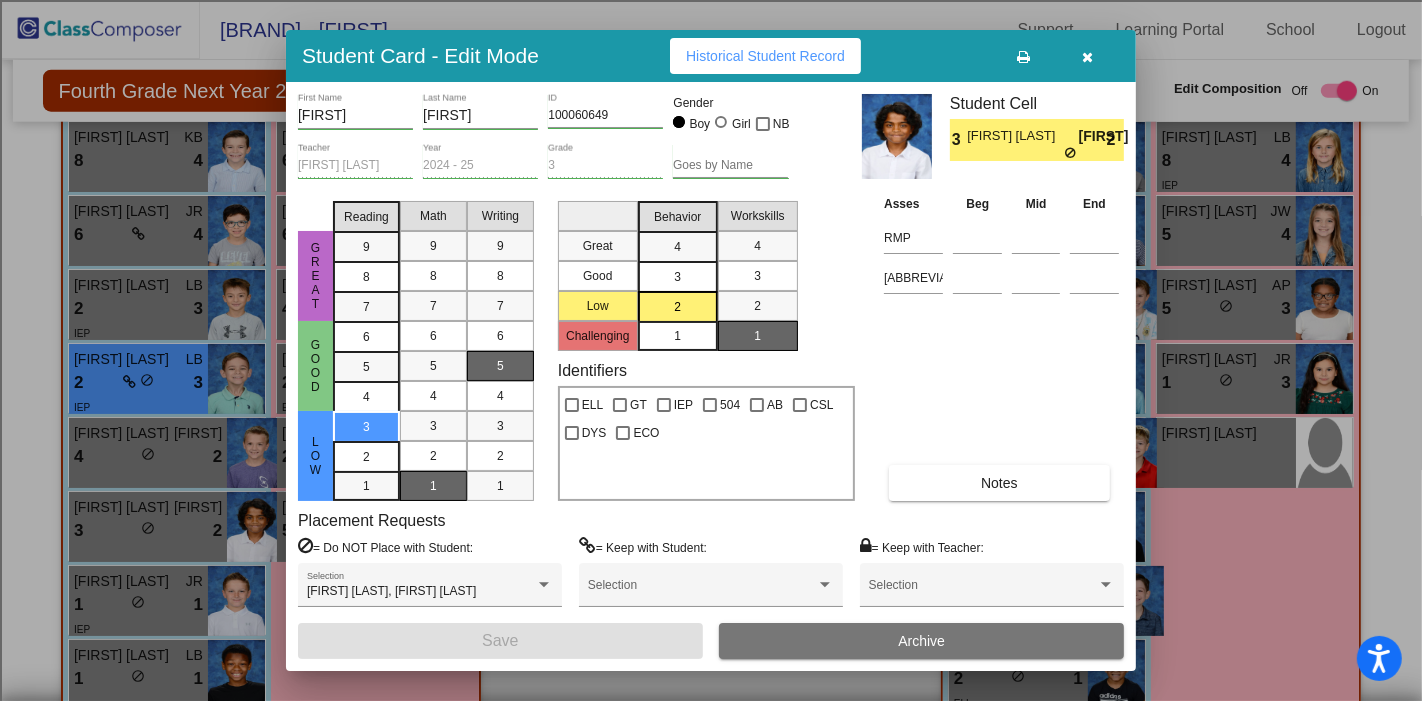click at bounding box center [1088, 57] 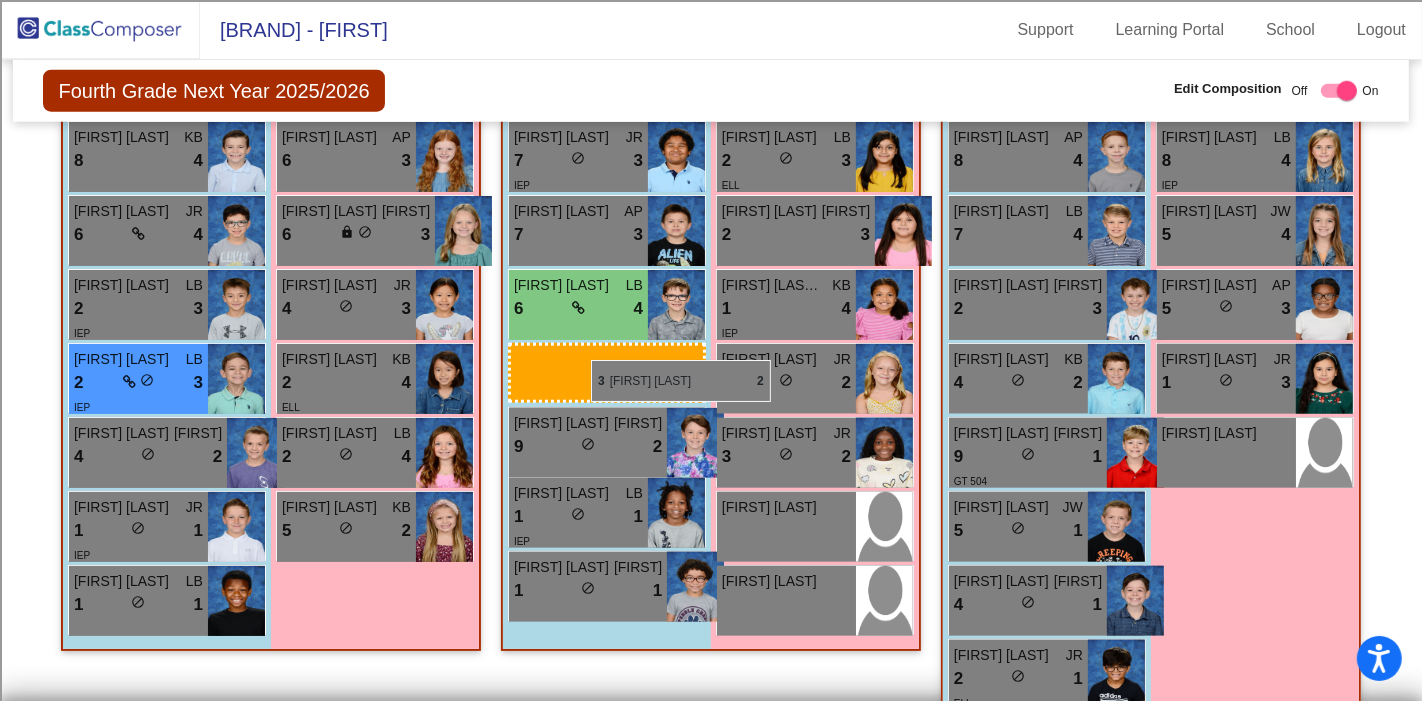 drag, startPoint x: 134, startPoint y: 510, endPoint x: 591, endPoint y: 360, distance: 480.98752 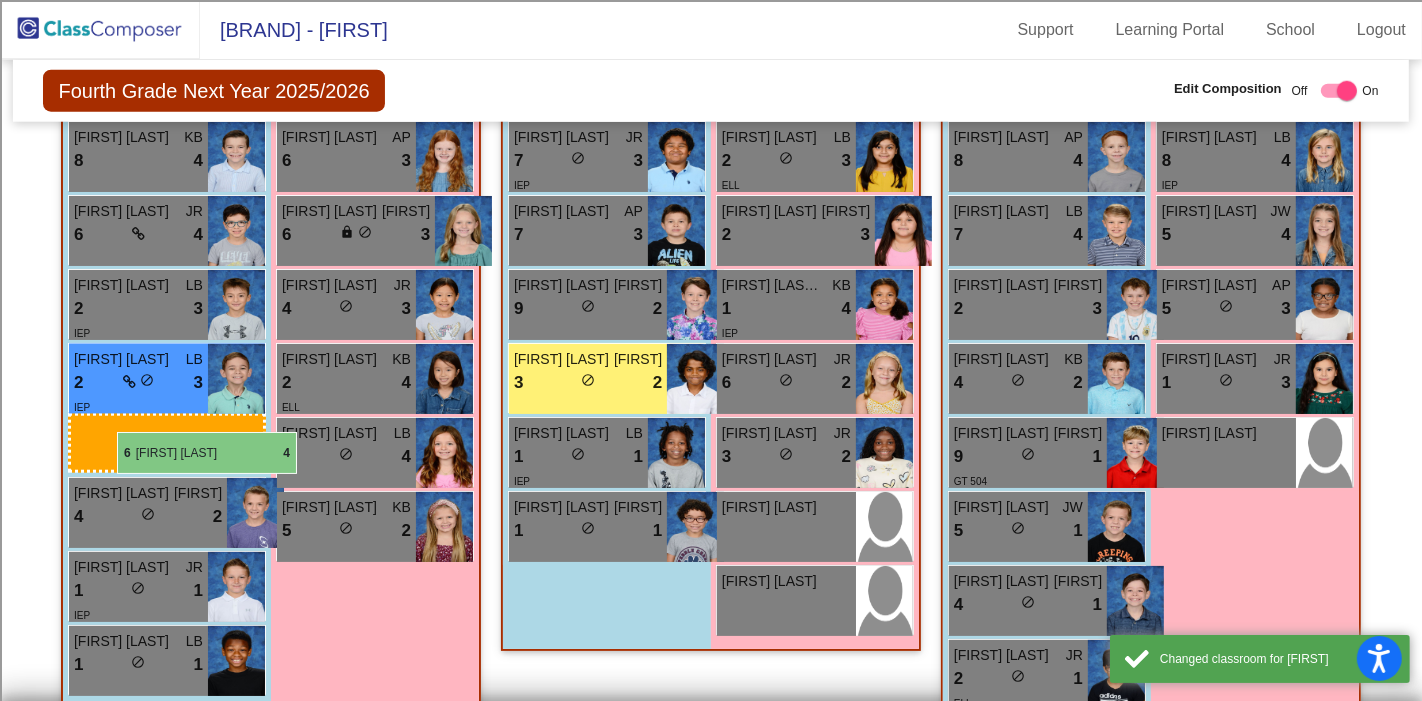 drag, startPoint x: 600, startPoint y: 303, endPoint x: 117, endPoint y: 432, distance: 499.93 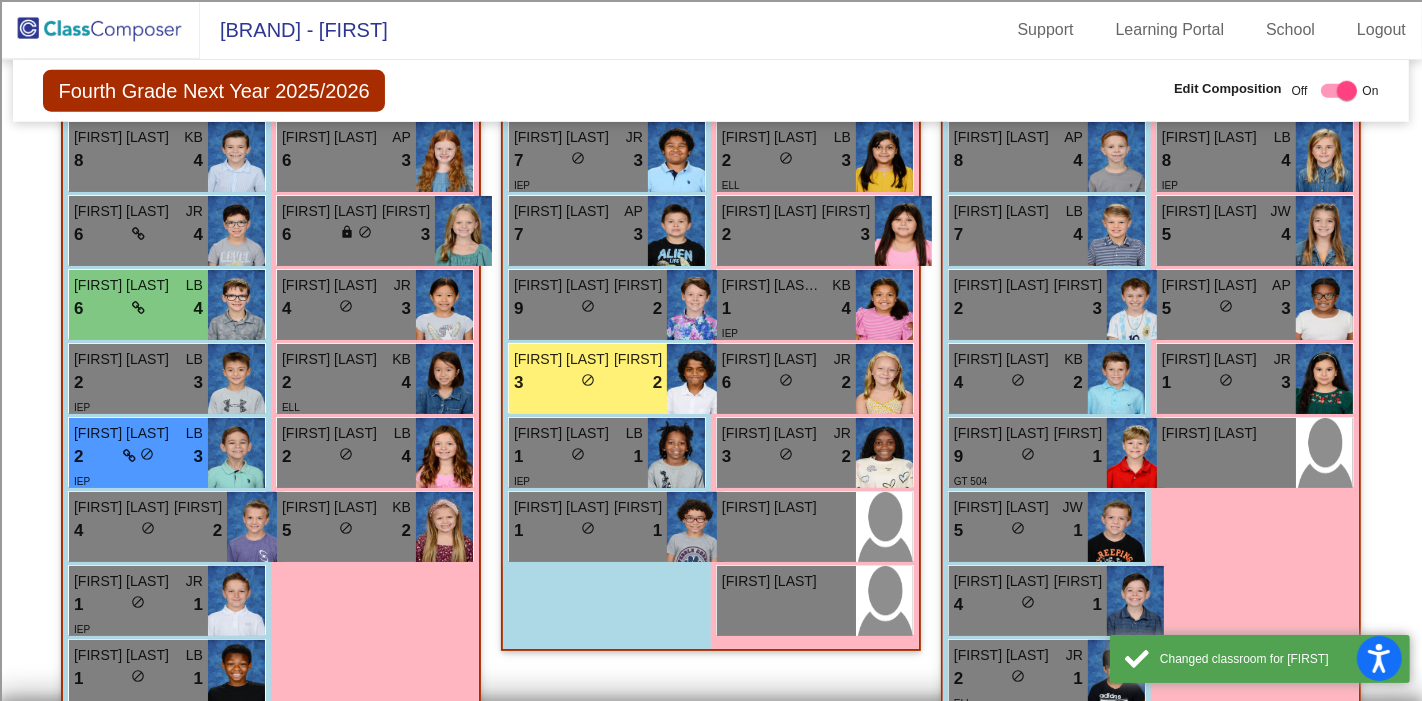 scroll, scrollTop: 487, scrollLeft: 0, axis: vertical 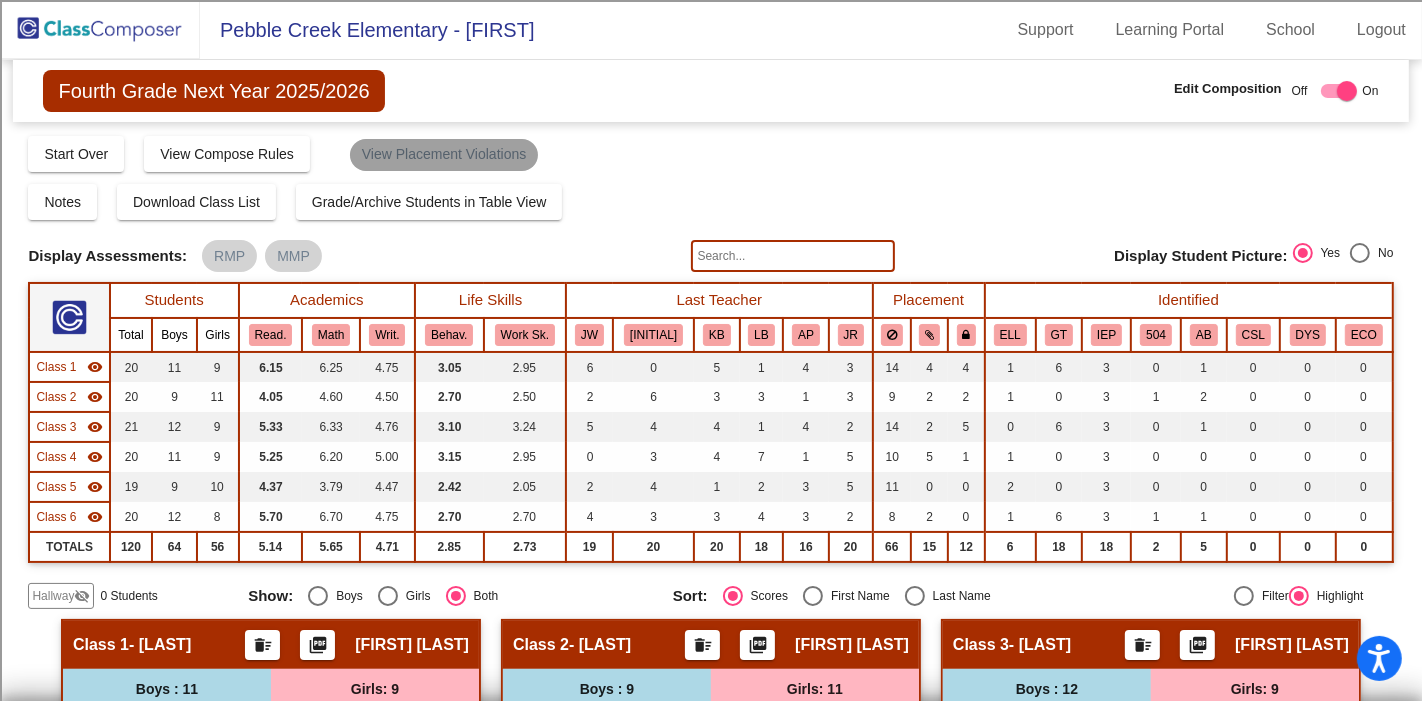 click on "View Placement Violations" 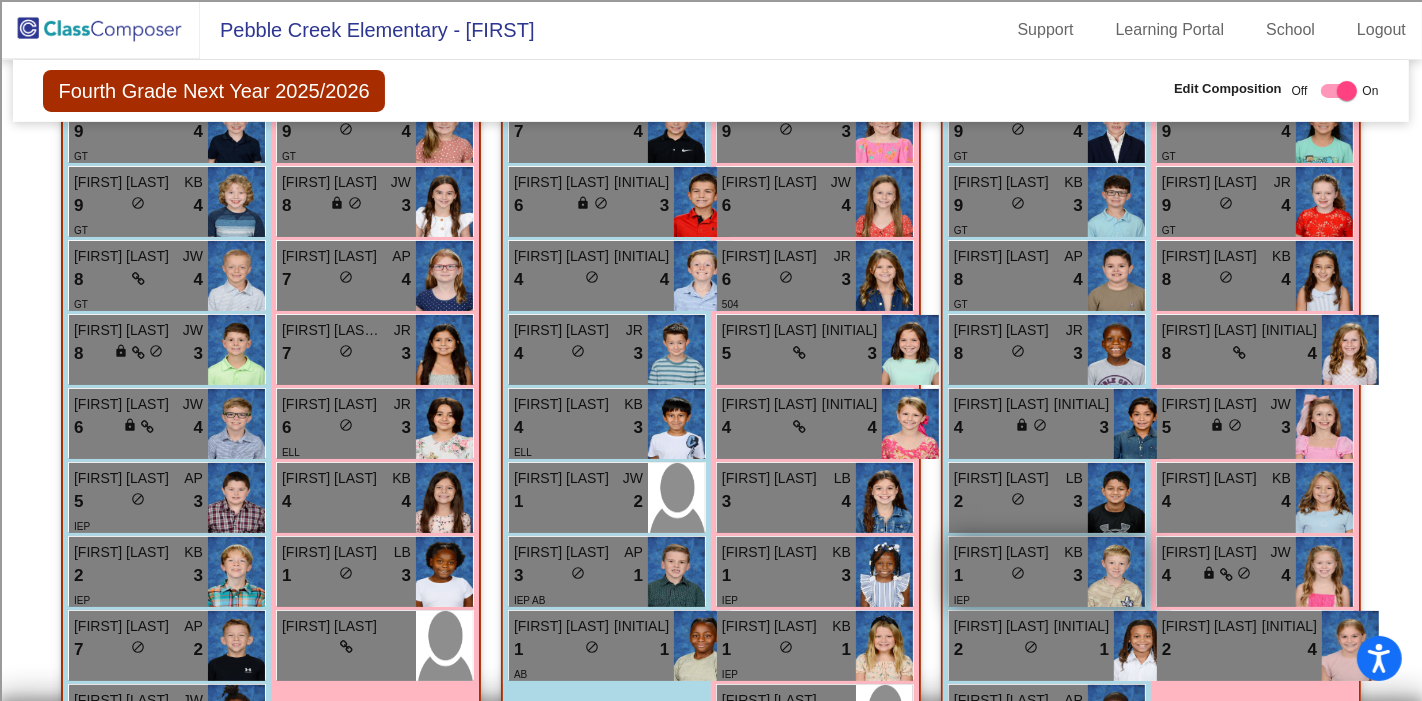 scroll, scrollTop: 777, scrollLeft: 0, axis: vertical 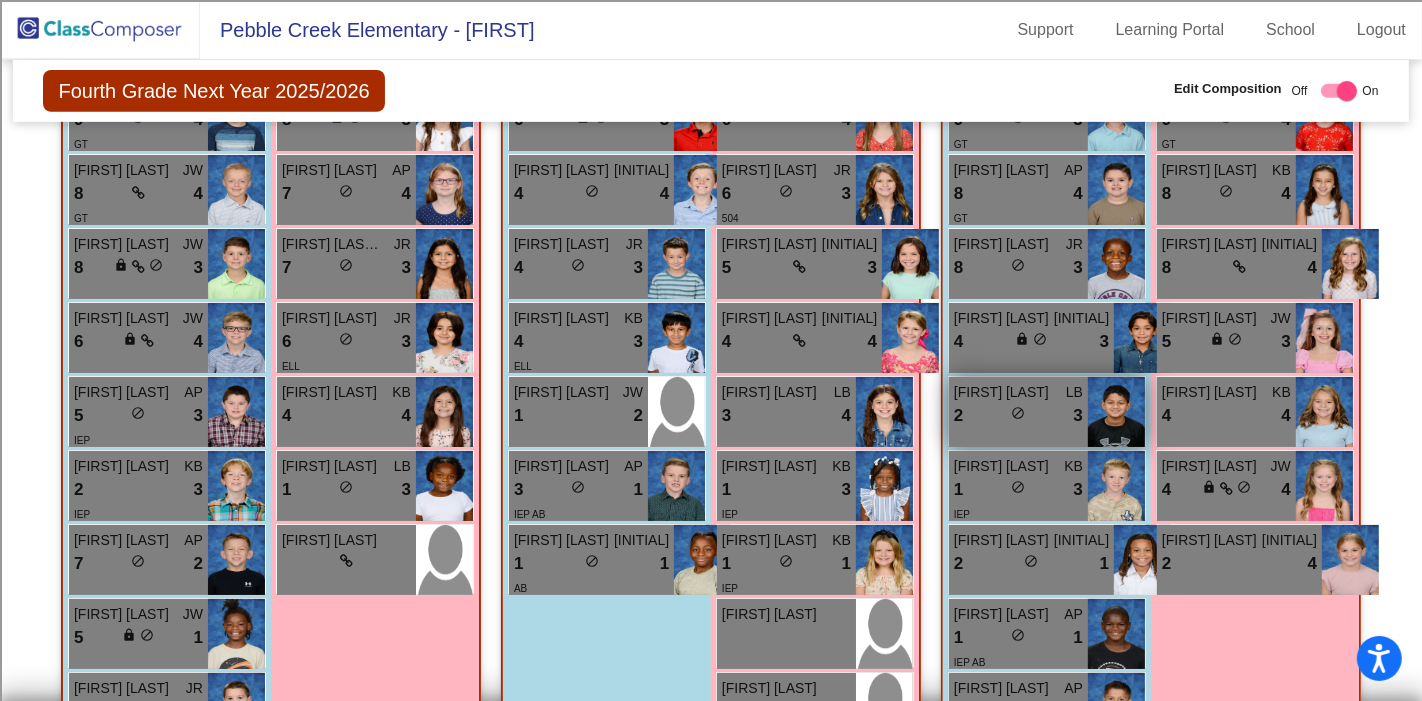 click on "2 lock do_not_disturb_alt 3" at bounding box center [1018, 416] 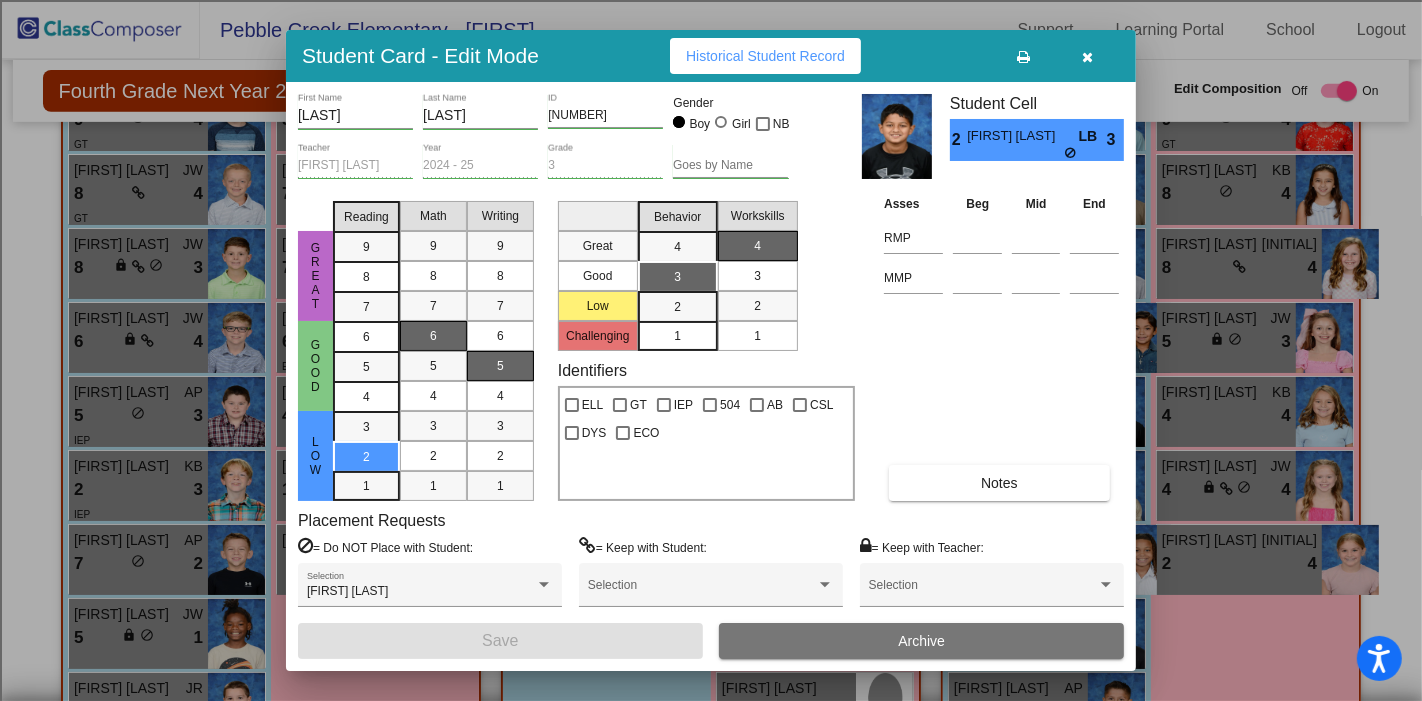 click at bounding box center (1088, 57) 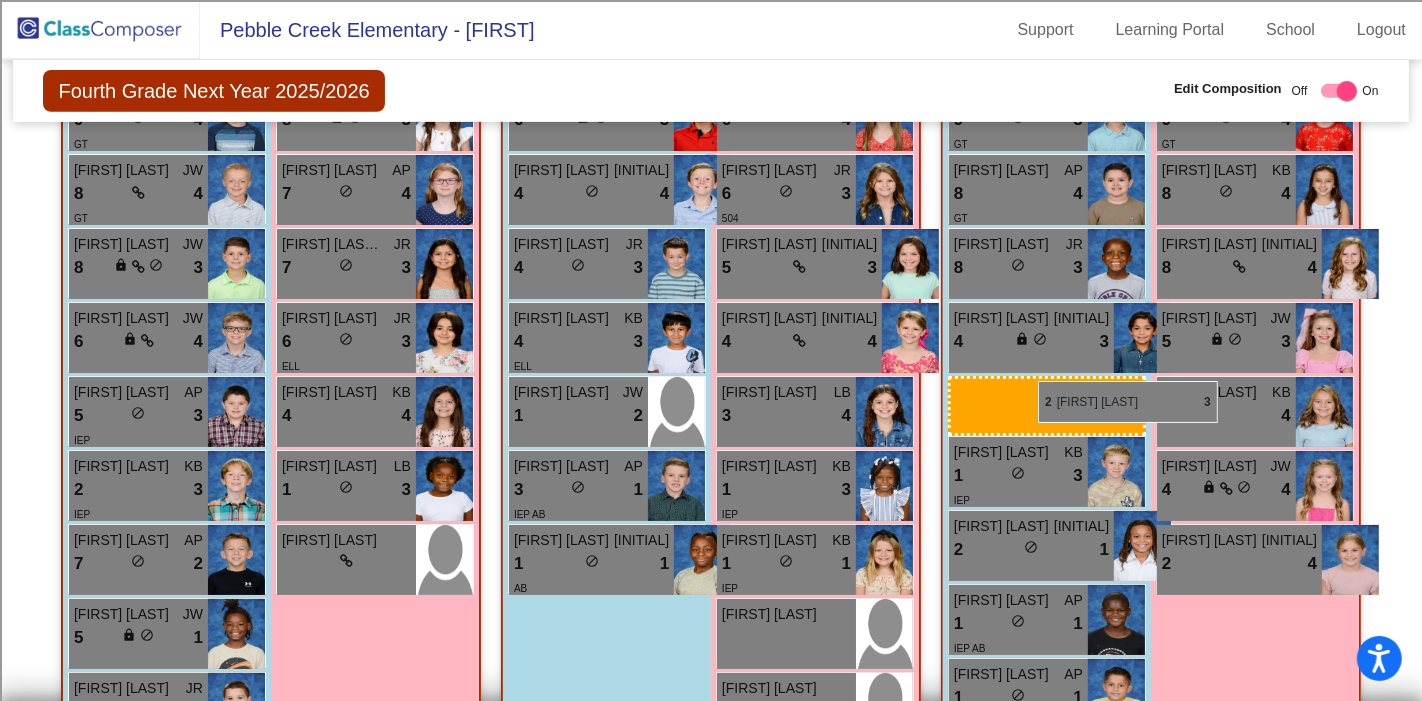 drag, startPoint x: 1049, startPoint y: 392, endPoint x: 1038, endPoint y: 381, distance: 15.556349 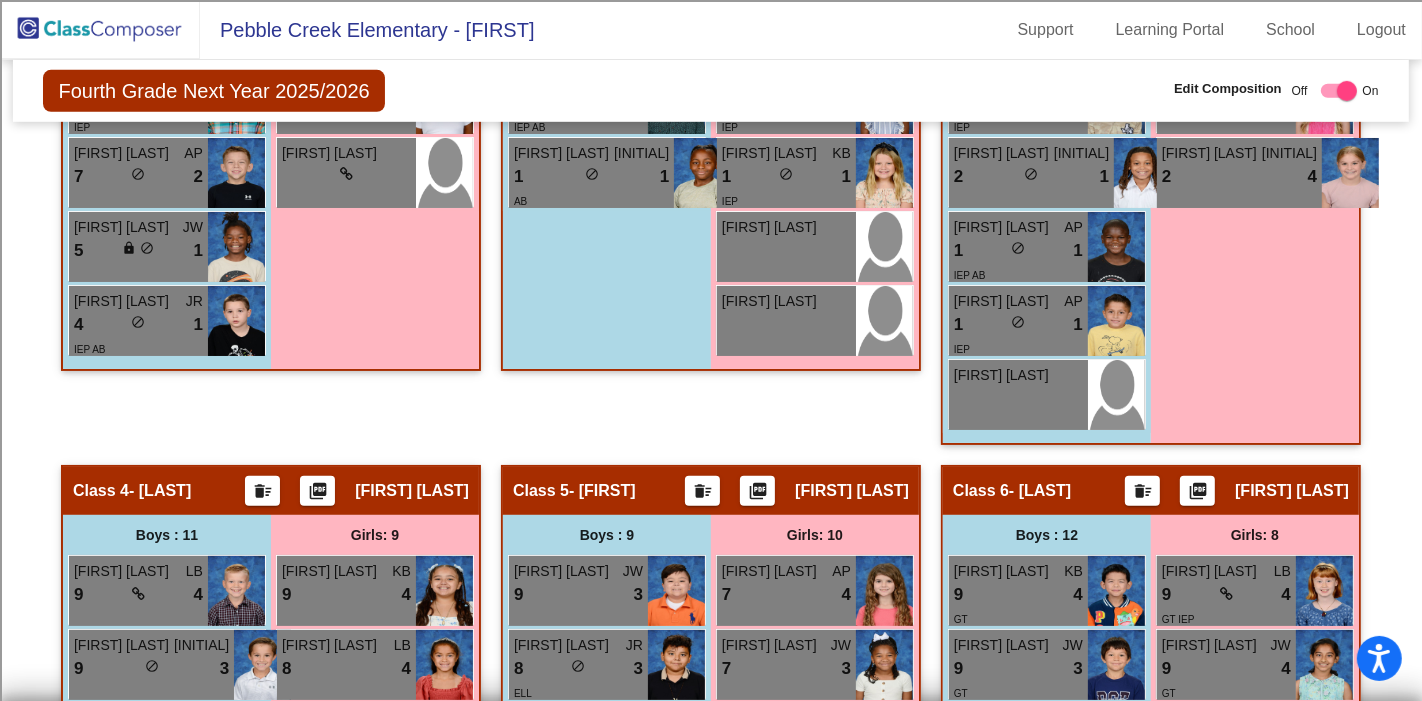 scroll, scrollTop: 1000, scrollLeft: 0, axis: vertical 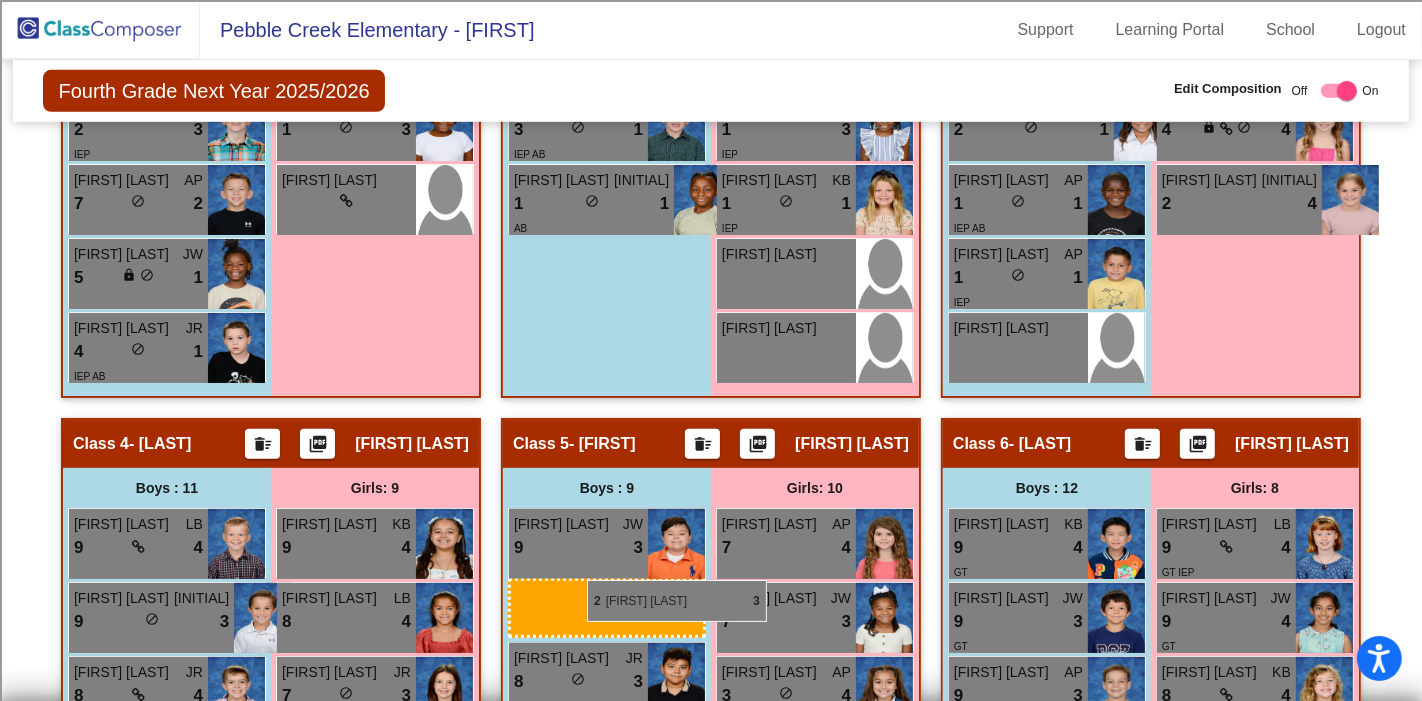 drag, startPoint x: 1030, startPoint y: 206, endPoint x: 587, endPoint y: 580, distance: 579.7629 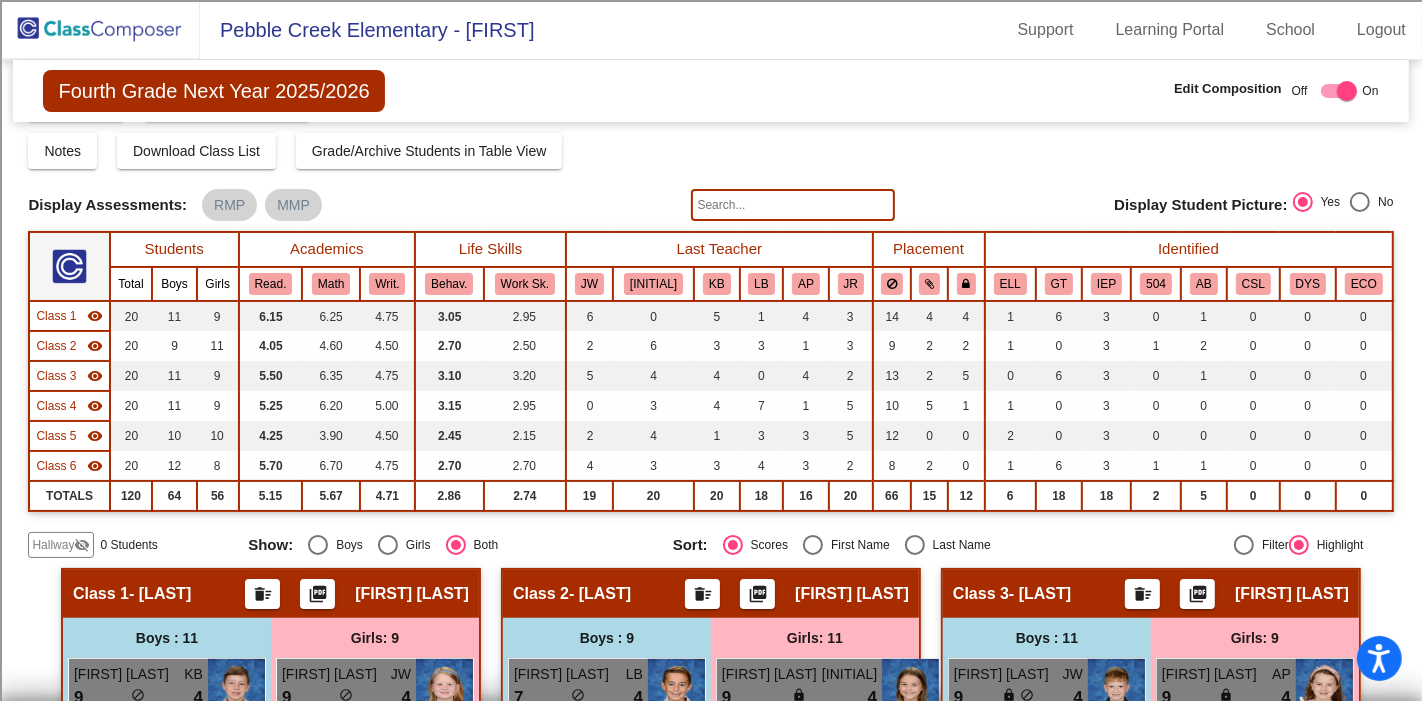 scroll, scrollTop: 0, scrollLeft: 0, axis: both 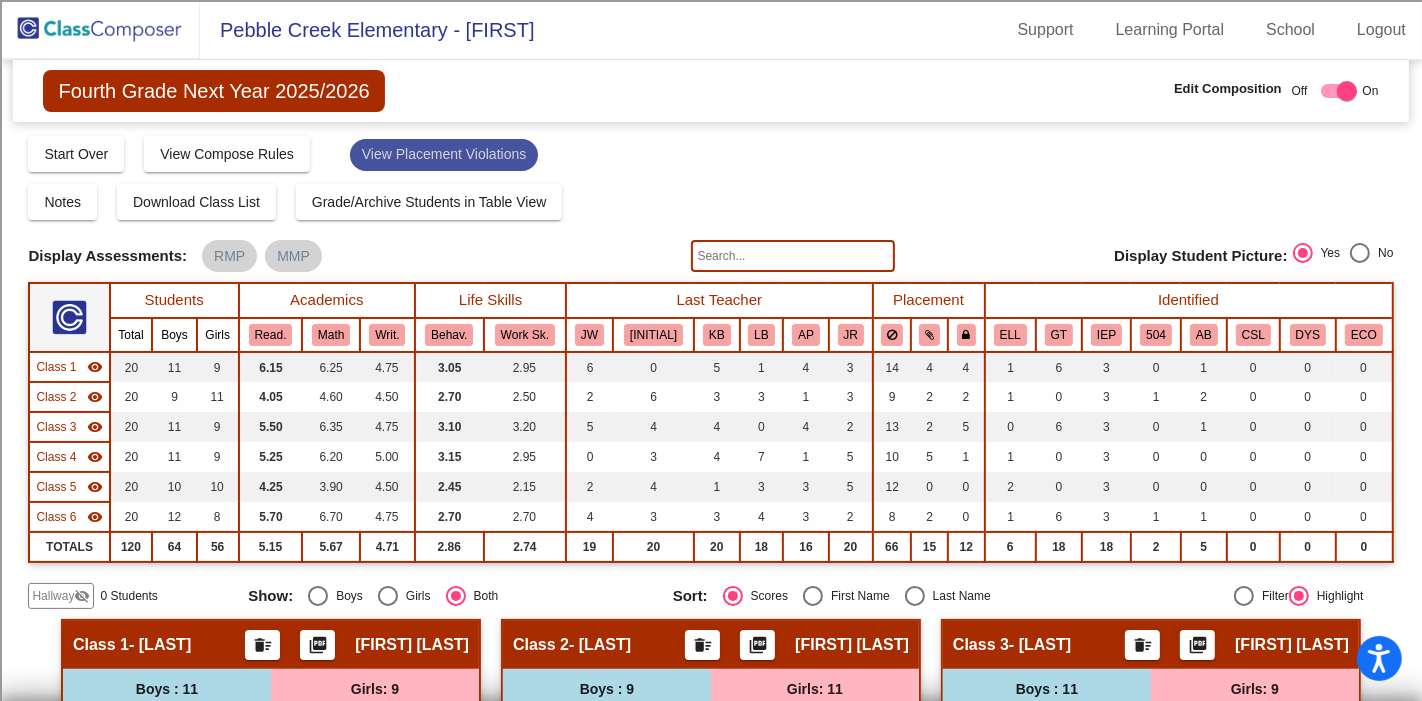 click on "View Placement Violations" 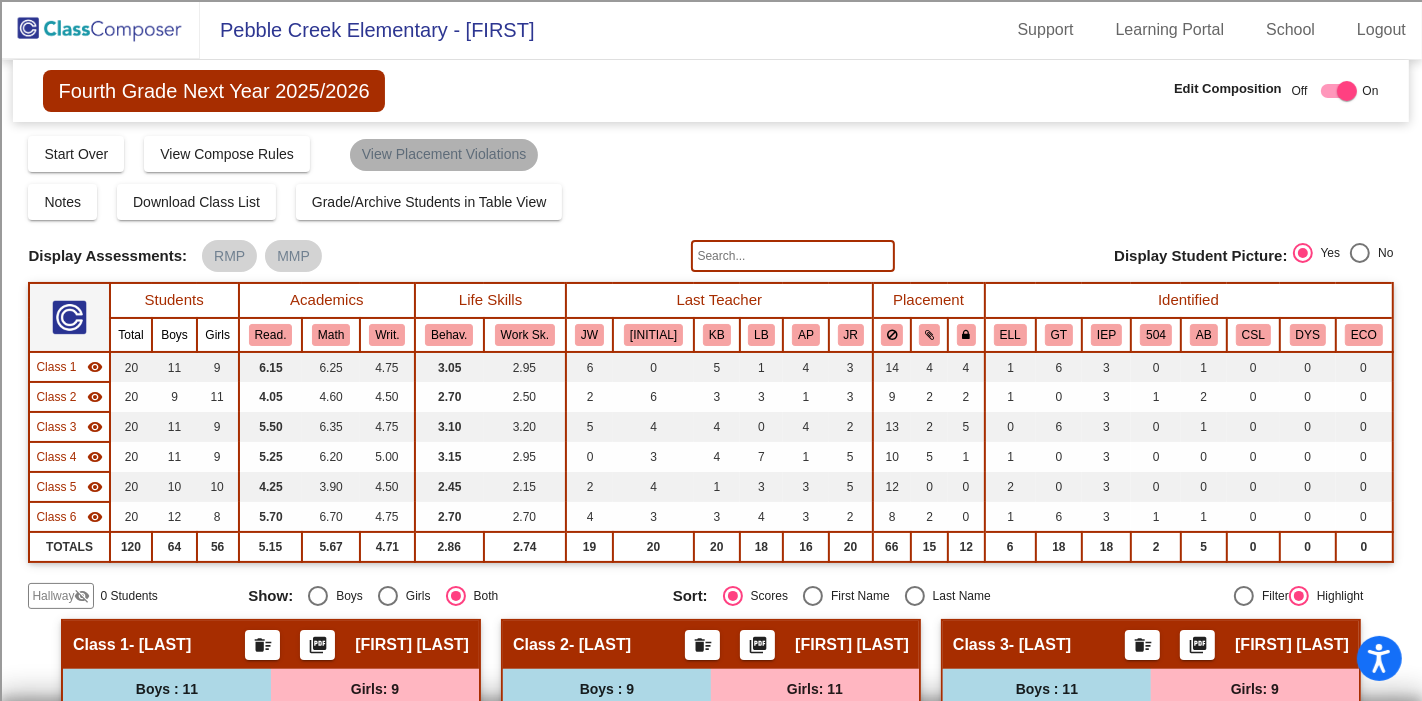 click on "View Placement Violations" 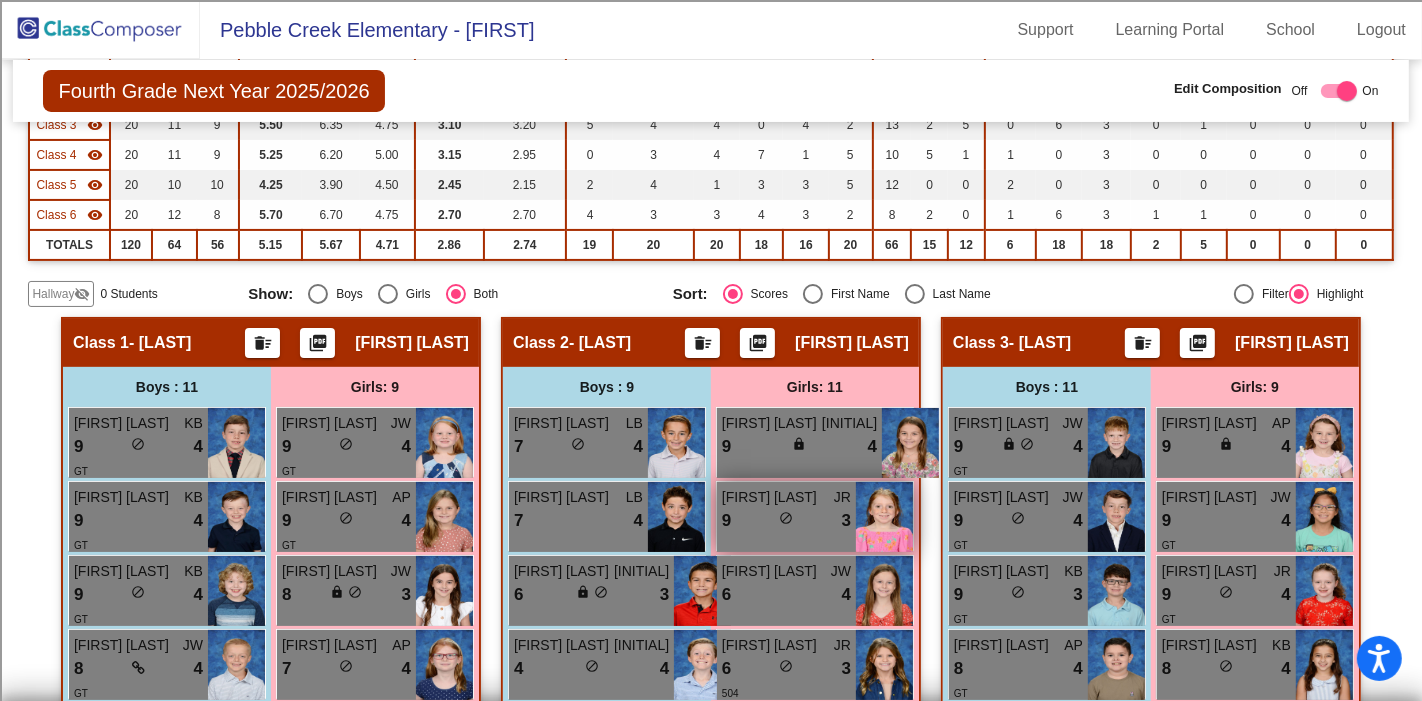 scroll, scrollTop: 0, scrollLeft: 0, axis: both 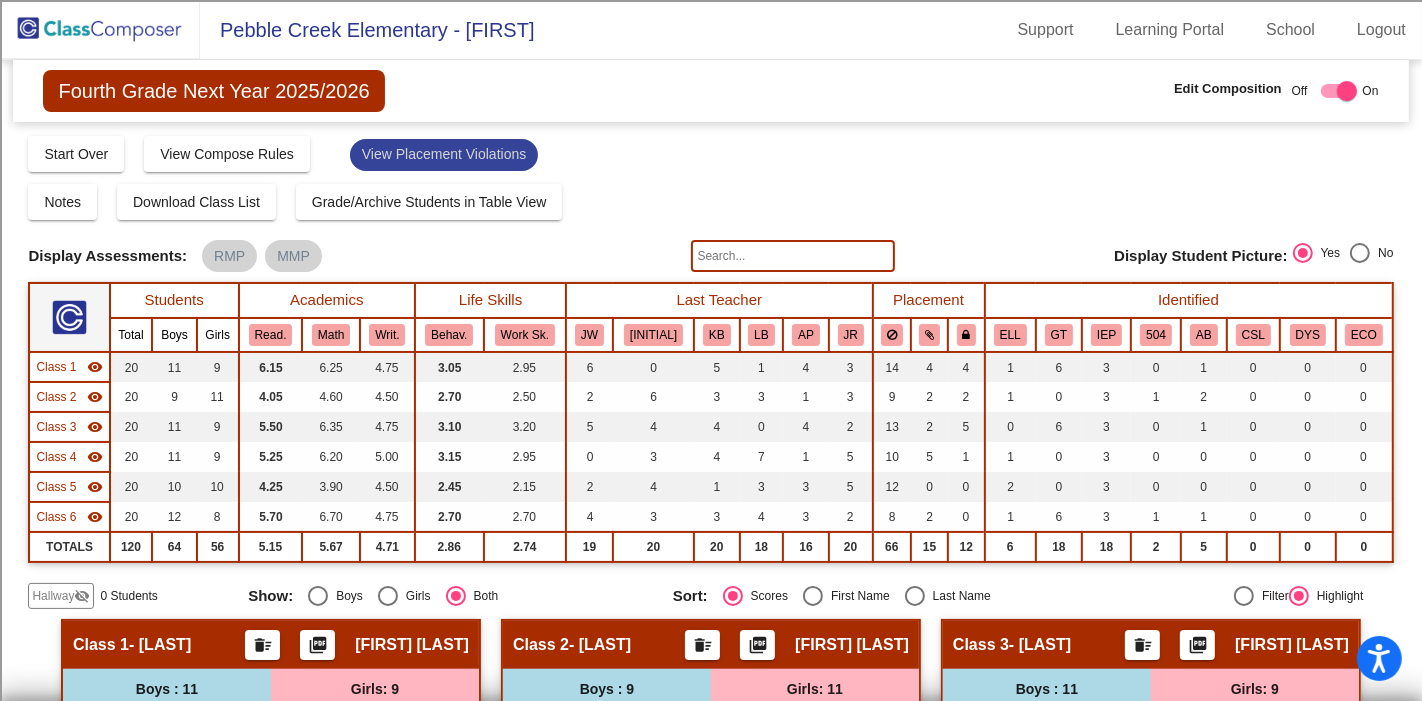 click on "View Placement Violations" 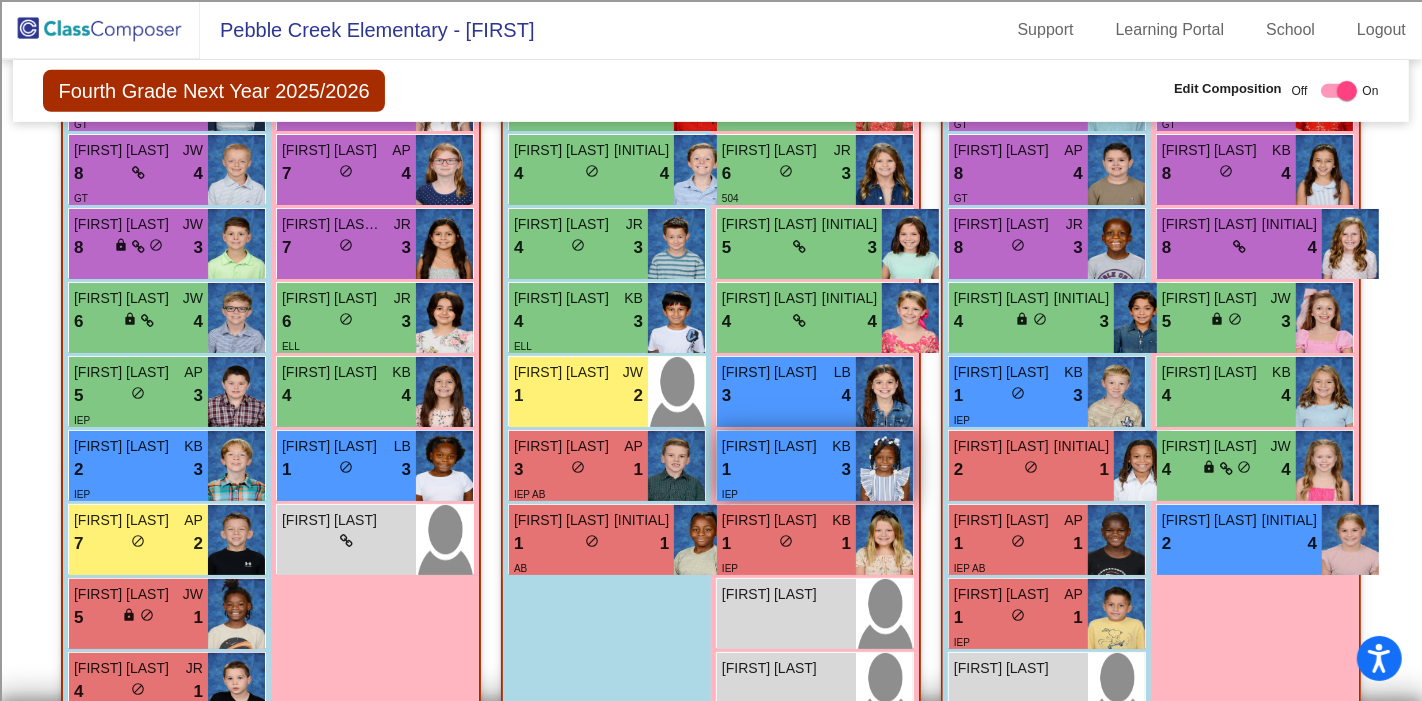 scroll, scrollTop: 666, scrollLeft: 0, axis: vertical 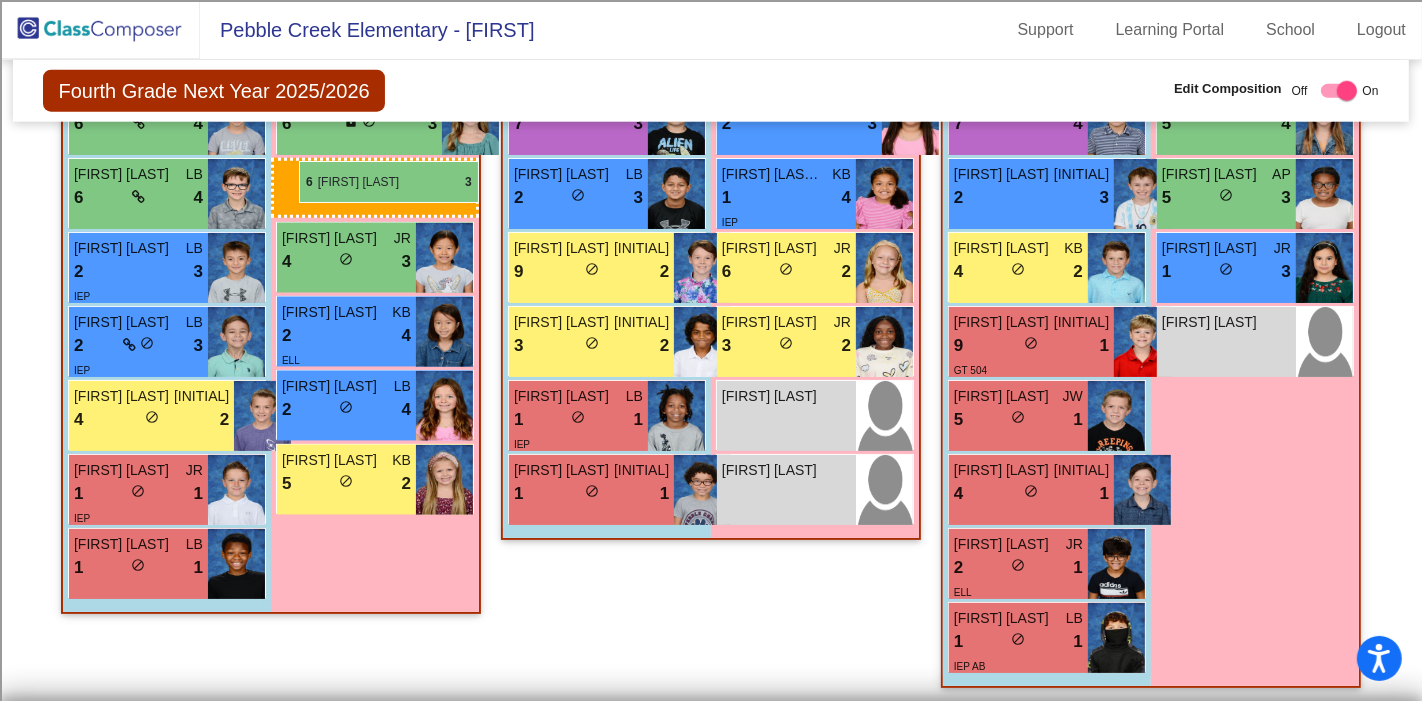 drag, startPoint x: 800, startPoint y: 275, endPoint x: 299, endPoint y: 161, distance: 513.8064 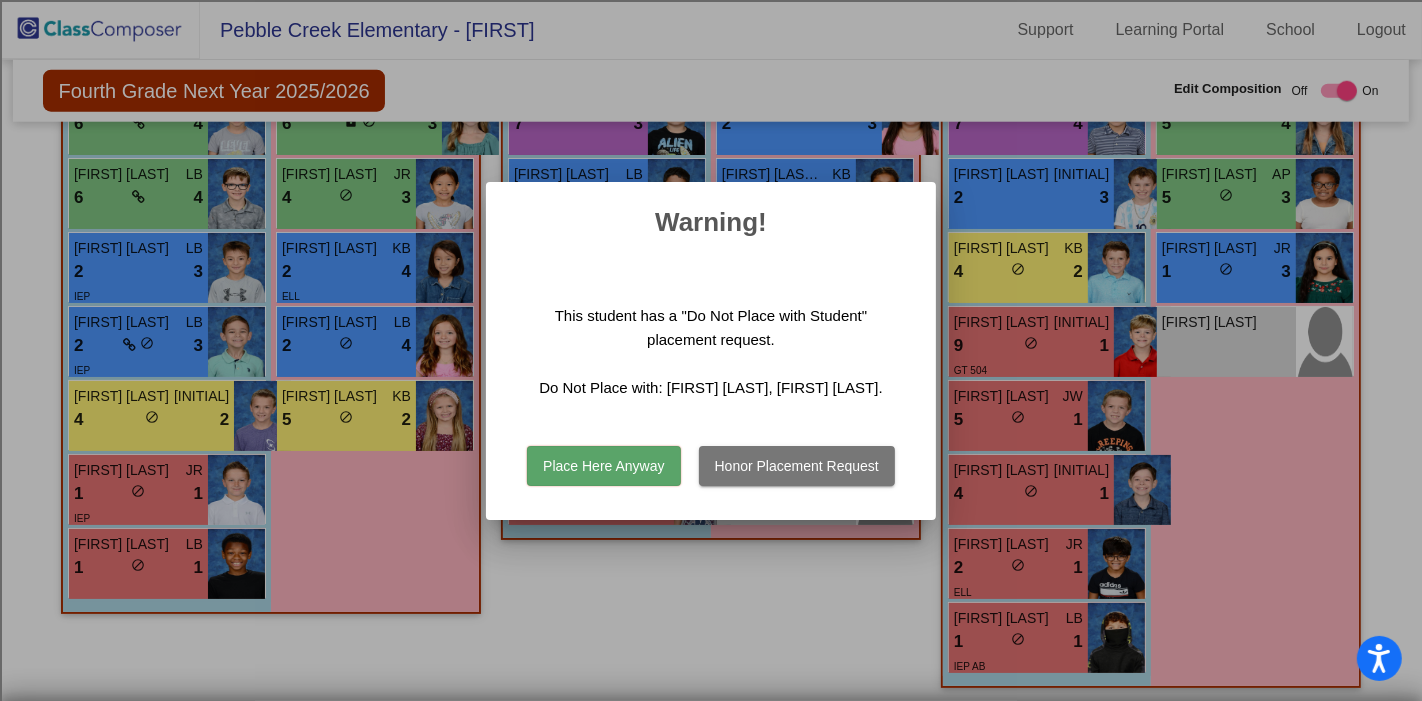 click on "Place Here Anyway" at bounding box center [603, 466] 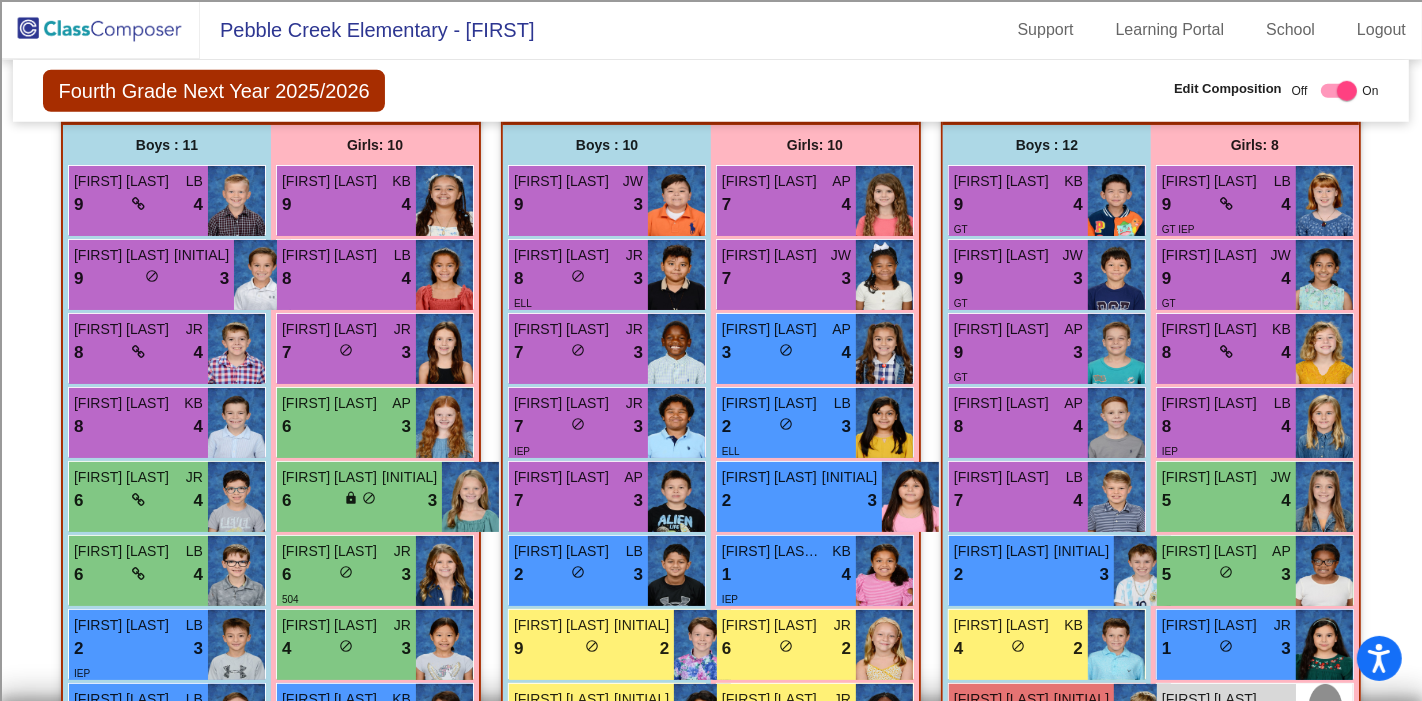 scroll, scrollTop: 1524, scrollLeft: 0, axis: vertical 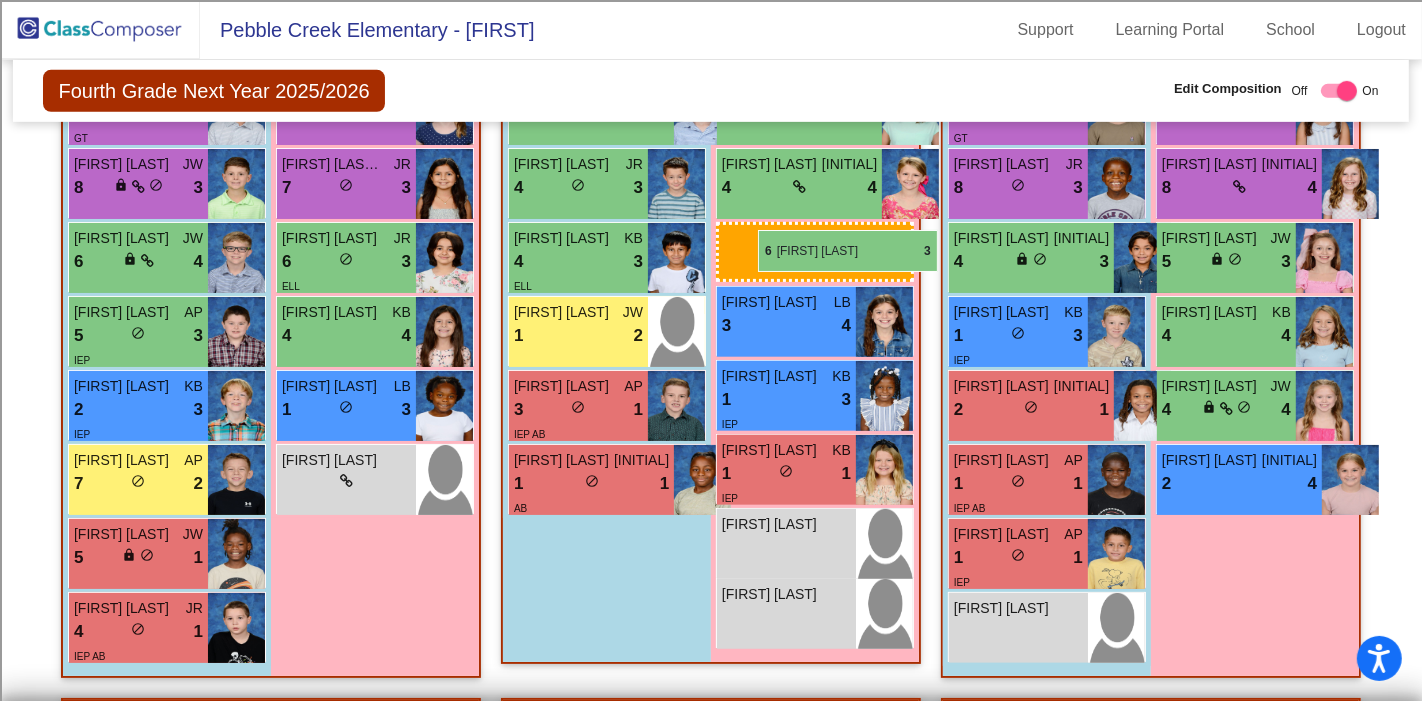 drag, startPoint x: 351, startPoint y: 454, endPoint x: 758, endPoint y: 230, distance: 464.5697 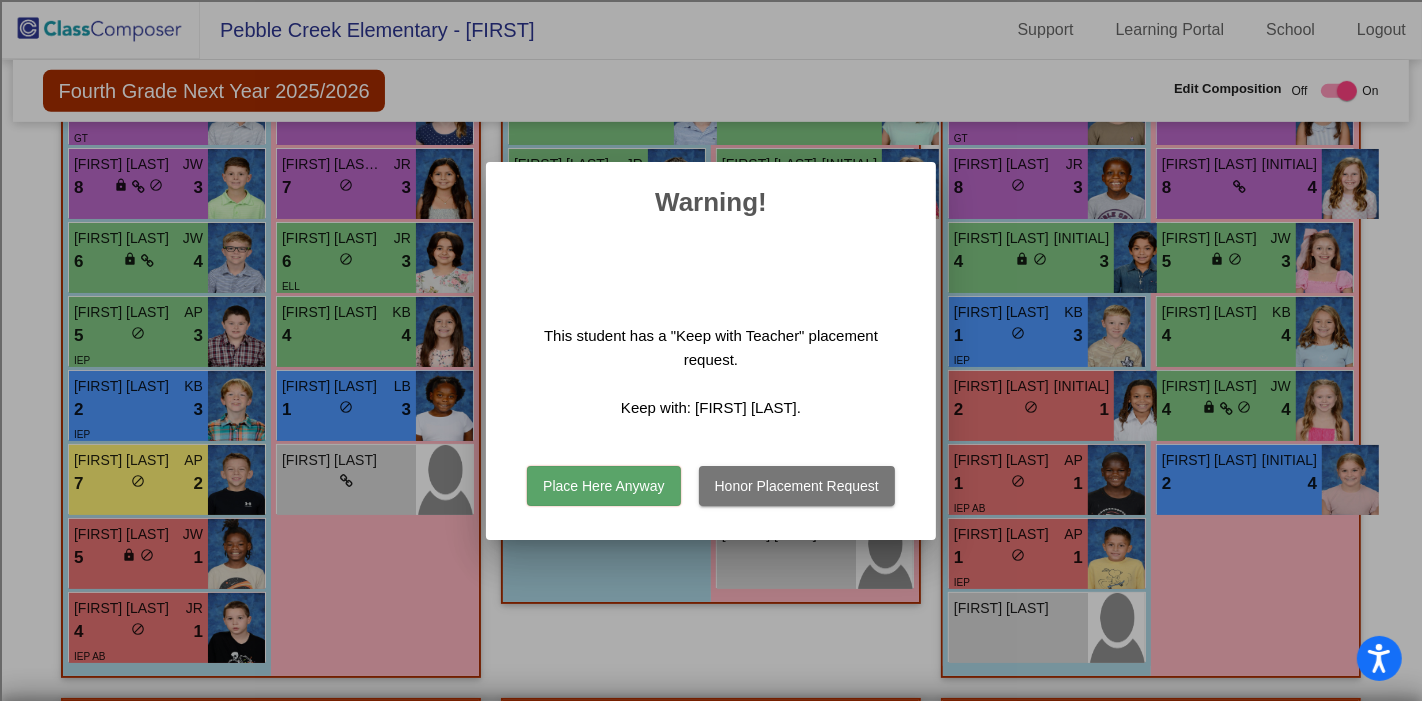 click on "Place Here Anyway" at bounding box center [603, 486] 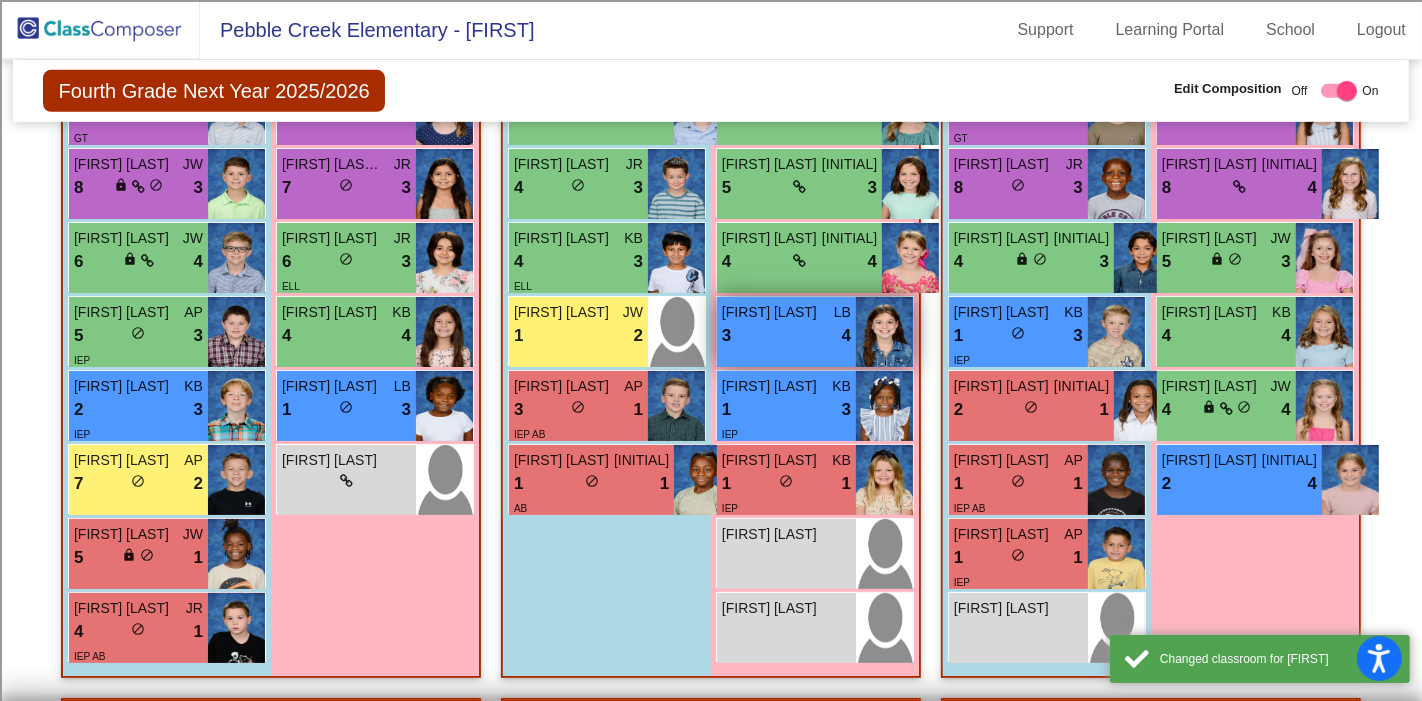 scroll, scrollTop: 635, scrollLeft: 0, axis: vertical 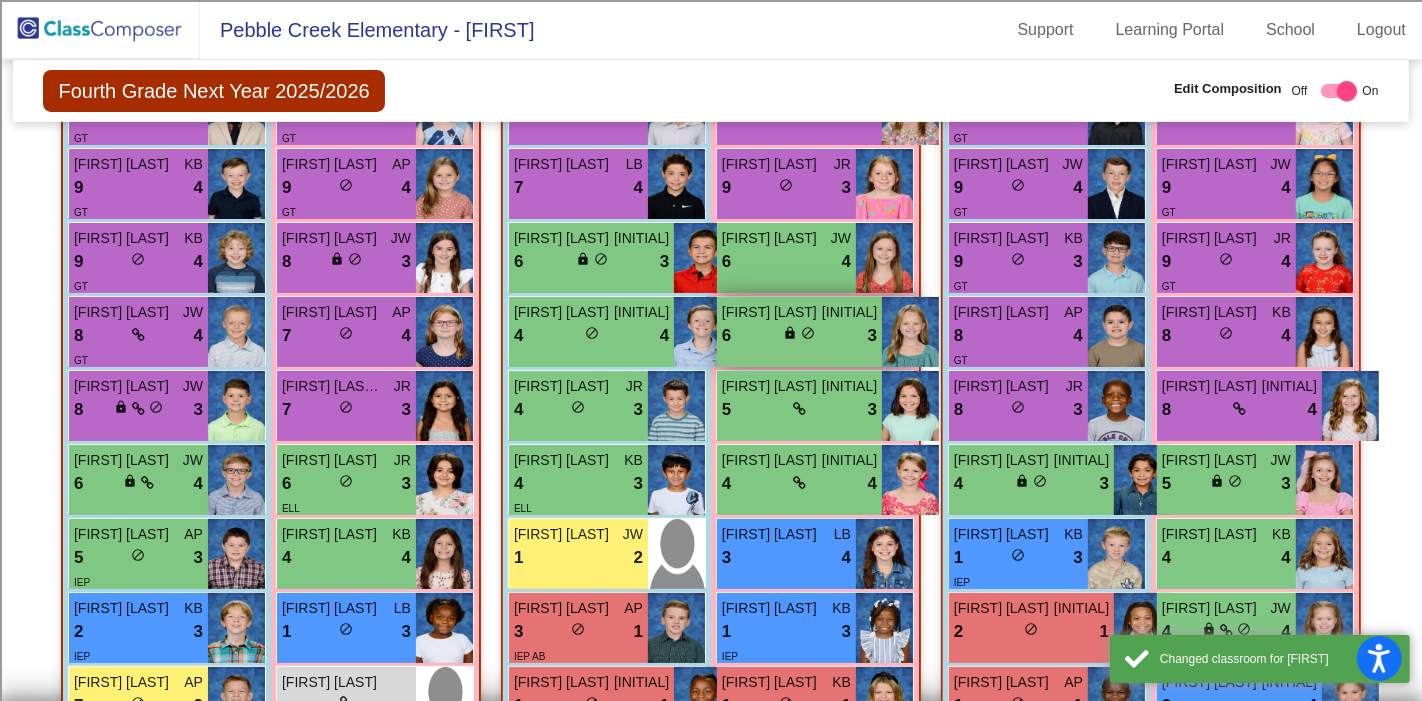 click on "[FIRST] [LAST]" at bounding box center (772, 312) 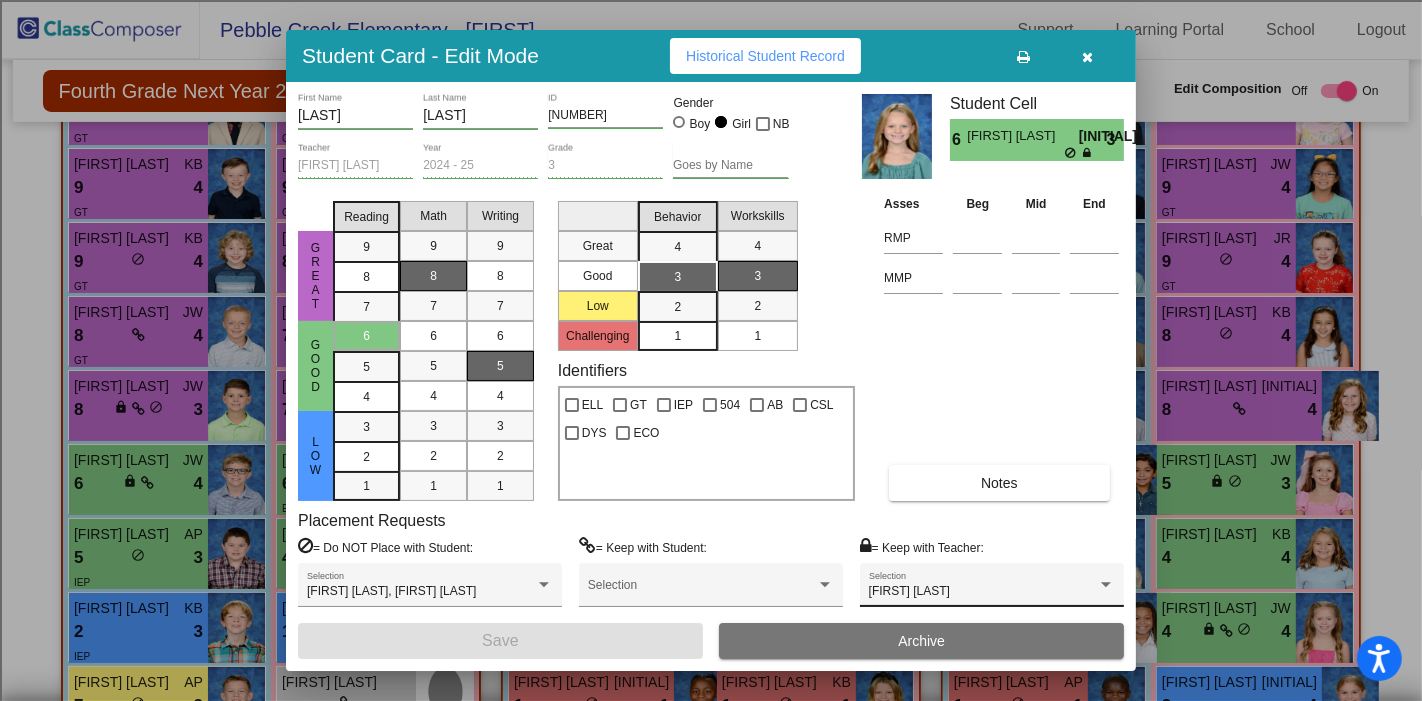 click on "[FIRST] [LAST]" at bounding box center [983, 592] 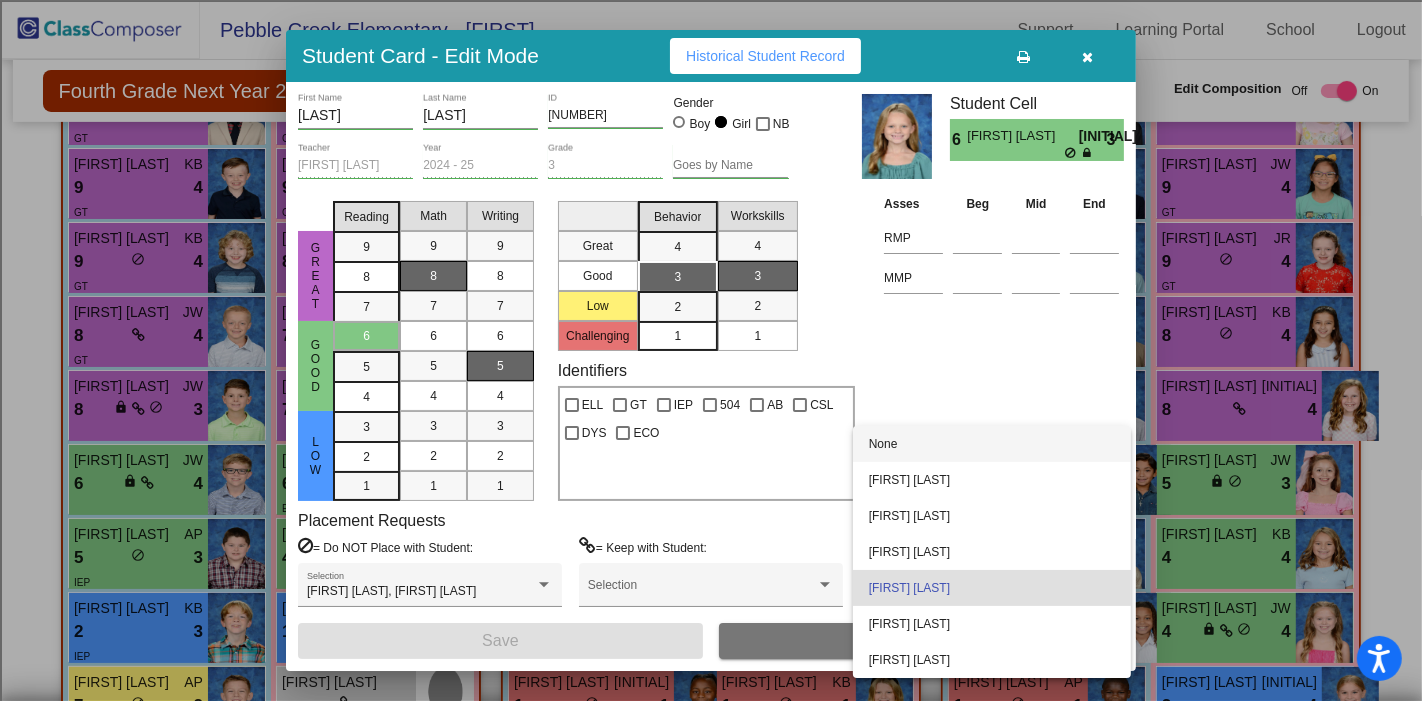 click on "None" at bounding box center (992, 444) 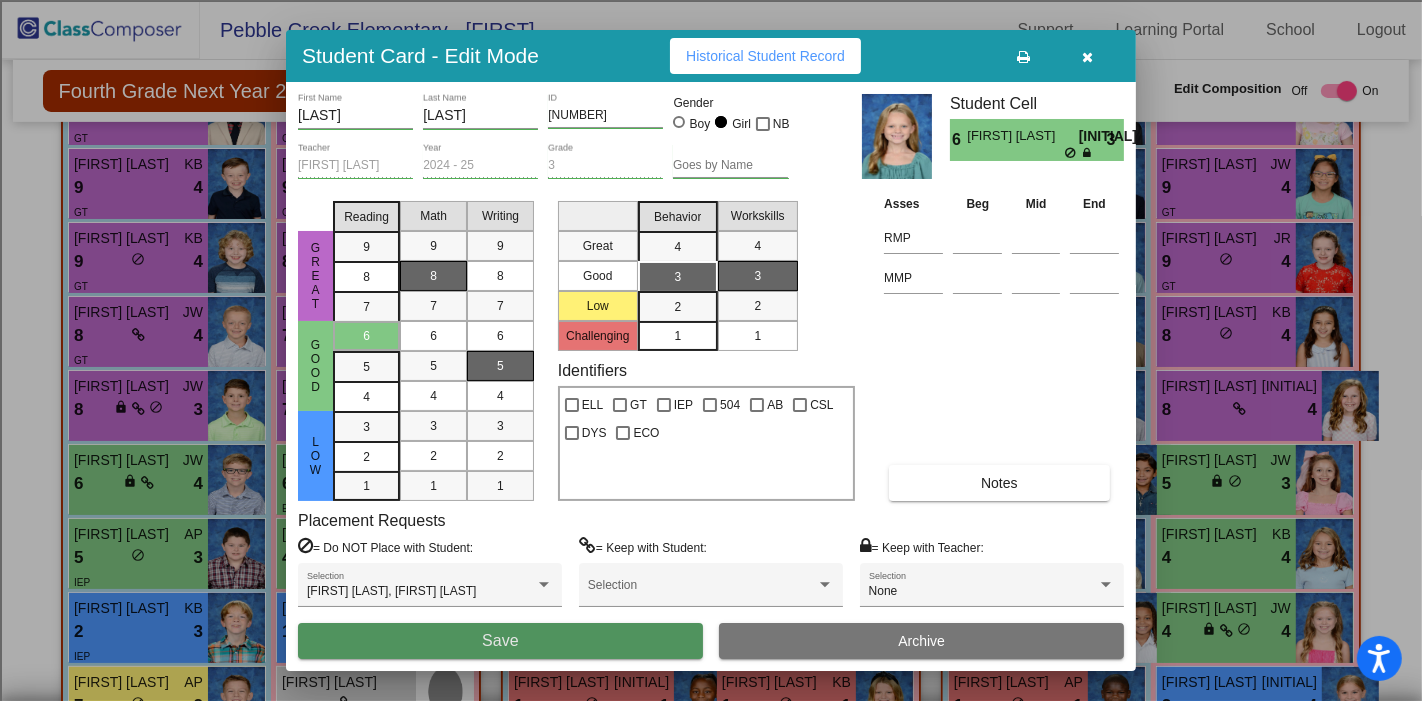 click on "Save" at bounding box center [500, 641] 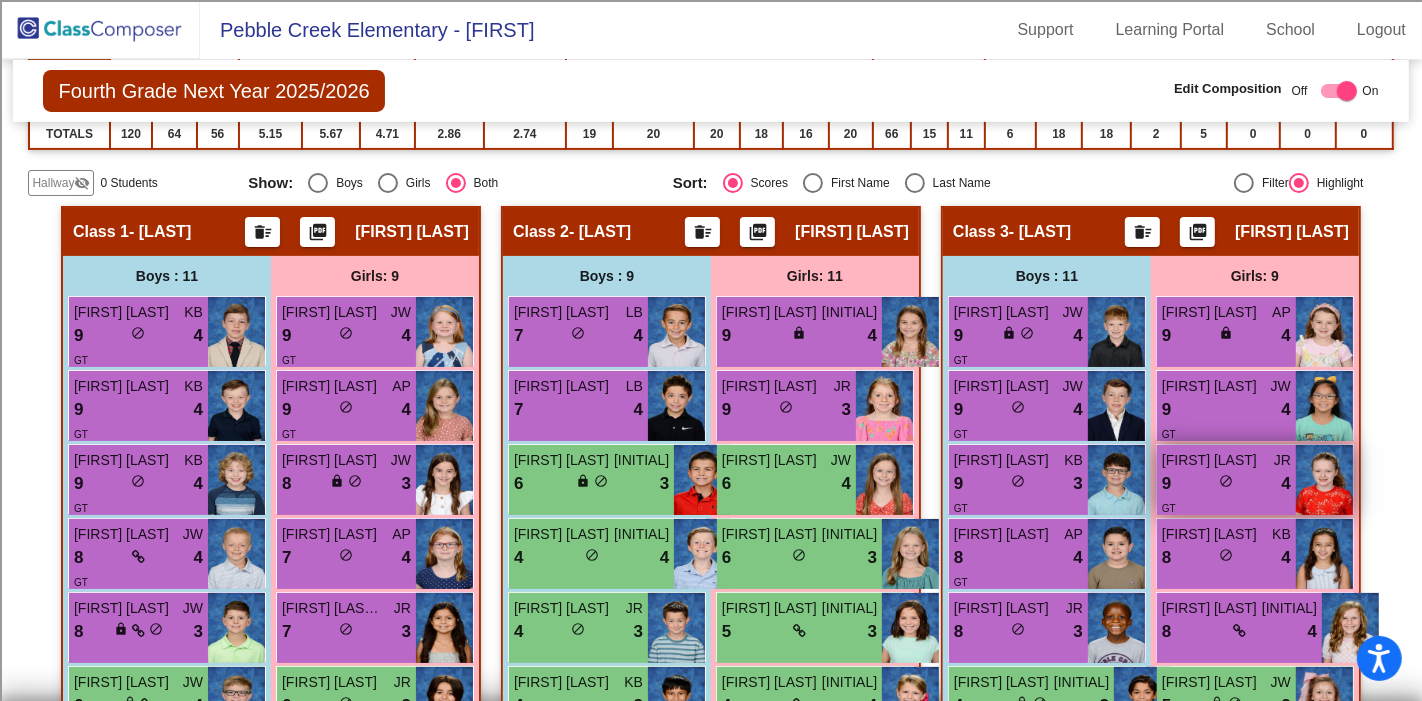 scroll, scrollTop: 635, scrollLeft: 0, axis: vertical 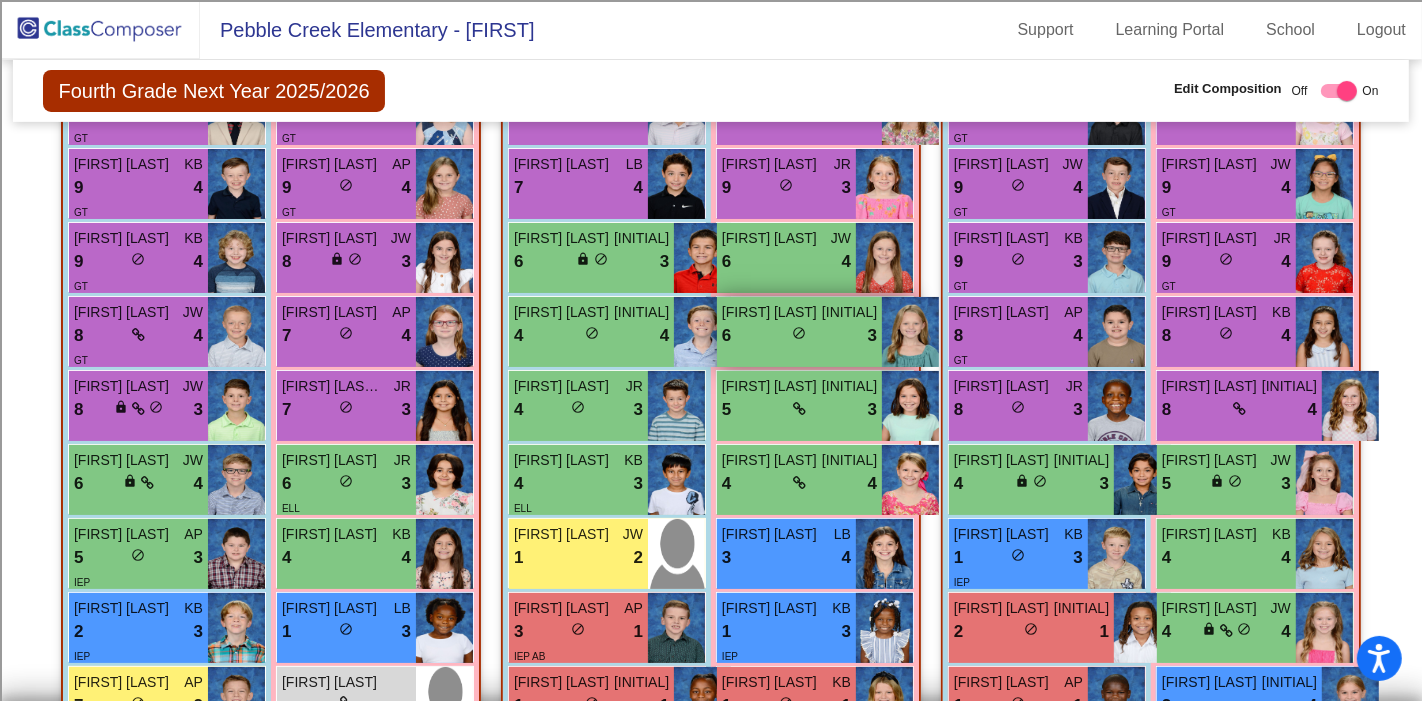 click on "do_not_disturb_alt" at bounding box center [800, 333] 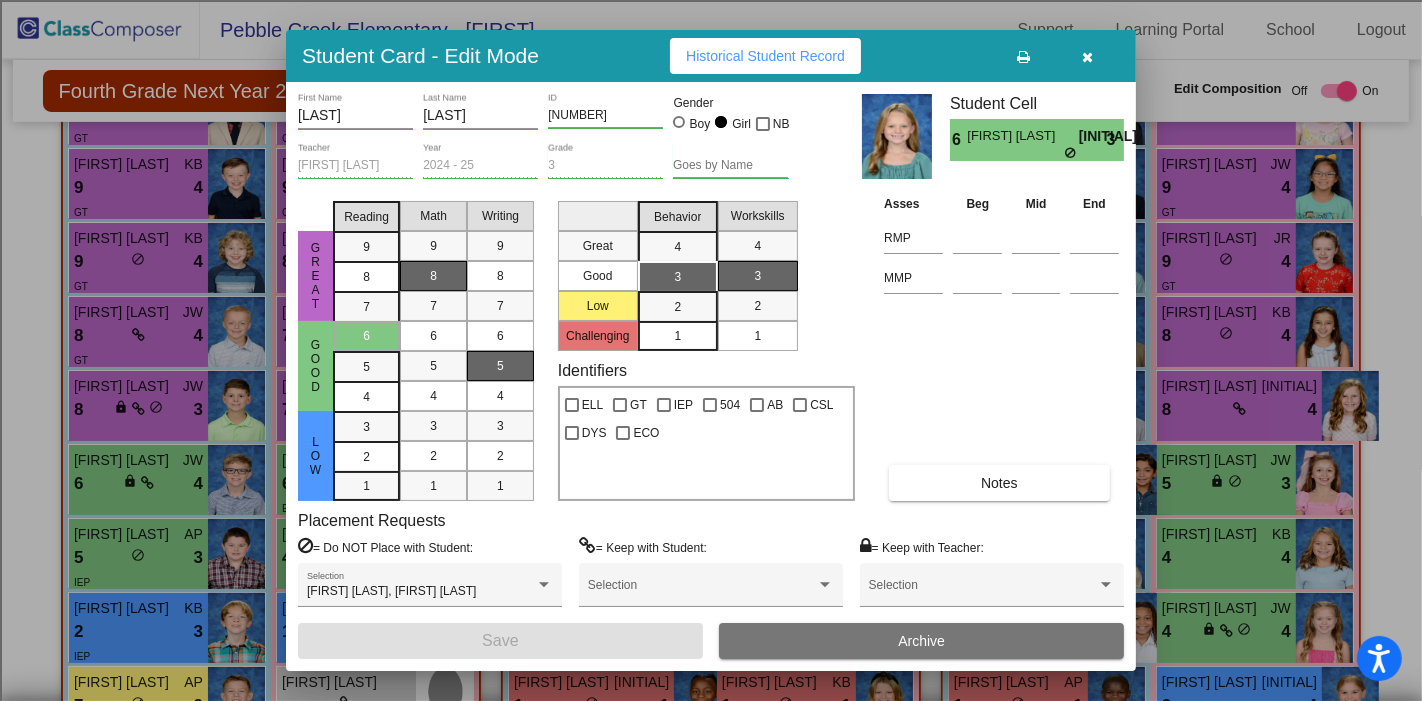 click at bounding box center (1088, 57) 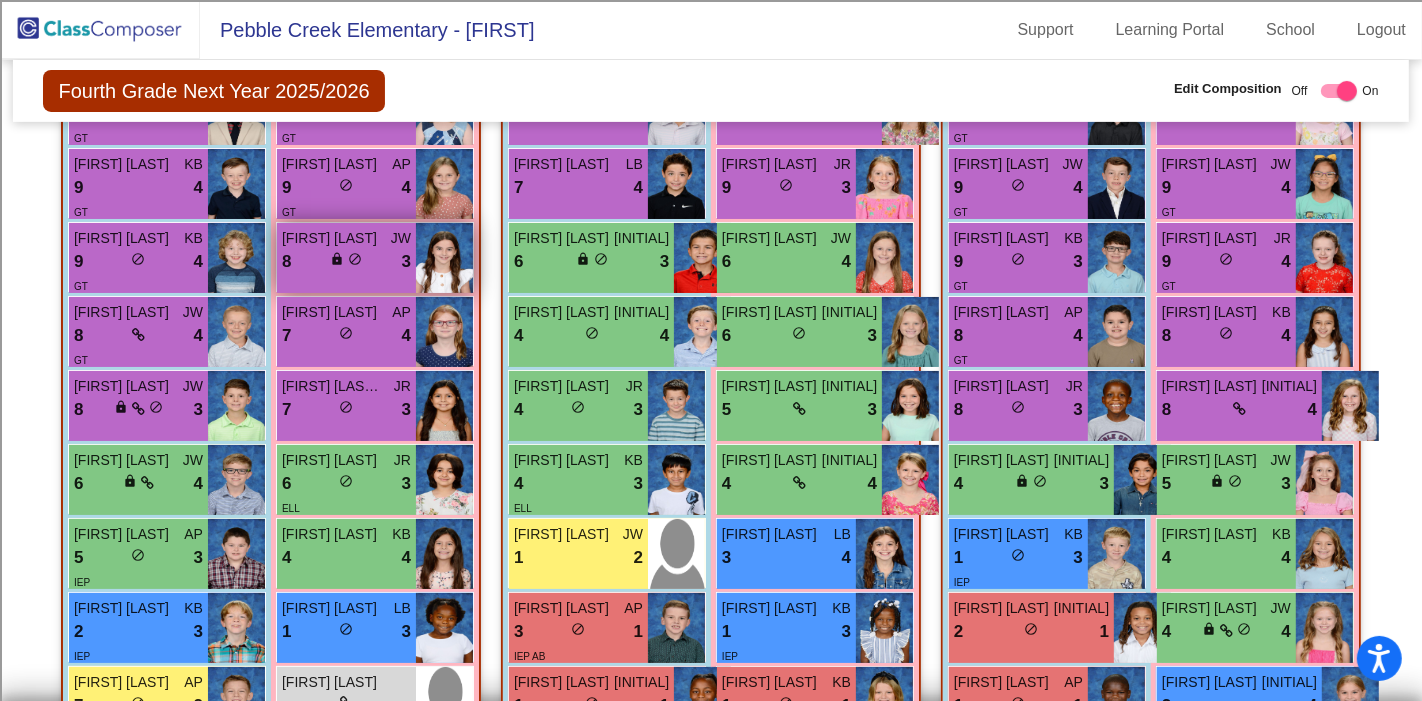 click on "do_not_disturb_alt" at bounding box center [355, 259] 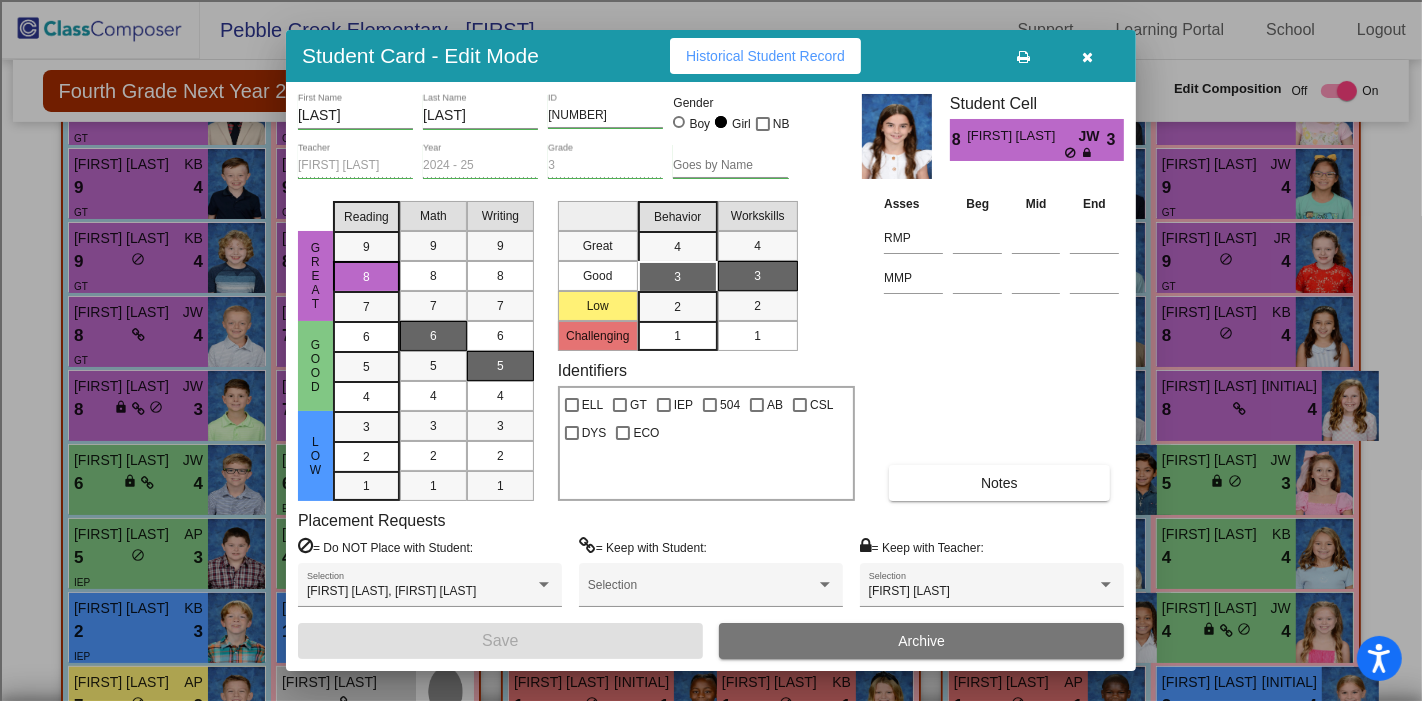 click at bounding box center [1088, 57] 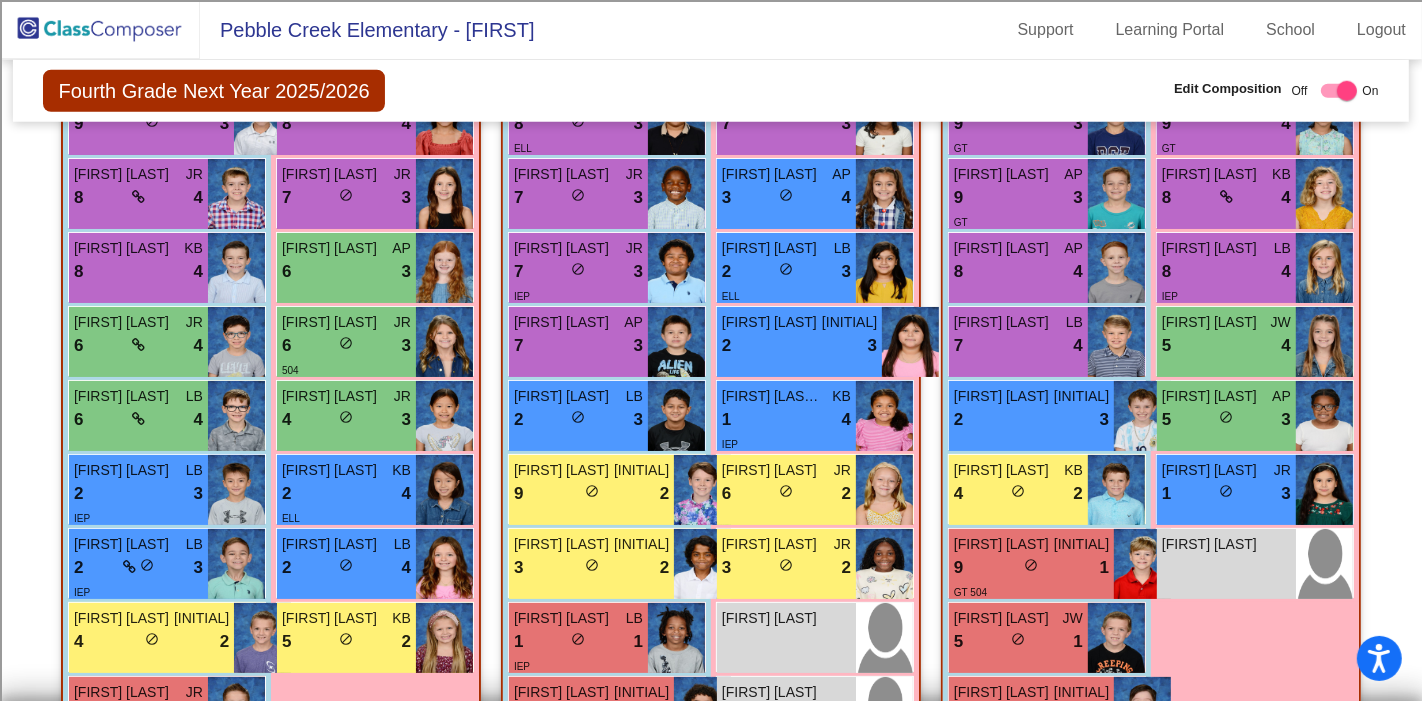 scroll, scrollTop: 0, scrollLeft: 0, axis: both 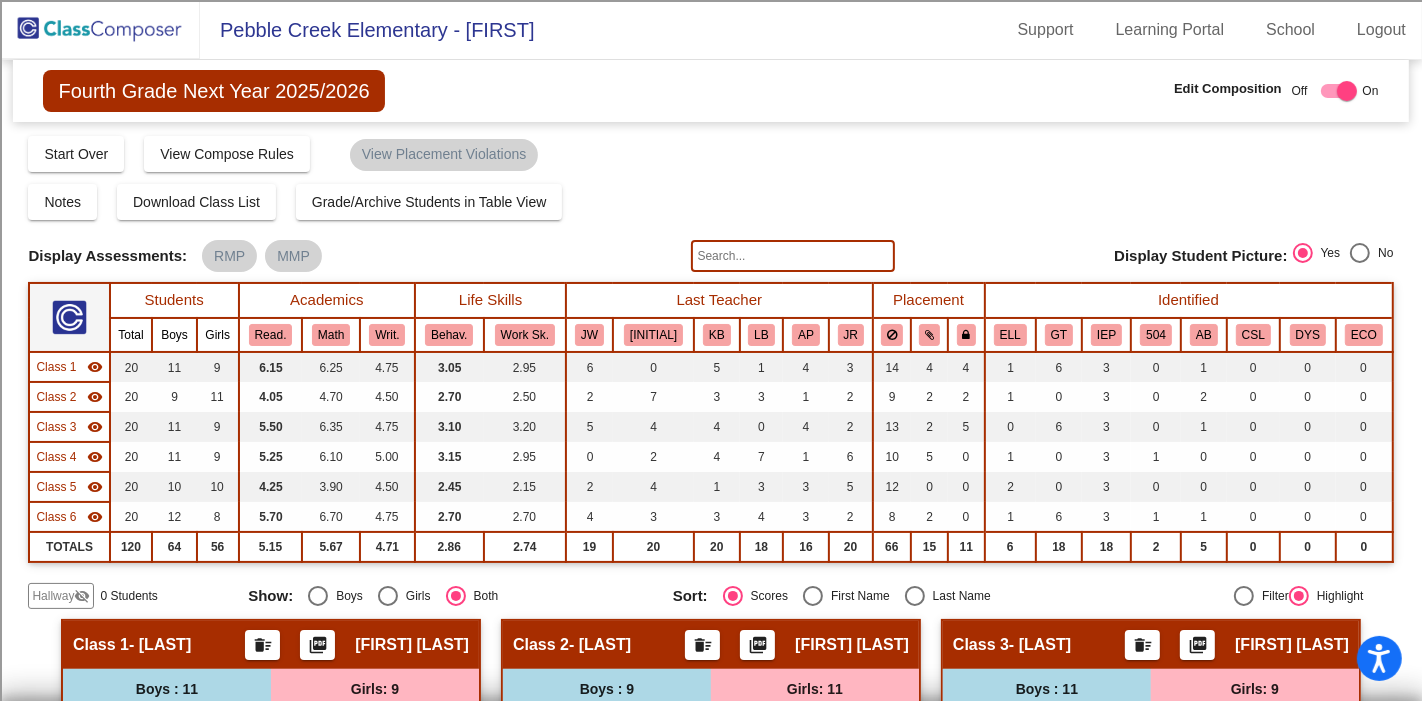 click 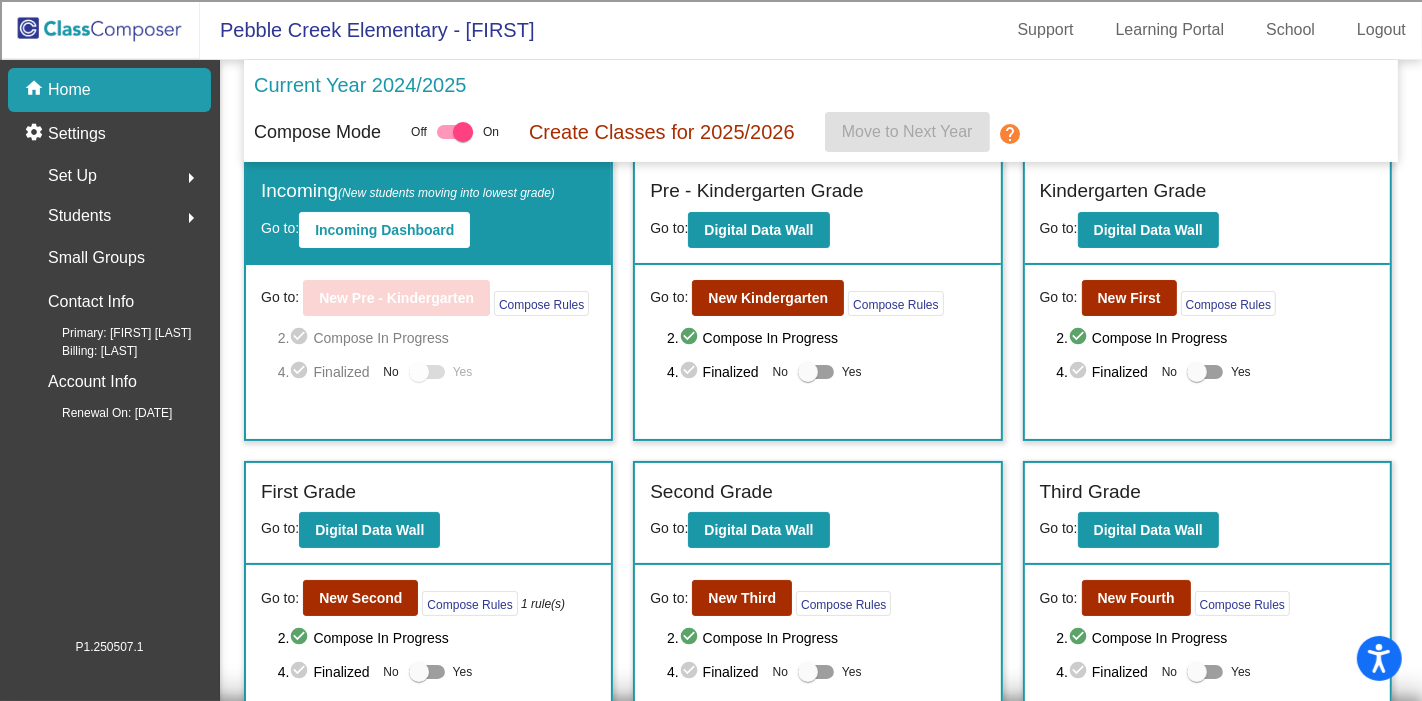 scroll, scrollTop: 0, scrollLeft: 0, axis: both 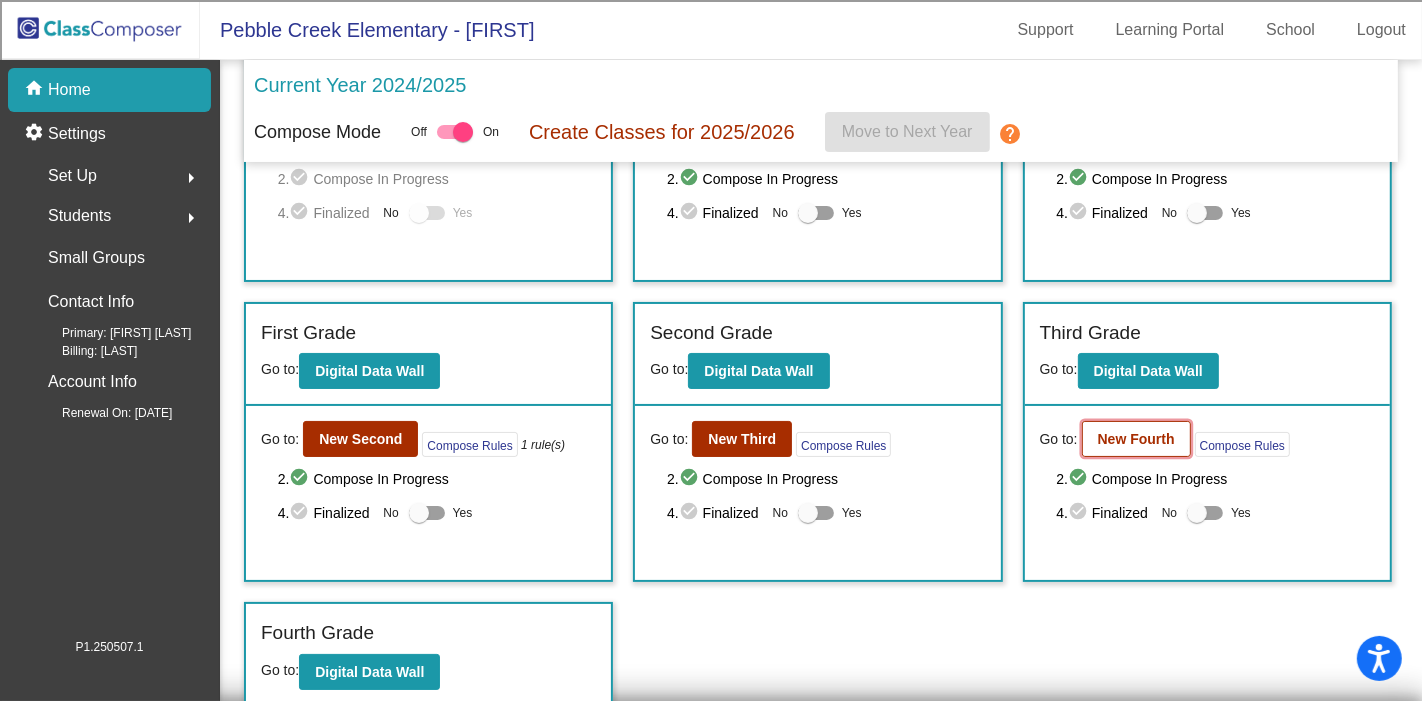 click on "New Fourth" 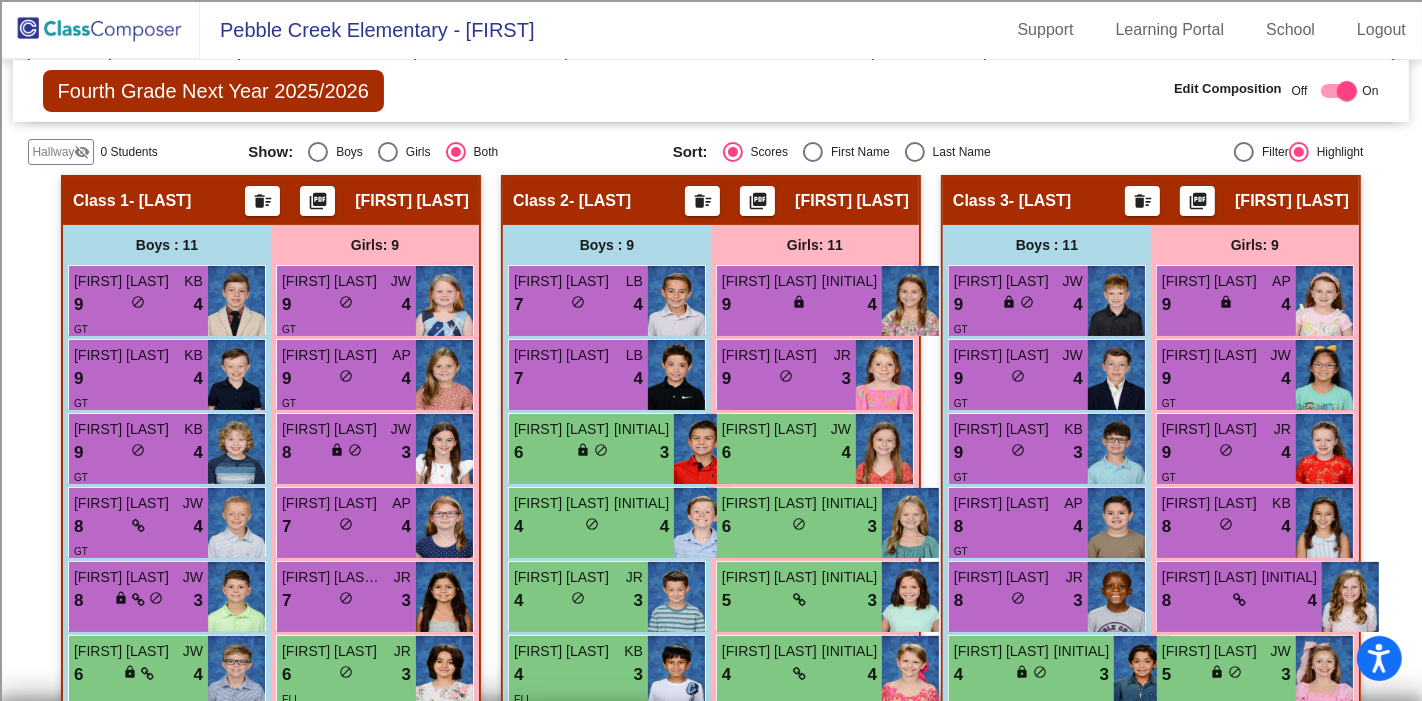 scroll, scrollTop: 888, scrollLeft: 0, axis: vertical 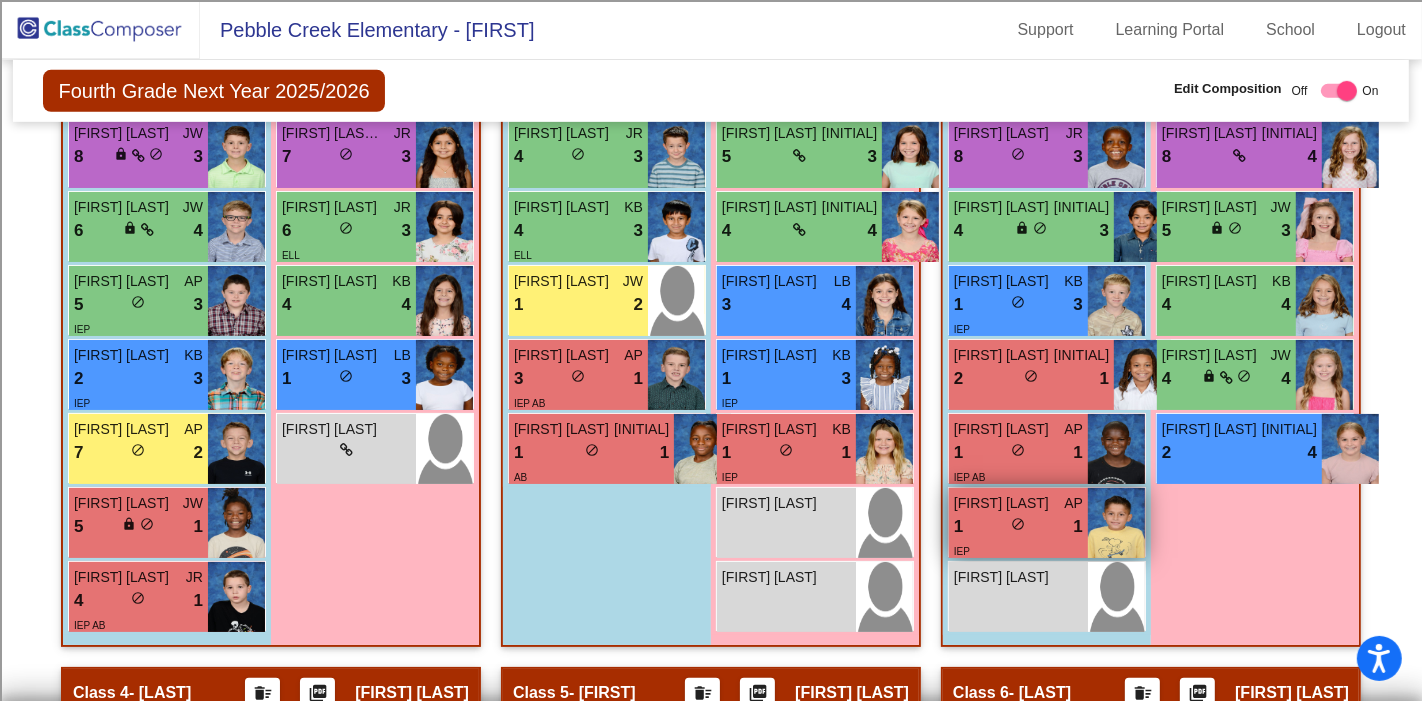 click on "1 lock do_not_disturb_alt 1" at bounding box center [1018, 527] 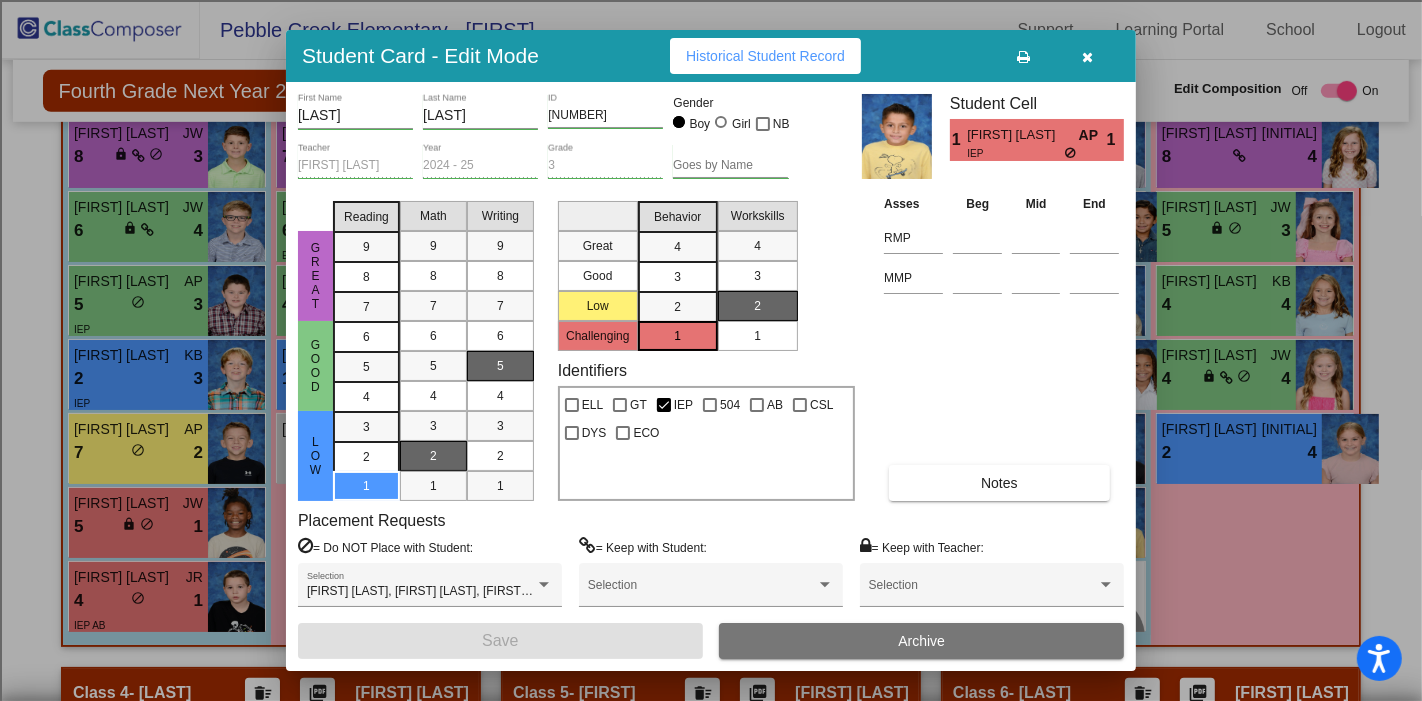 click at bounding box center (1088, 57) 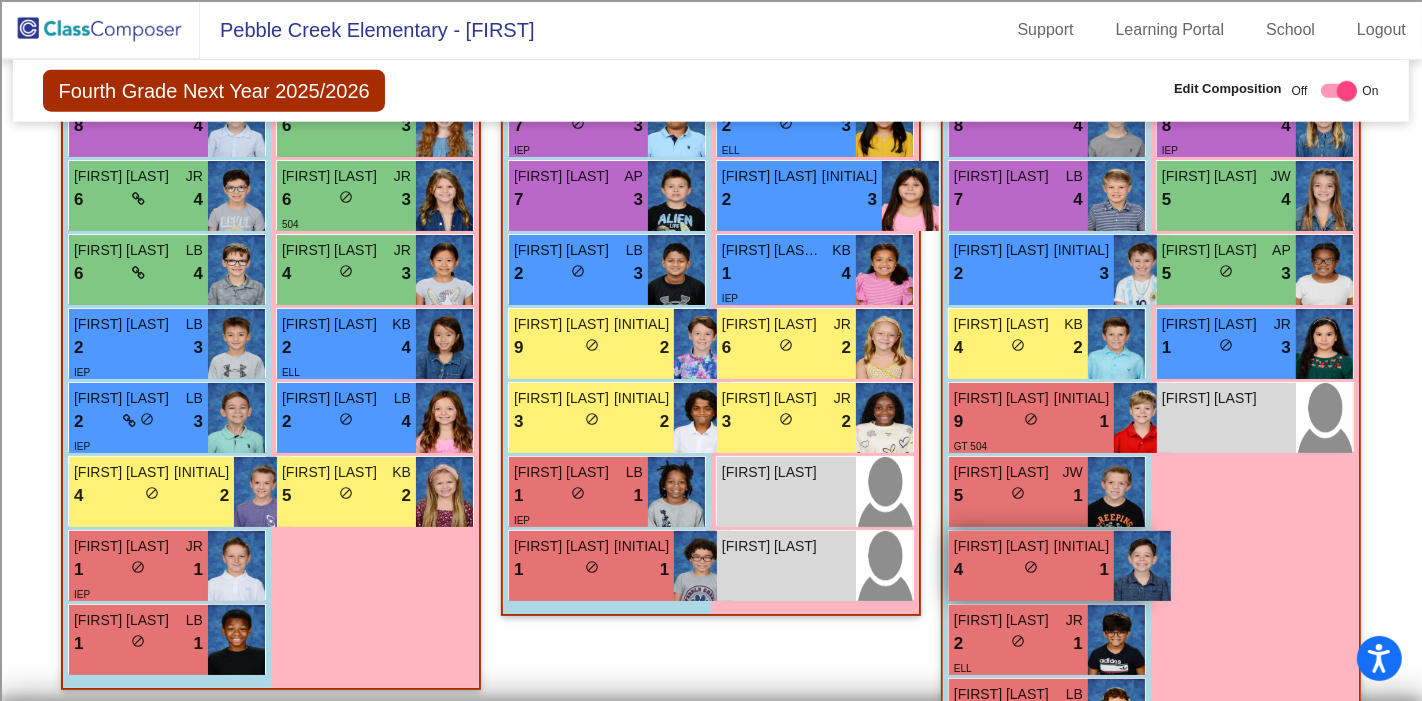 scroll, scrollTop: 1746, scrollLeft: 0, axis: vertical 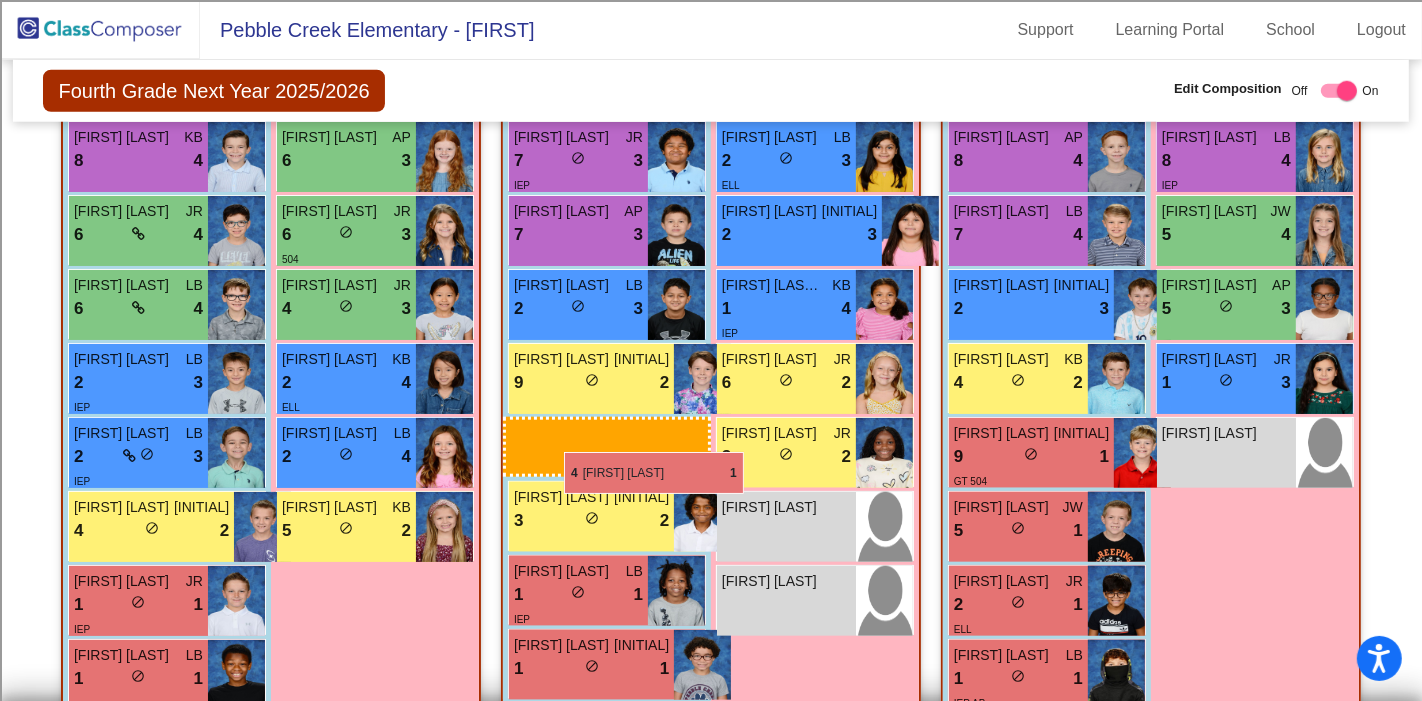 drag, startPoint x: 1057, startPoint y: 604, endPoint x: 564, endPoint y: 452, distance: 515.9002 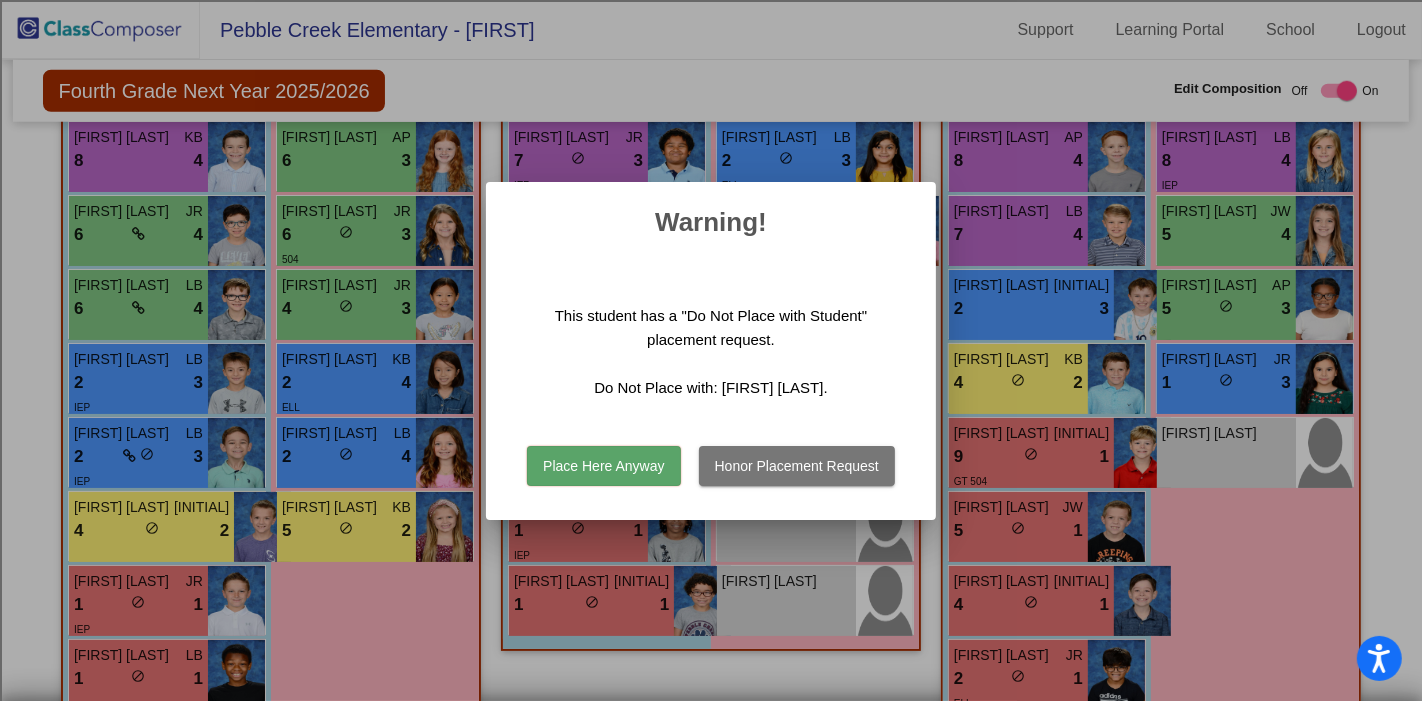 click on "Place Here Anyway" at bounding box center [603, 466] 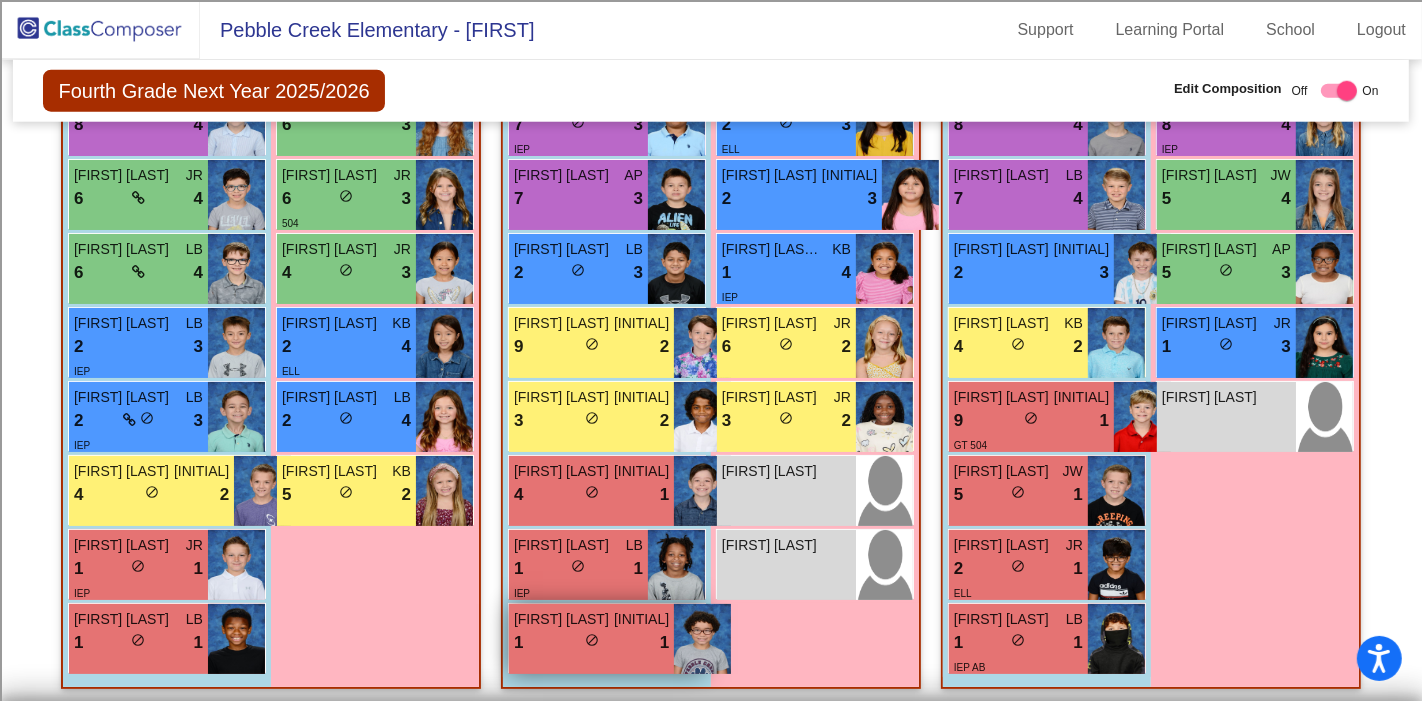 scroll, scrollTop: 1783, scrollLeft: 0, axis: vertical 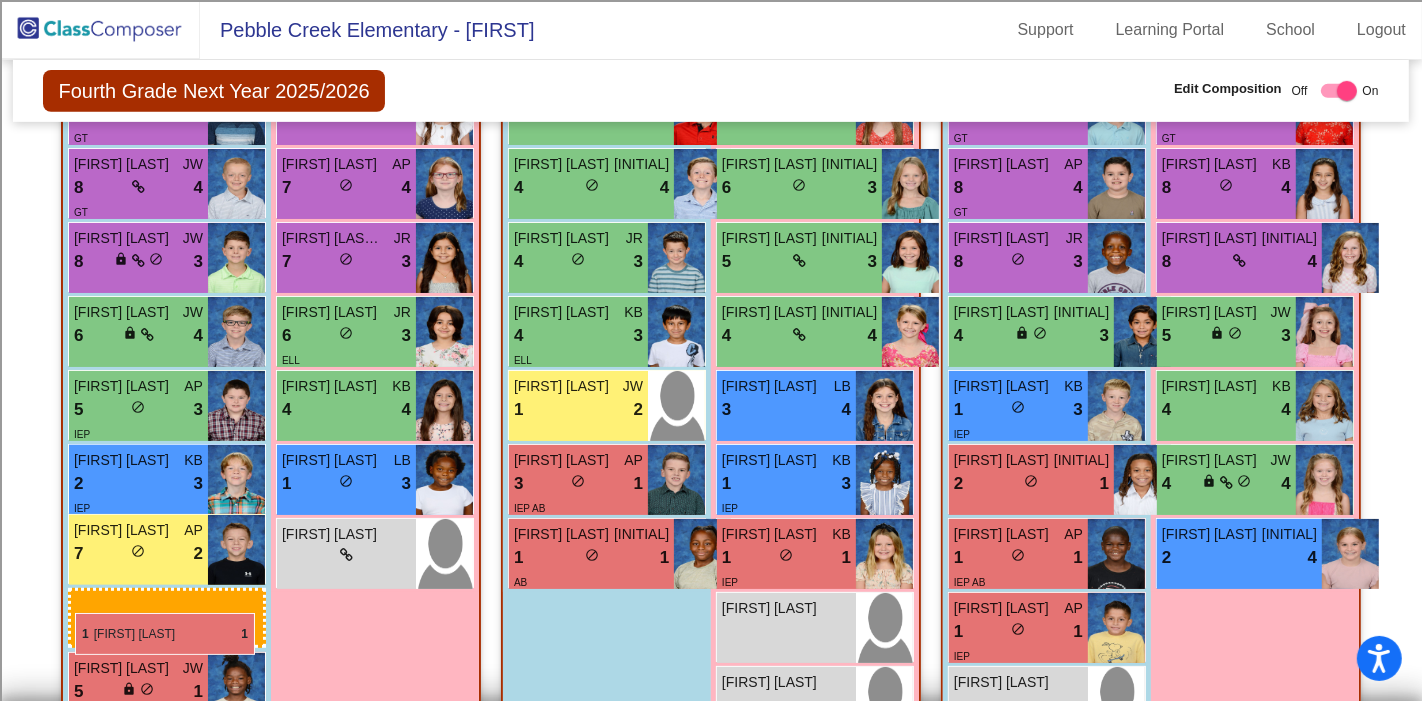 drag, startPoint x: 634, startPoint y: 647, endPoint x: 75, endPoint y: 613, distance: 560.033 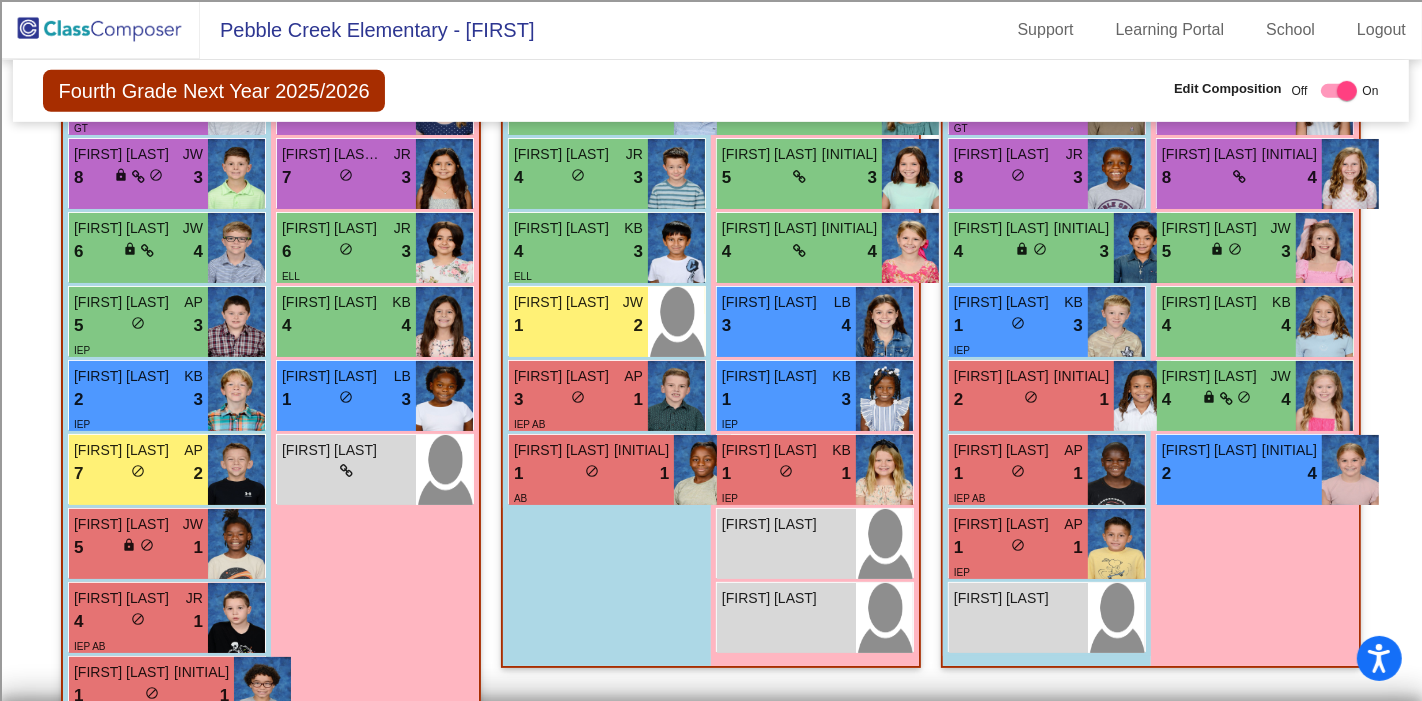 scroll, scrollTop: 968, scrollLeft: 0, axis: vertical 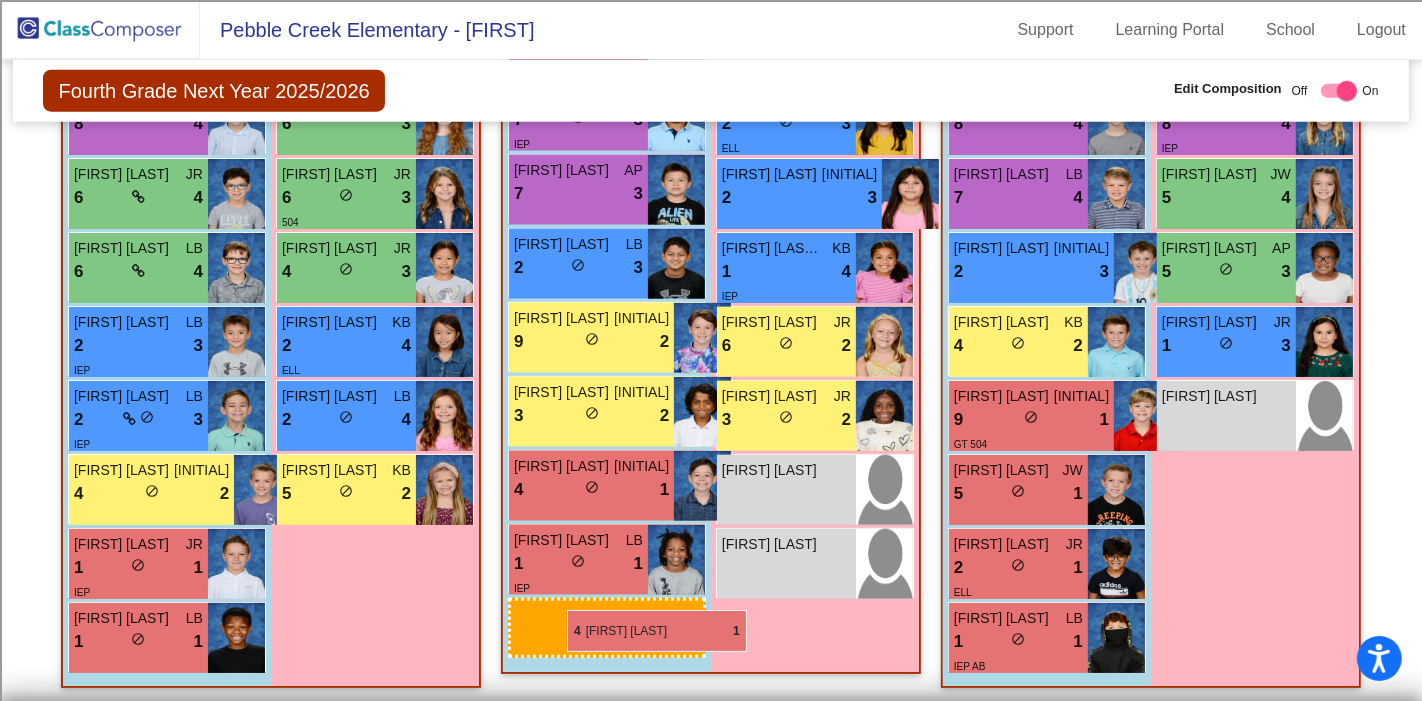 drag, startPoint x: 161, startPoint y: 506, endPoint x: 567, endPoint y: 611, distance: 419.35785 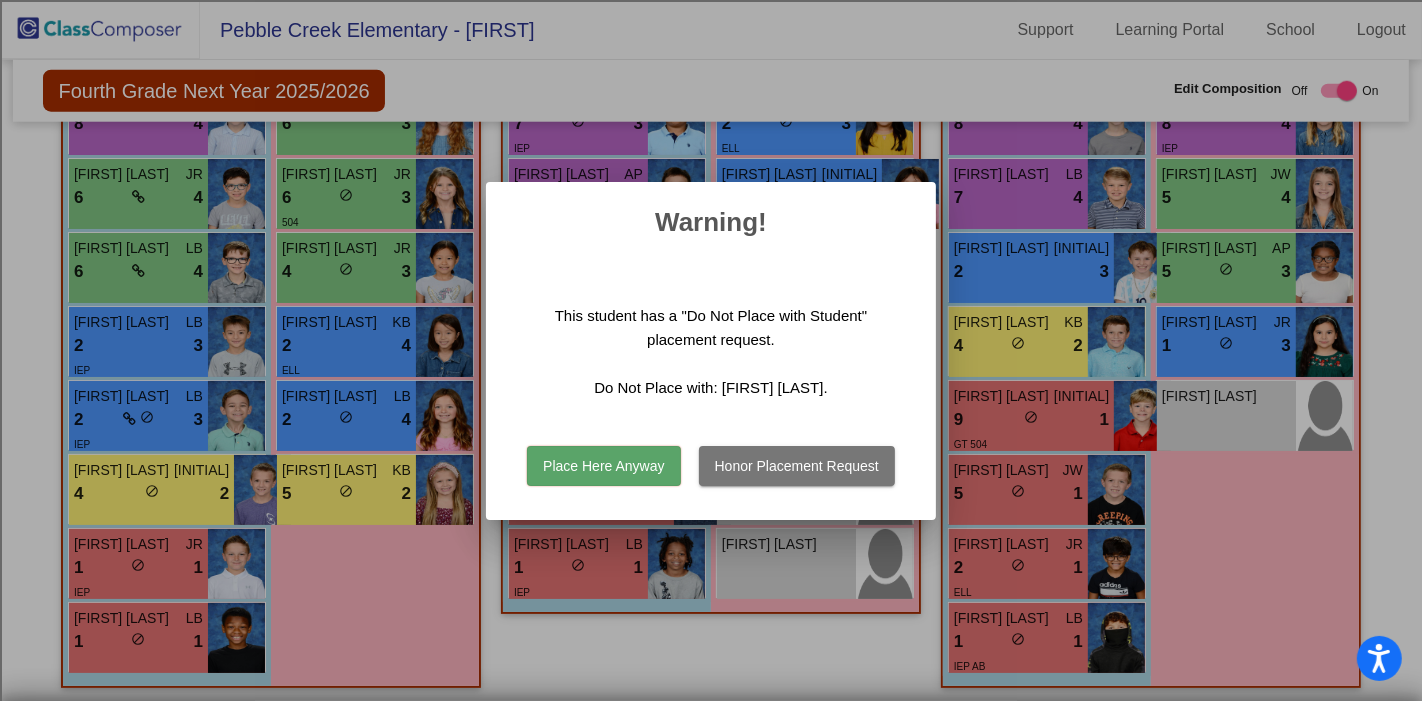 click on "Place Here Anyway" at bounding box center [603, 466] 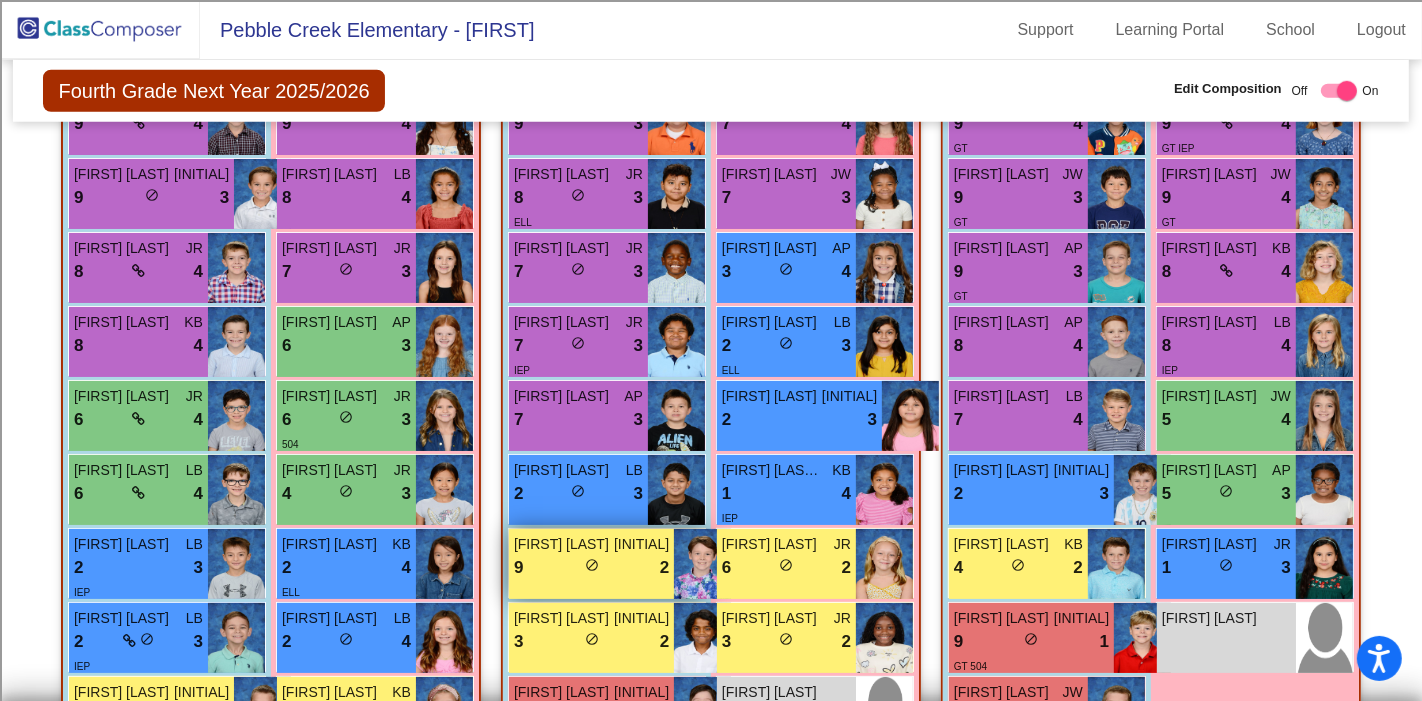 scroll, scrollTop: 1783, scrollLeft: 0, axis: vertical 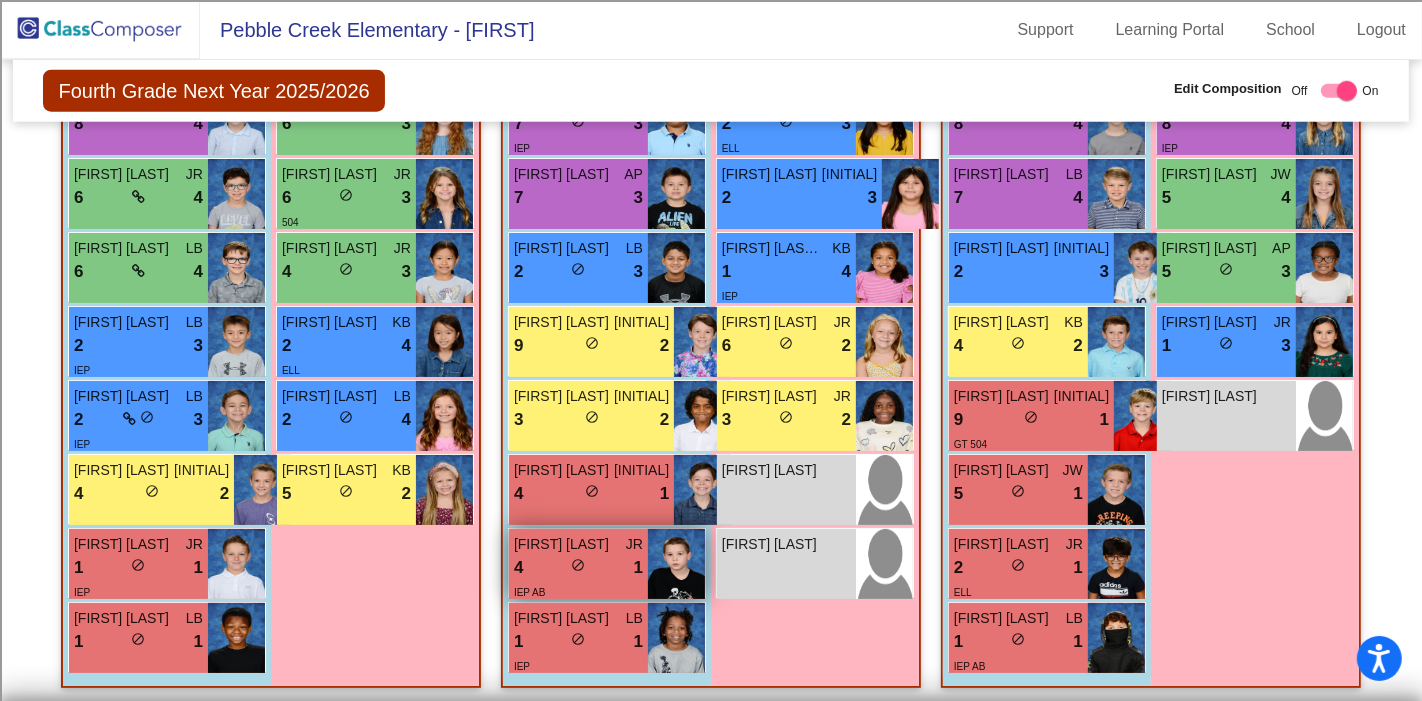 click on "[FIRST] [LAST]" at bounding box center [564, 544] 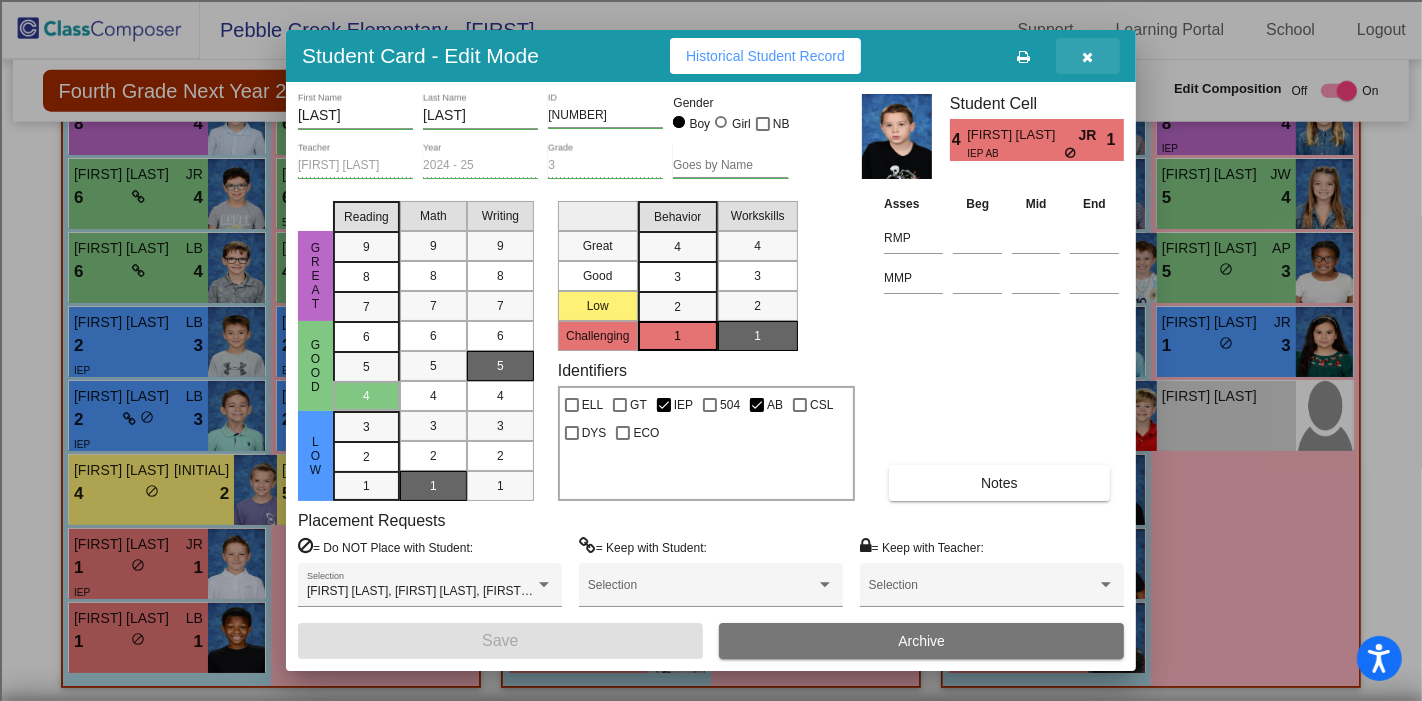 click at bounding box center [1088, 56] 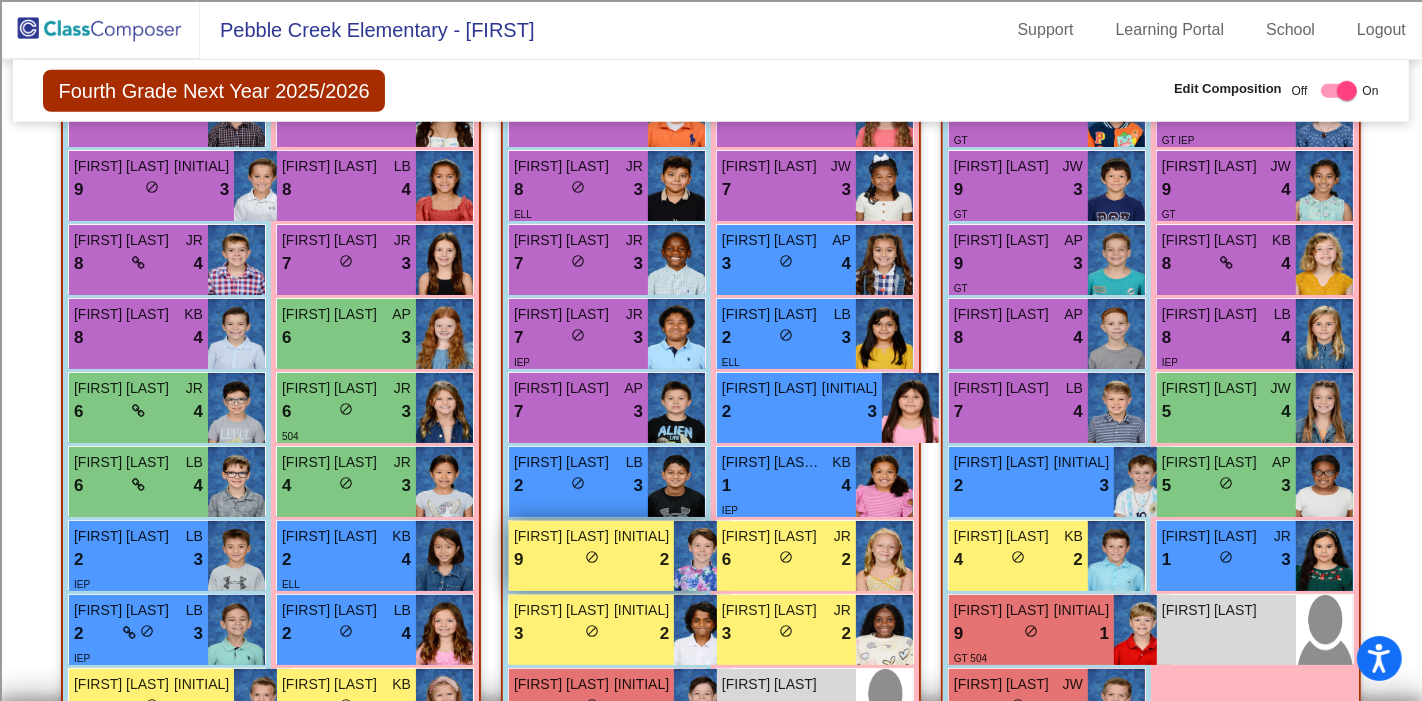scroll, scrollTop: 1561, scrollLeft: 0, axis: vertical 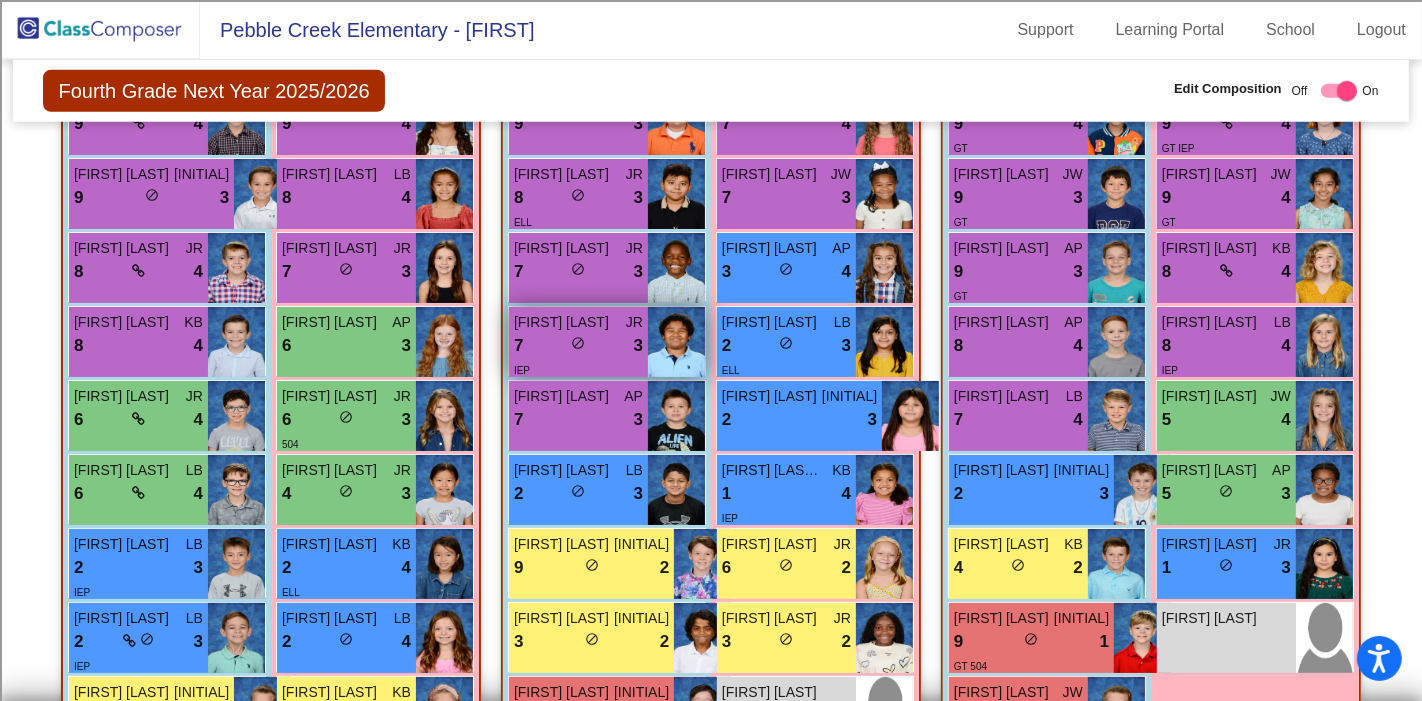 click on "7 lock do_not_disturb_alt 3" at bounding box center (578, 346) 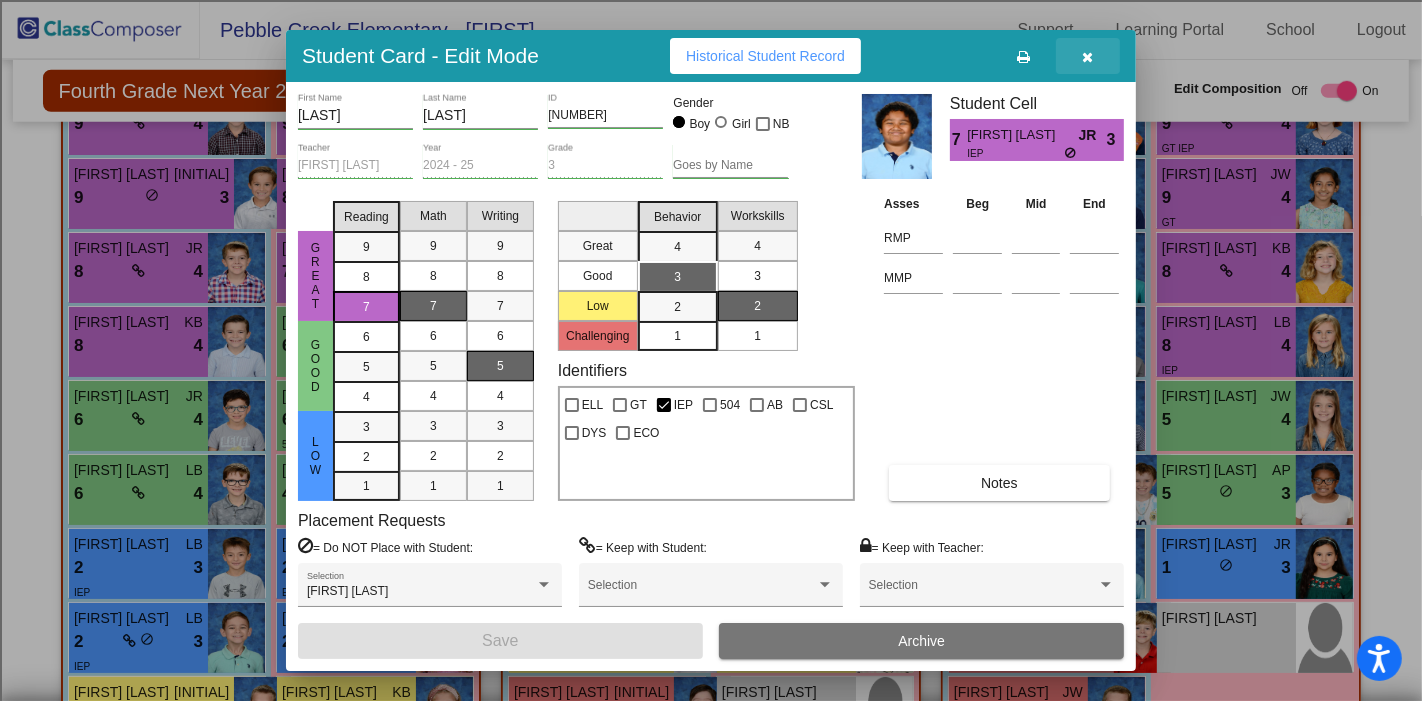 click at bounding box center [1088, 57] 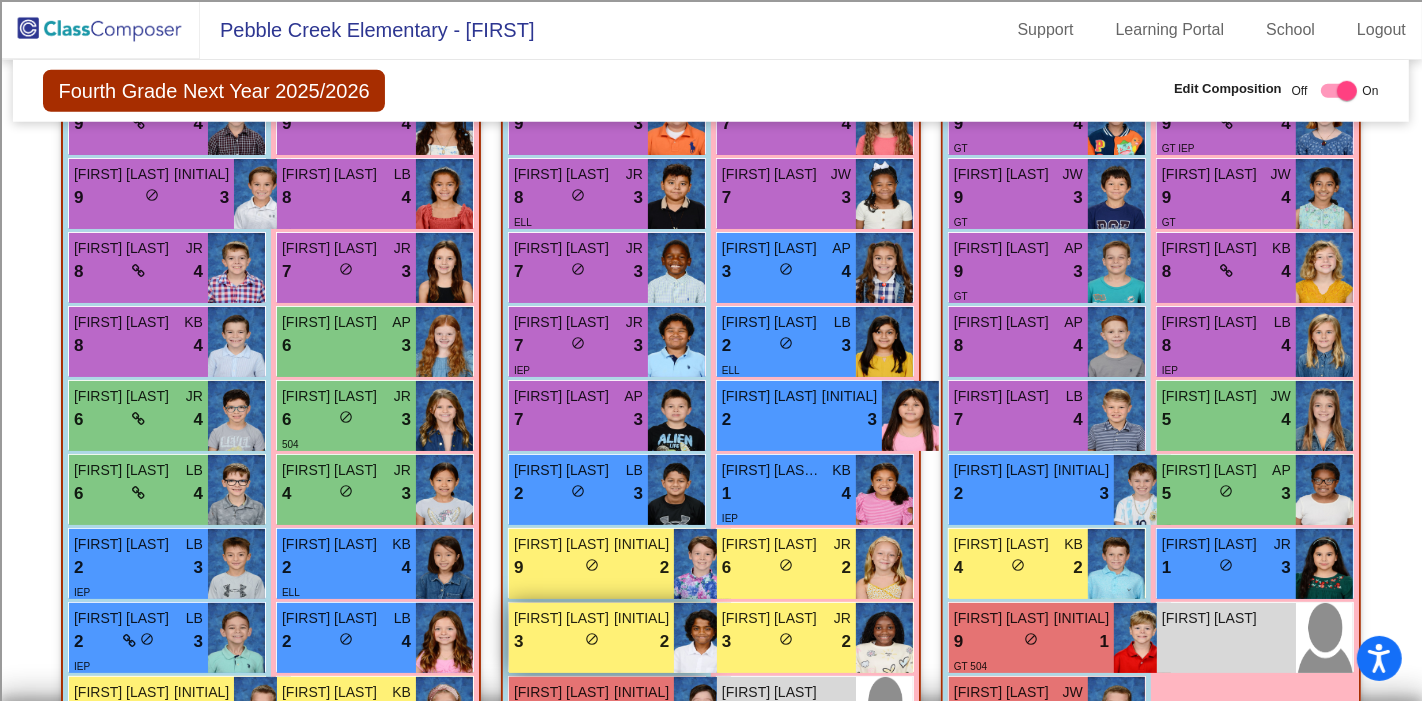 scroll, scrollTop: 1783, scrollLeft: 0, axis: vertical 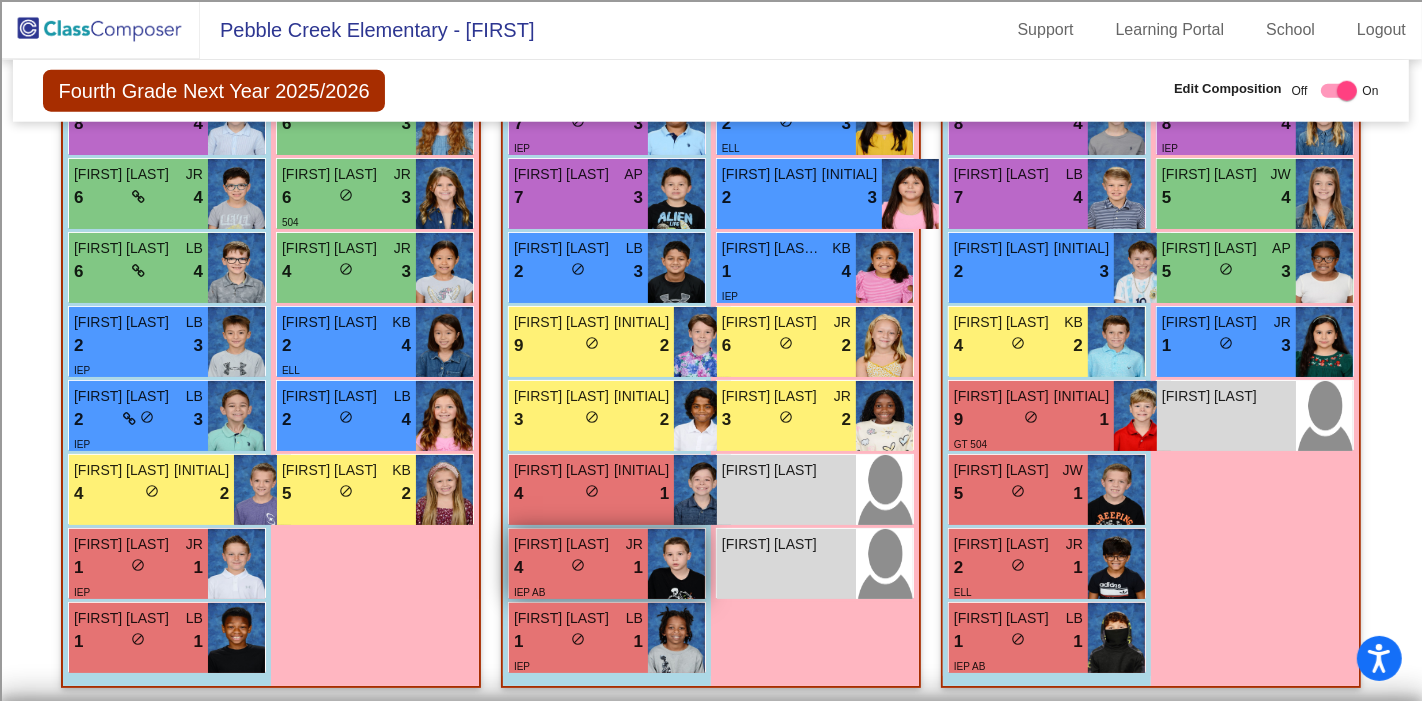 click on "4 lock do_not_disturb_alt 1" at bounding box center [578, 568] 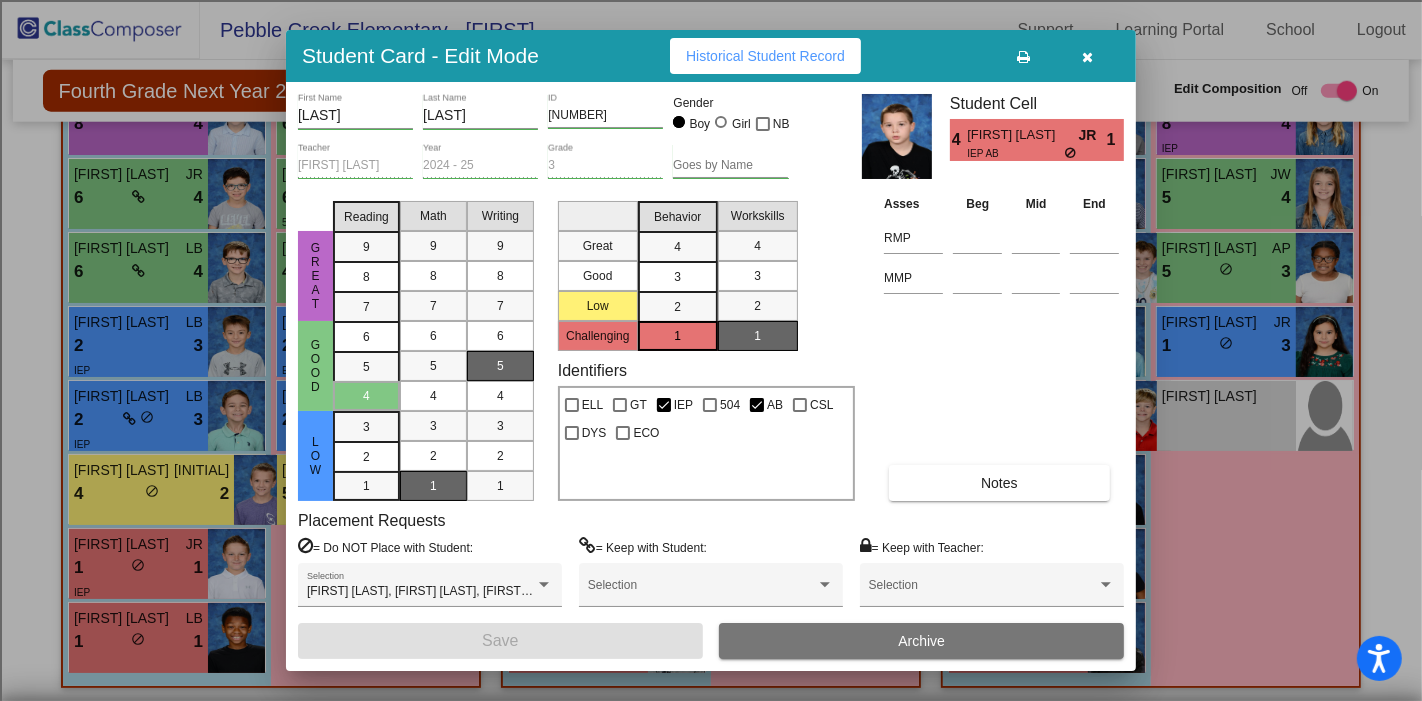 click at bounding box center (1088, 57) 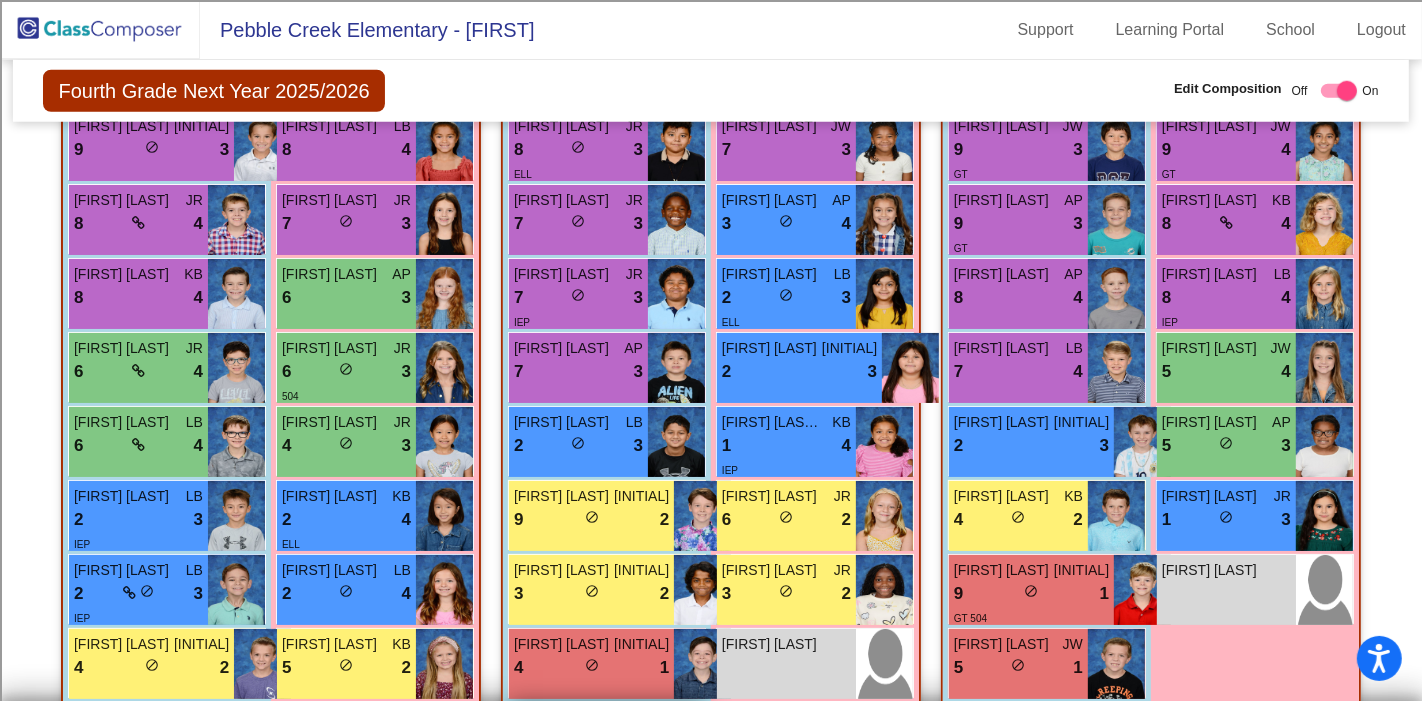 scroll, scrollTop: 1783, scrollLeft: 0, axis: vertical 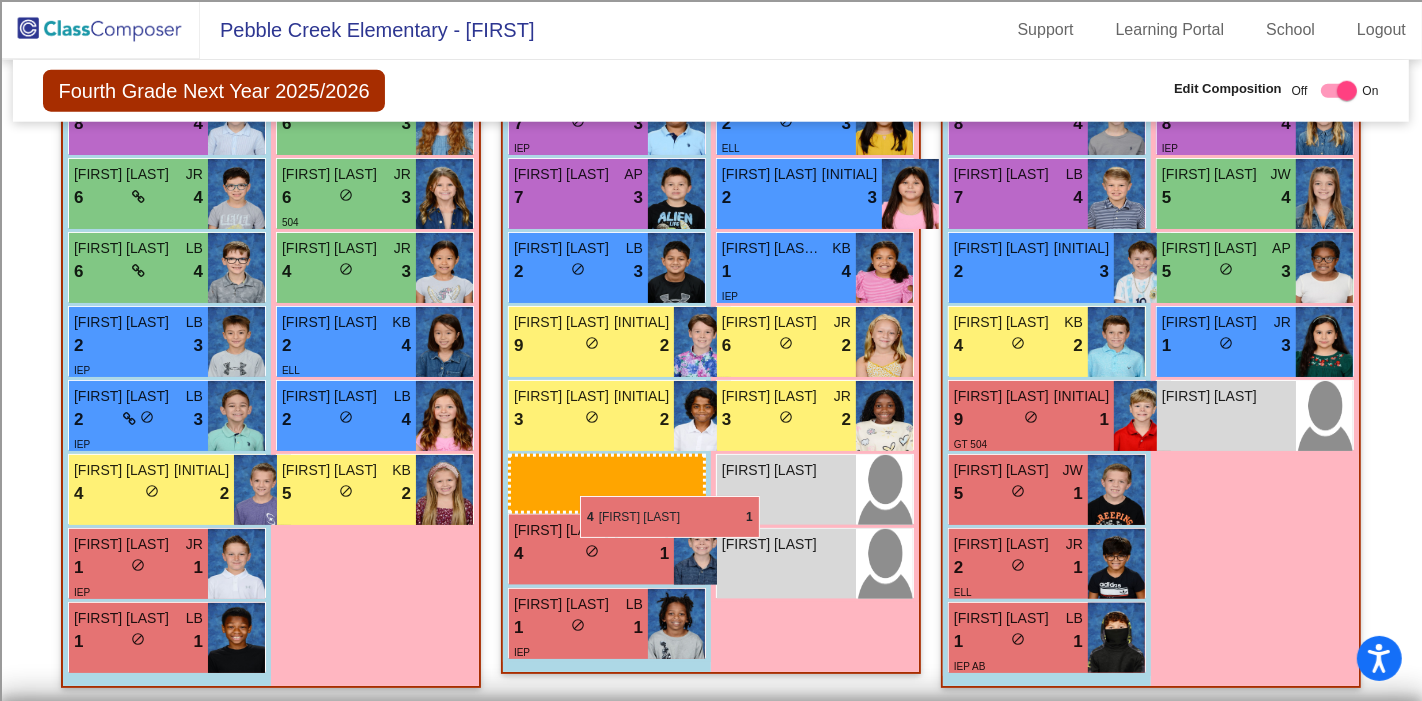 drag, startPoint x: 621, startPoint y: 566, endPoint x: 580, endPoint y: 496, distance: 81.12336 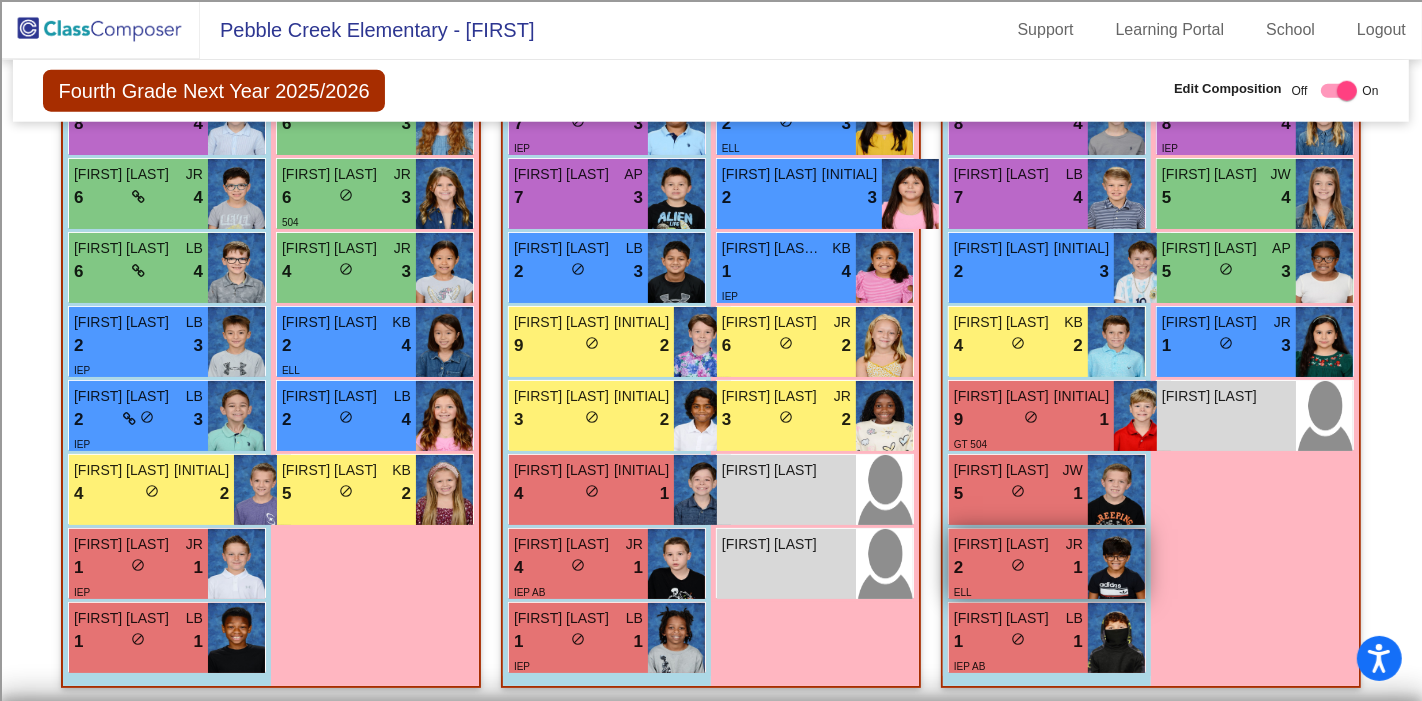 click on "2 lock do_not_disturb_alt 1" at bounding box center [1018, 568] 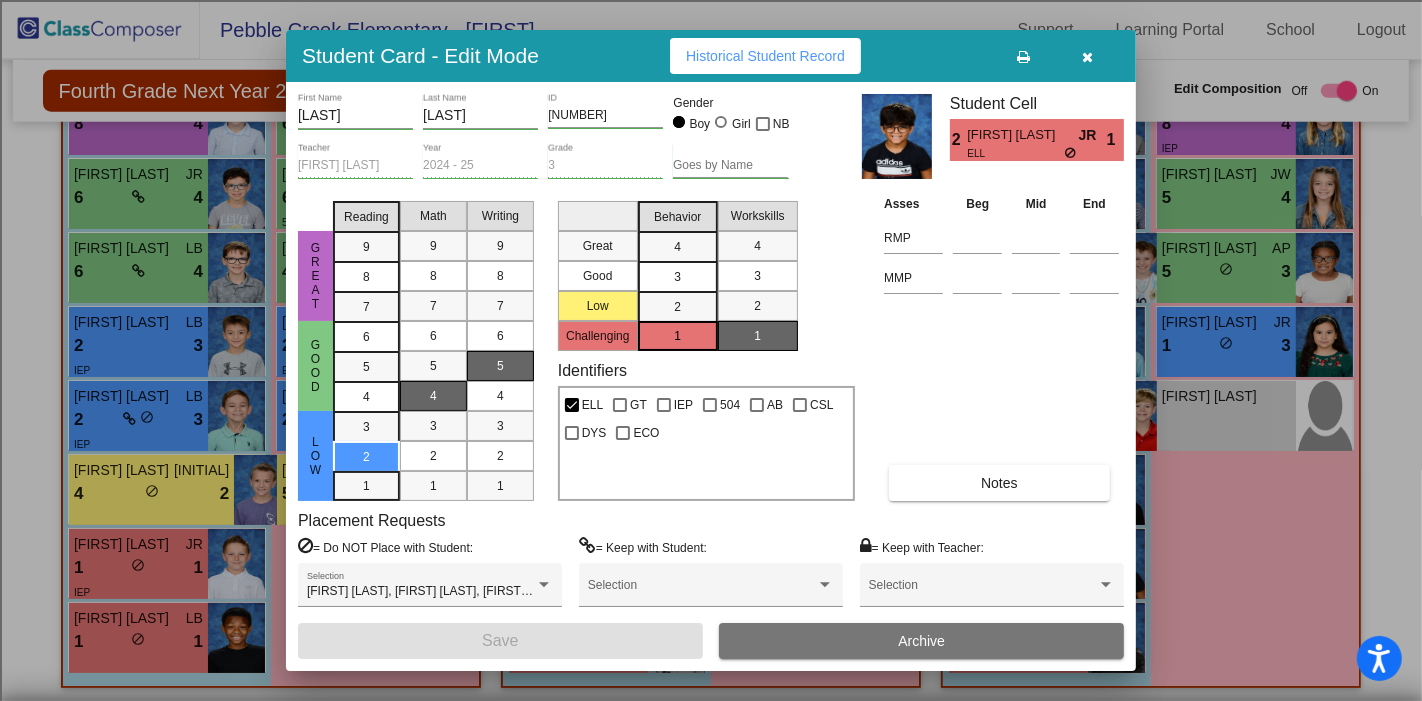 click on "3" at bounding box center (677, 247) 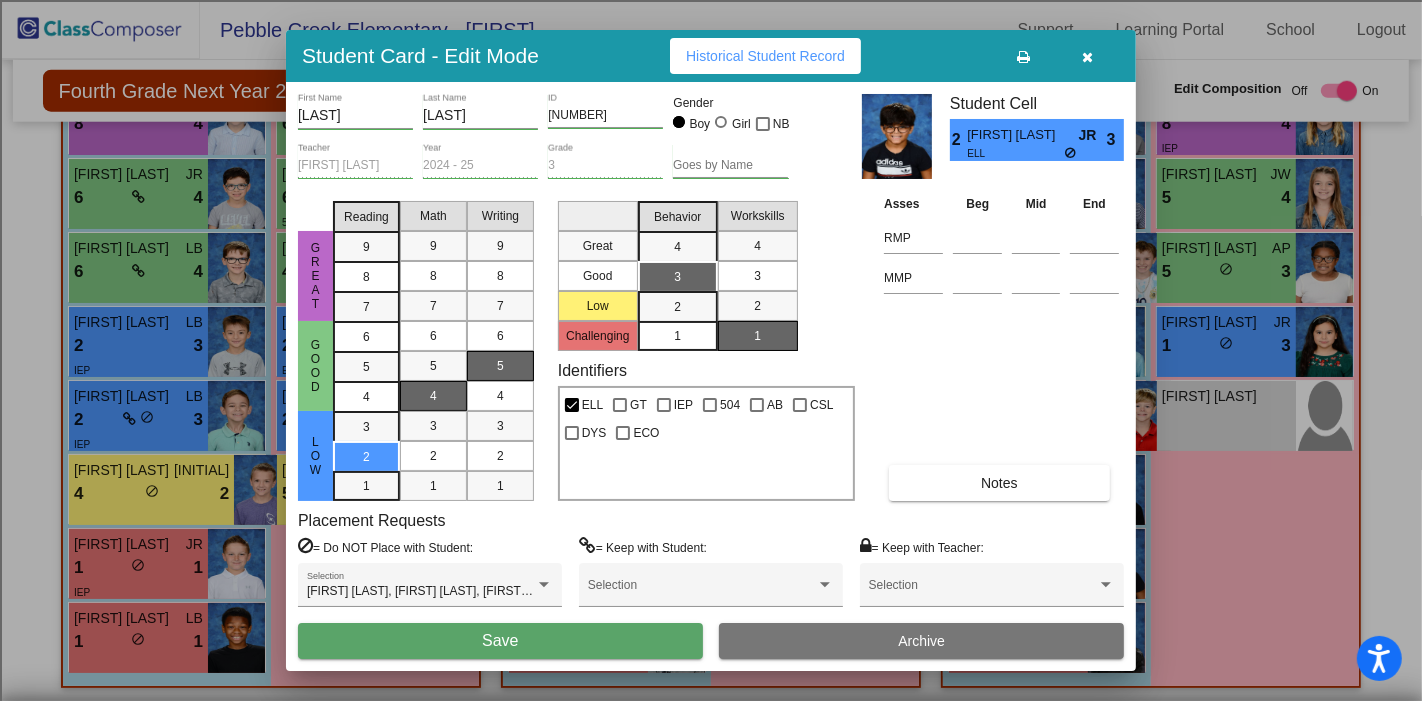 click on "Save" at bounding box center [500, 641] 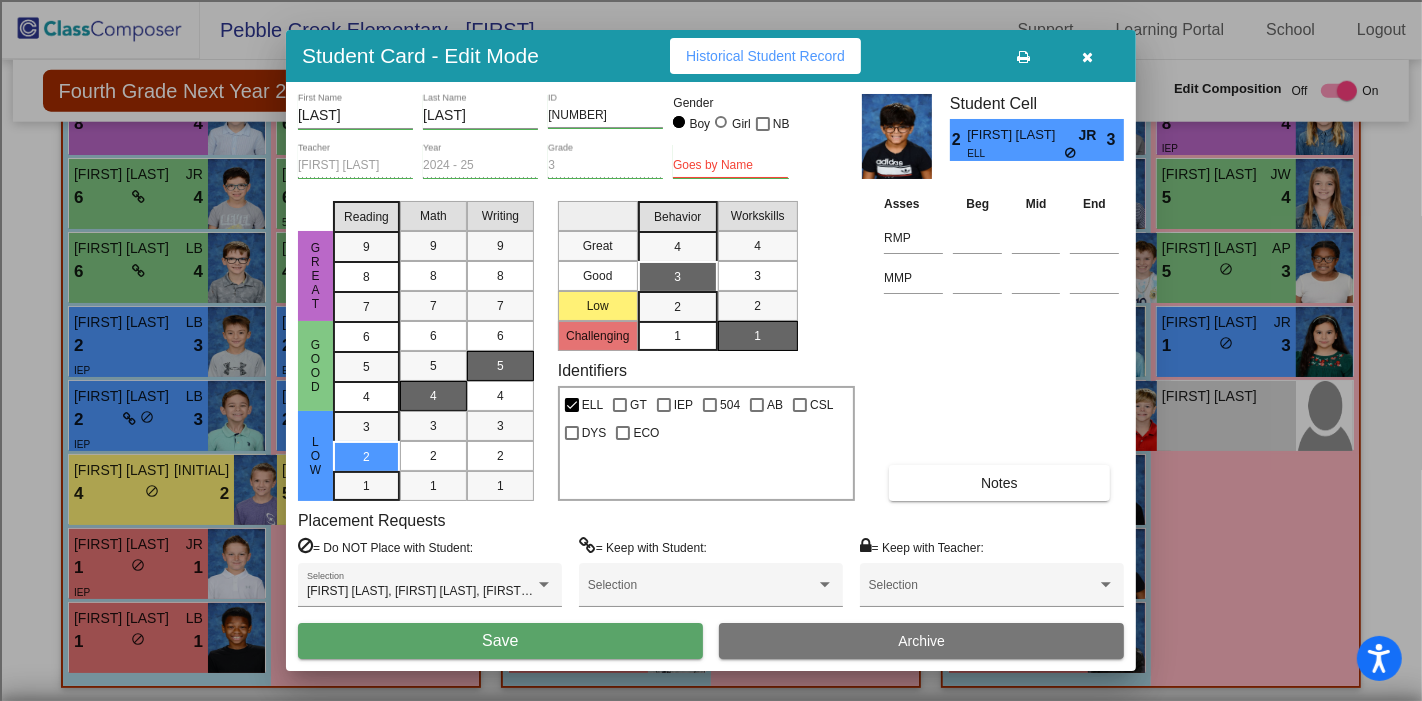 click on "Save" at bounding box center (500, 641) 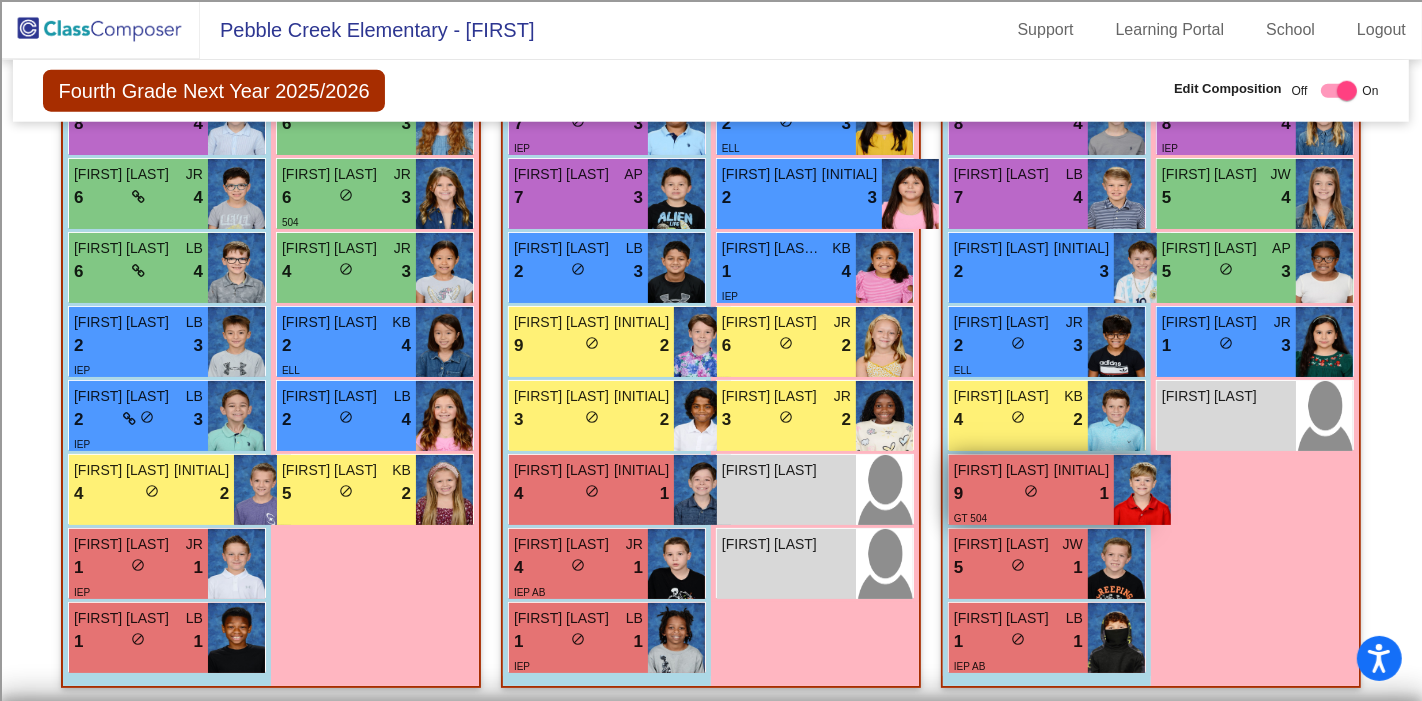 click on "do_not_disturb_alt" at bounding box center (1032, 491) 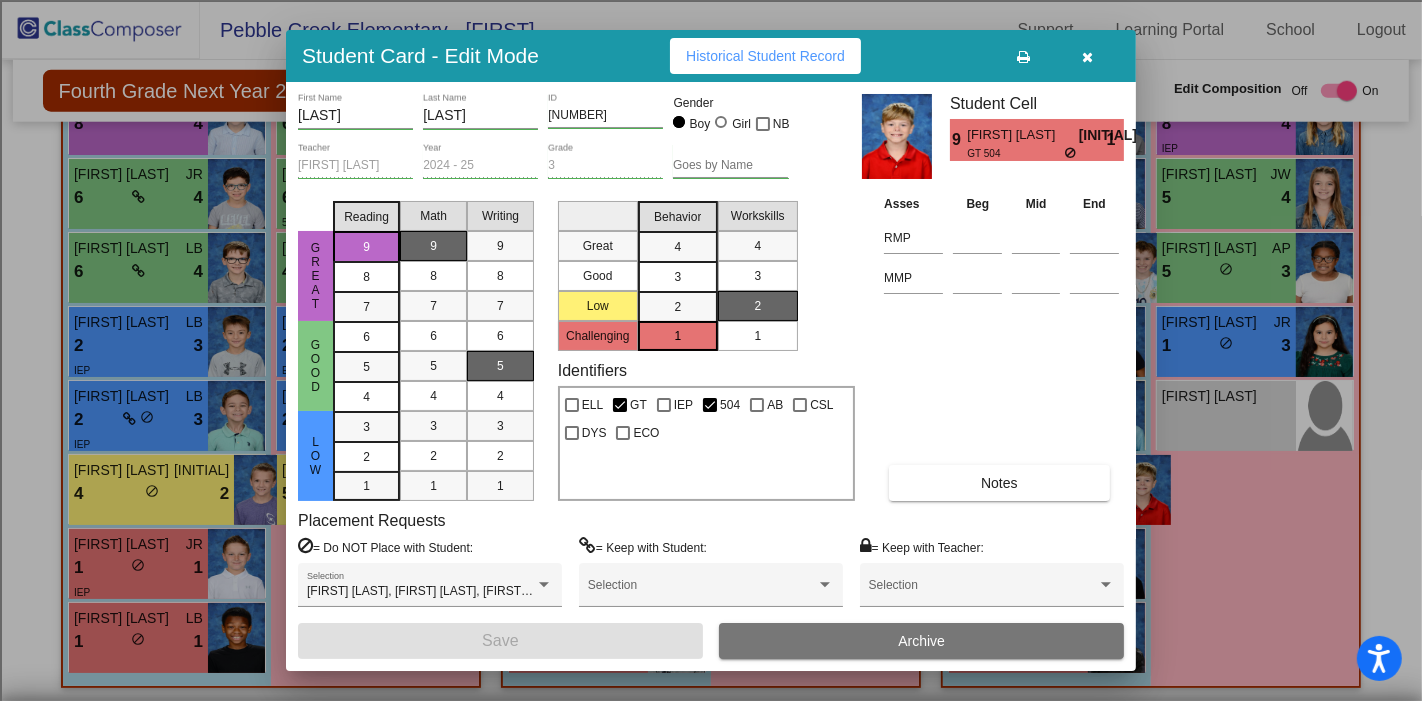 click at bounding box center [1088, 57] 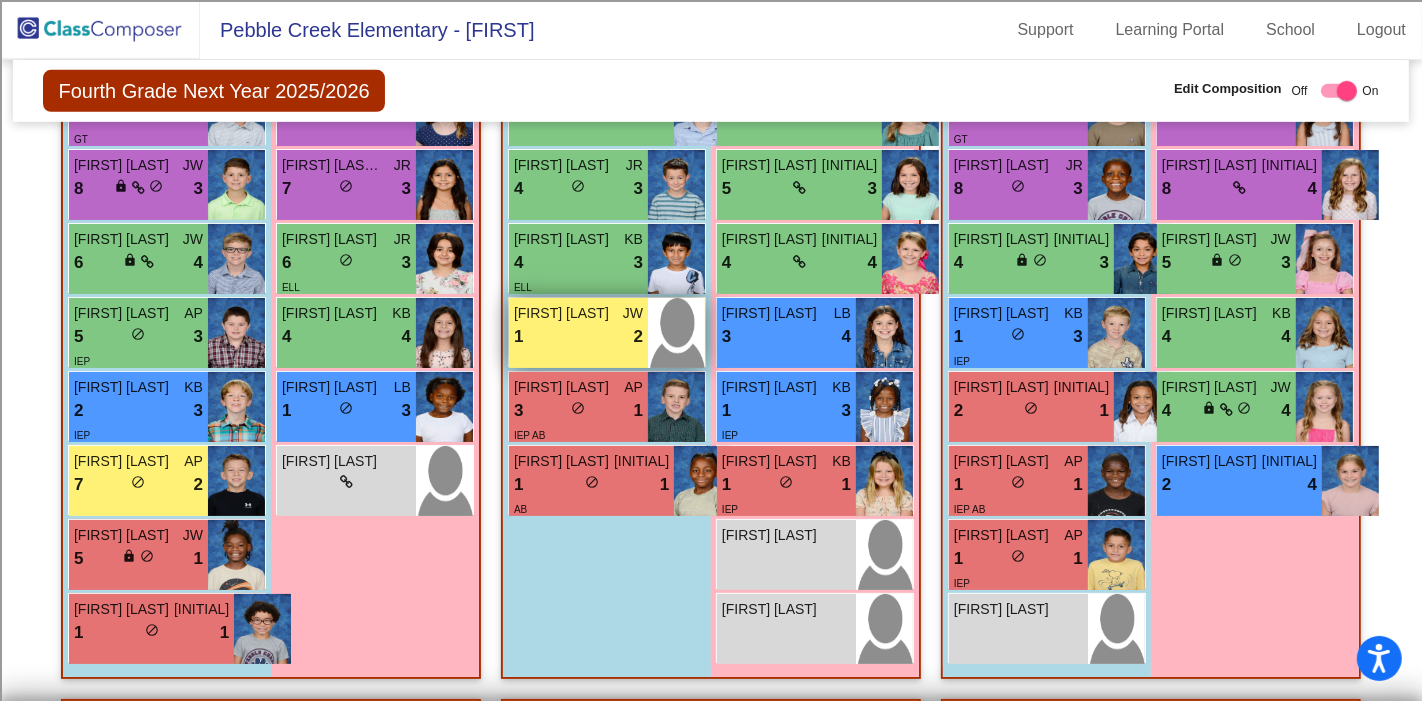 scroll, scrollTop: 894, scrollLeft: 0, axis: vertical 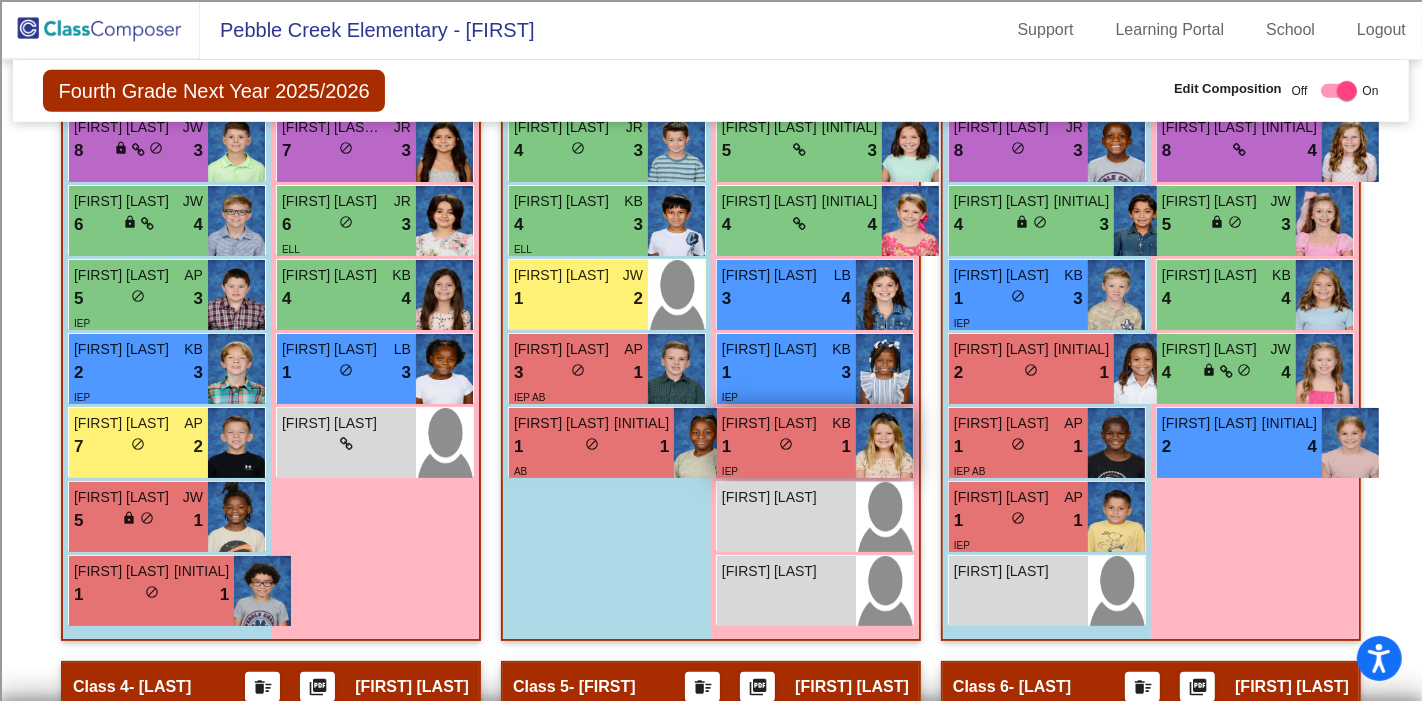 click on "do_not_disturb_alt" at bounding box center (786, 444) 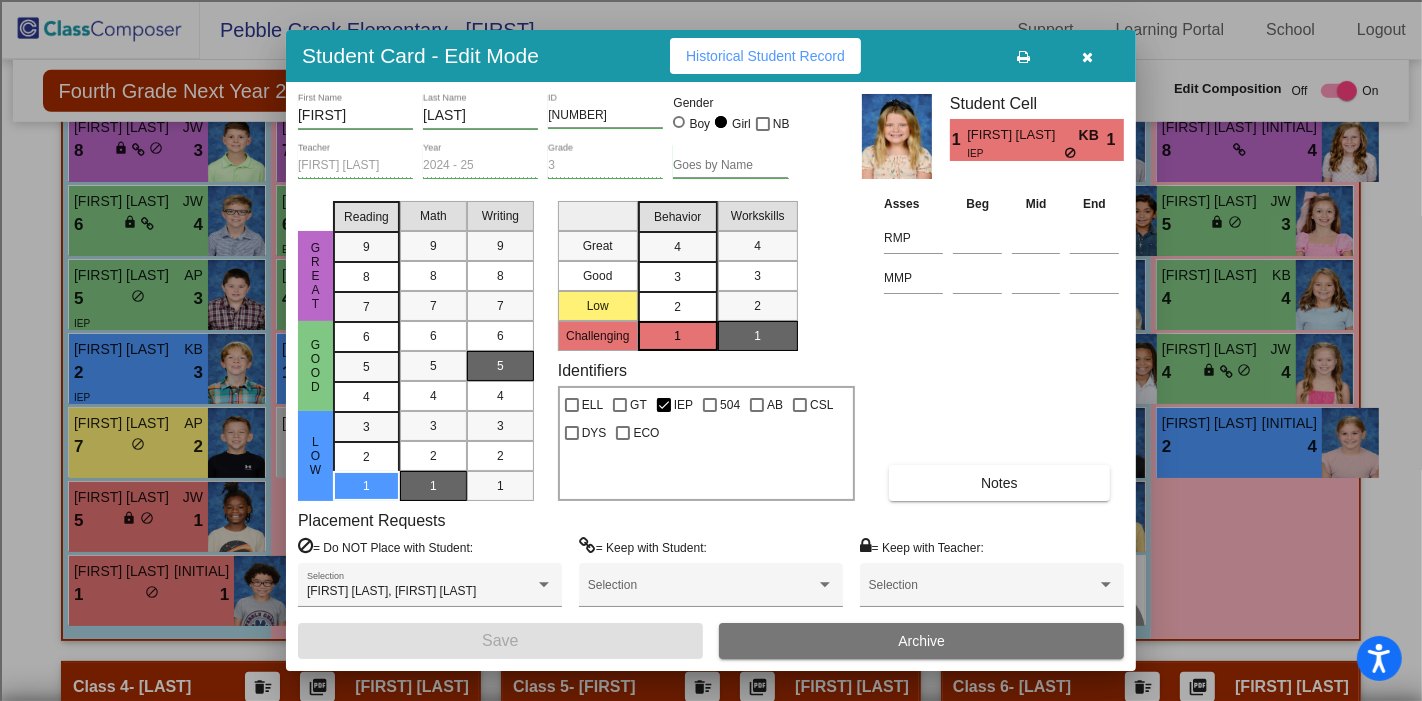 click on "2" at bounding box center (677, 307) 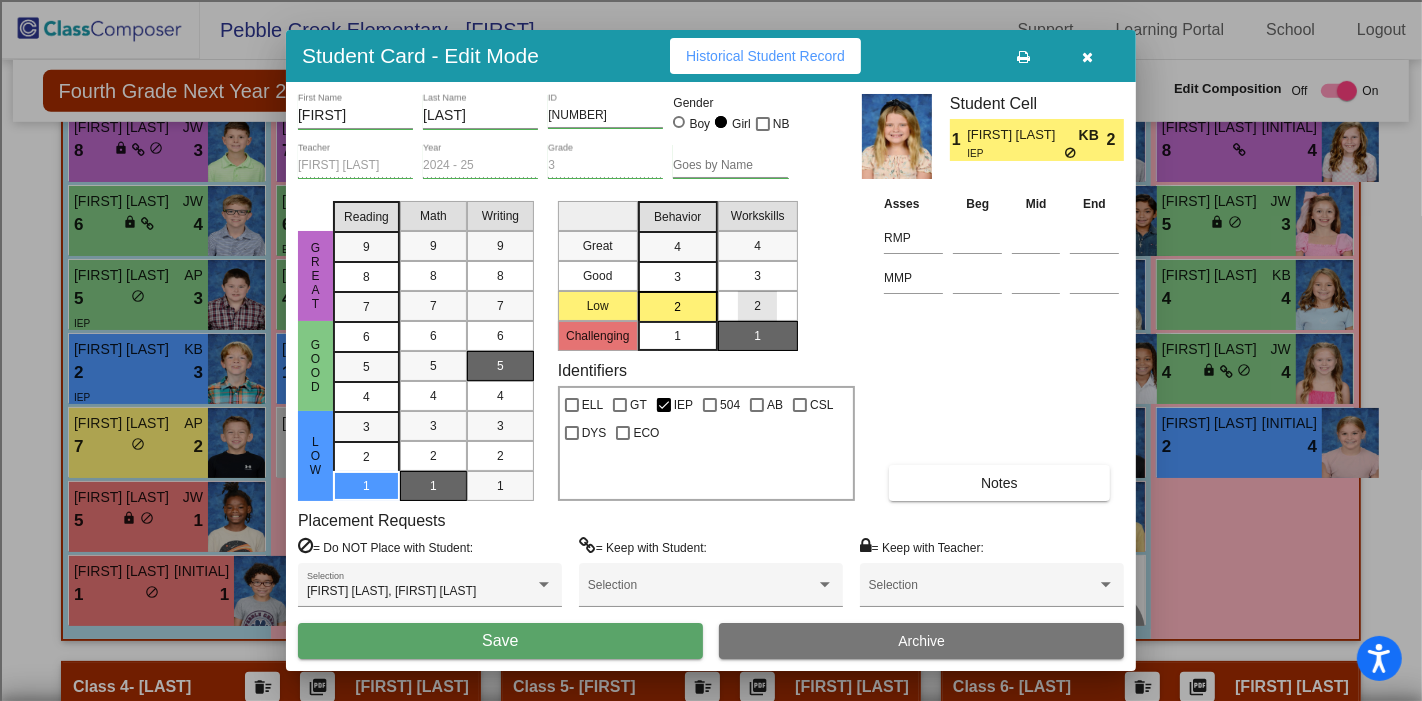 click on "2" at bounding box center (757, 306) 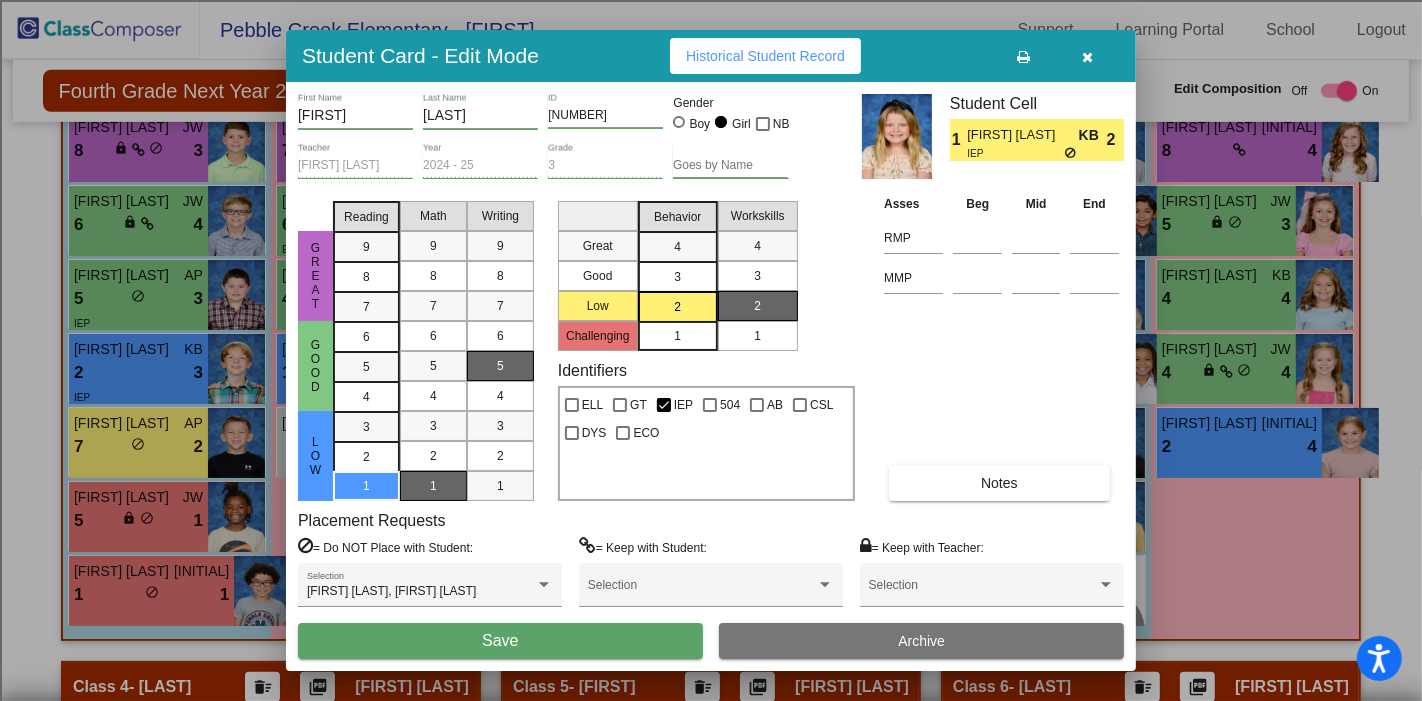 click on "Save" at bounding box center (500, 641) 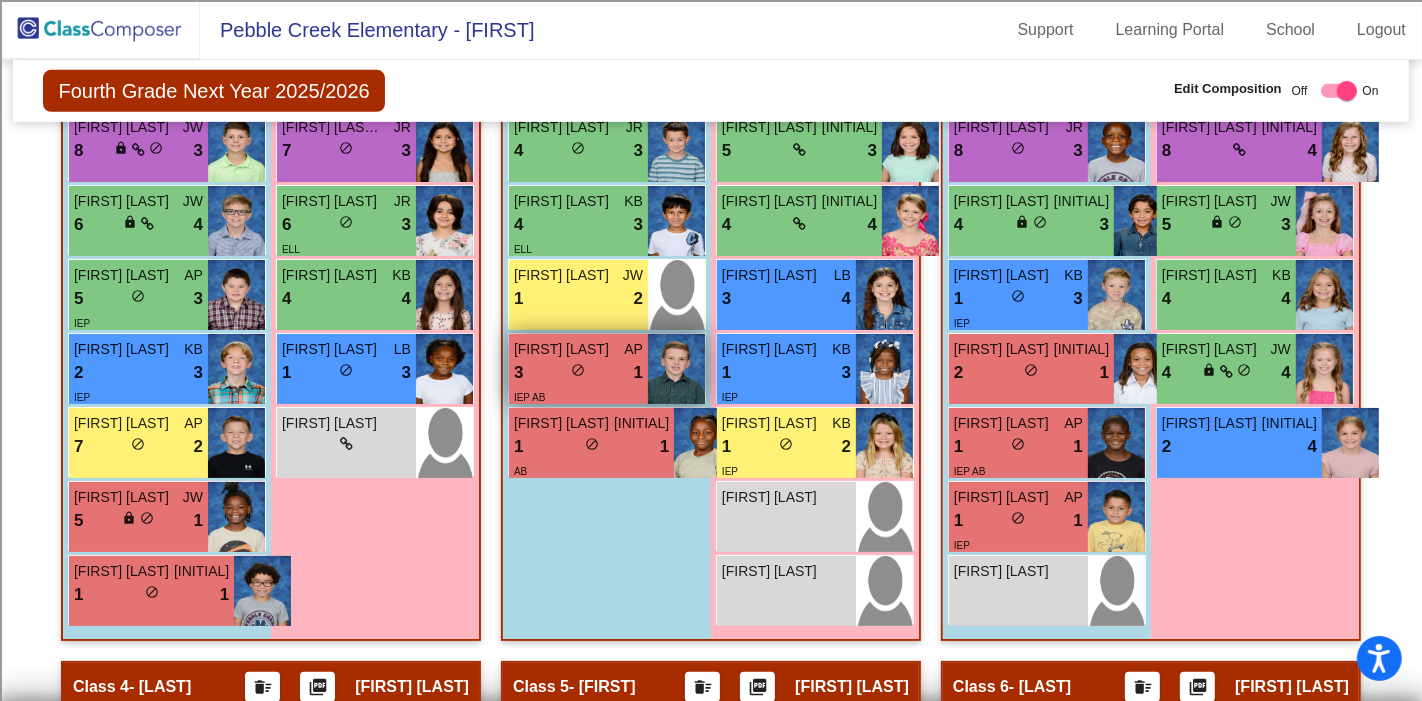 click on "[FIRST] [LAST]" at bounding box center (564, 349) 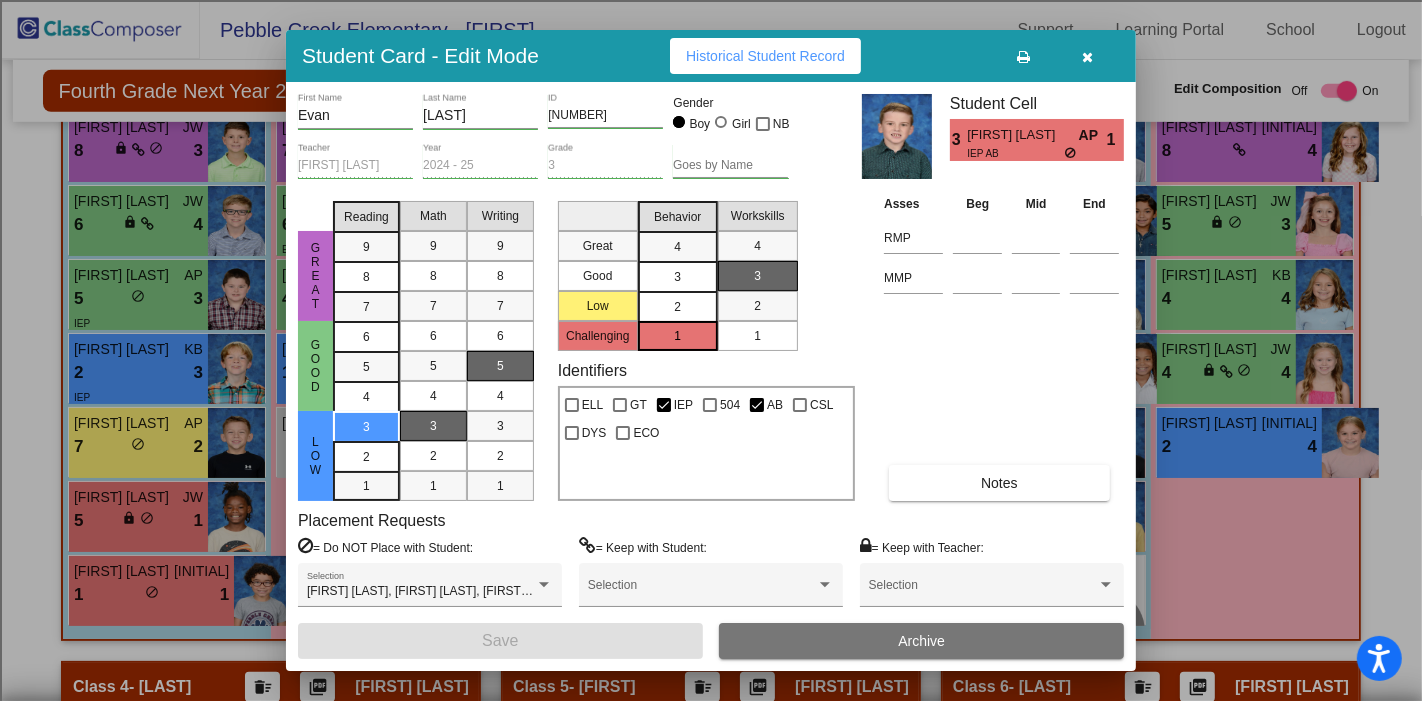 click on "2" at bounding box center [677, 307] 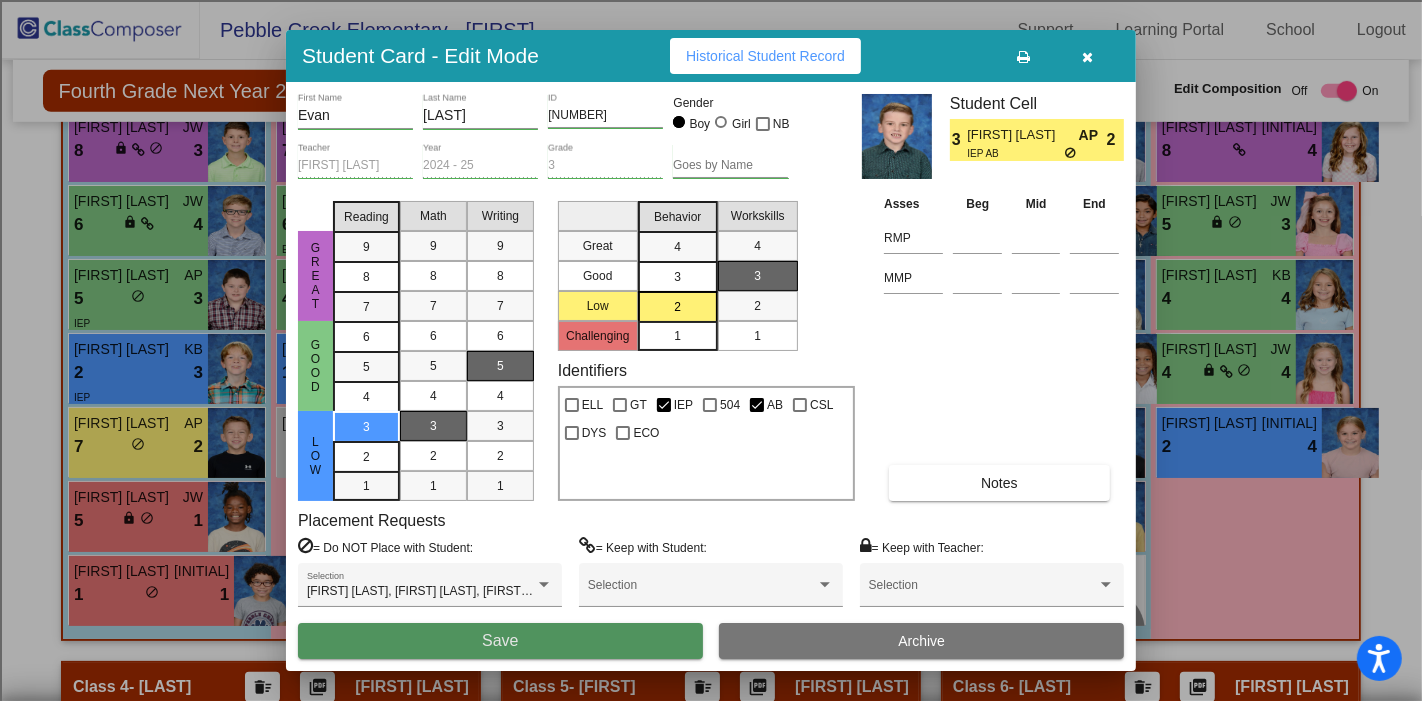 click on "Save" at bounding box center [500, 641] 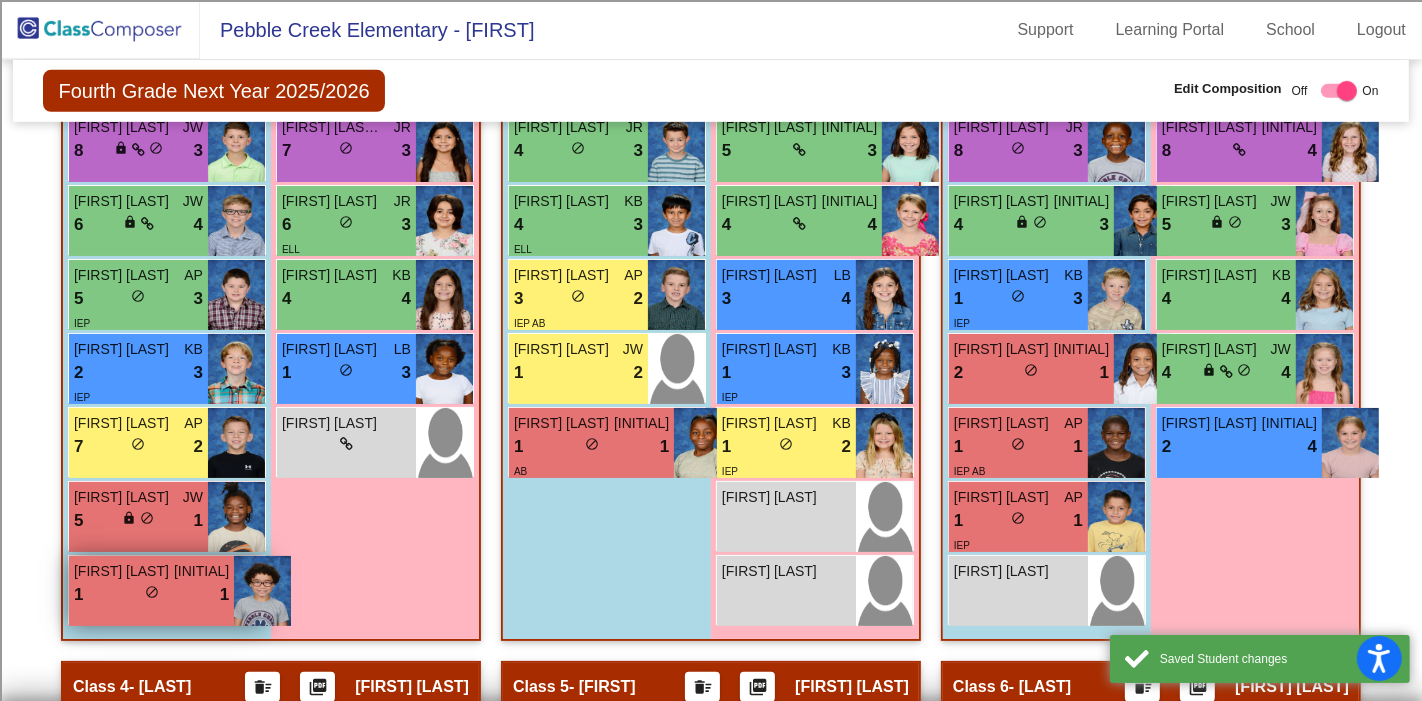 click on "1 lock do_not_disturb_alt 1" at bounding box center [151, 595] 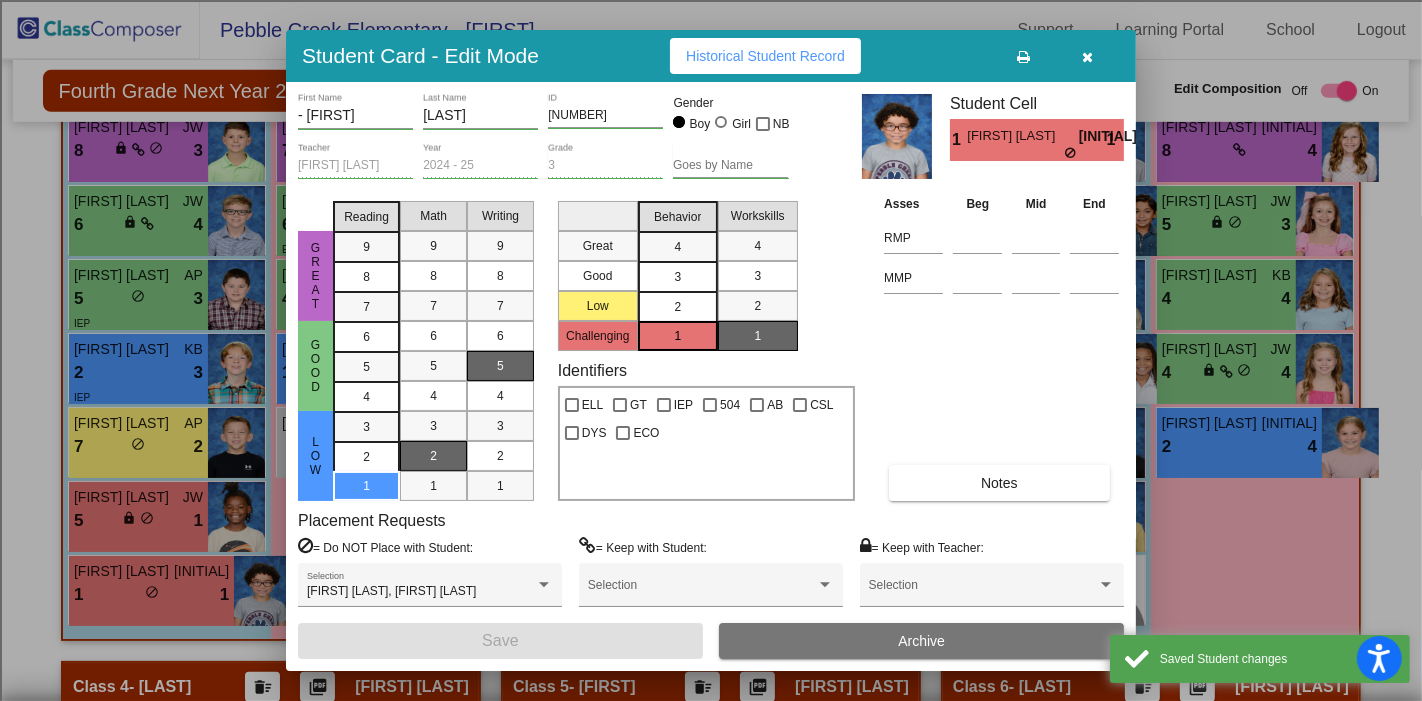 click on "2" at bounding box center [677, 307] 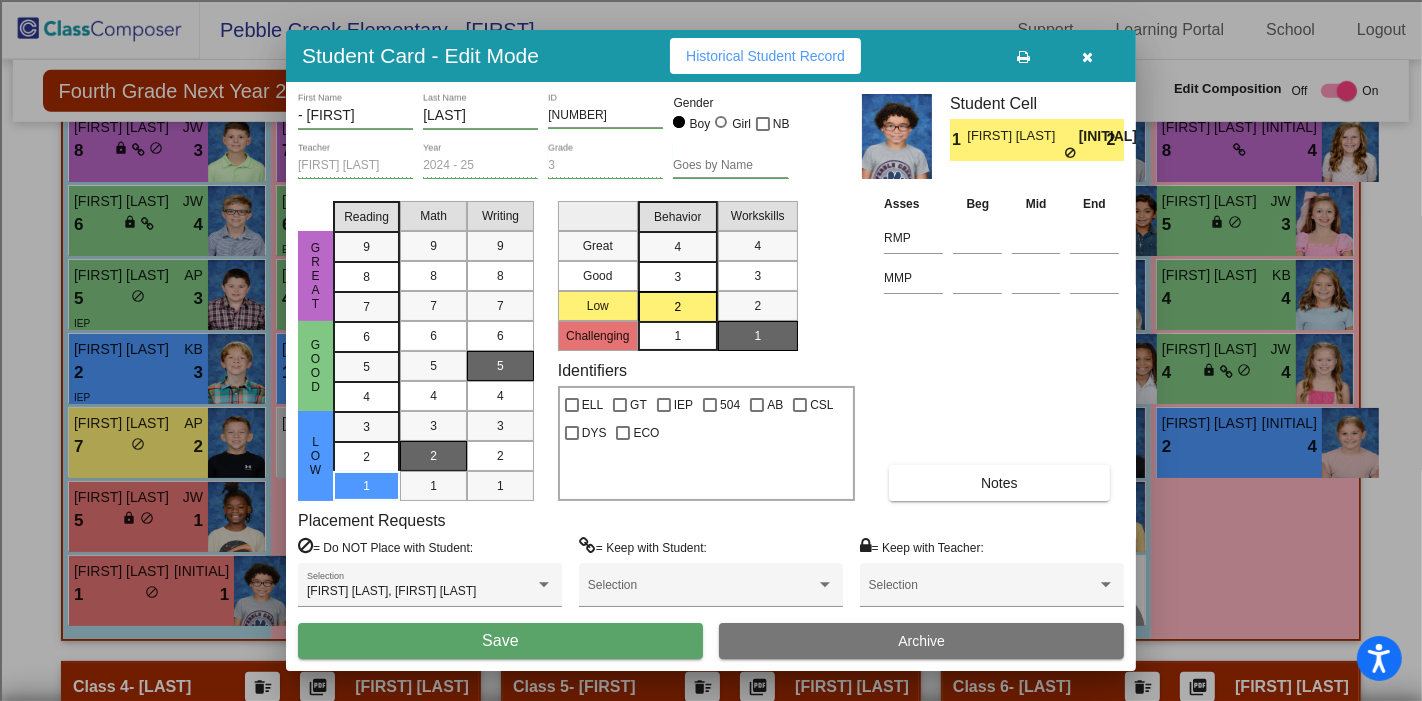 click on "Save" at bounding box center (500, 641) 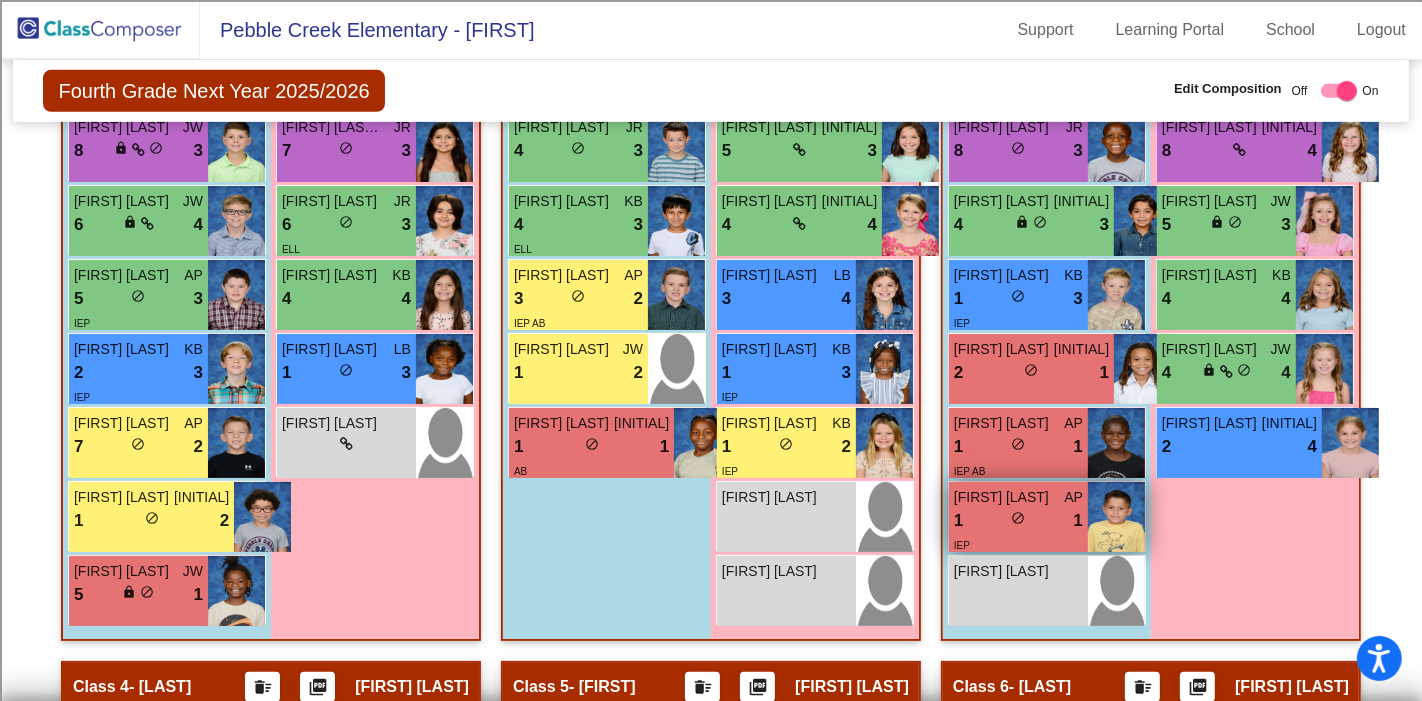 click on "lock do_not_disturb_alt" at bounding box center (1018, 520) 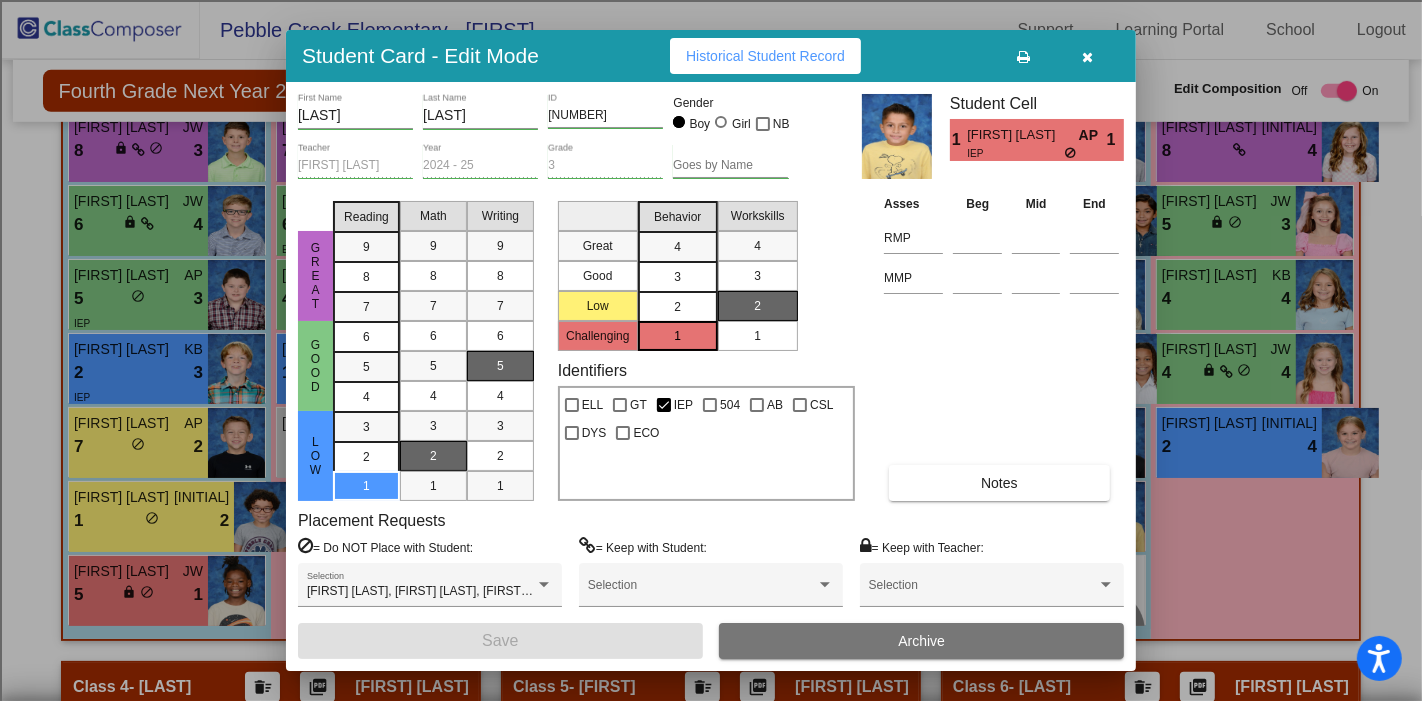 click on "2" at bounding box center [677, 307] 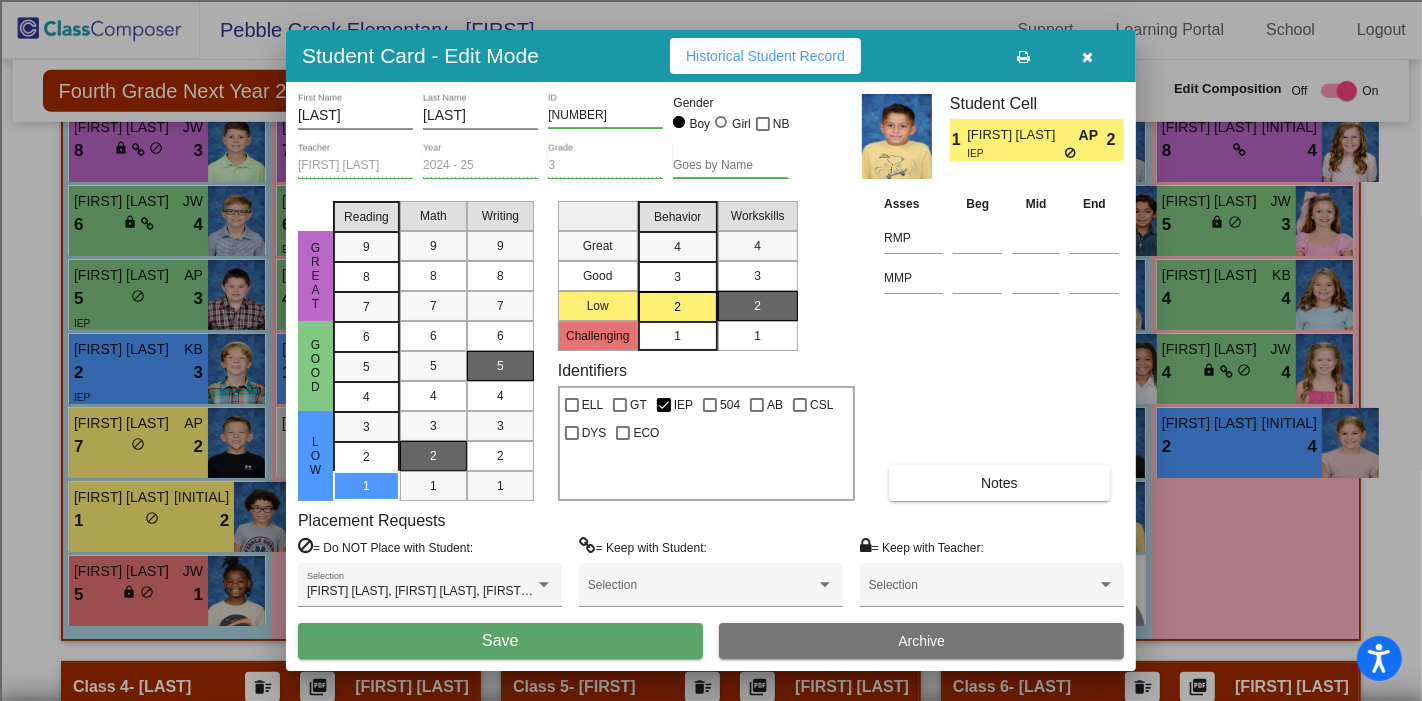 click on "Save" at bounding box center [500, 641] 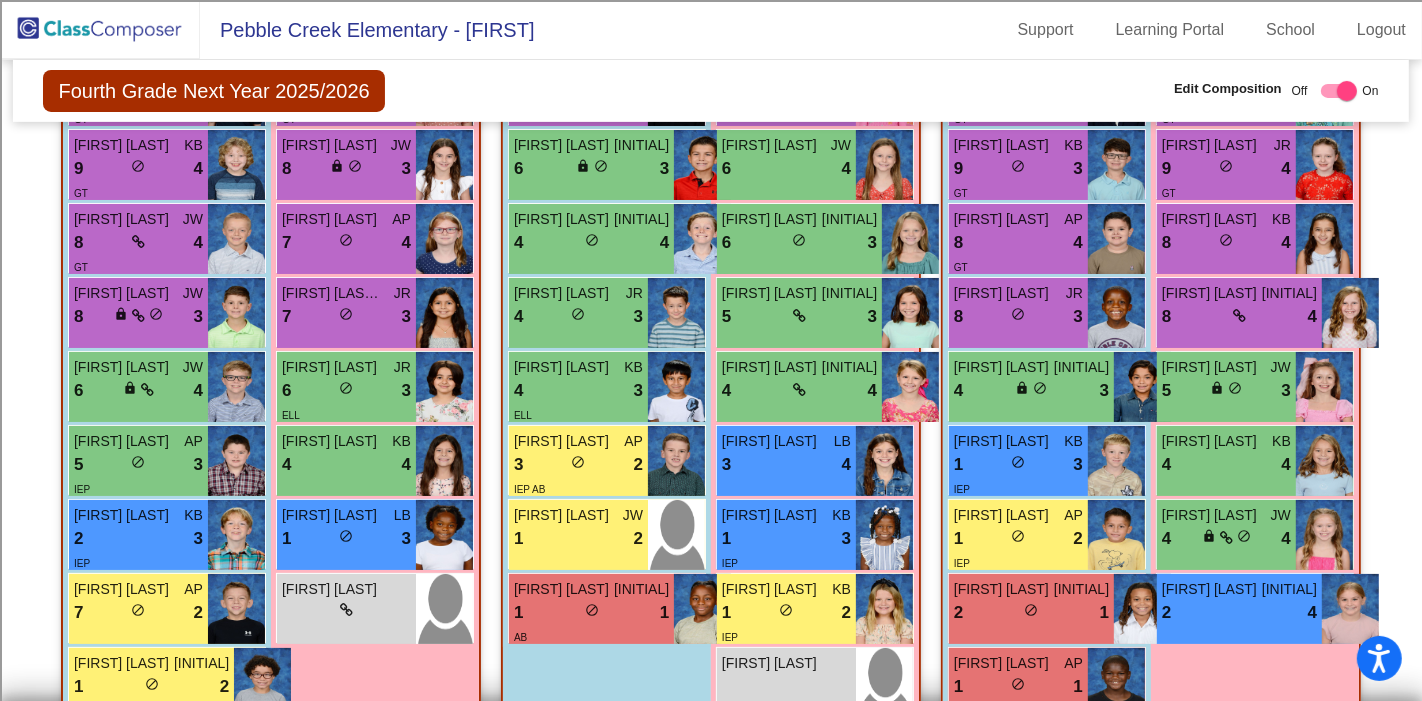 scroll, scrollTop: 777, scrollLeft: 0, axis: vertical 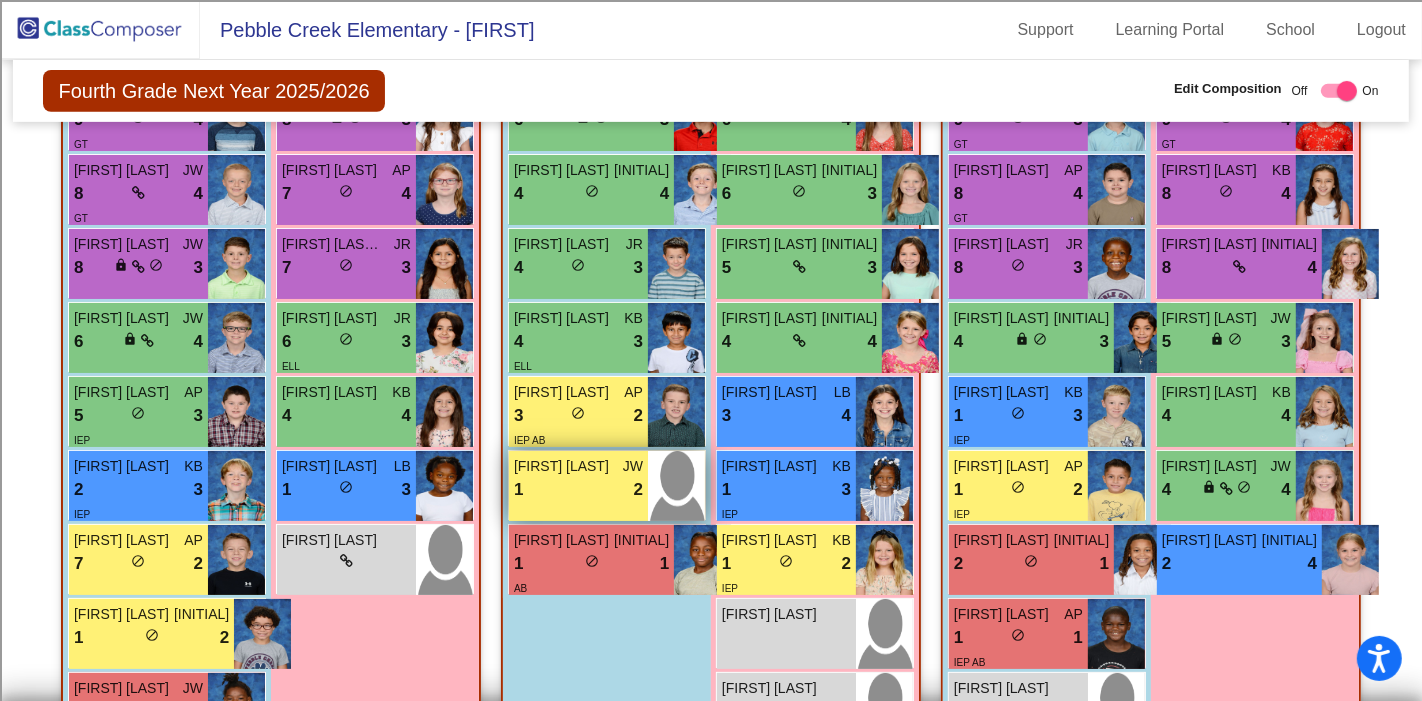 click on "1 lock do_not_disturb_alt 2" at bounding box center (578, 490) 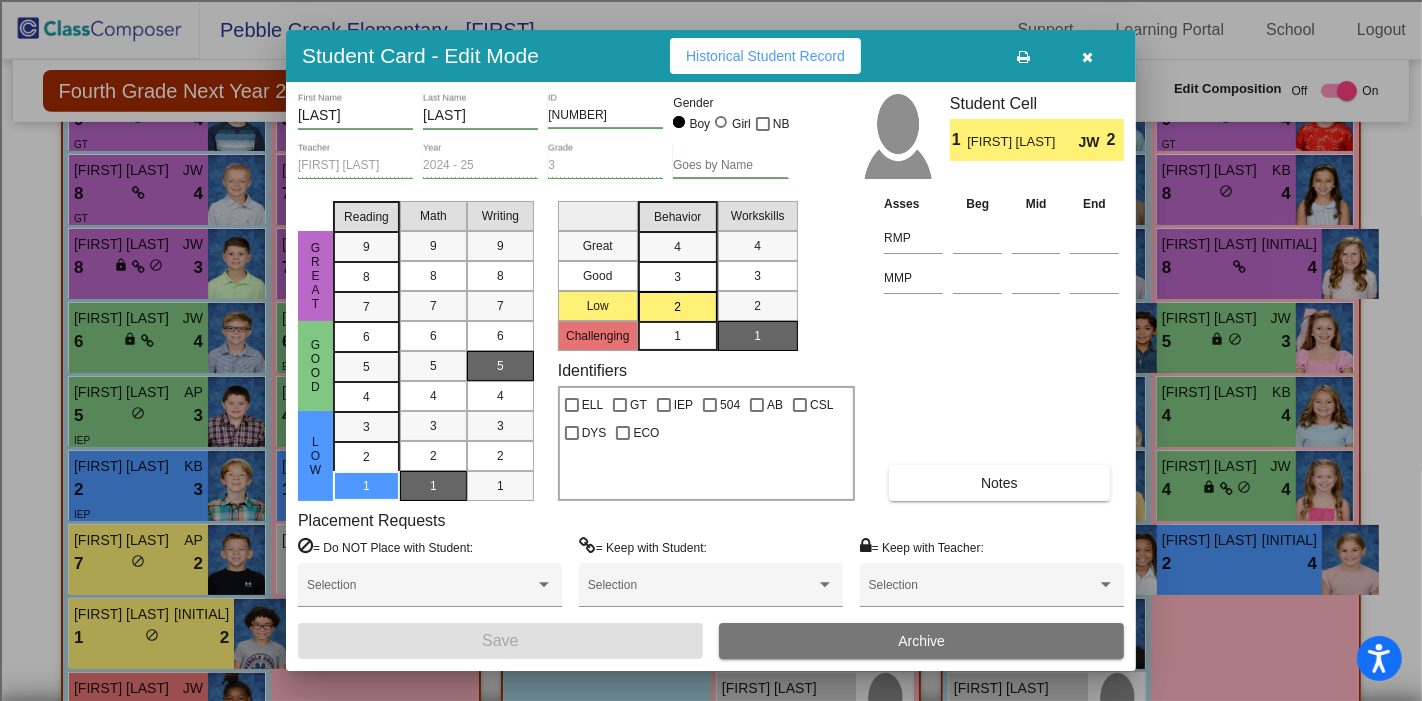 click at bounding box center (1088, 57) 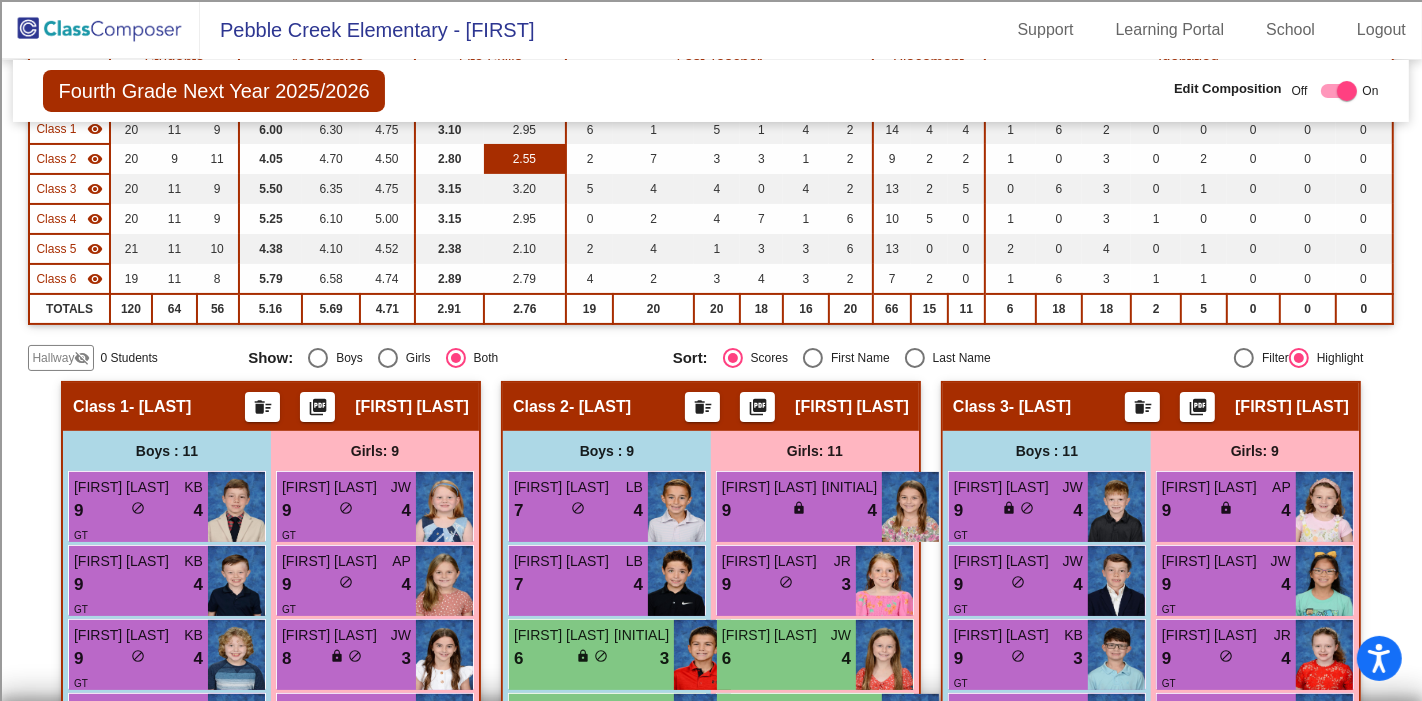 scroll, scrollTop: 0, scrollLeft: 0, axis: both 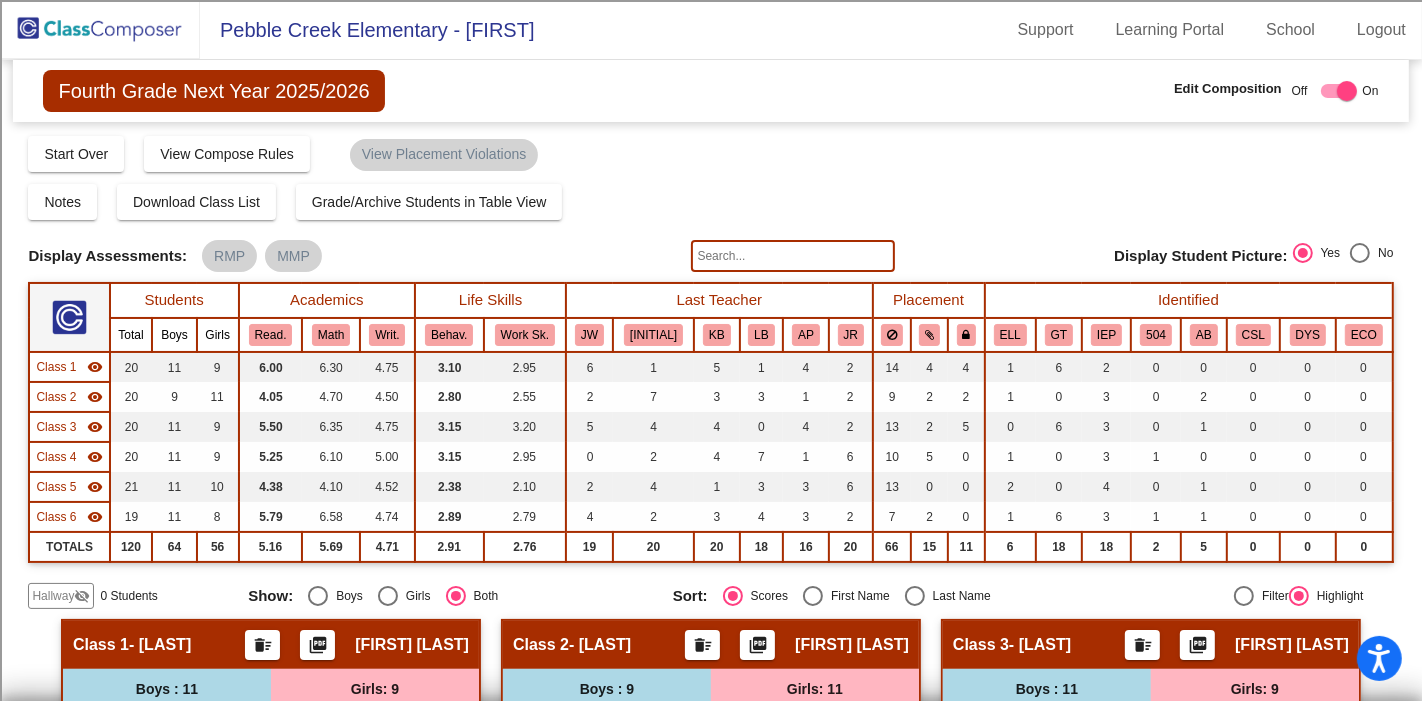click 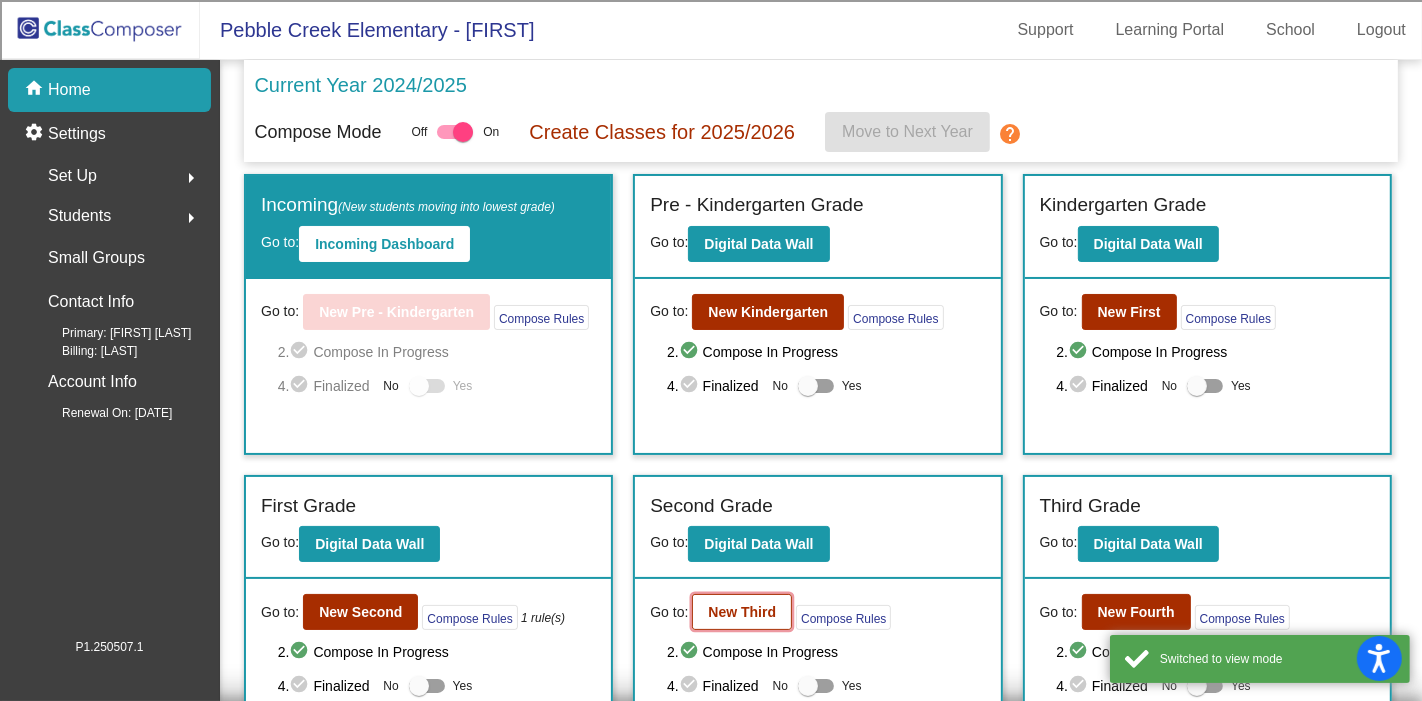 click on "New Third" 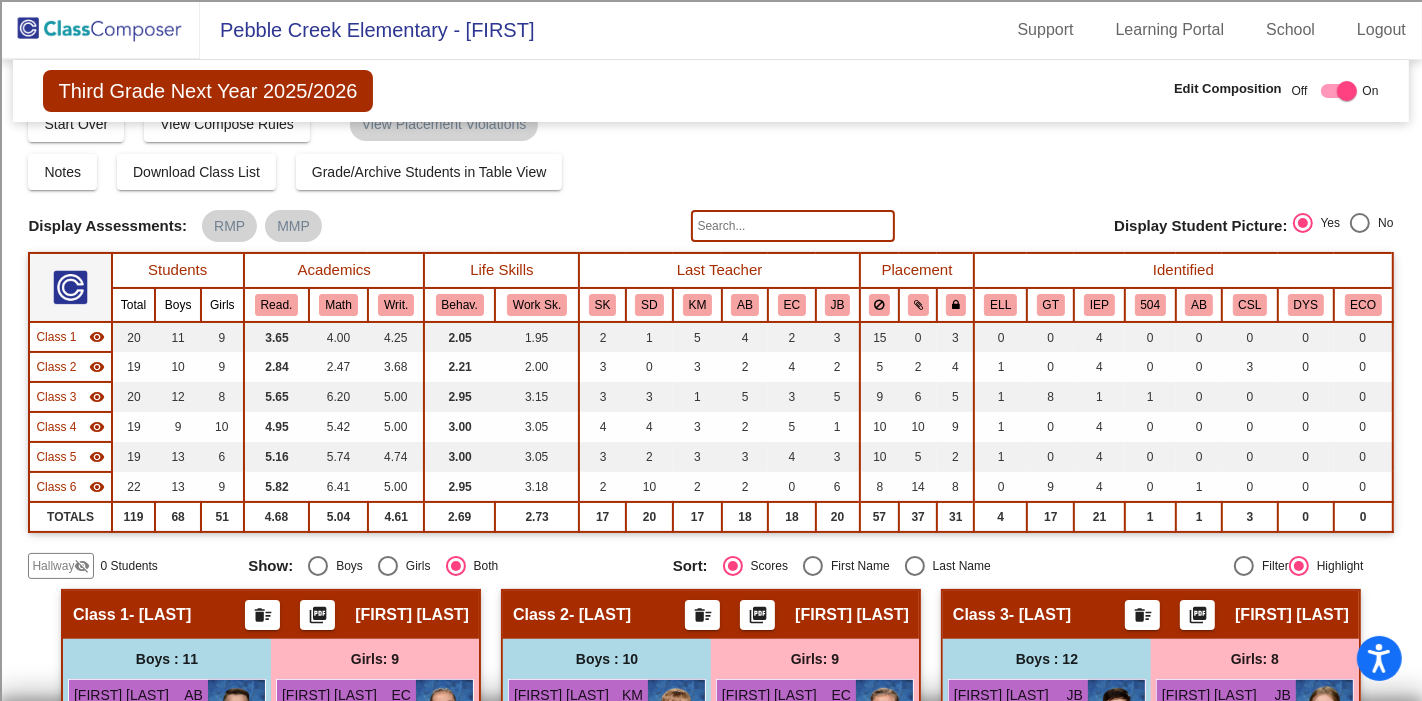 scroll, scrollTop: 0, scrollLeft: 0, axis: both 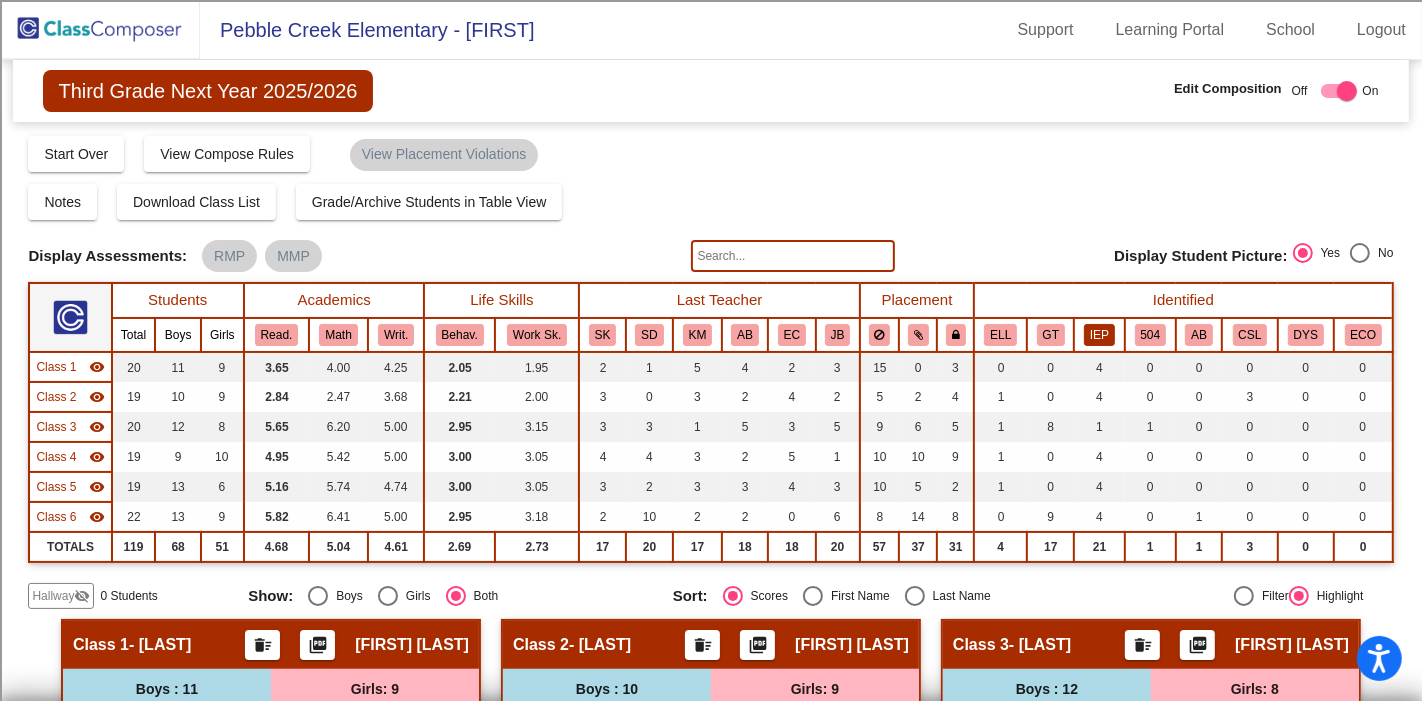 click on "IEP" 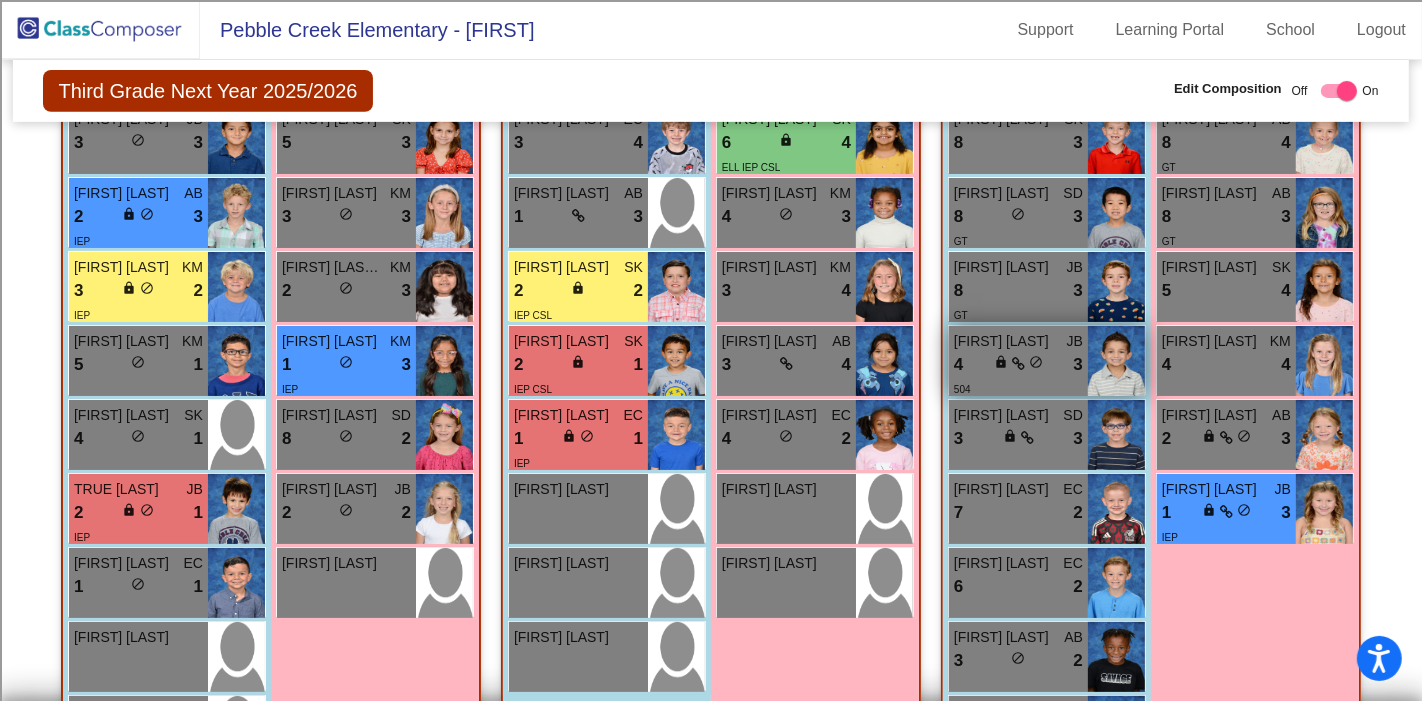 scroll, scrollTop: 777, scrollLeft: 0, axis: vertical 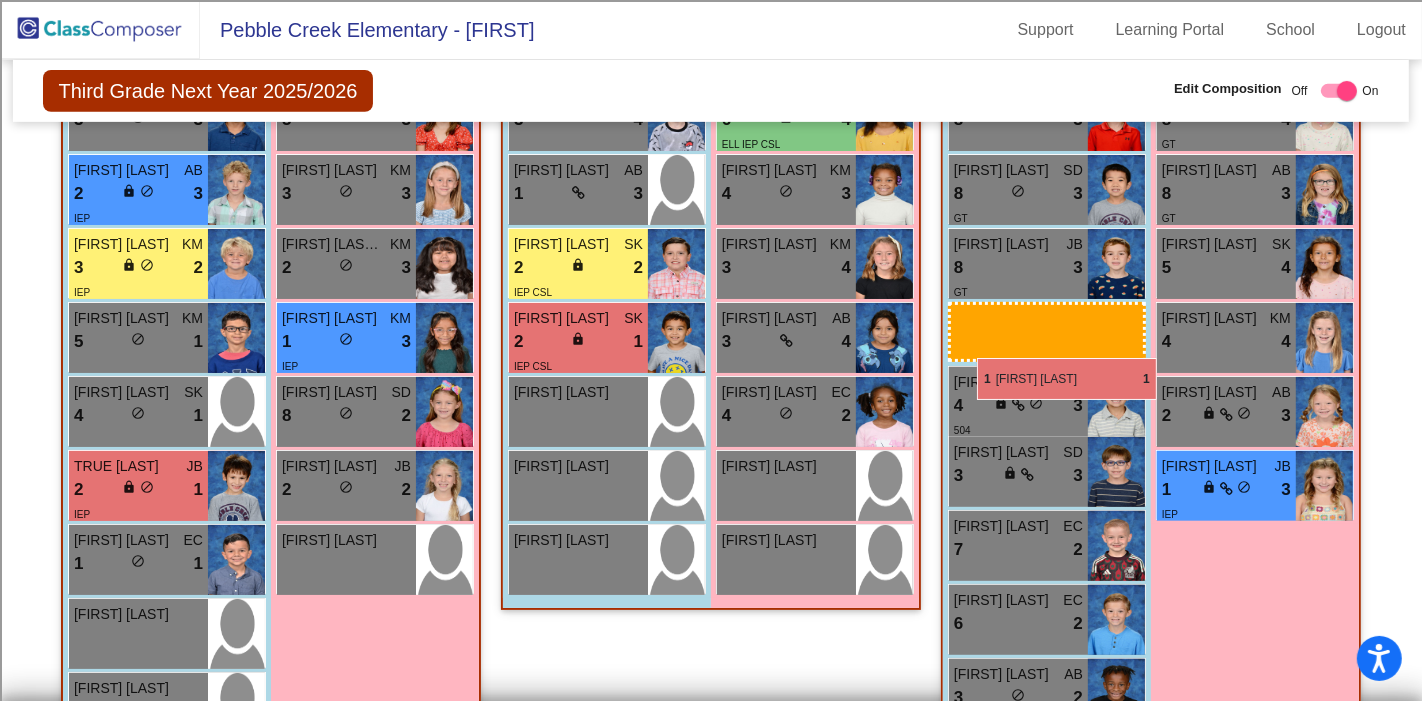 drag, startPoint x: 600, startPoint y: 405, endPoint x: 977, endPoint y: 358, distance: 379.91843 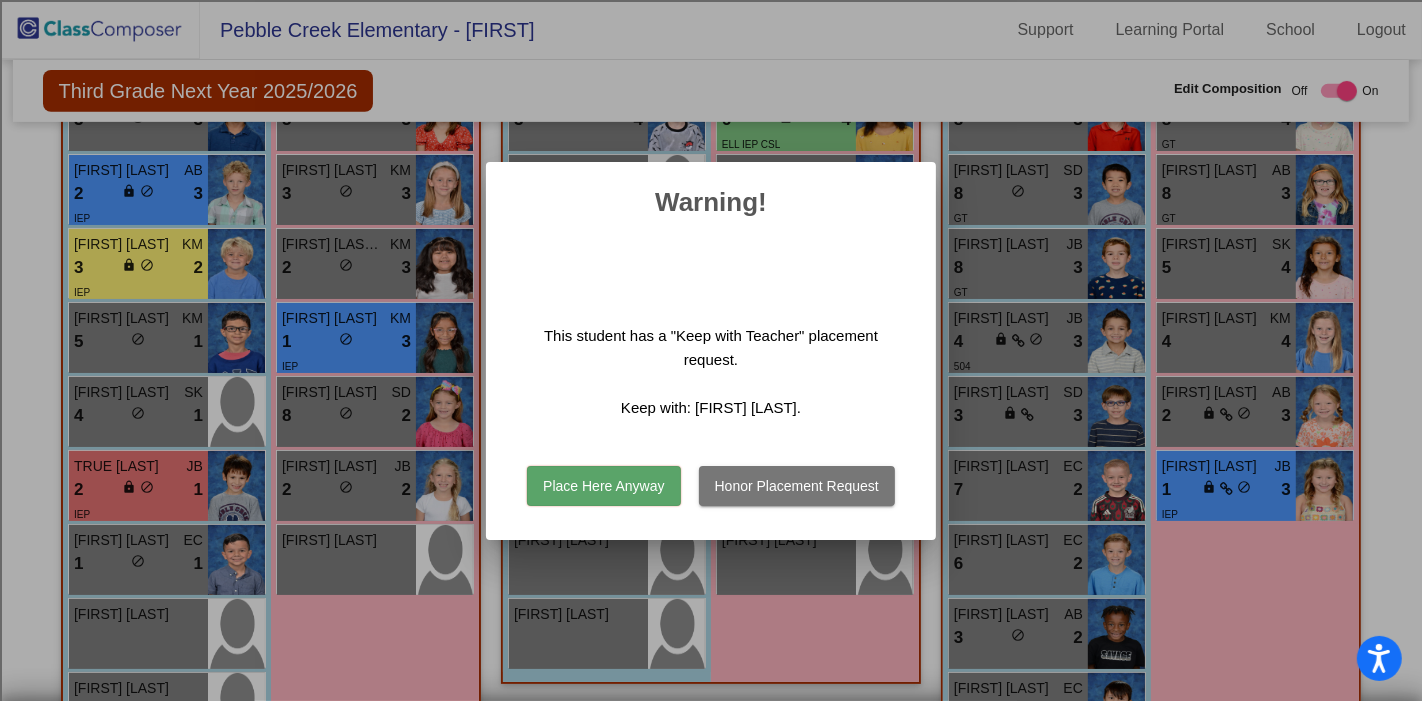 click on "Place Here Anyway" at bounding box center (603, 486) 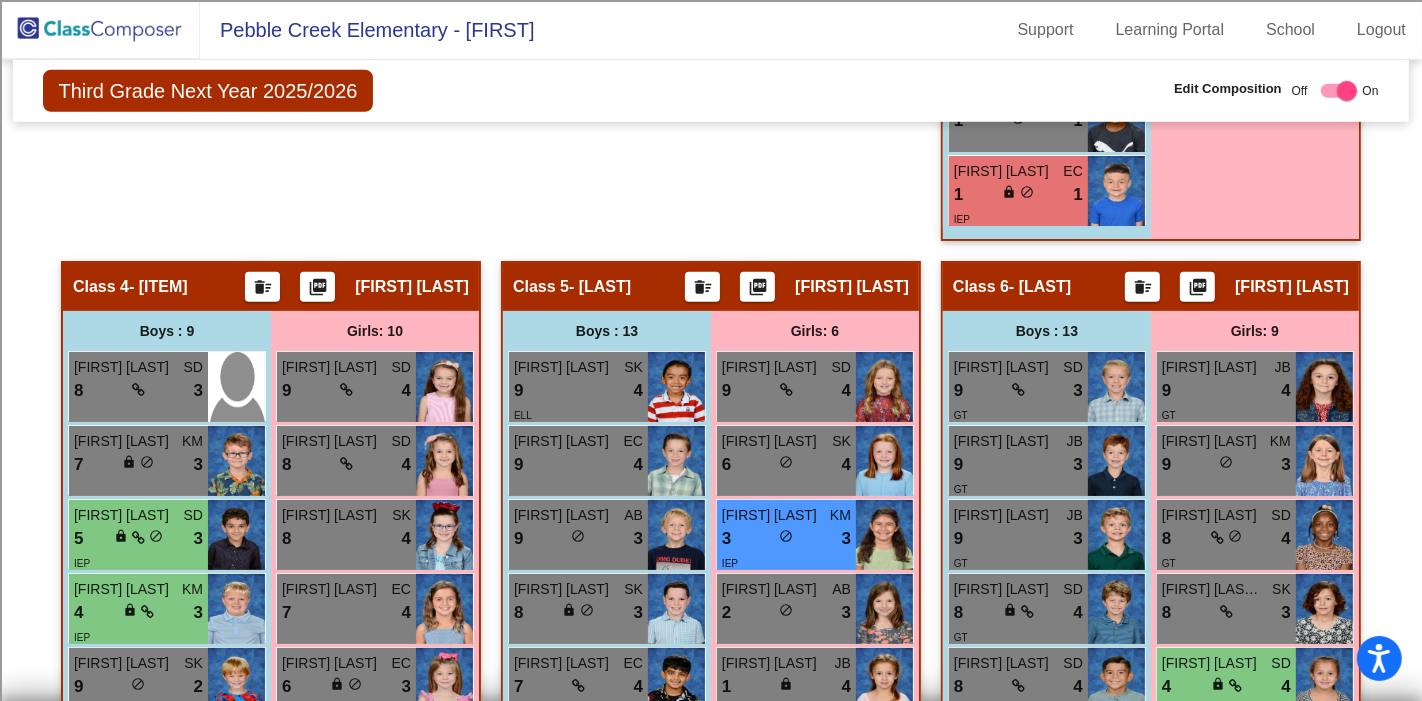 scroll, scrollTop: 1444, scrollLeft: 0, axis: vertical 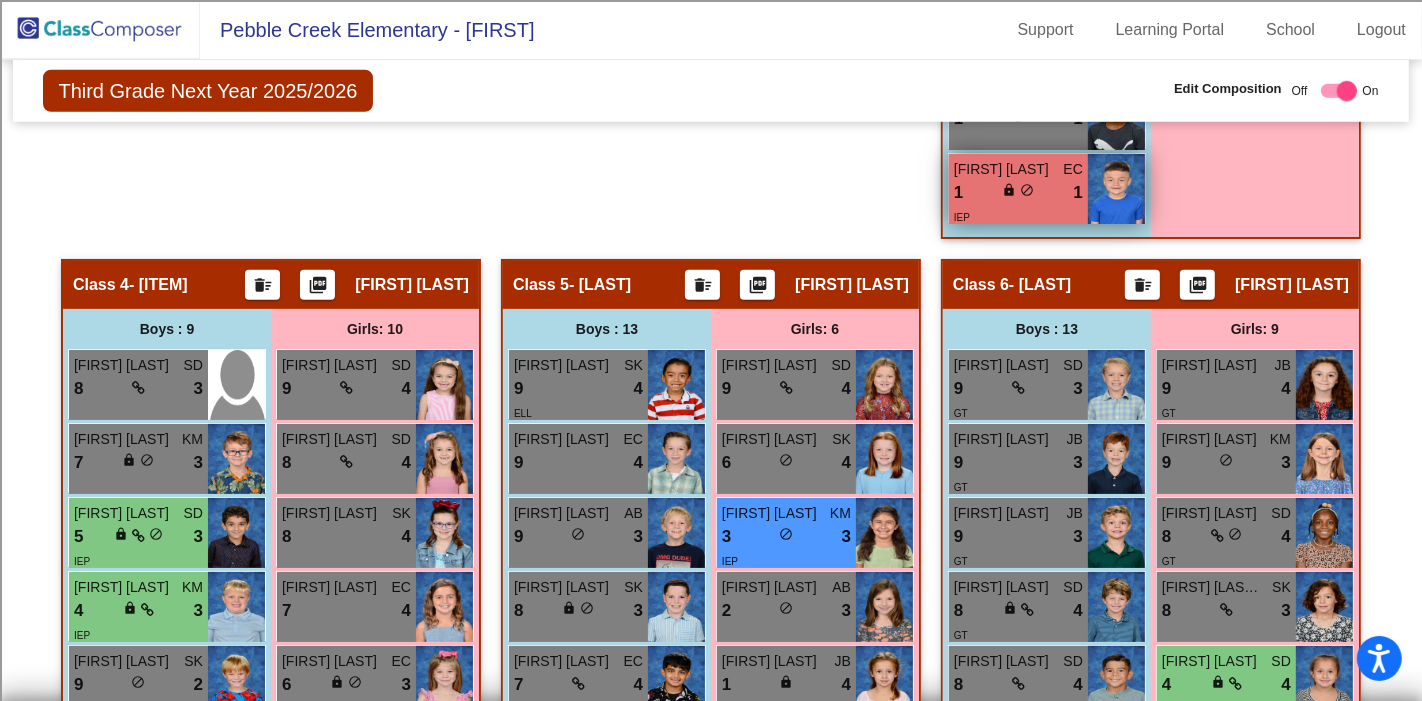 click on "lock do_not_disturb_alt" at bounding box center (1018, 192) 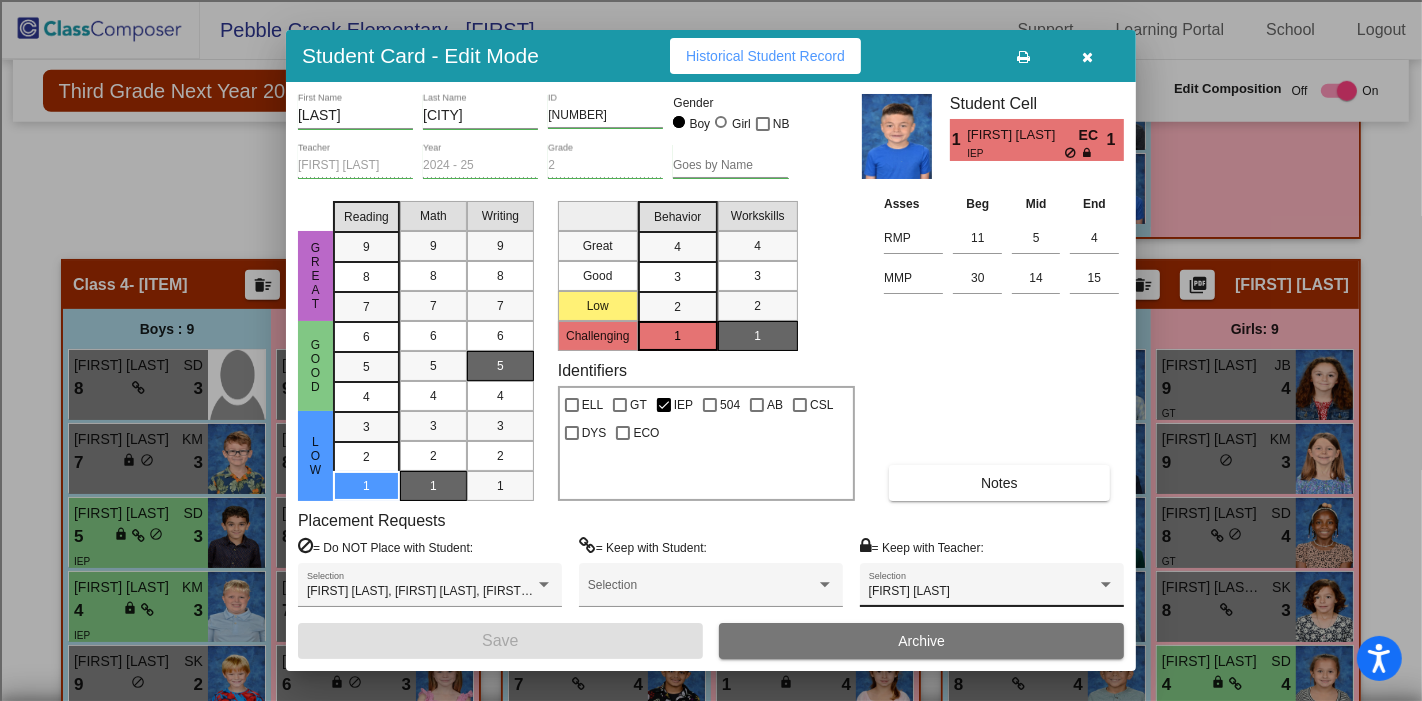 click on "Amy Perez Selection" at bounding box center (992, 590) 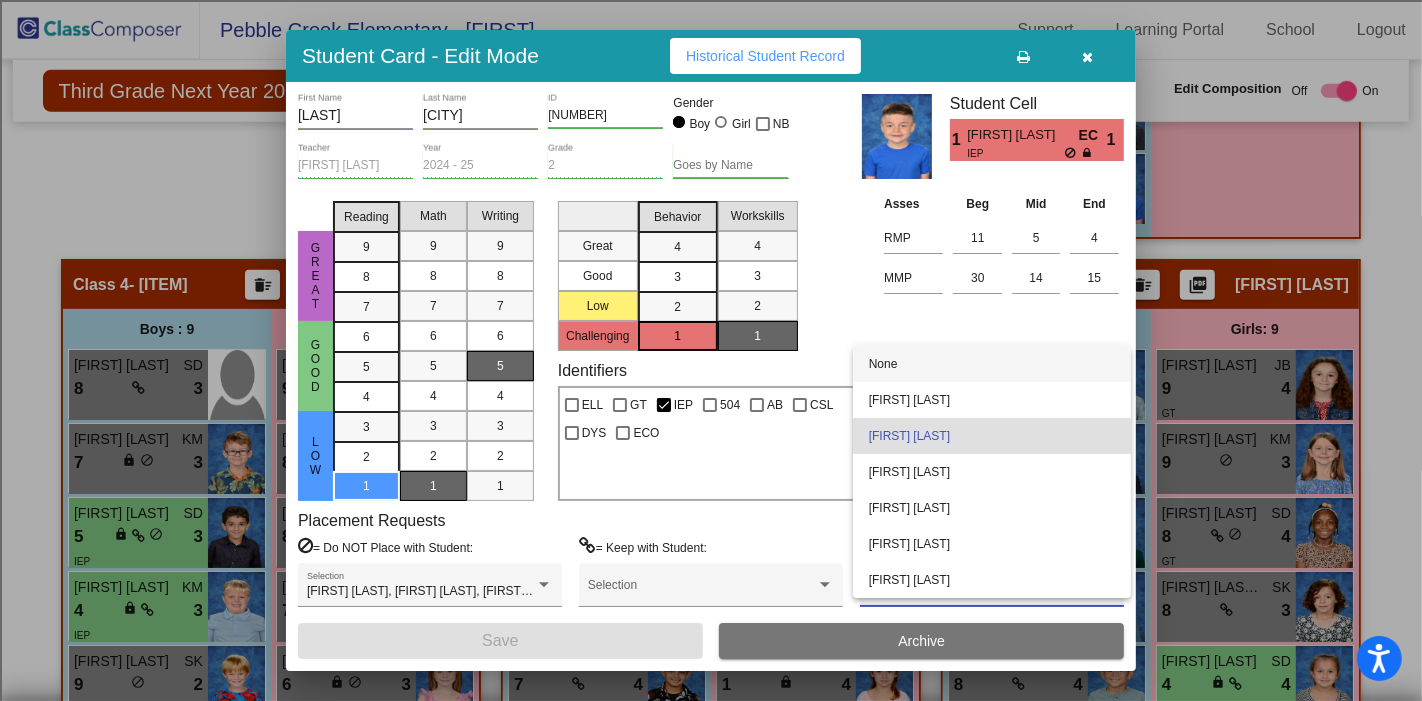 click on "None" at bounding box center (992, 364) 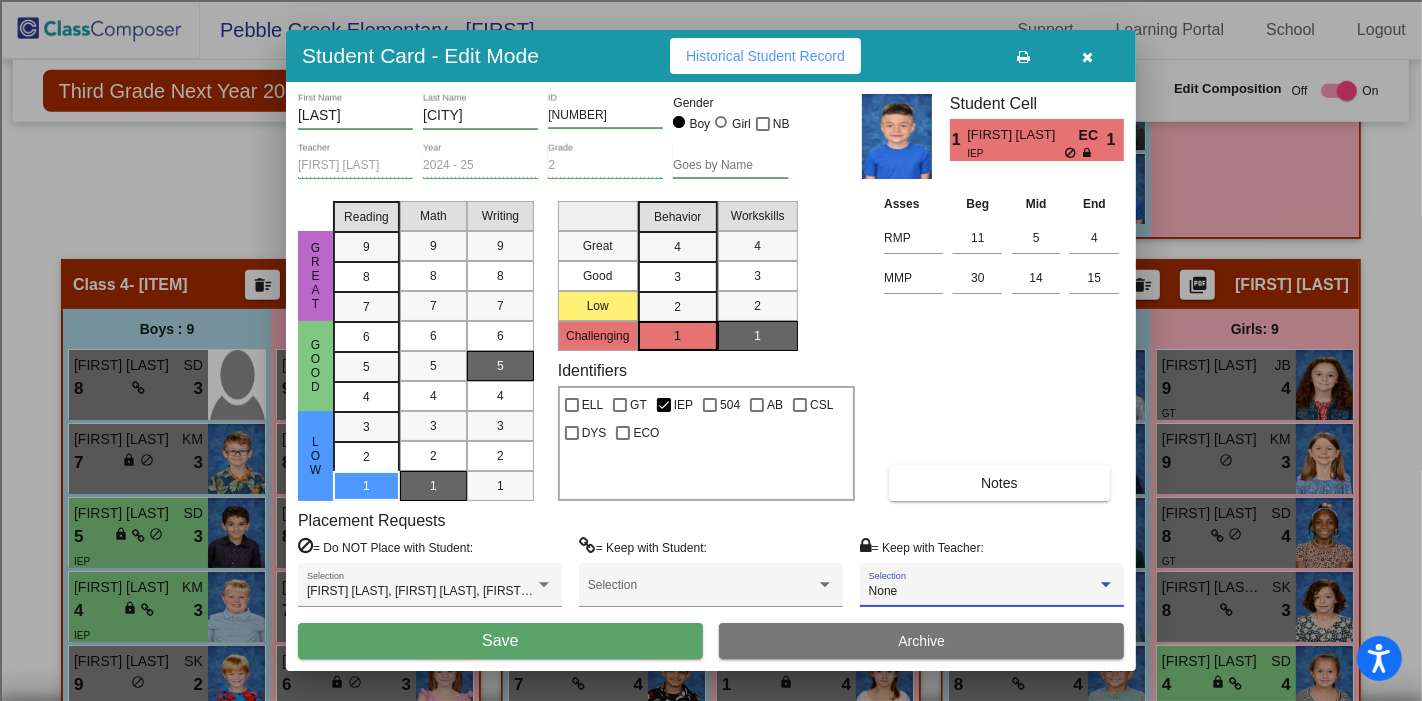 click on "Save" at bounding box center [500, 641] 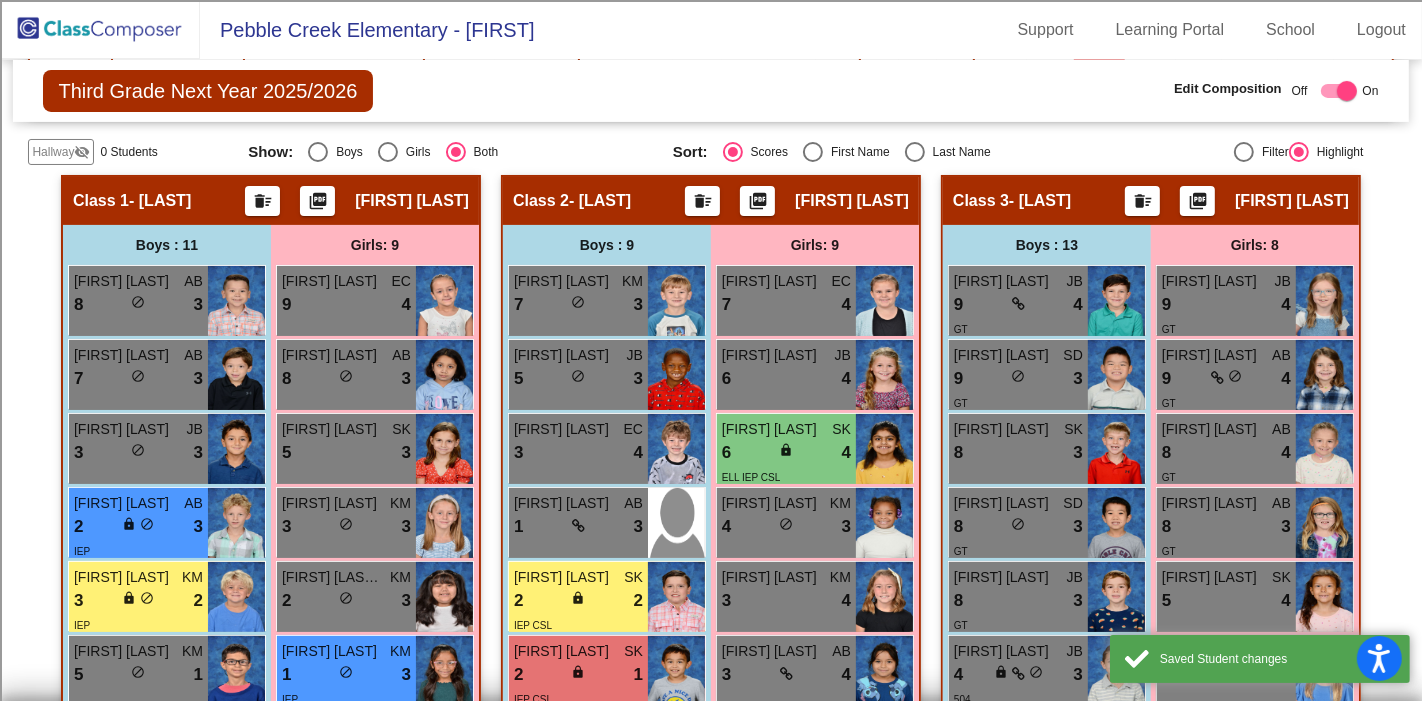 scroll, scrollTop: 0, scrollLeft: 0, axis: both 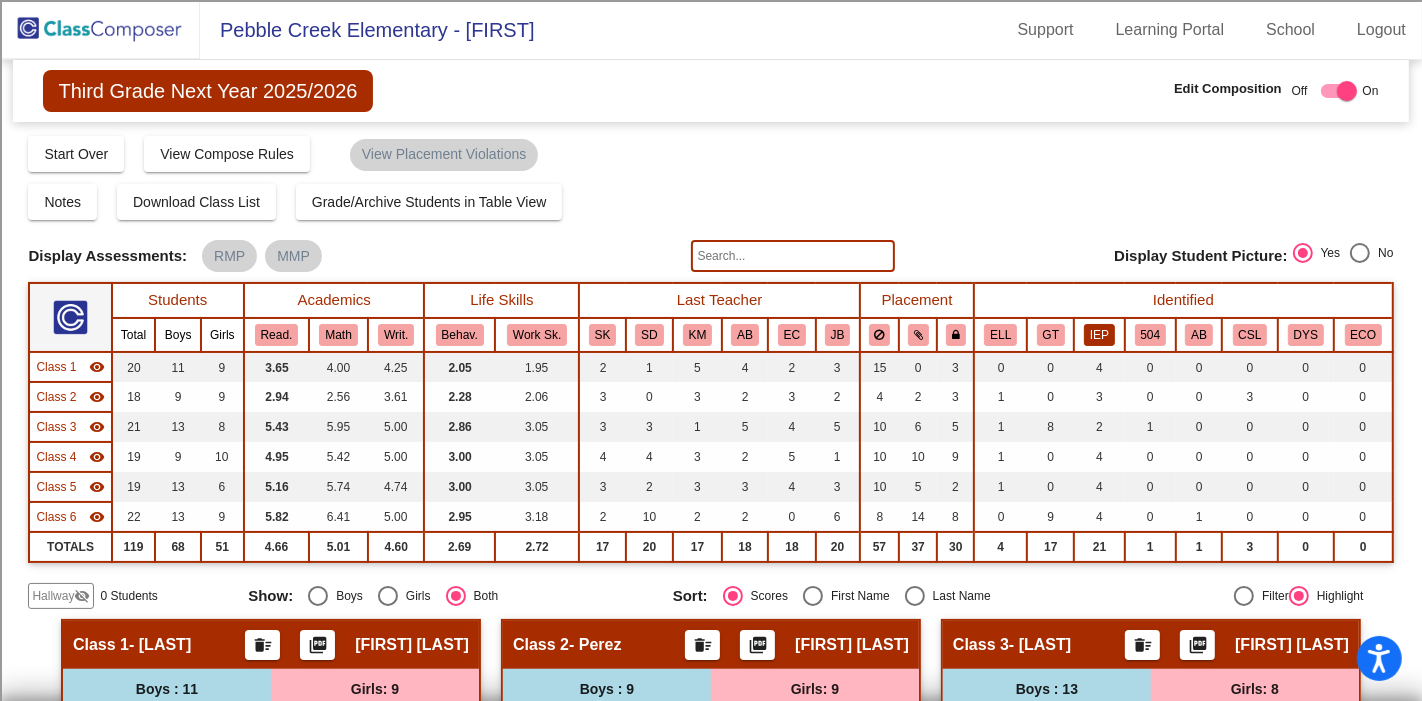 click on "IEP" 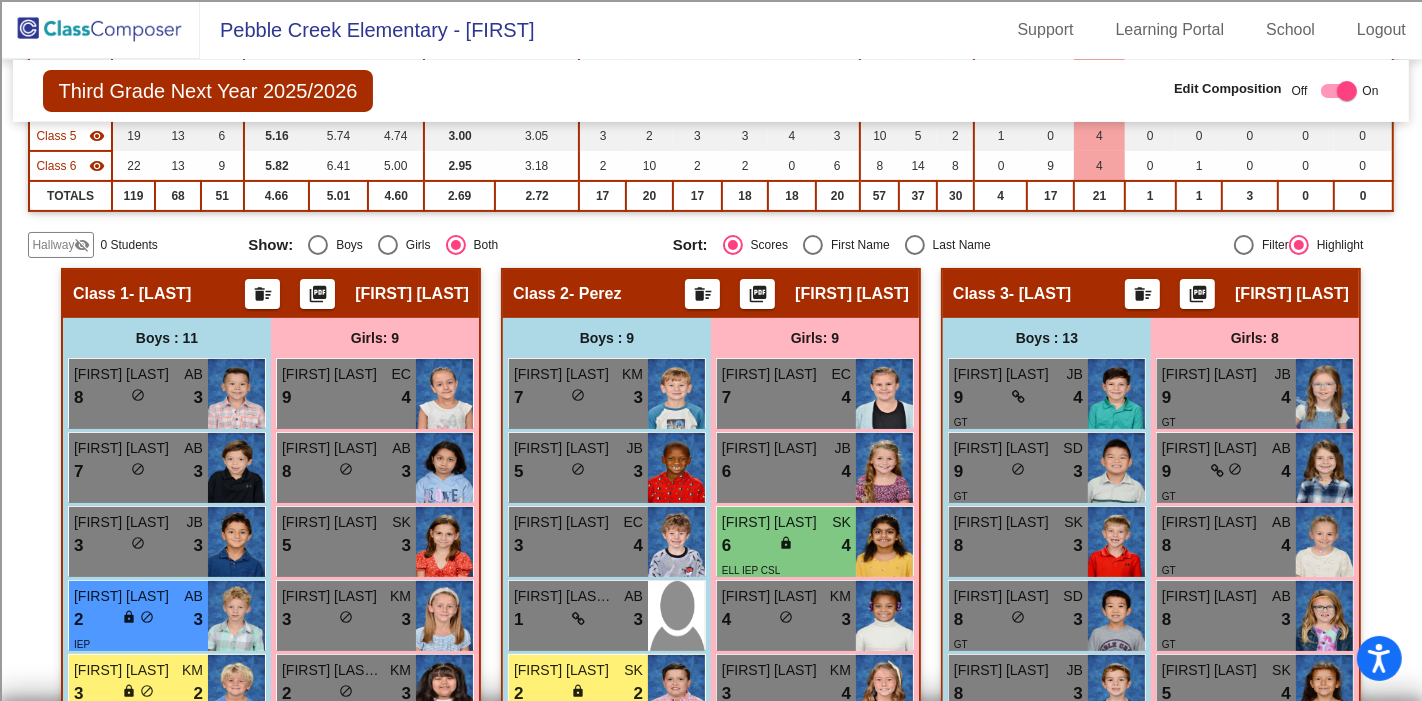 scroll, scrollTop: 333, scrollLeft: 0, axis: vertical 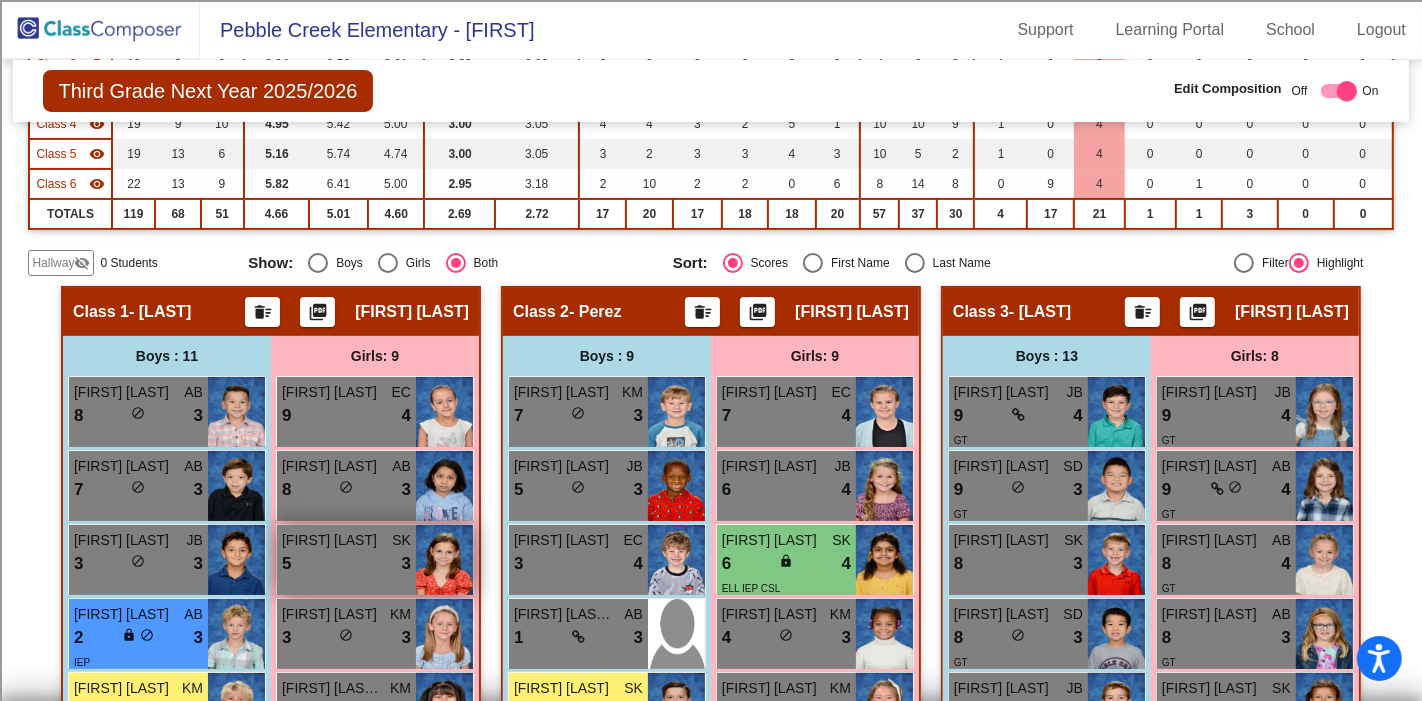 click on "5 lock do_not_disturb_alt 3" at bounding box center (346, 564) 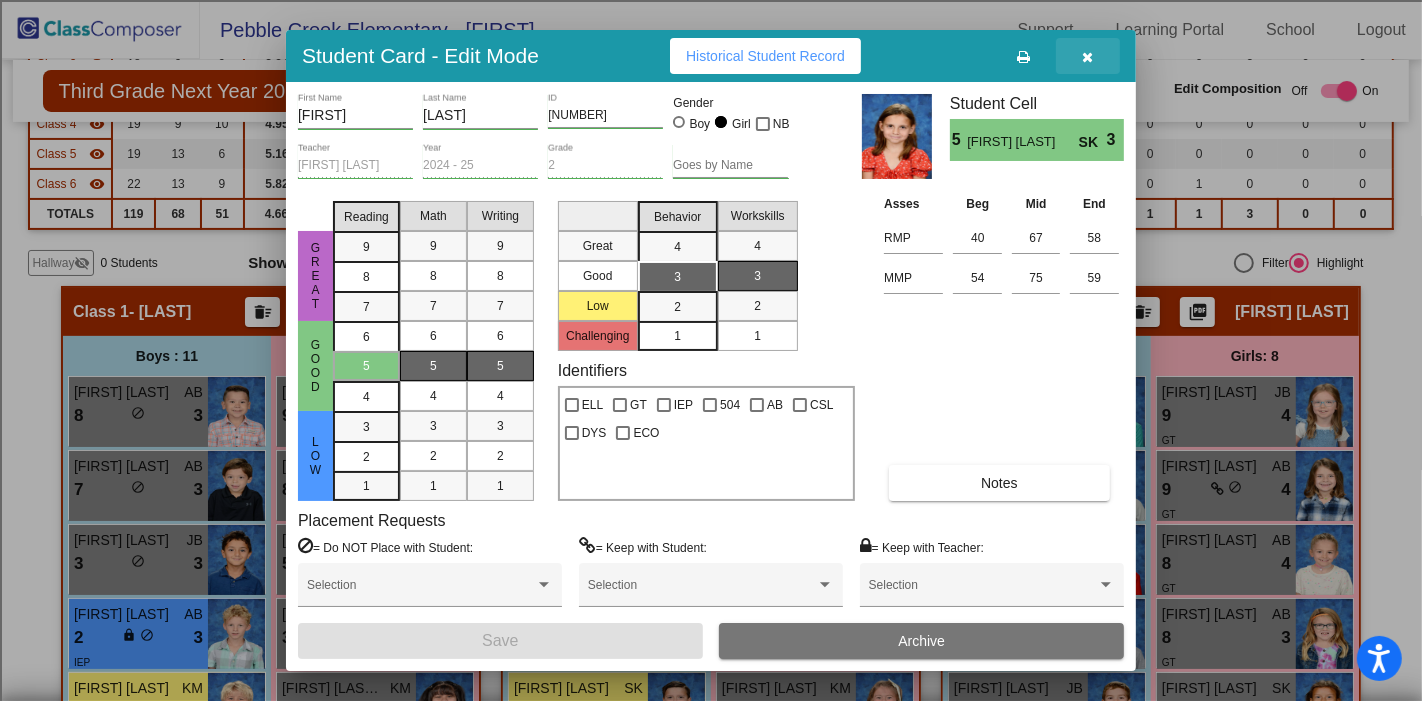 click at bounding box center (1088, 57) 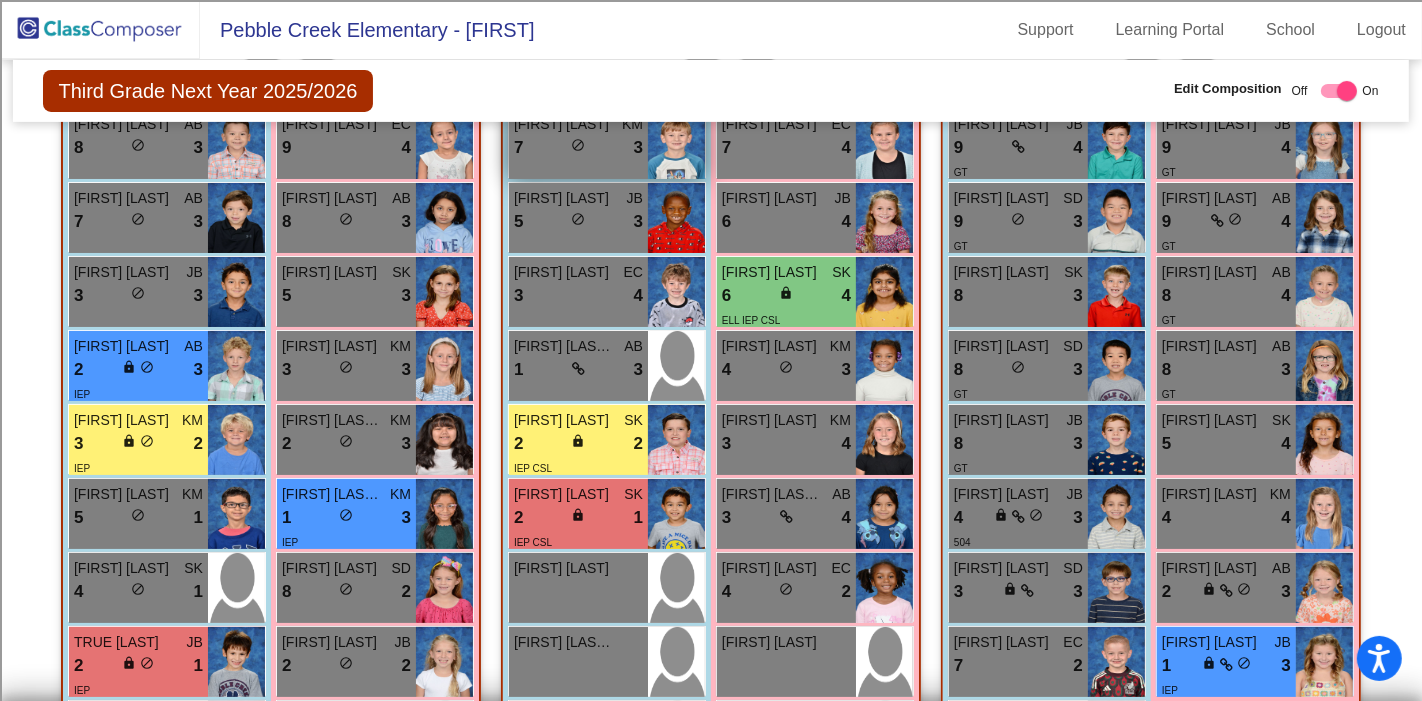 scroll, scrollTop: 666, scrollLeft: 0, axis: vertical 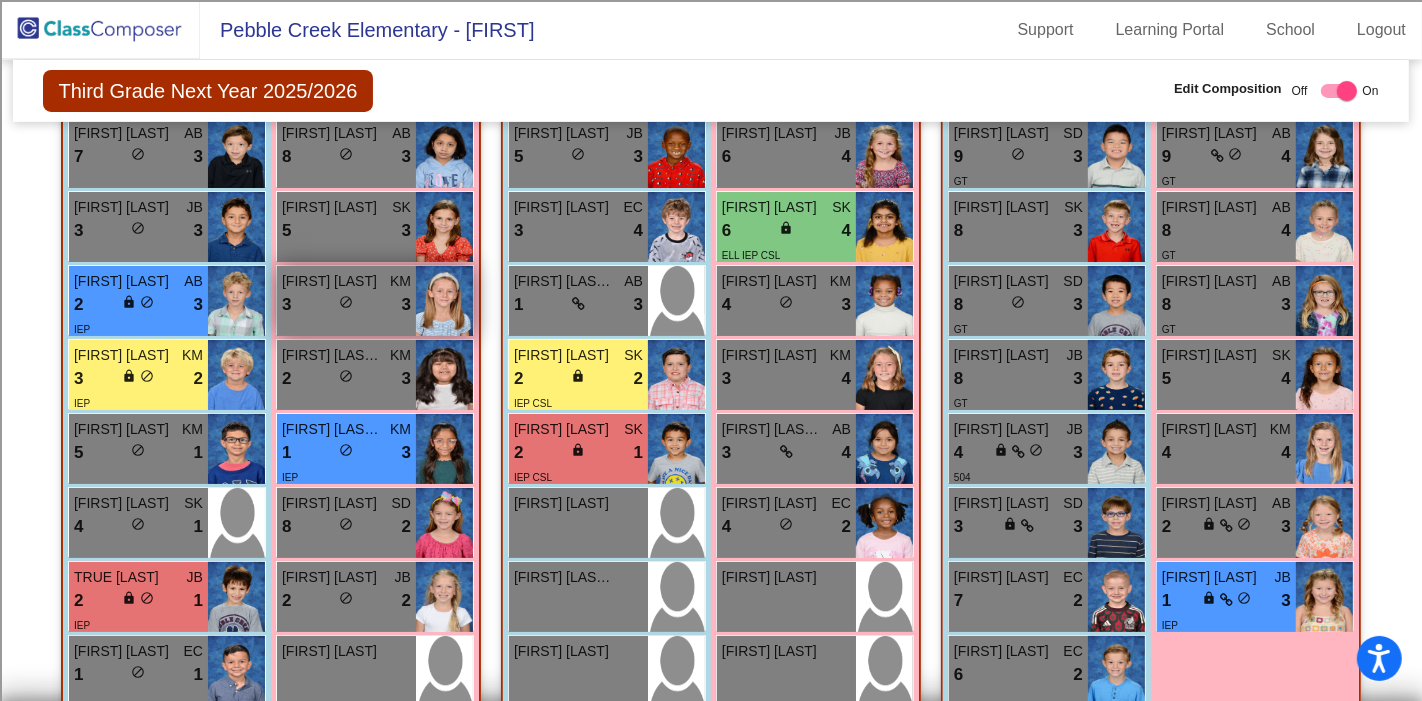 click on "3 lock do_not_disturb_alt 3" at bounding box center [346, 305] 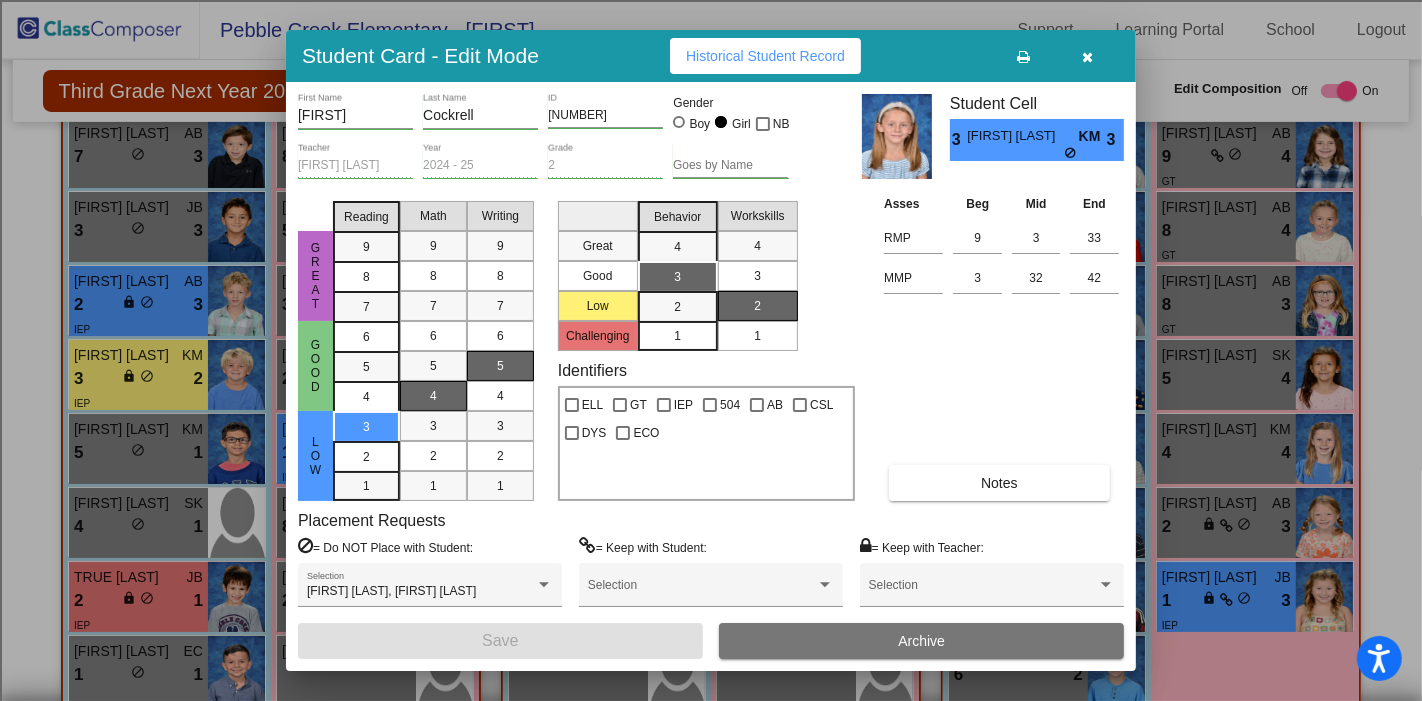 click at bounding box center (1088, 56) 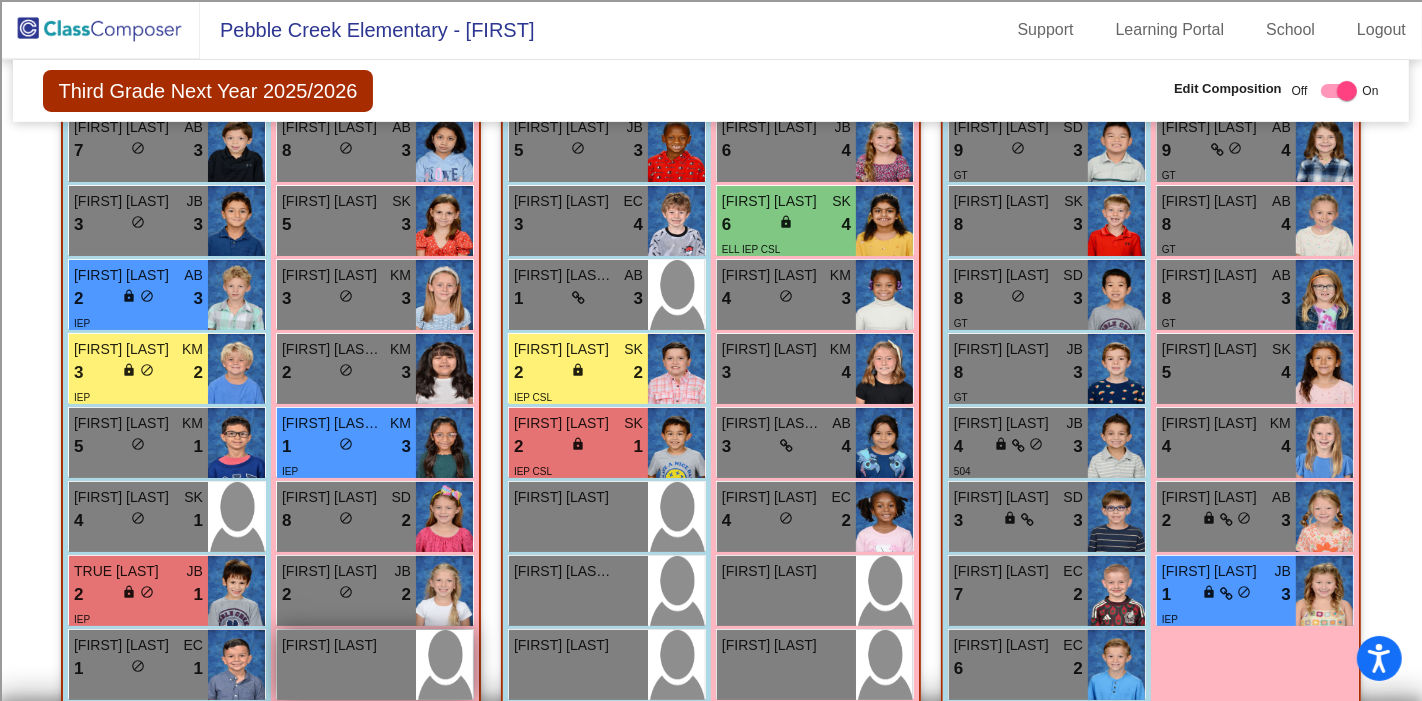 scroll, scrollTop: 666, scrollLeft: 0, axis: vertical 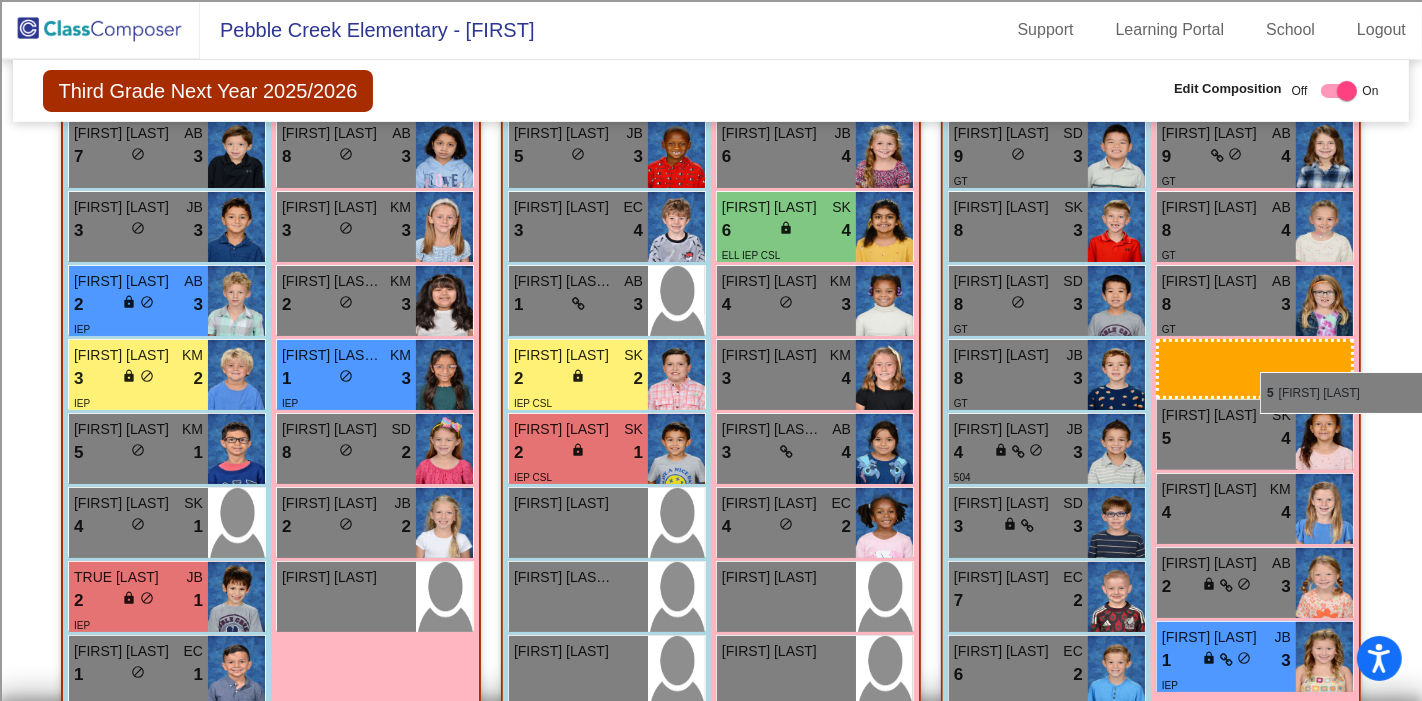 drag, startPoint x: 354, startPoint y: 225, endPoint x: 1260, endPoint y: 372, distance: 917.848 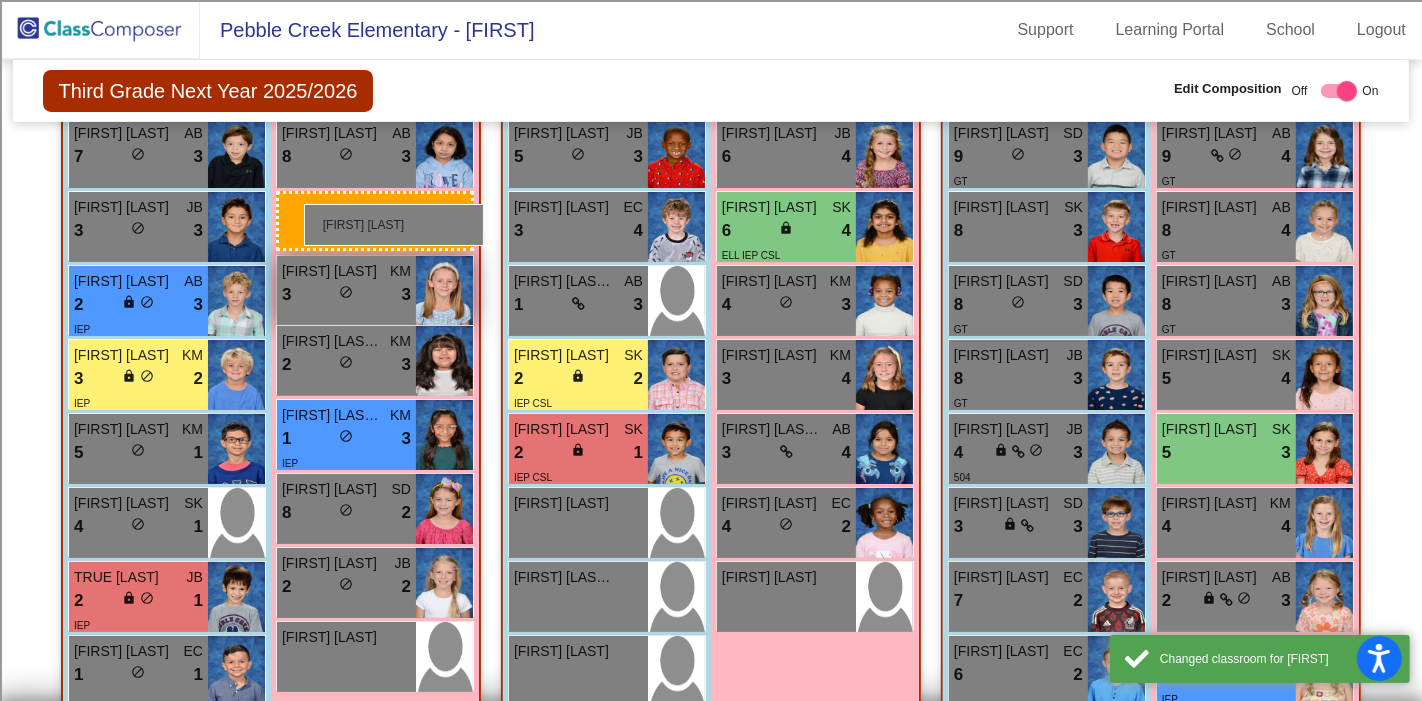 drag, startPoint x: 785, startPoint y: 605, endPoint x: 304, endPoint y: 205, distance: 625.5885 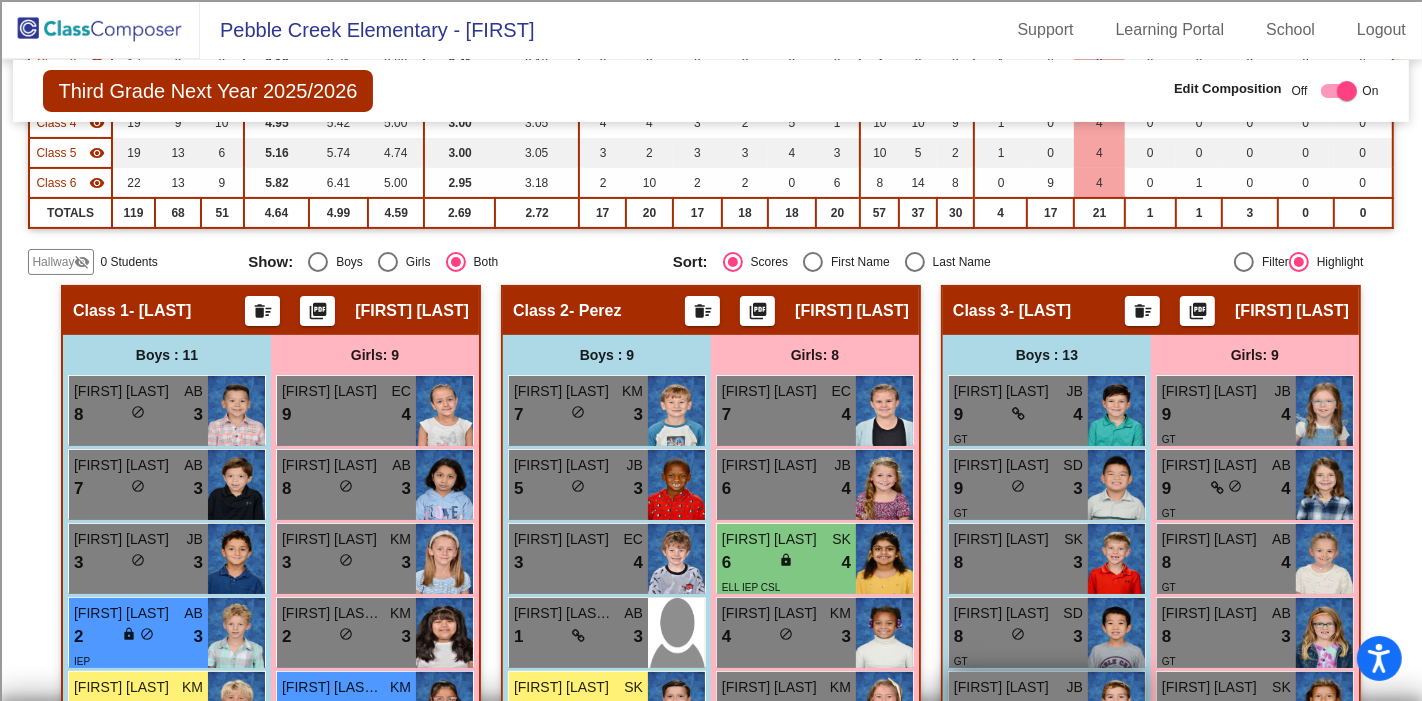 scroll, scrollTop: 333, scrollLeft: 0, axis: vertical 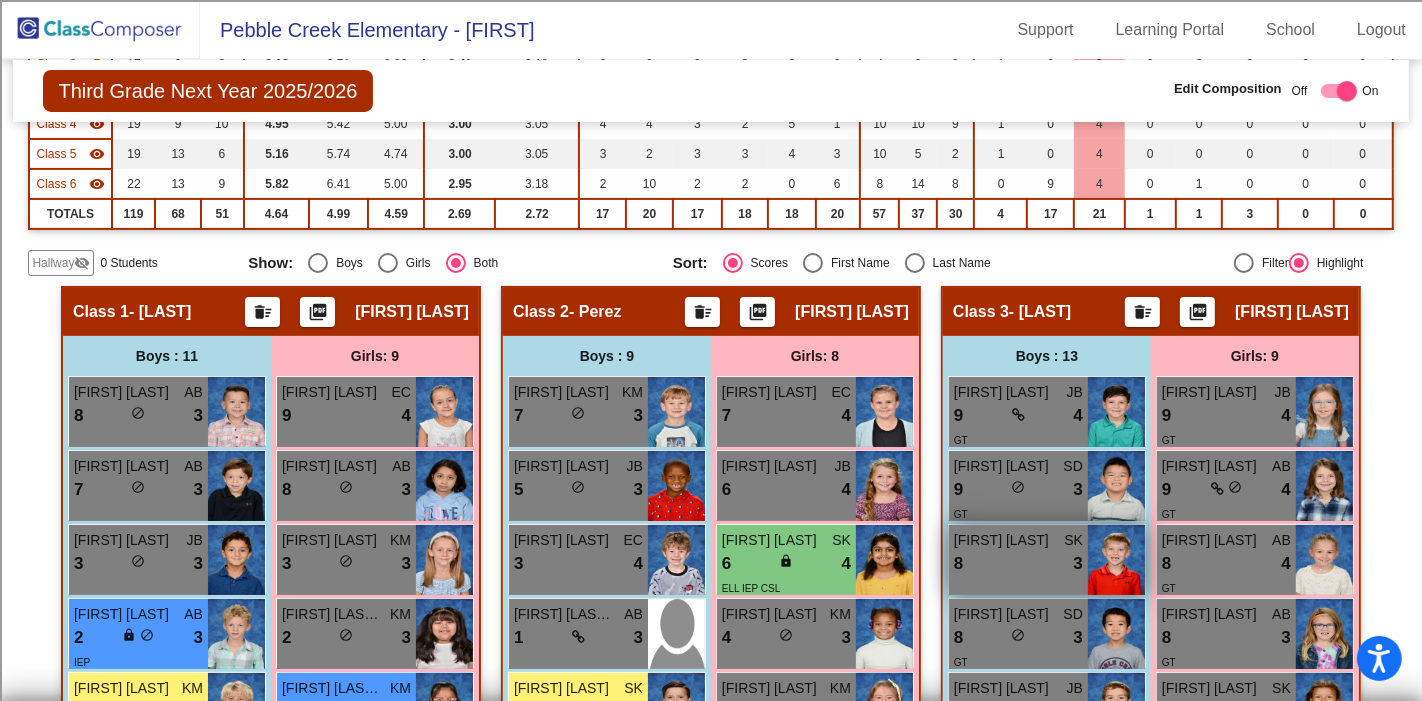 click on "8 lock do_not_disturb_alt 3" at bounding box center (1018, 564) 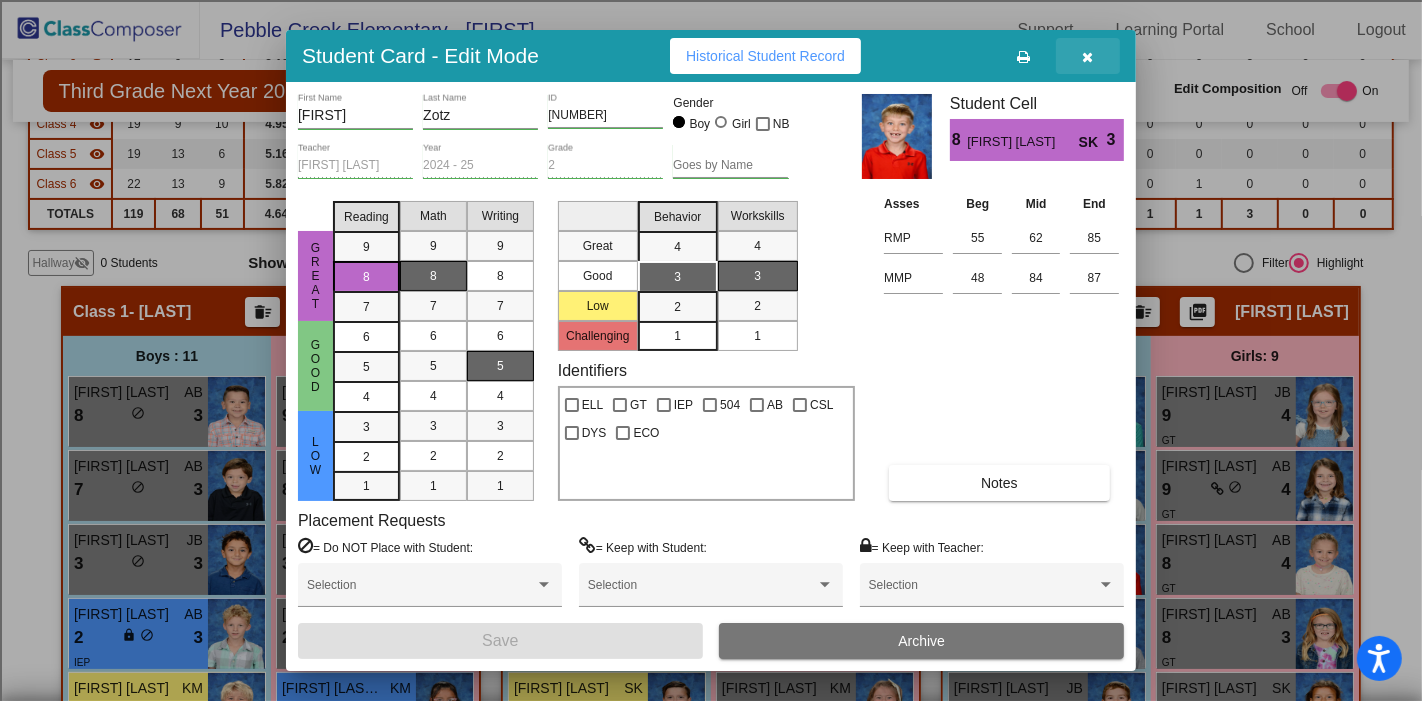 click at bounding box center [1088, 57] 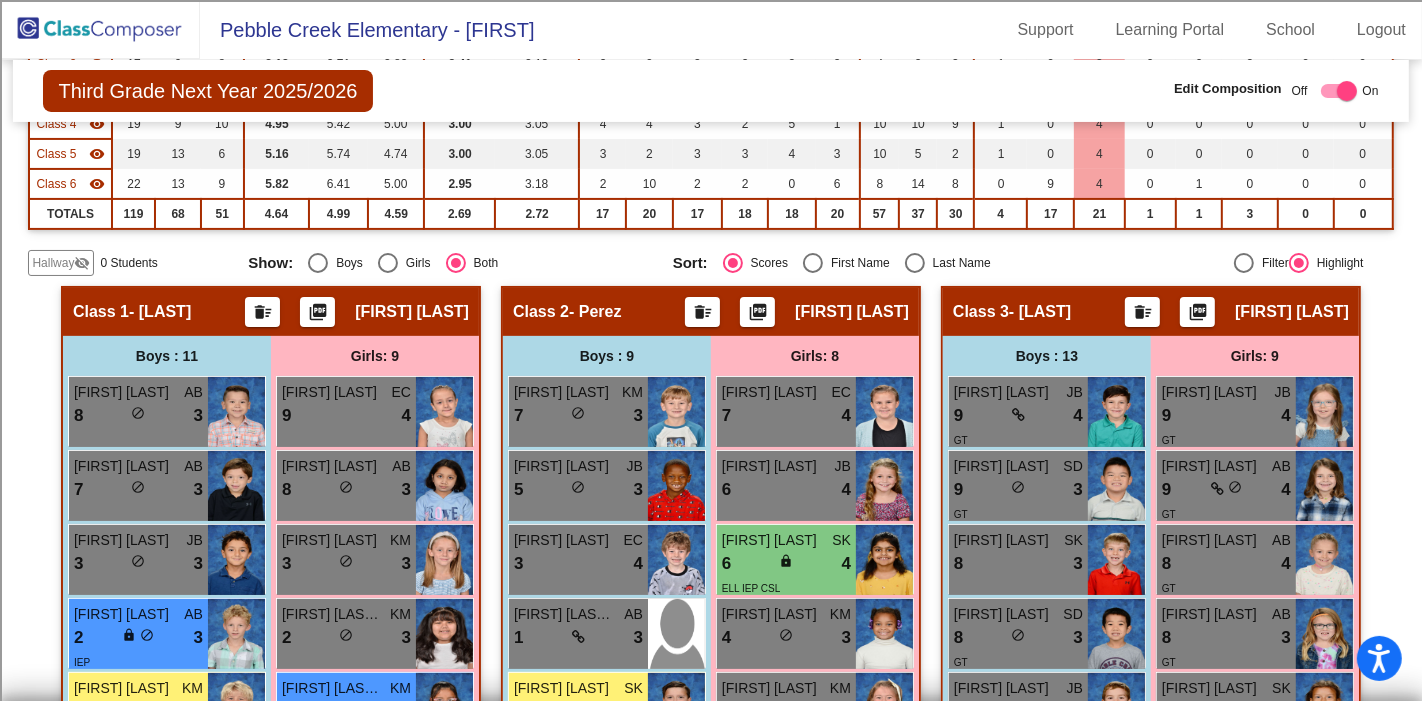 scroll, scrollTop: 0, scrollLeft: 0, axis: both 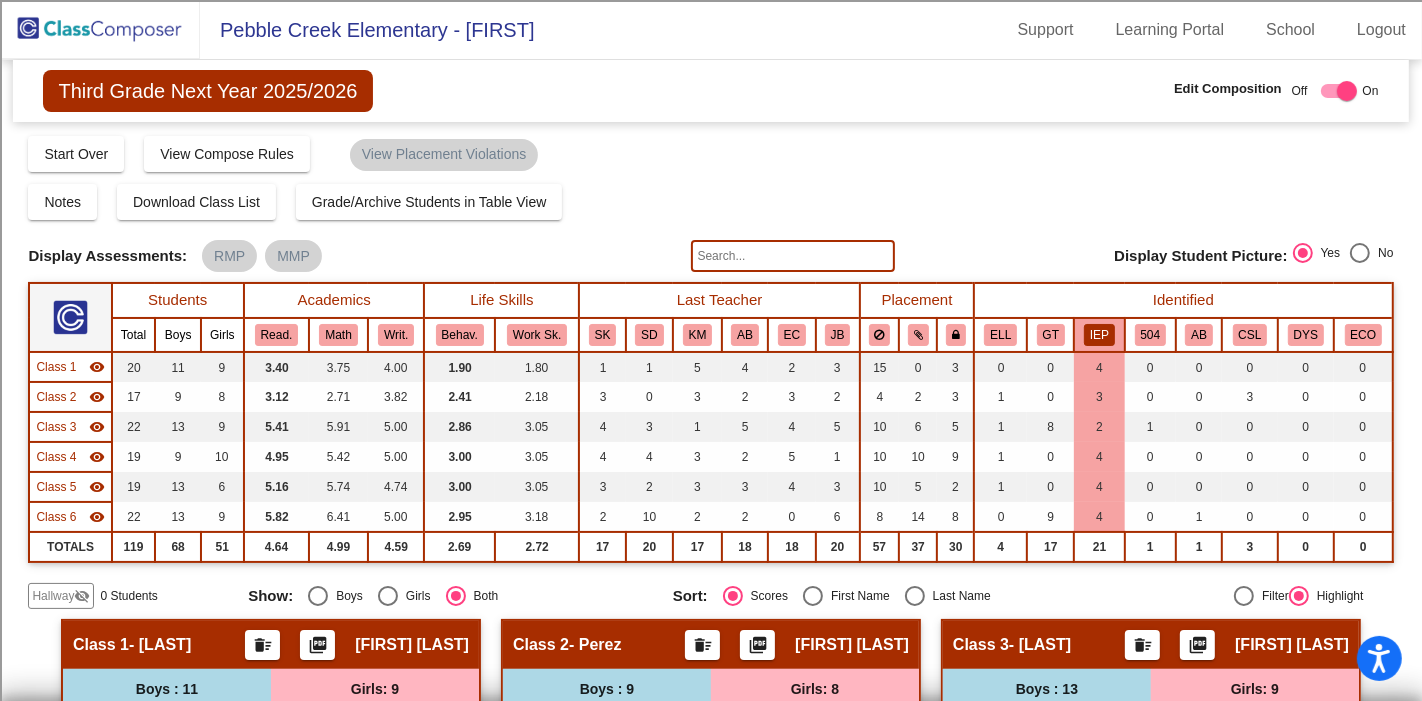 click on "IEP" 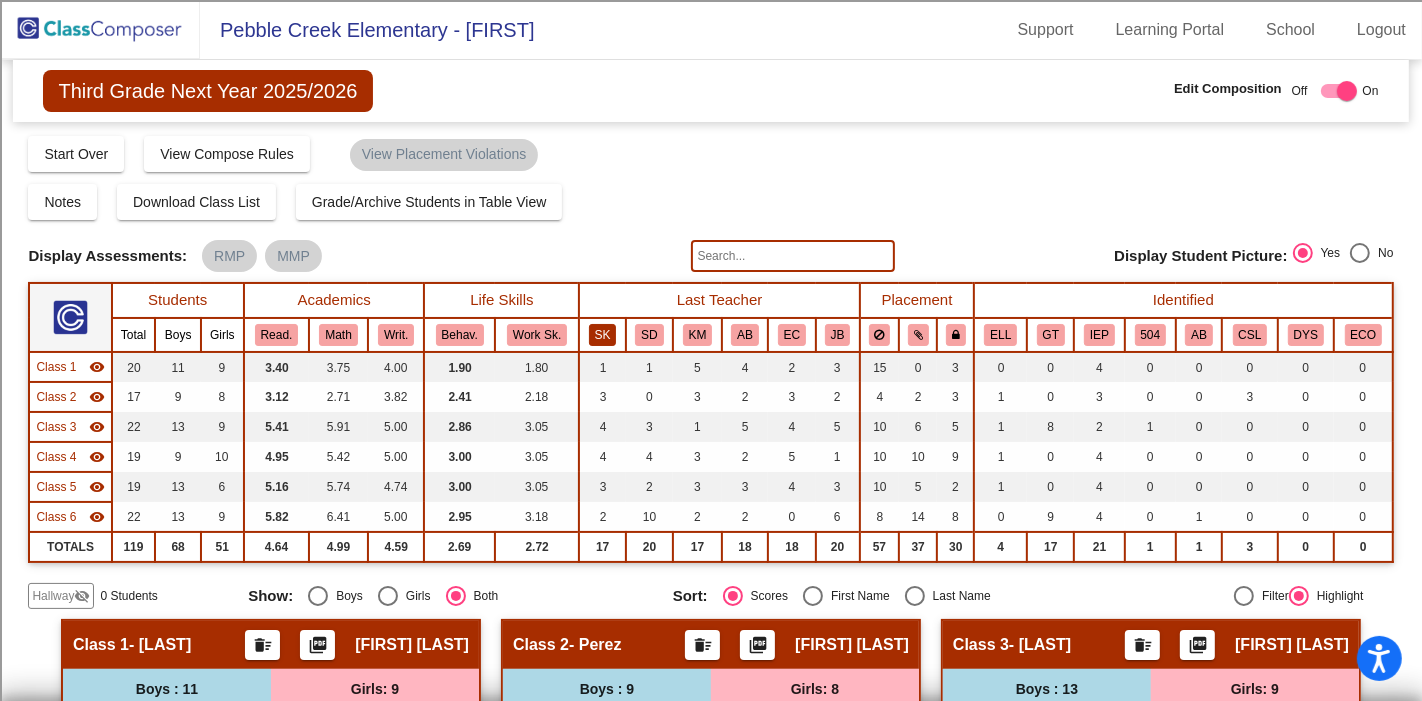 click on "SK" 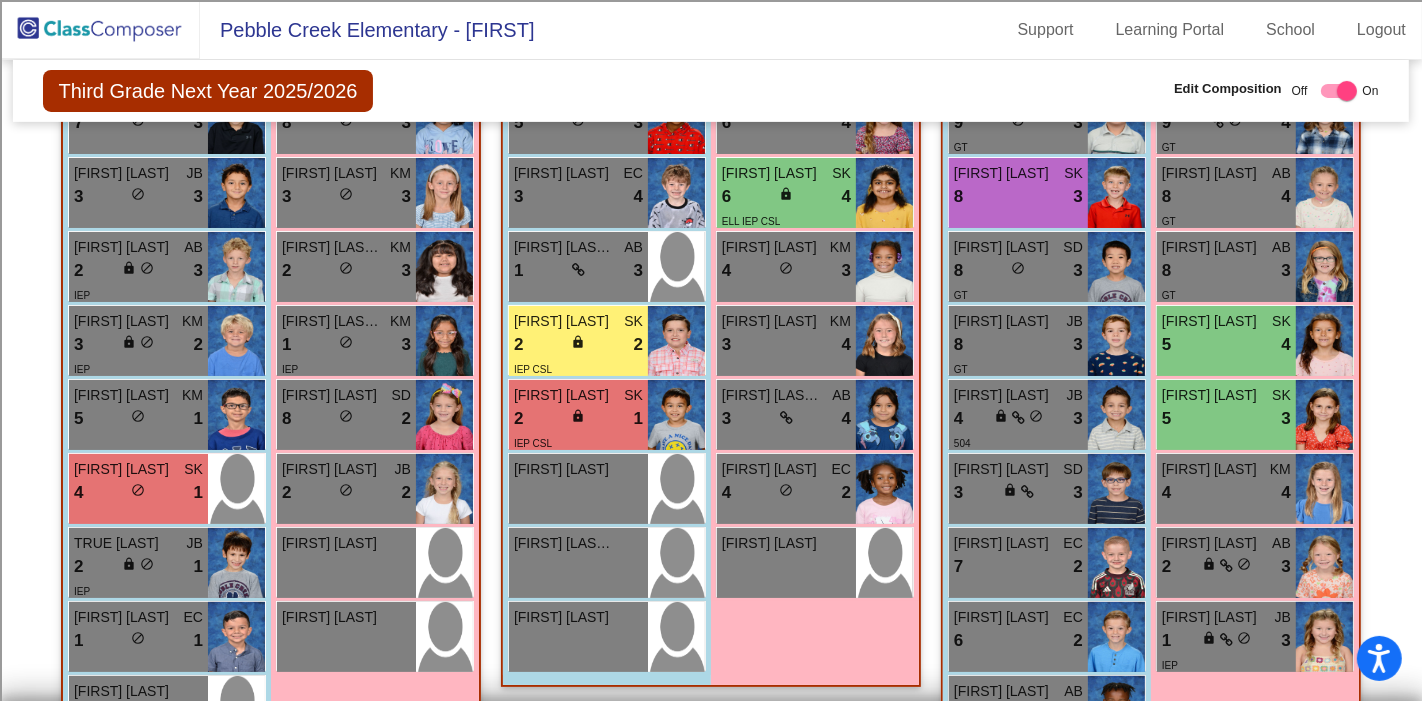 scroll, scrollTop: 666, scrollLeft: 0, axis: vertical 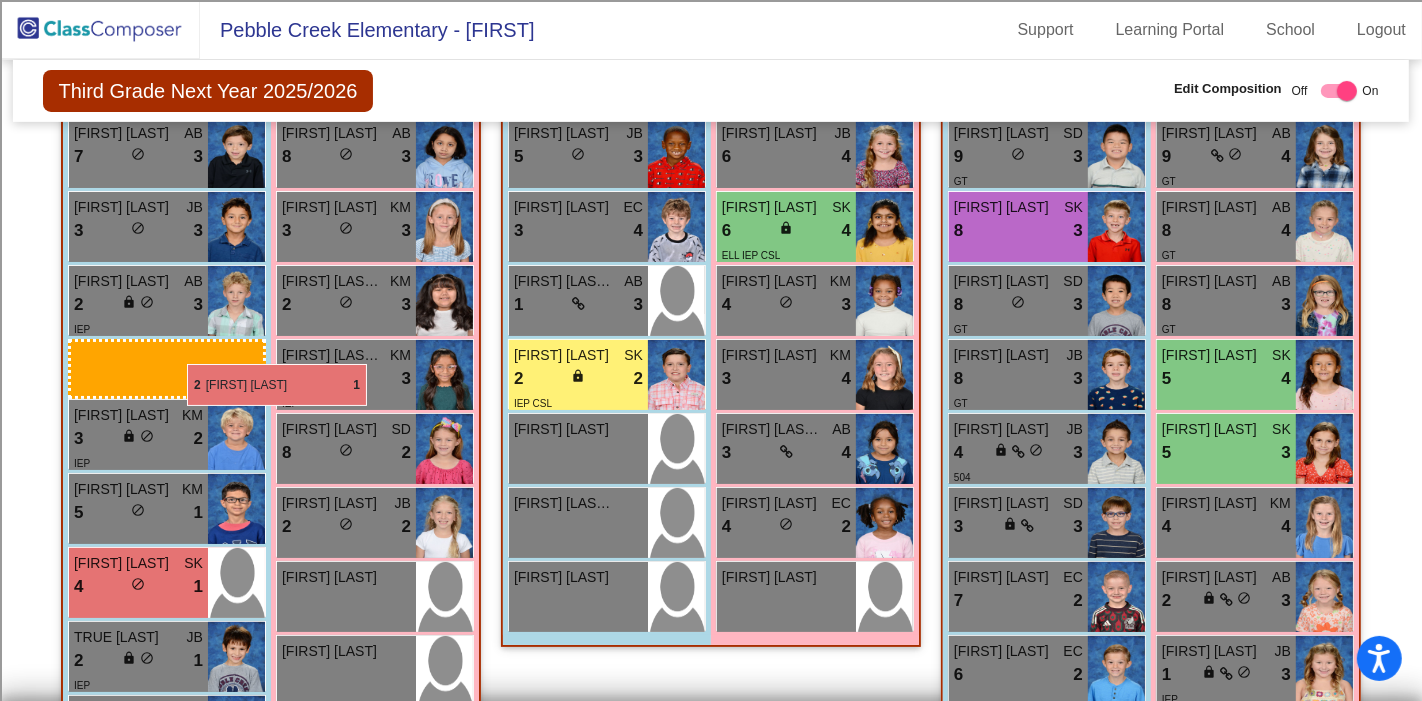 drag, startPoint x: 606, startPoint y: 435, endPoint x: 186, endPoint y: 364, distance: 425.95892 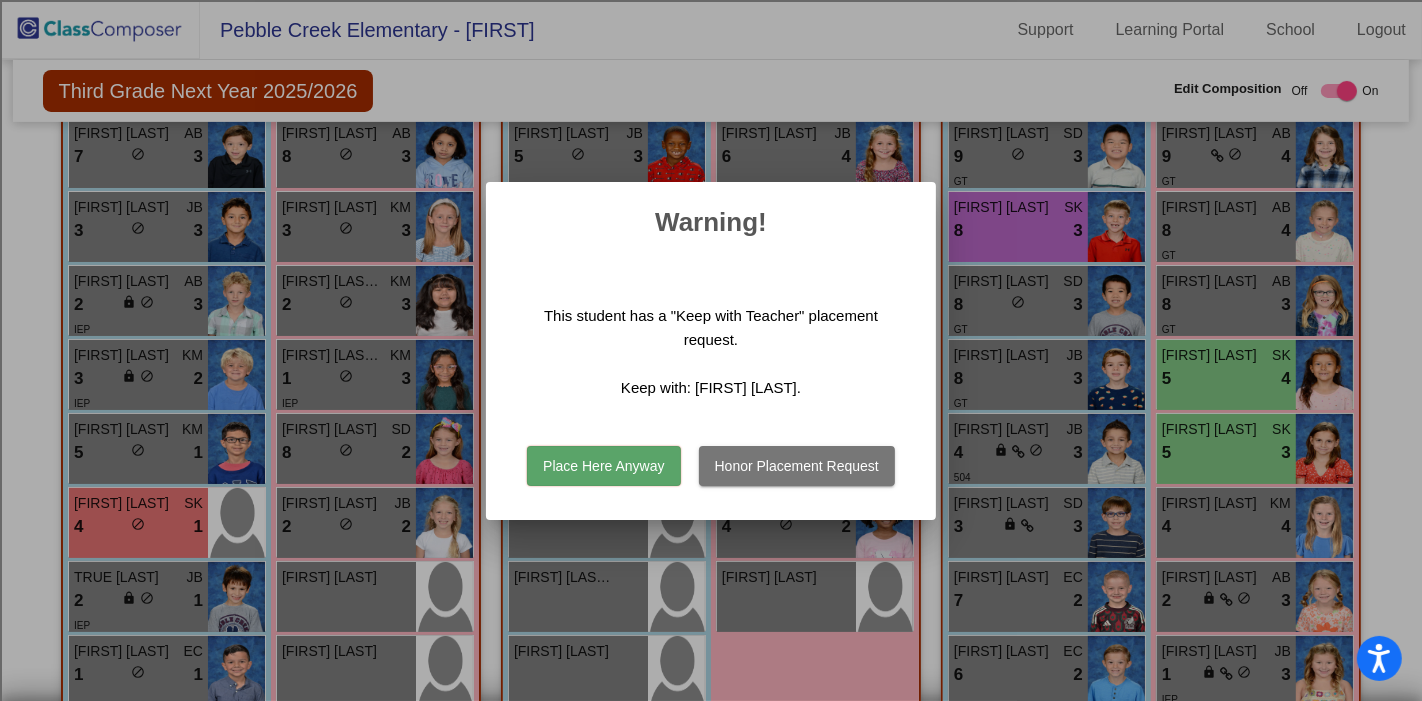 click on "Place Here Anyway" at bounding box center (603, 466) 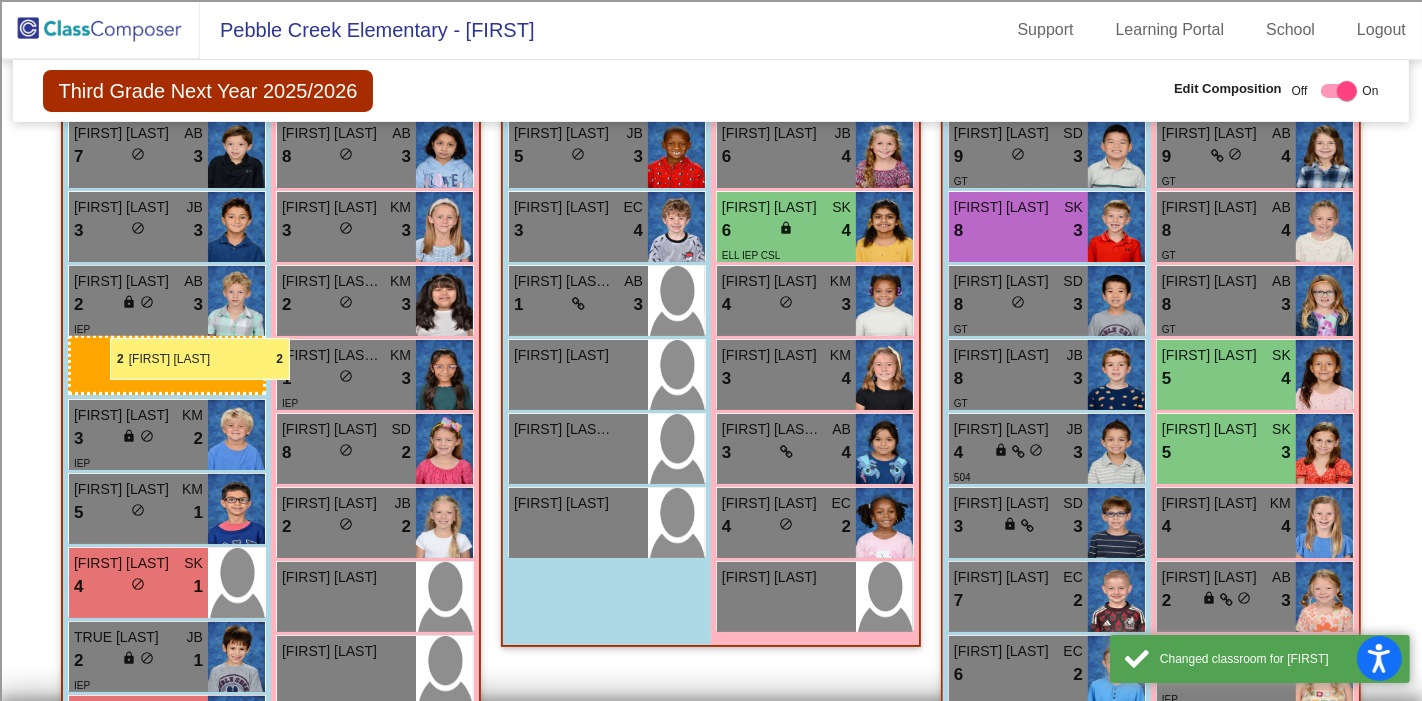 drag, startPoint x: 614, startPoint y: 367, endPoint x: 110, endPoint y: 338, distance: 504.83365 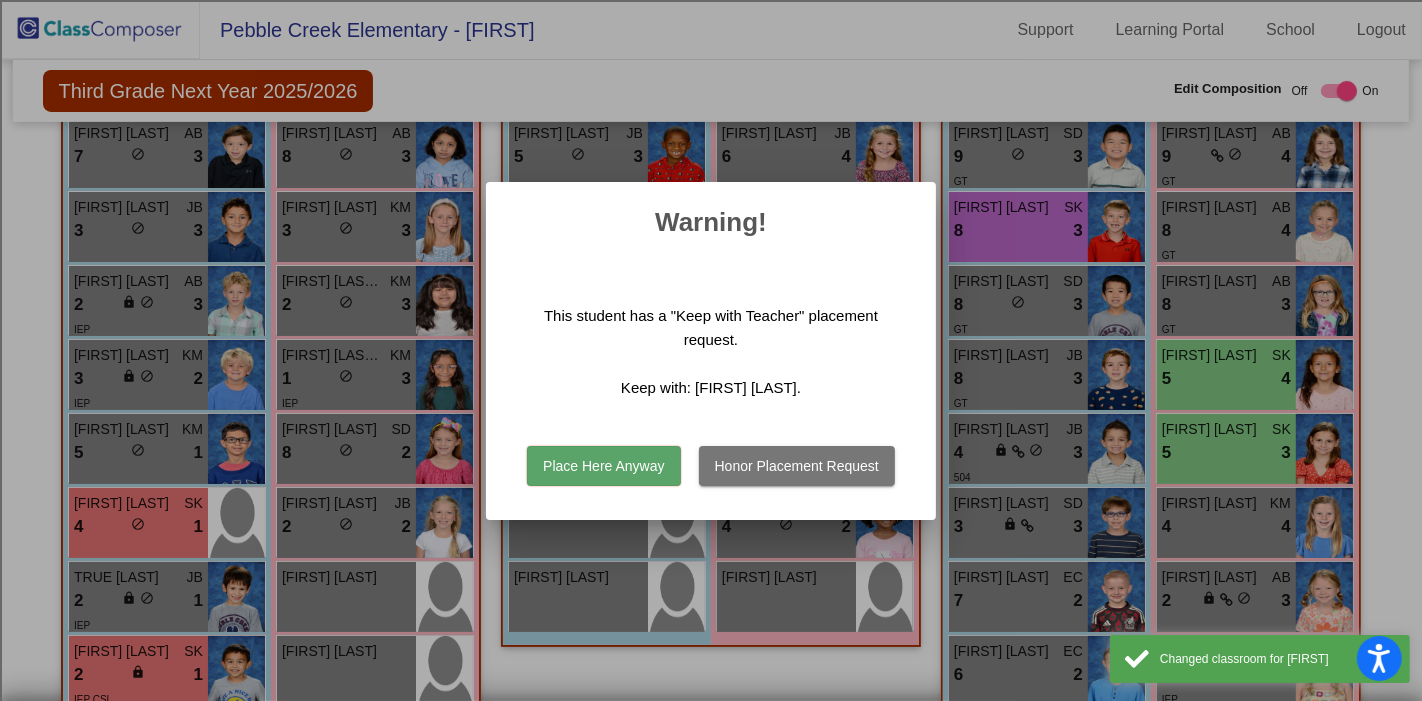 click on "Place Here Anyway" at bounding box center (603, 466) 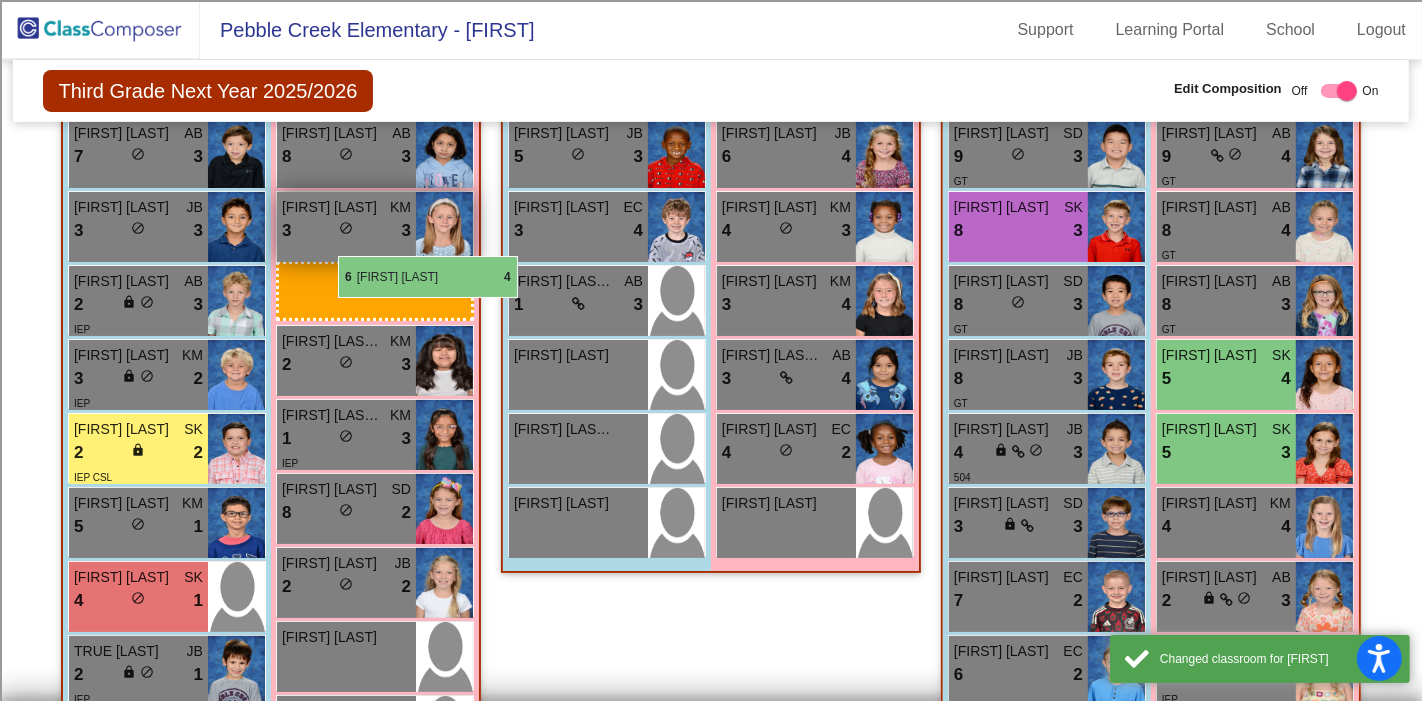 drag, startPoint x: 842, startPoint y: 228, endPoint x: 338, endPoint y: 256, distance: 504.7772 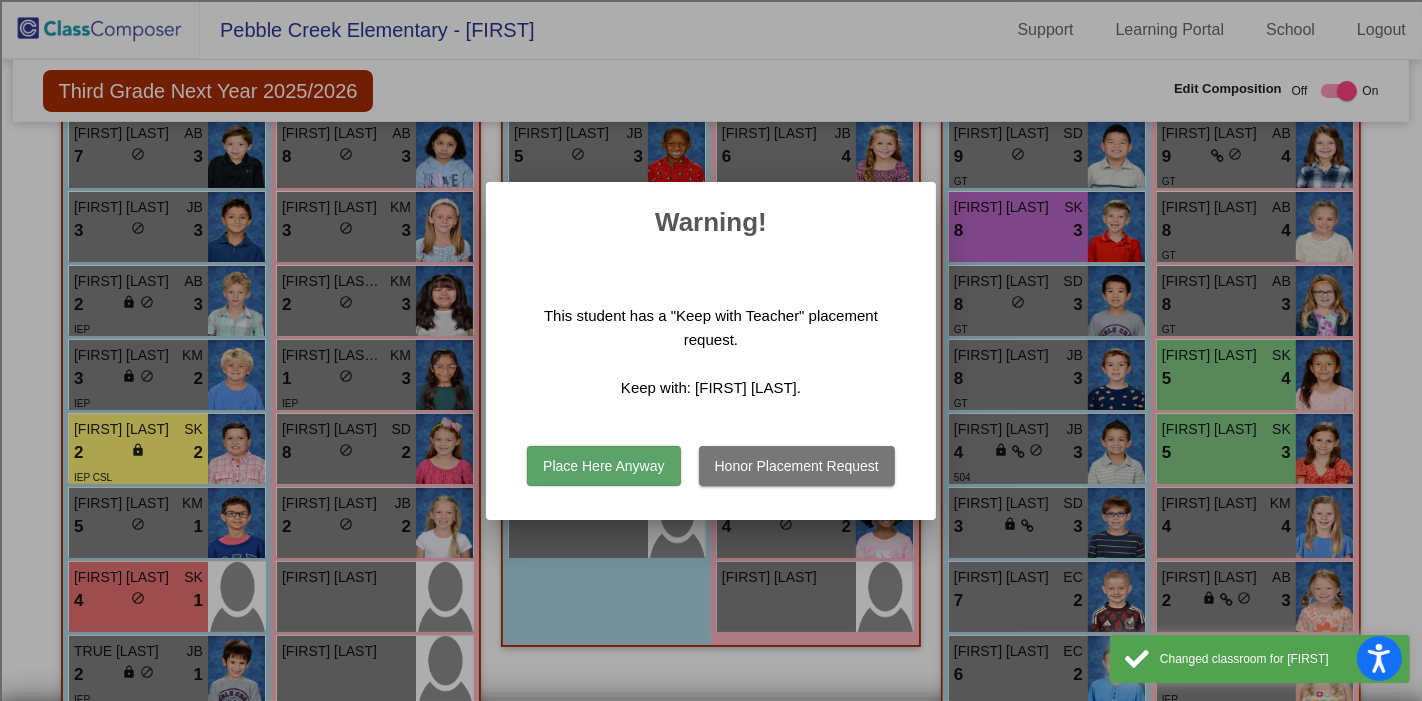 click on "Place Here Anyway" at bounding box center [603, 466] 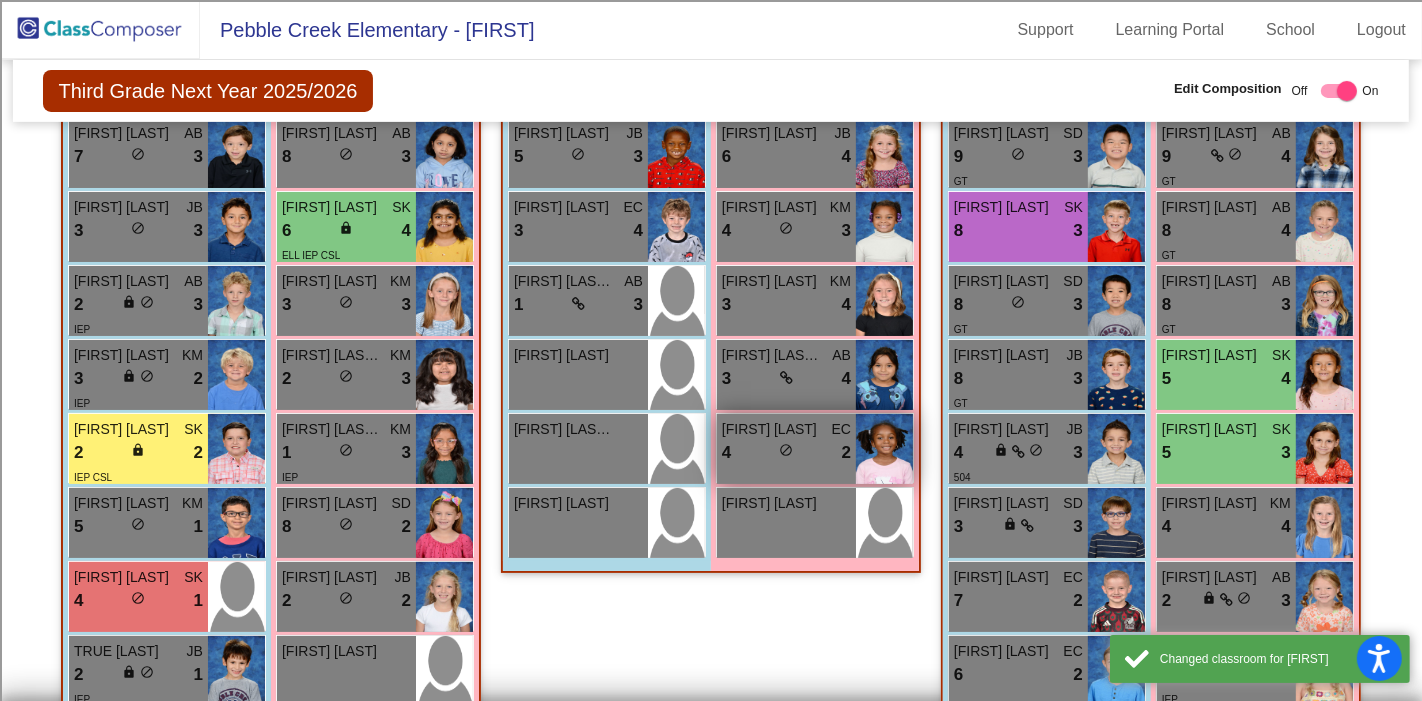 scroll, scrollTop: 1000, scrollLeft: 0, axis: vertical 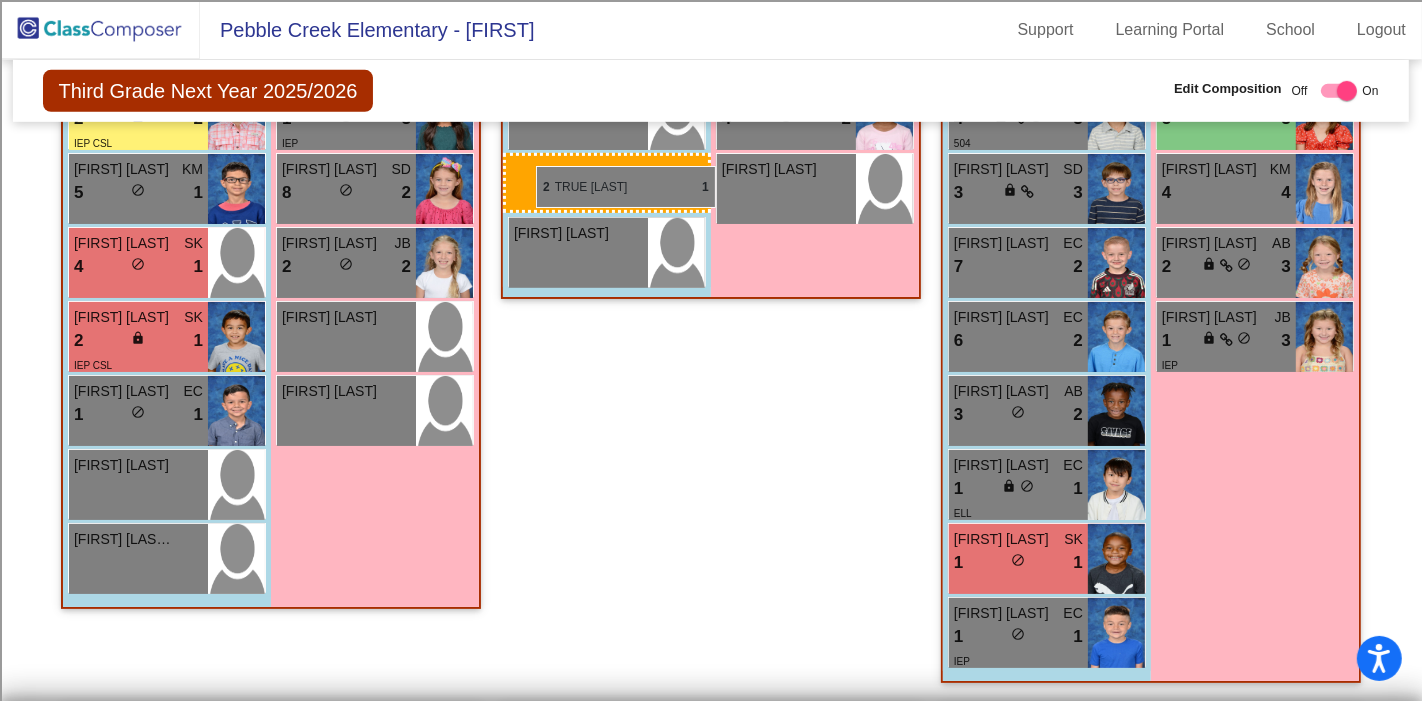 drag, startPoint x: 154, startPoint y: 340, endPoint x: 536, endPoint y: 166, distance: 419.76184 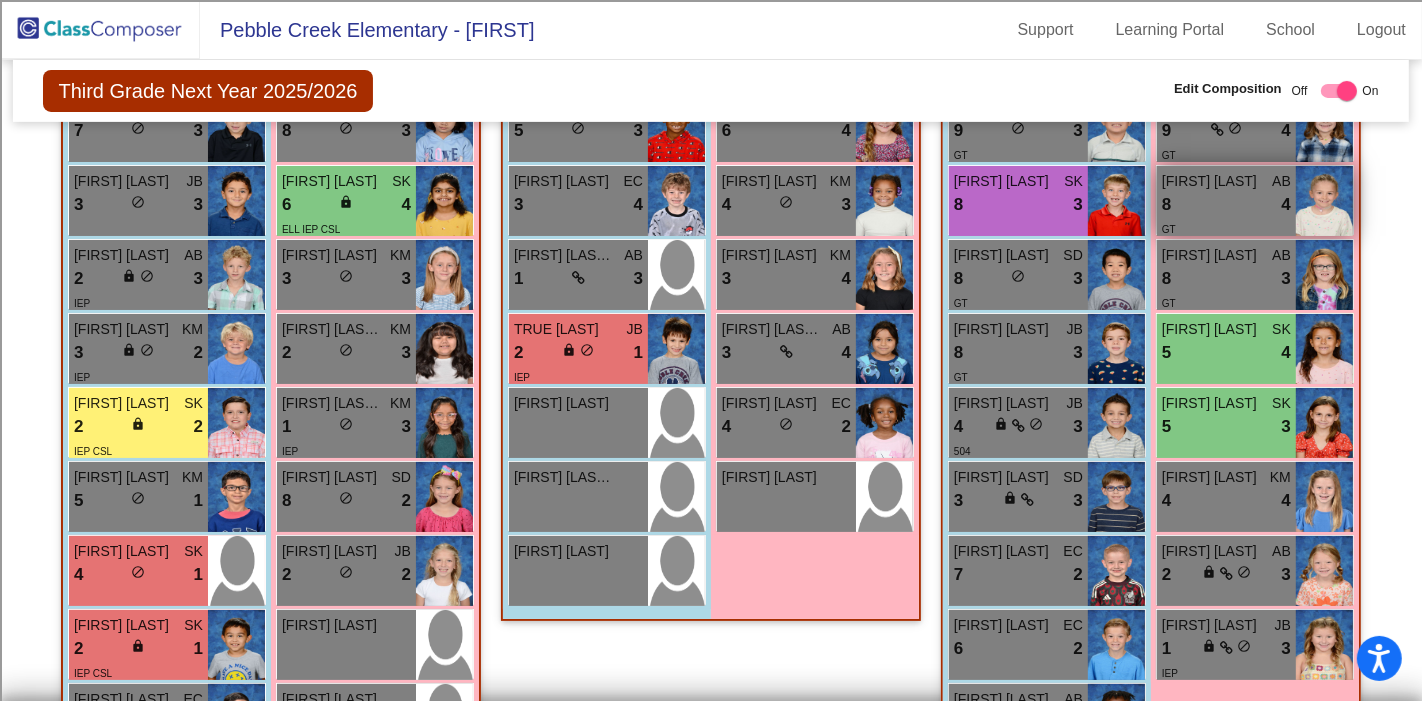 scroll, scrollTop: 0, scrollLeft: 0, axis: both 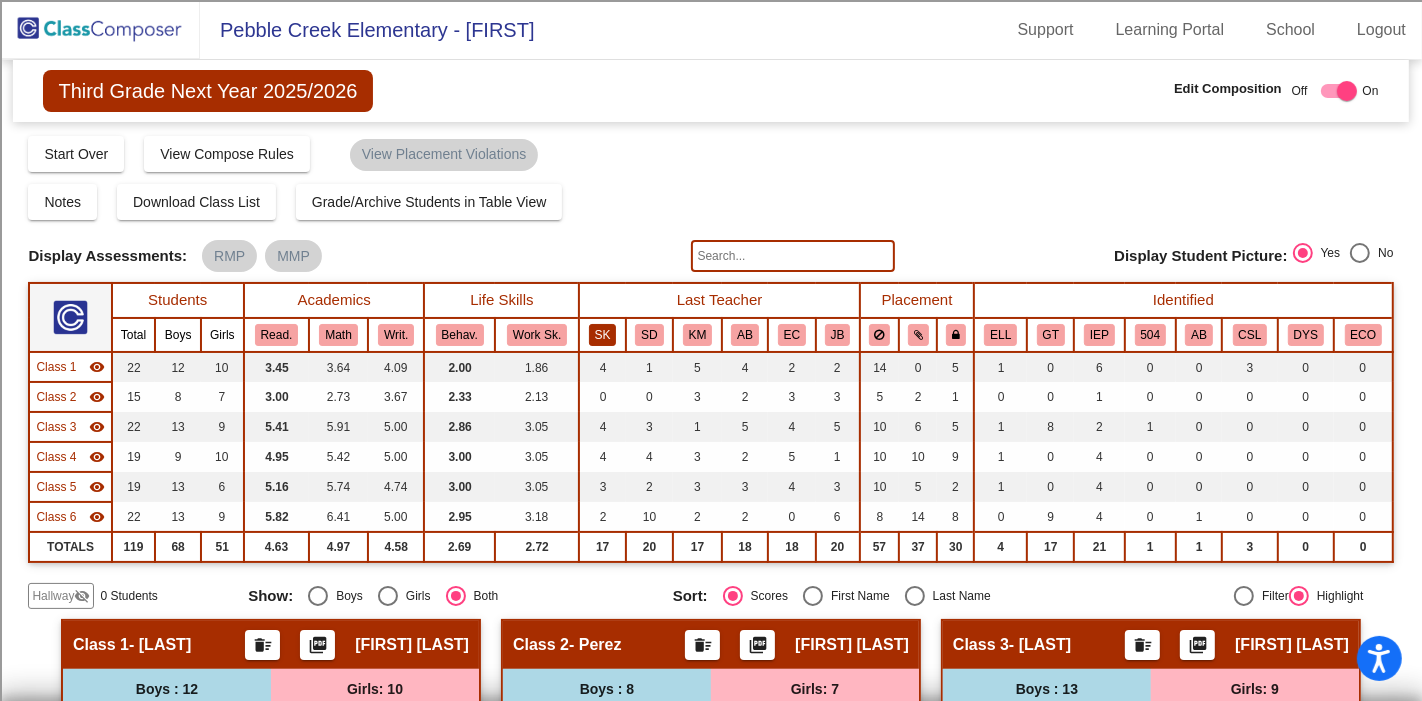 click on "SK" 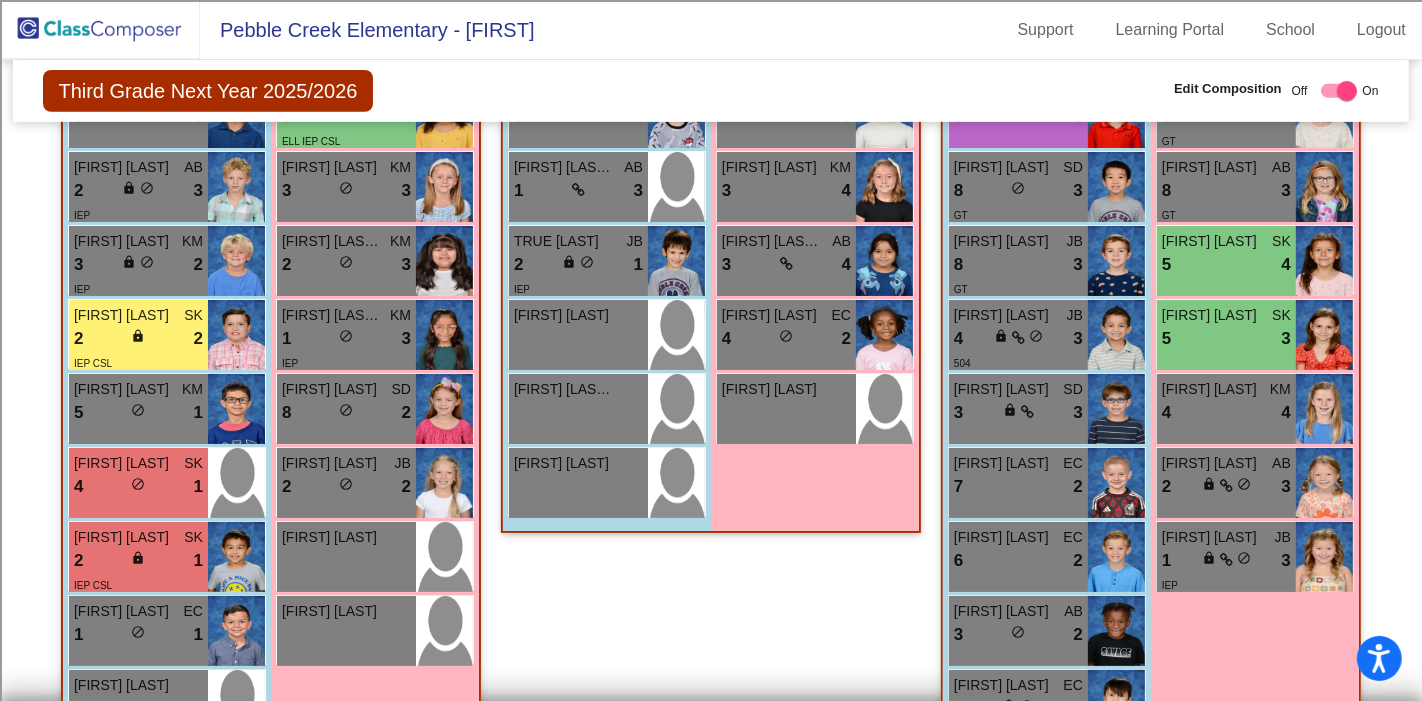 scroll, scrollTop: 0, scrollLeft: 0, axis: both 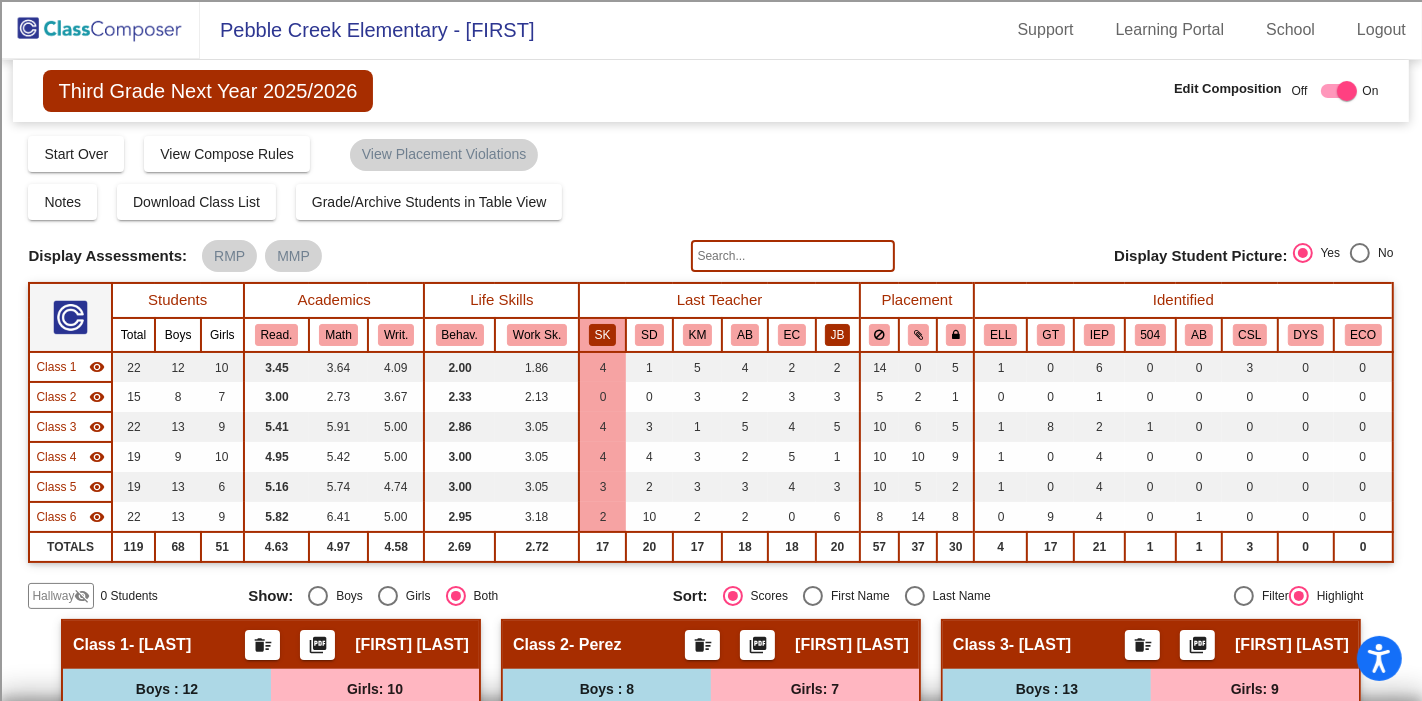 click on "JB" 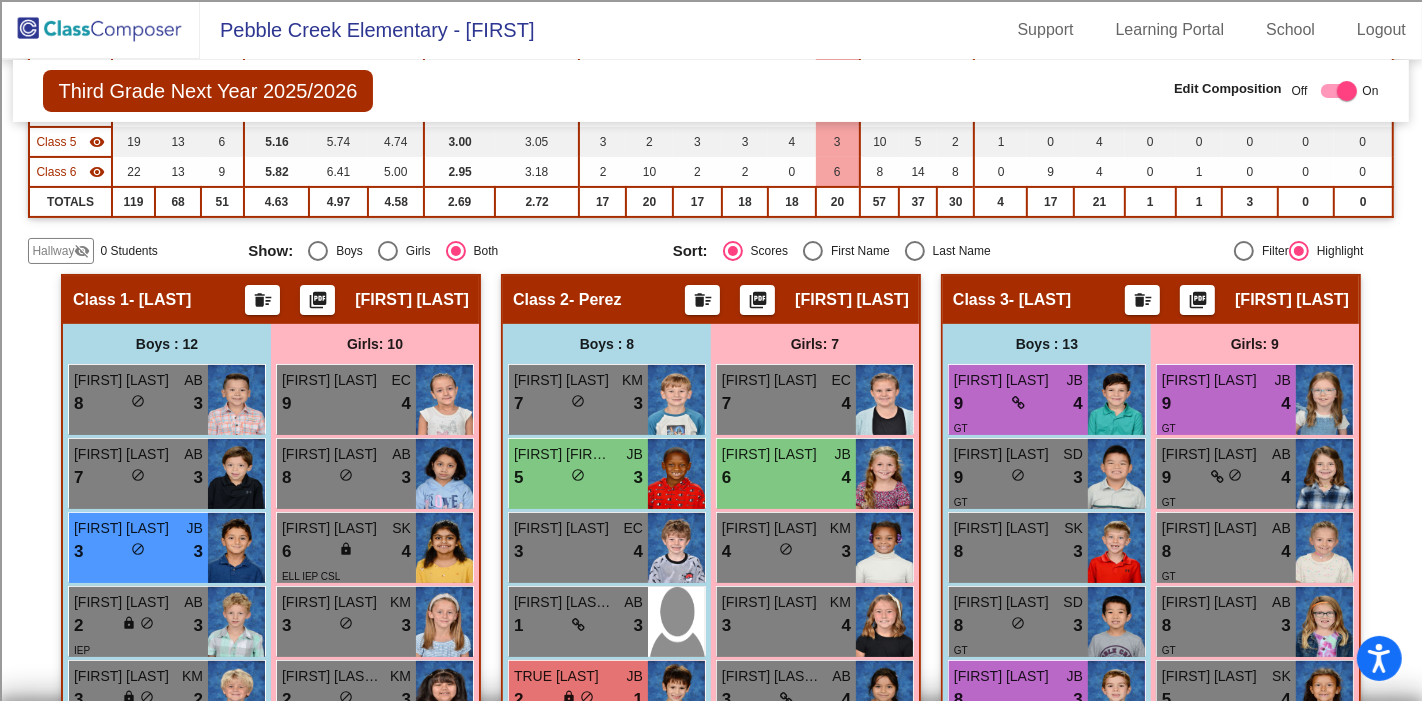 scroll, scrollTop: 333, scrollLeft: 0, axis: vertical 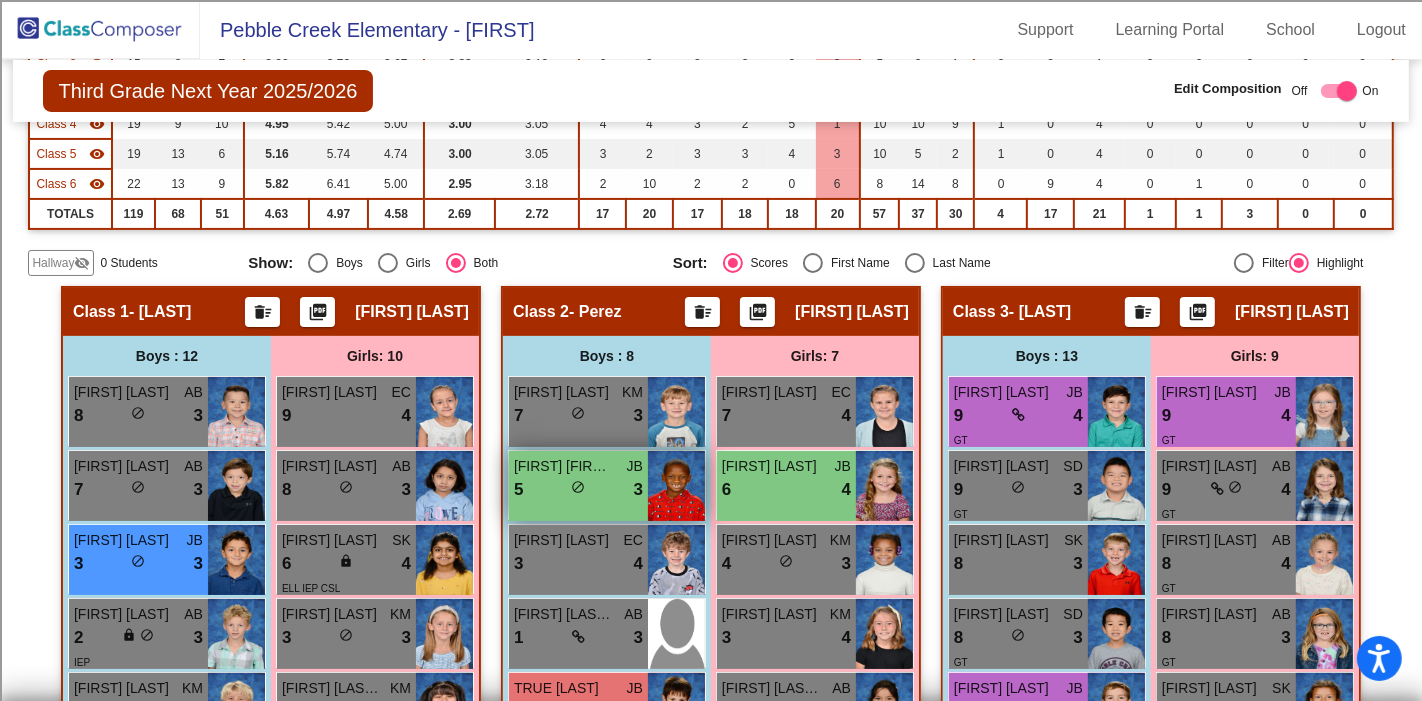 click on "5 lock do_not_disturb_alt 3" at bounding box center (578, 490) 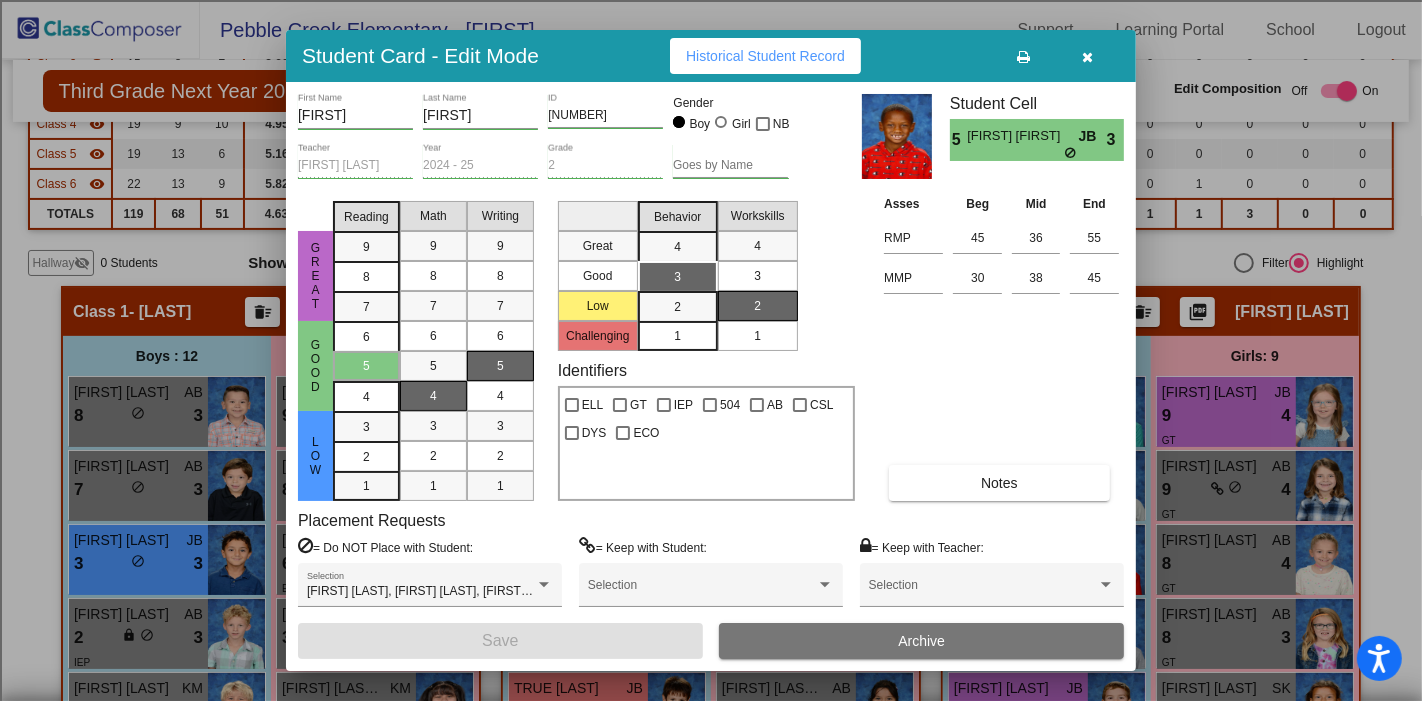 click at bounding box center [1088, 57] 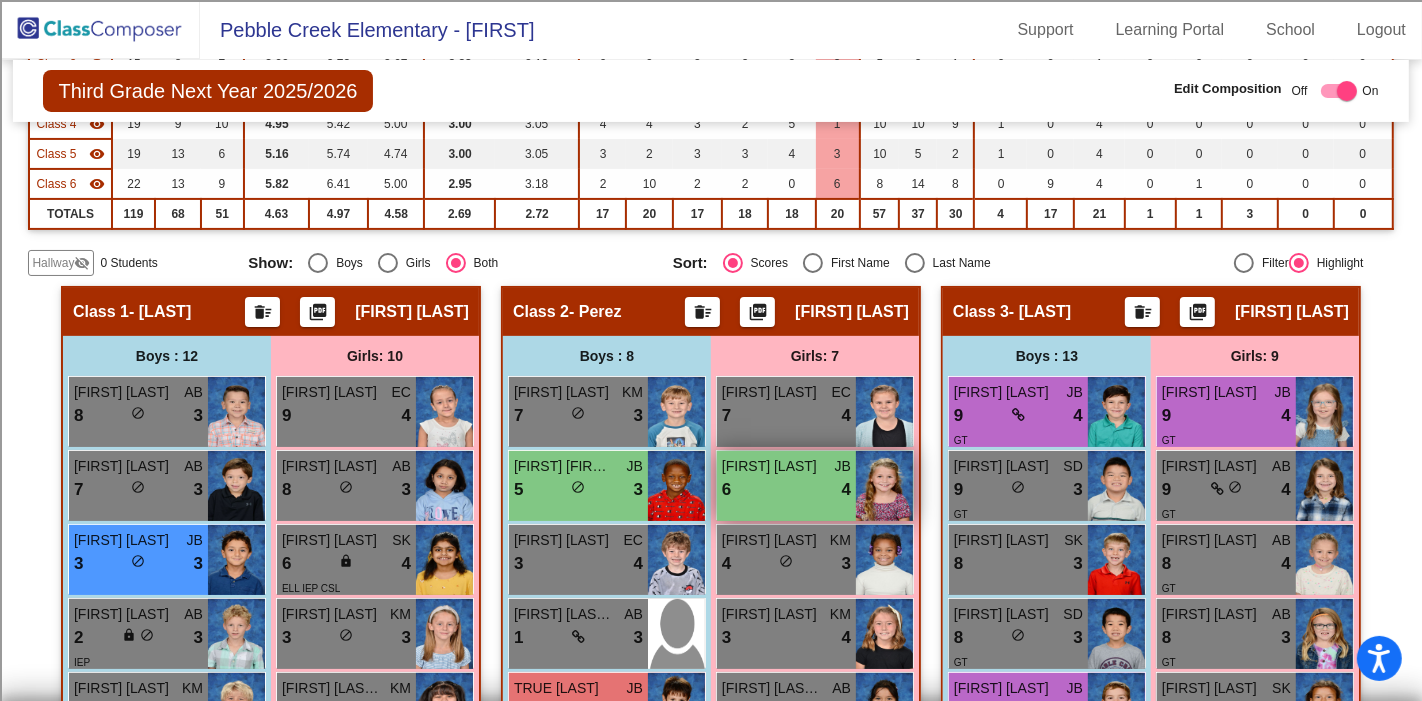 click on "6 lock do_not_disturb_alt 4" at bounding box center (786, 490) 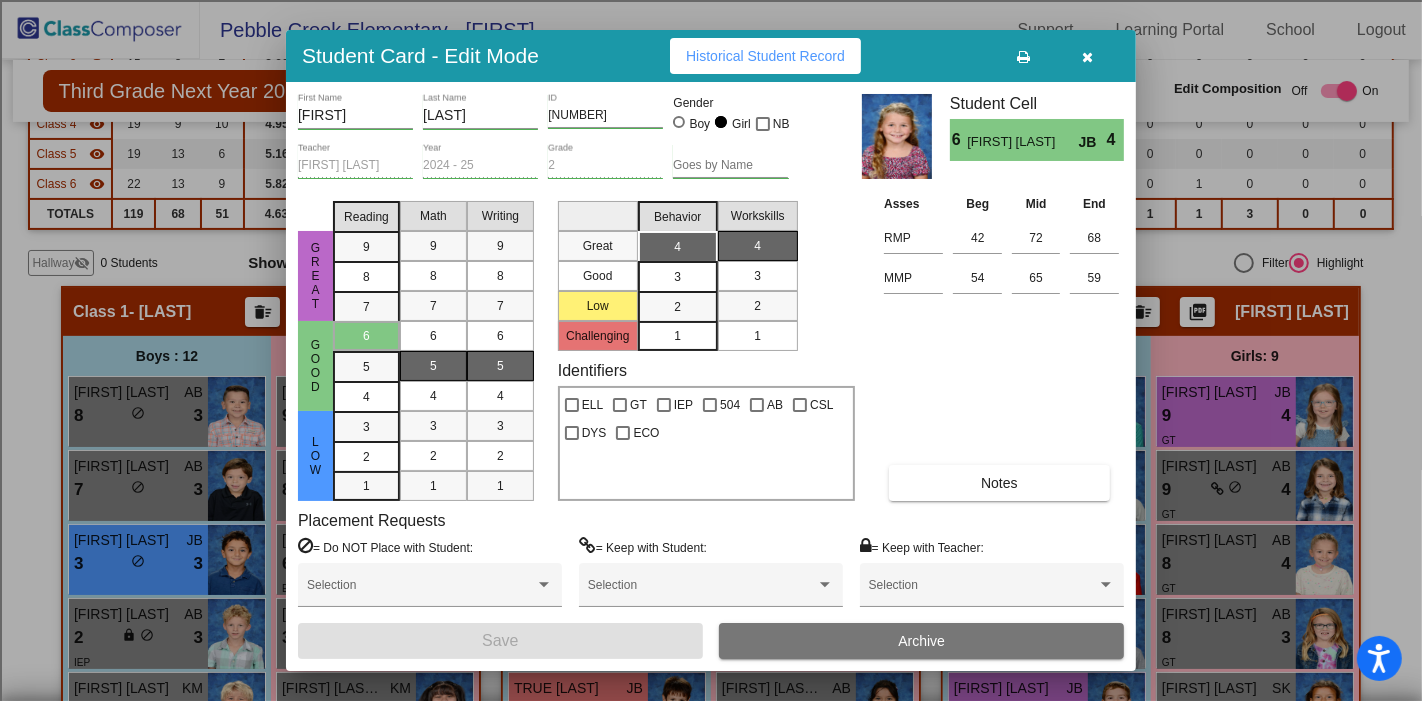 click at bounding box center [1088, 56] 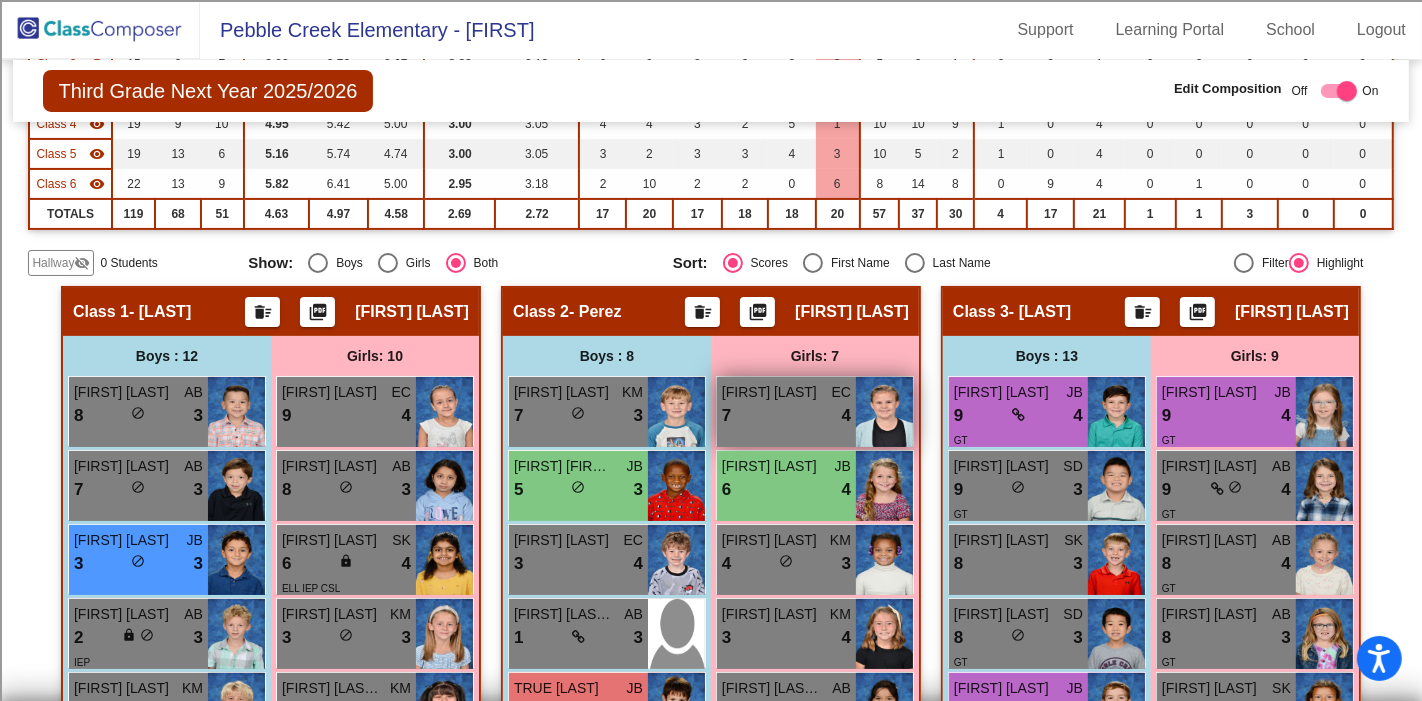 click on "[FIRST] [LAST]" at bounding box center [772, 392] 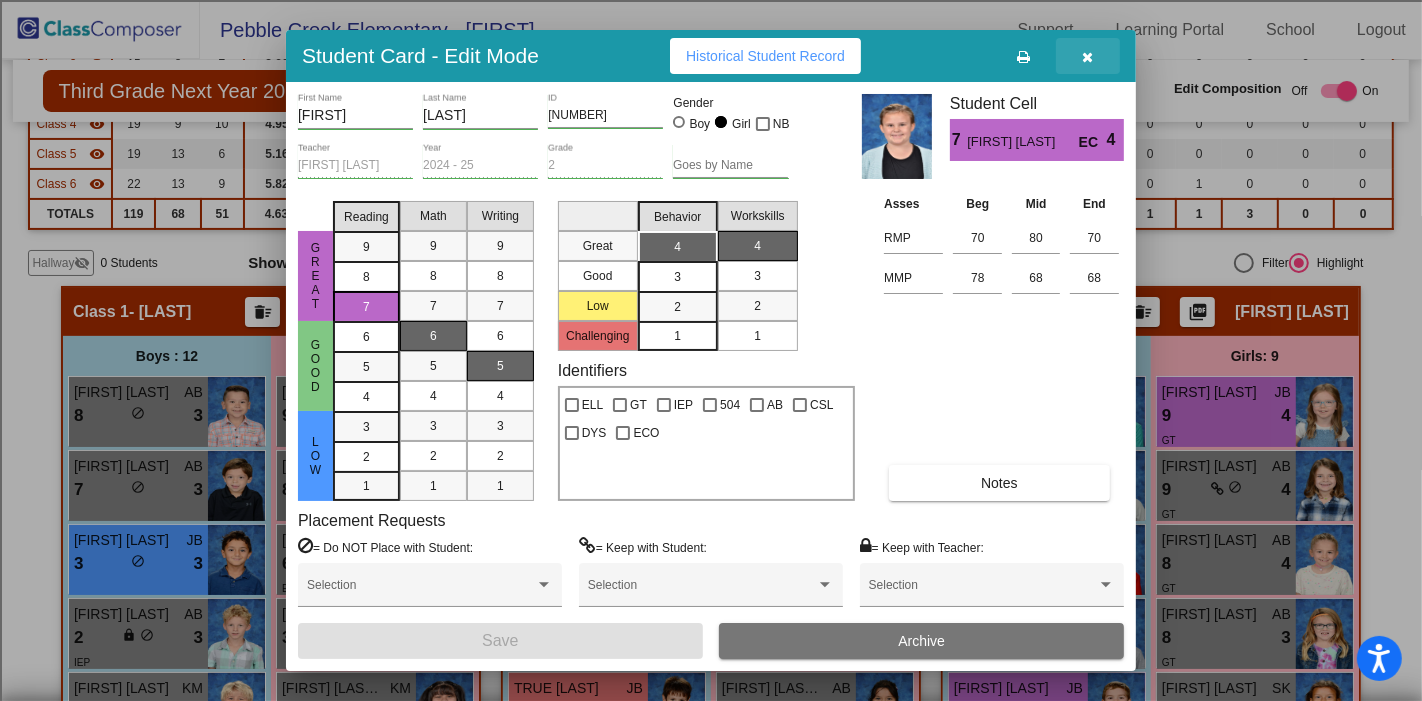 click at bounding box center (1088, 57) 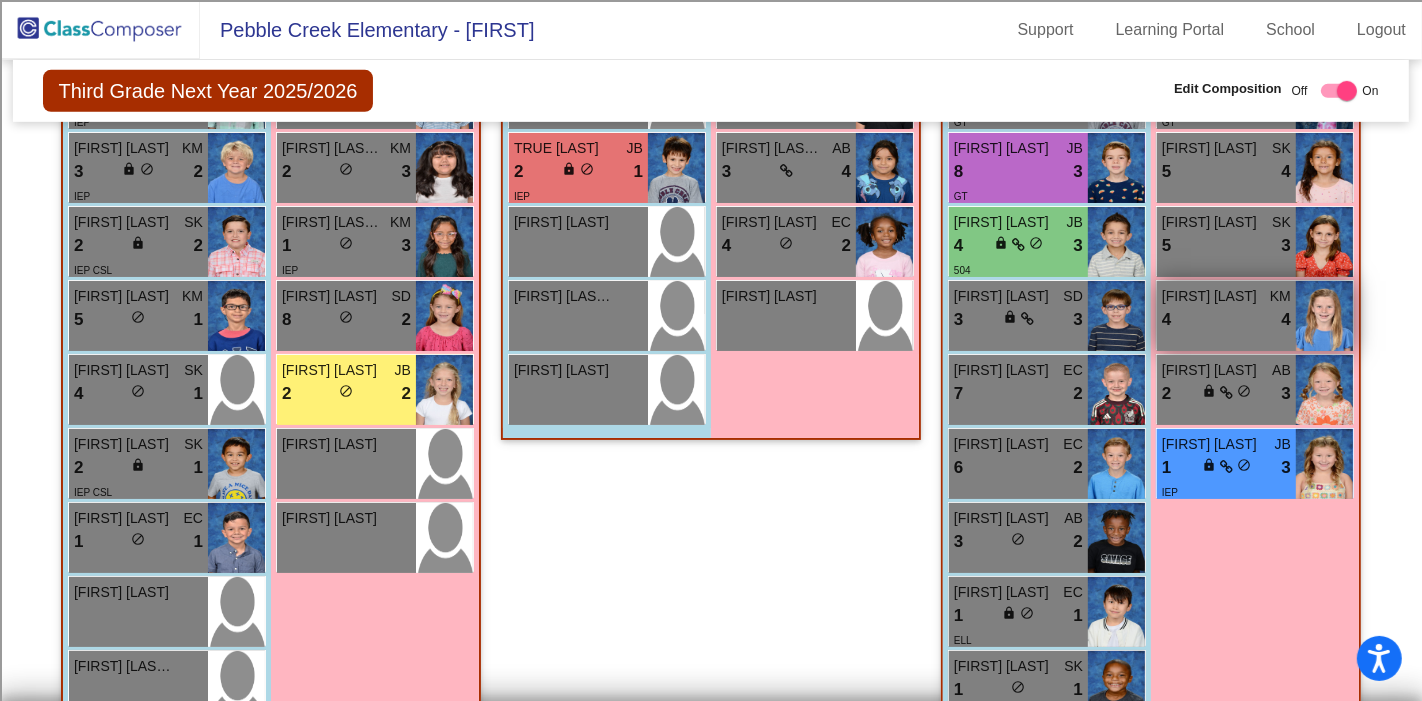 scroll, scrollTop: 888, scrollLeft: 0, axis: vertical 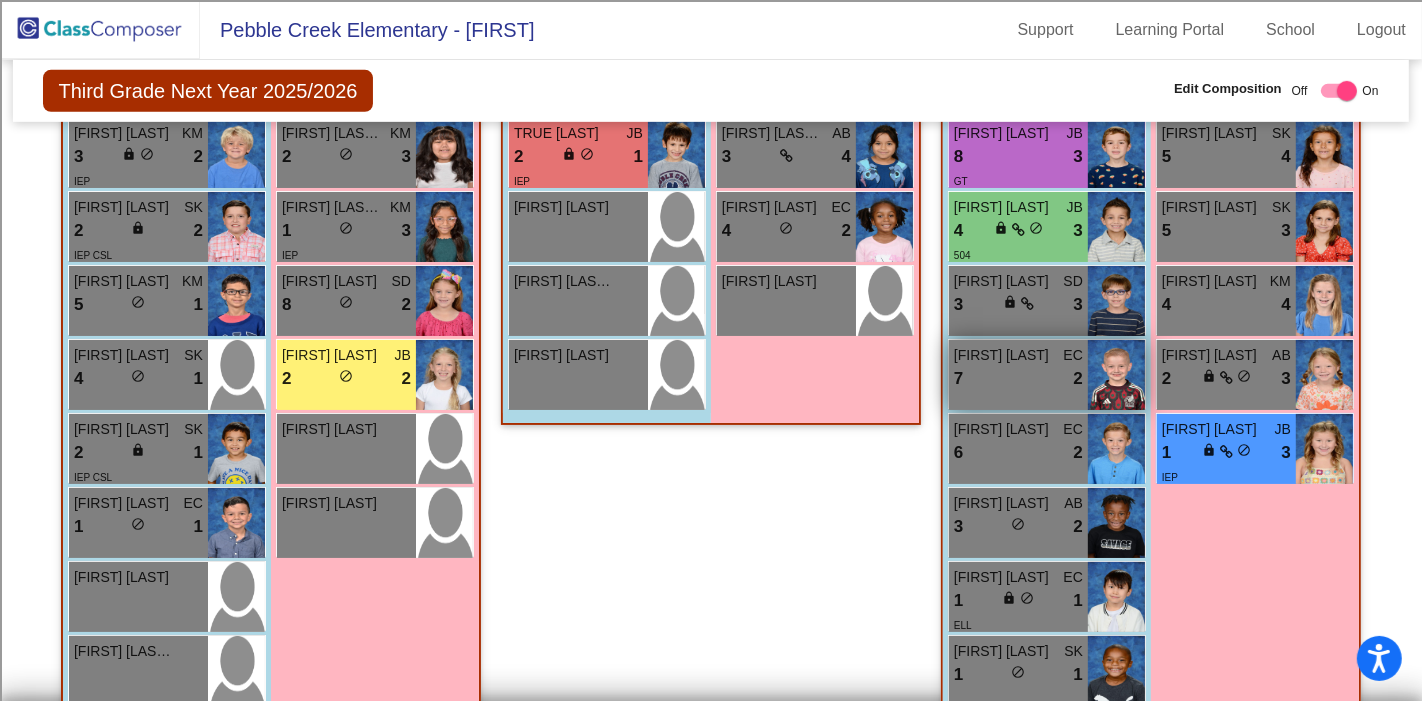 click on "[FIRST] [LAST]" at bounding box center [1004, 355] 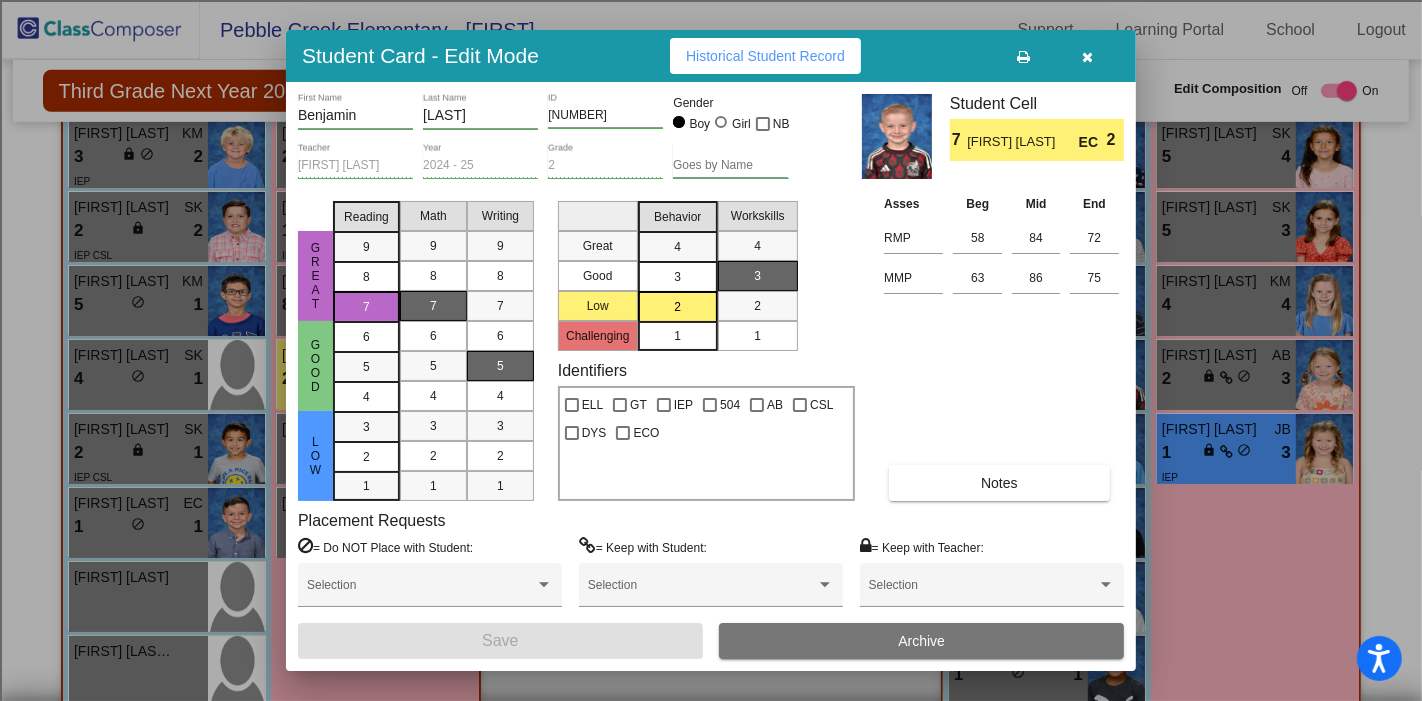 click at bounding box center (1088, 56) 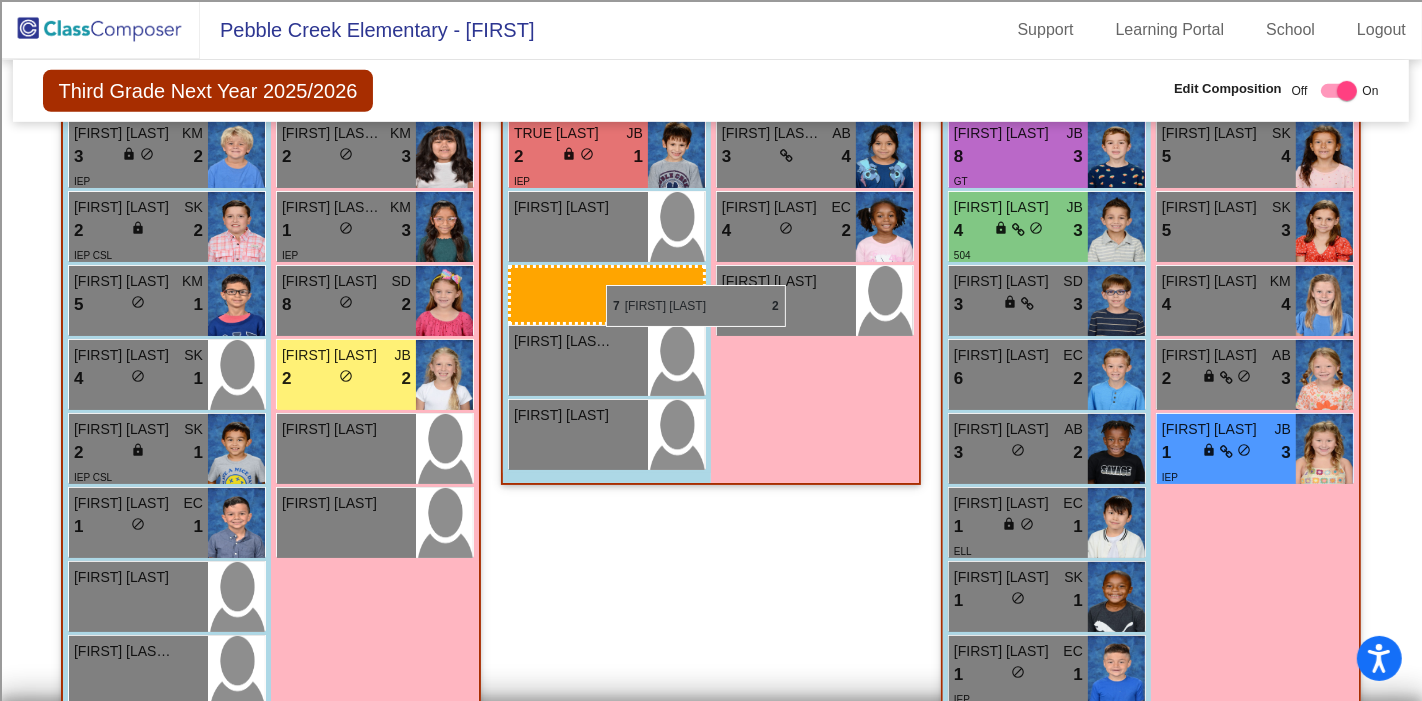 drag, startPoint x: 1036, startPoint y: 367, endPoint x: 606, endPoint y: 285, distance: 437.74878 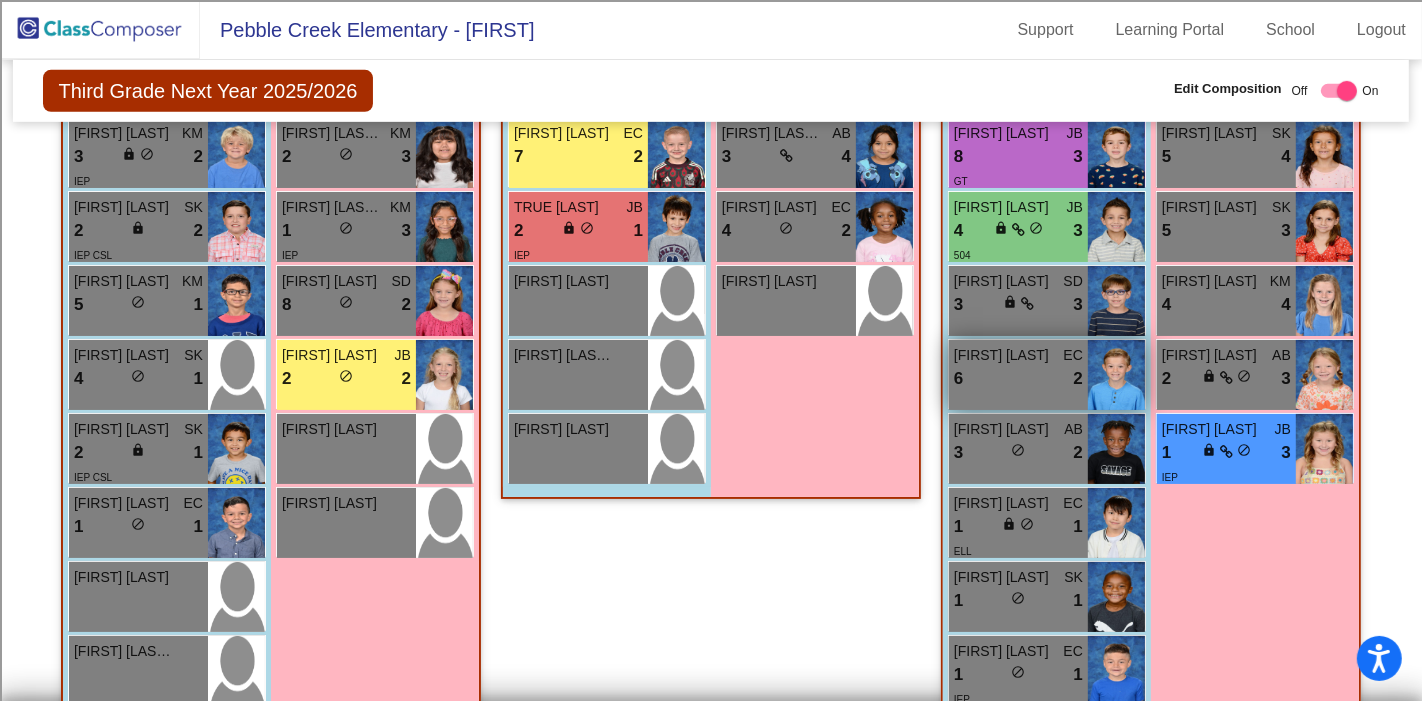 scroll, scrollTop: 1000, scrollLeft: 0, axis: vertical 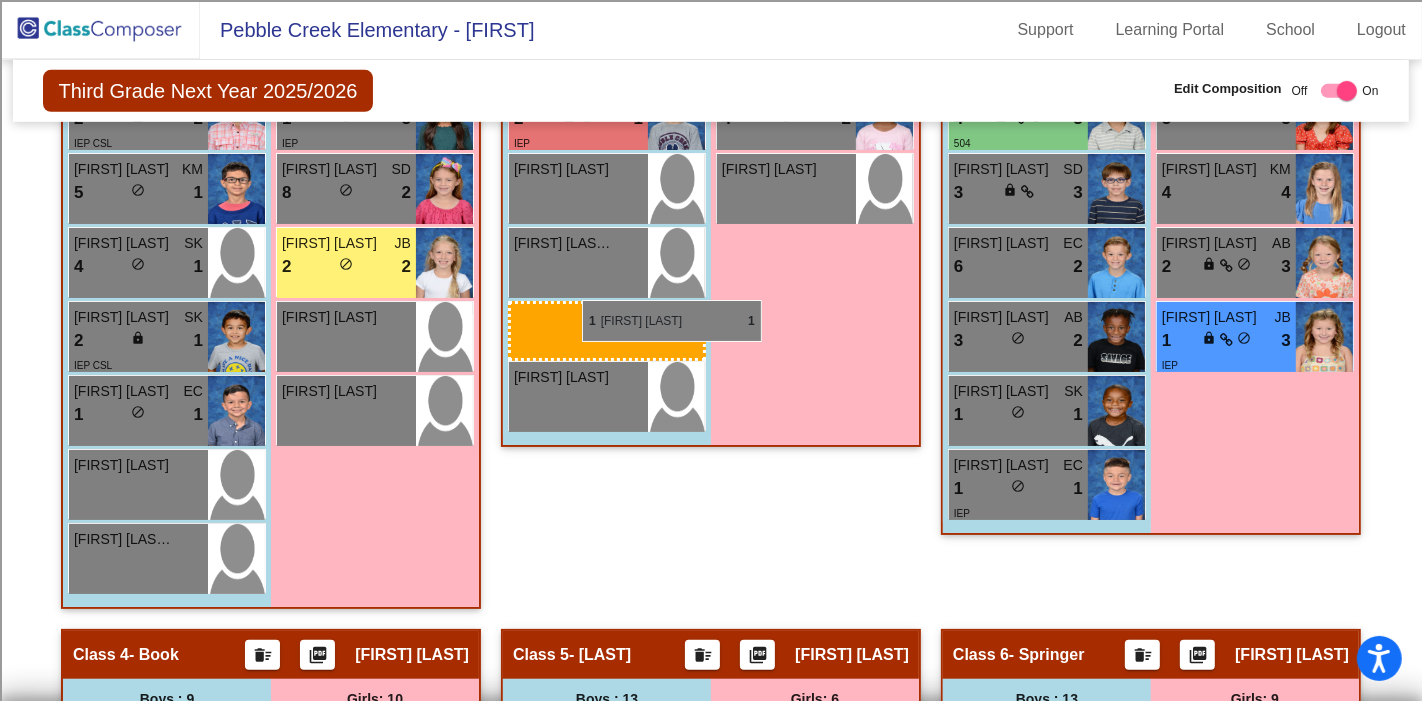 drag, startPoint x: 1051, startPoint y: 407, endPoint x: 582, endPoint y: 300, distance: 481.05093 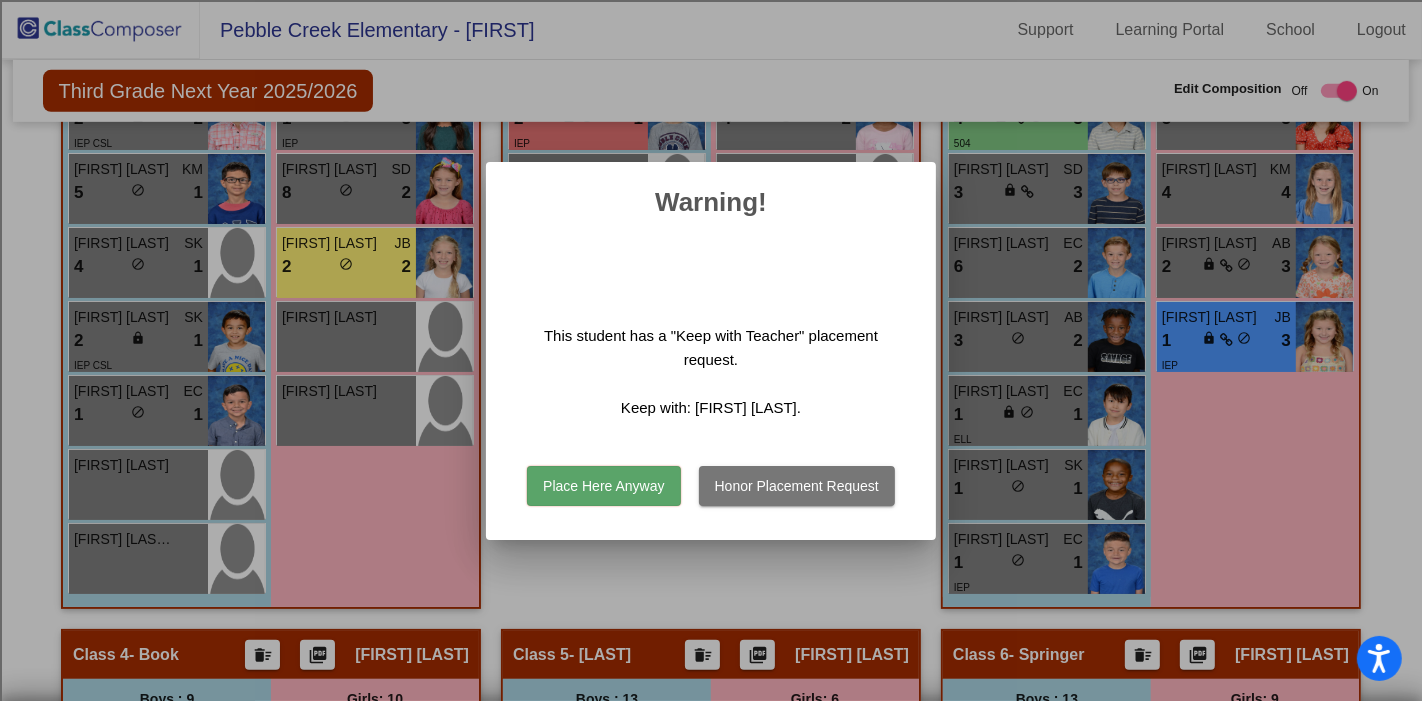 click on "Place Here Anyway" at bounding box center [603, 486] 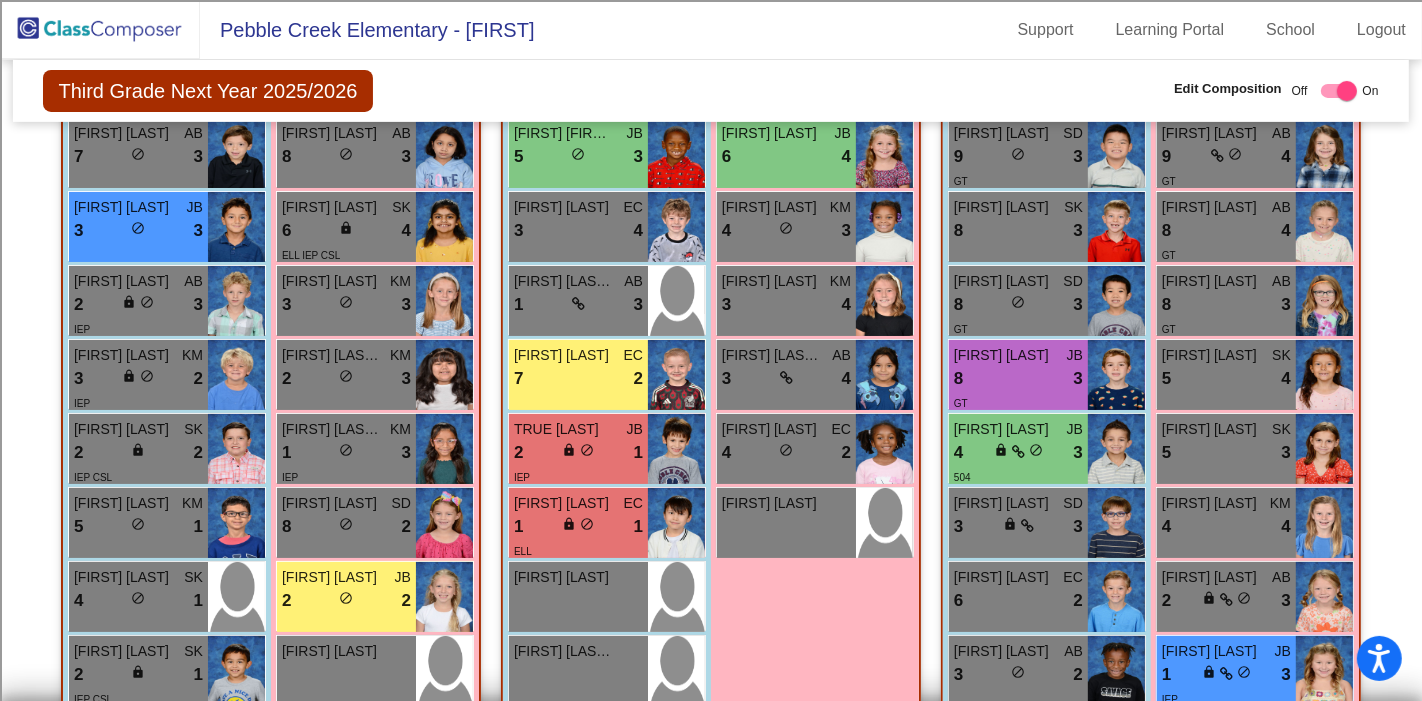 scroll, scrollTop: 1000, scrollLeft: 0, axis: vertical 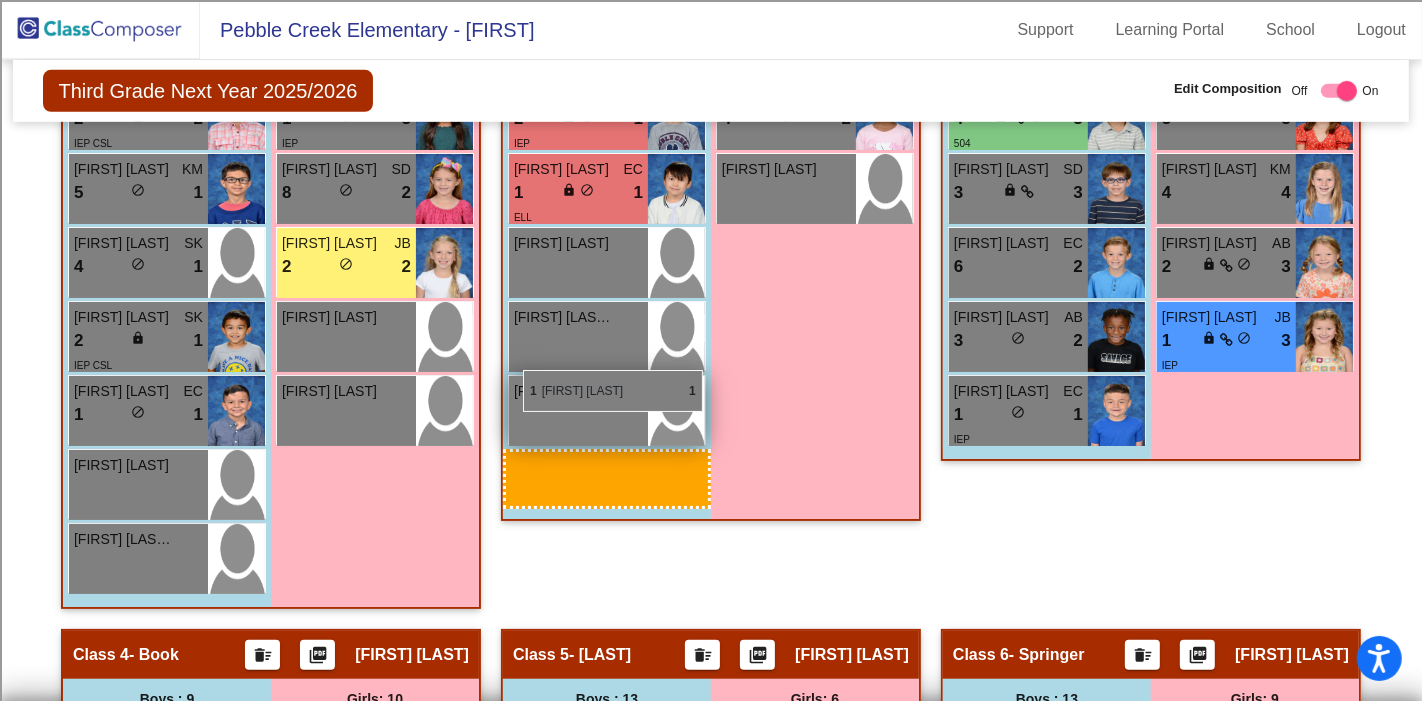 drag, startPoint x: 1048, startPoint y: 407, endPoint x: 523, endPoint y: 371, distance: 526.23285 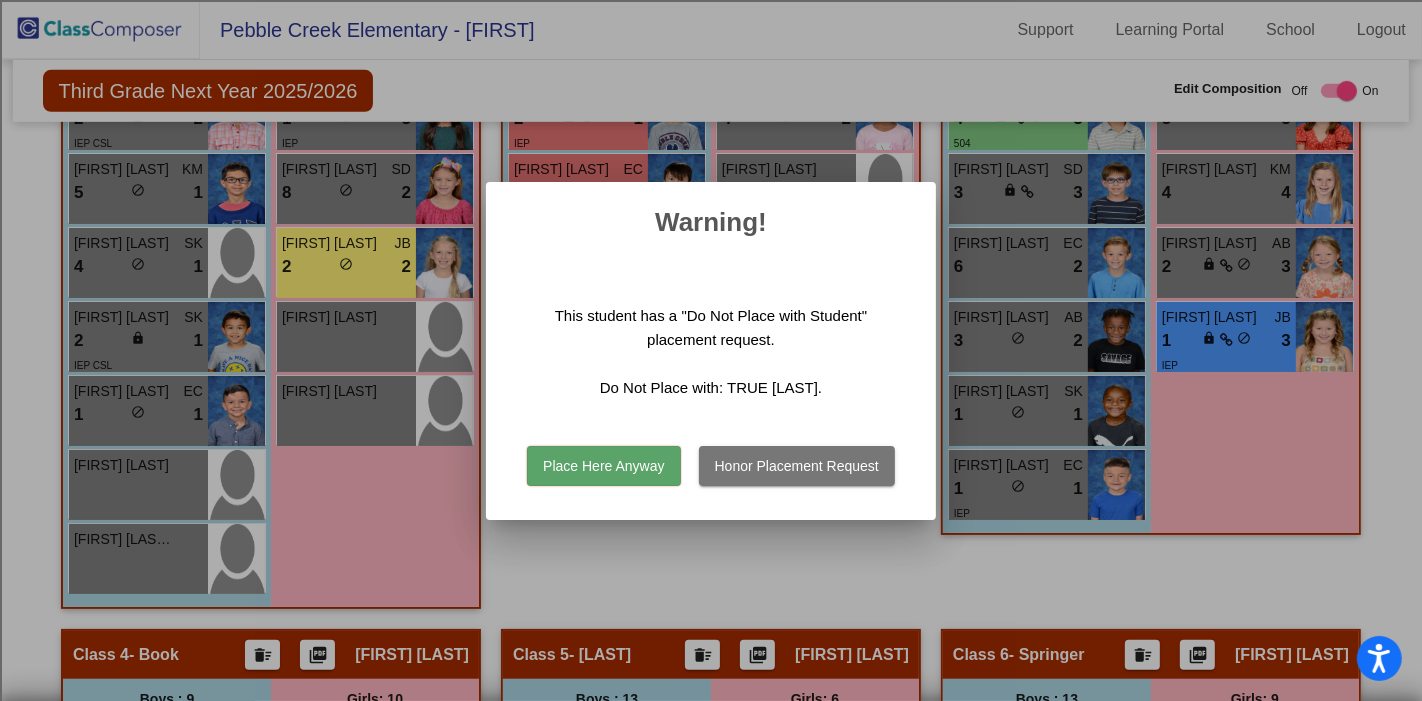 click on "Honor Placement Request" at bounding box center [797, 466] 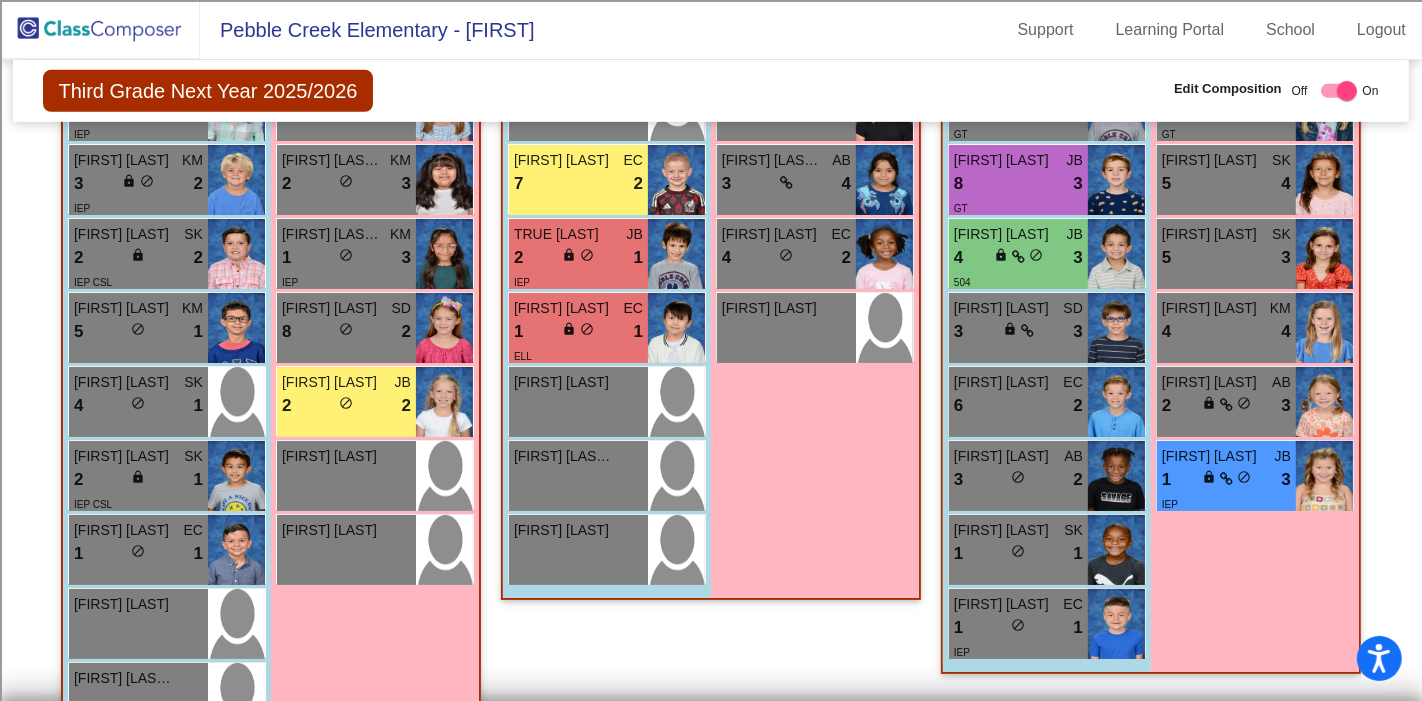 scroll, scrollTop: 1111, scrollLeft: 0, axis: vertical 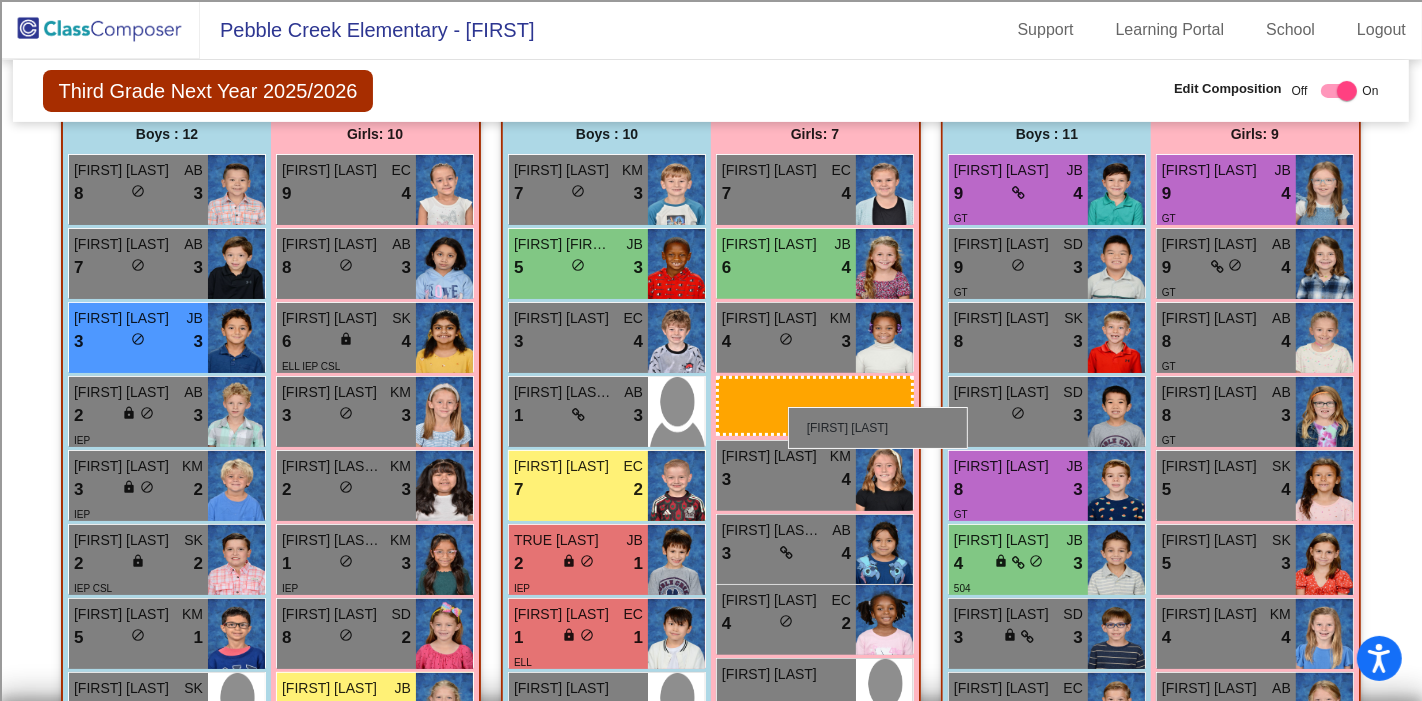 drag, startPoint x: 333, startPoint y: 306, endPoint x: 788, endPoint y: 407, distance: 466.0751 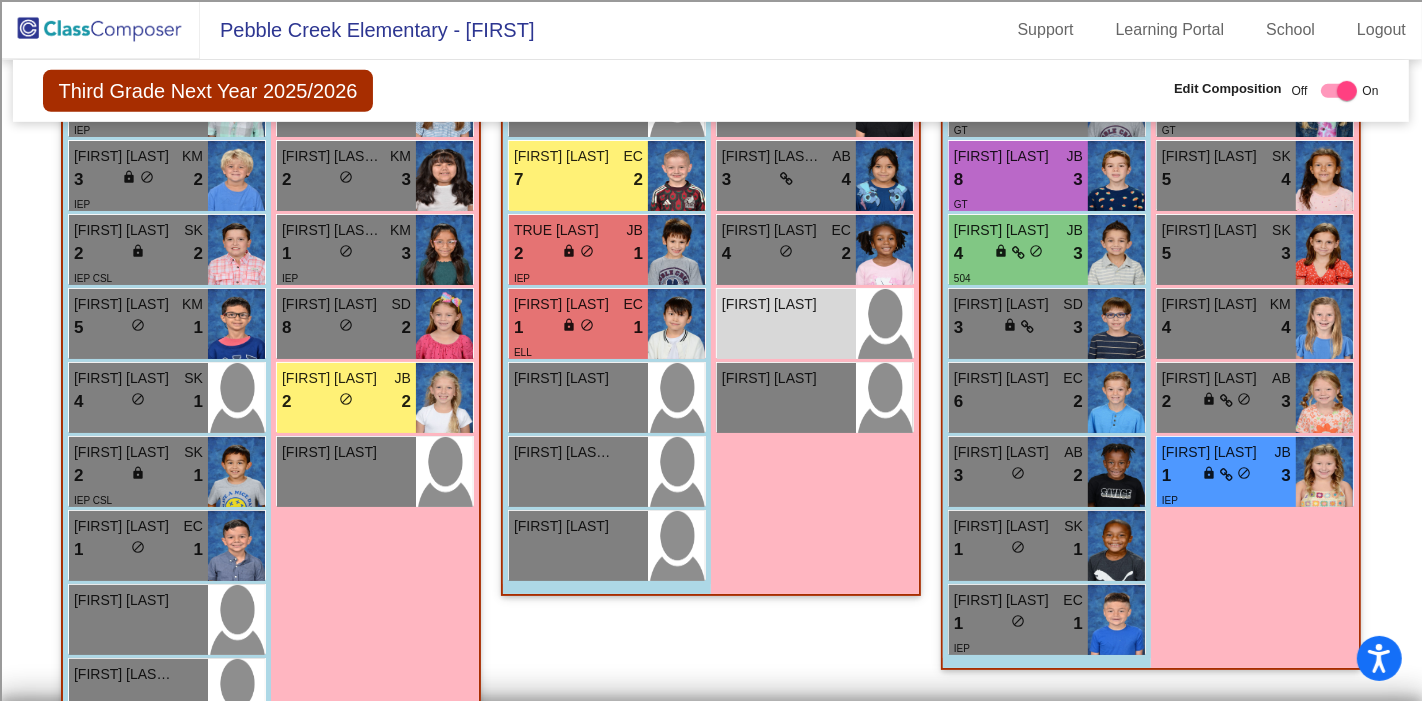 scroll, scrollTop: 1000, scrollLeft: 0, axis: vertical 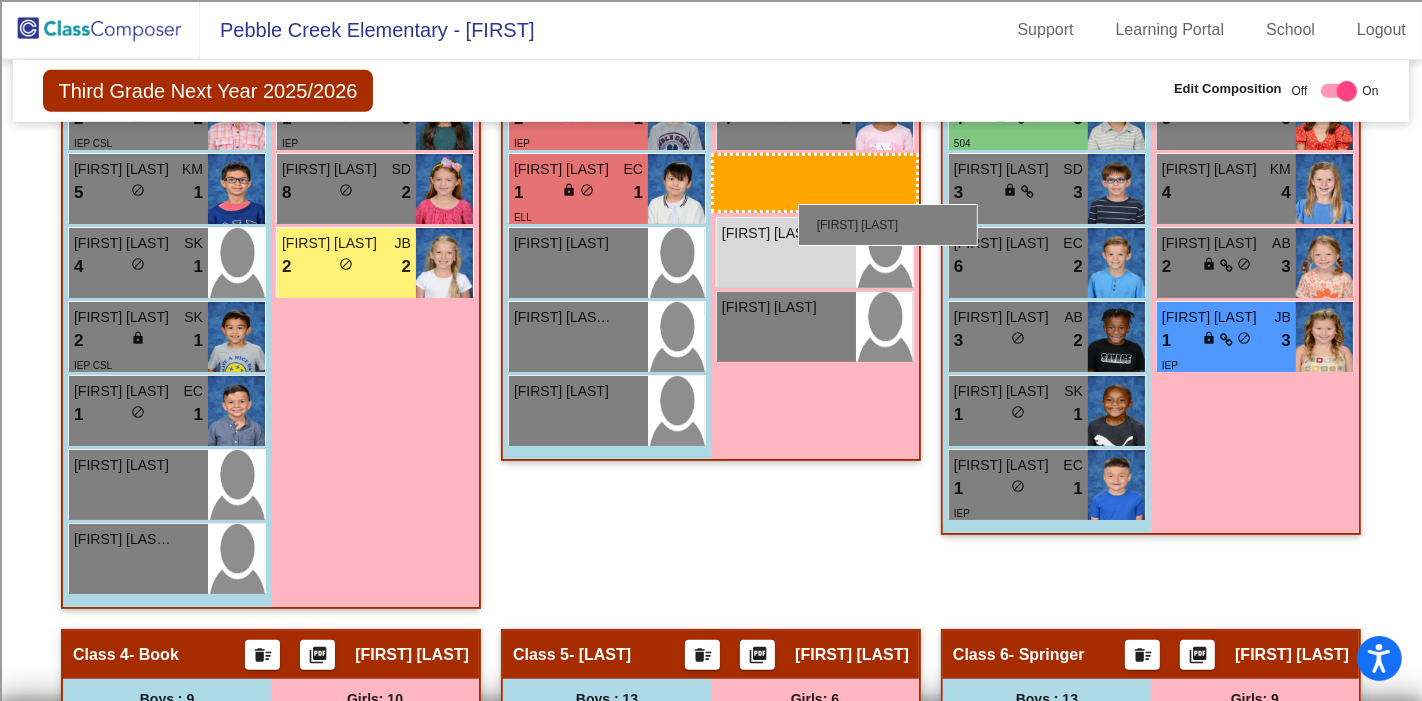 drag, startPoint x: 320, startPoint y: 339, endPoint x: 798, endPoint y: 204, distance: 496.6981 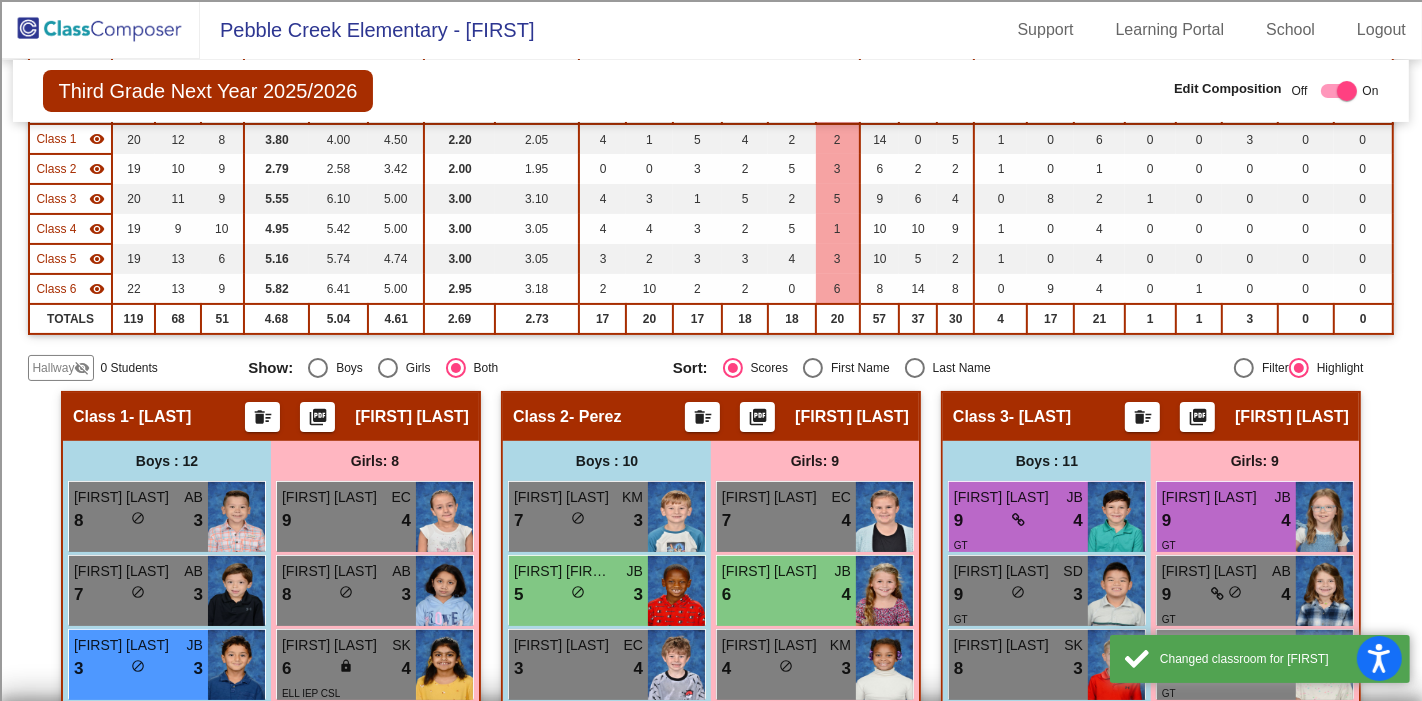 scroll, scrollTop: 0, scrollLeft: 0, axis: both 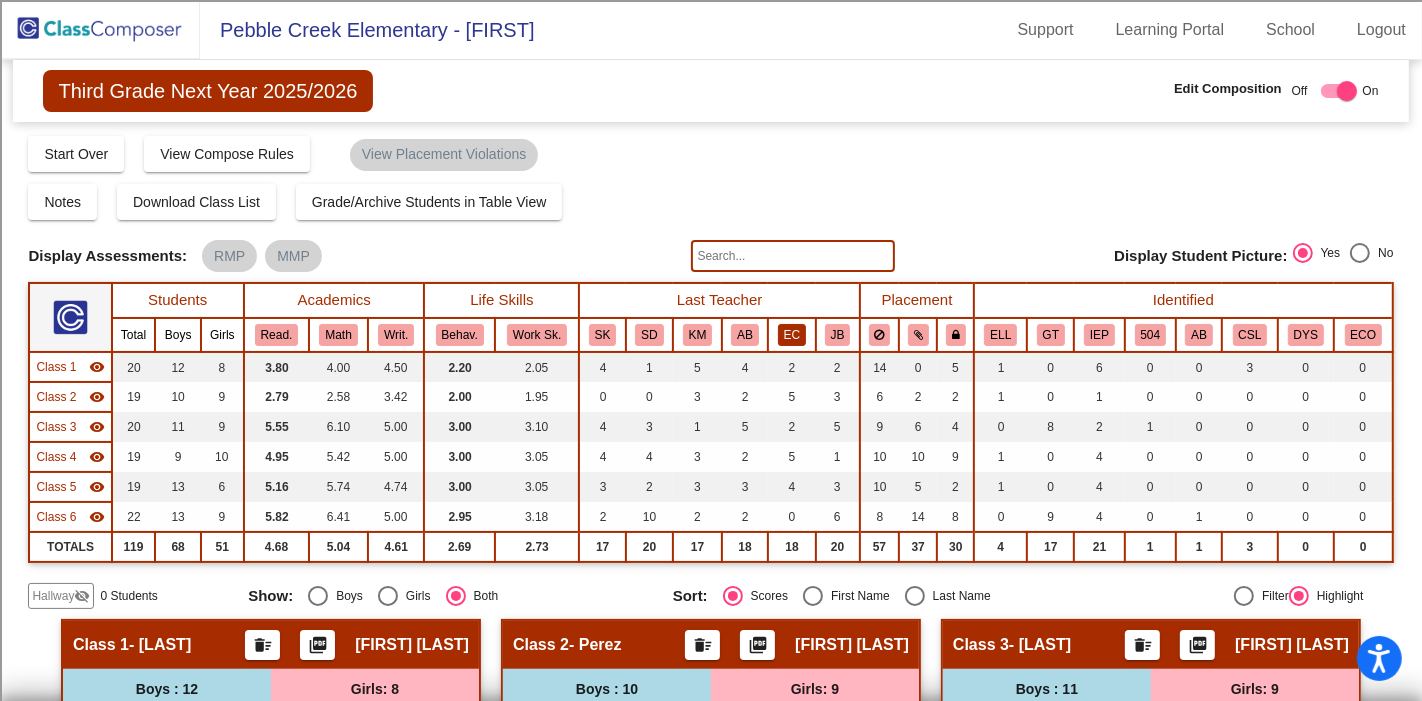 click on "EC" 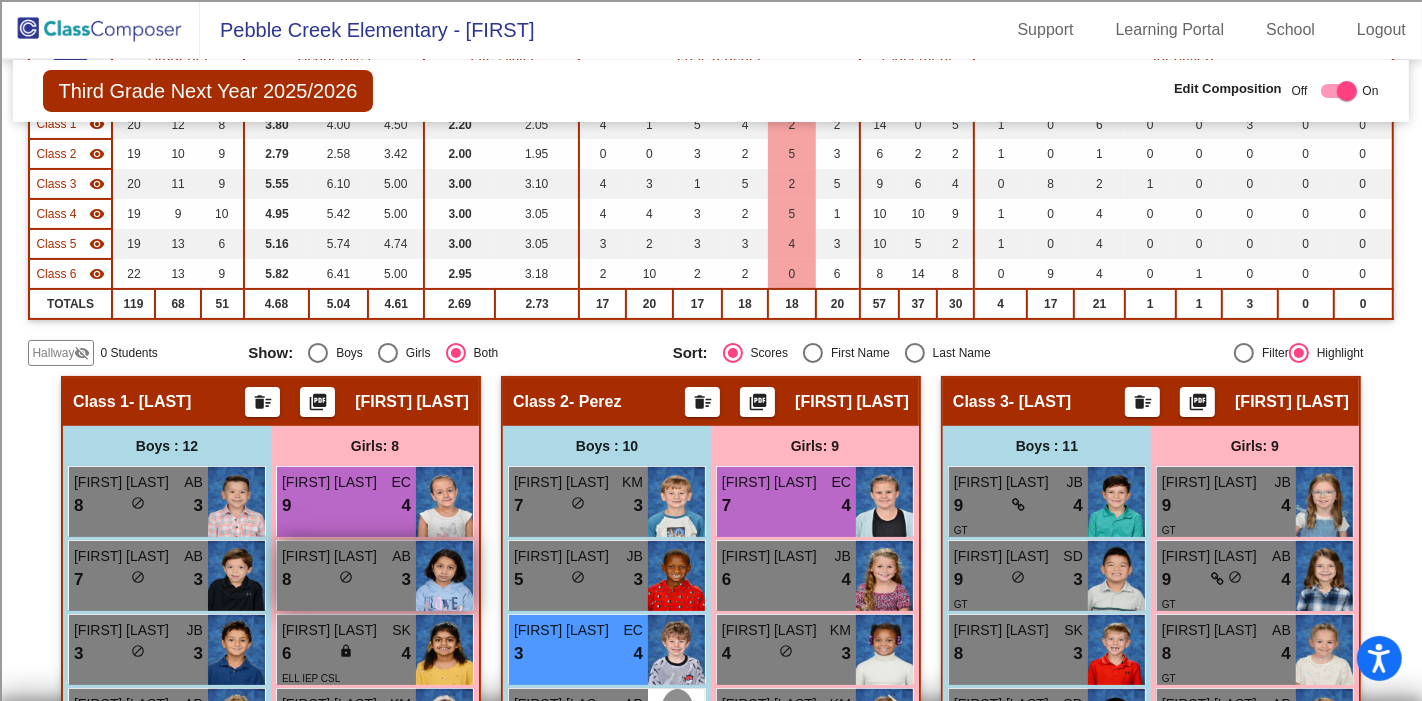 scroll, scrollTop: 444, scrollLeft: 0, axis: vertical 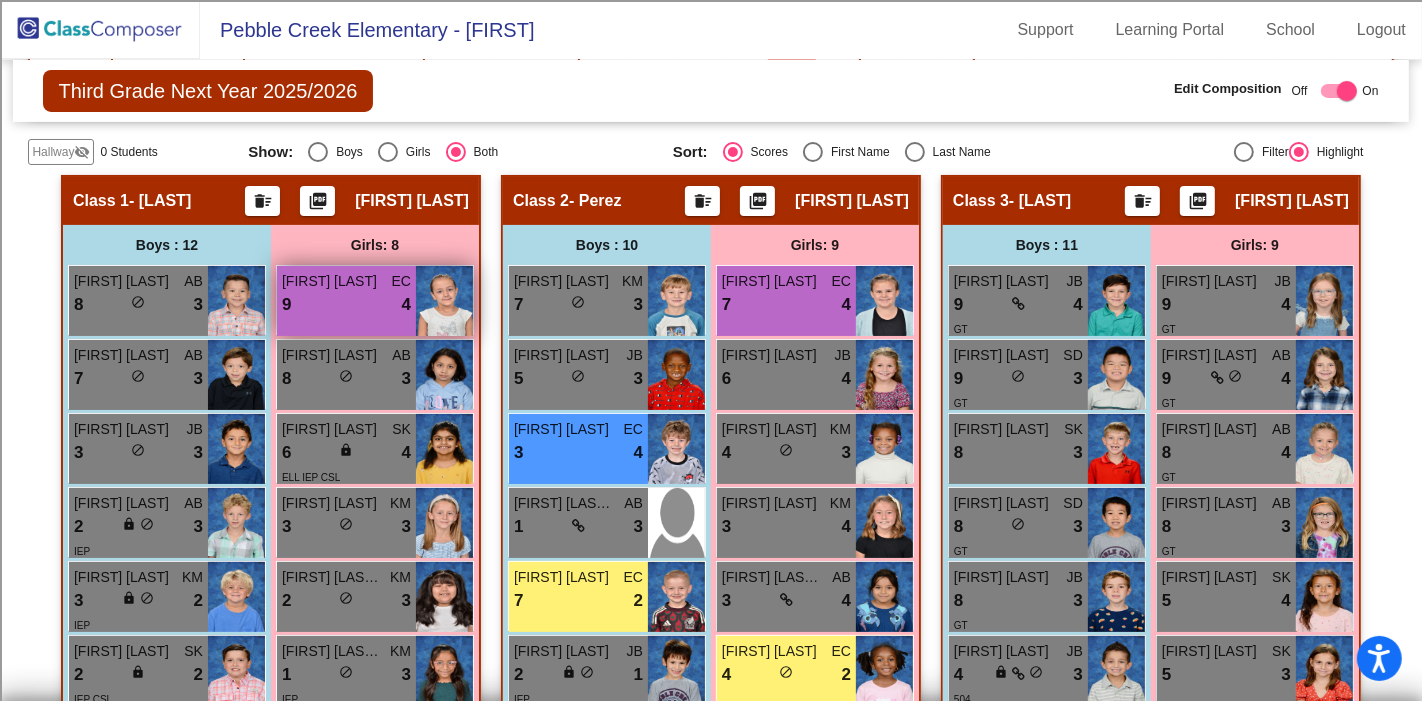 click on "9 lock do_not_disturb_alt 4" at bounding box center [346, 305] 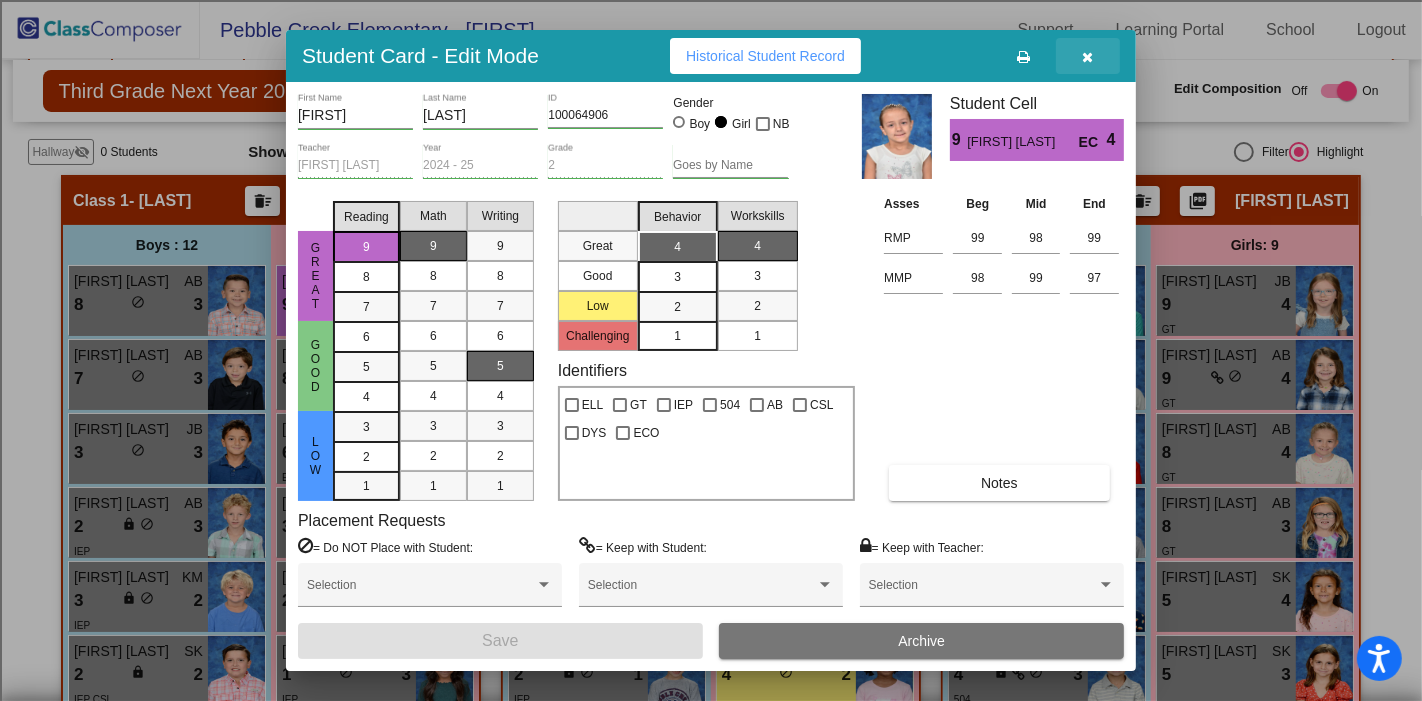 click at bounding box center [1088, 57] 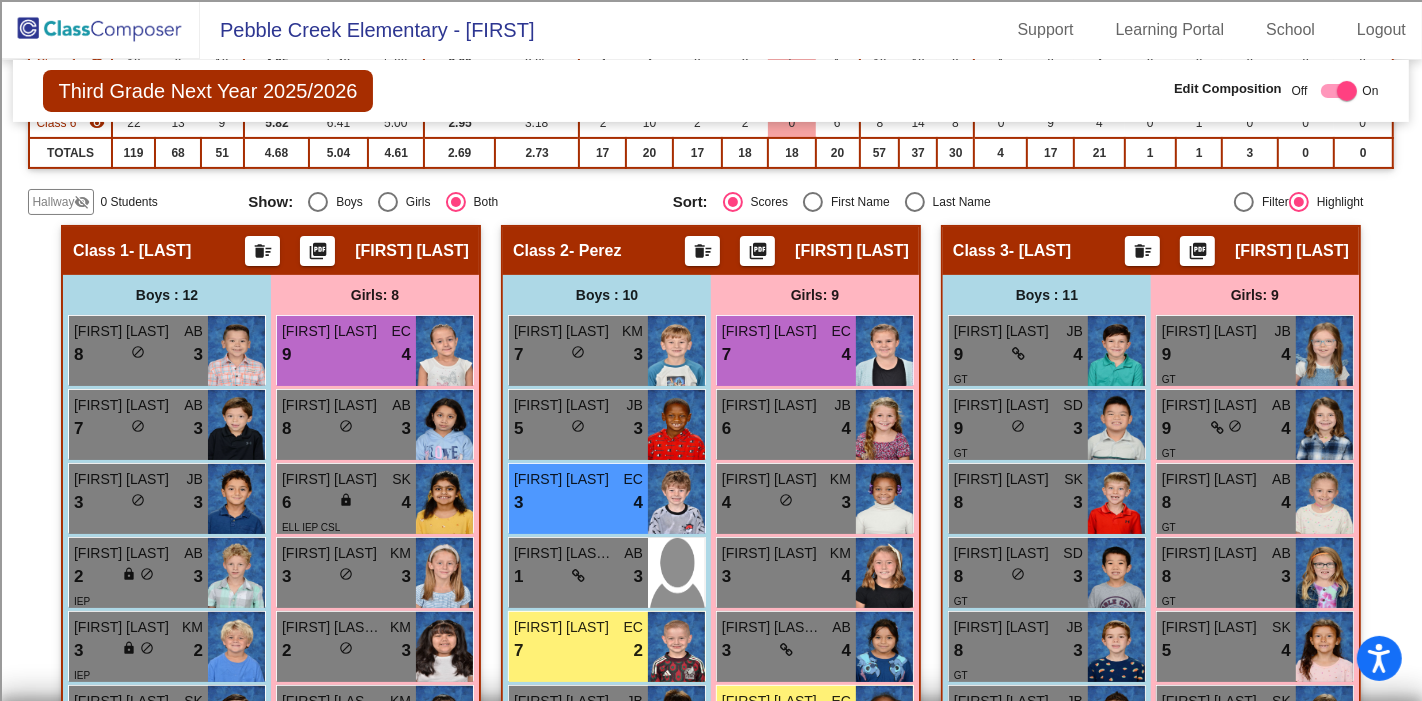 scroll, scrollTop: 0, scrollLeft: 0, axis: both 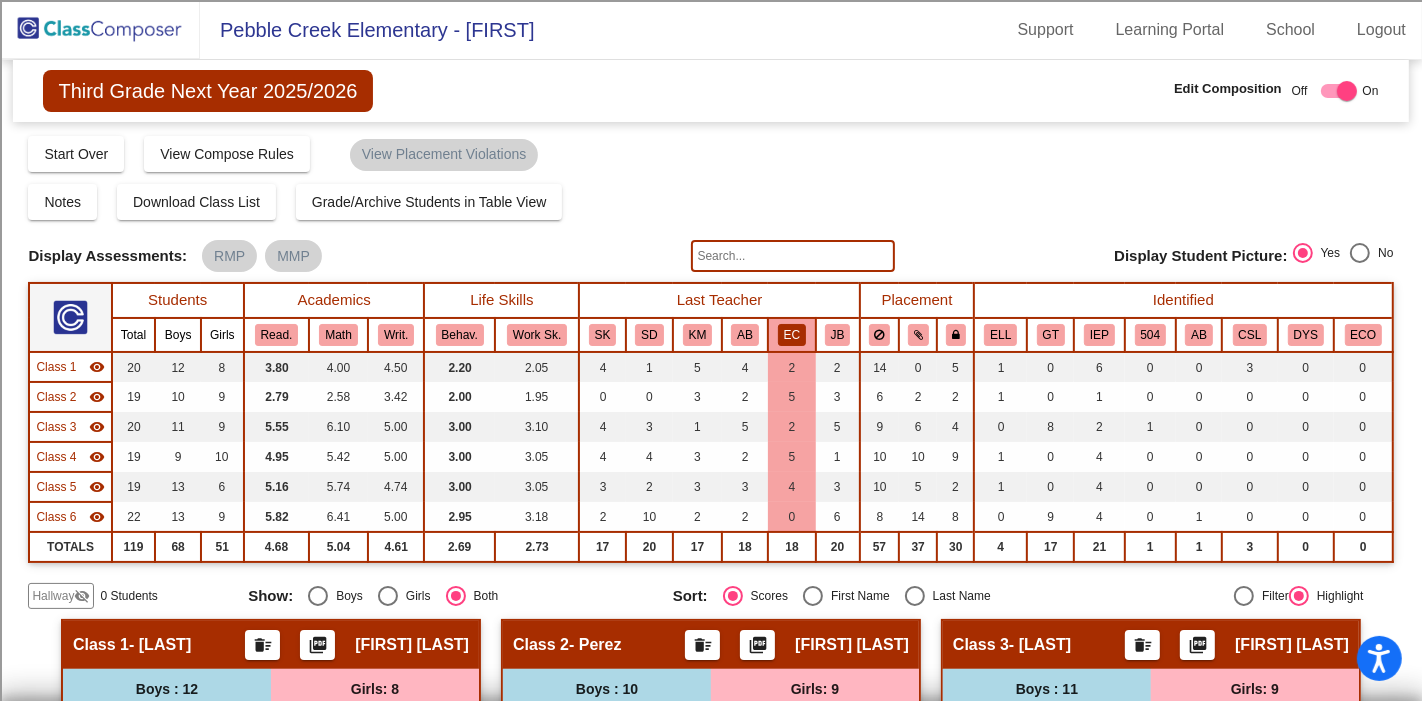 click on "EC" 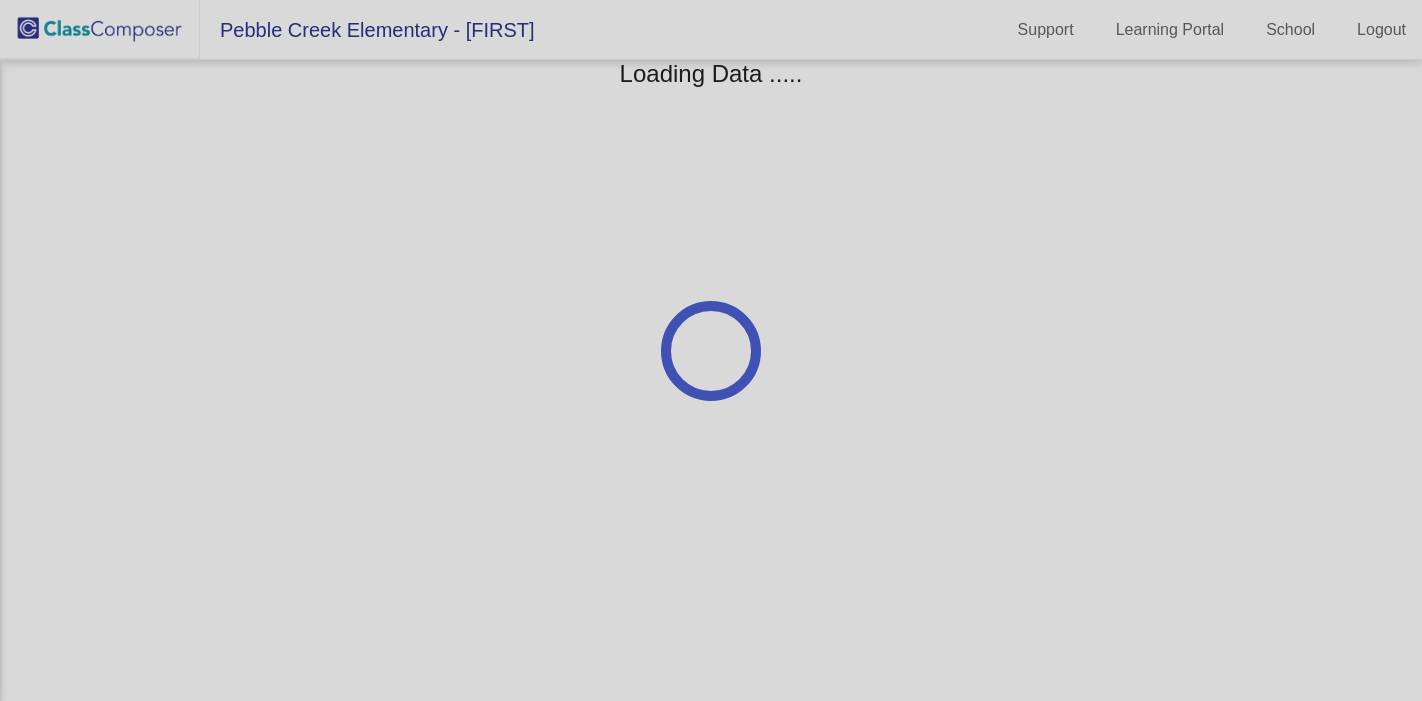 scroll, scrollTop: 0, scrollLeft: 0, axis: both 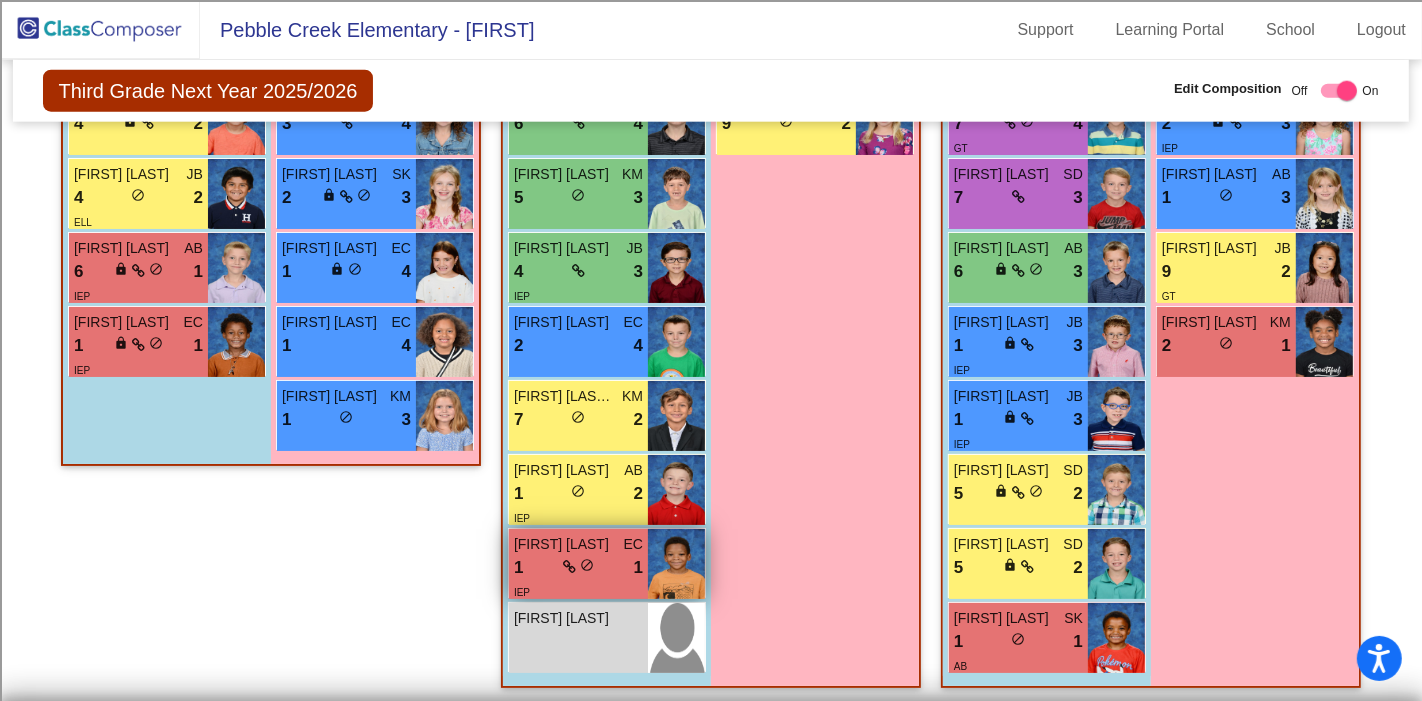 click on "1 lock do_not_disturb_alt 1" at bounding box center (578, 568) 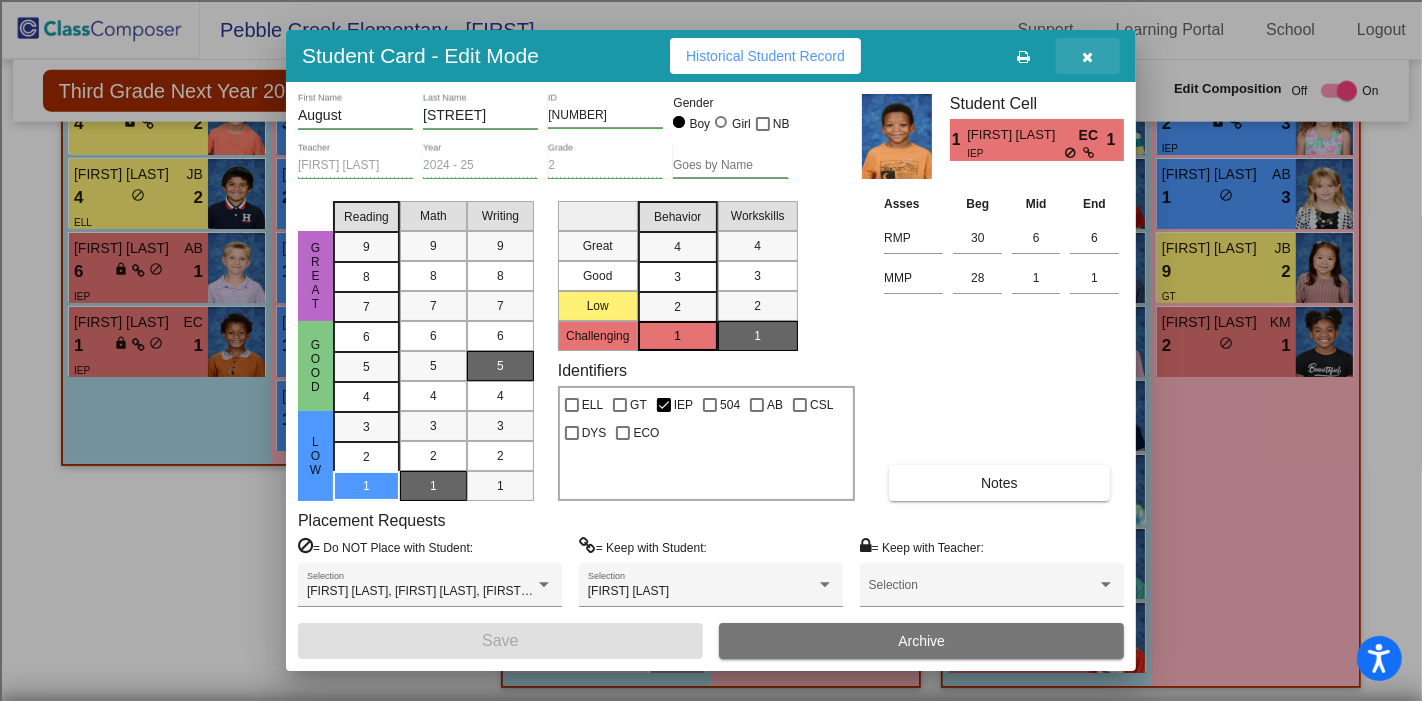 click at bounding box center (1088, 56) 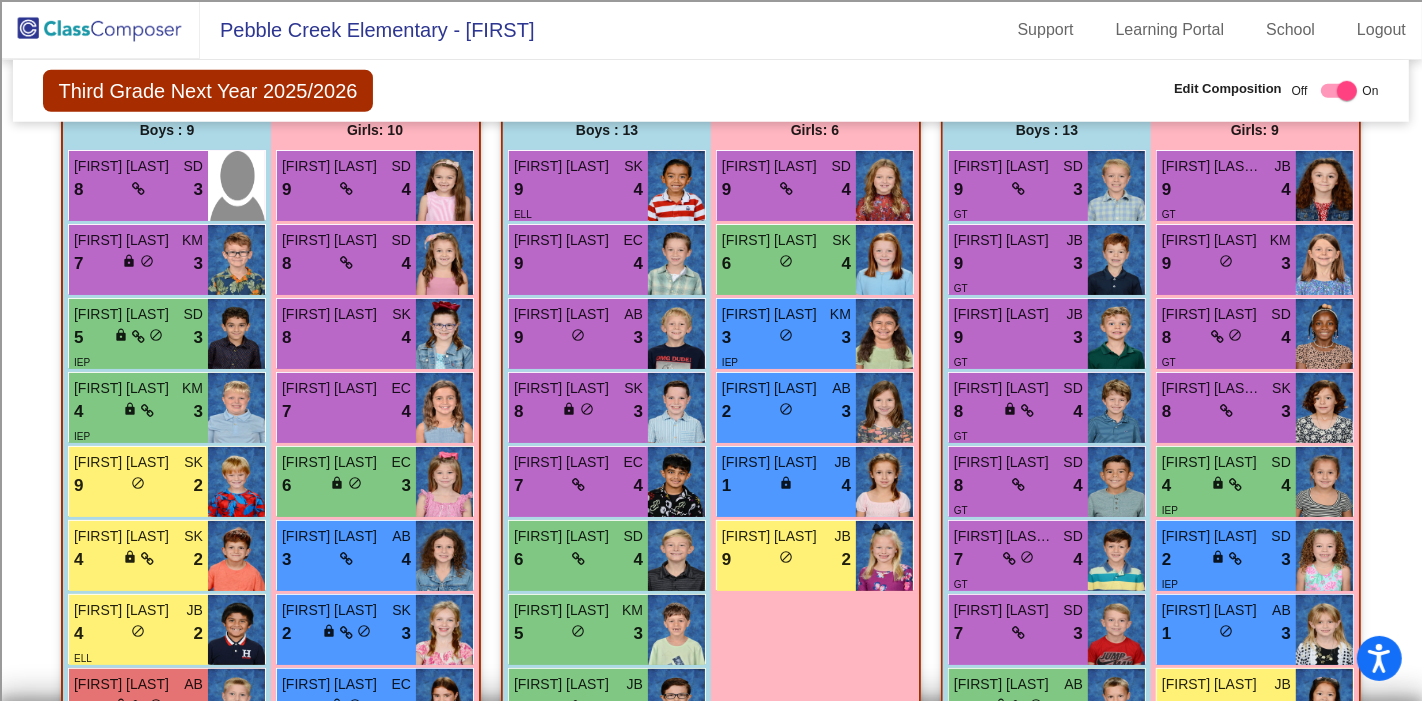 scroll, scrollTop: 1561, scrollLeft: 0, axis: vertical 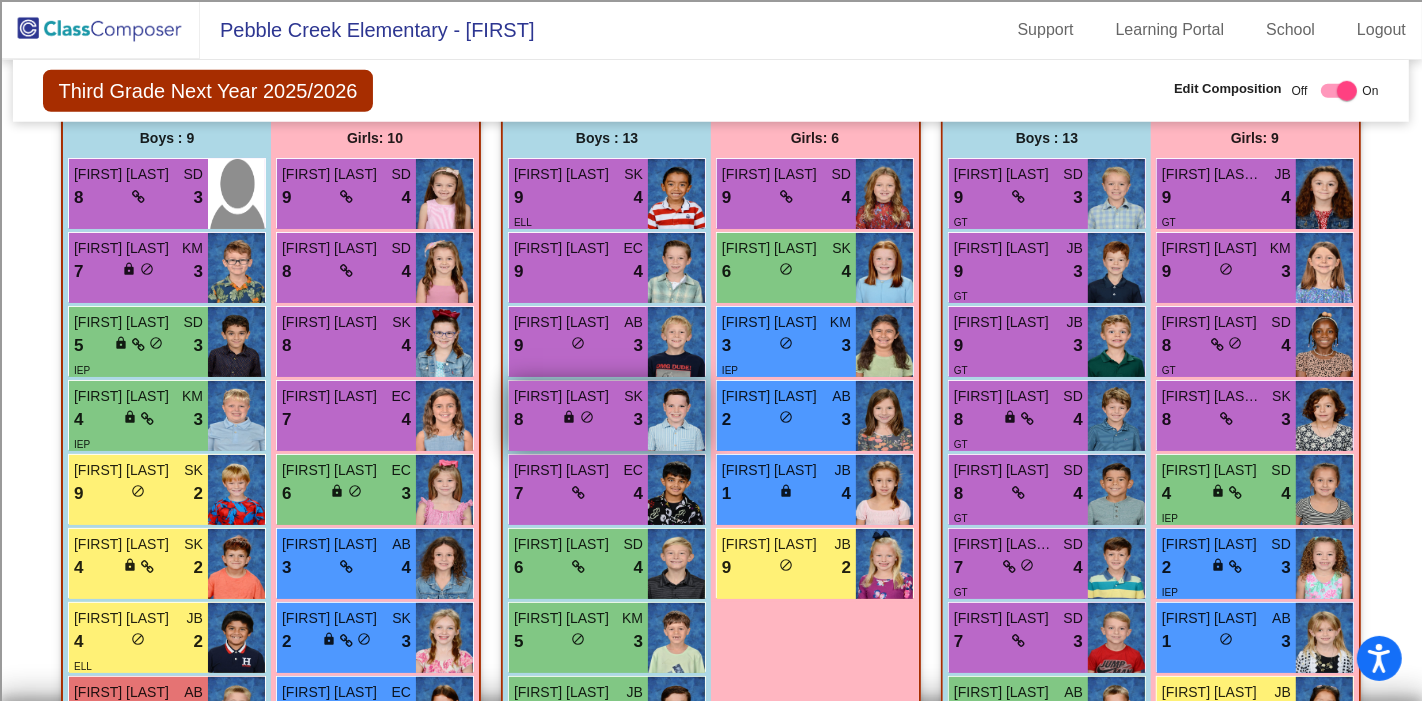 click at bounding box center (676, 416) 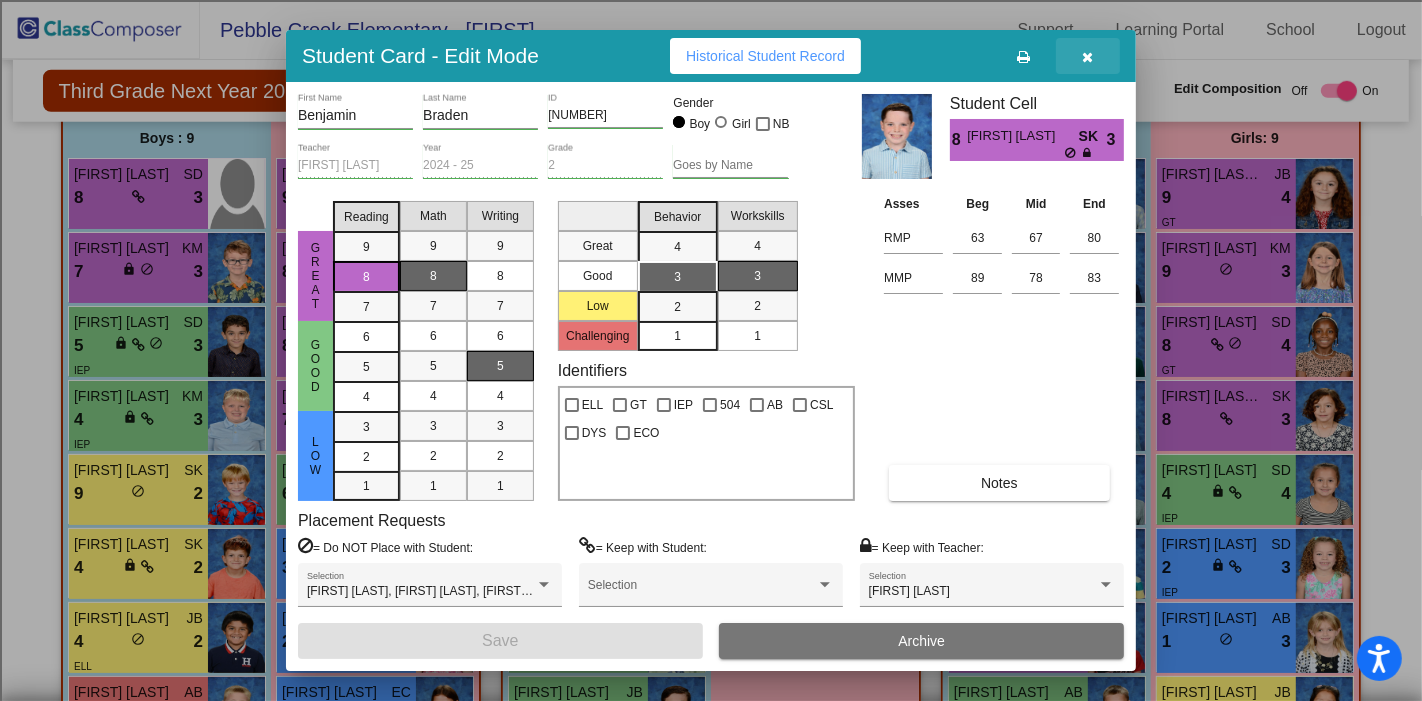 click at bounding box center (1088, 56) 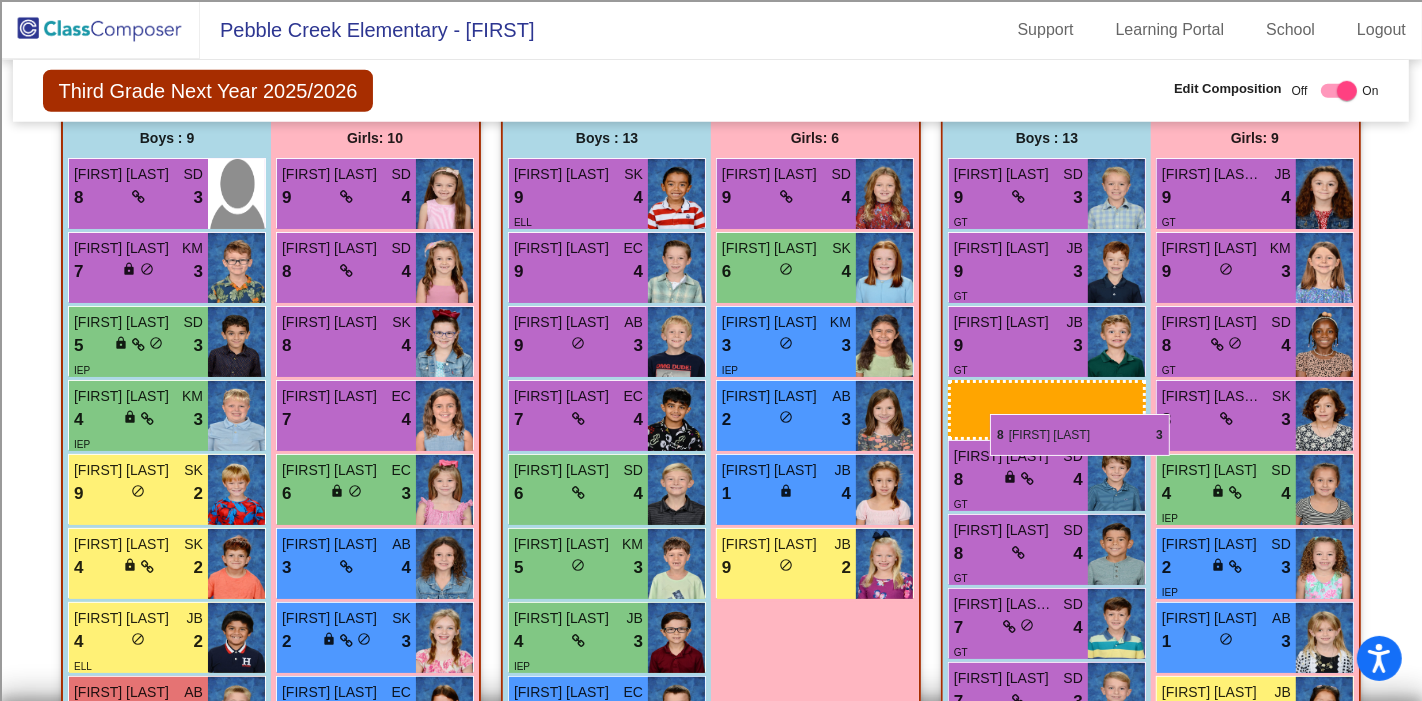 drag, startPoint x: 584, startPoint y: 415, endPoint x: 990, endPoint y: 414, distance: 406.00122 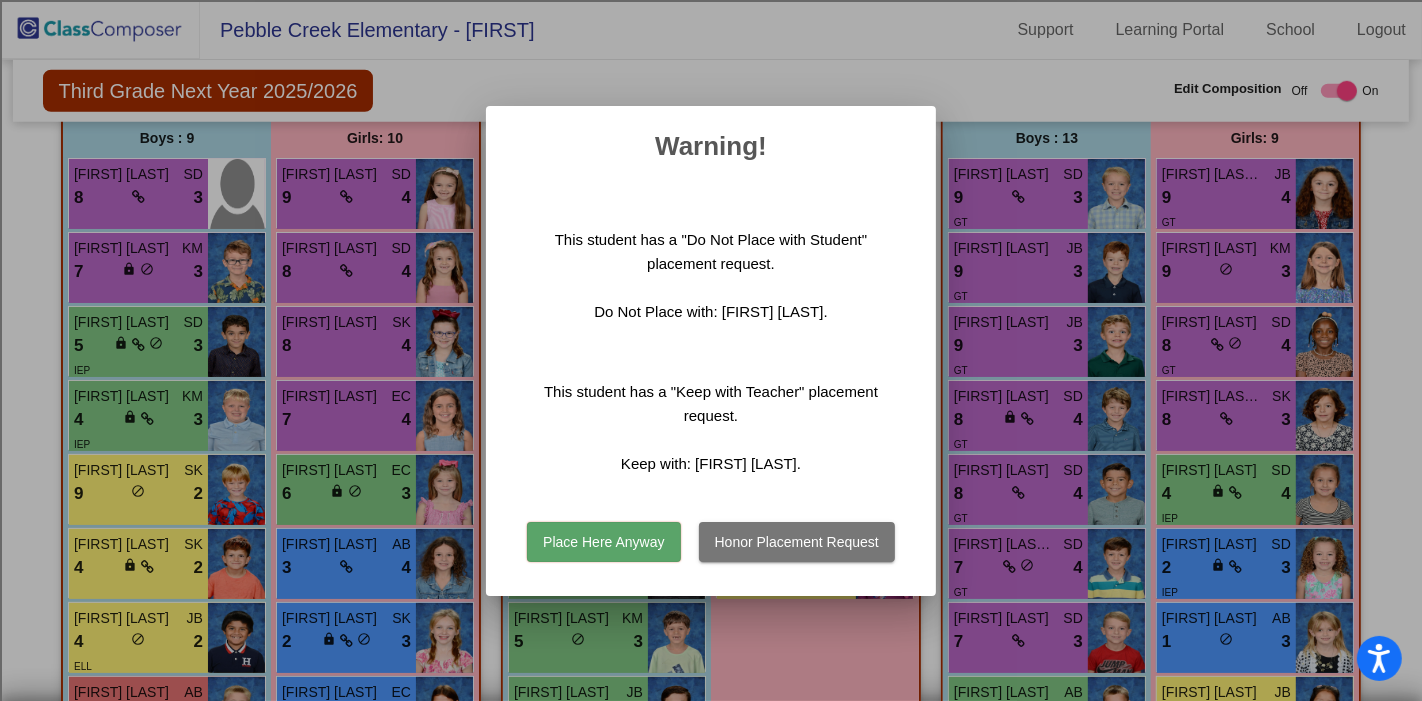 click on "Place Here Anyway" at bounding box center (603, 542) 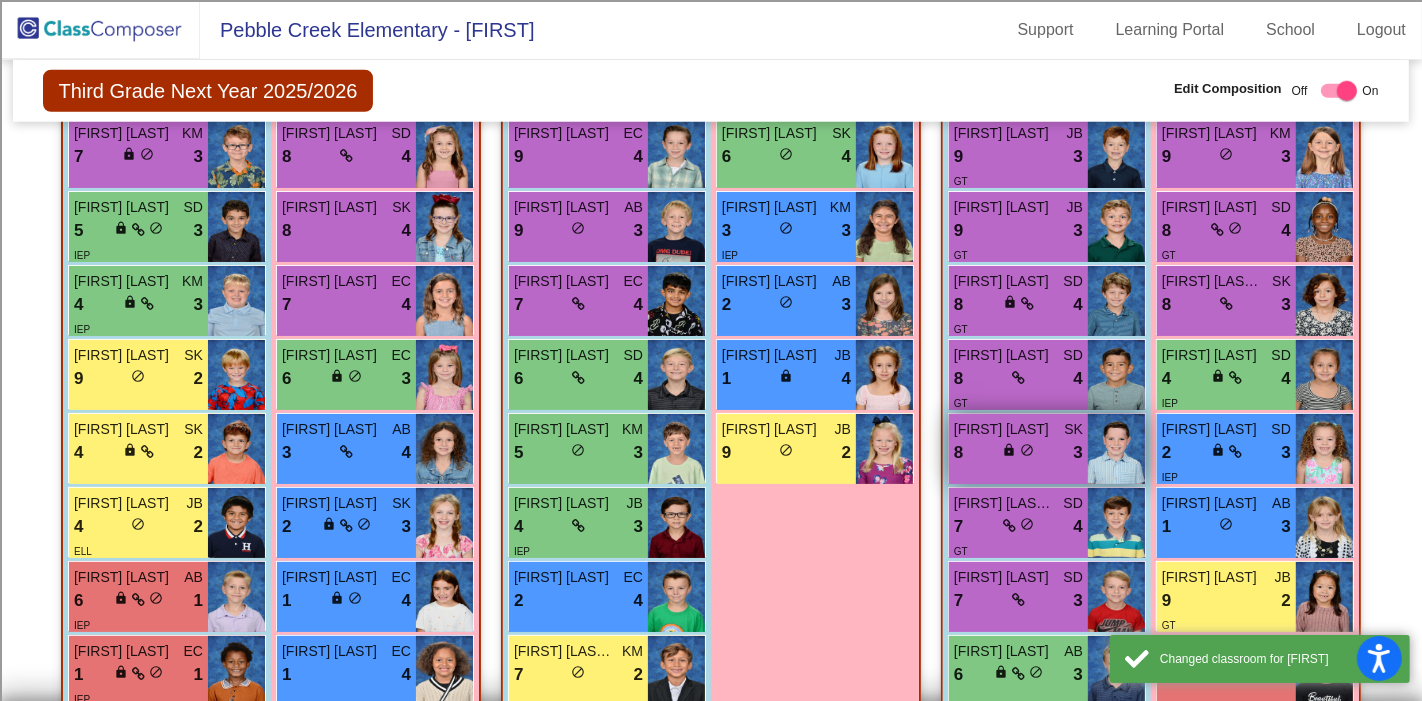 scroll, scrollTop: 1894, scrollLeft: 0, axis: vertical 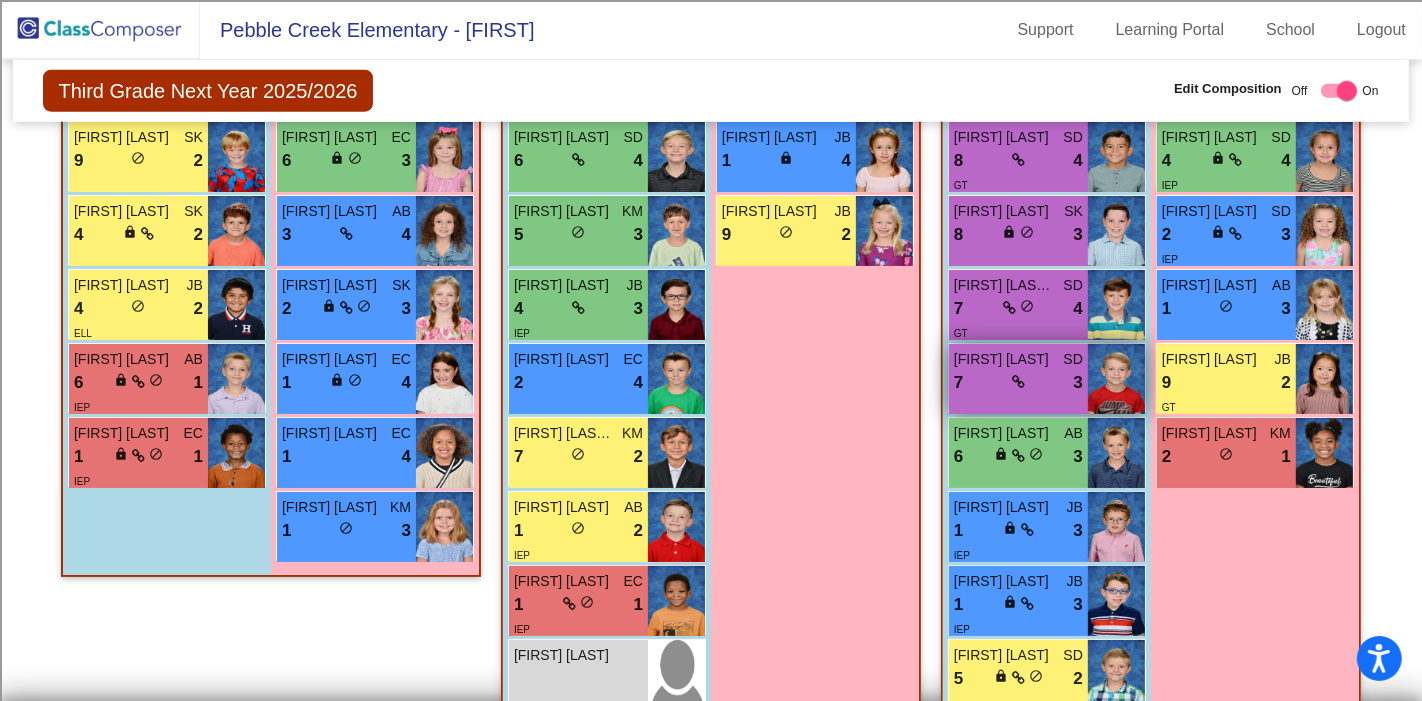 click on "[FIRST] [LAST] SD 7 lock do_not_disturb_alt 3" at bounding box center (1018, 379) 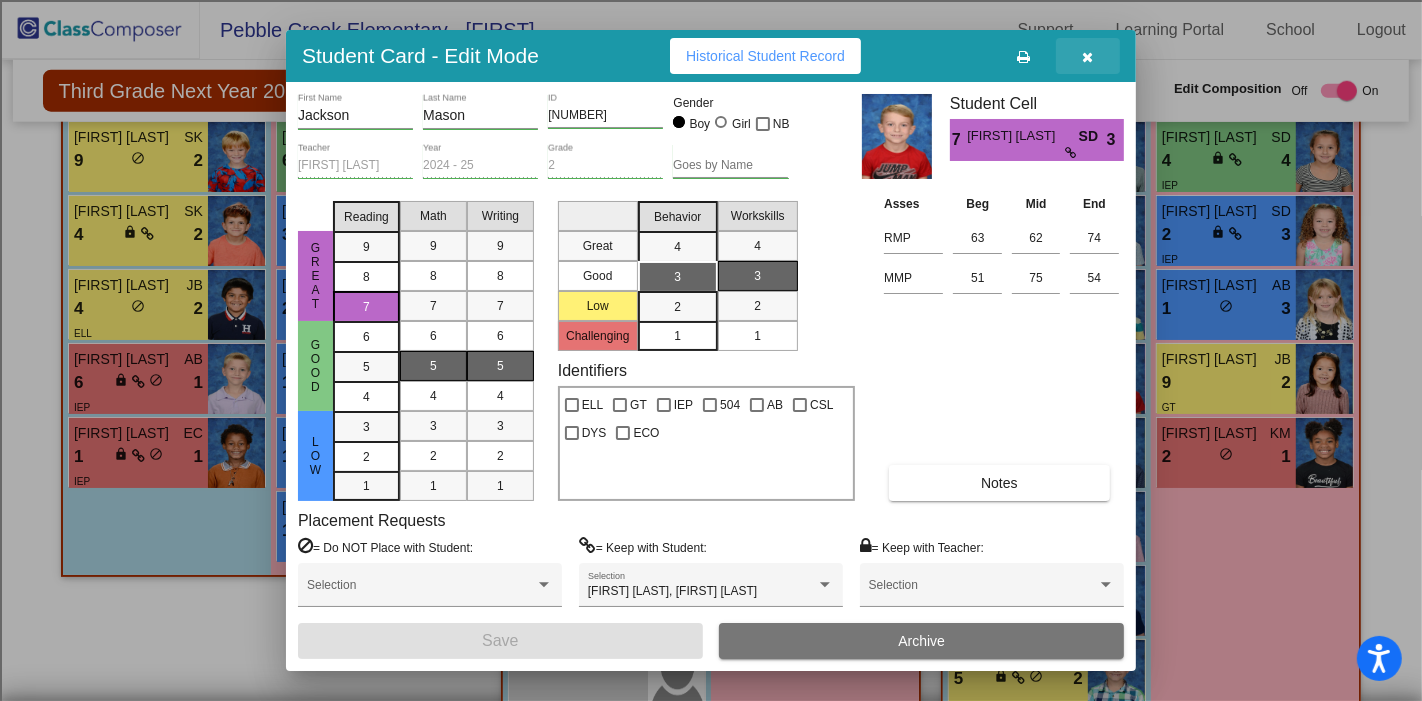 click at bounding box center [1088, 57] 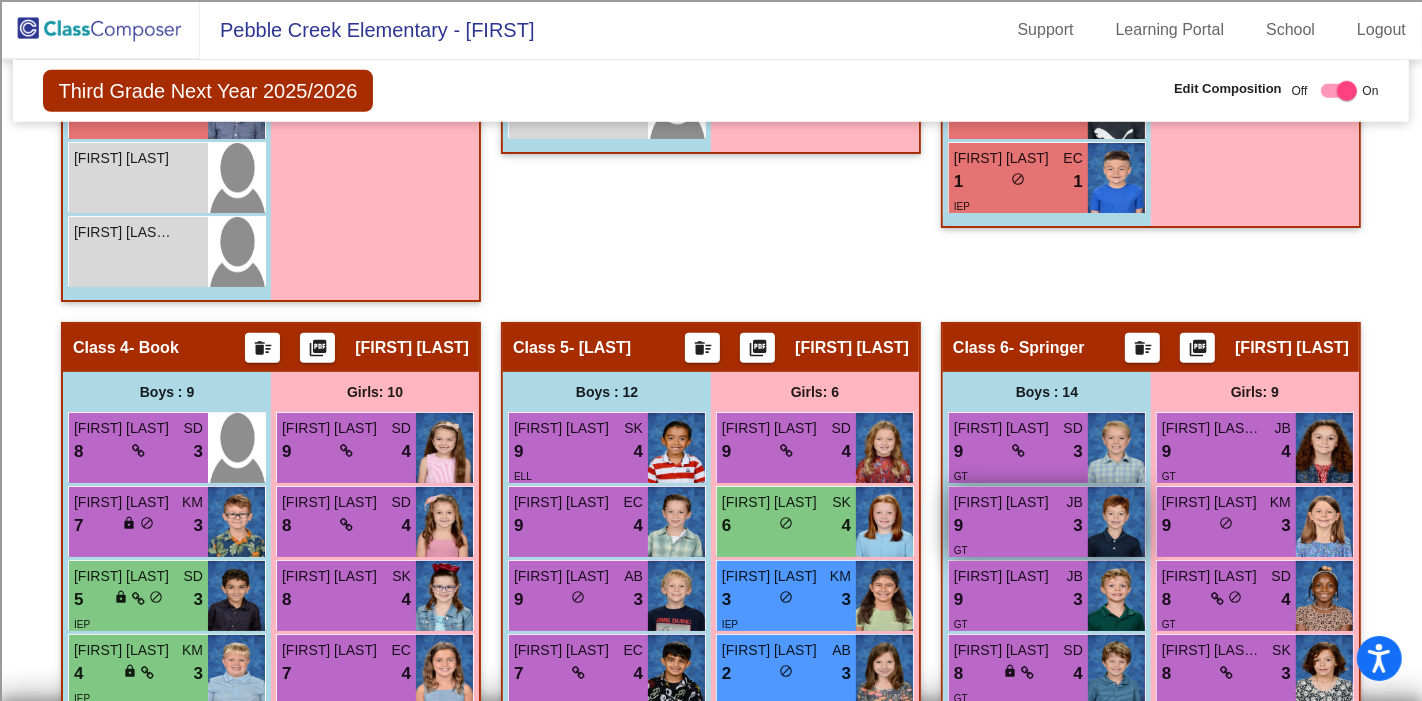 scroll, scrollTop: 1444, scrollLeft: 0, axis: vertical 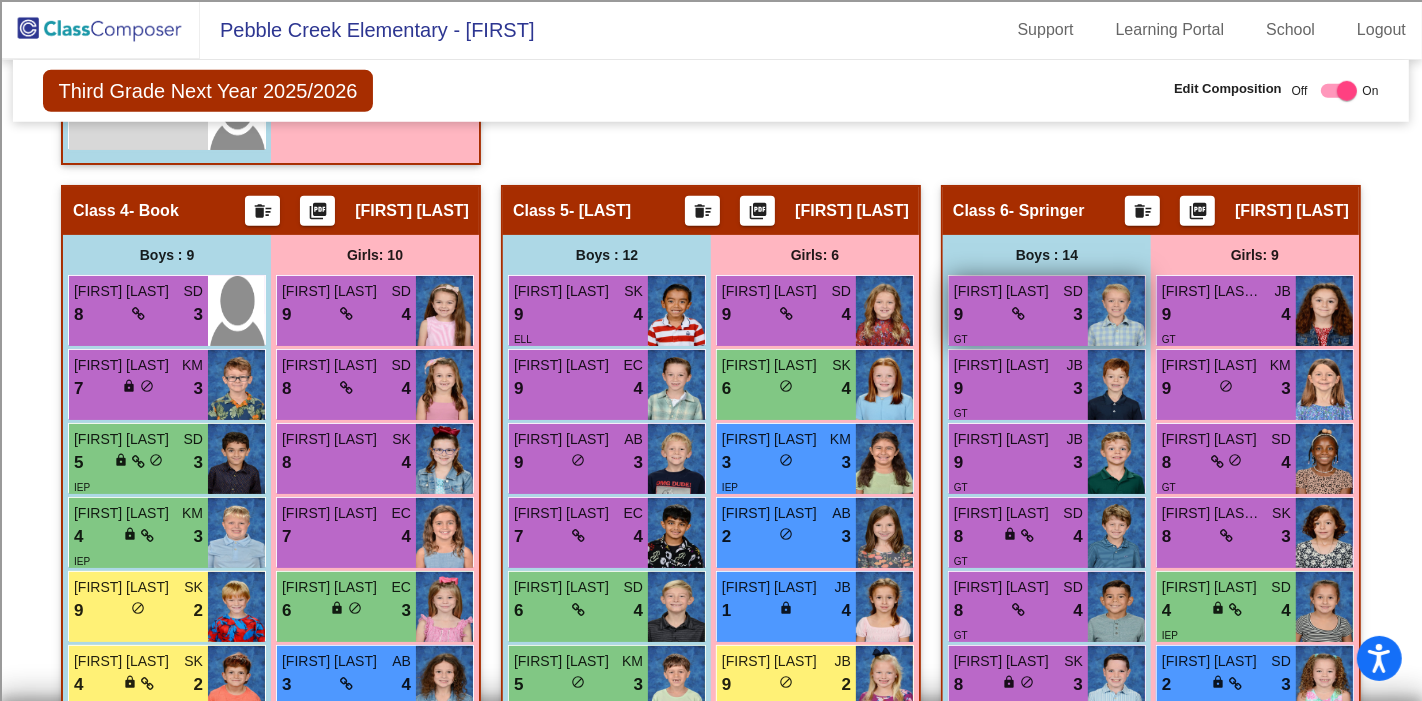 click on "9 lock do_not_disturb_alt 3" at bounding box center (1018, 315) 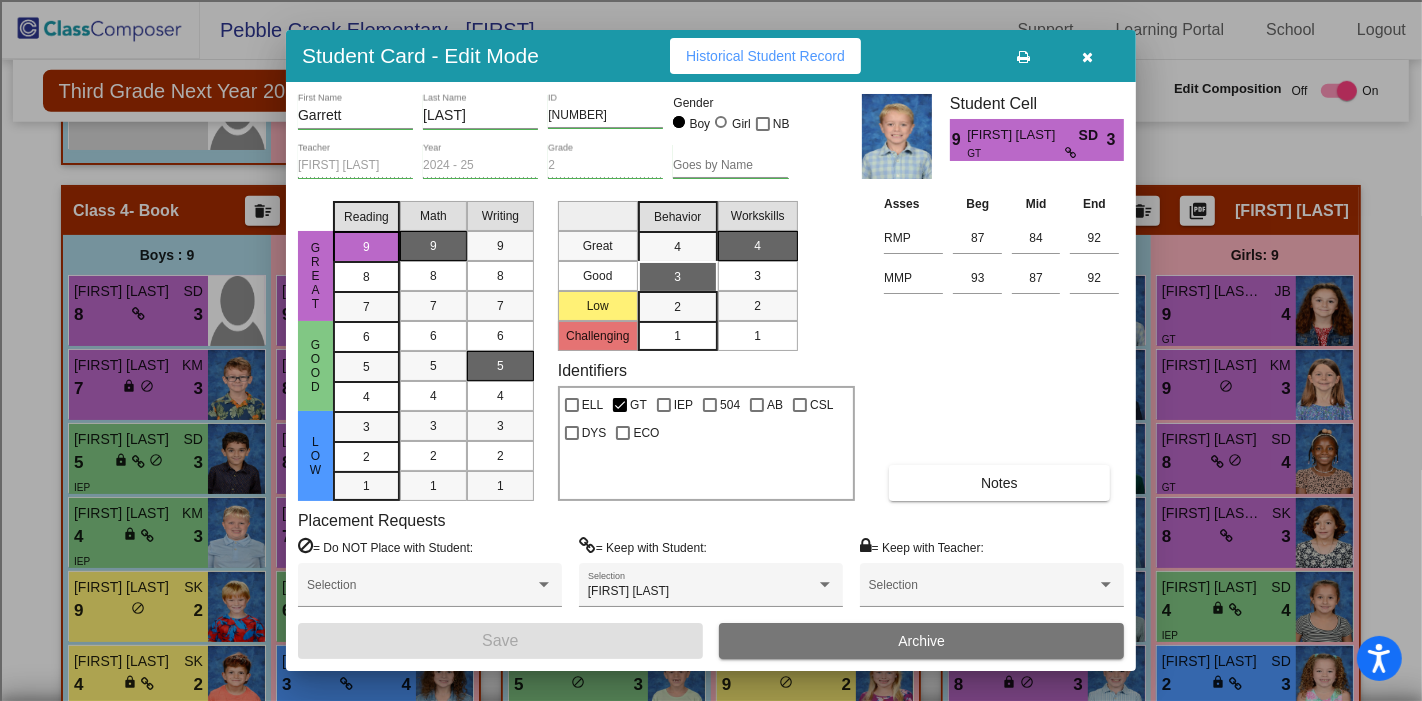 click at bounding box center (1088, 57) 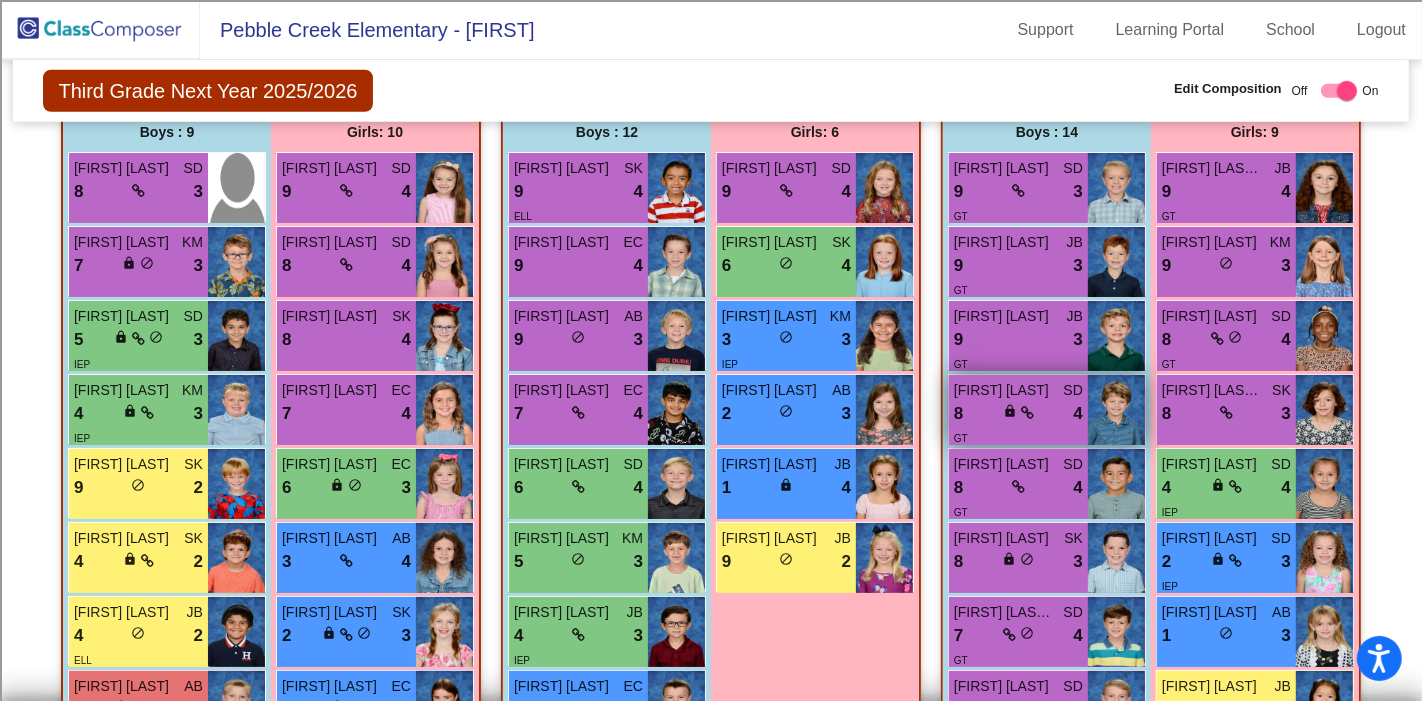 scroll, scrollTop: 1888, scrollLeft: 0, axis: vertical 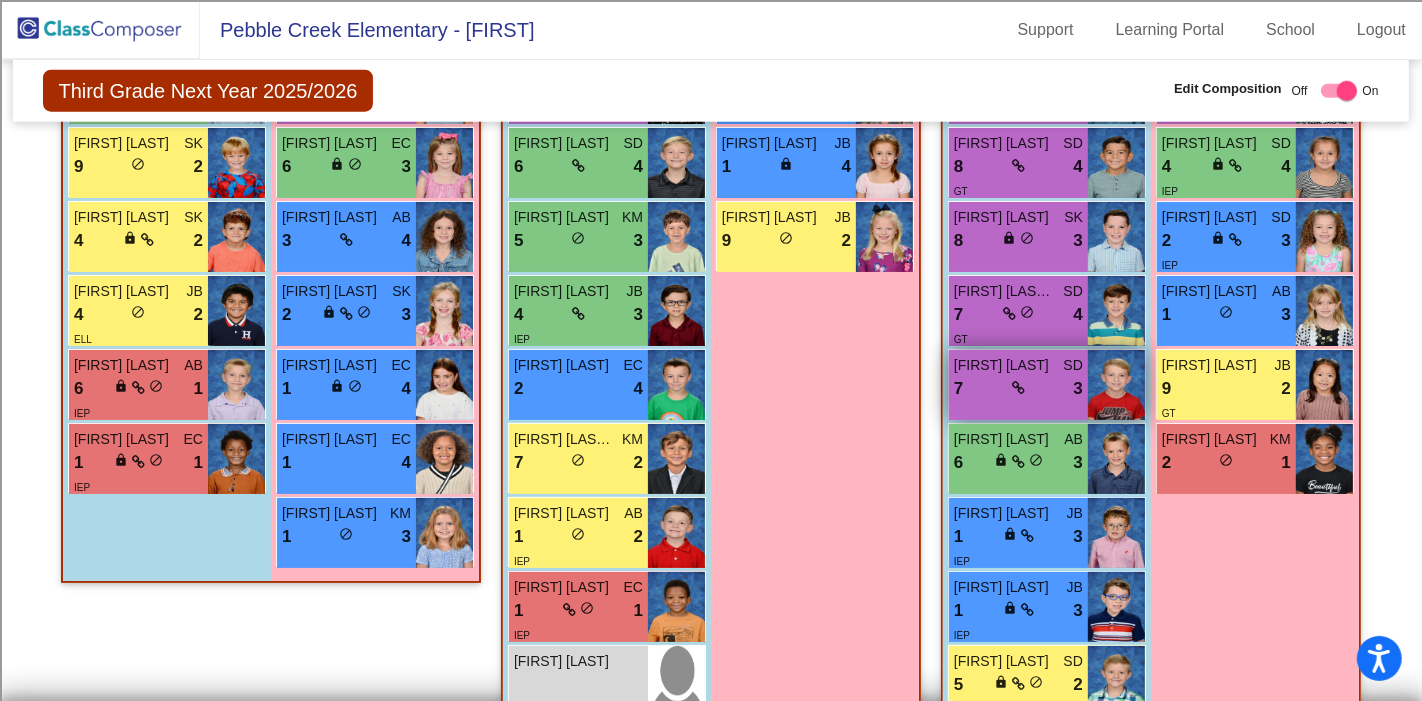 click on "7 lock do_not_disturb_alt 3" at bounding box center (1018, 389) 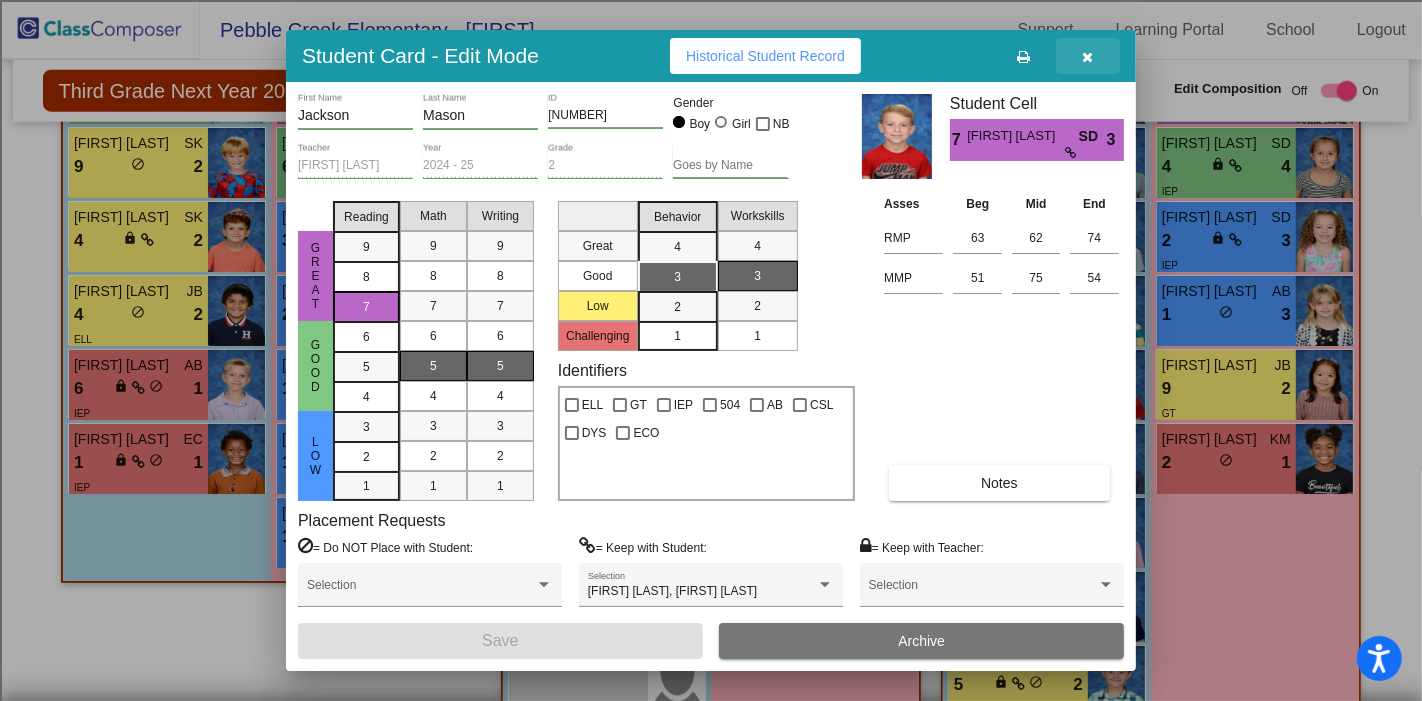 click at bounding box center (1088, 57) 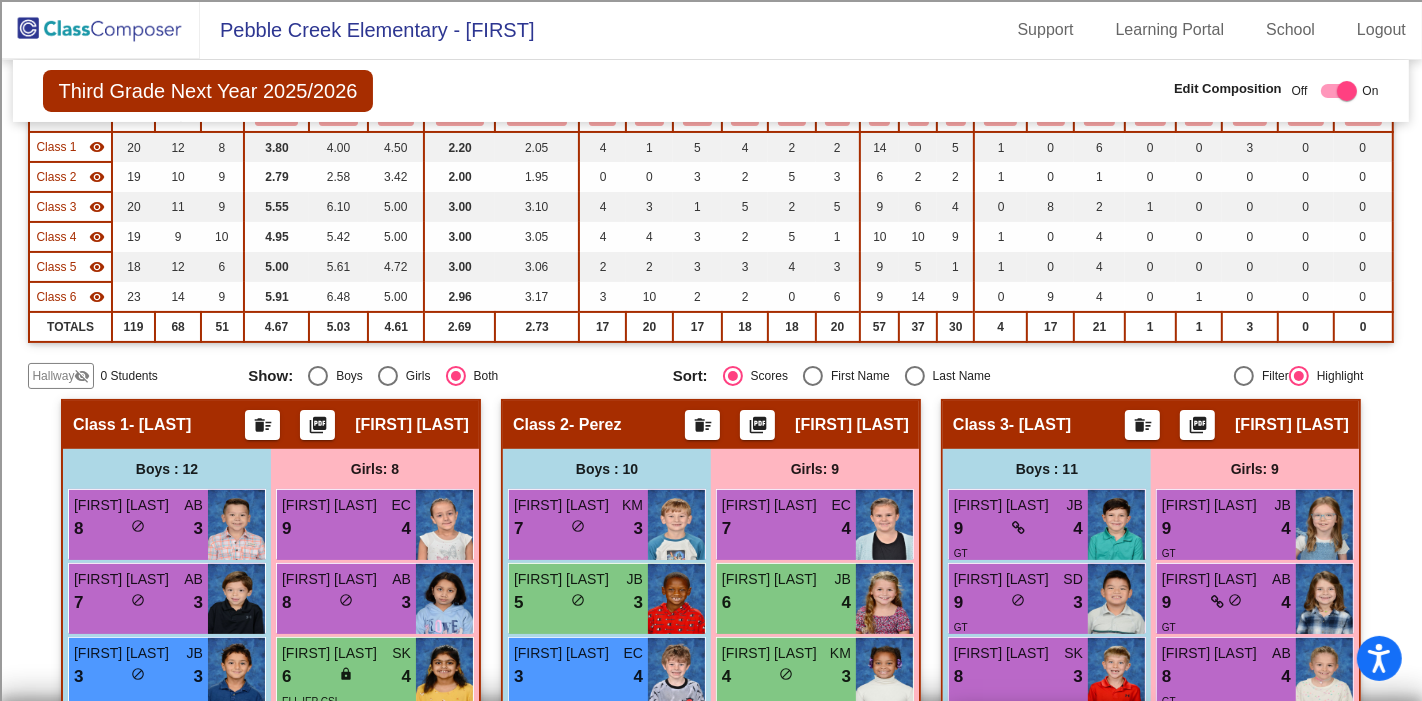 scroll, scrollTop: 0, scrollLeft: 0, axis: both 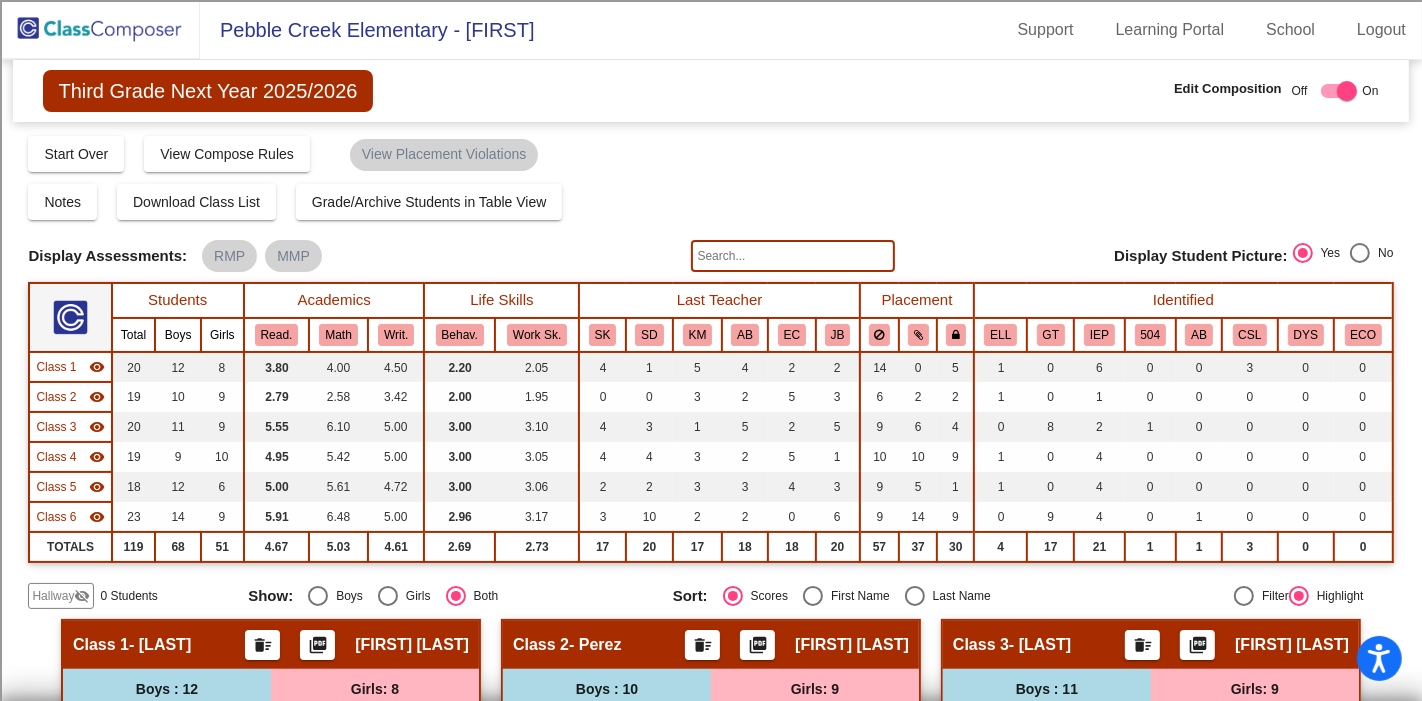 click 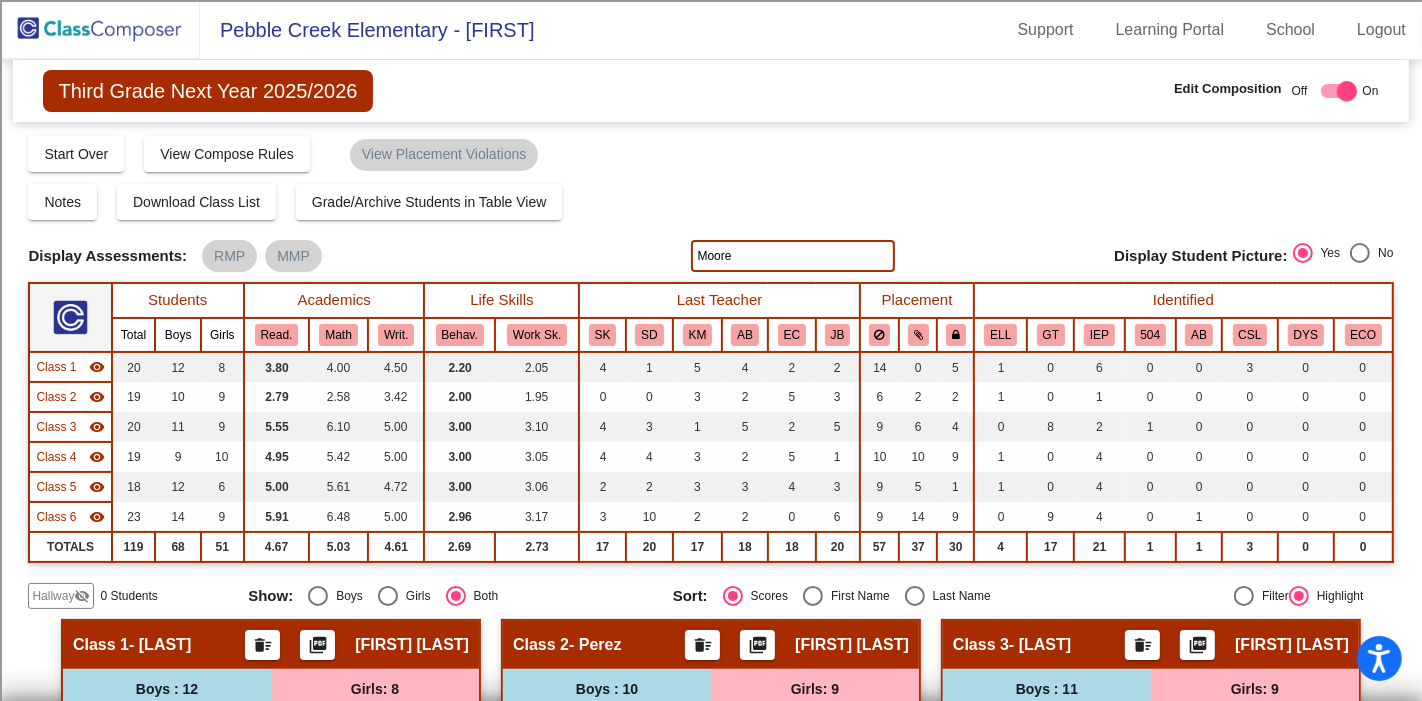 type on "Moore" 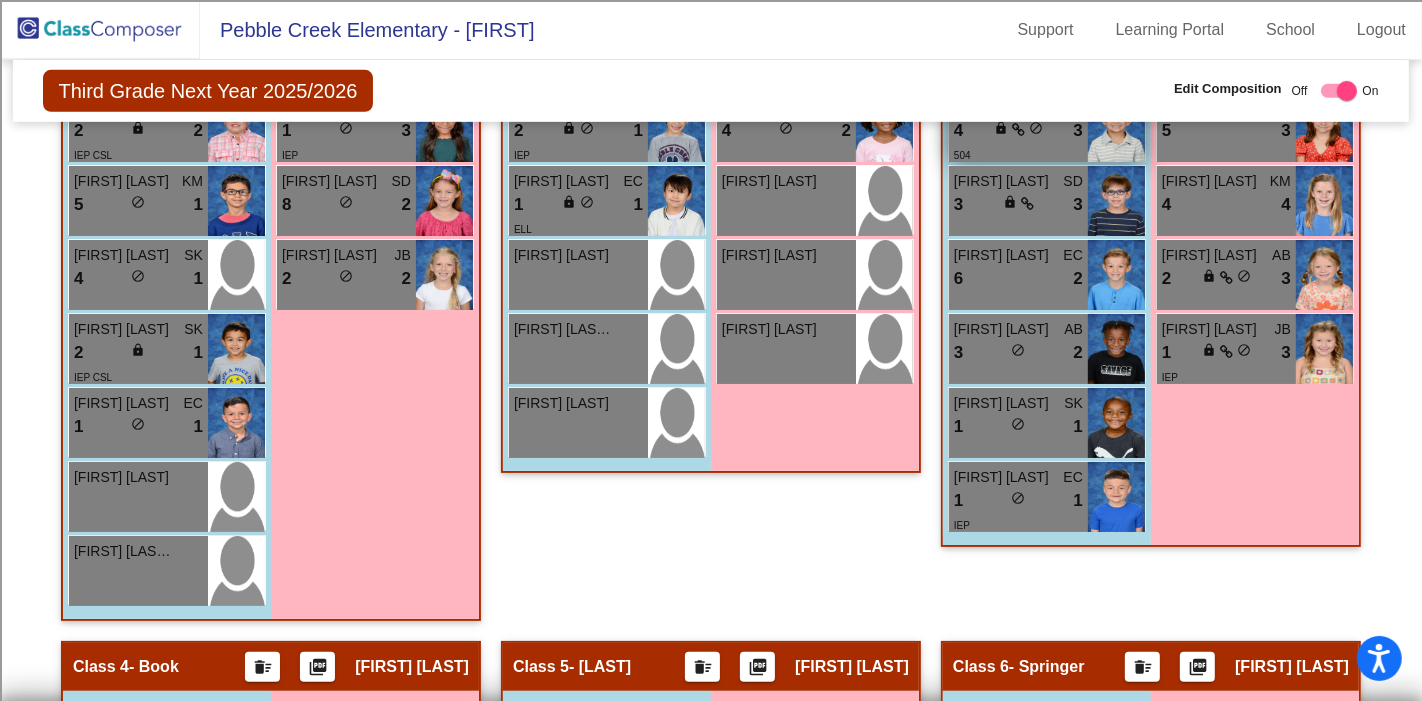 scroll, scrollTop: 1333, scrollLeft: 0, axis: vertical 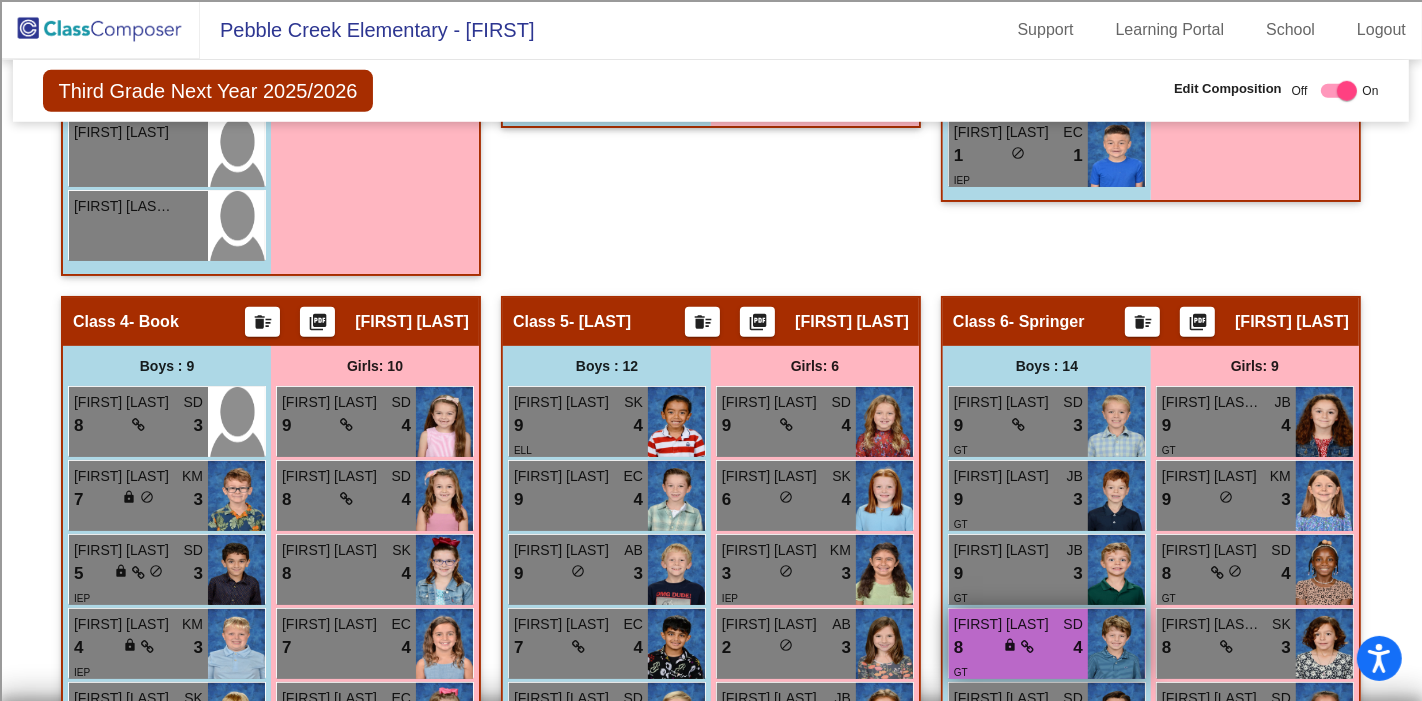 click on "Caleb Moore" at bounding box center (1004, 624) 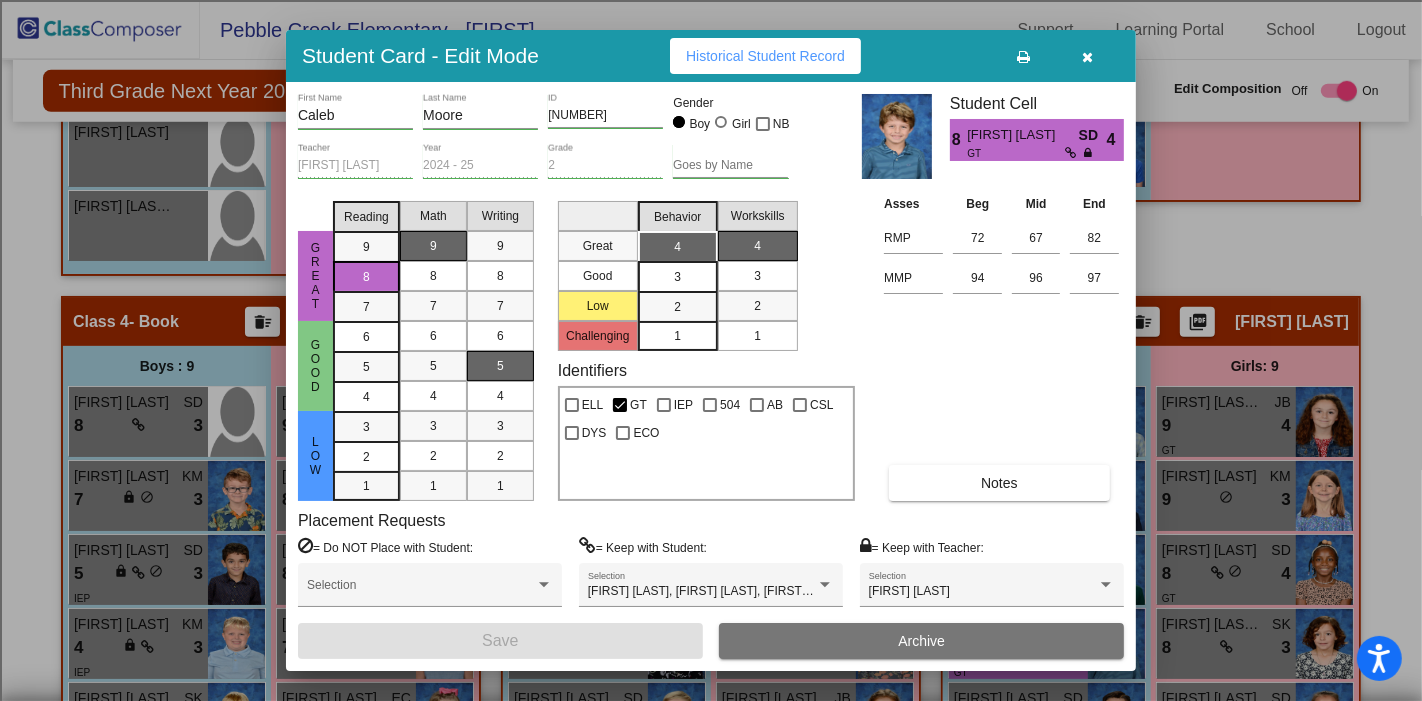 click at bounding box center [1088, 56] 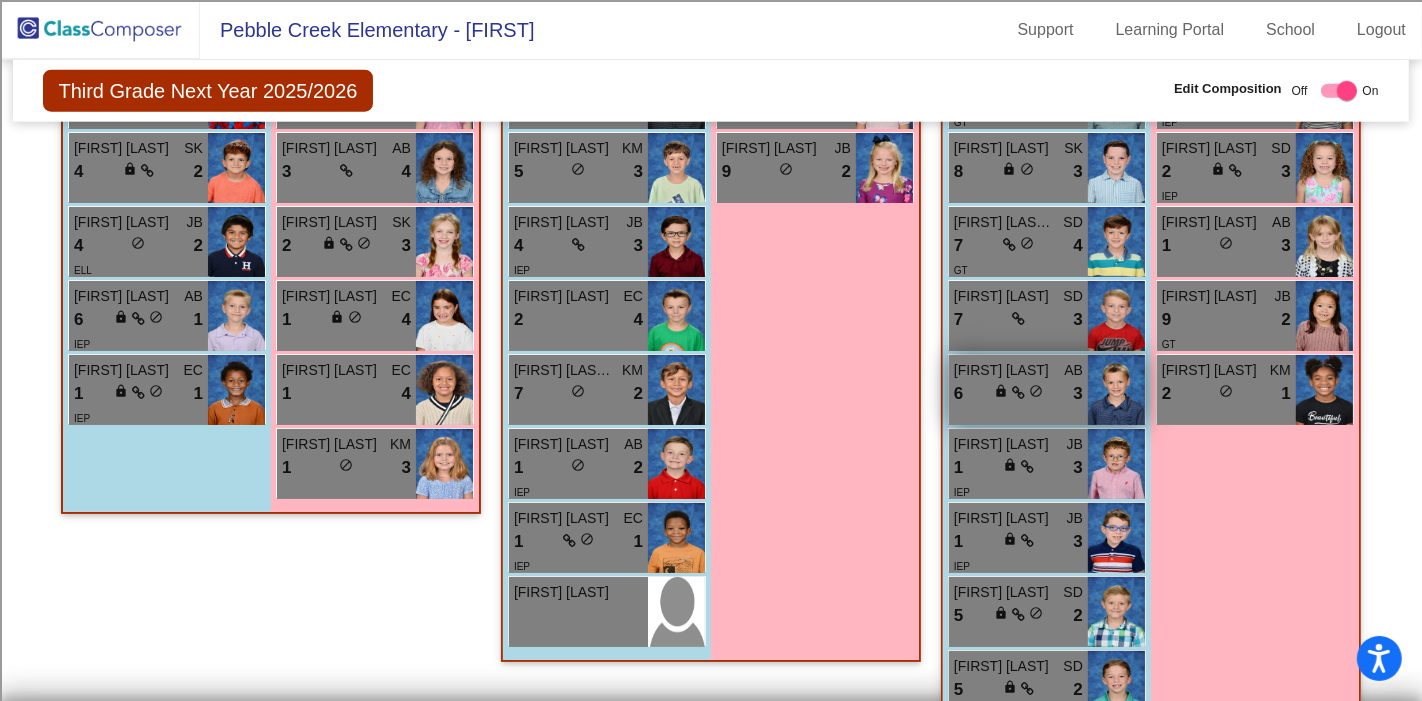 scroll, scrollTop: 2080, scrollLeft: 0, axis: vertical 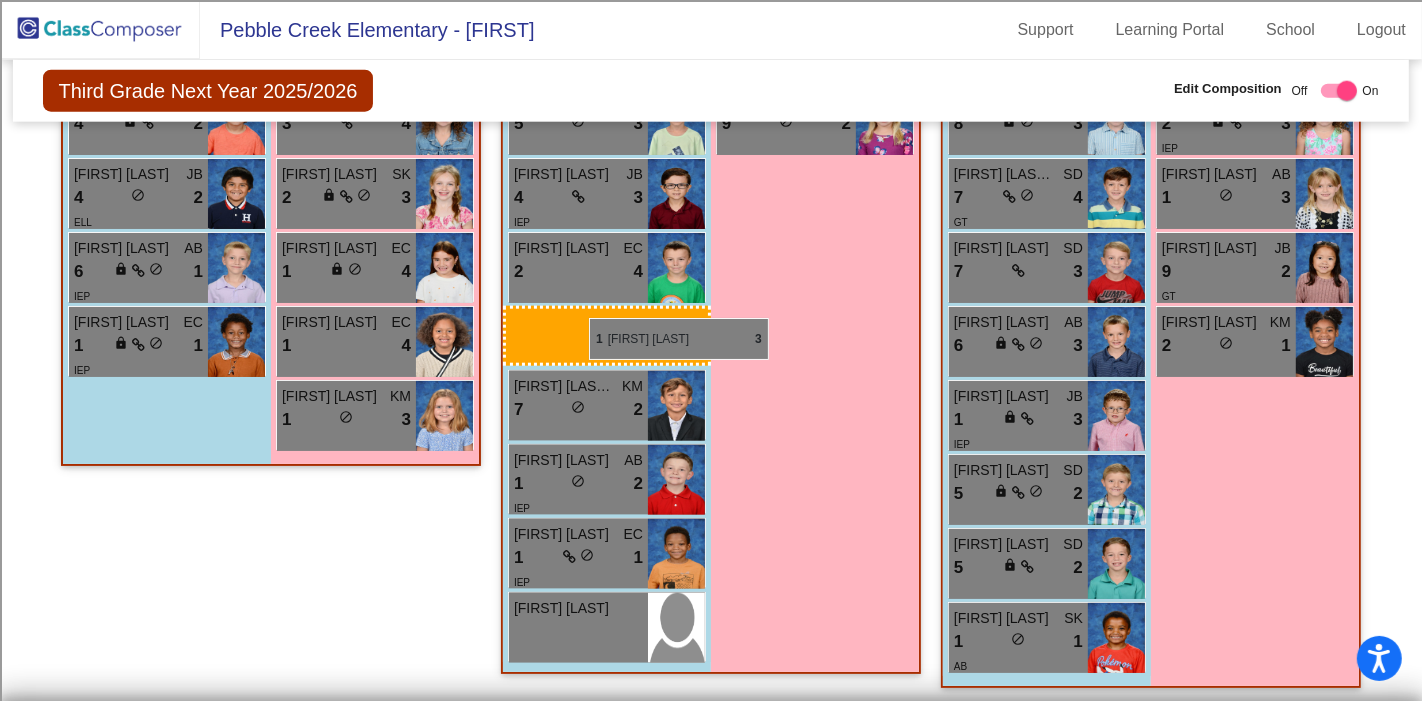 drag, startPoint x: 1053, startPoint y: 412, endPoint x: 589, endPoint y: 318, distance: 473.4258 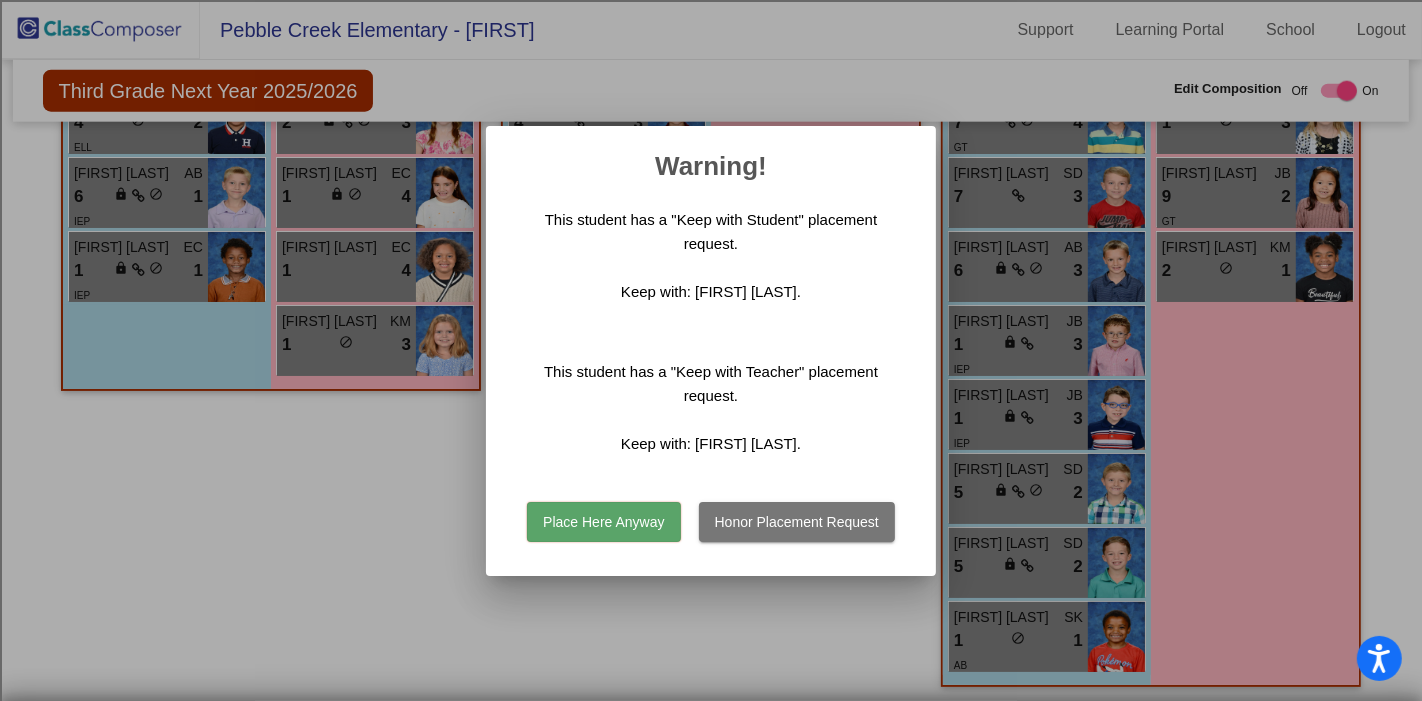 click on "Place Here Anyway" at bounding box center (603, 522) 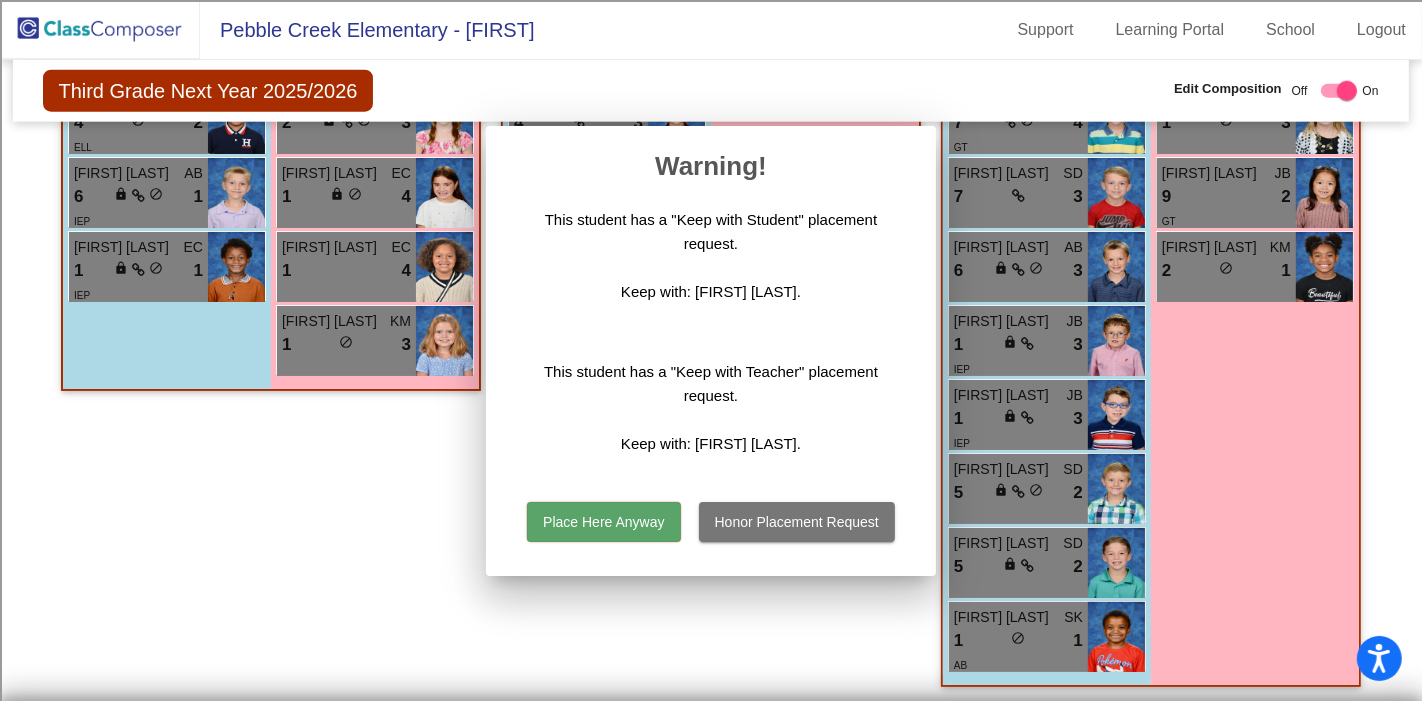 scroll, scrollTop: 2005, scrollLeft: 0, axis: vertical 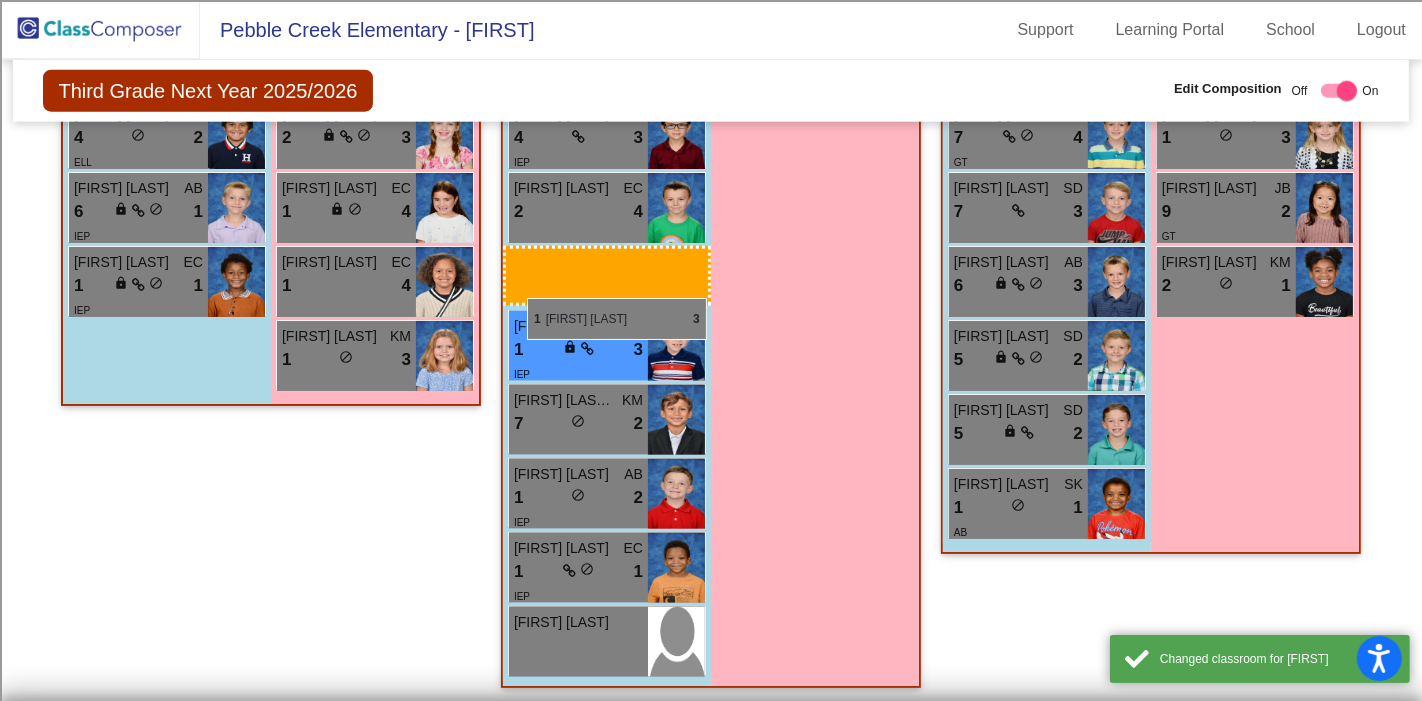 drag, startPoint x: 1057, startPoint y: 422, endPoint x: 527, endPoint y: 299, distance: 544.08545 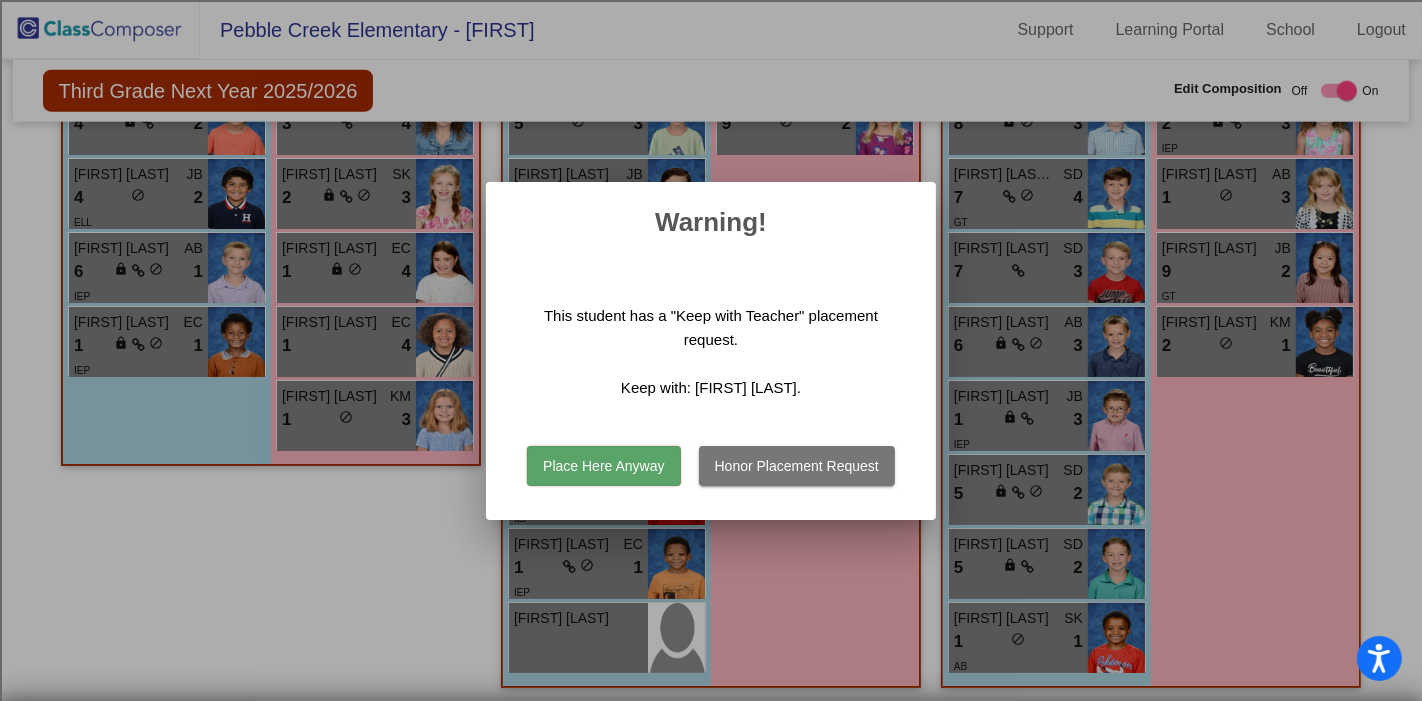 click on "Place Here Anyway" at bounding box center [603, 466] 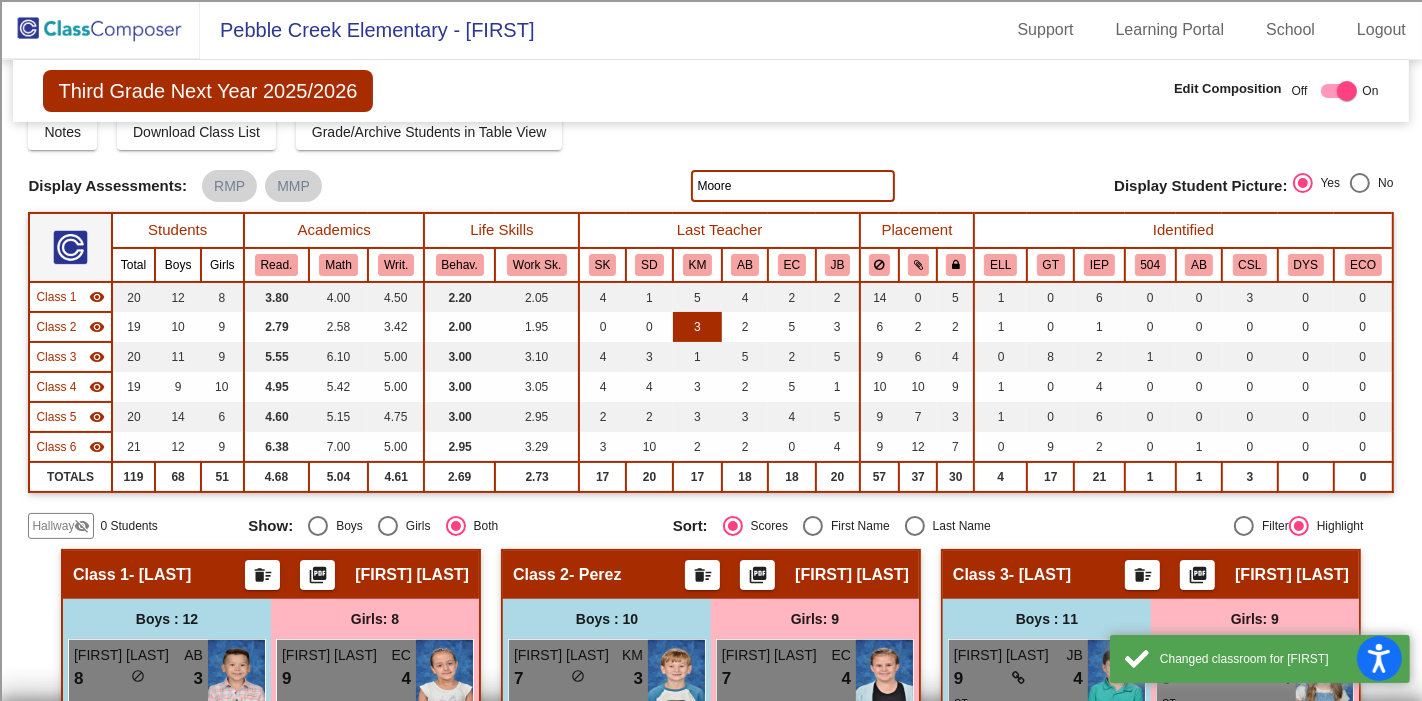 scroll, scrollTop: 0, scrollLeft: 0, axis: both 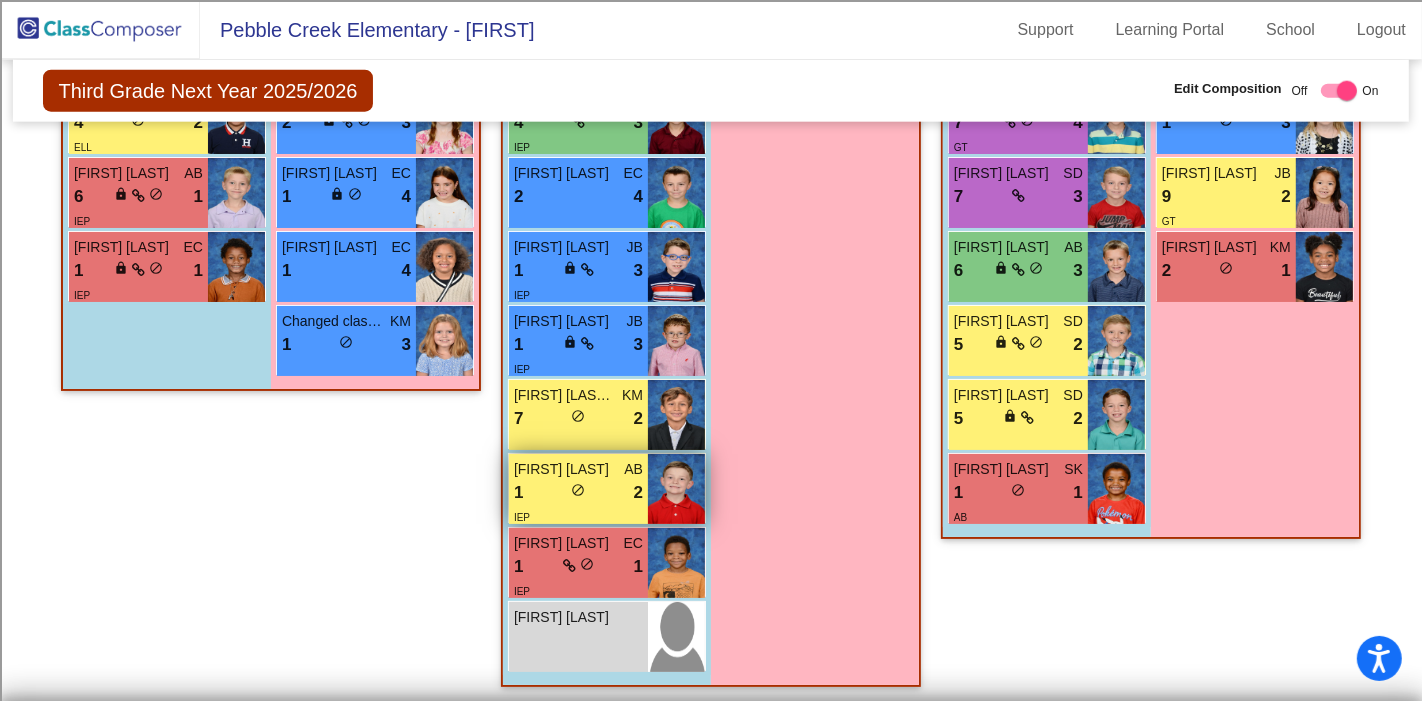 click on "1 lock do_not_disturb_alt 2" at bounding box center (578, 493) 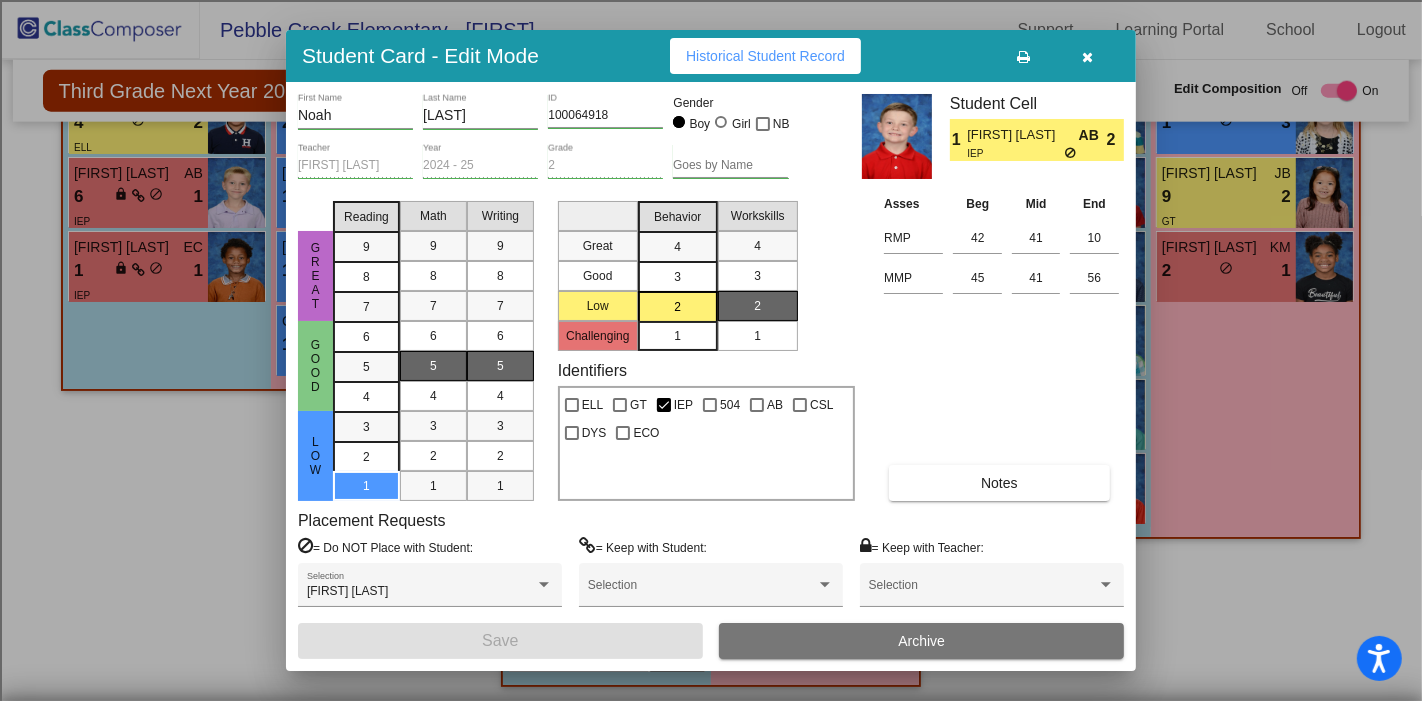 click at bounding box center [1088, 56] 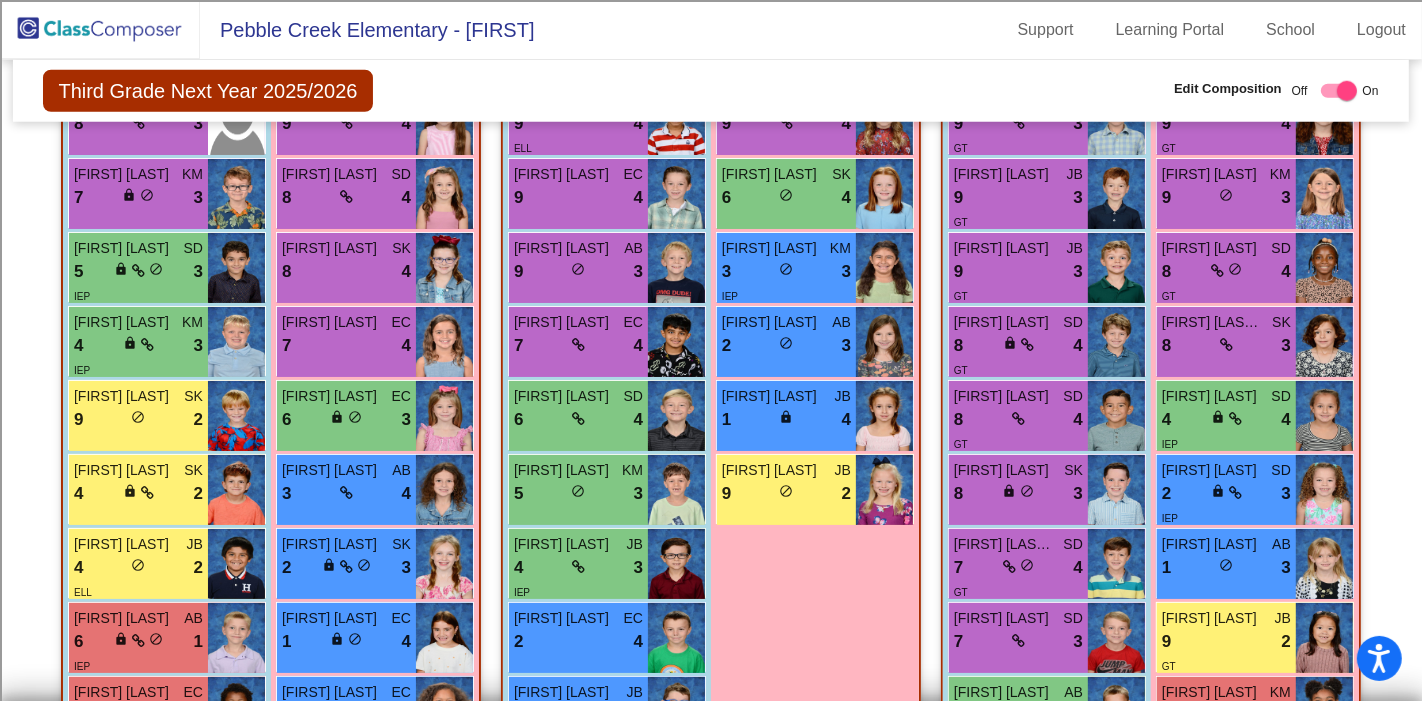 scroll, scrollTop: 2080, scrollLeft: 0, axis: vertical 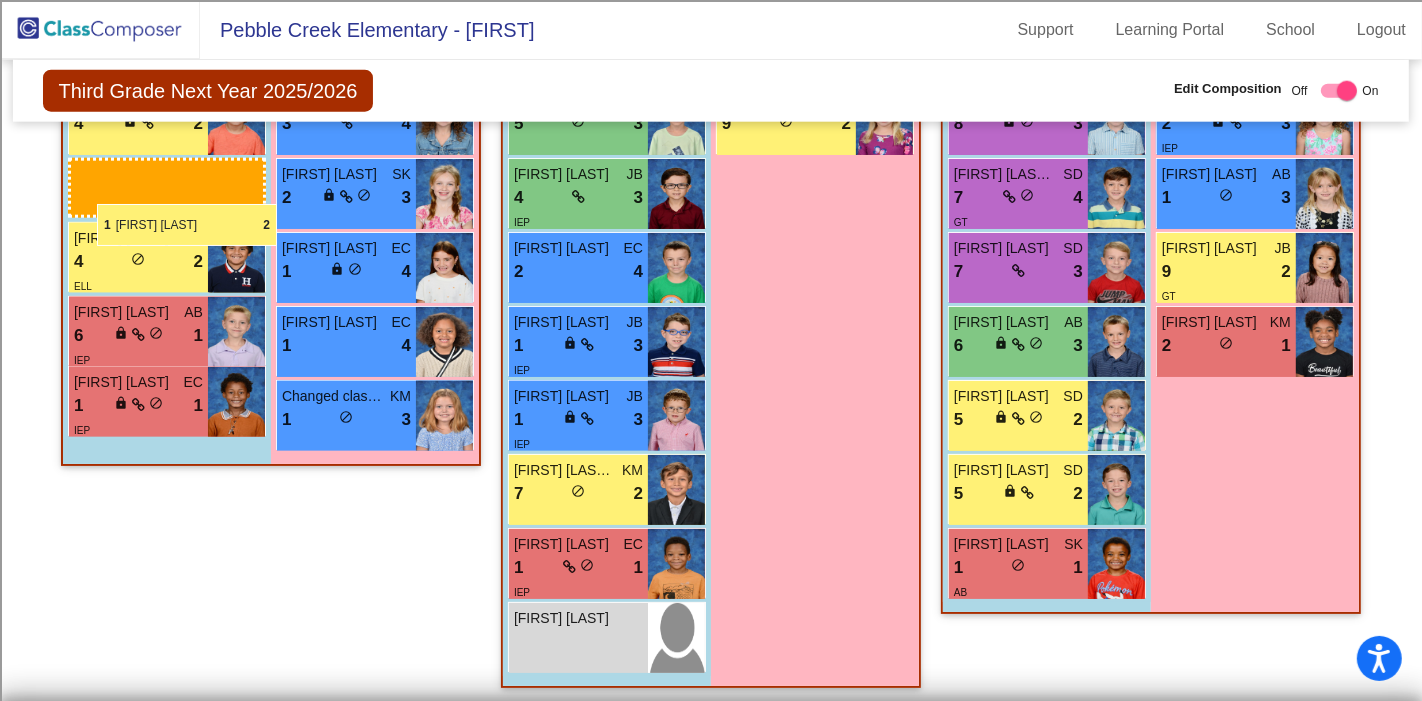 drag, startPoint x: 622, startPoint y: 486, endPoint x: 97, endPoint y: 204, distance: 595.9438 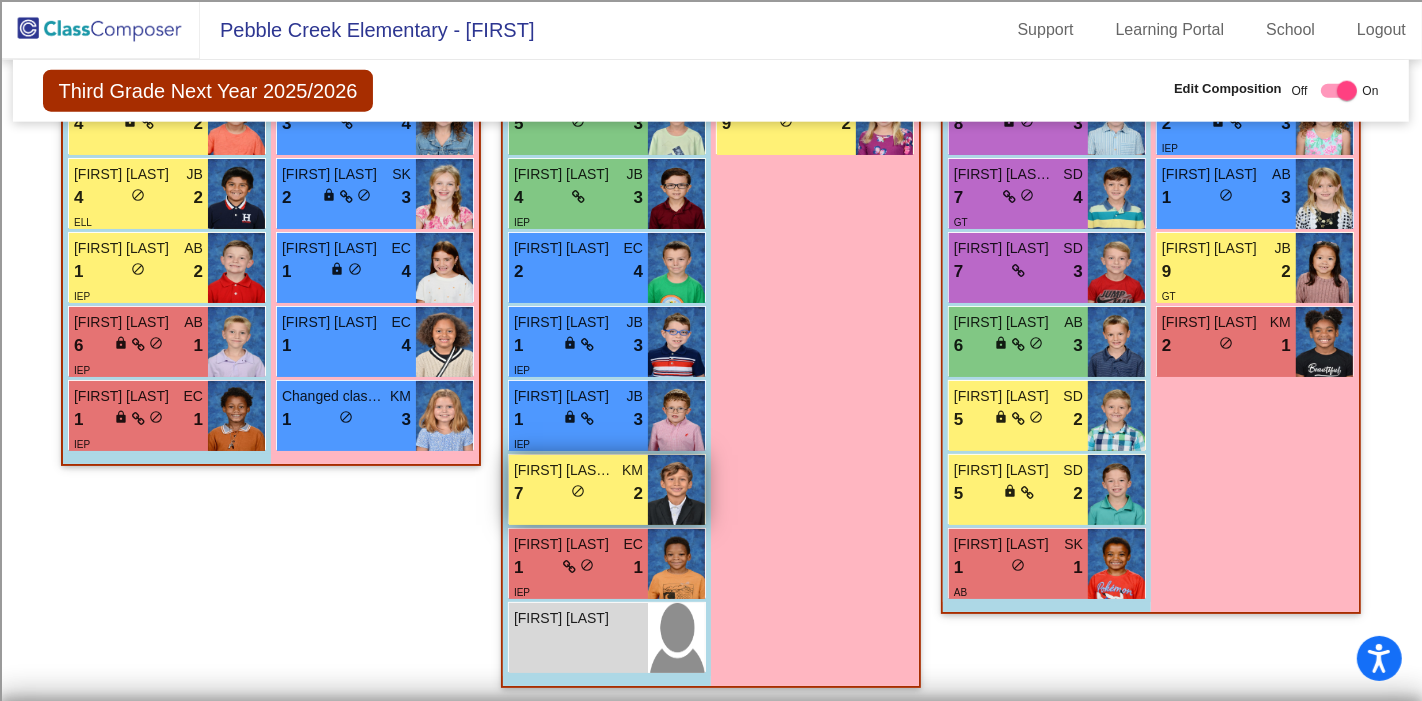 click on "7 lock do_not_disturb_alt 2" at bounding box center (578, 494) 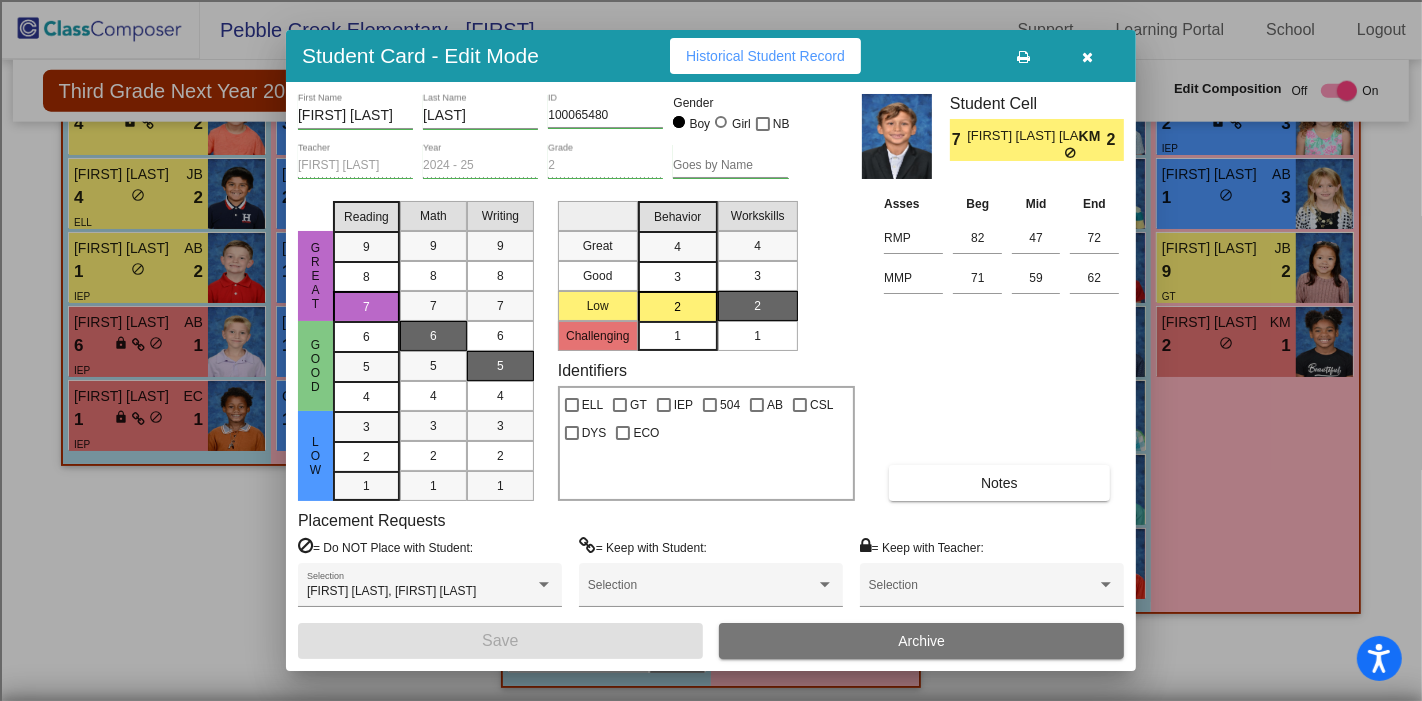 click at bounding box center [1088, 56] 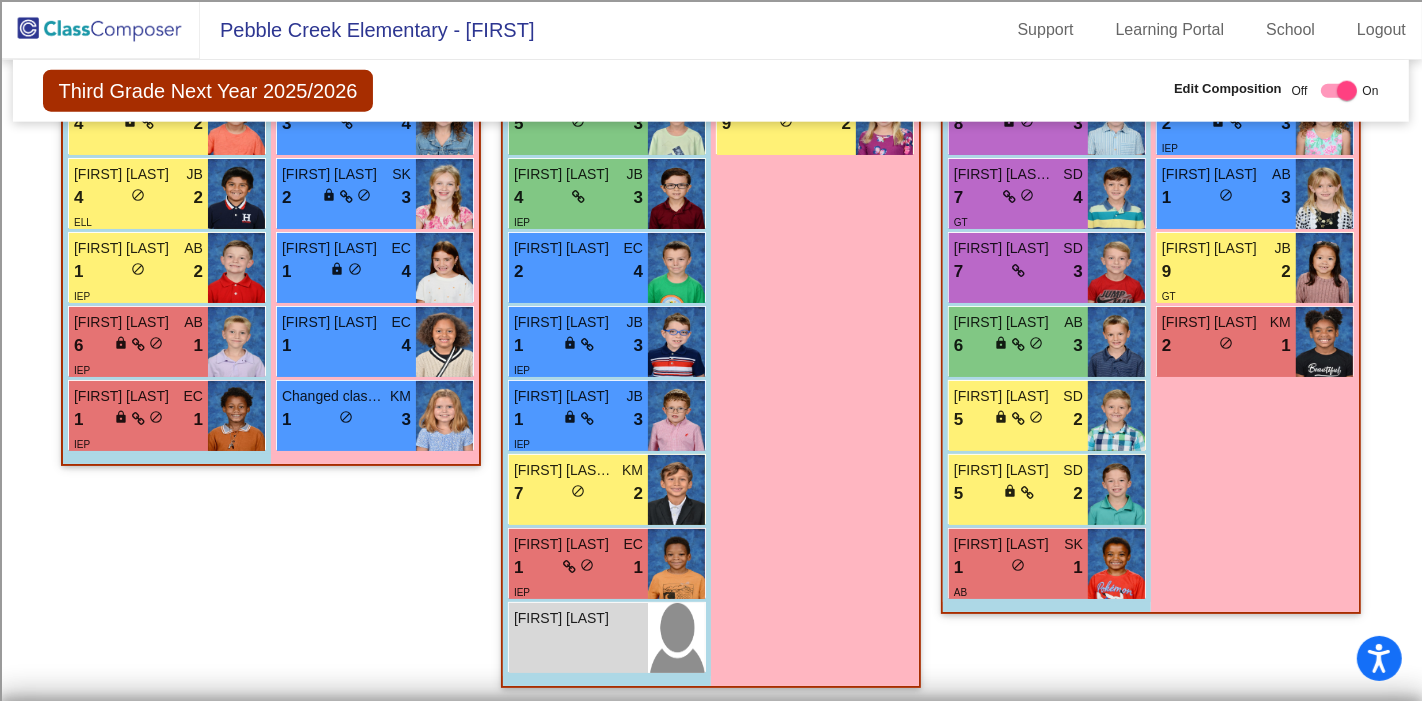scroll, scrollTop: 1894, scrollLeft: 0, axis: vertical 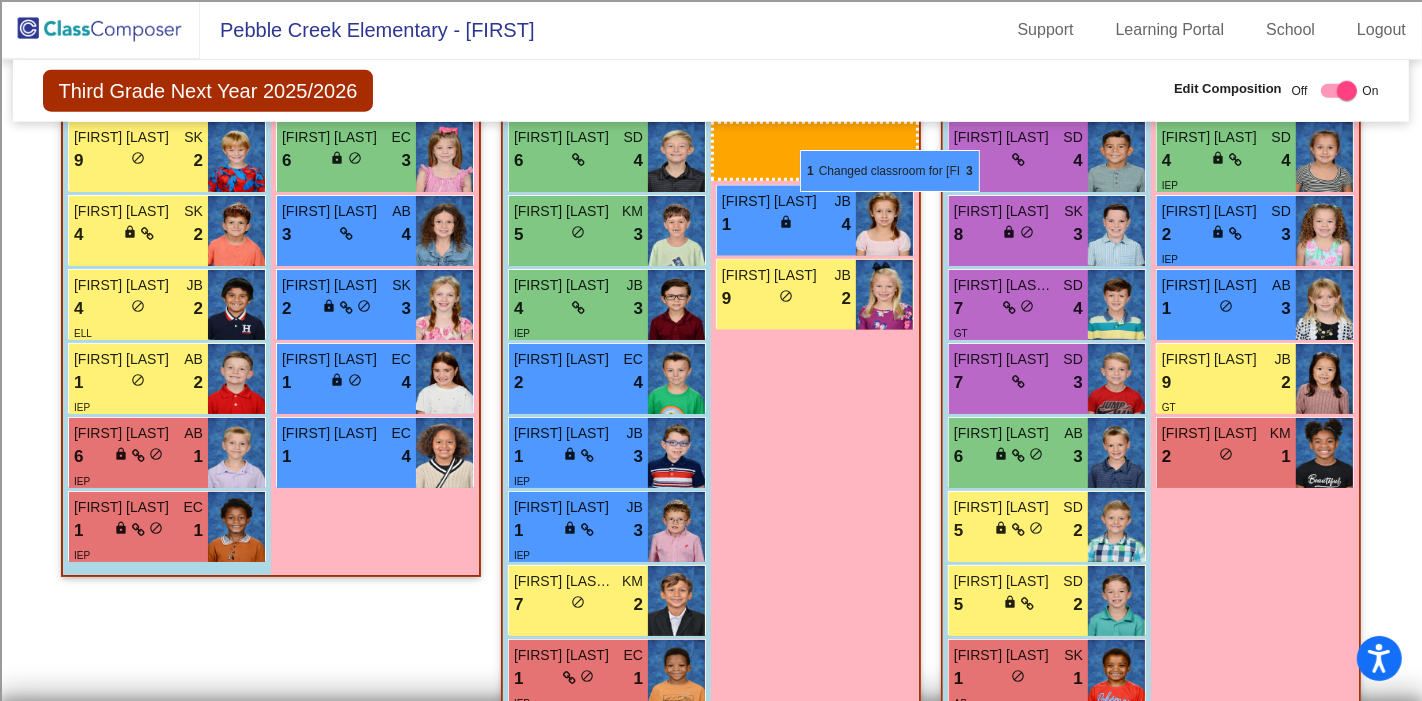 drag, startPoint x: 365, startPoint y: 518, endPoint x: 800, endPoint y: 150, distance: 569.7798 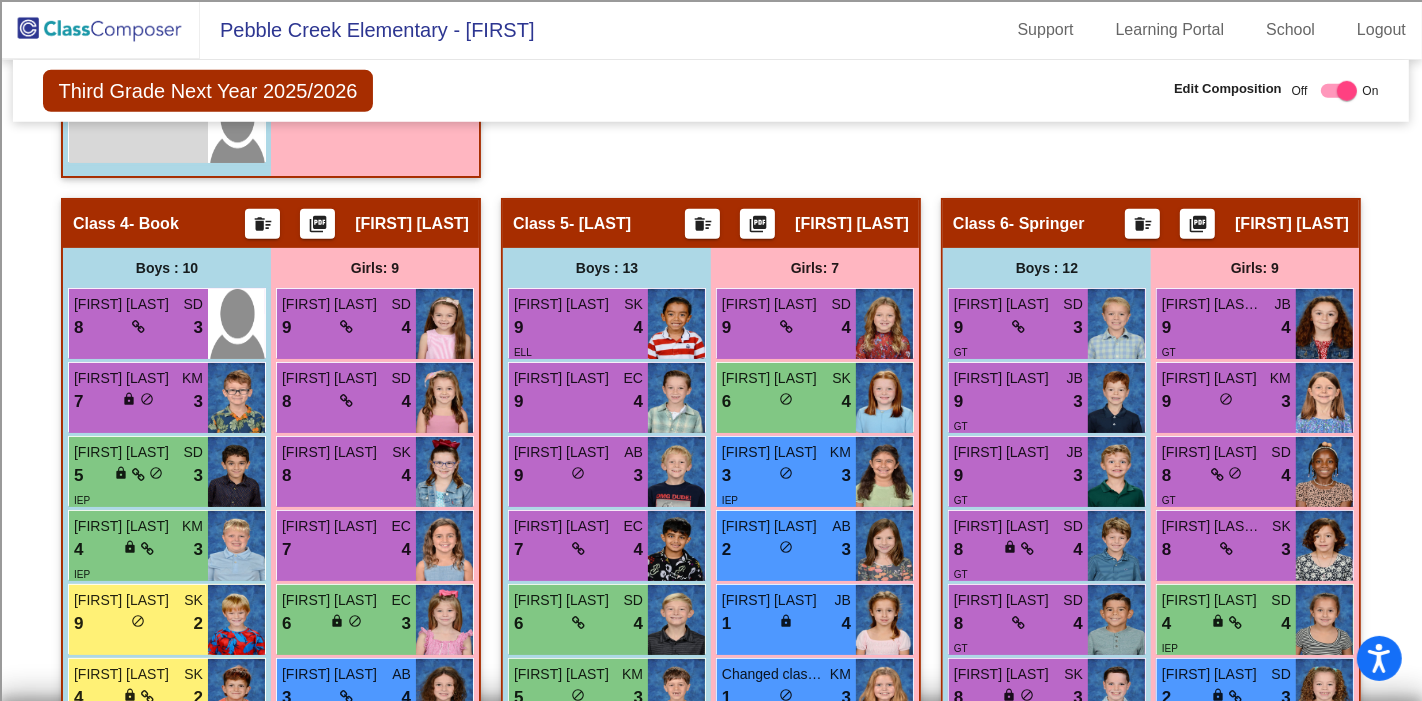 scroll, scrollTop: 1117, scrollLeft: 0, axis: vertical 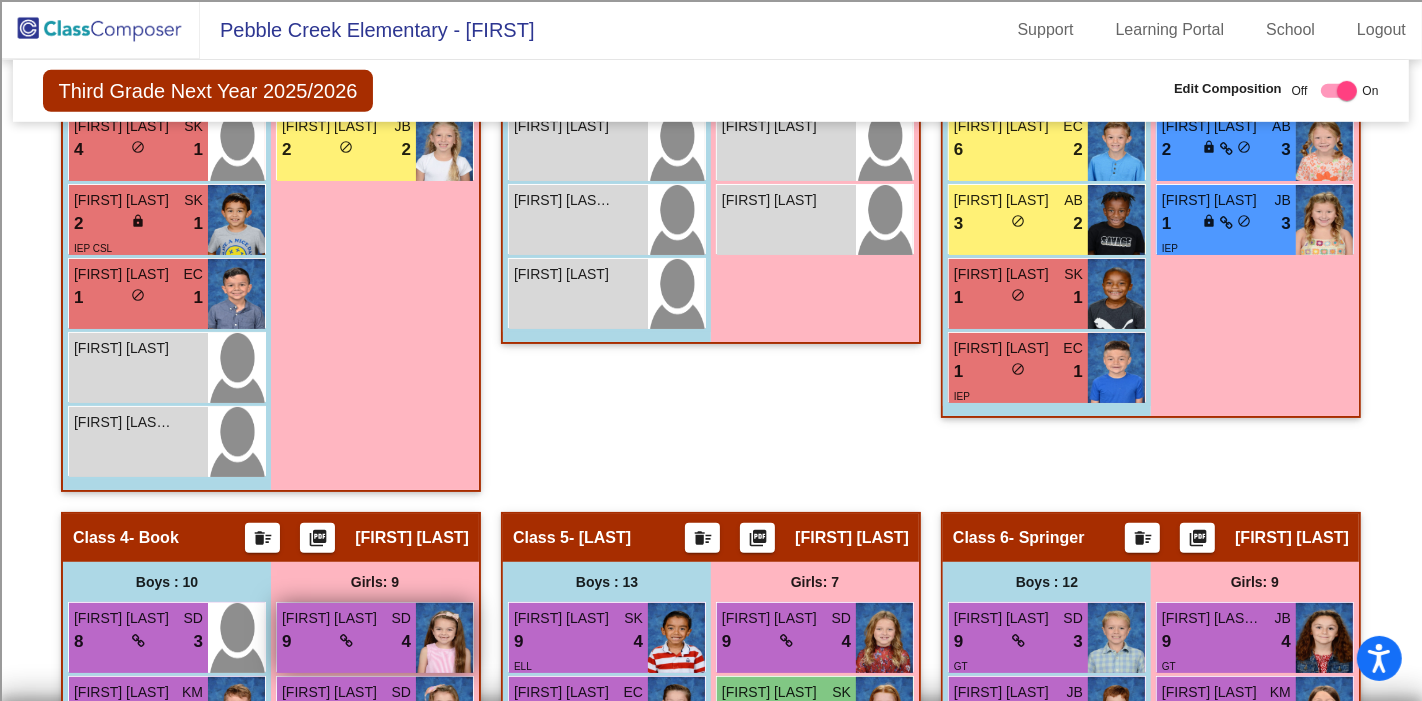 click on "9 lock do_not_disturb_alt 4" at bounding box center [346, 642] 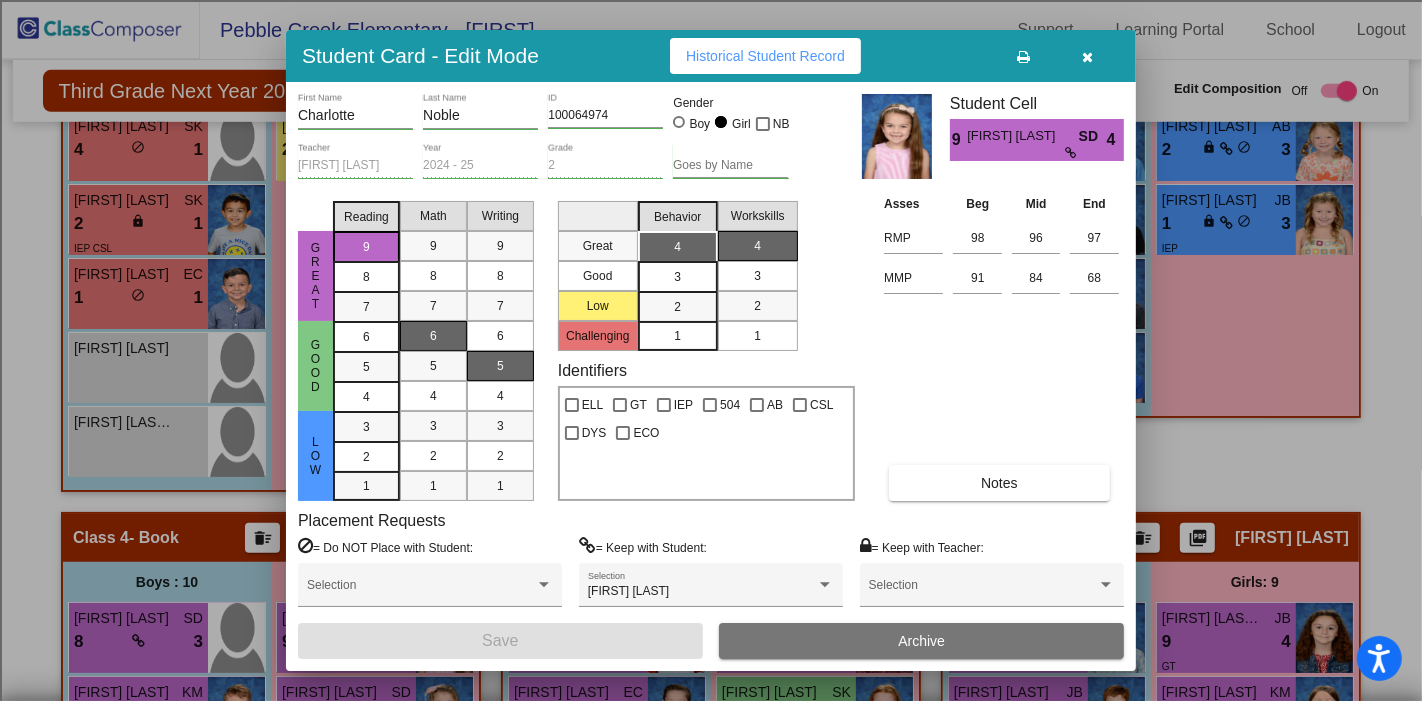 click at bounding box center (1088, 56) 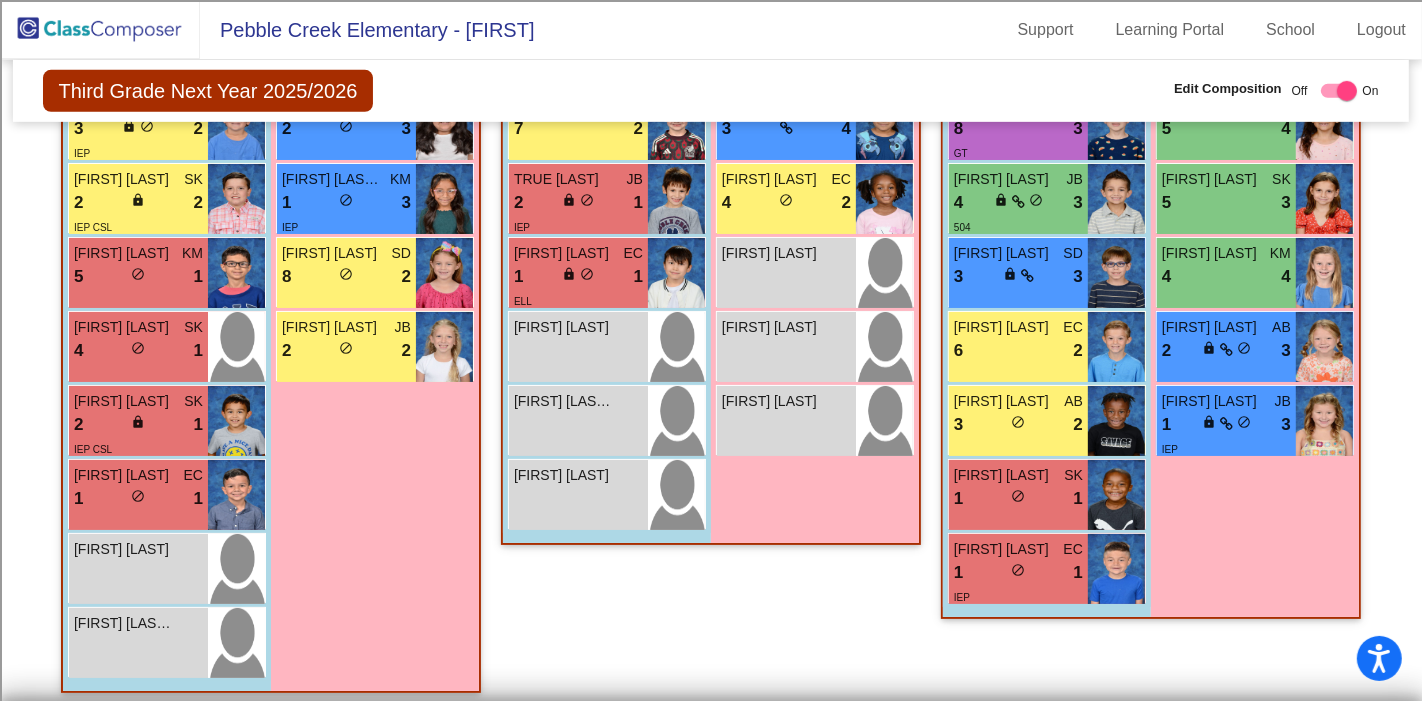 scroll, scrollTop: 888, scrollLeft: 0, axis: vertical 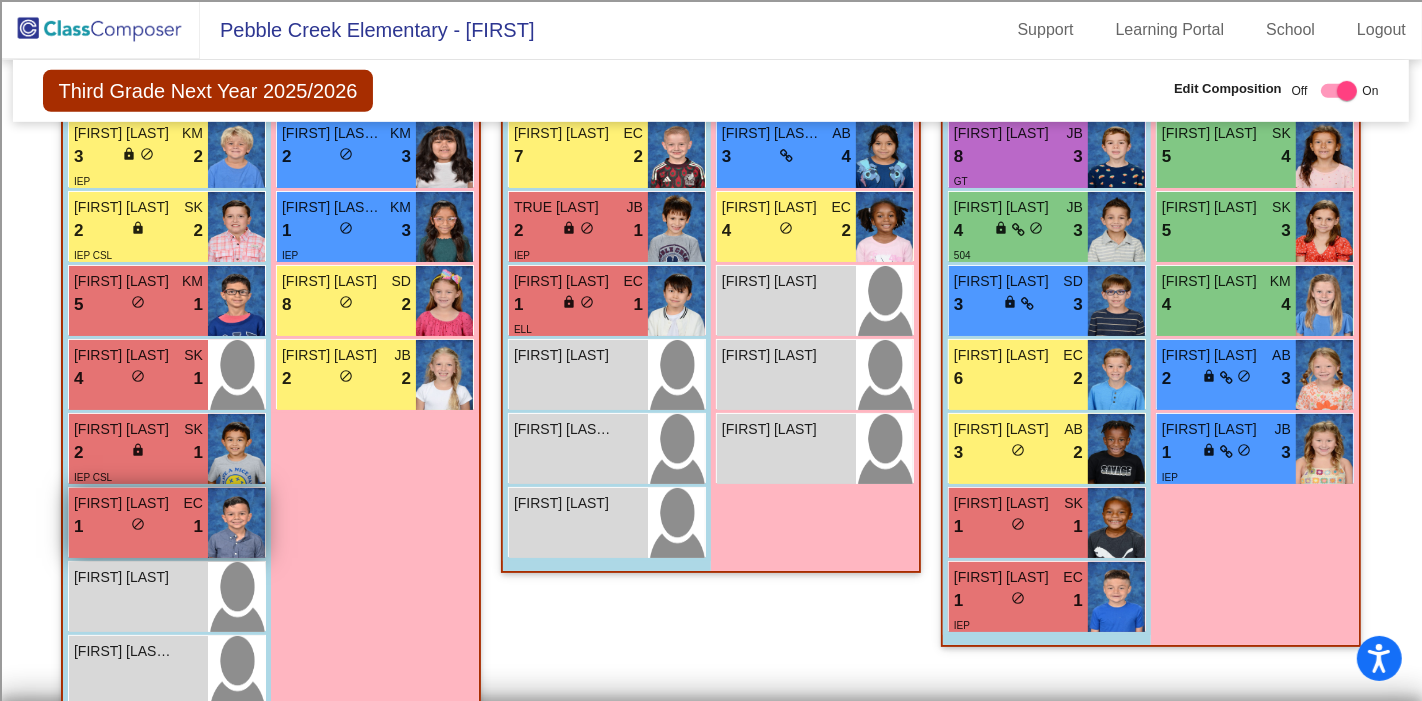 click on "1 lock do_not_disturb_alt 1" at bounding box center [138, 527] 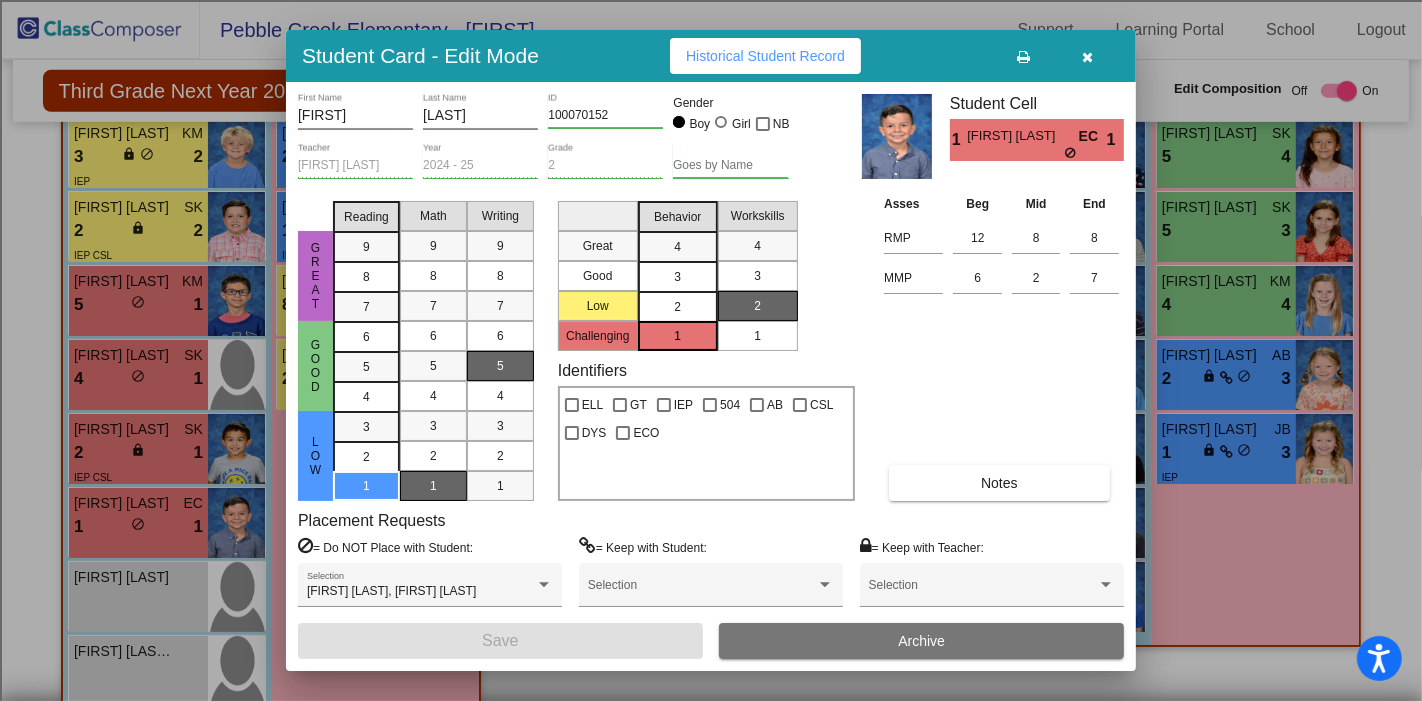 click on "2" at bounding box center (677, 307) 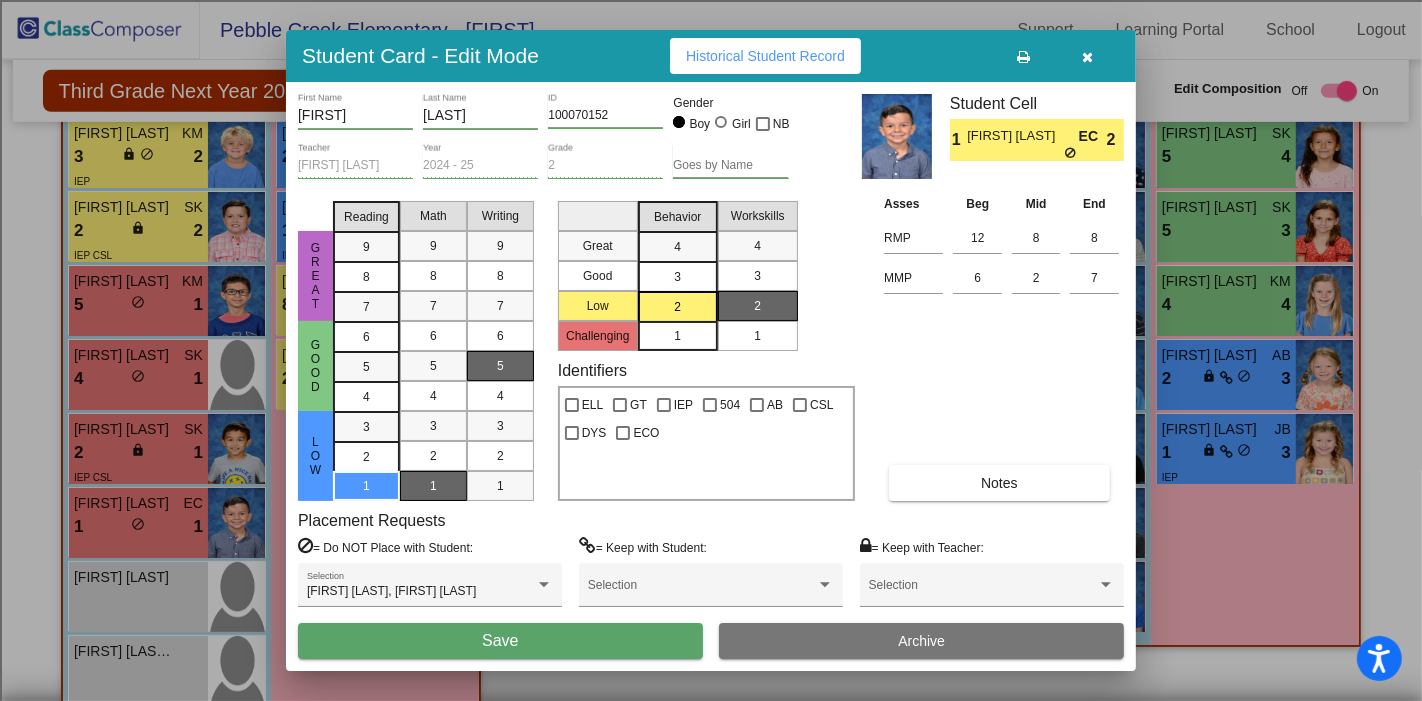 click on "Save" at bounding box center (500, 641) 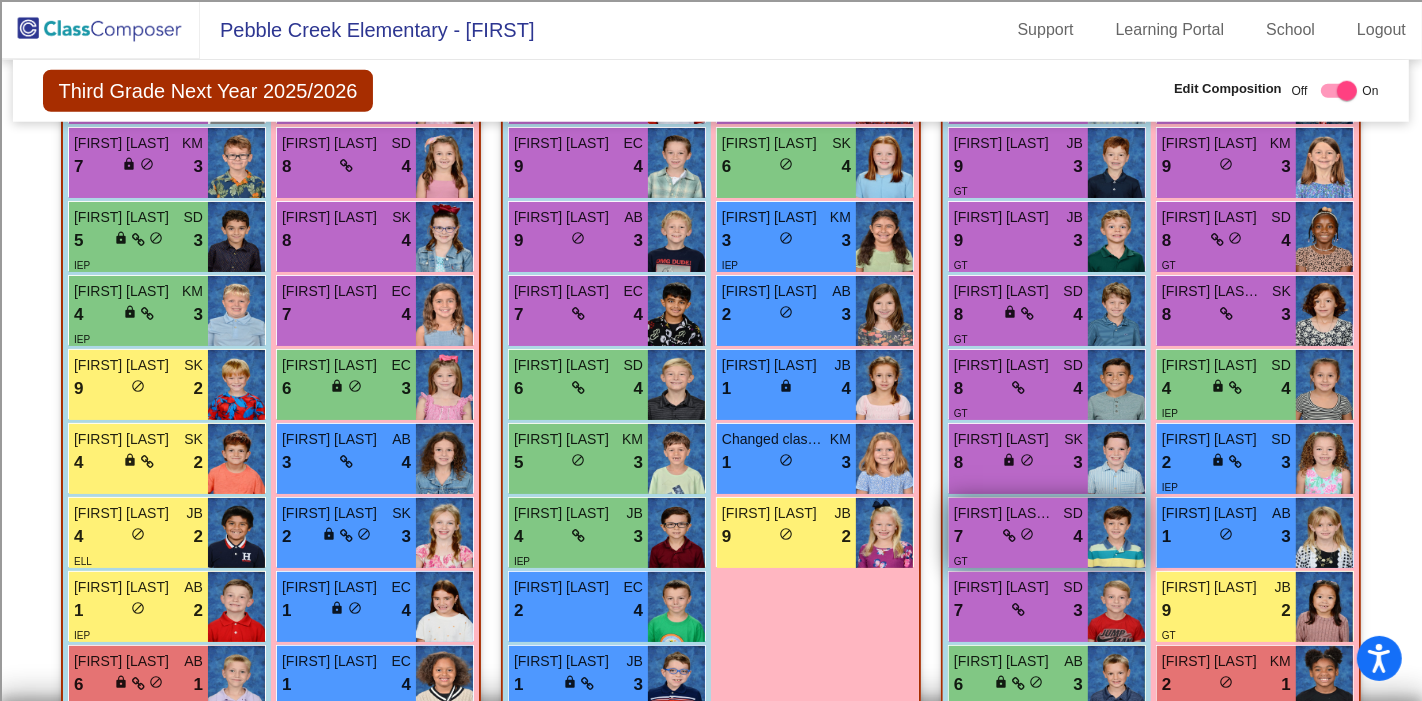 scroll, scrollTop: 0, scrollLeft: 0, axis: both 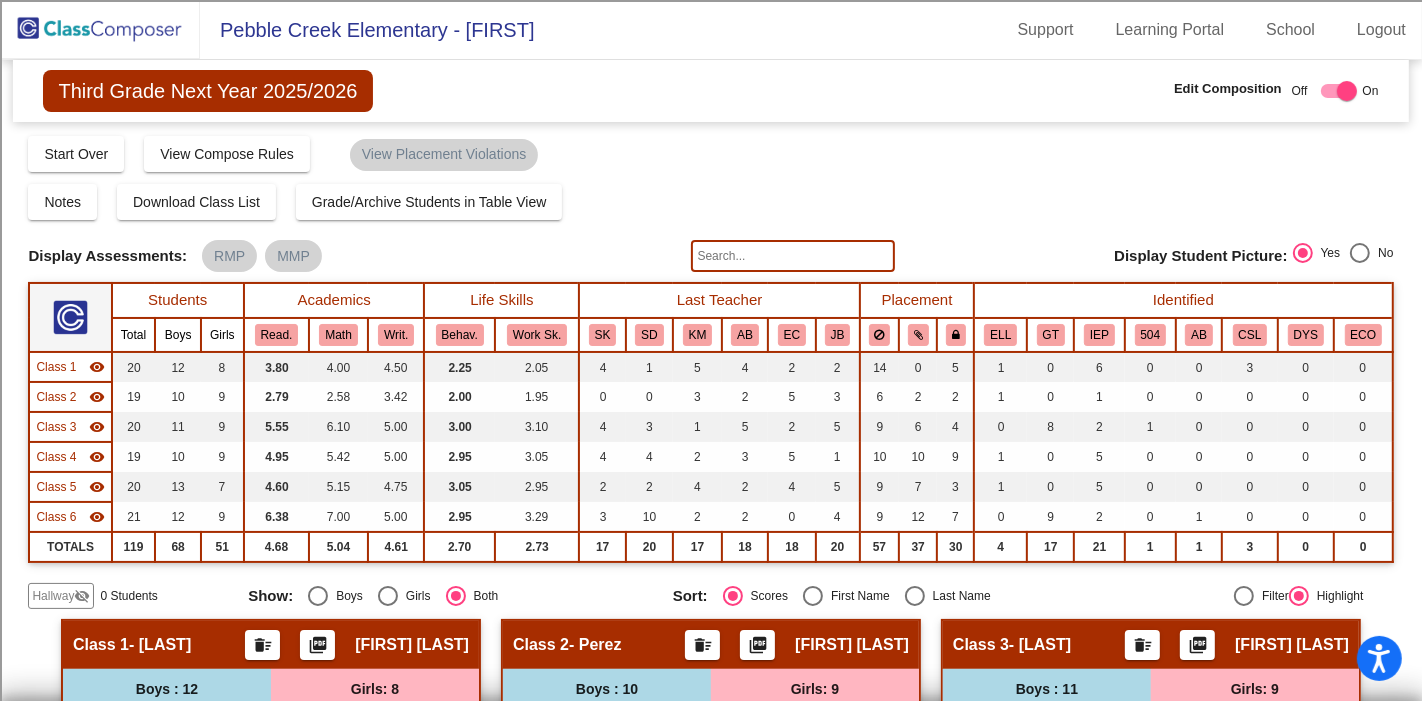 click 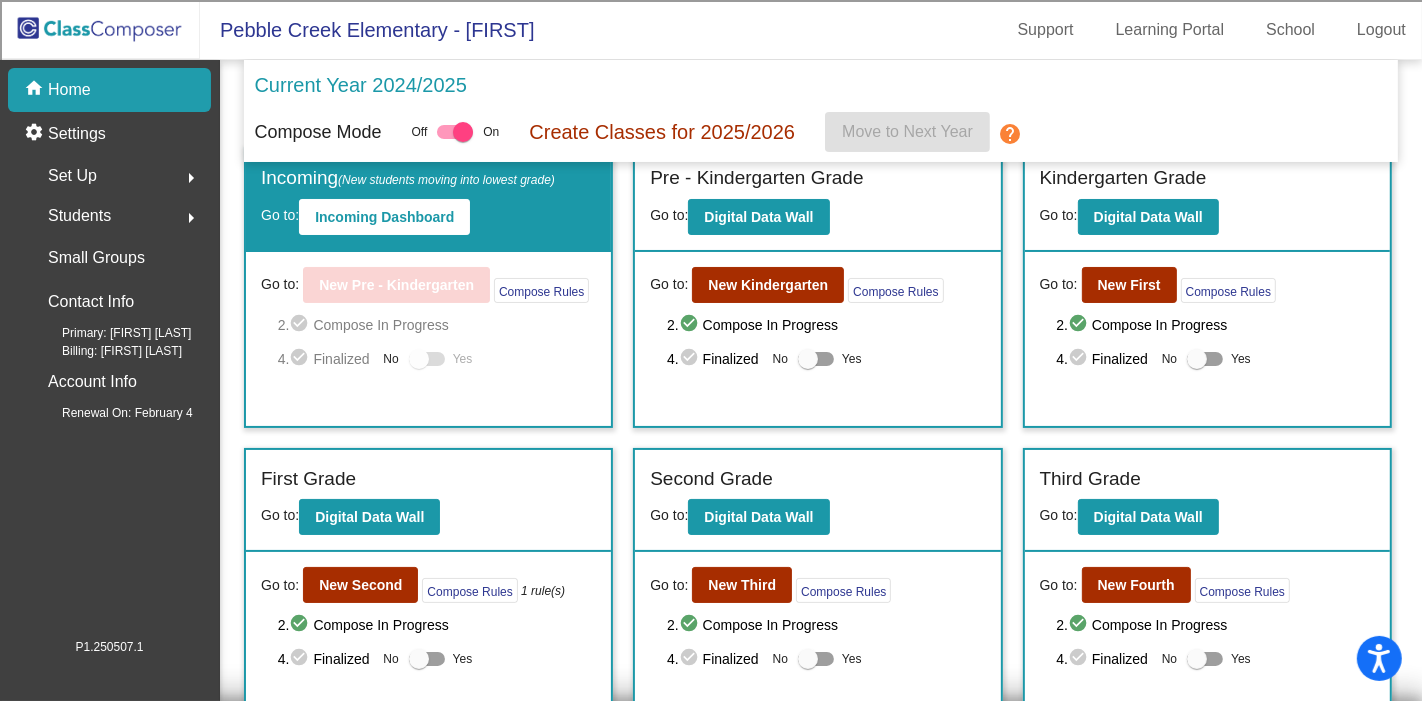scroll, scrollTop: 0, scrollLeft: 0, axis: both 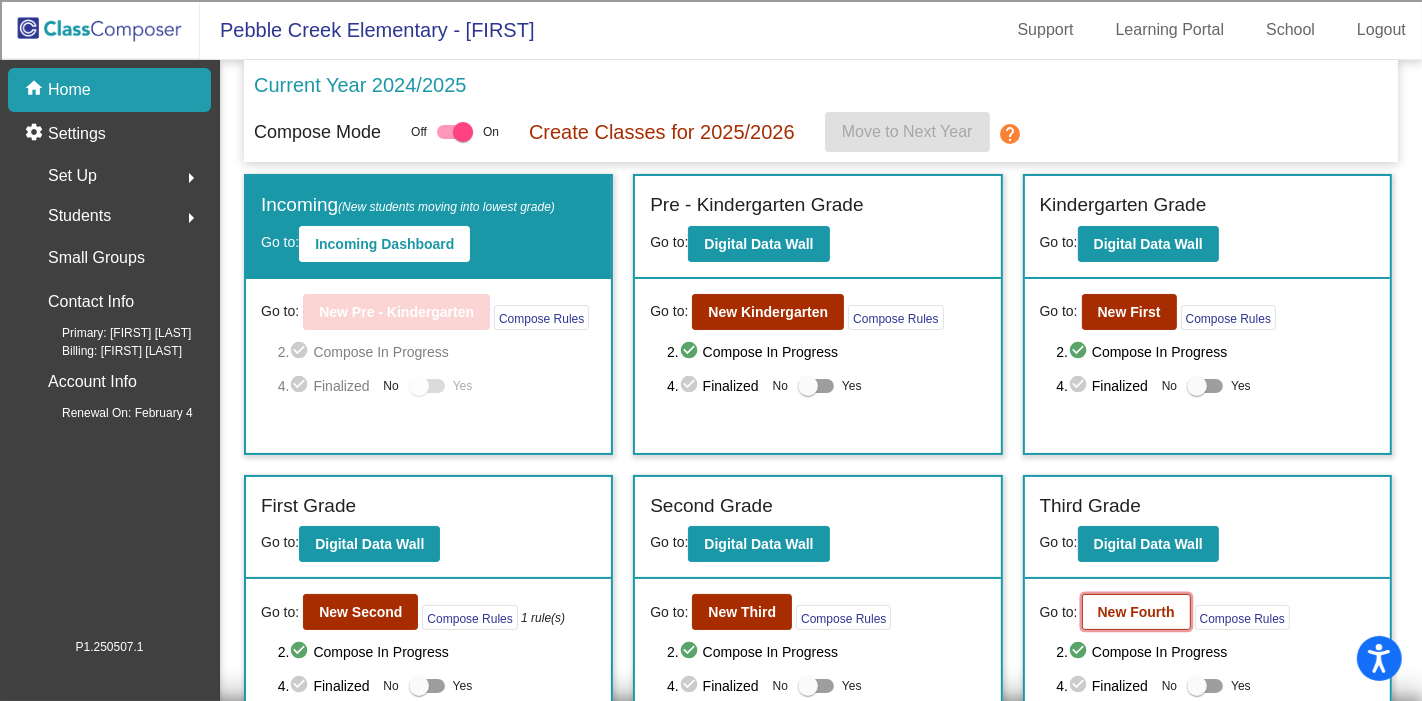 click on "New Fourth" 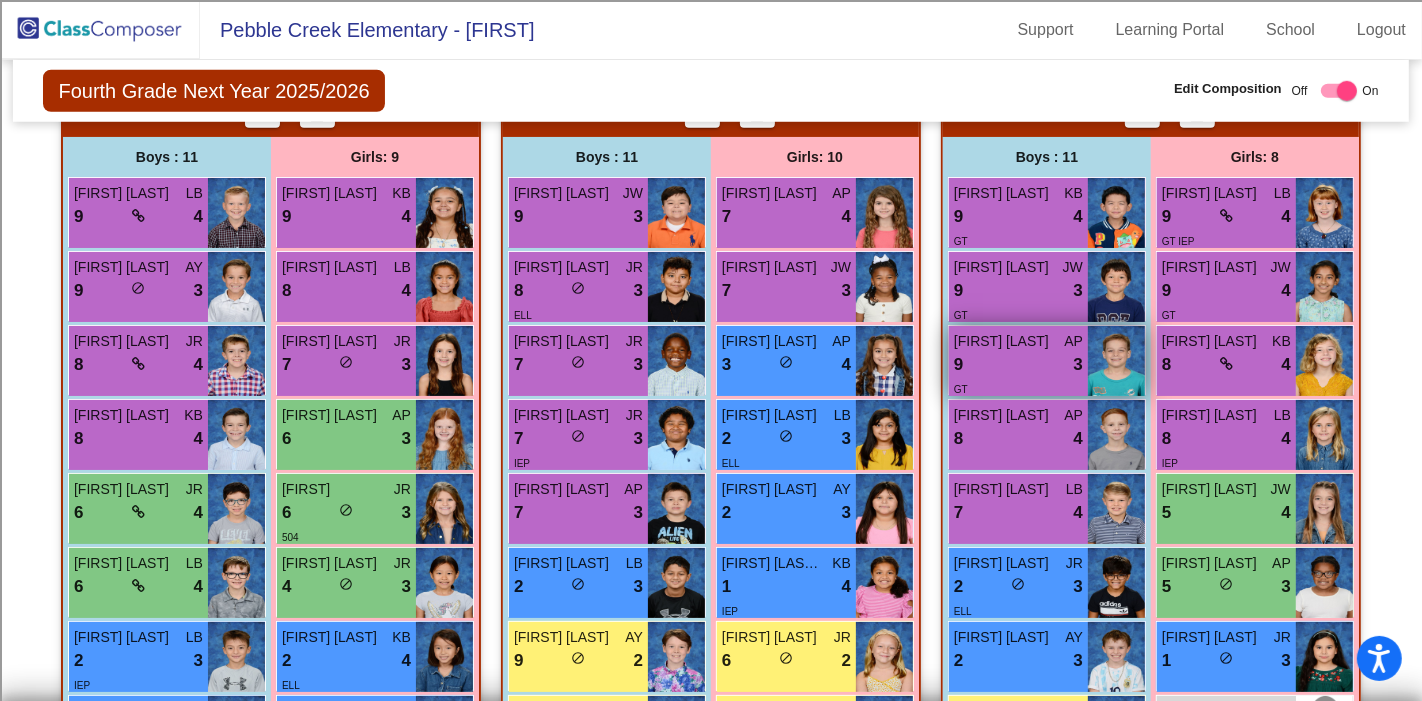 scroll, scrollTop: 1783, scrollLeft: 0, axis: vertical 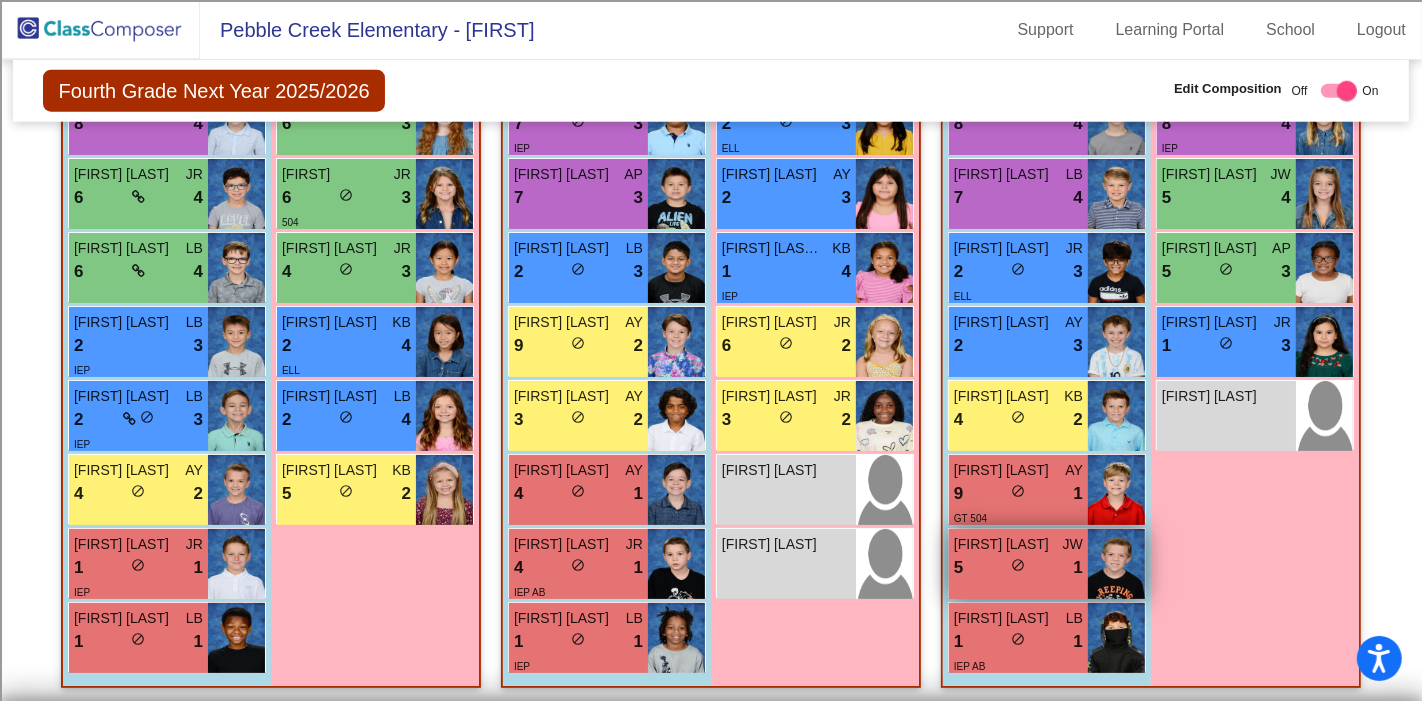 click on "5 lock do_not_disturb_alt 1" at bounding box center [1018, 568] 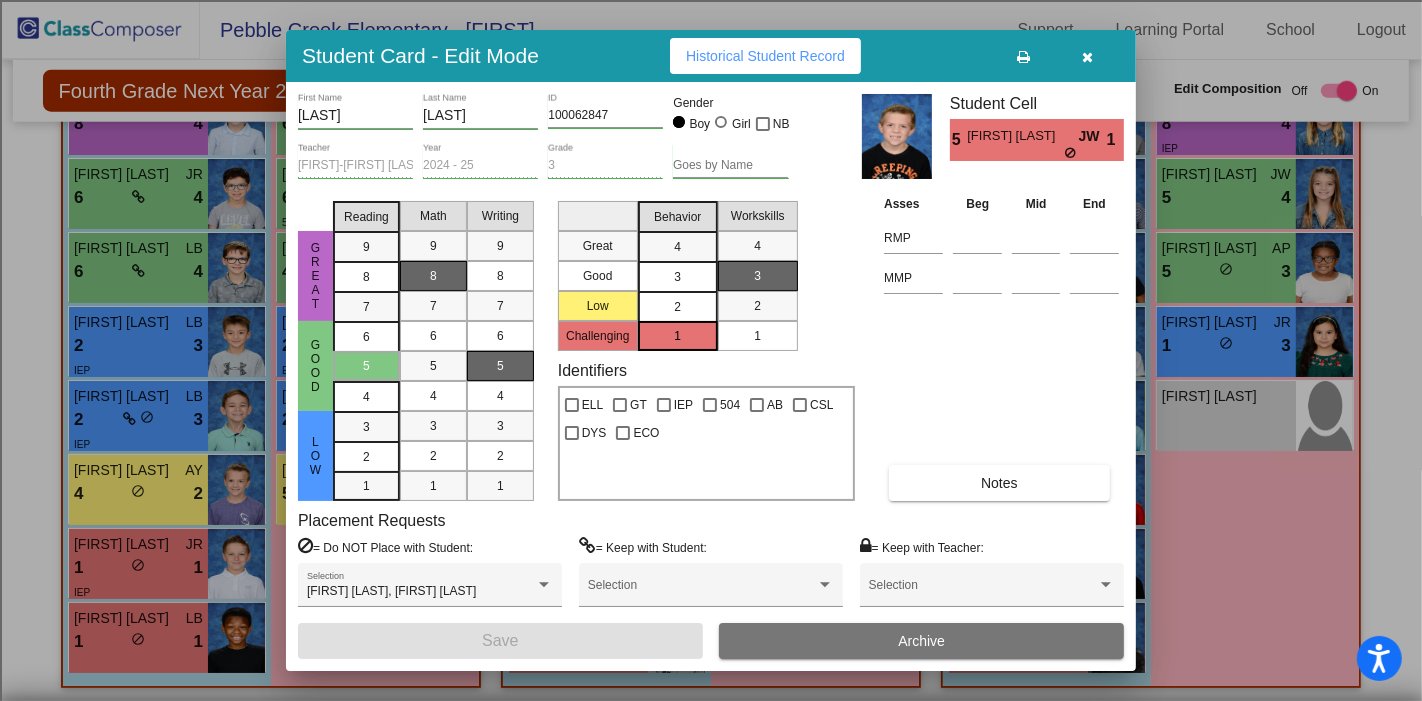 click on "2" at bounding box center (677, 307) 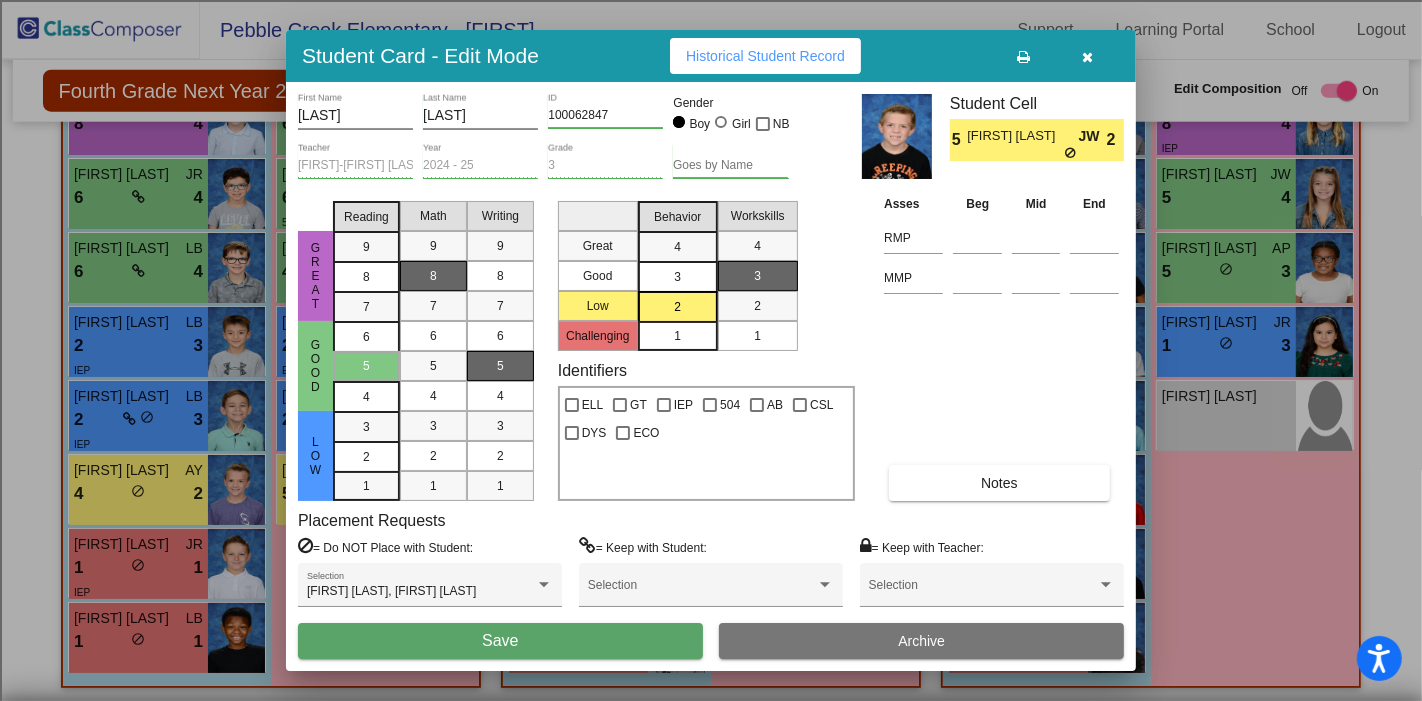click on "Save" at bounding box center [500, 641] 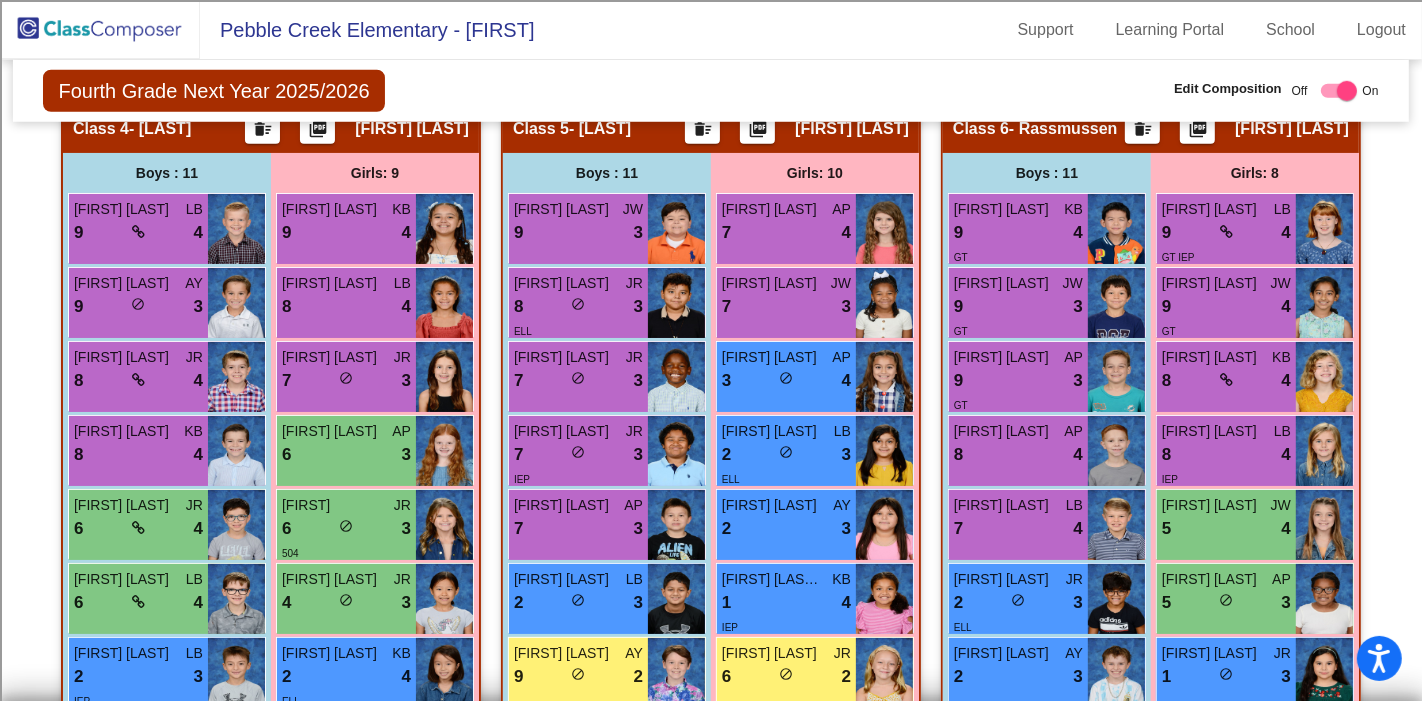scroll, scrollTop: 1450, scrollLeft: 0, axis: vertical 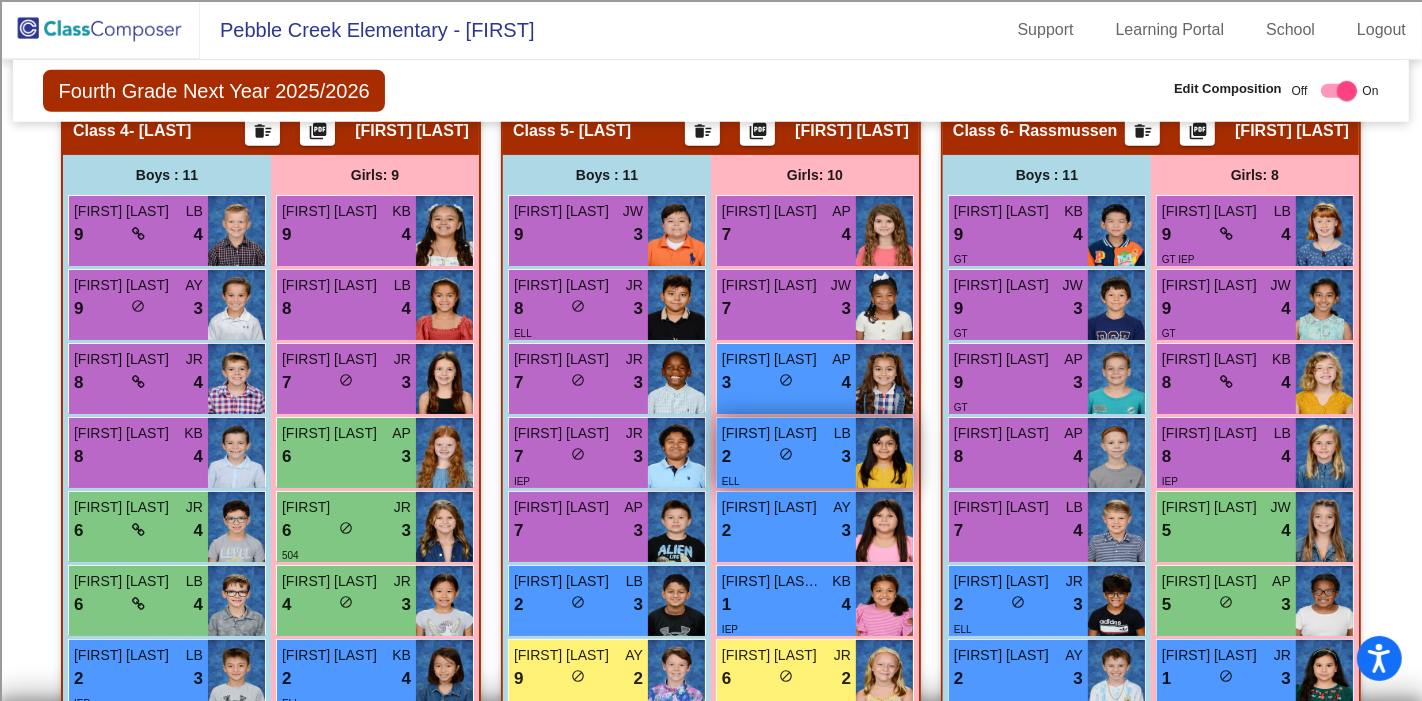 click on "2 lock do_not_disturb_alt 3" at bounding box center [786, 457] 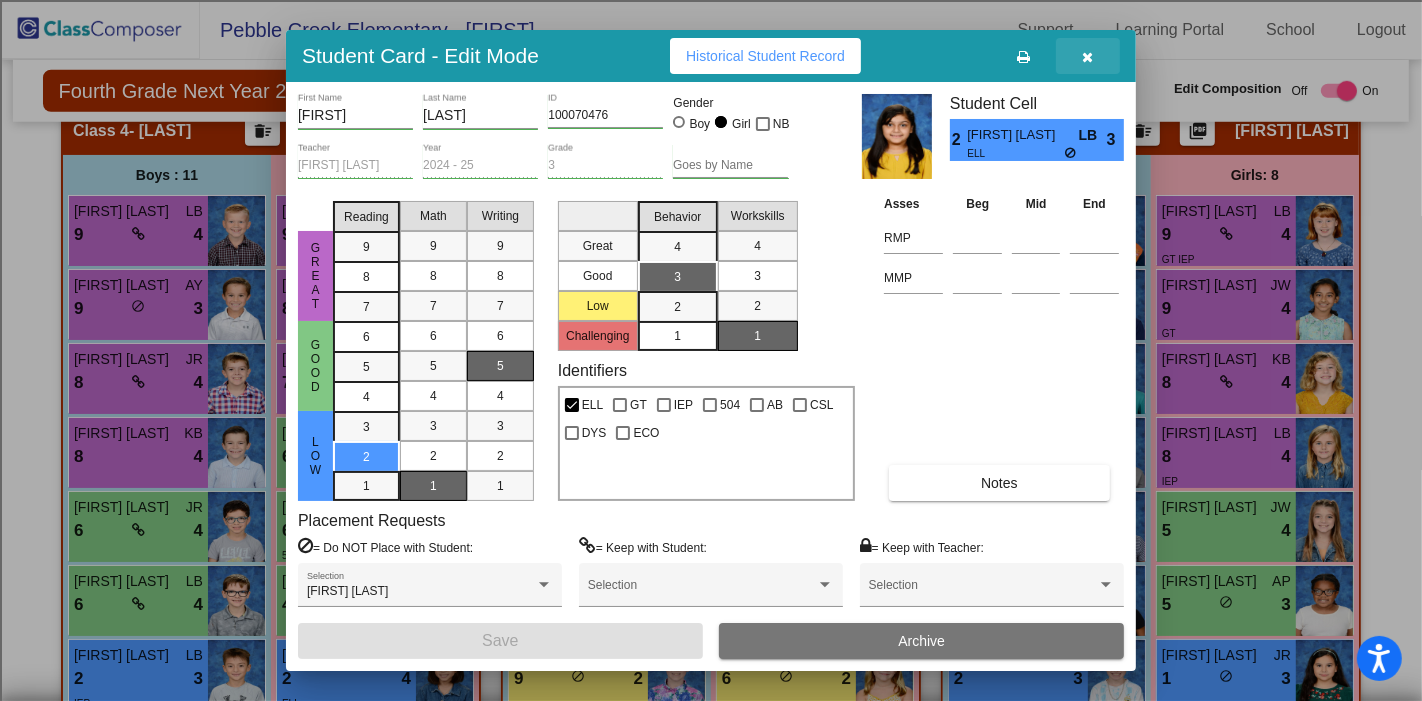 click at bounding box center [1088, 57] 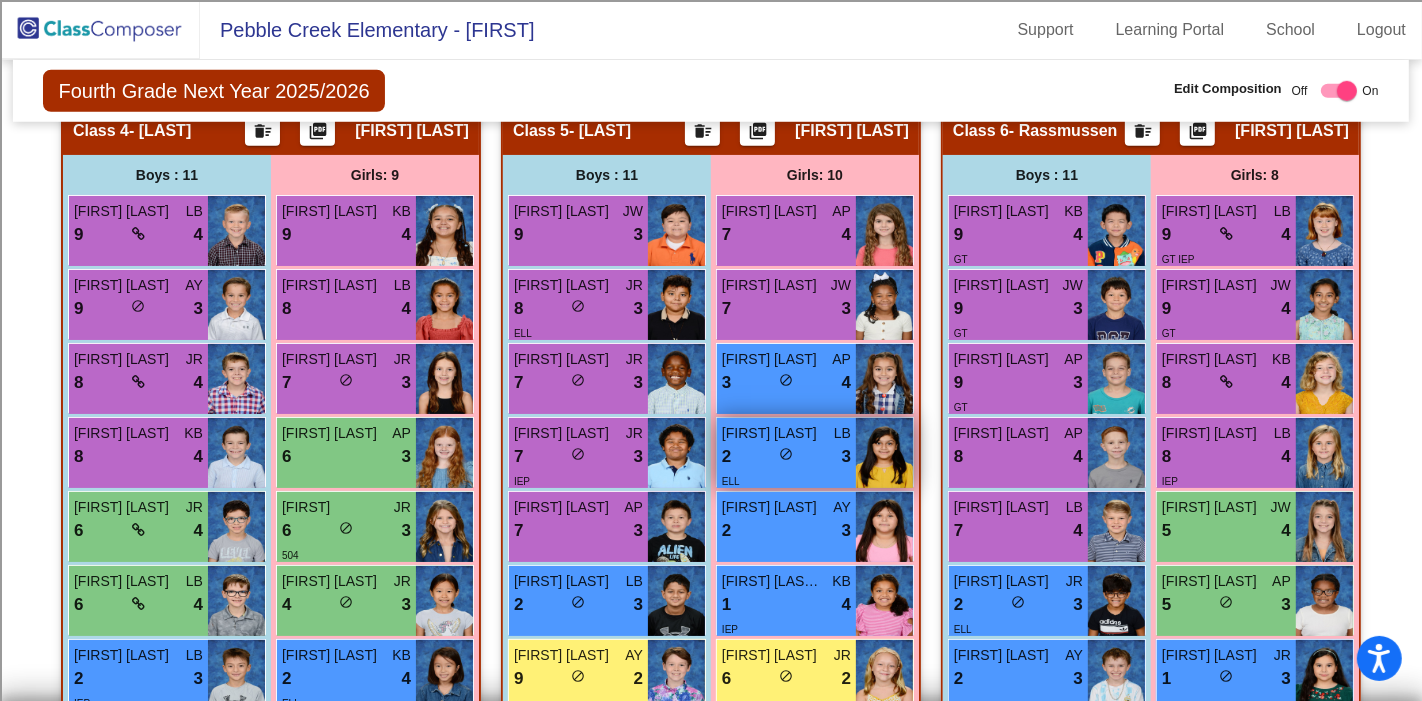 click on "3" at bounding box center [846, 457] 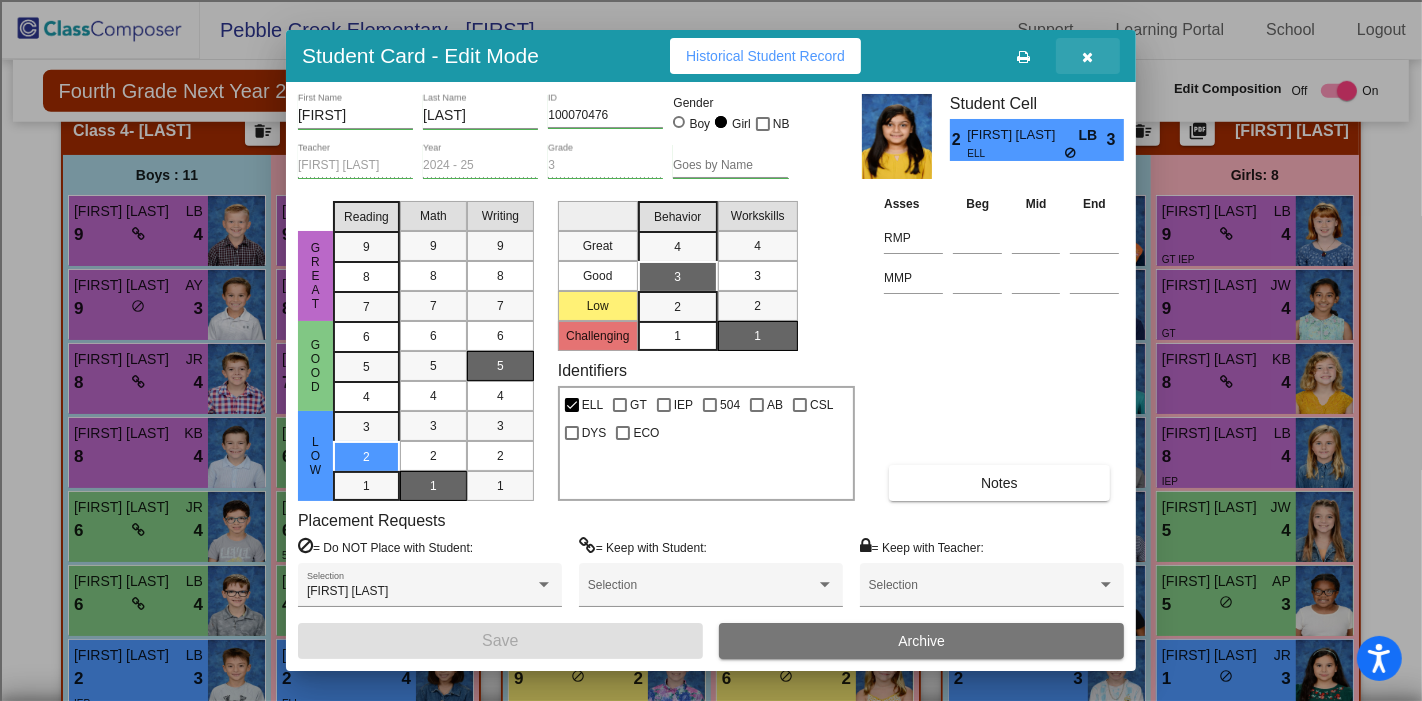 click at bounding box center [1088, 57] 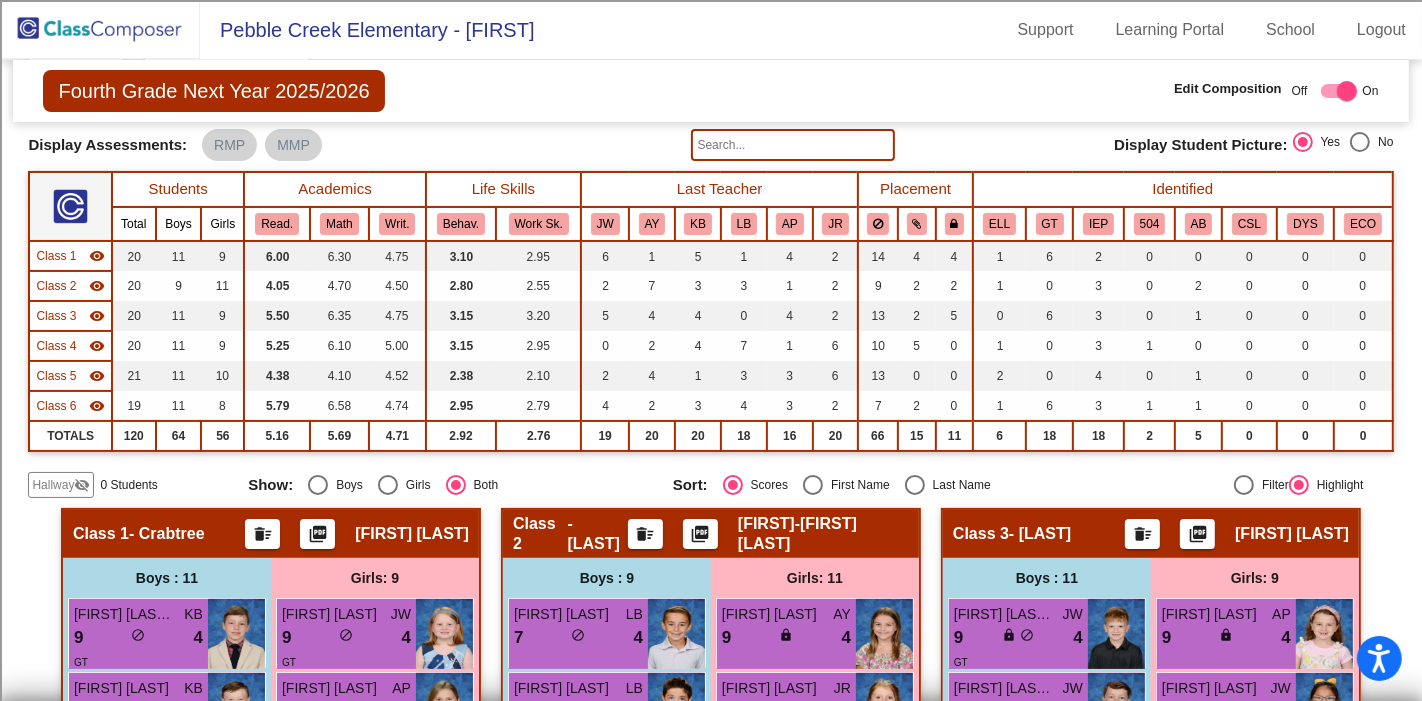 scroll, scrollTop: 1783, scrollLeft: 0, axis: vertical 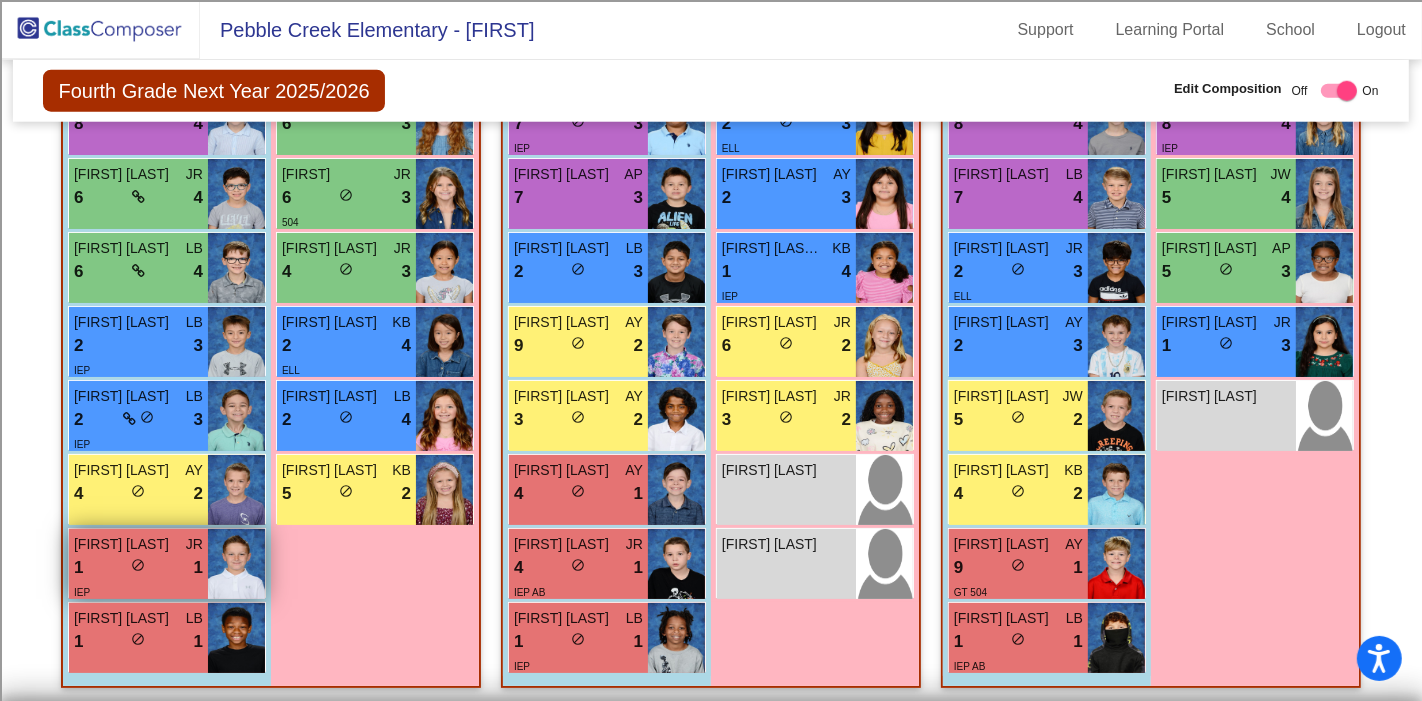 click on "1 lock do_not_disturb_alt 1" at bounding box center [138, 568] 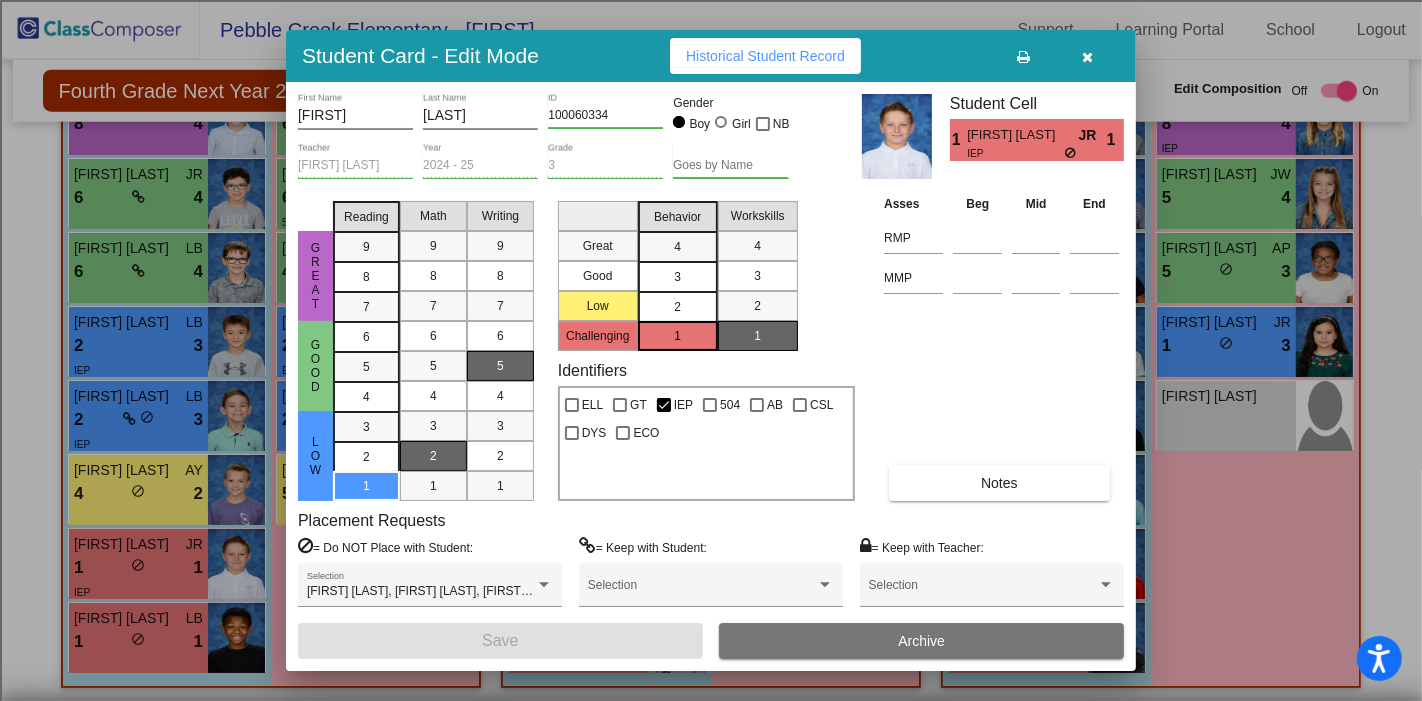 click on "2" at bounding box center (677, 307) 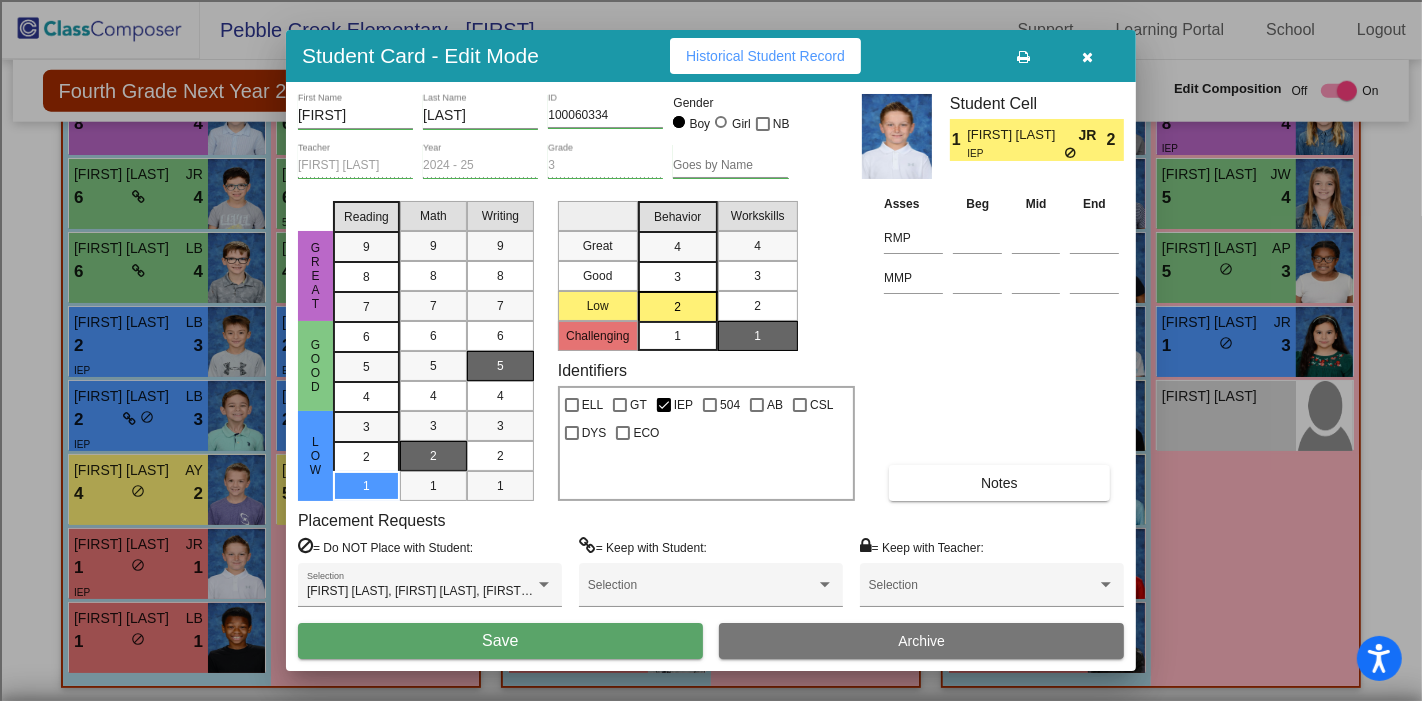 click on "2" at bounding box center (758, 306) 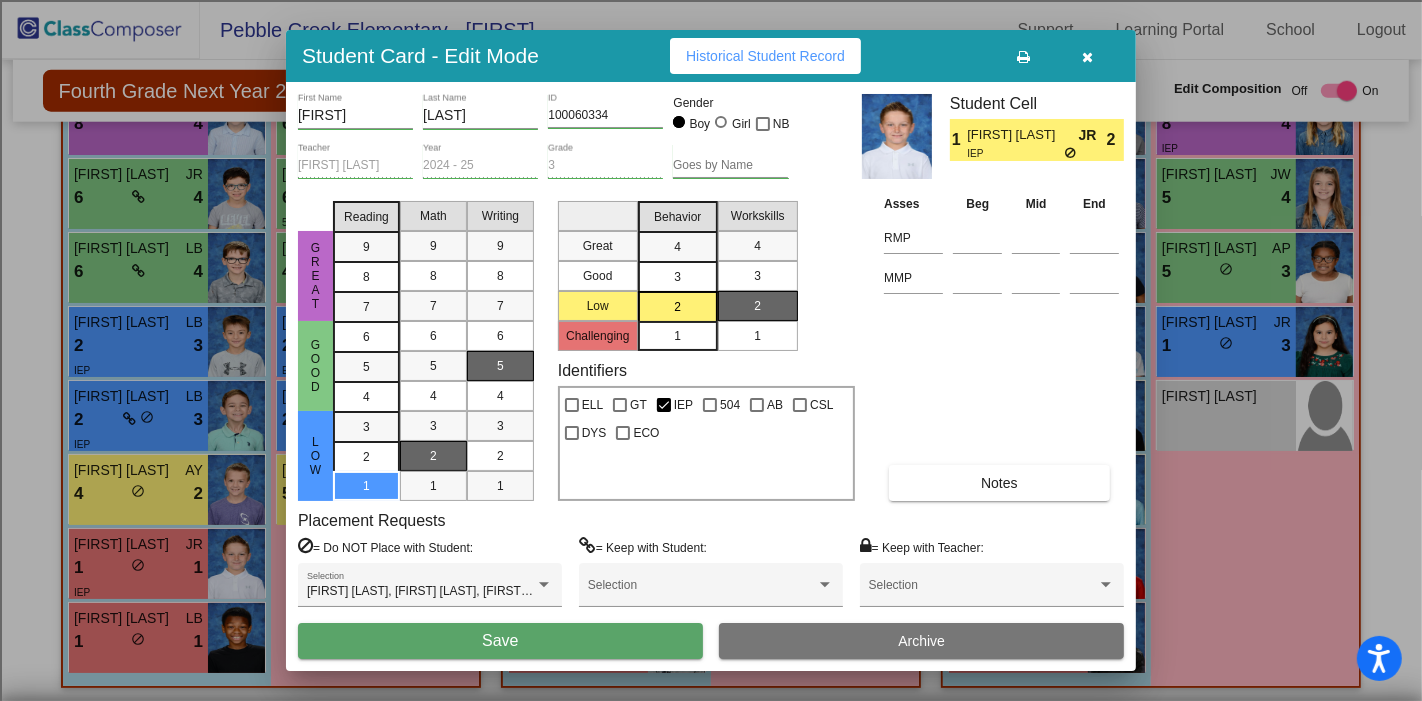 click on "Save" at bounding box center [500, 641] 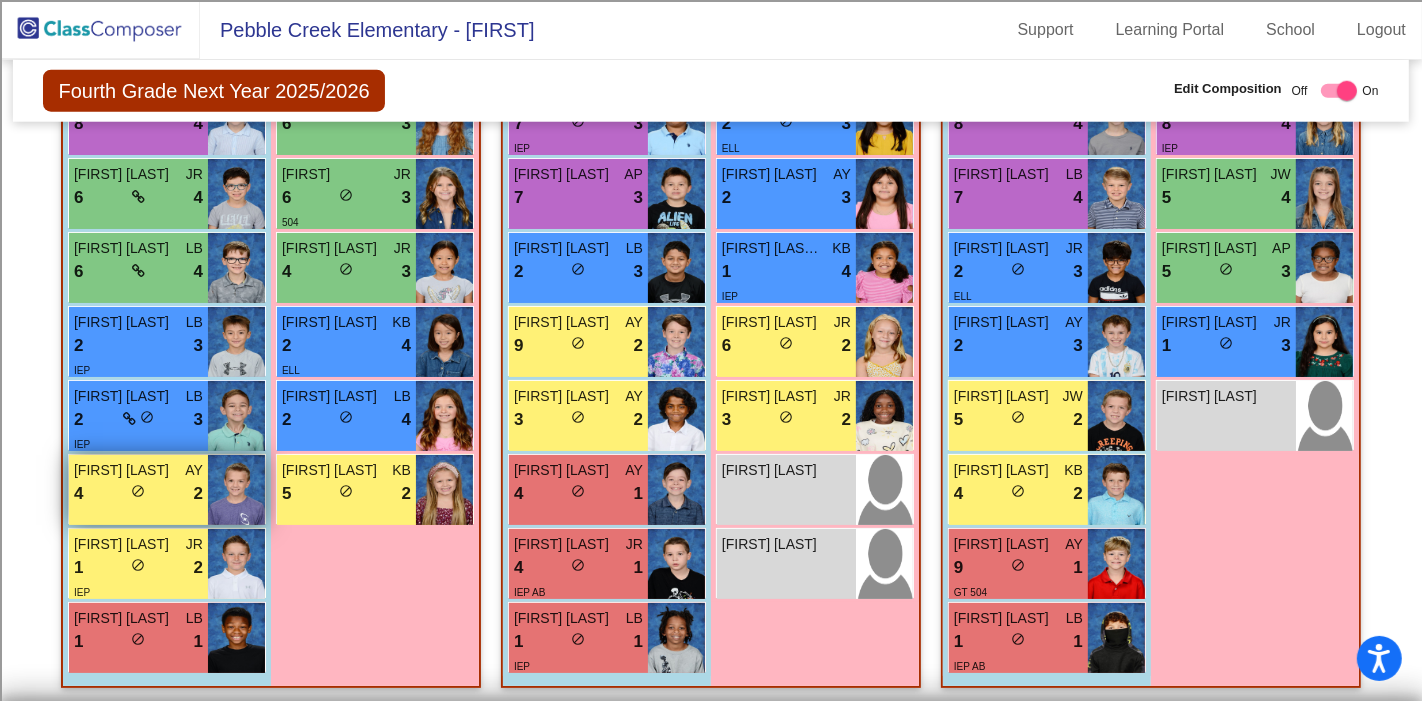 click on "4 lock do_not_disturb_alt 2" at bounding box center [138, 494] 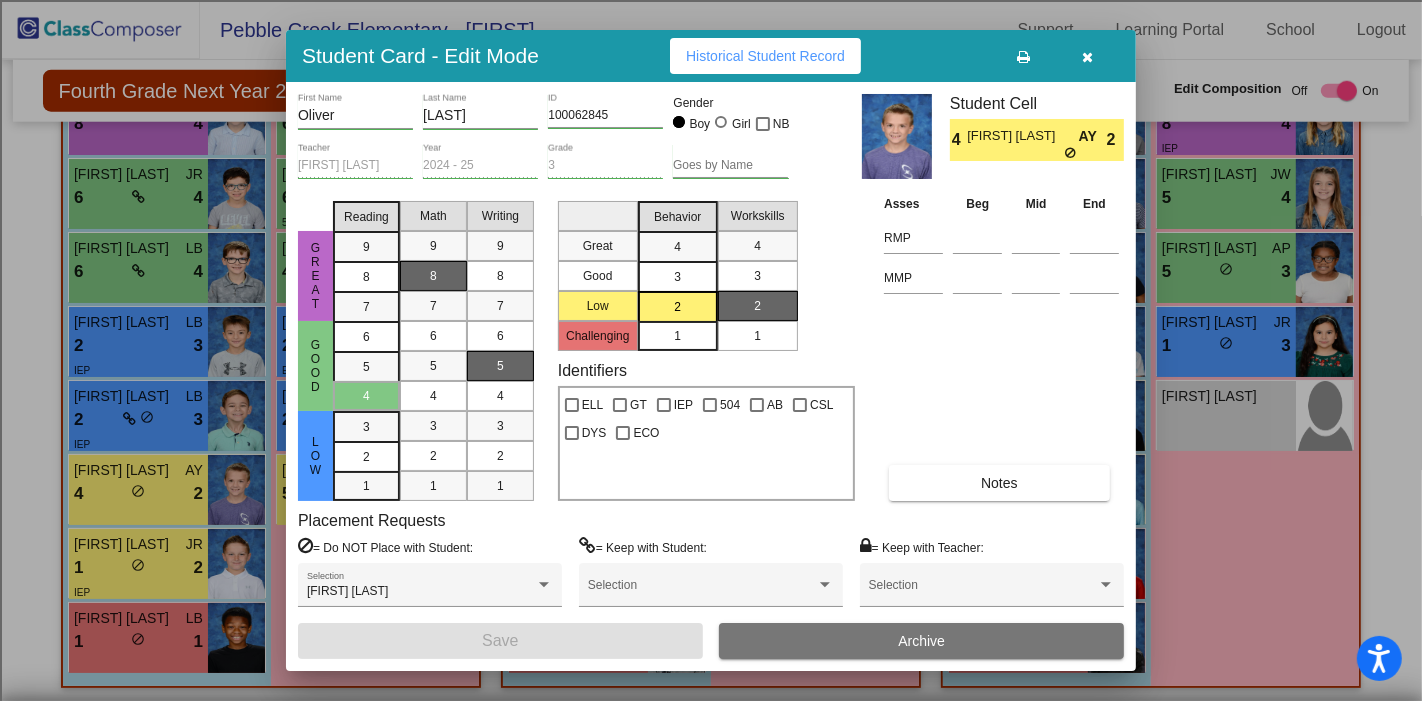 click at bounding box center [1088, 57] 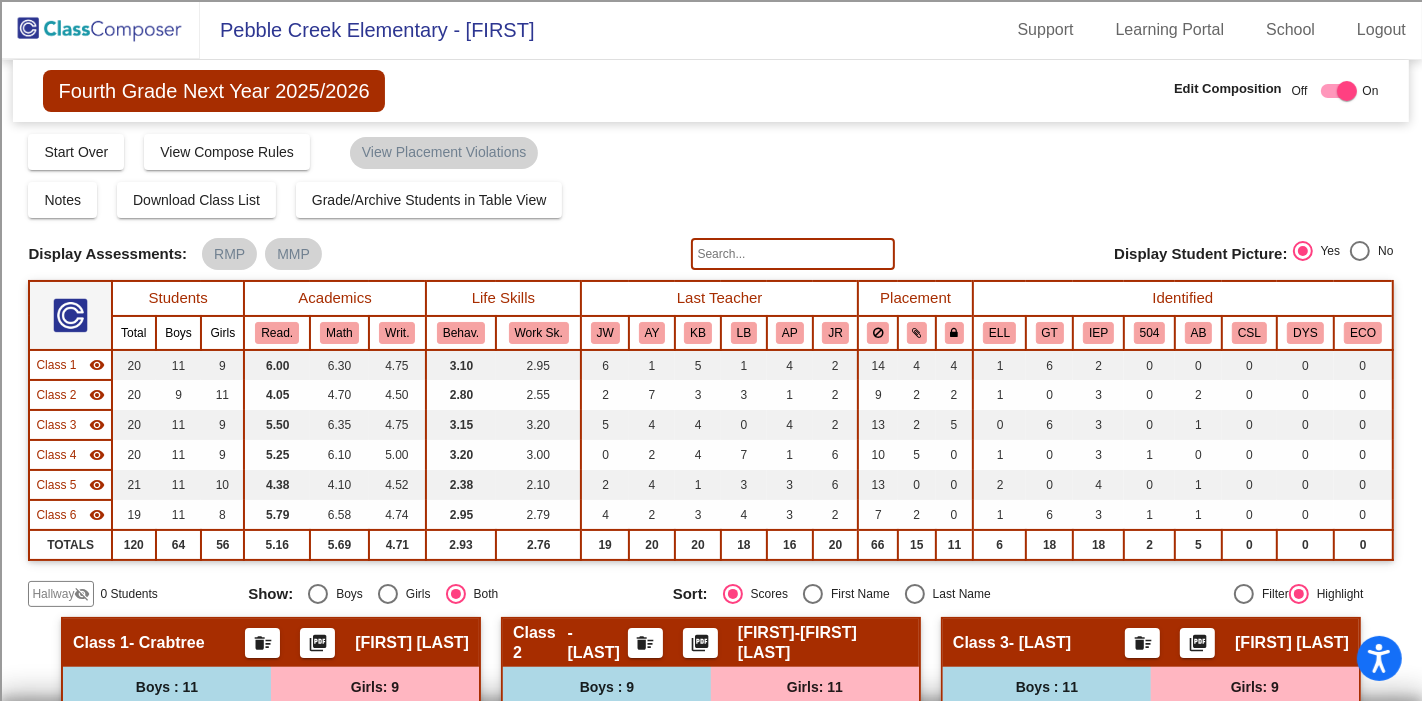 scroll, scrollTop: 0, scrollLeft: 0, axis: both 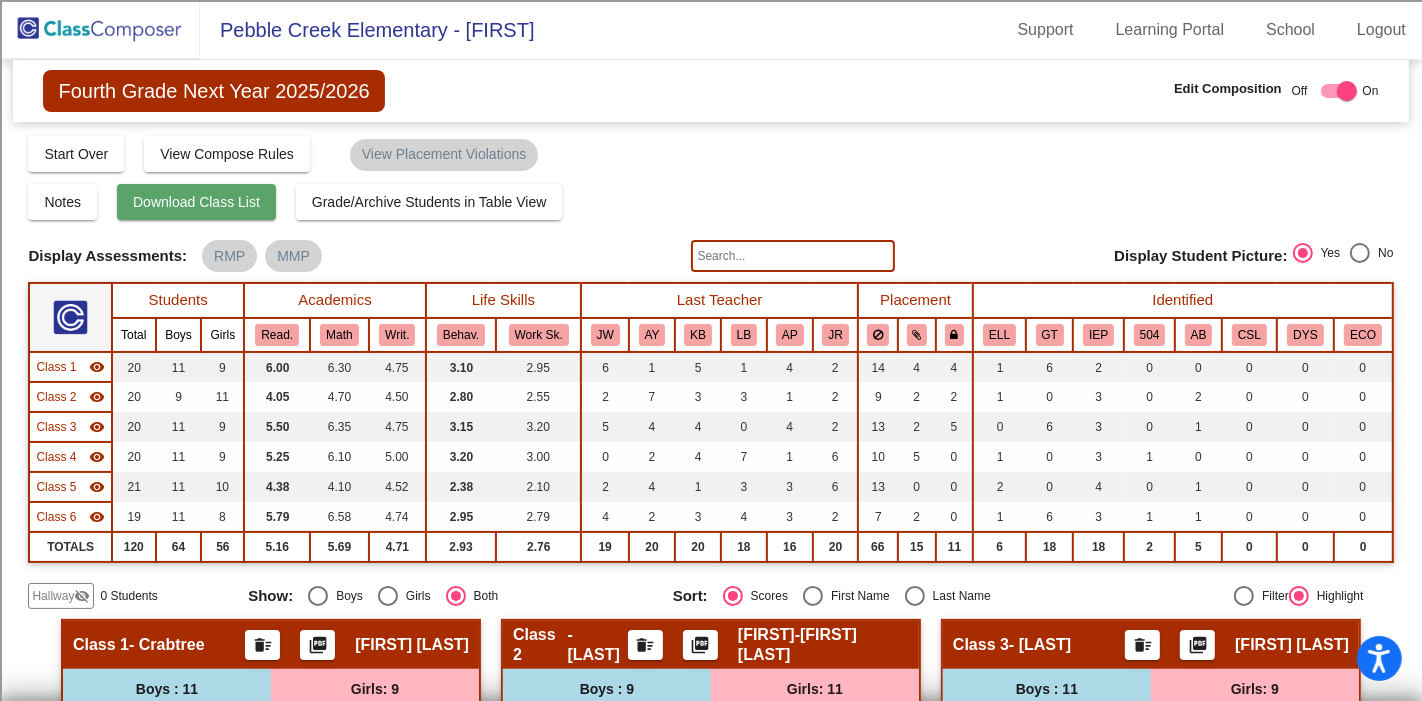 click on "Download Class List" 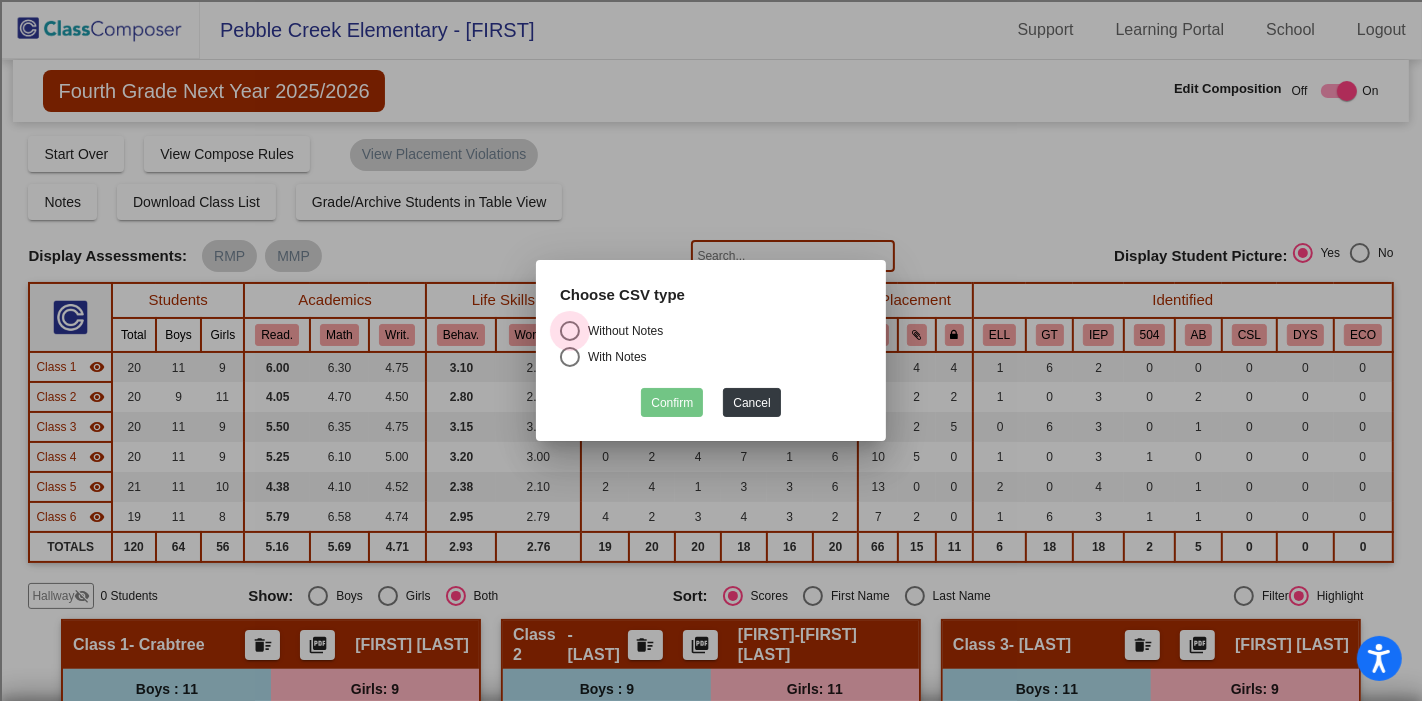click on "Without Notes" at bounding box center [621, 331] 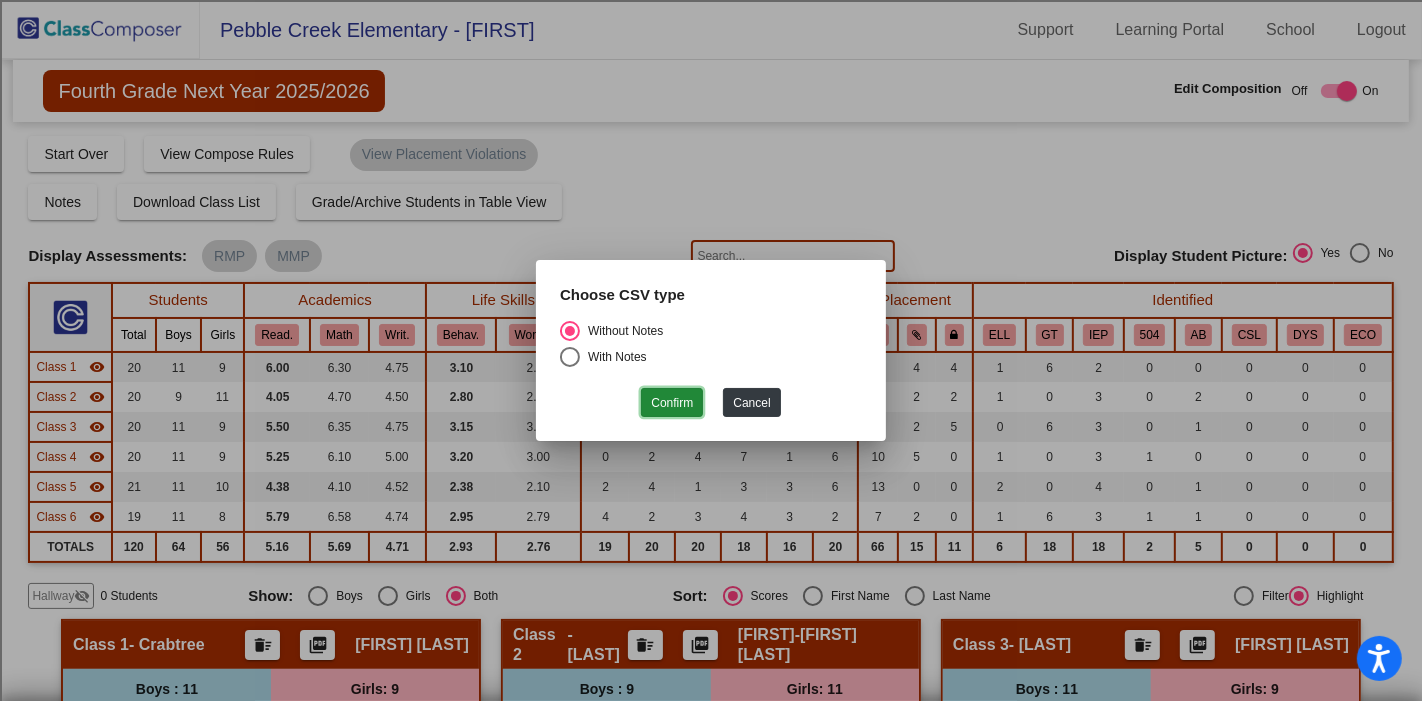 click on "Confirm" at bounding box center [672, 402] 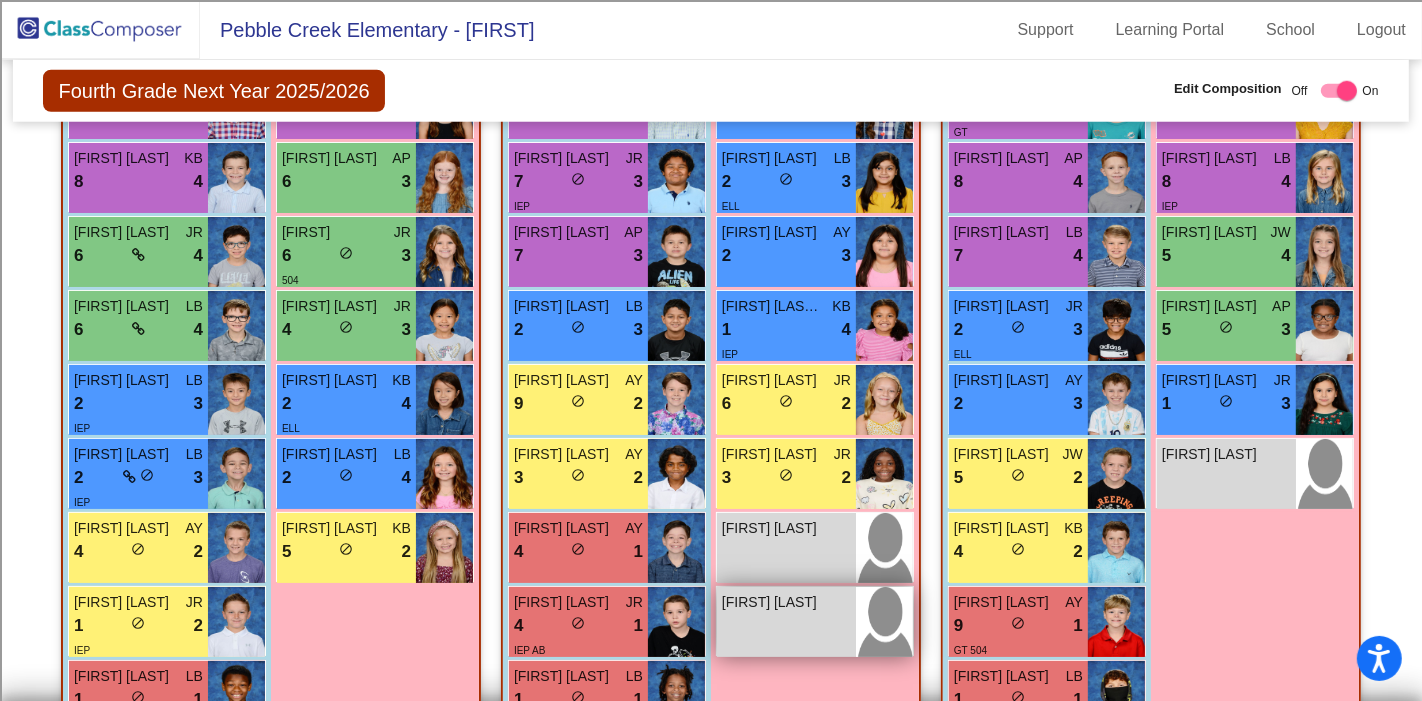 scroll, scrollTop: 1783, scrollLeft: 0, axis: vertical 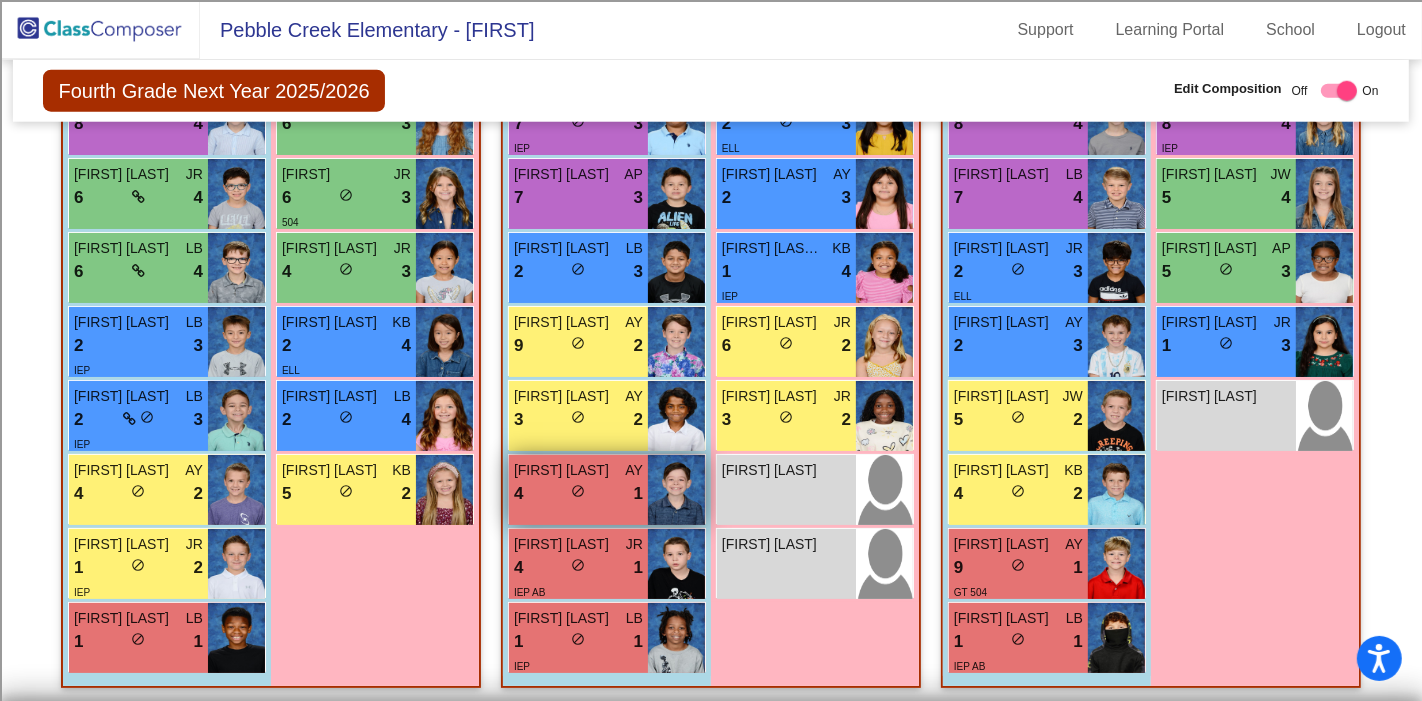 click at bounding box center [676, 490] 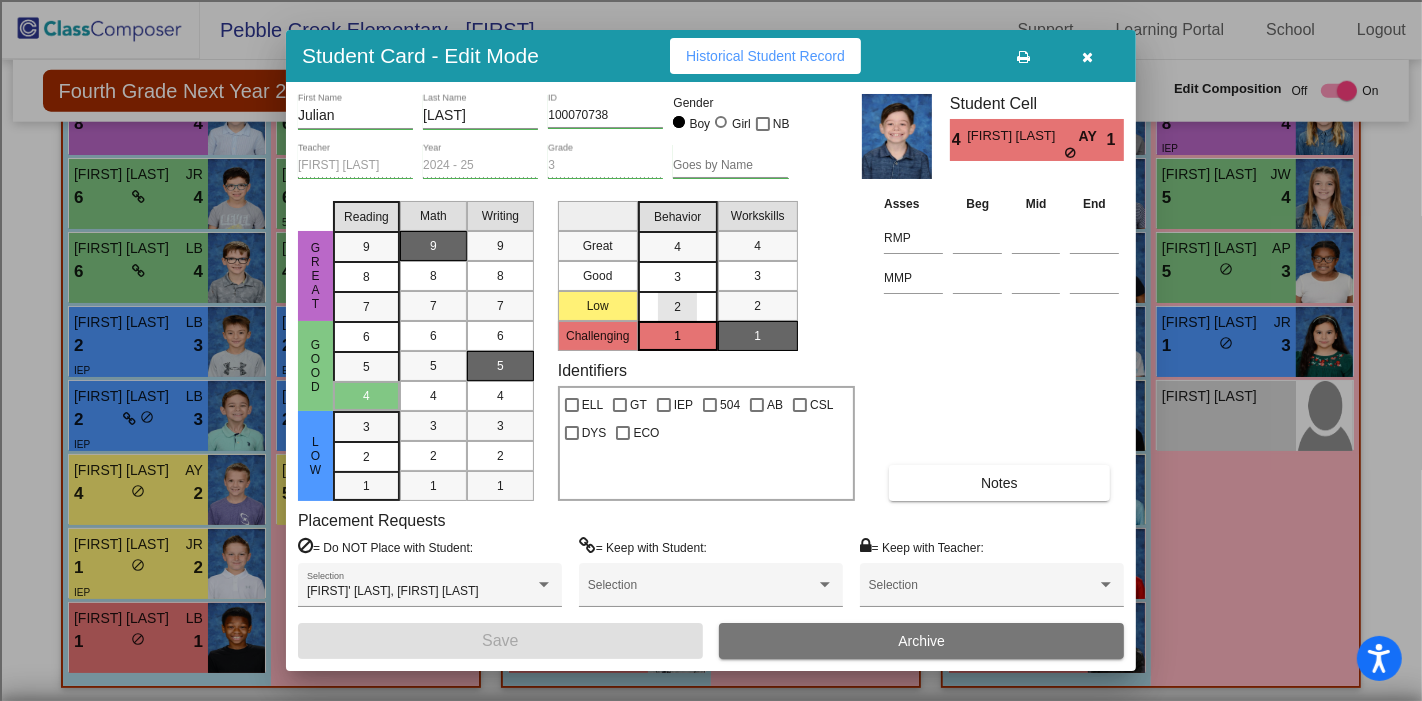 click on "2" at bounding box center (677, 307) 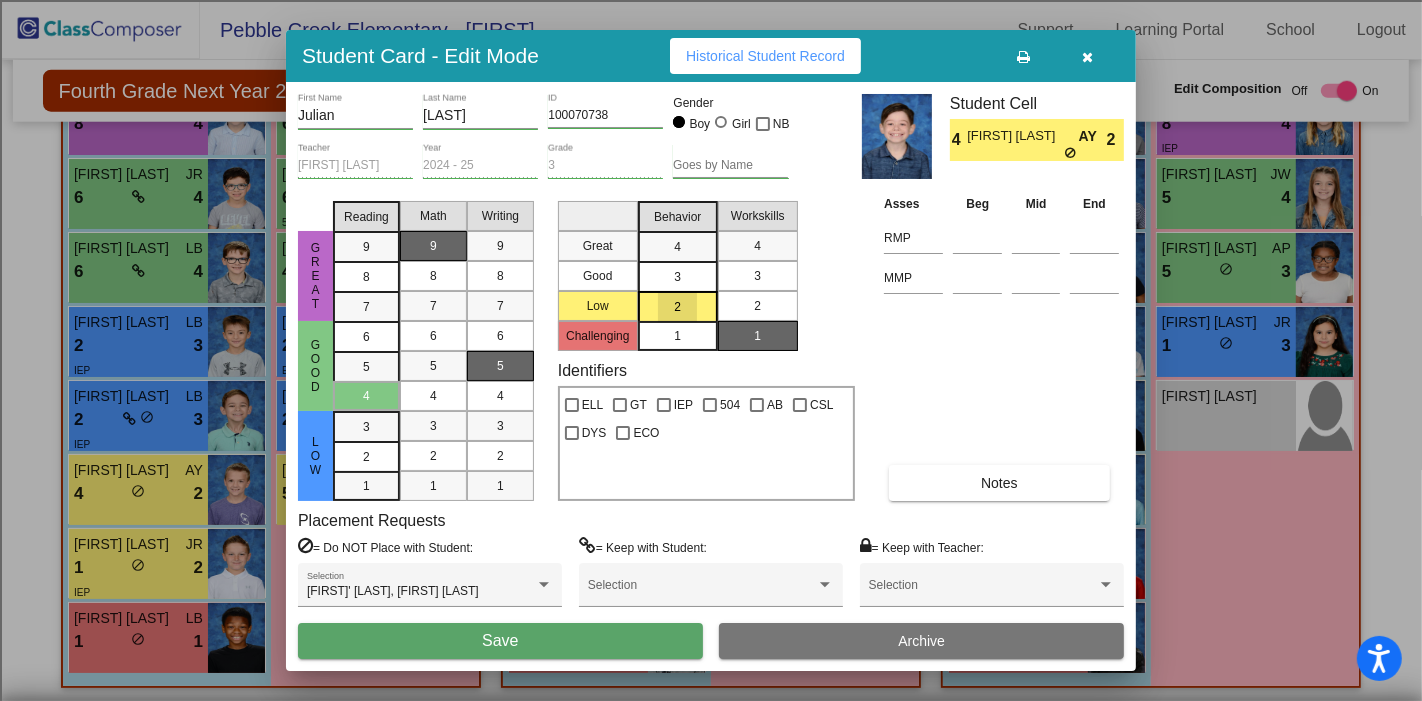 click on "2" at bounding box center (757, 306) 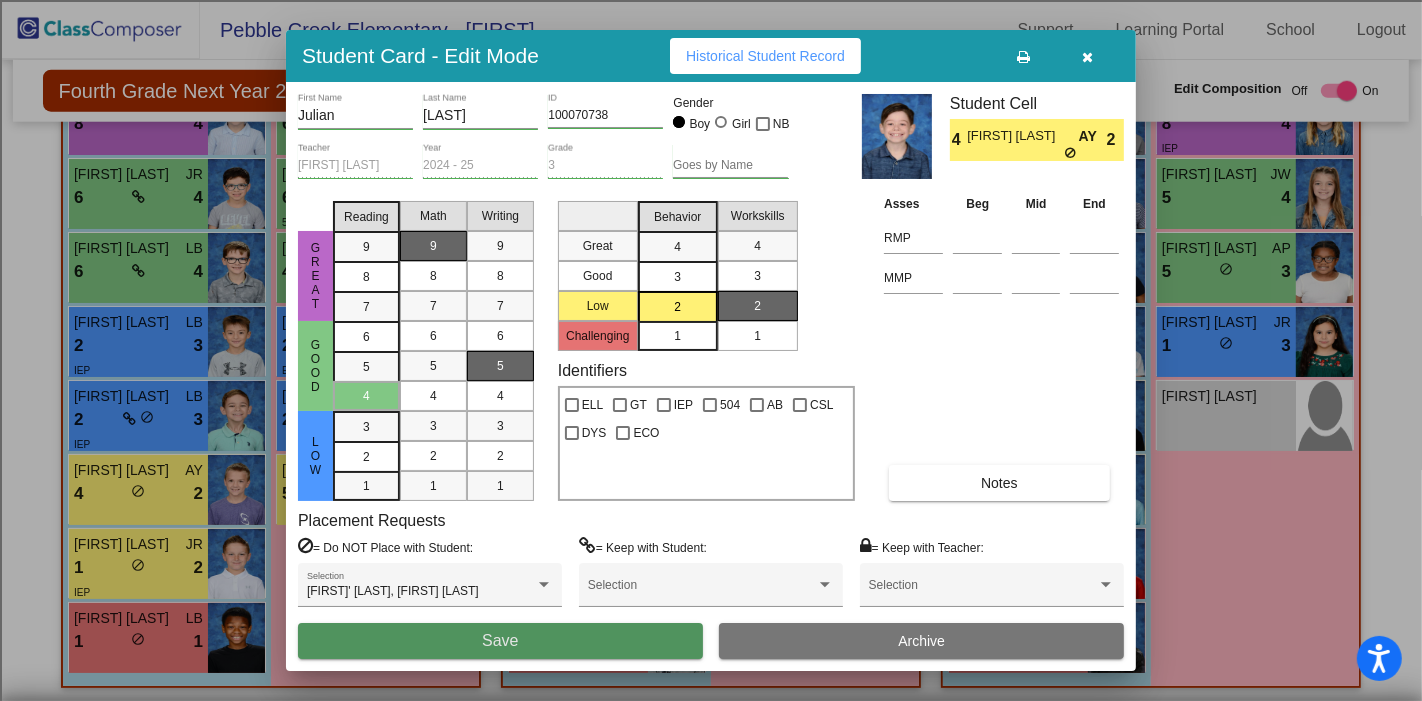 click on "Save" at bounding box center (500, 641) 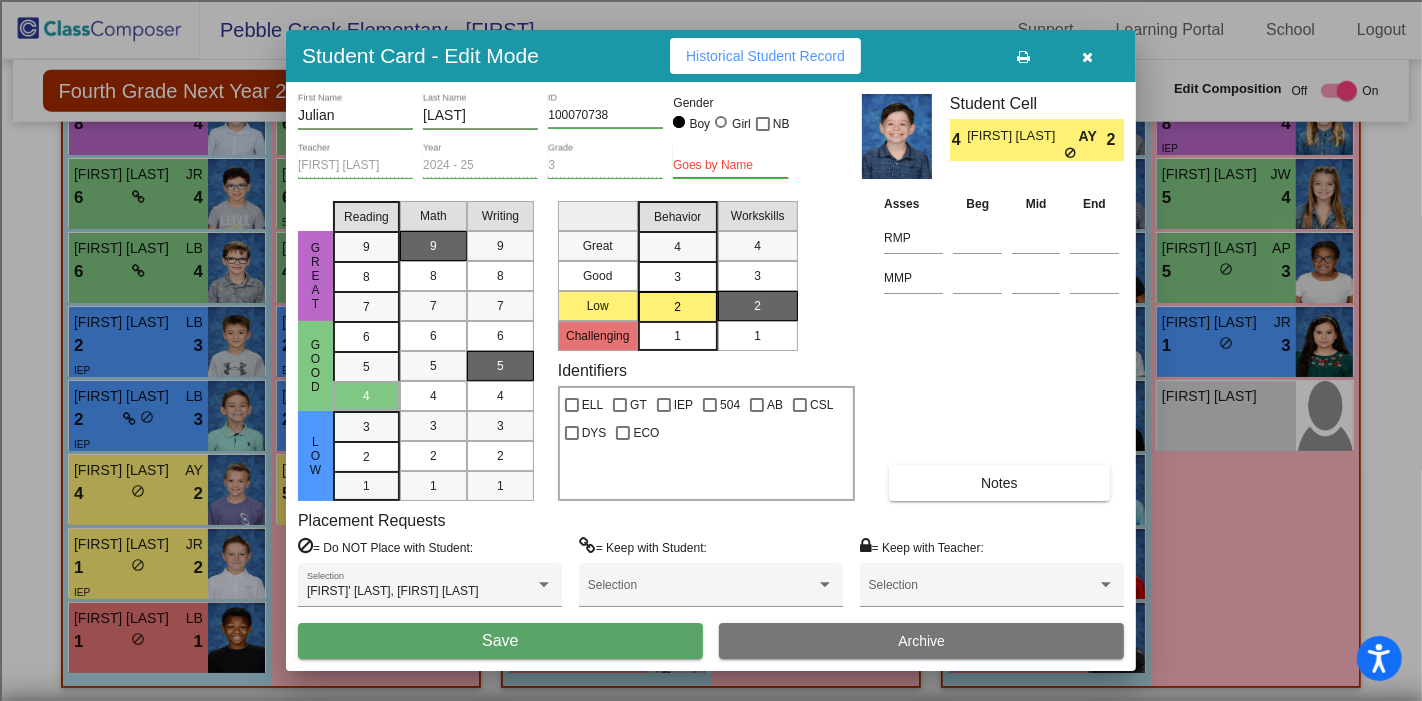 click on "Save" at bounding box center [500, 641] 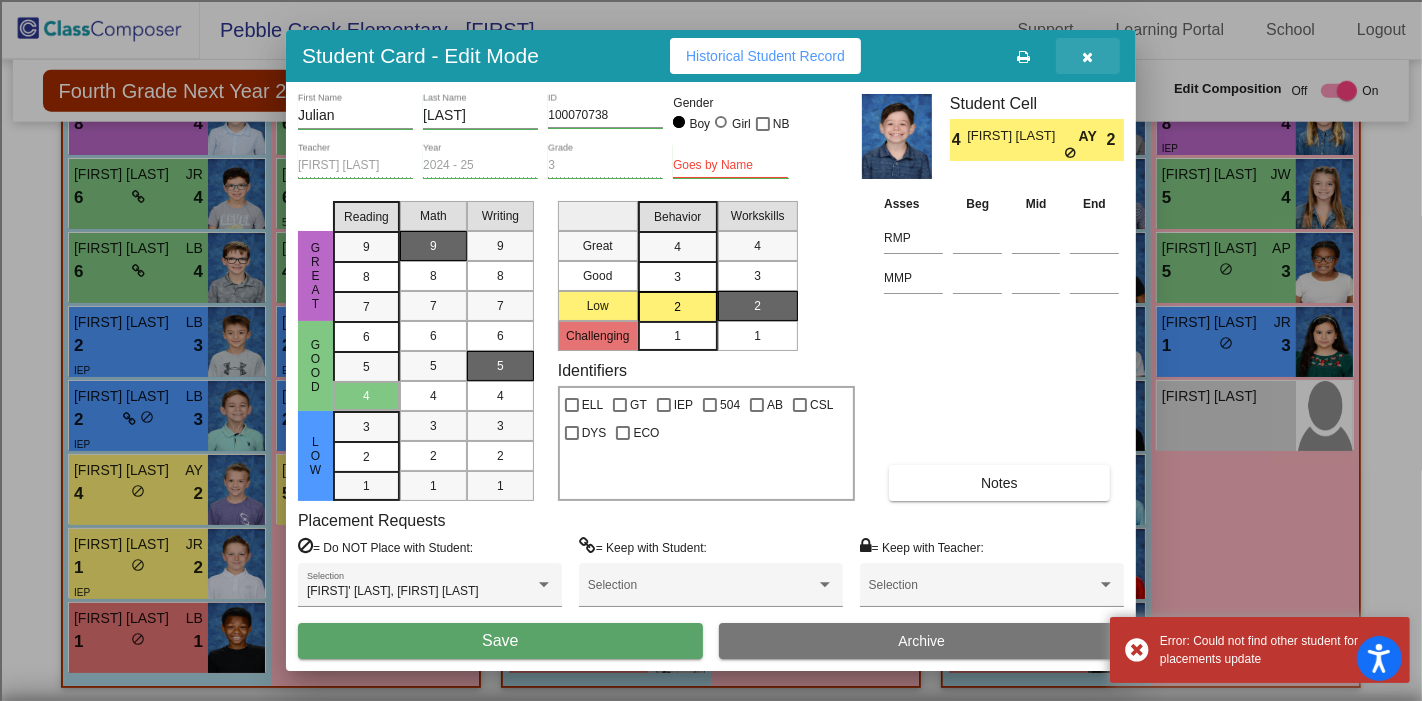 click at bounding box center [1088, 57] 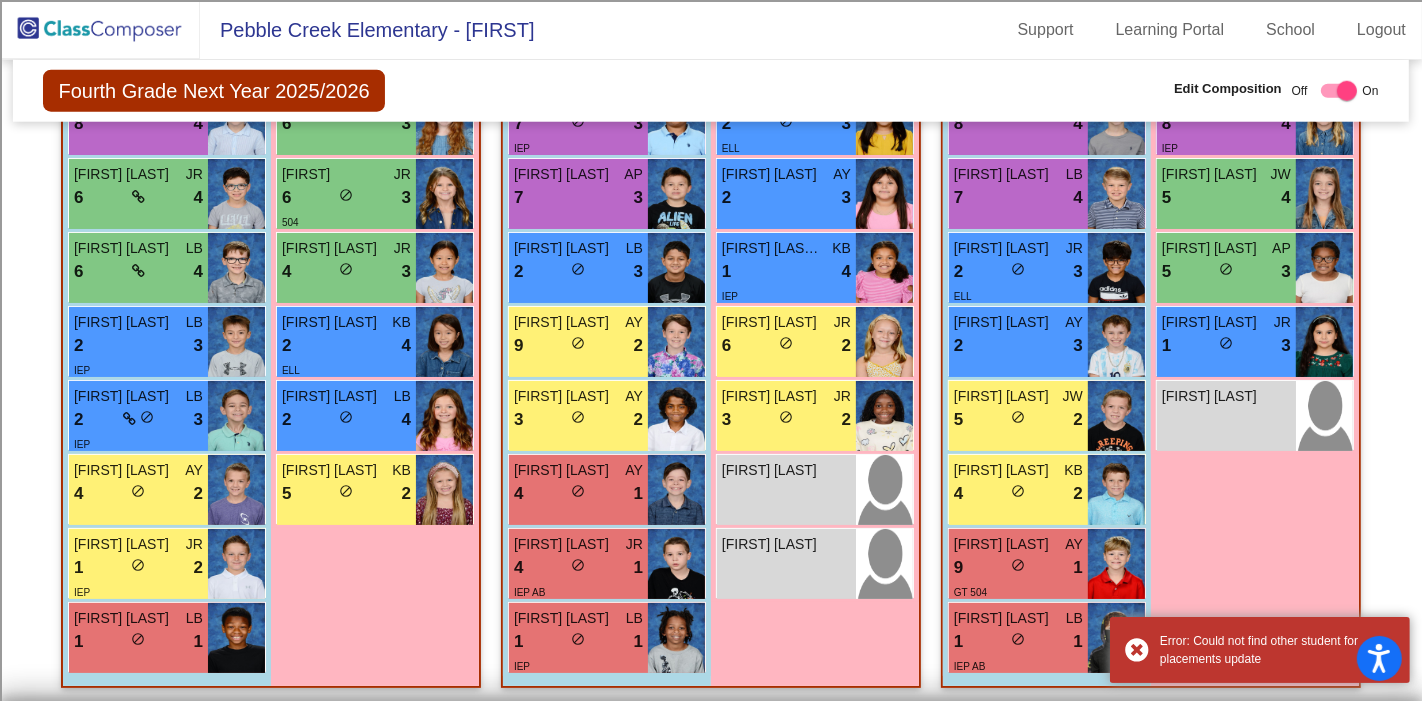 scroll, scrollTop: 0, scrollLeft: 0, axis: both 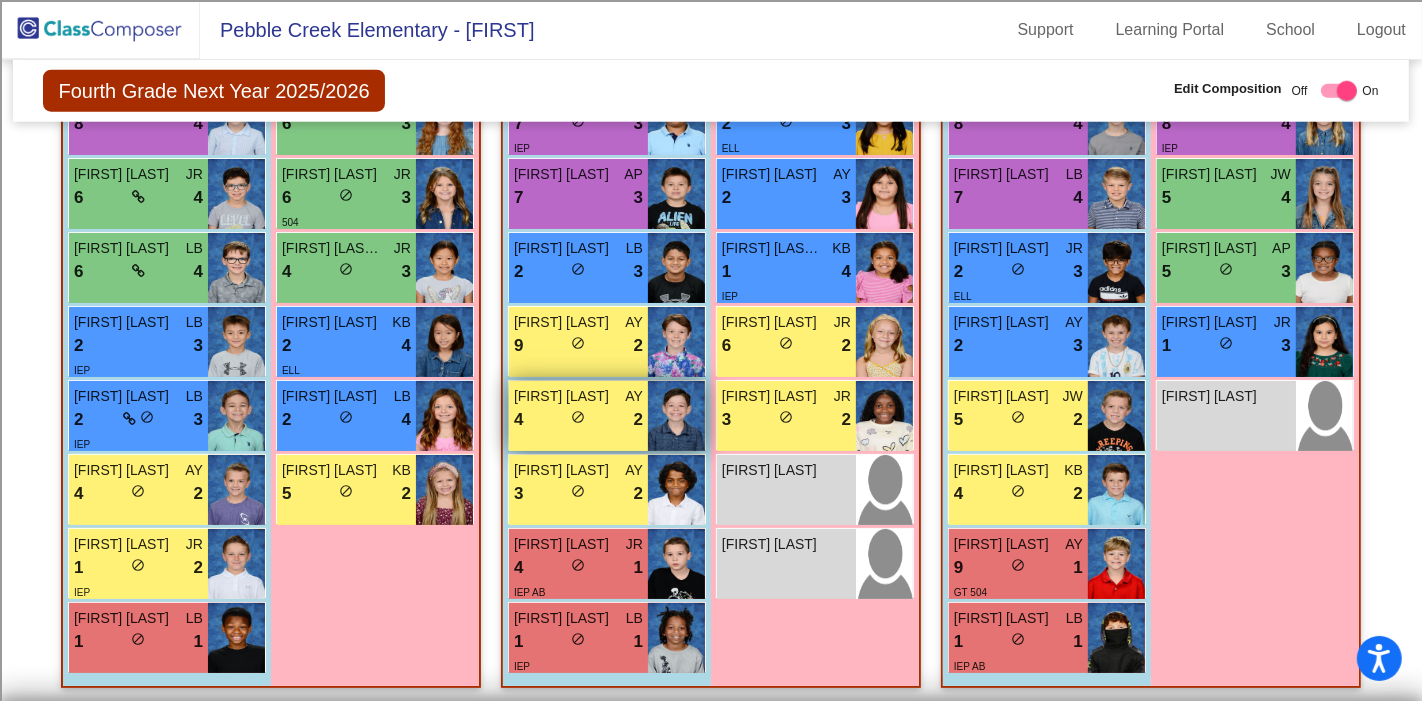 click on "4 lock do_not_disturb_alt 2" at bounding box center [578, 420] 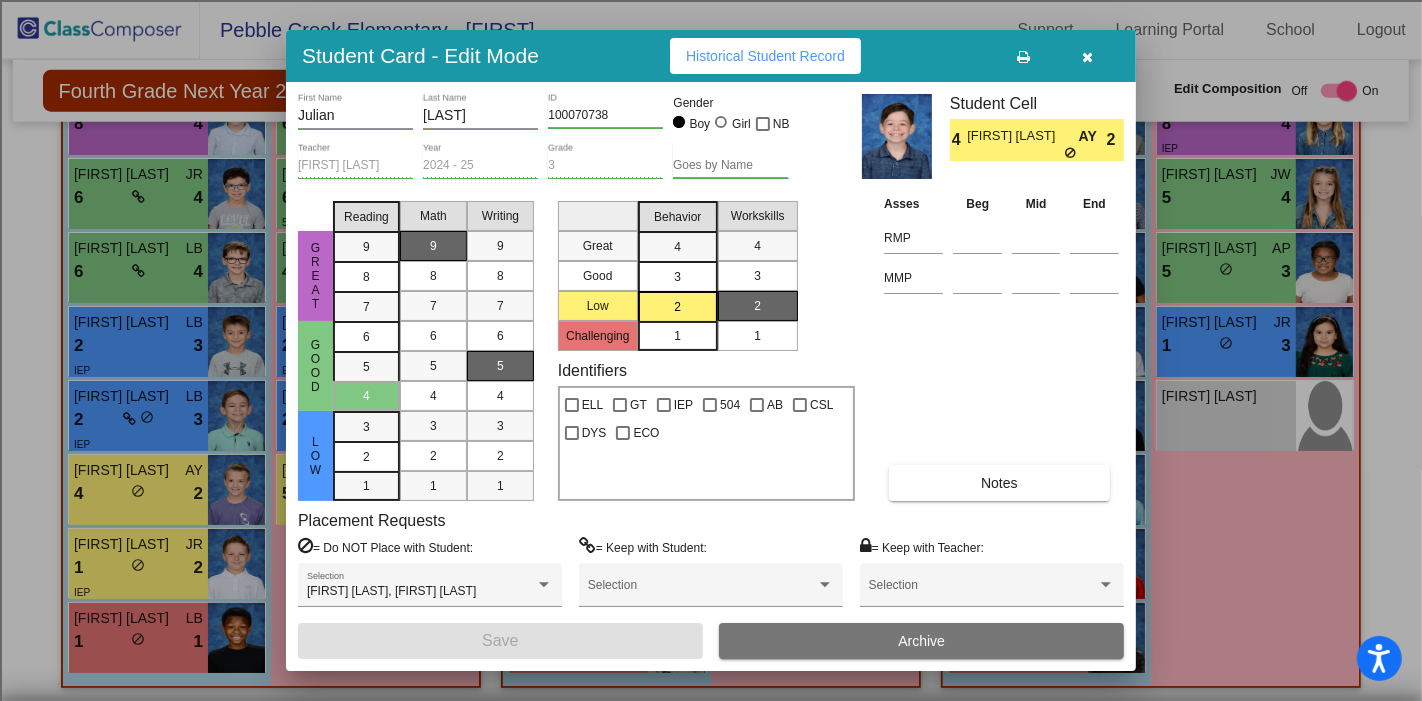 click at bounding box center [1088, 56] 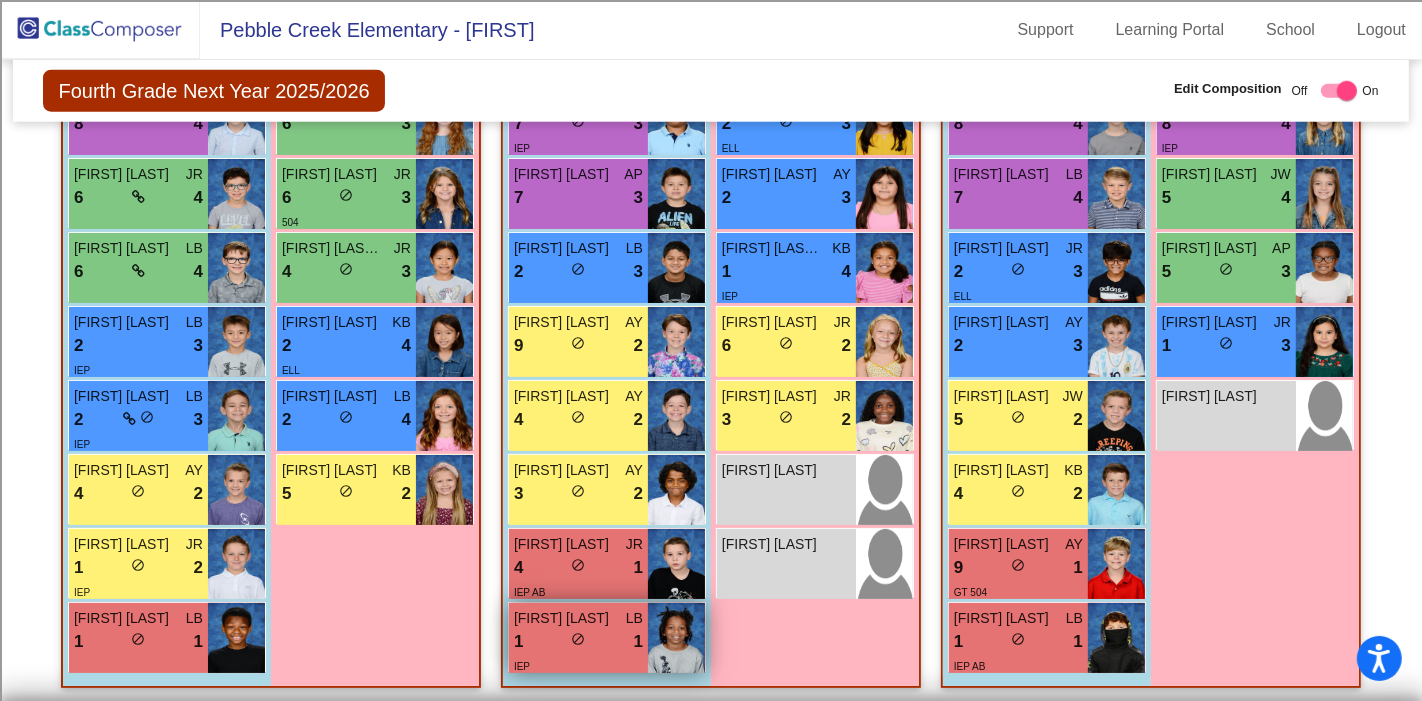 click on "LB" at bounding box center [634, 618] 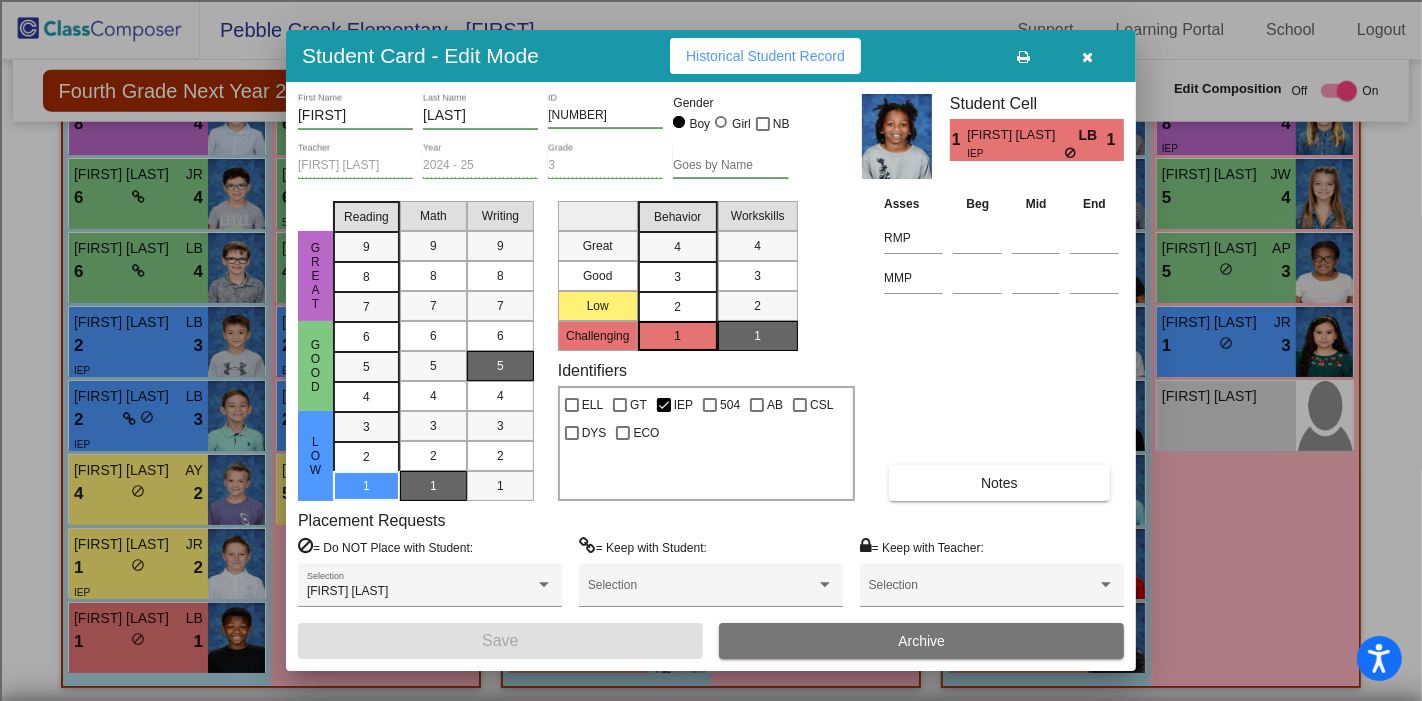 click on "2" at bounding box center (678, 306) 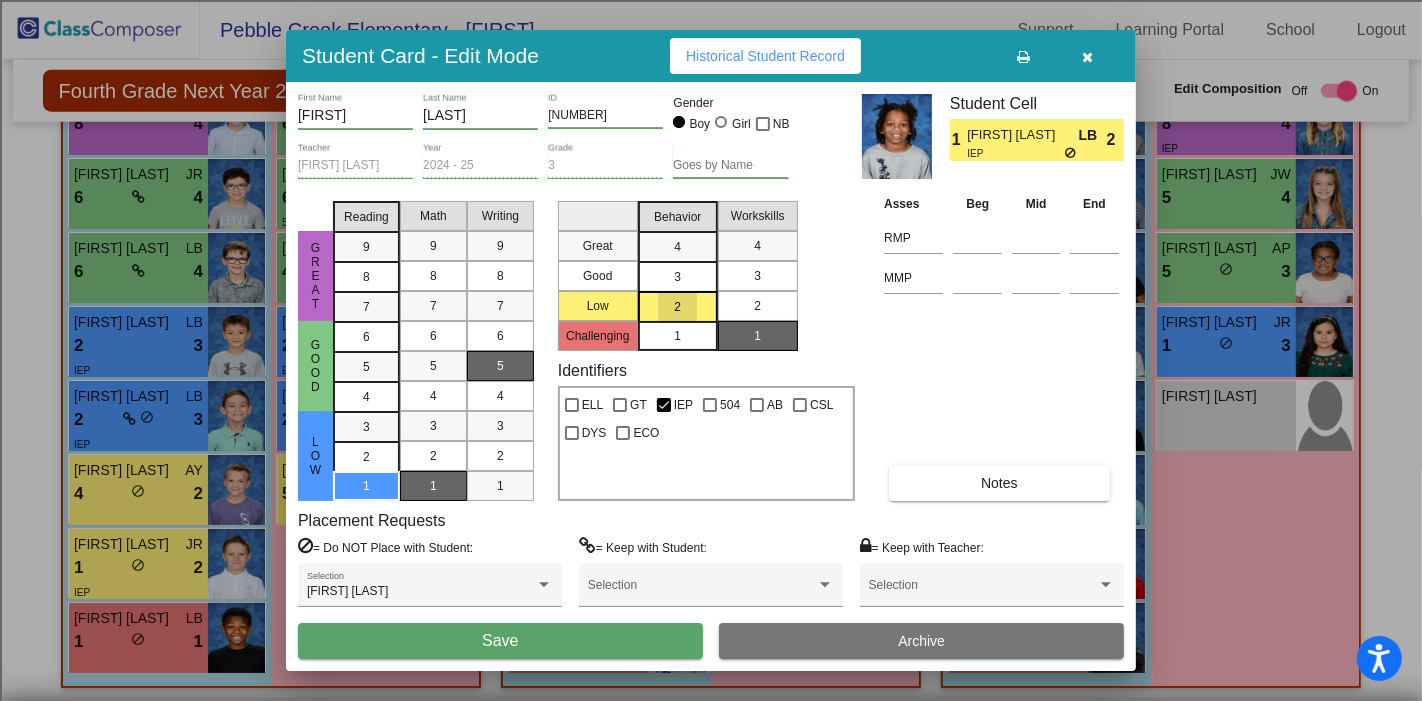 click on "2" at bounding box center [757, 306] 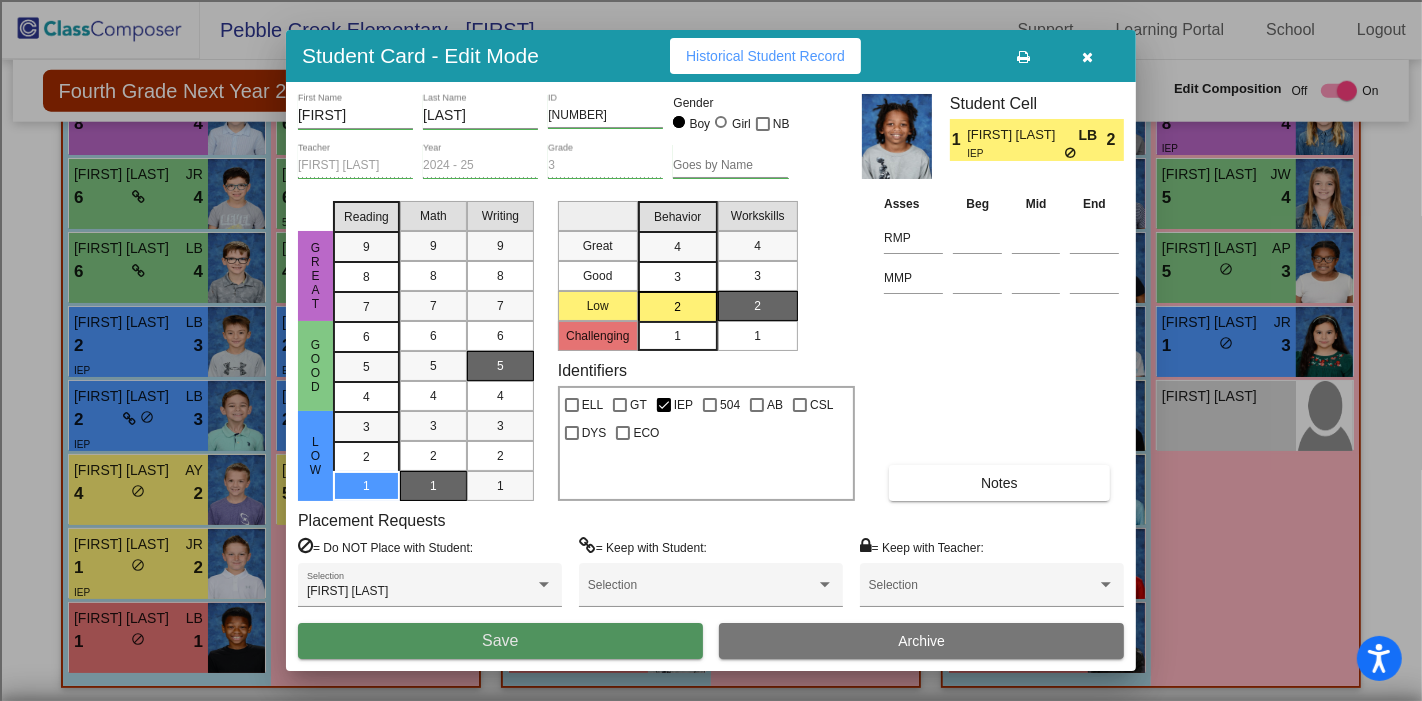 click on "Save" at bounding box center [500, 641] 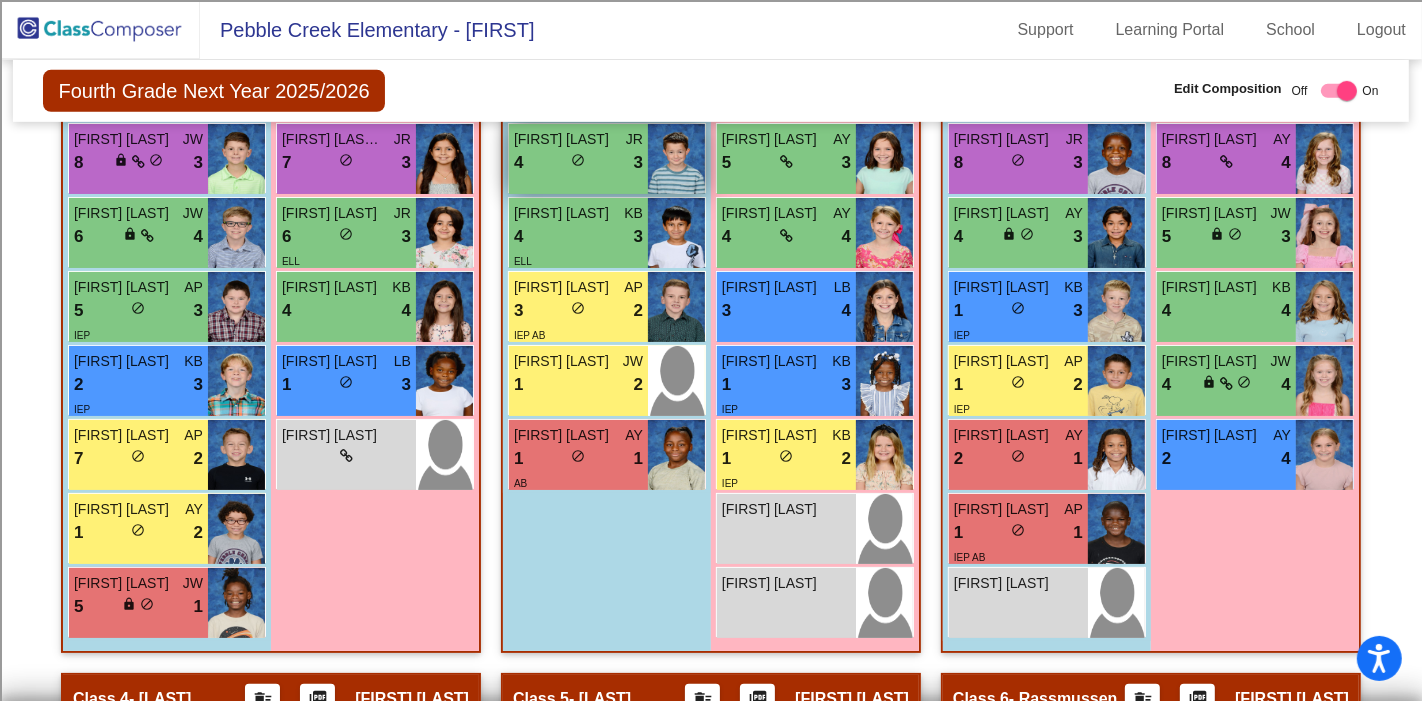 scroll, scrollTop: 888, scrollLeft: 0, axis: vertical 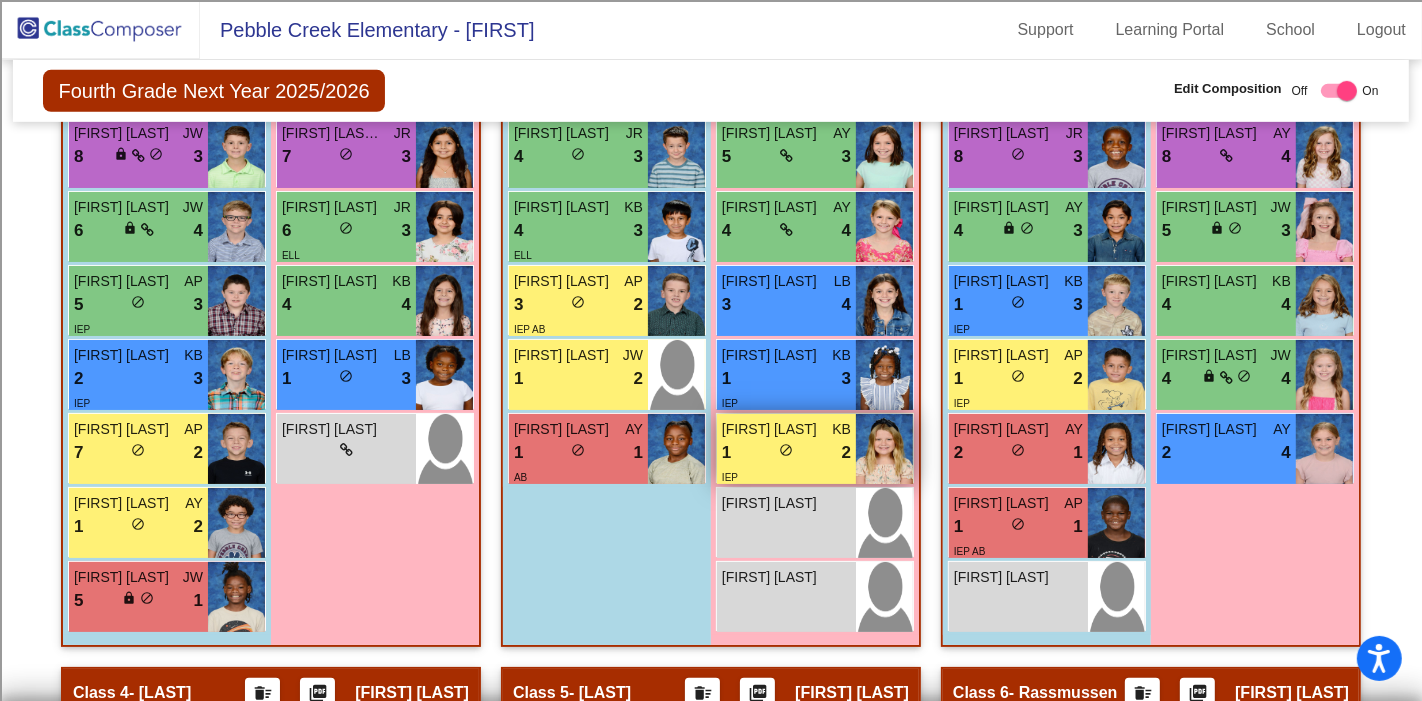 click on "[FIRST] [LAST]" at bounding box center [772, 429] 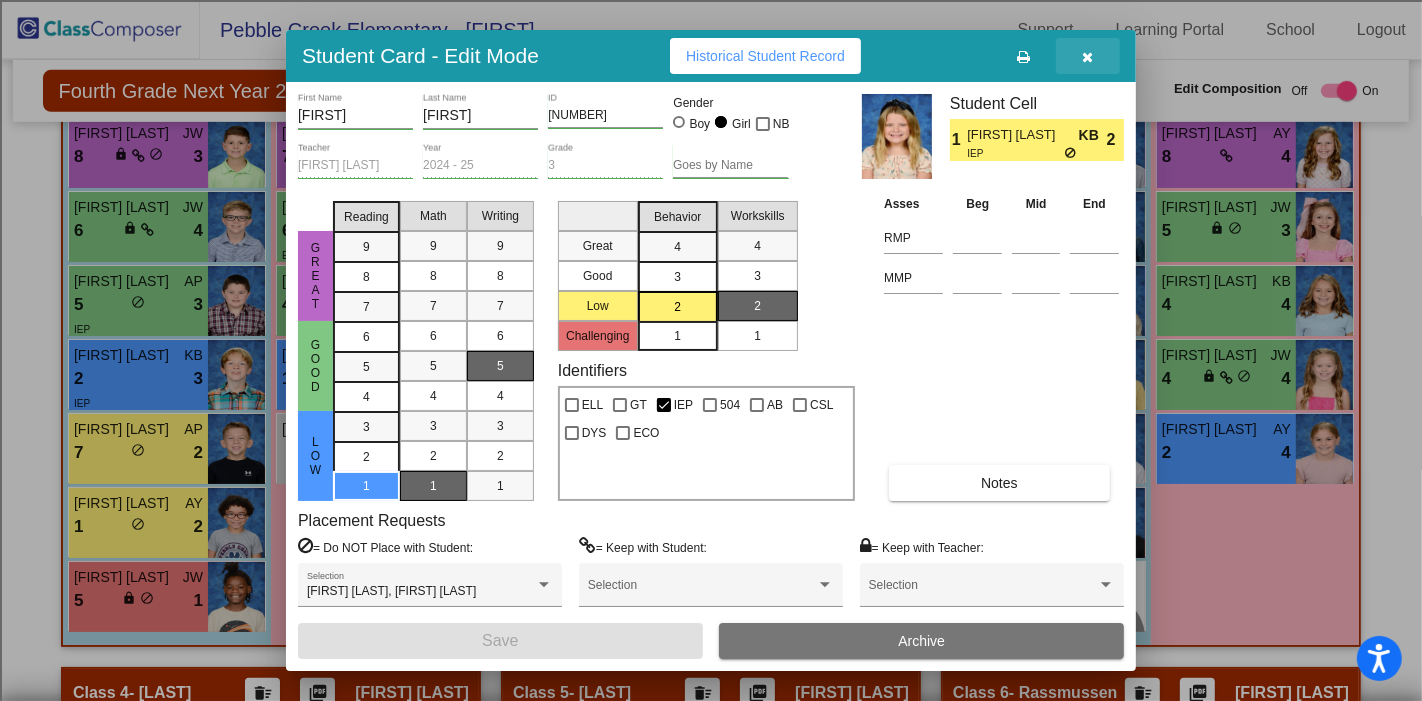 click at bounding box center [1088, 57] 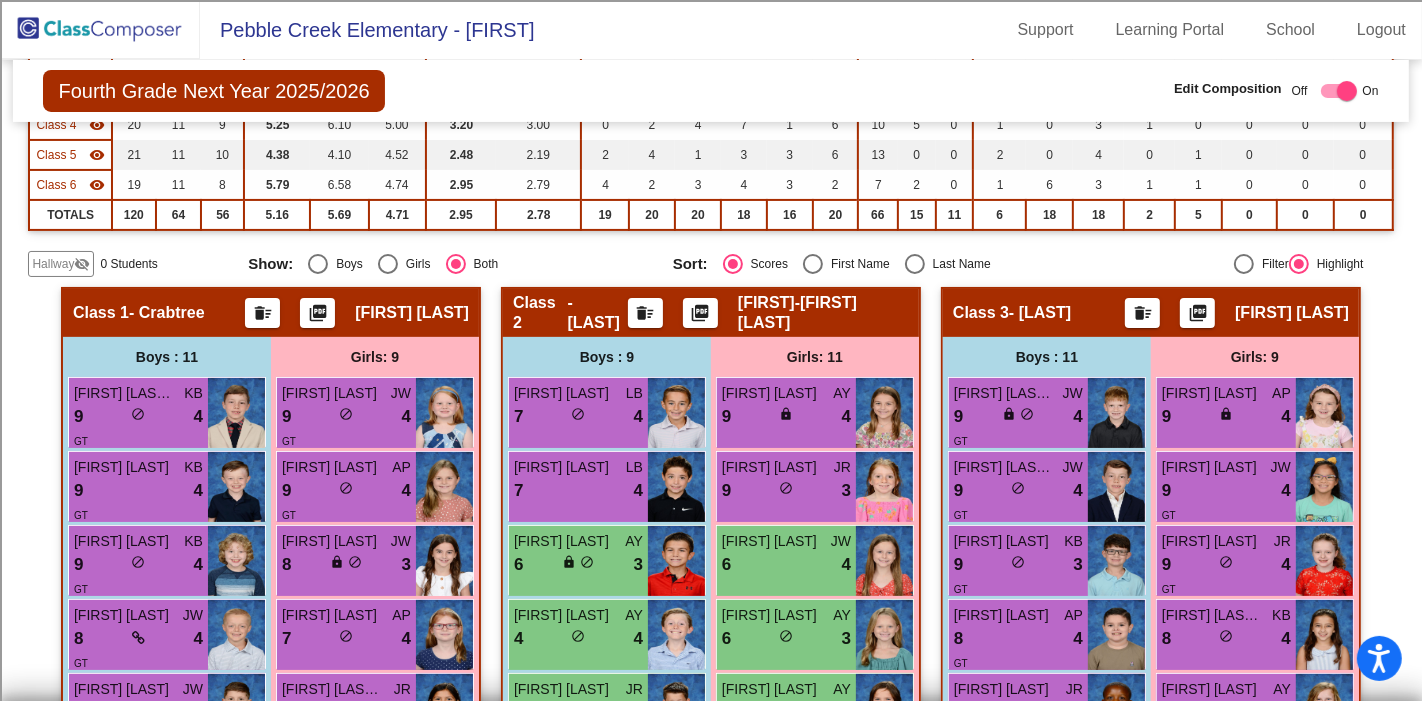 scroll, scrollTop: 0, scrollLeft: 0, axis: both 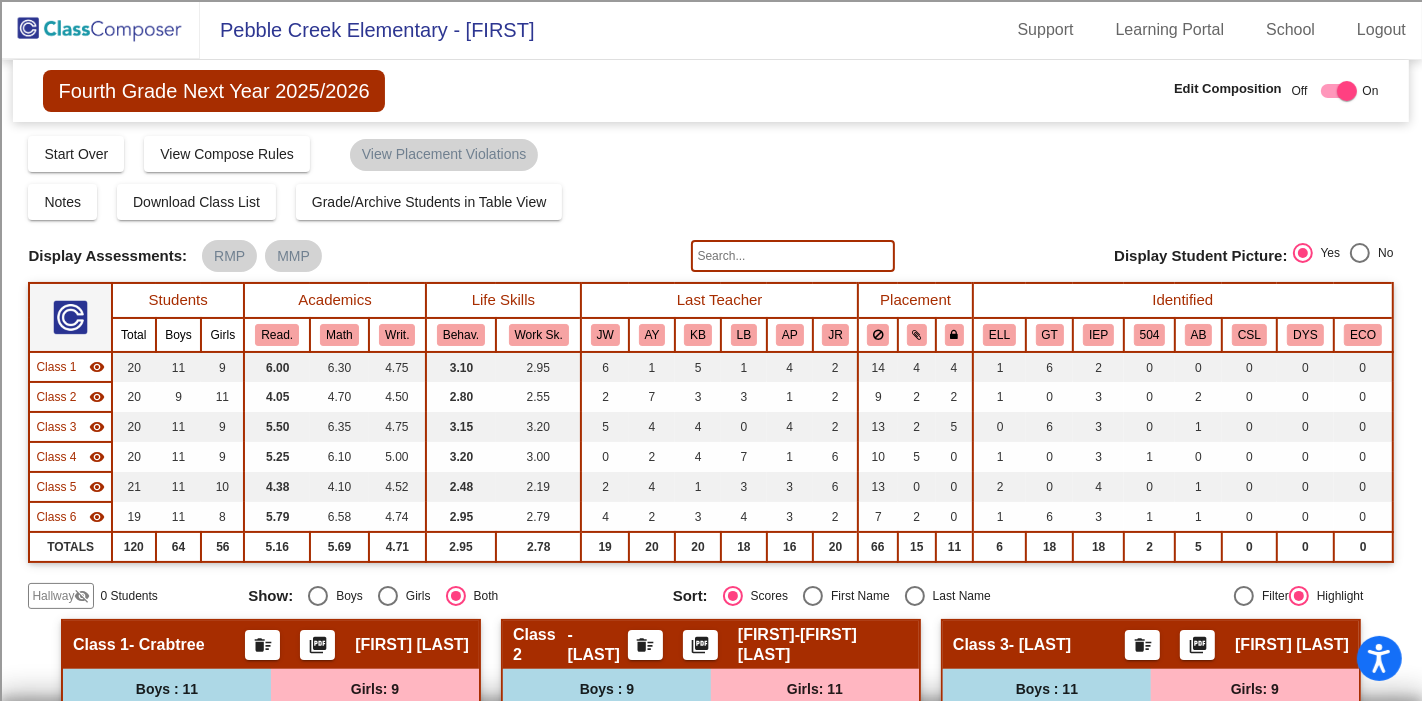 click on "GT" 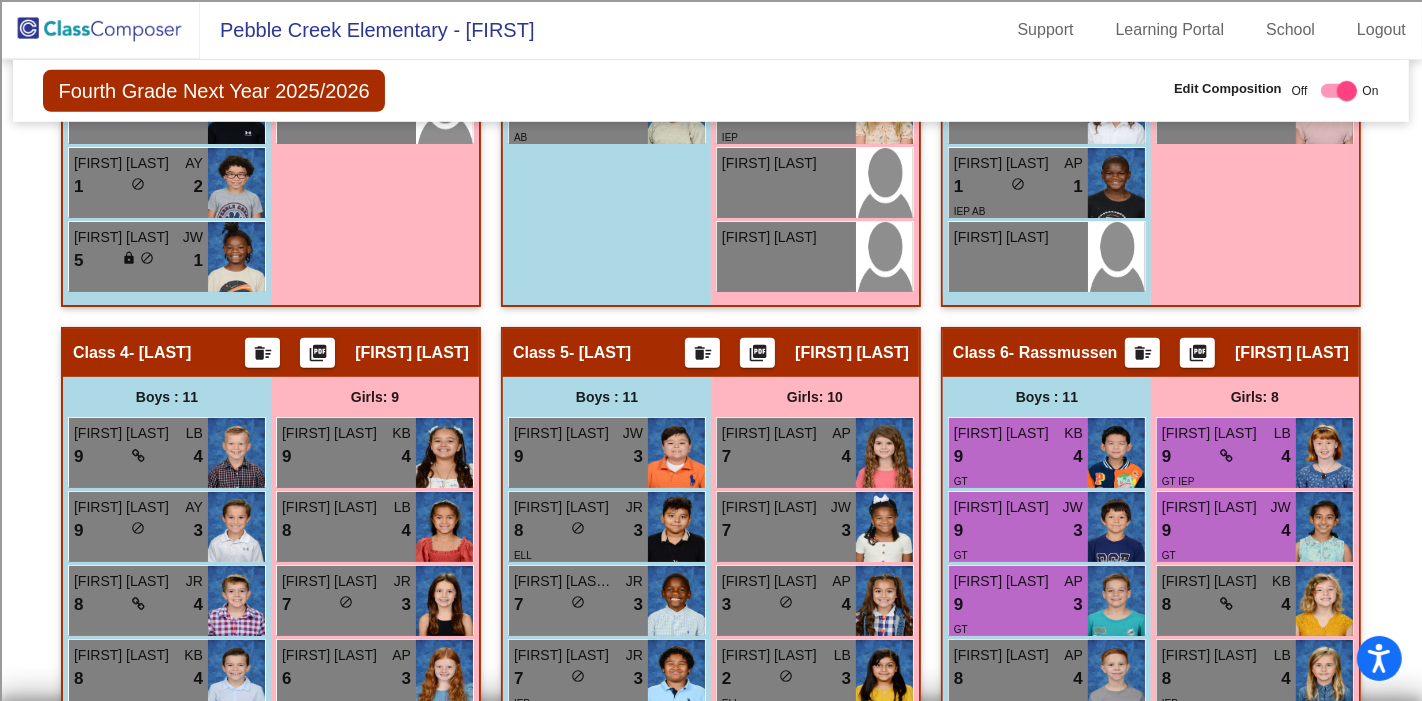 scroll, scrollTop: 1783, scrollLeft: 0, axis: vertical 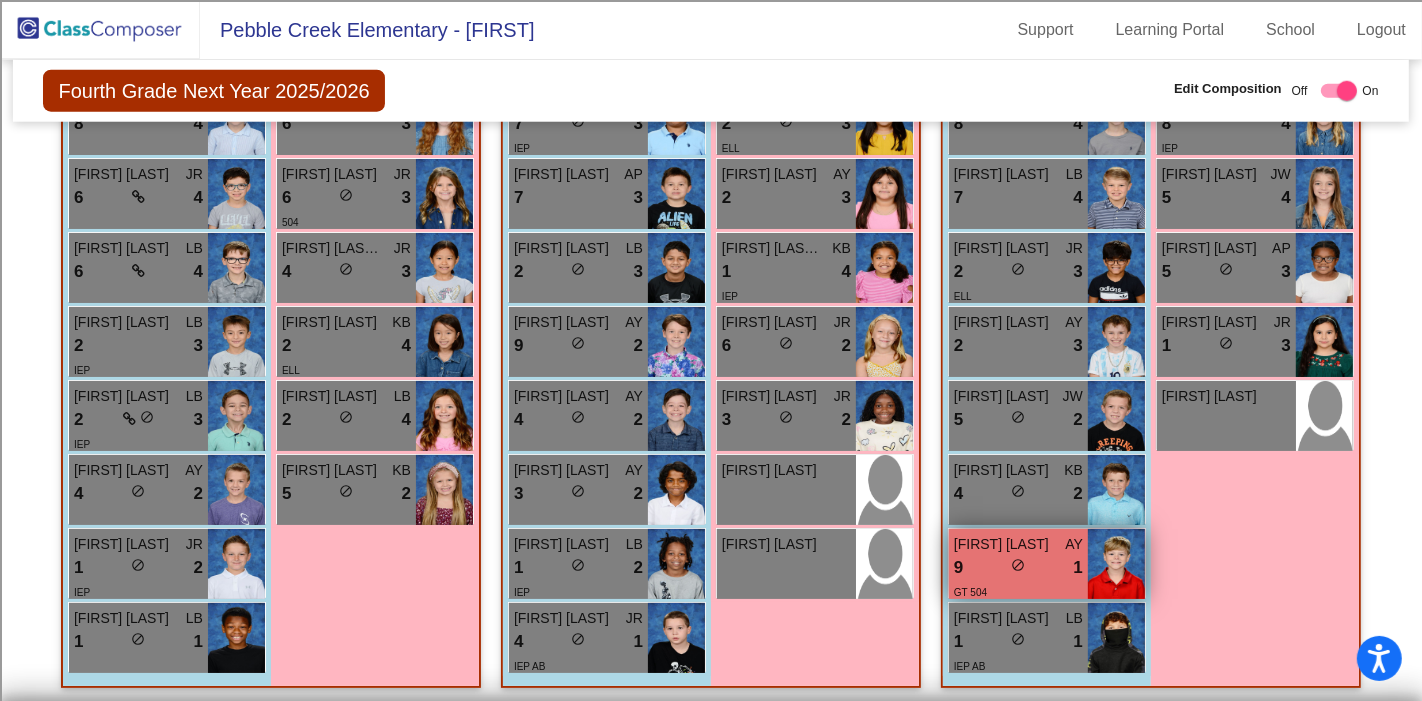 click on "9 lock do_not_disturb_alt 1" at bounding box center [1018, 568] 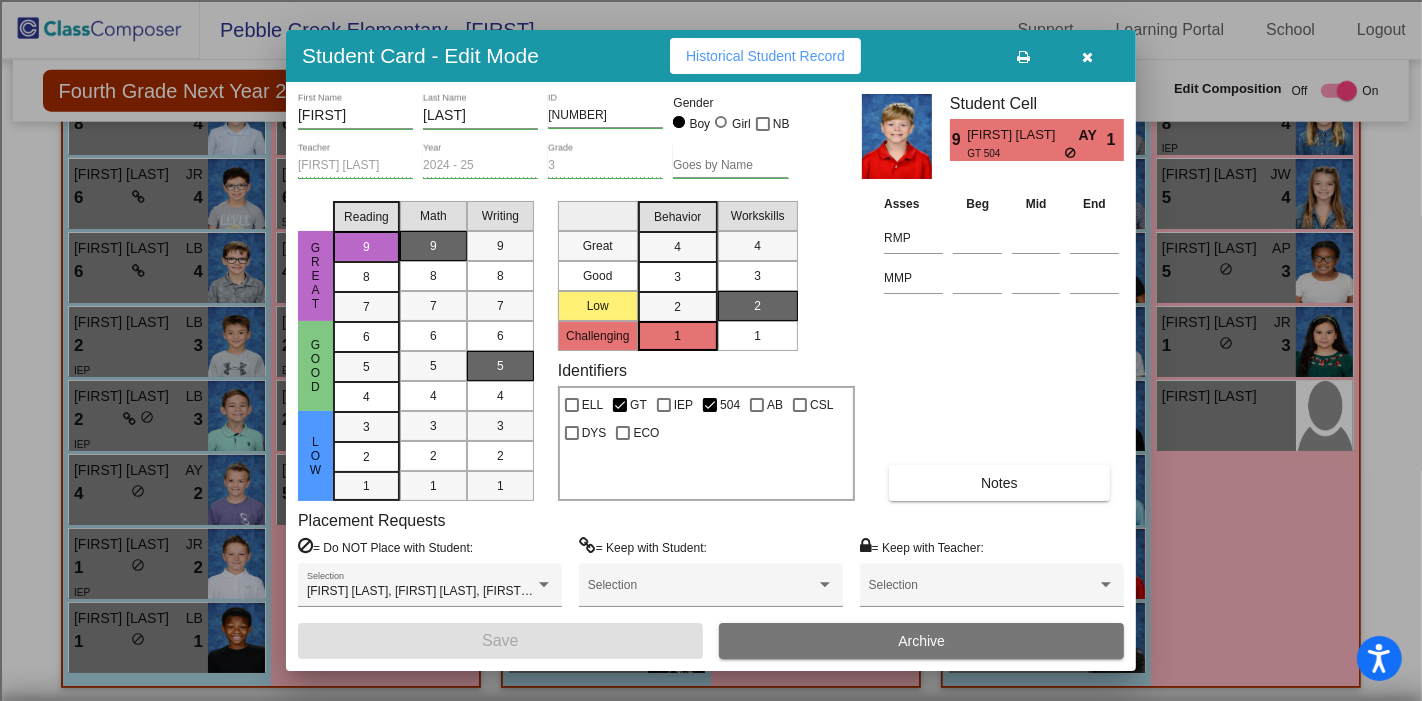 click at bounding box center [1088, 57] 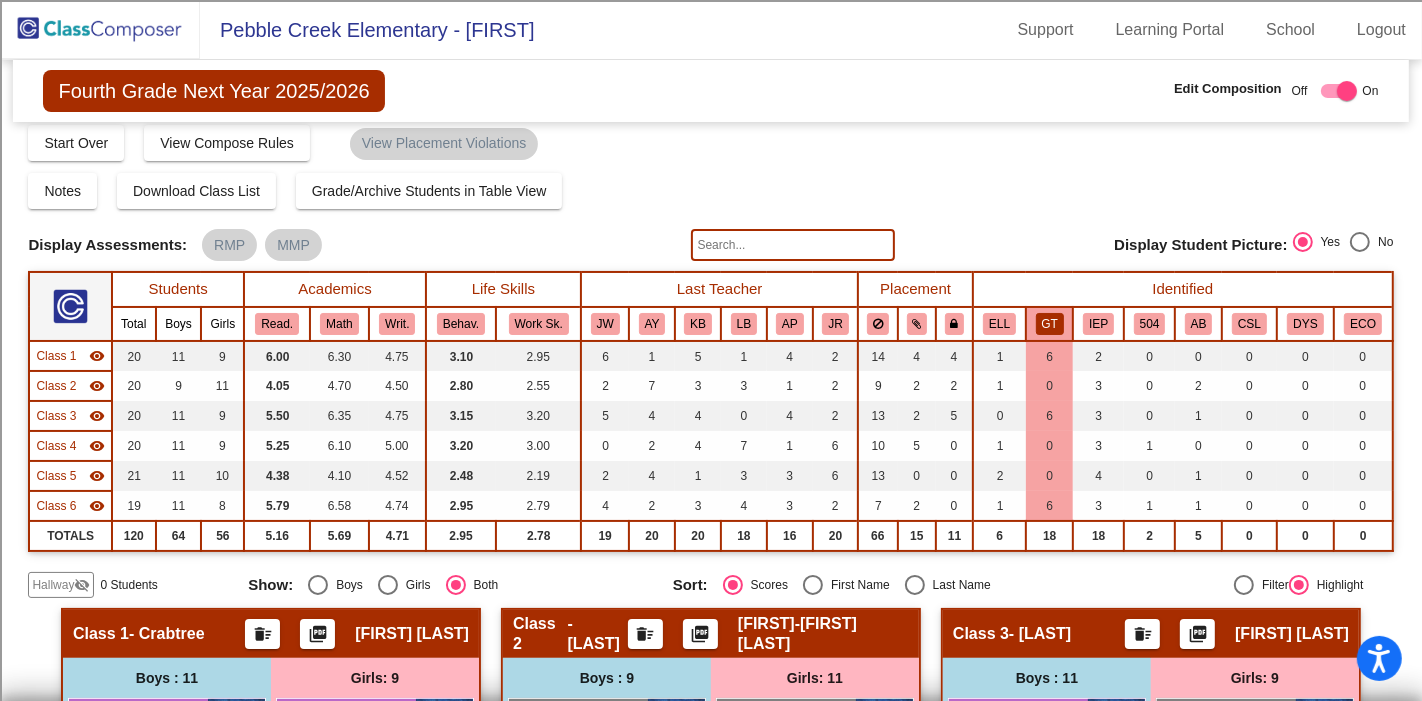 scroll, scrollTop: 0, scrollLeft: 0, axis: both 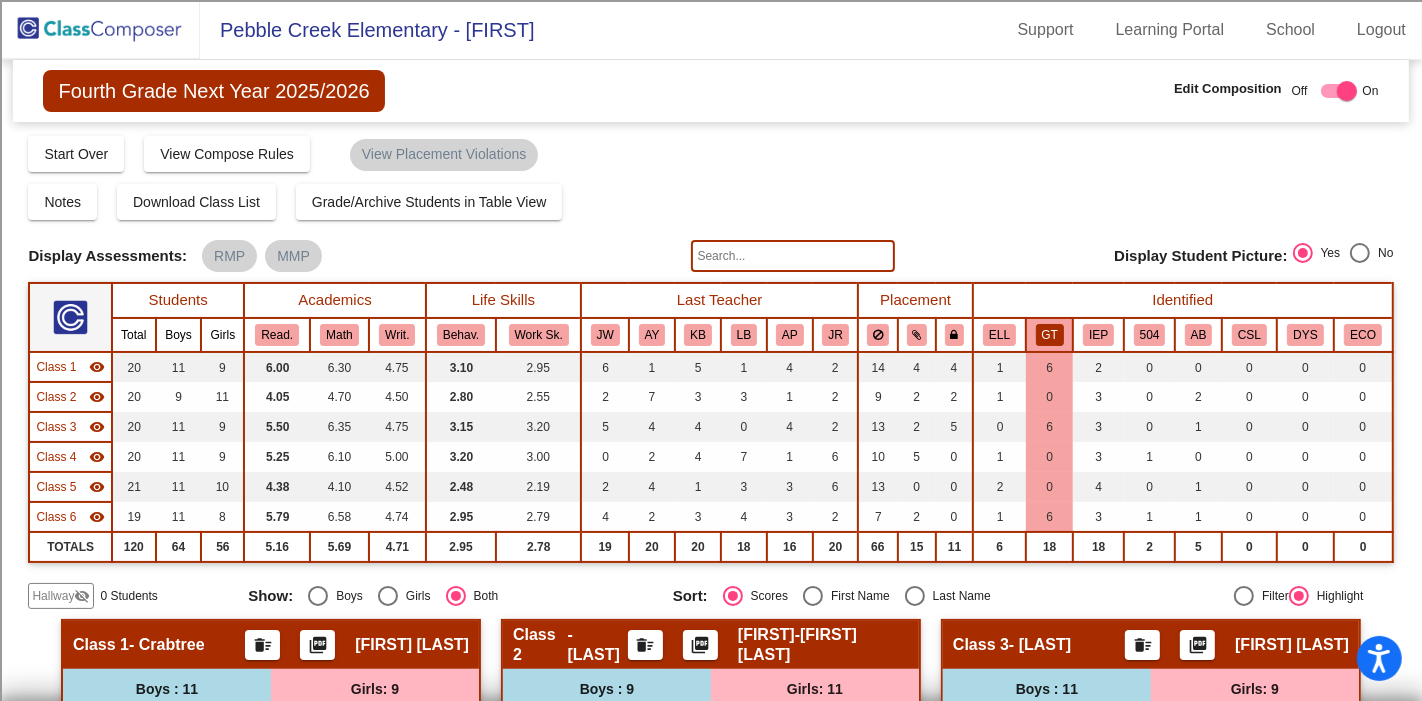 click on "GT" 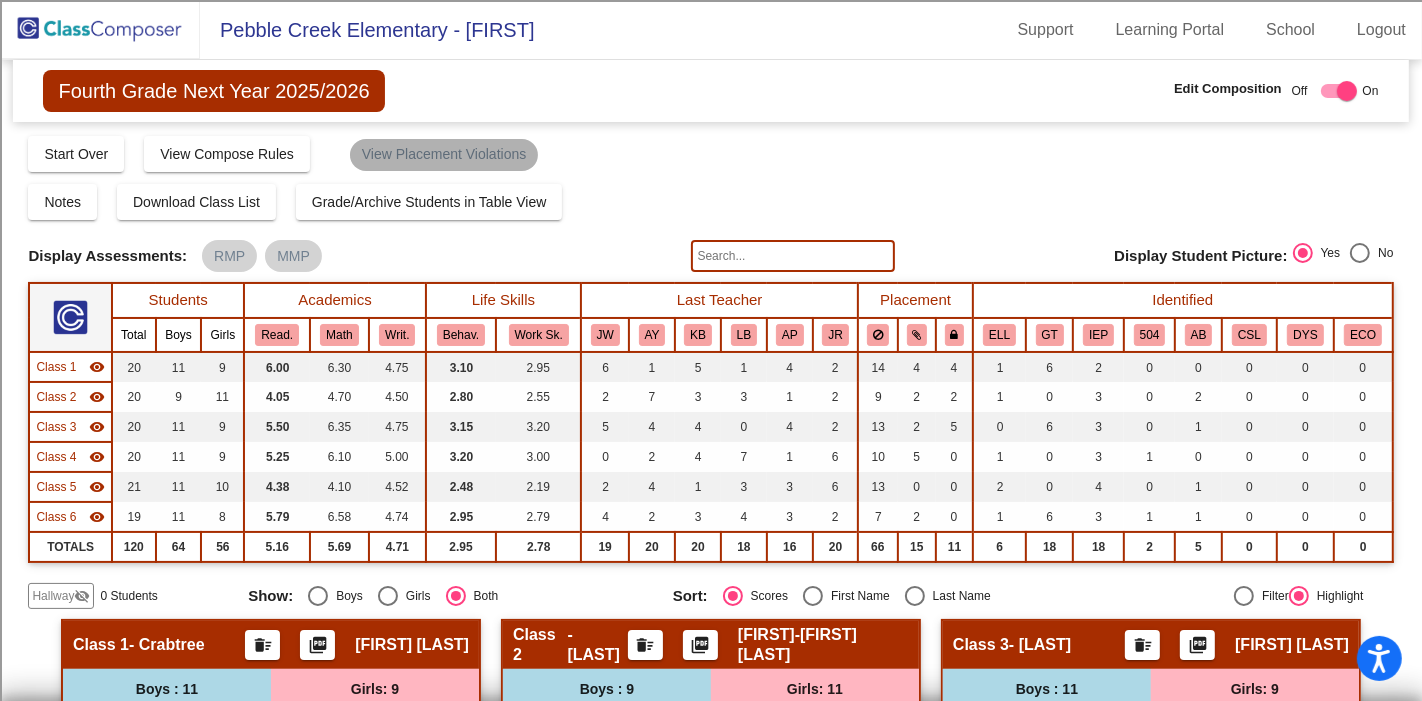 click on "View Placement Violations" 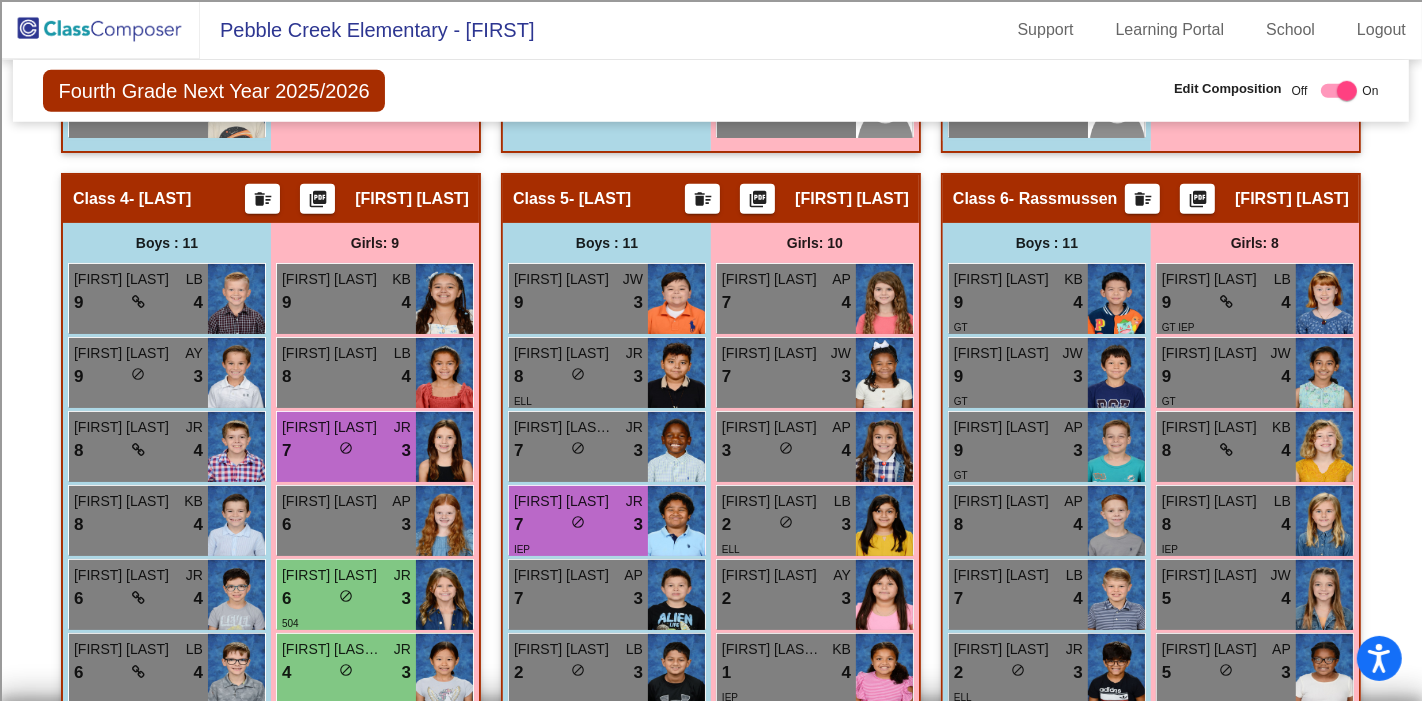 scroll, scrollTop: 1783, scrollLeft: 0, axis: vertical 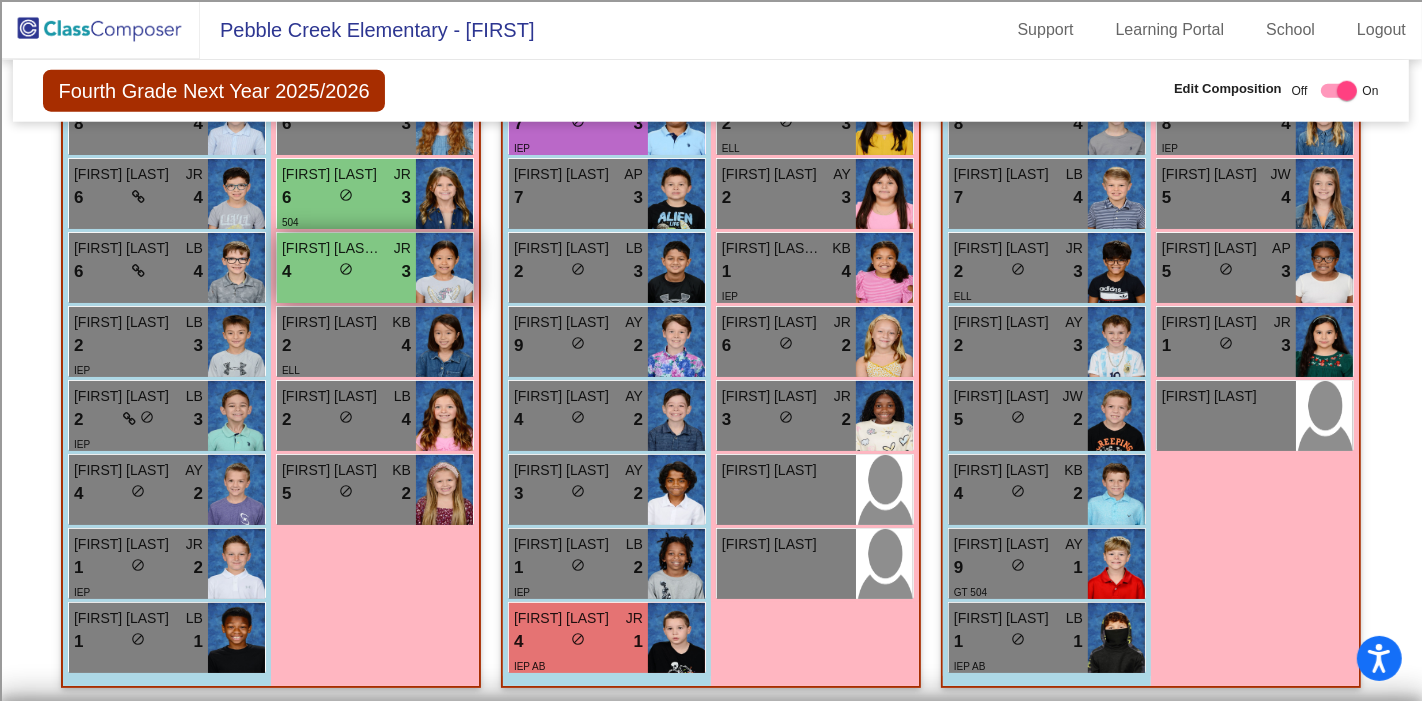 click on "4 lock do_not_disturb_alt 3" at bounding box center [346, 272] 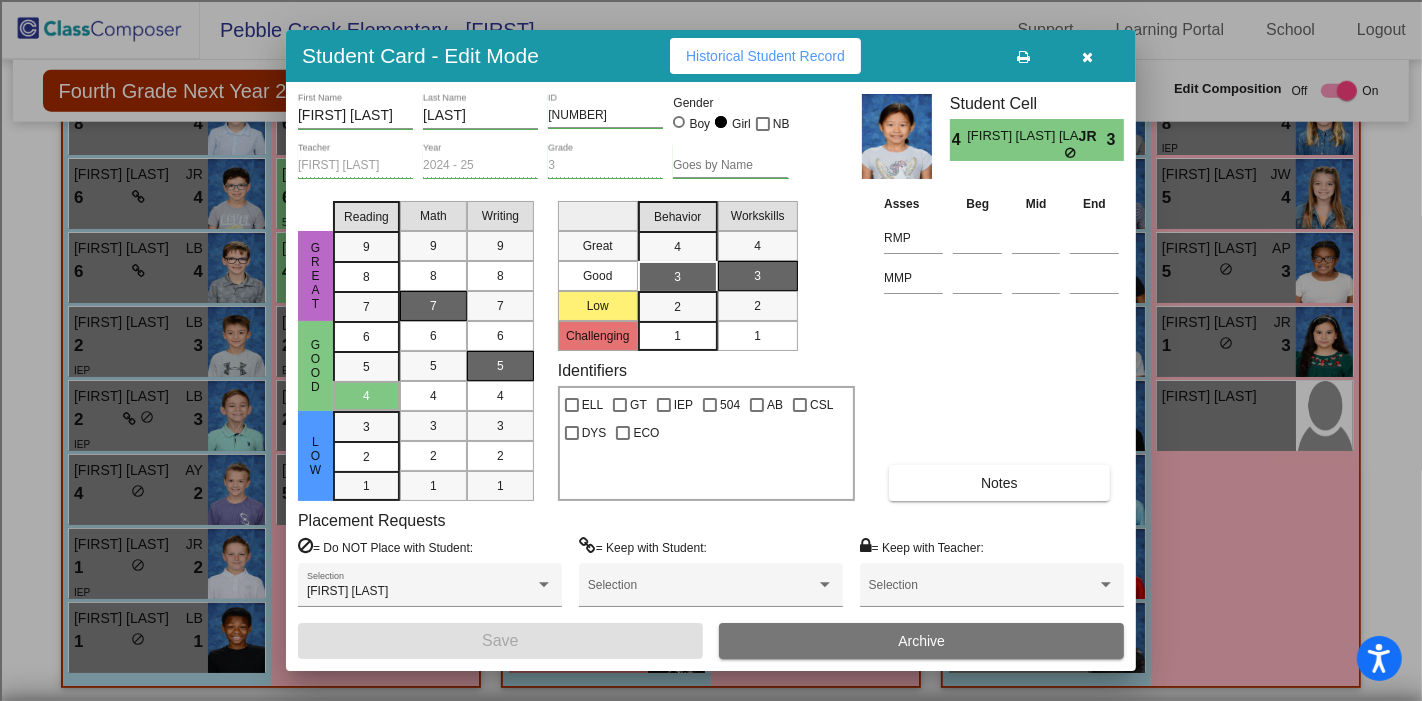 click at bounding box center [1088, 57] 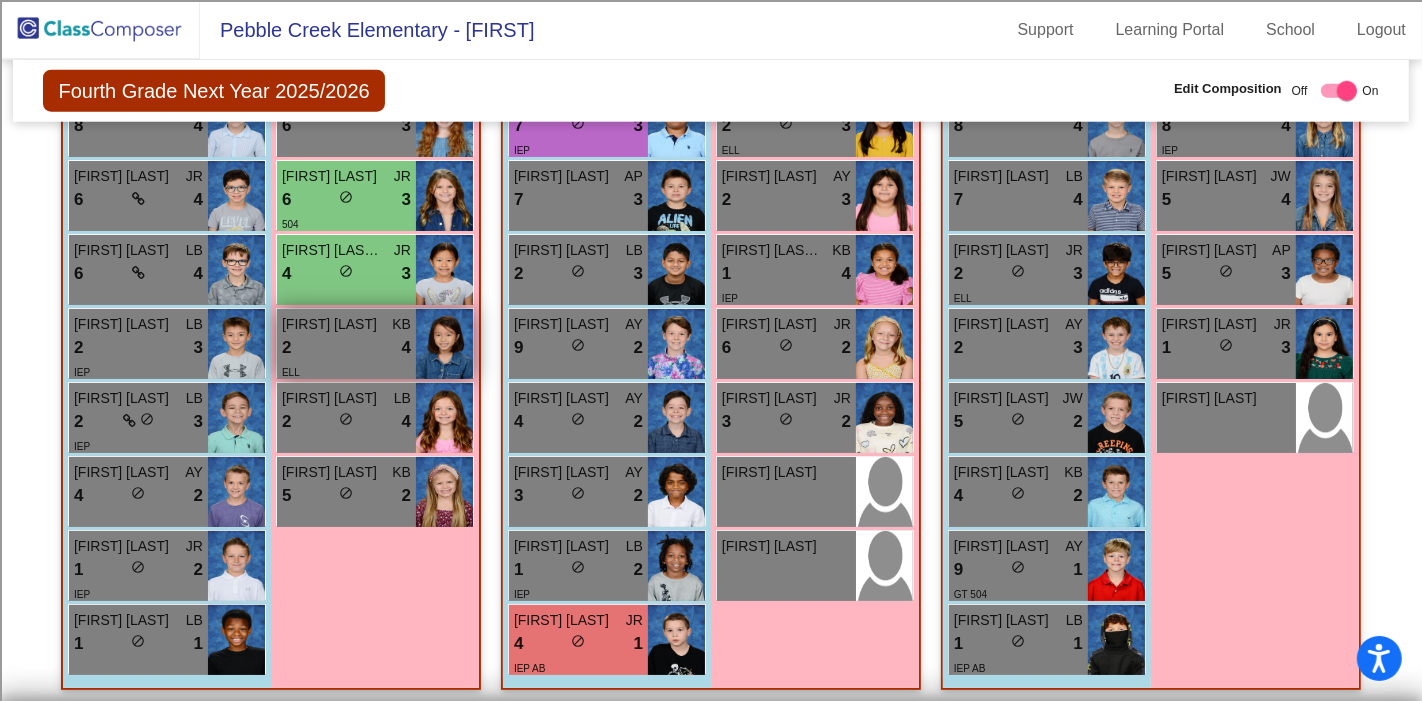 scroll, scrollTop: 1783, scrollLeft: 0, axis: vertical 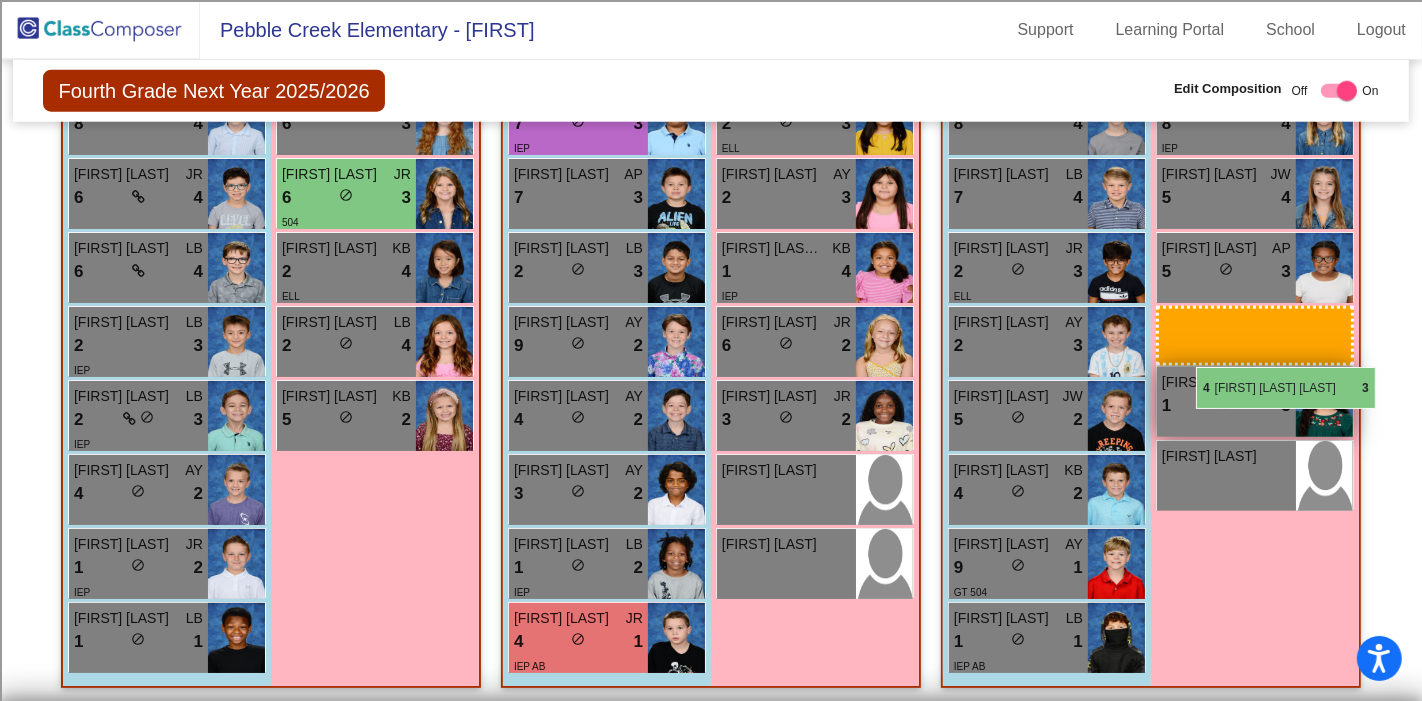 drag, startPoint x: 365, startPoint y: 263, endPoint x: 1196, endPoint y: 367, distance: 837.48254 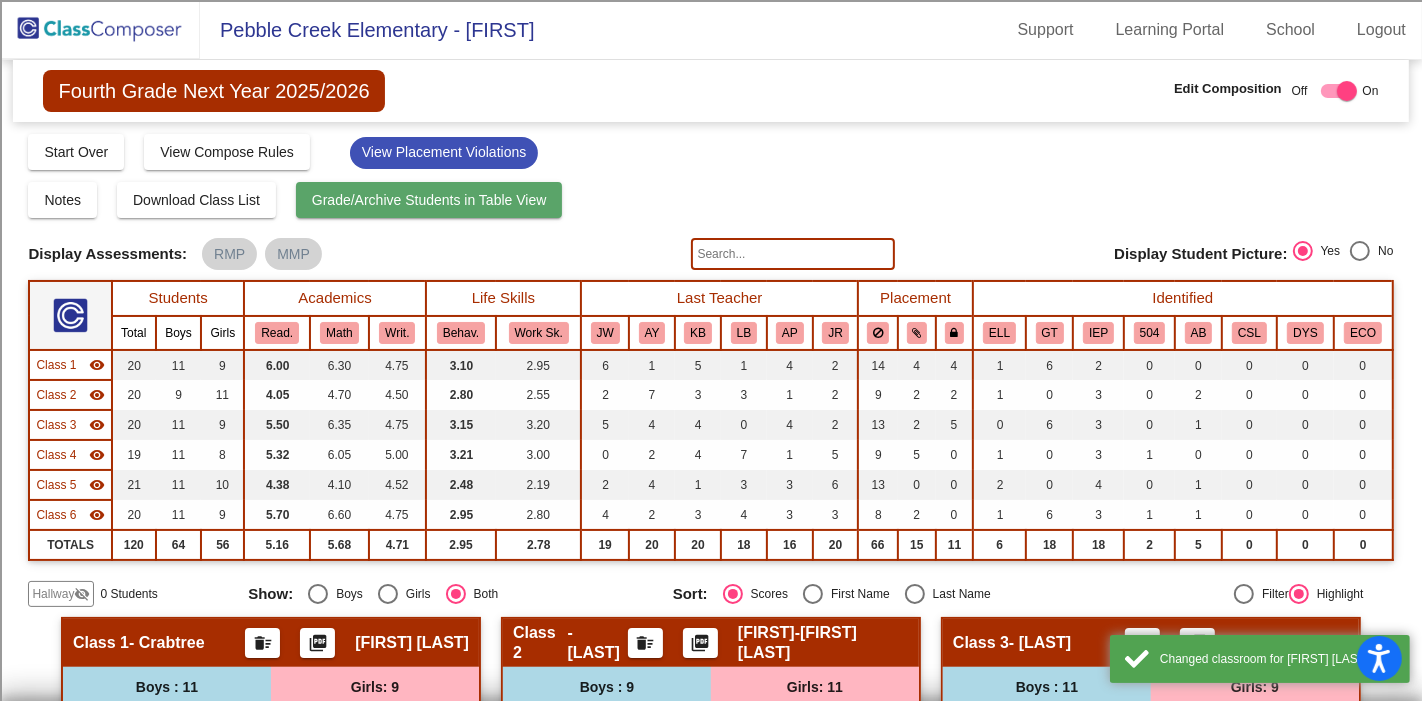 scroll, scrollTop: 0, scrollLeft: 0, axis: both 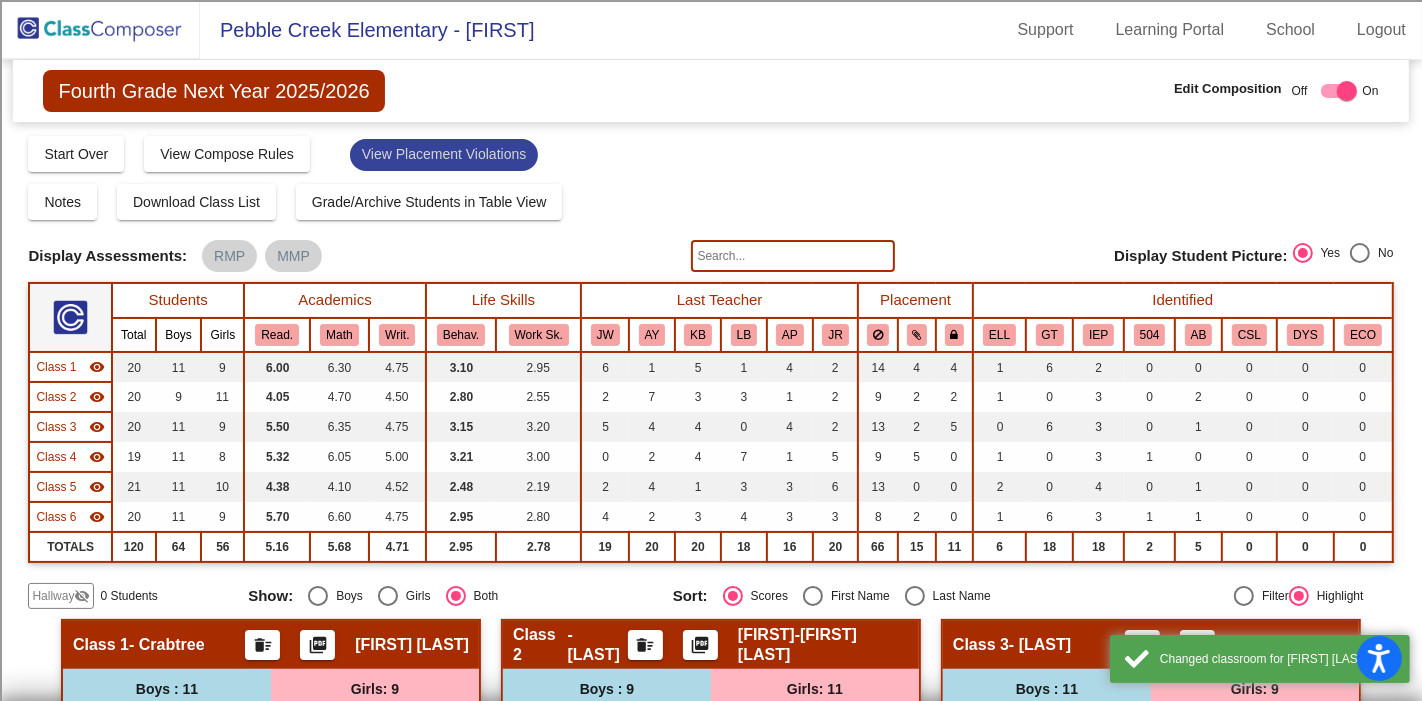 click on "View Placement Violations" 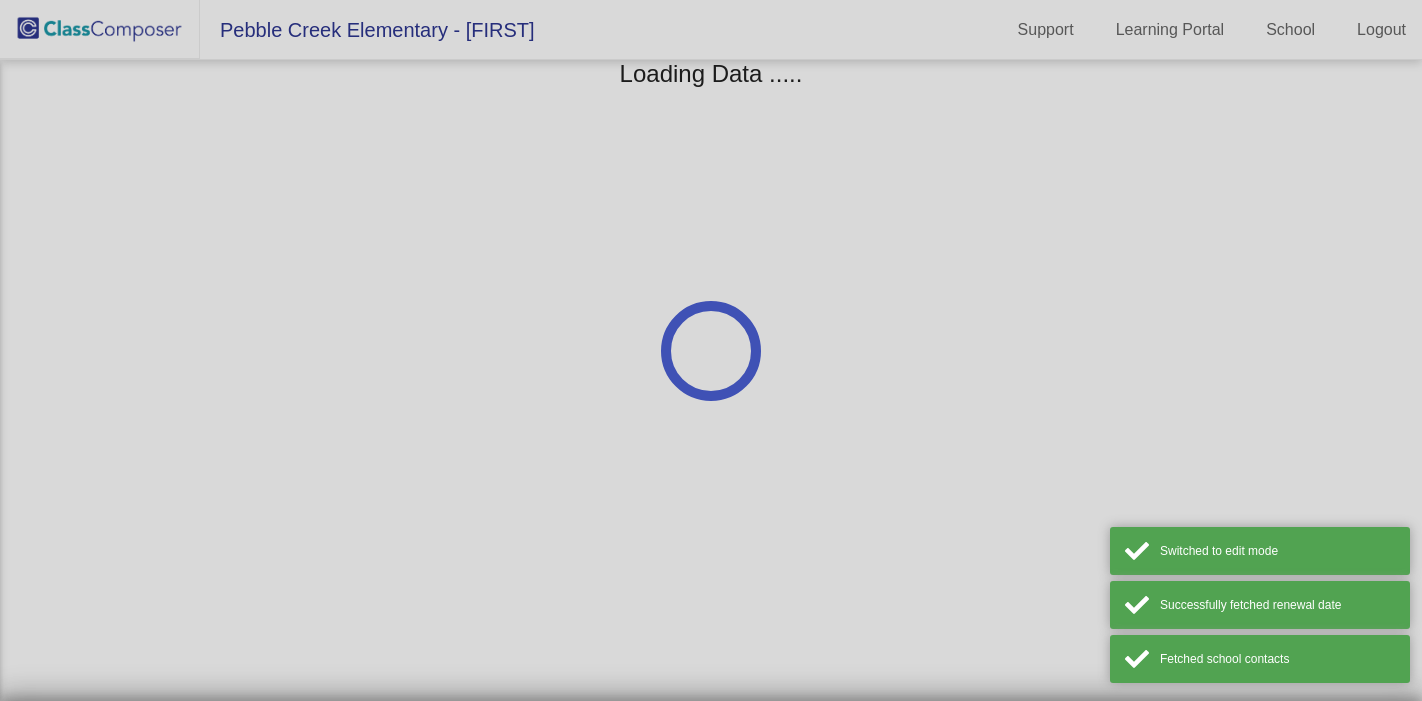 scroll, scrollTop: 0, scrollLeft: 0, axis: both 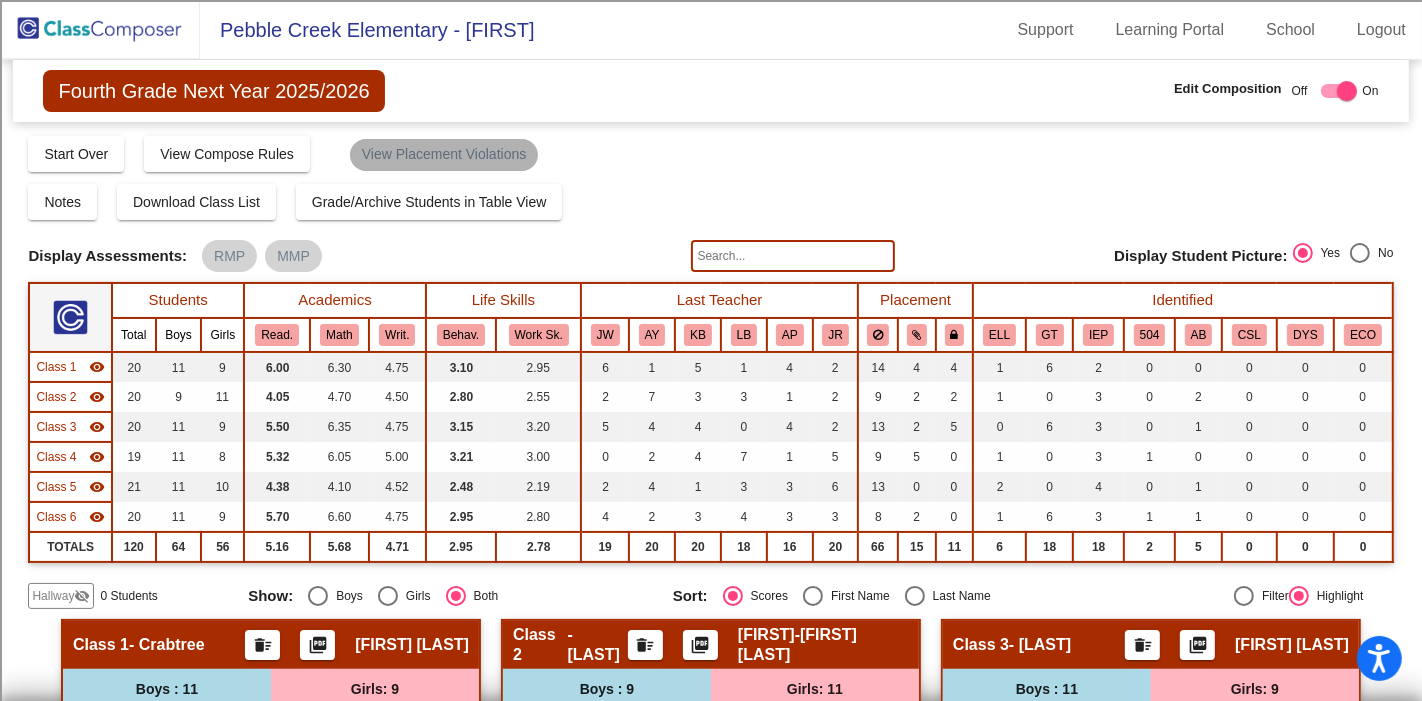 click on "View Placement Violations" 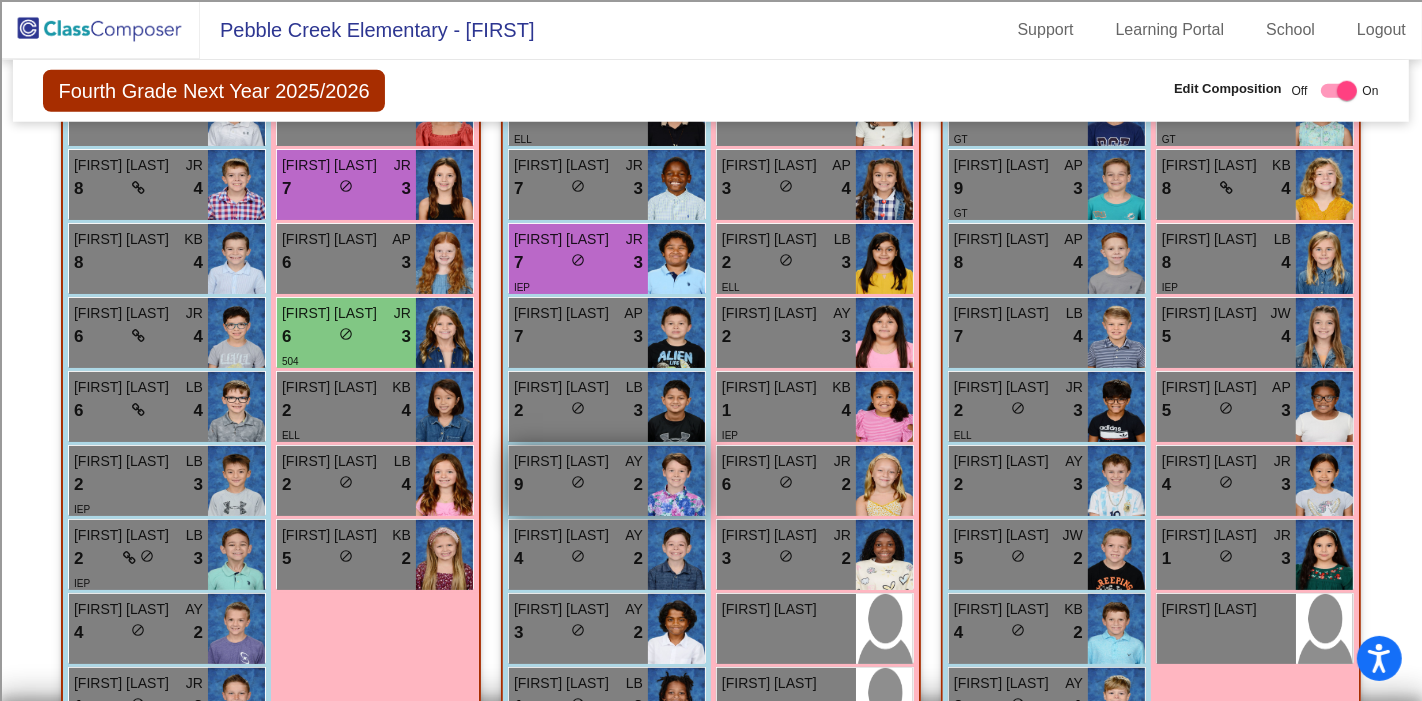 scroll, scrollTop: 1339, scrollLeft: 0, axis: vertical 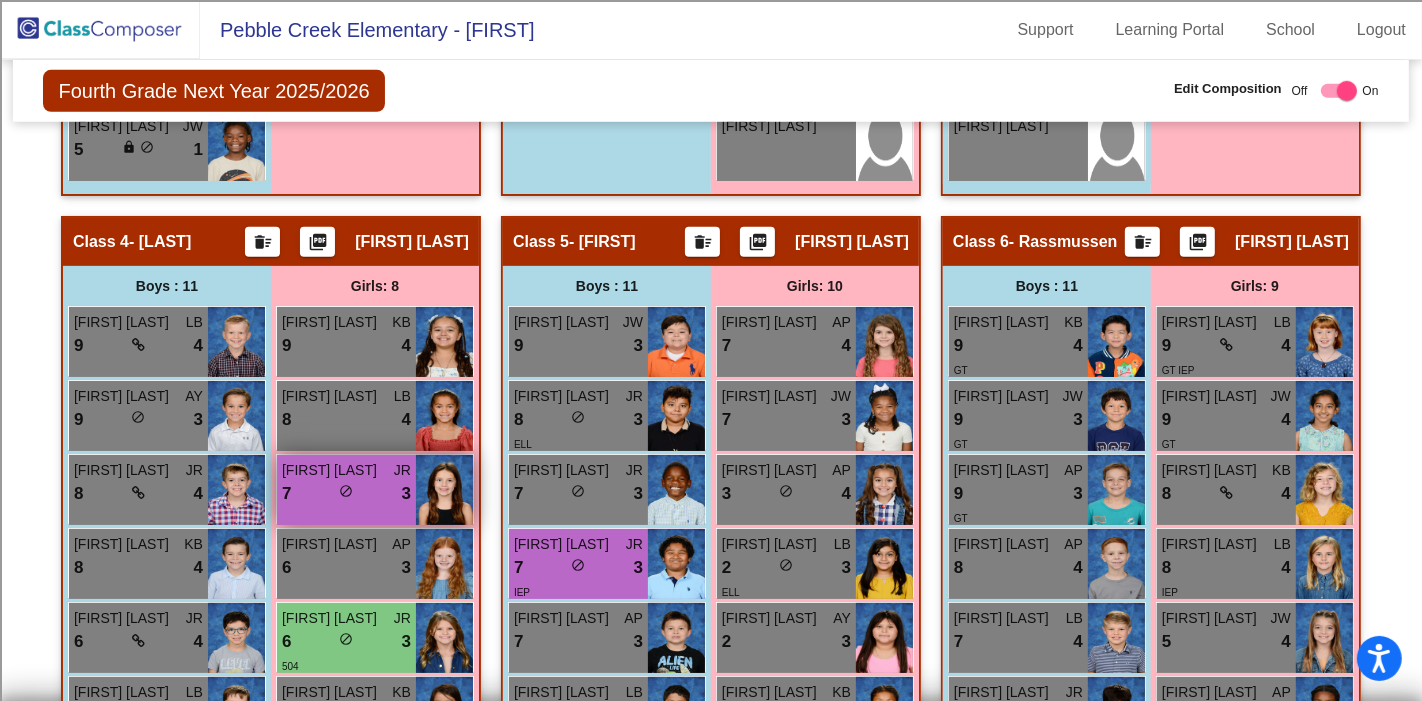 click on "7 lock do_not_disturb_alt 3" at bounding box center (346, 494) 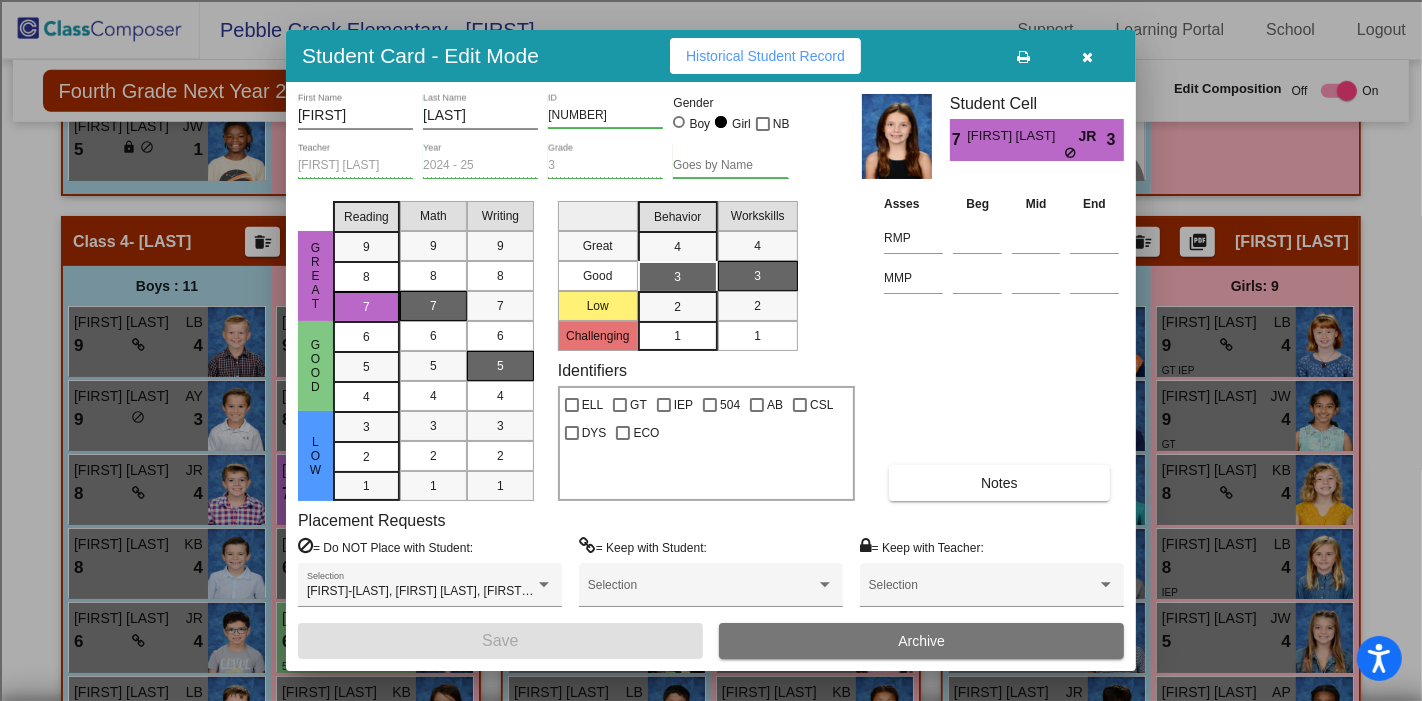 click at bounding box center [1088, 56] 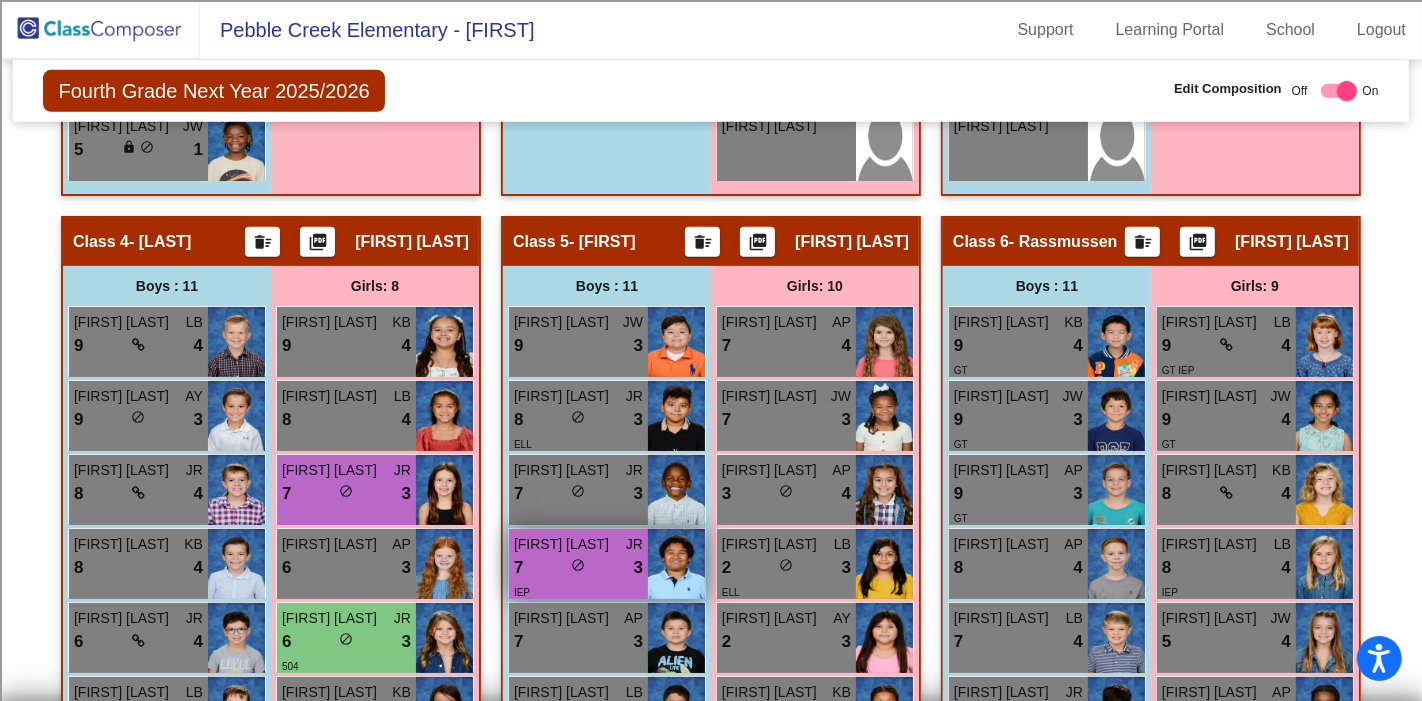 click on "7 lock do_not_disturb_alt 3" at bounding box center (578, 568) 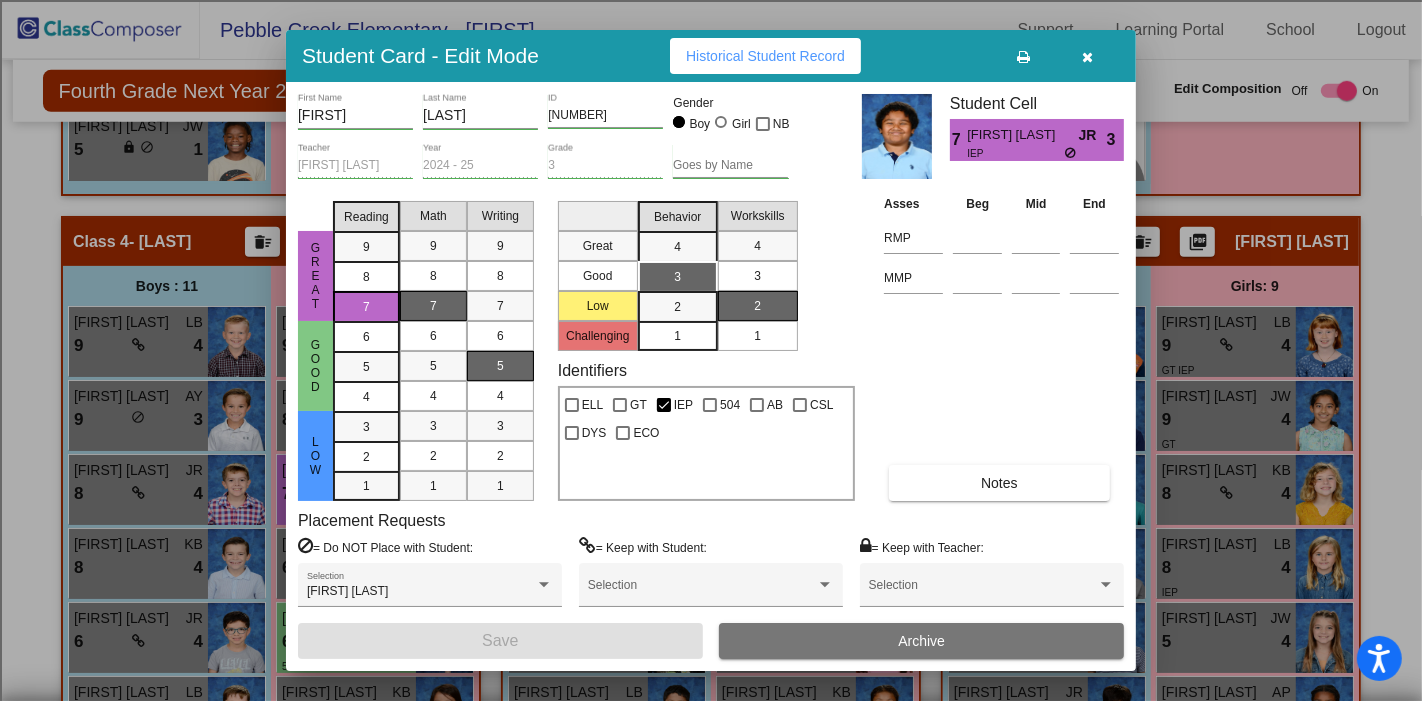 click at bounding box center [1088, 57] 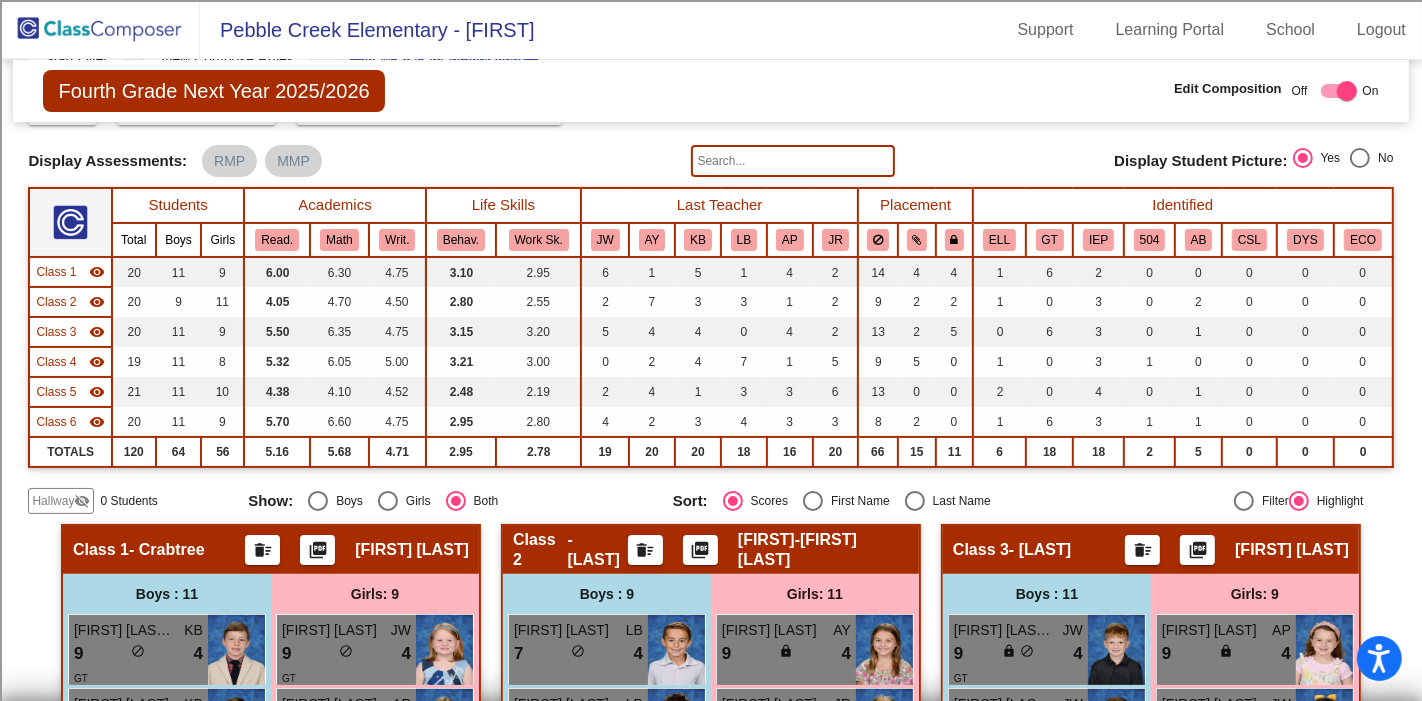 scroll, scrollTop: 0, scrollLeft: 0, axis: both 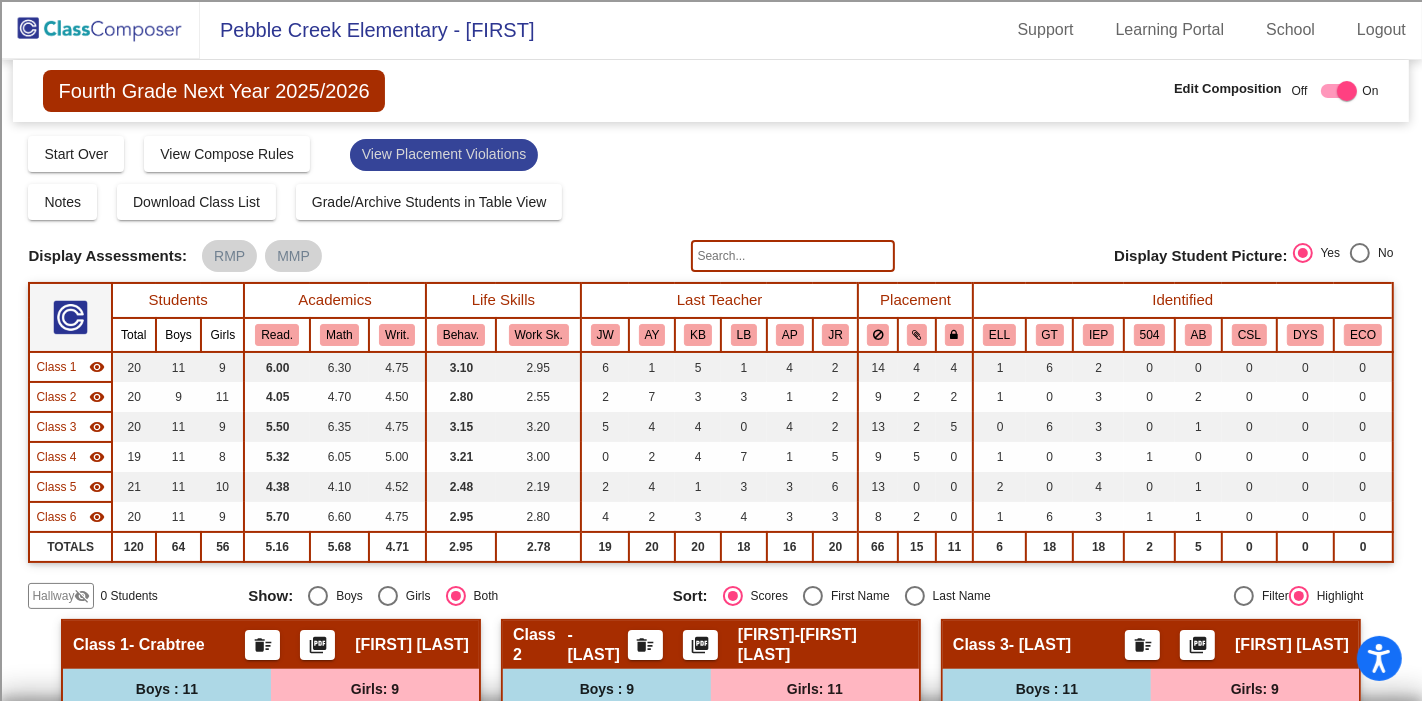 click on "View Placement Violations" 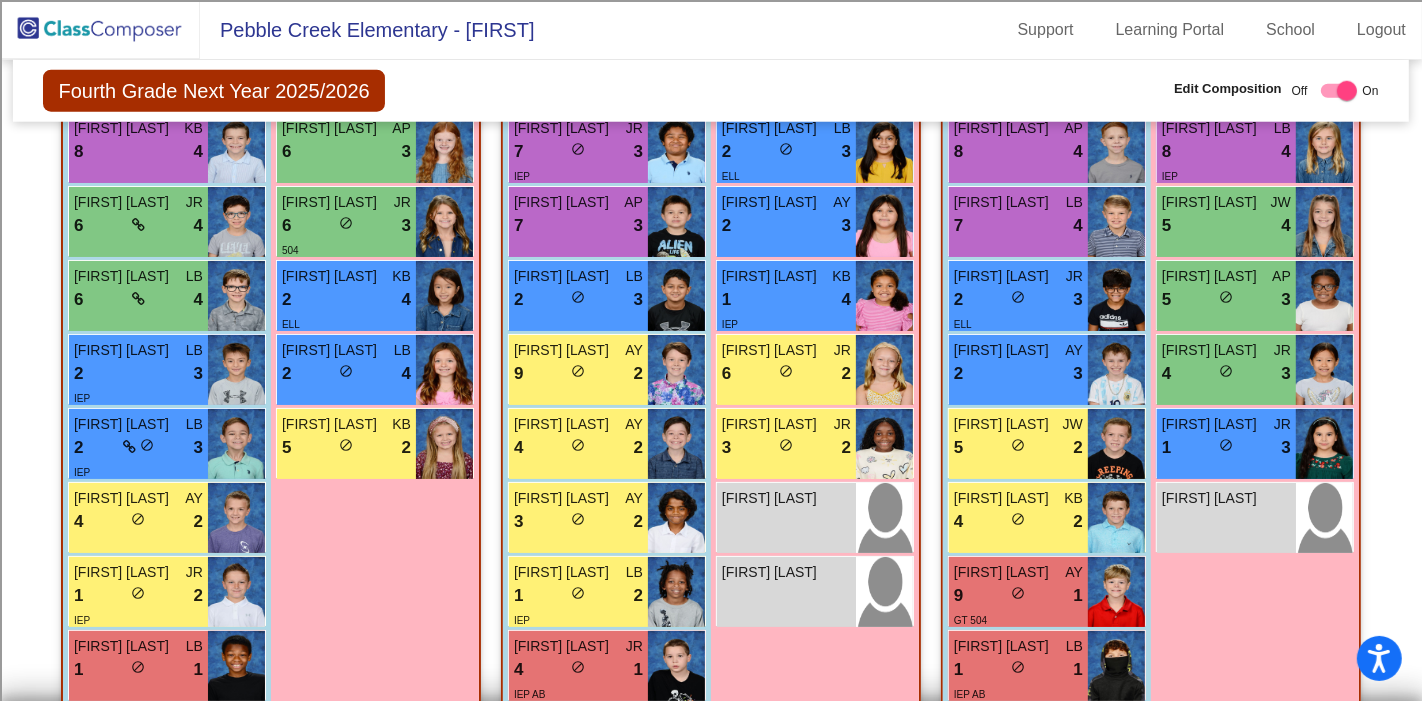 scroll, scrollTop: 1783, scrollLeft: 0, axis: vertical 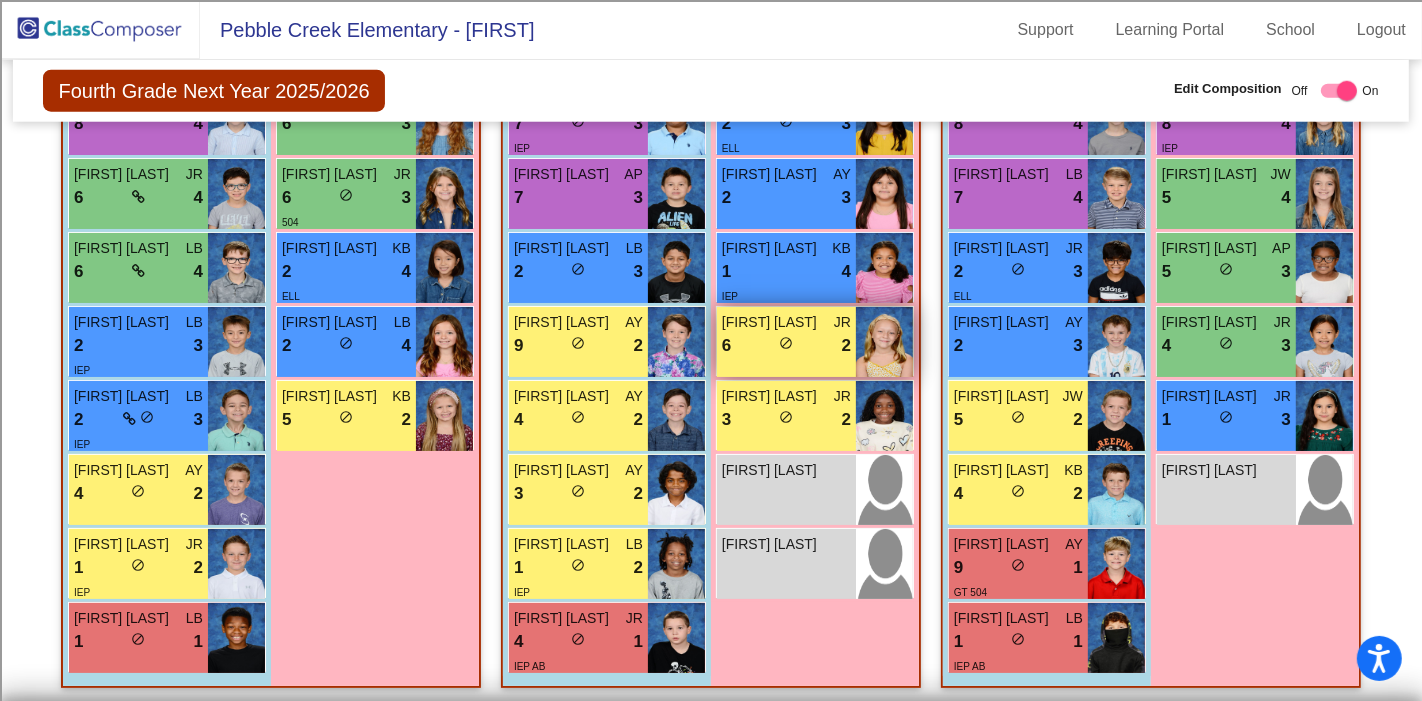 click on "6 lock do_not_disturb_alt 2" at bounding box center [786, 346] 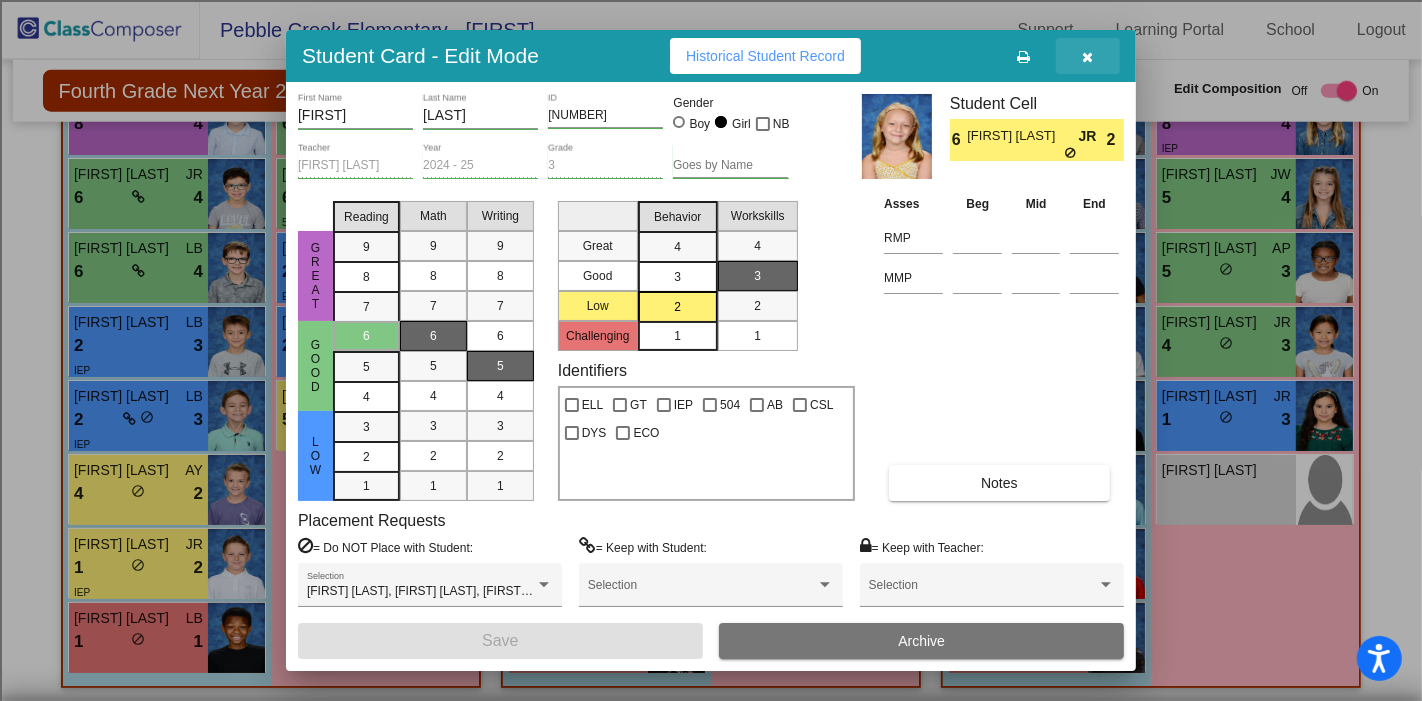 click at bounding box center (1088, 56) 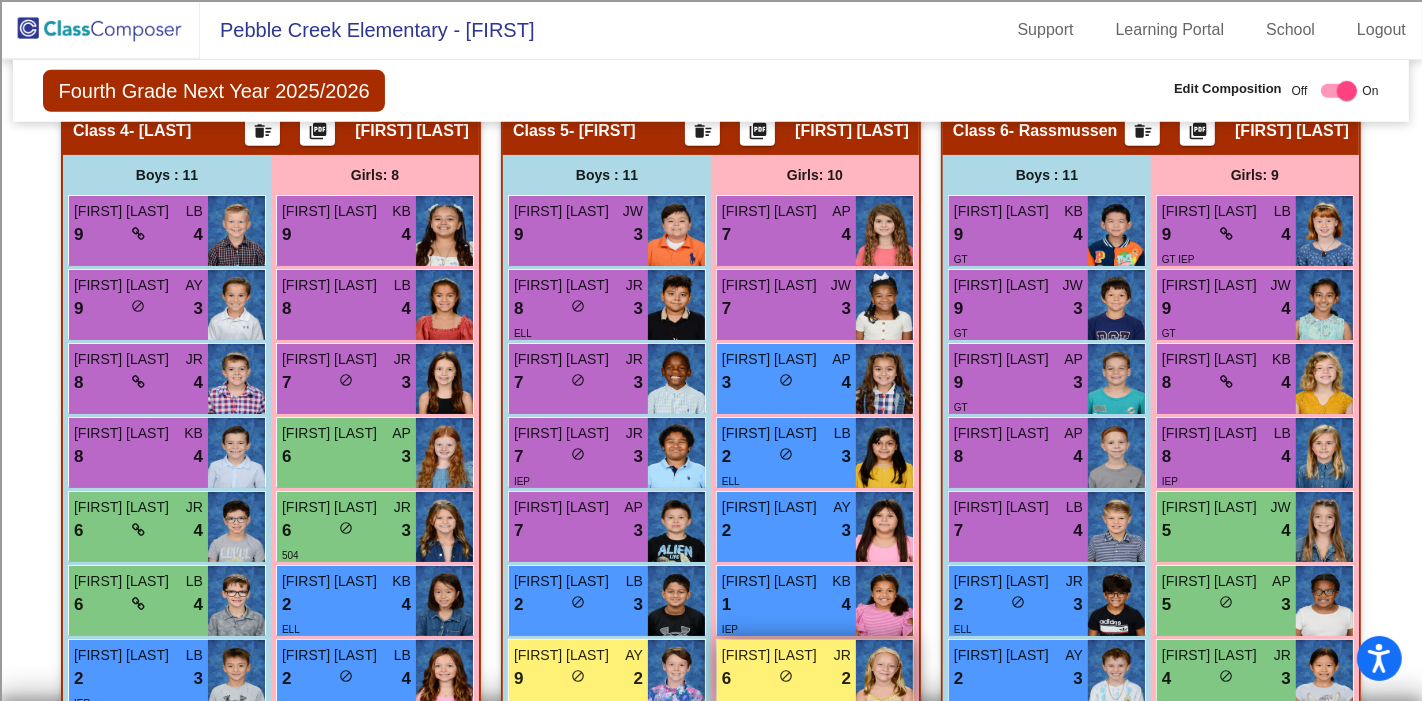 scroll, scrollTop: 1561, scrollLeft: 0, axis: vertical 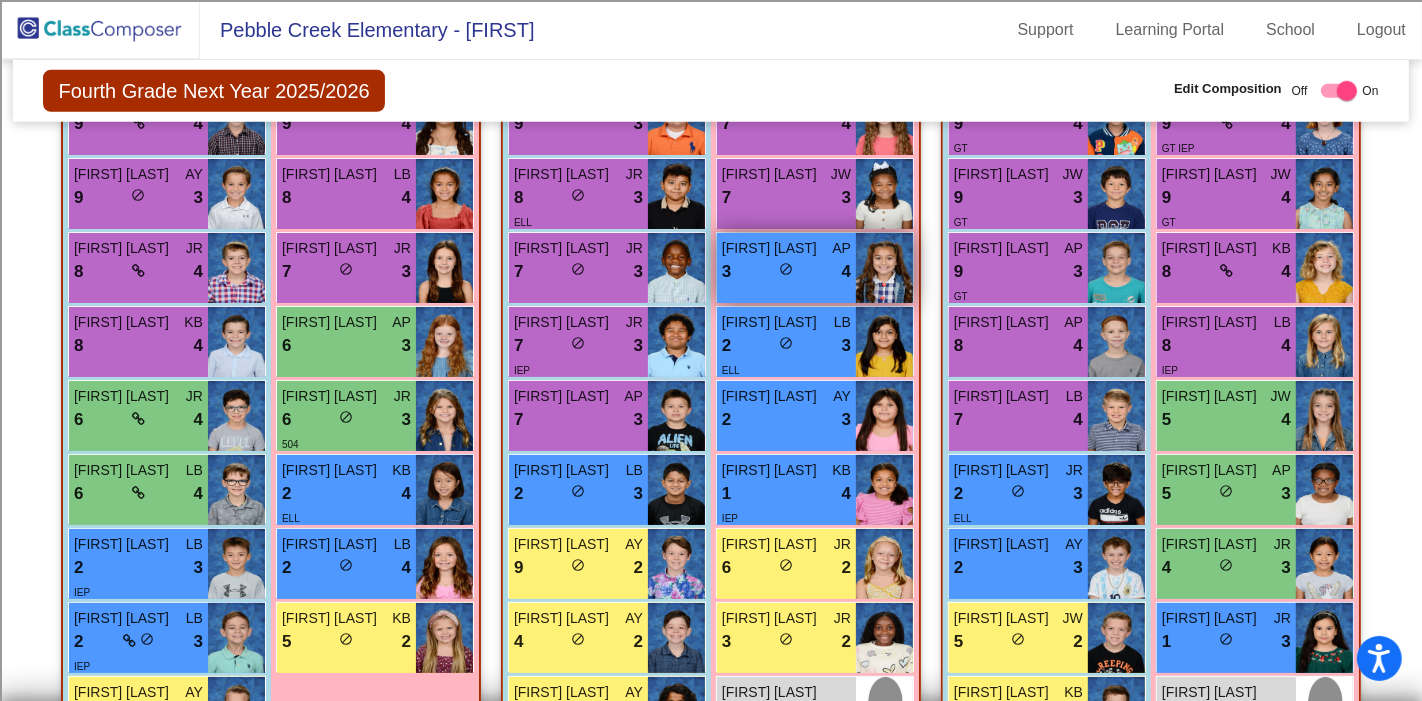 click on "3 lock do_not_disturb_alt 4" at bounding box center [786, 272] 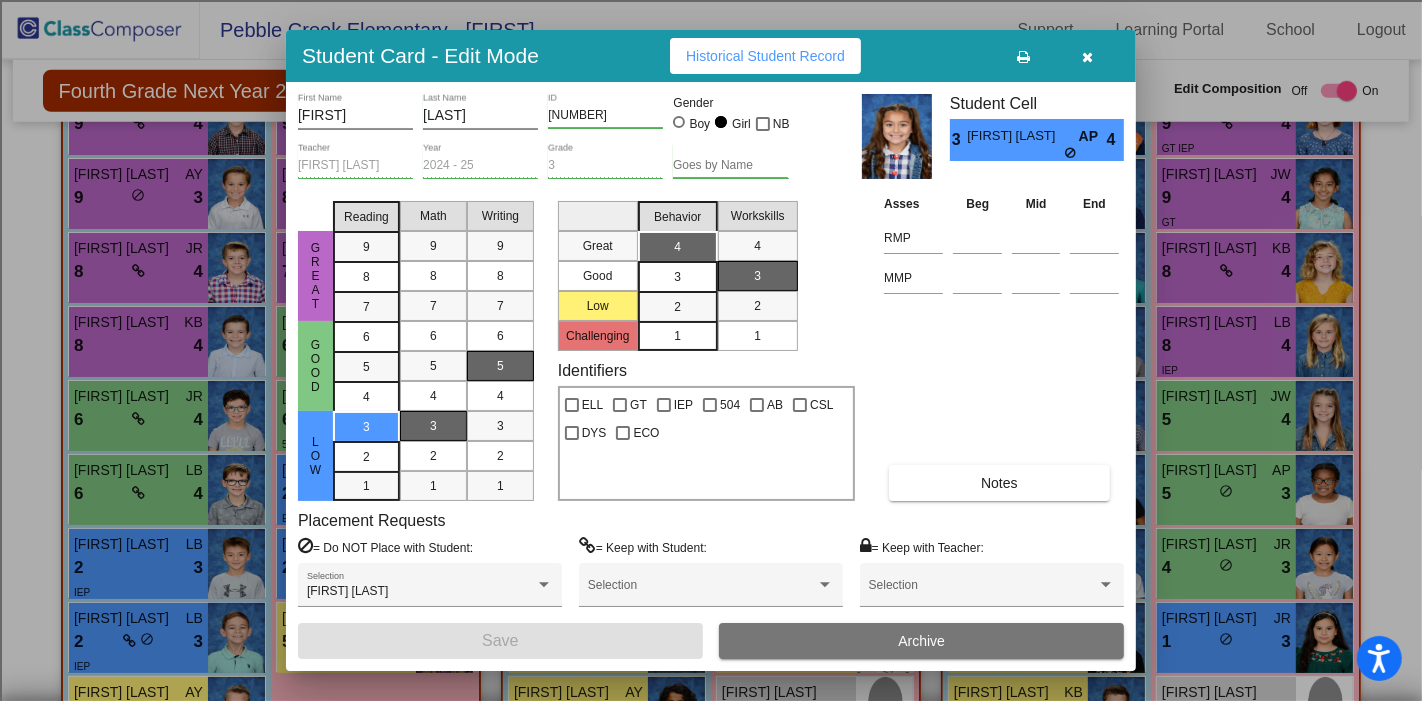 click at bounding box center [1088, 57] 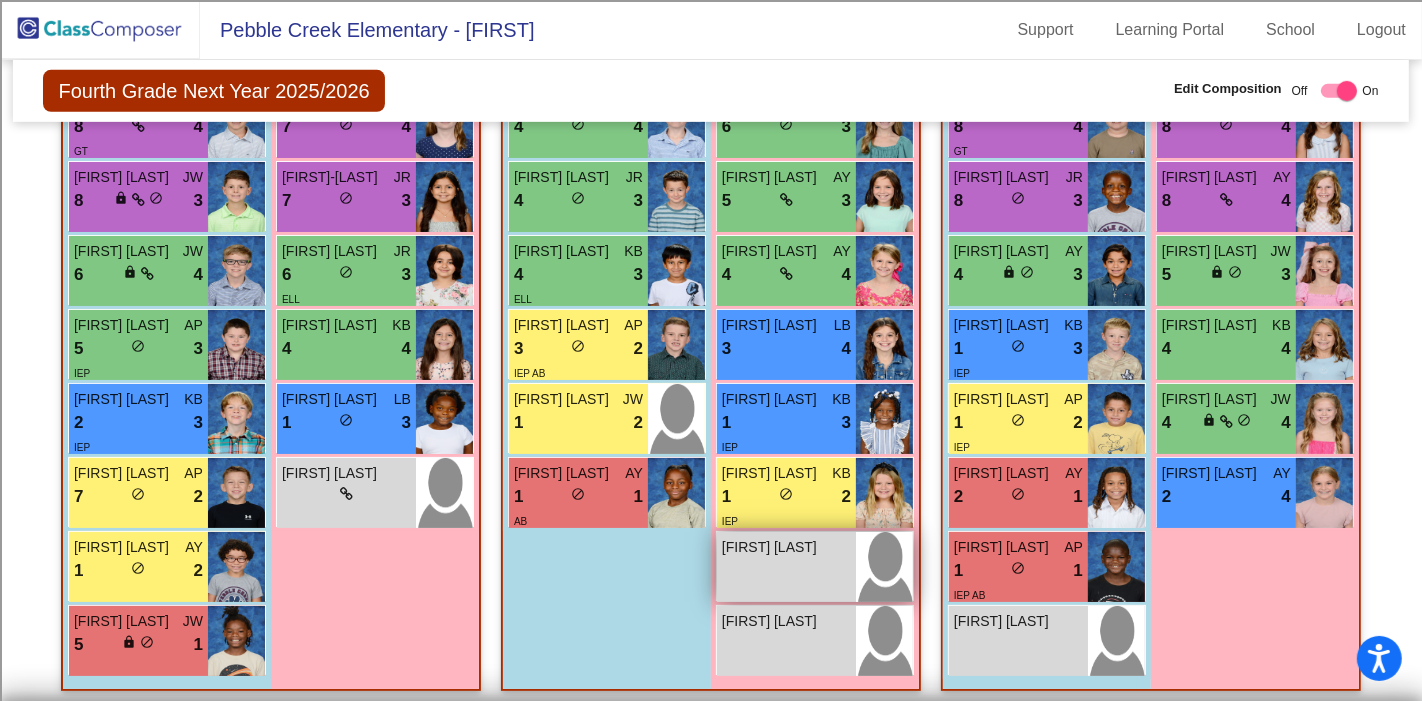 scroll, scrollTop: 894, scrollLeft: 0, axis: vertical 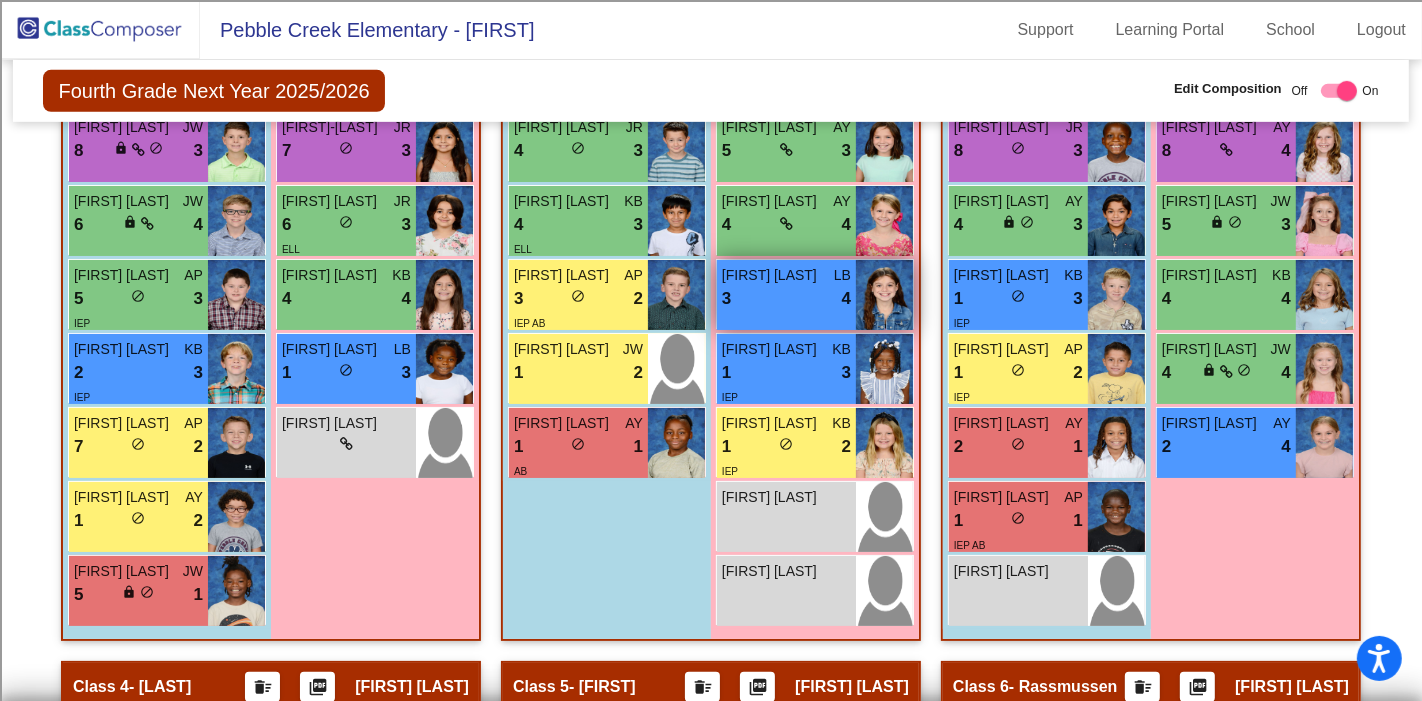click on "3 lock do_not_disturb_alt 4" at bounding box center (786, 299) 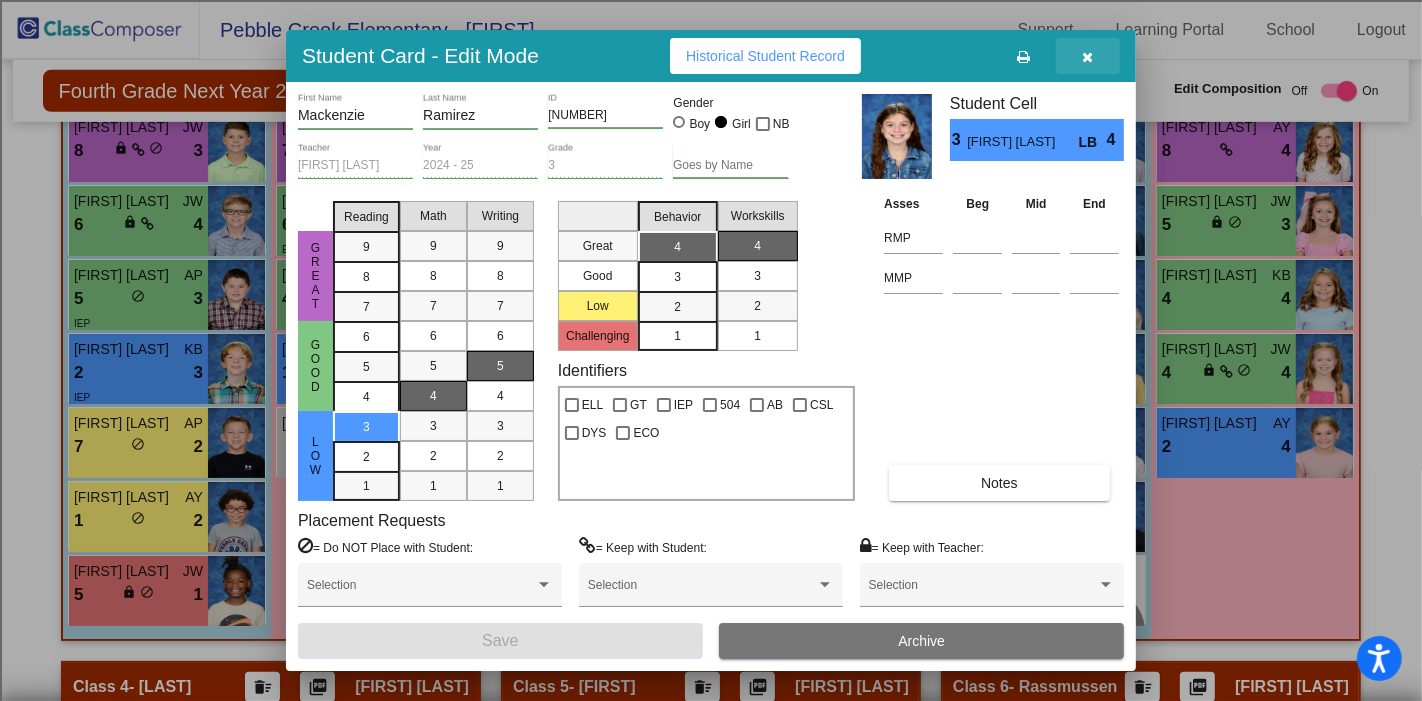 click at bounding box center [1088, 57] 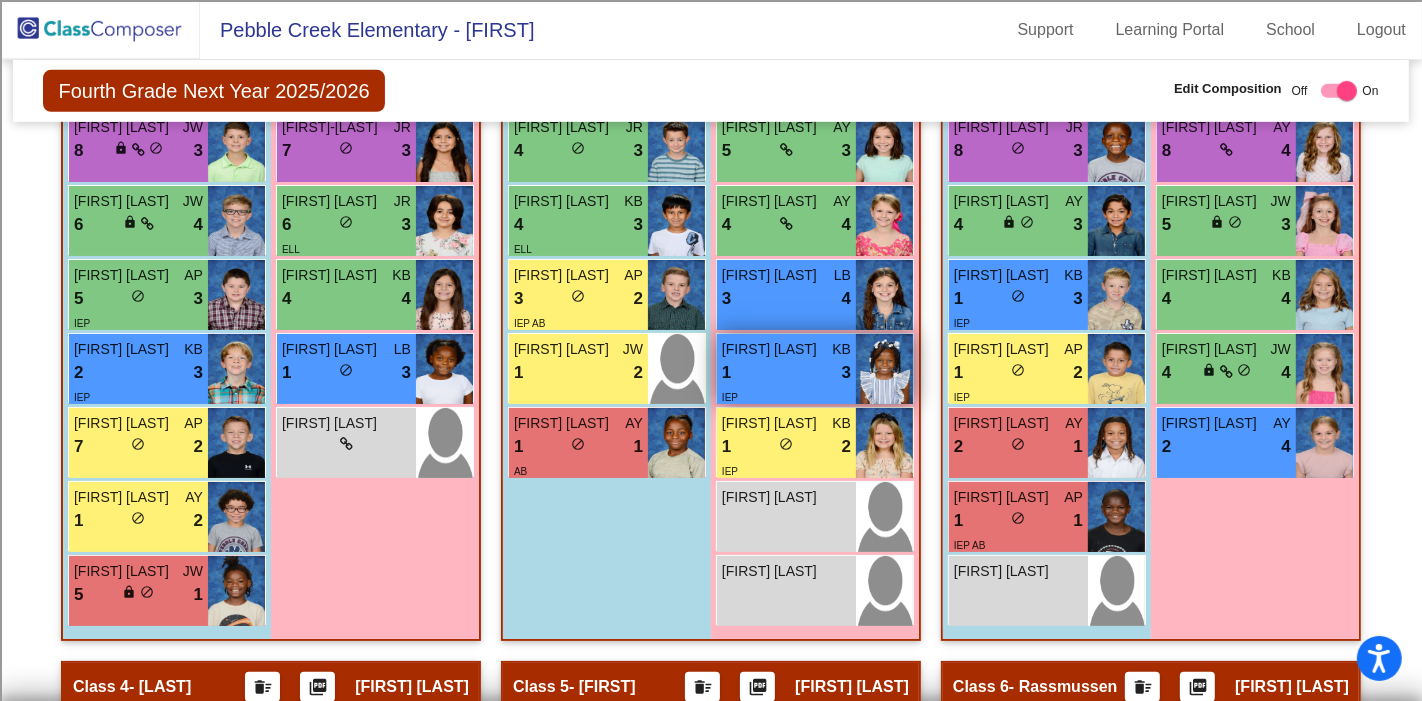 click on "[FIRST] [LAST]" at bounding box center (772, 349) 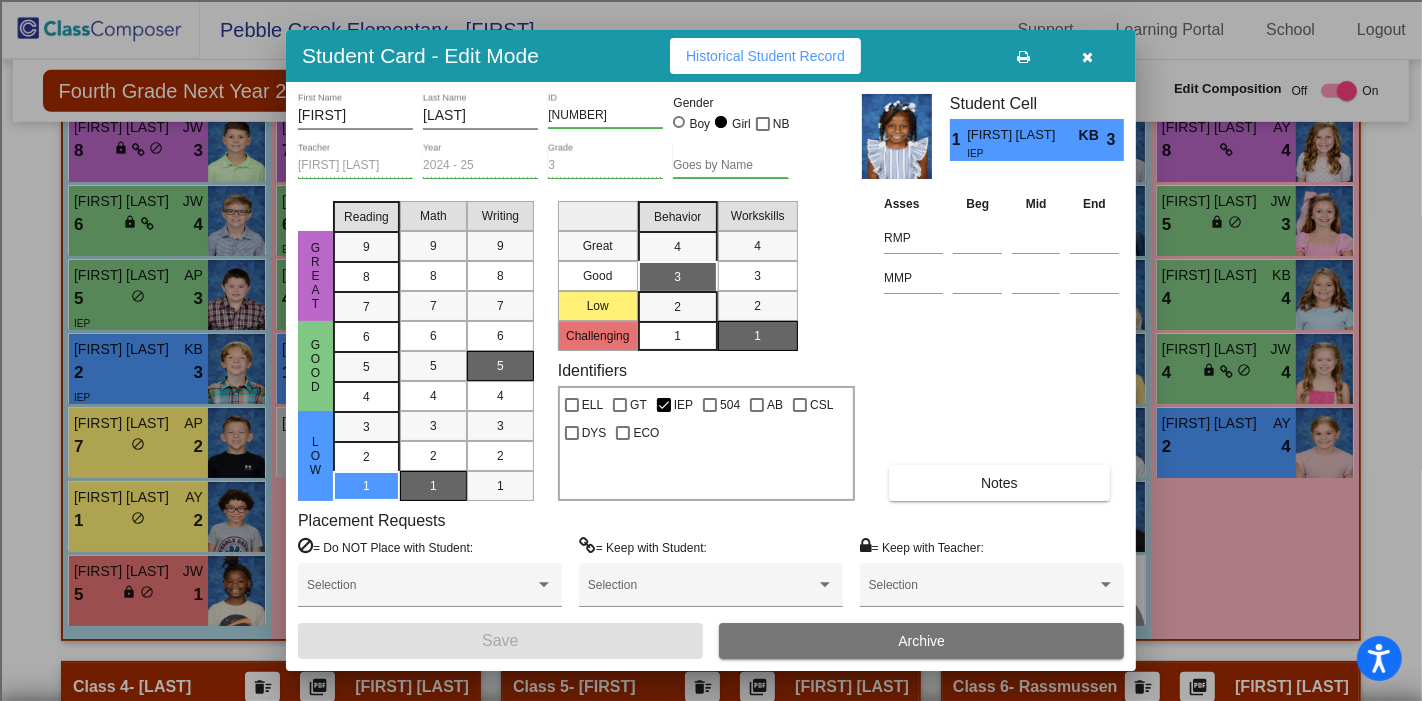 click at bounding box center (1088, 56) 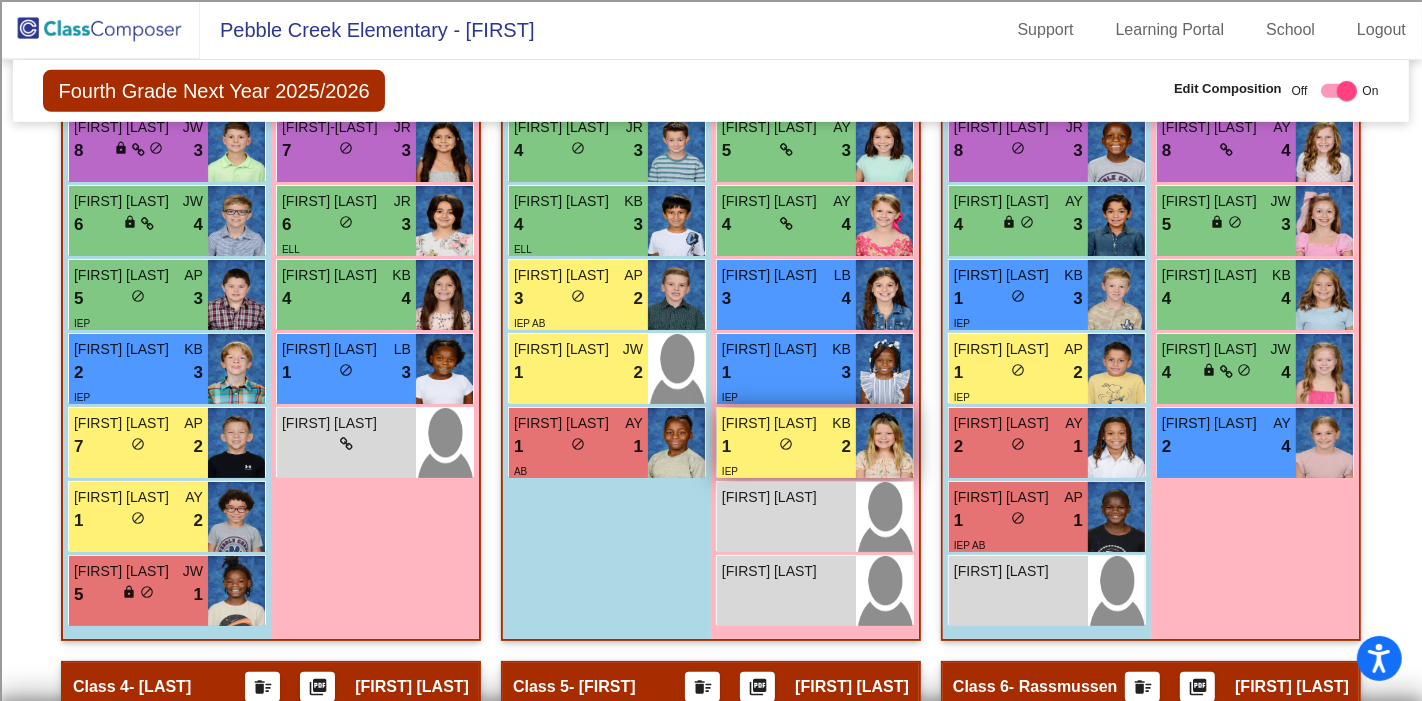 scroll, scrollTop: 0, scrollLeft: 0, axis: both 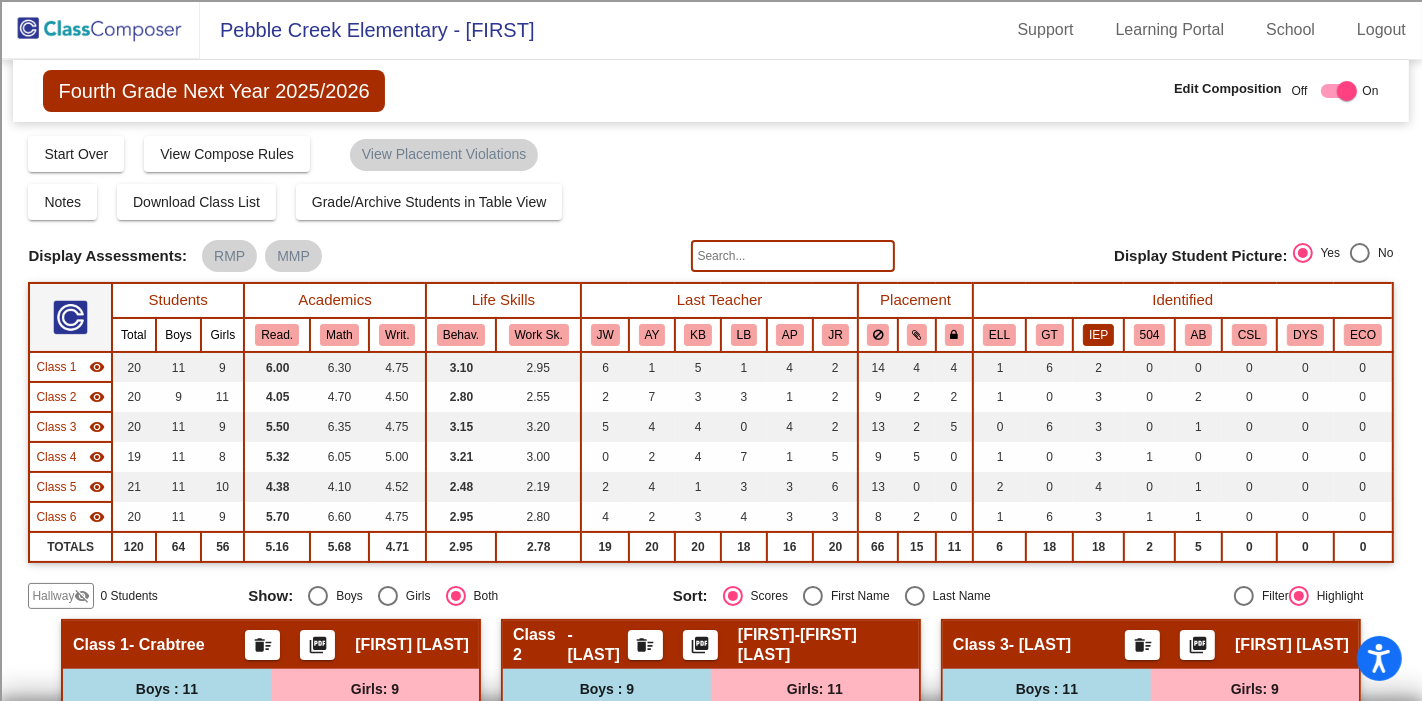 click on "IEP" 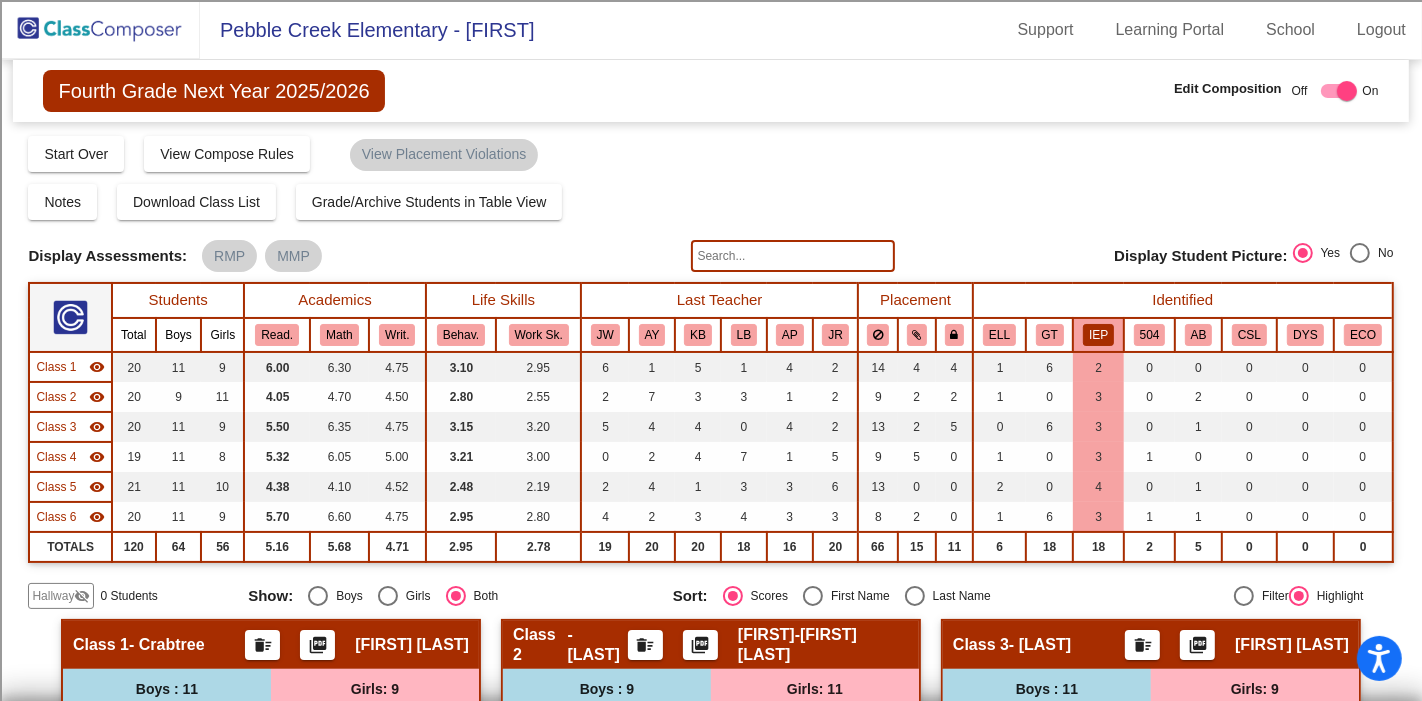 scroll, scrollTop: 0, scrollLeft: 0, axis: both 